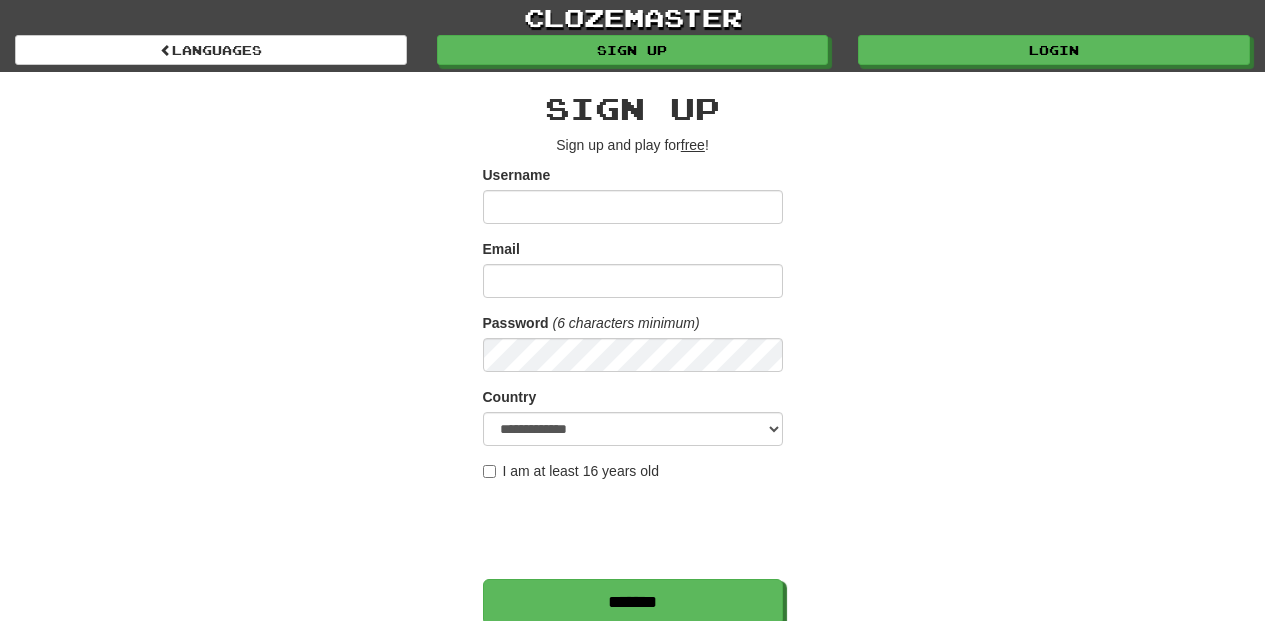scroll, scrollTop: 0, scrollLeft: 0, axis: both 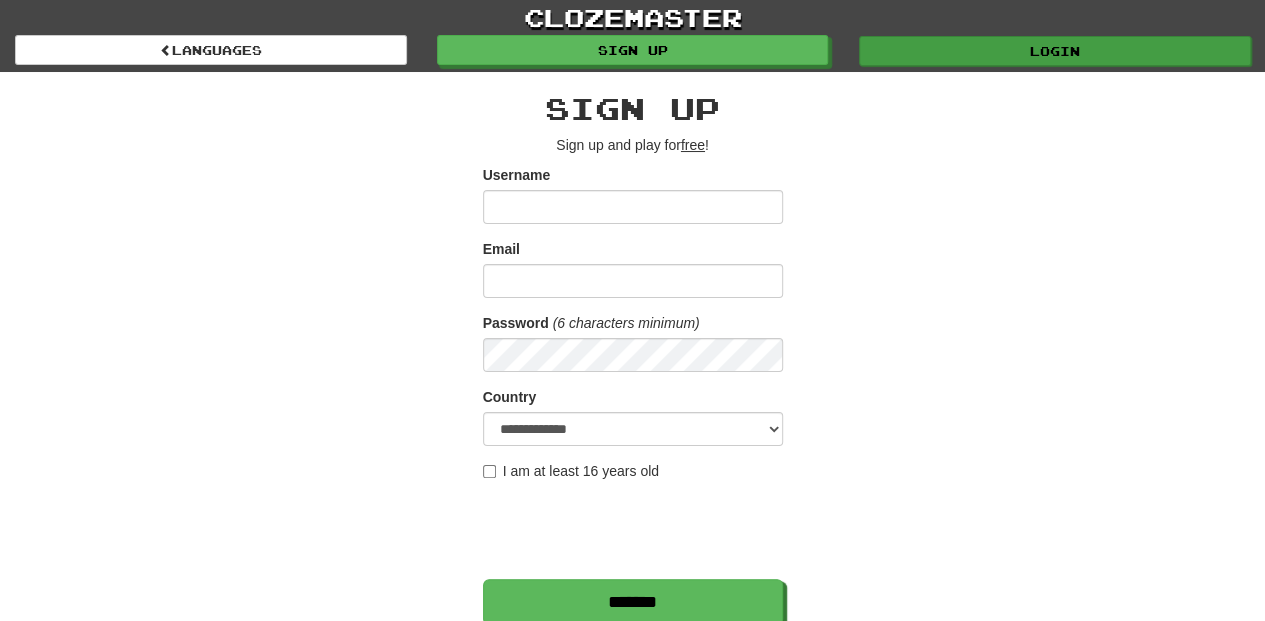 type on "**********" 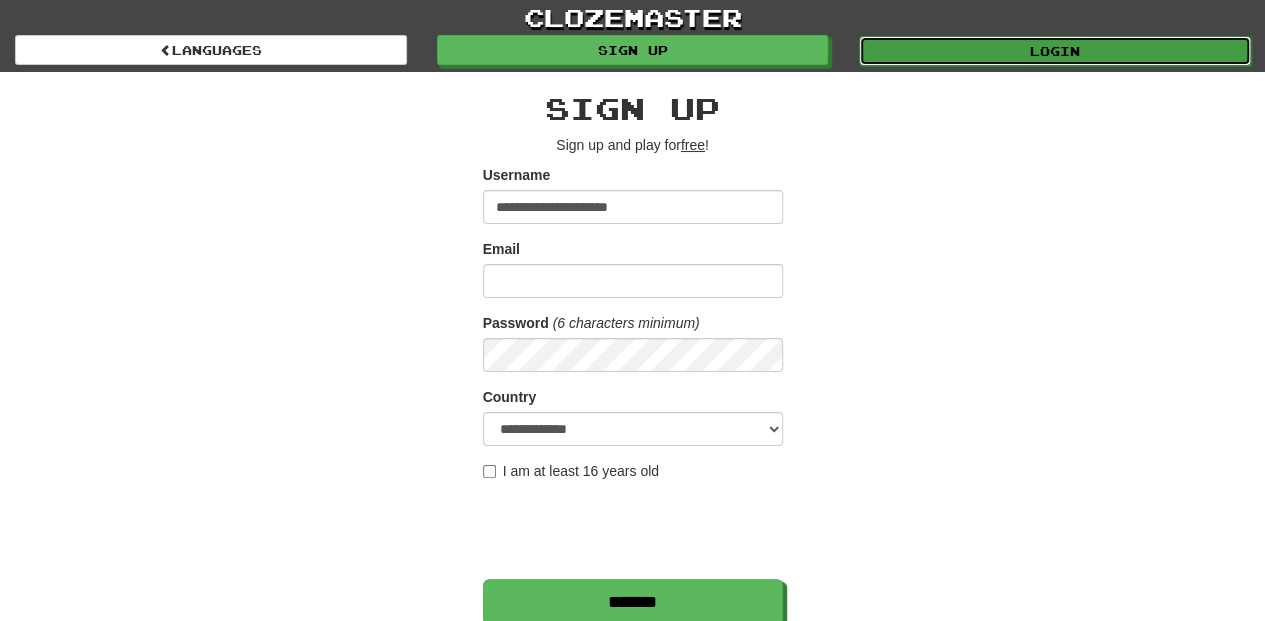 click on "Login" at bounding box center [1055, 51] 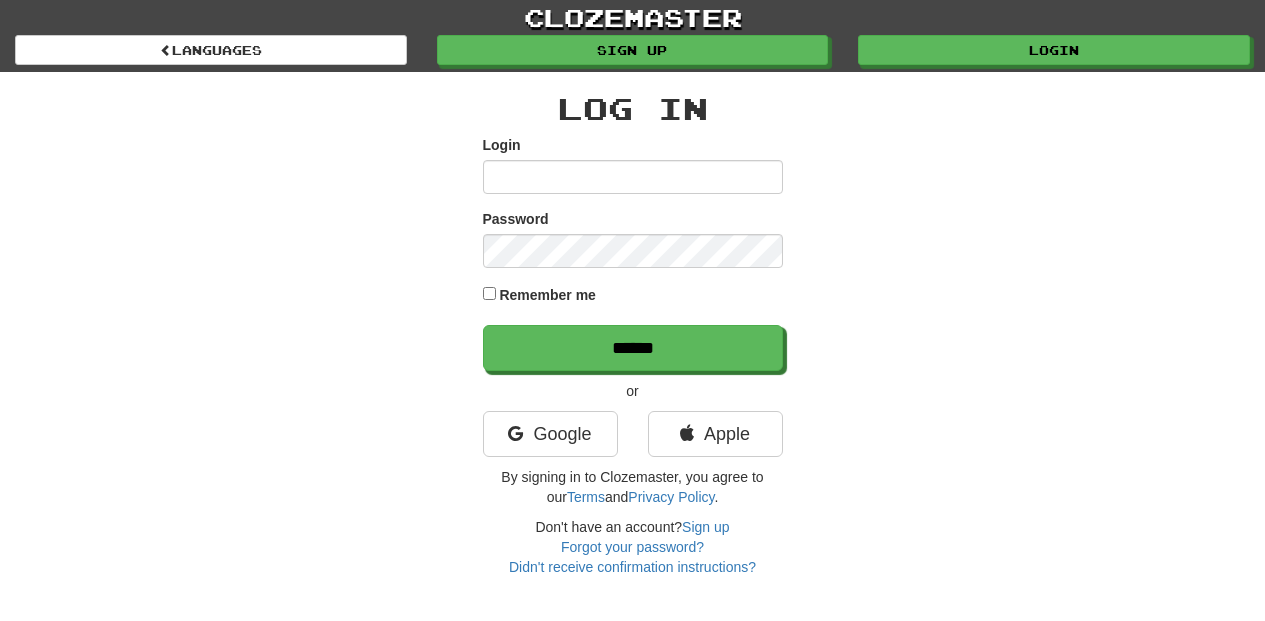 scroll, scrollTop: 0, scrollLeft: 0, axis: both 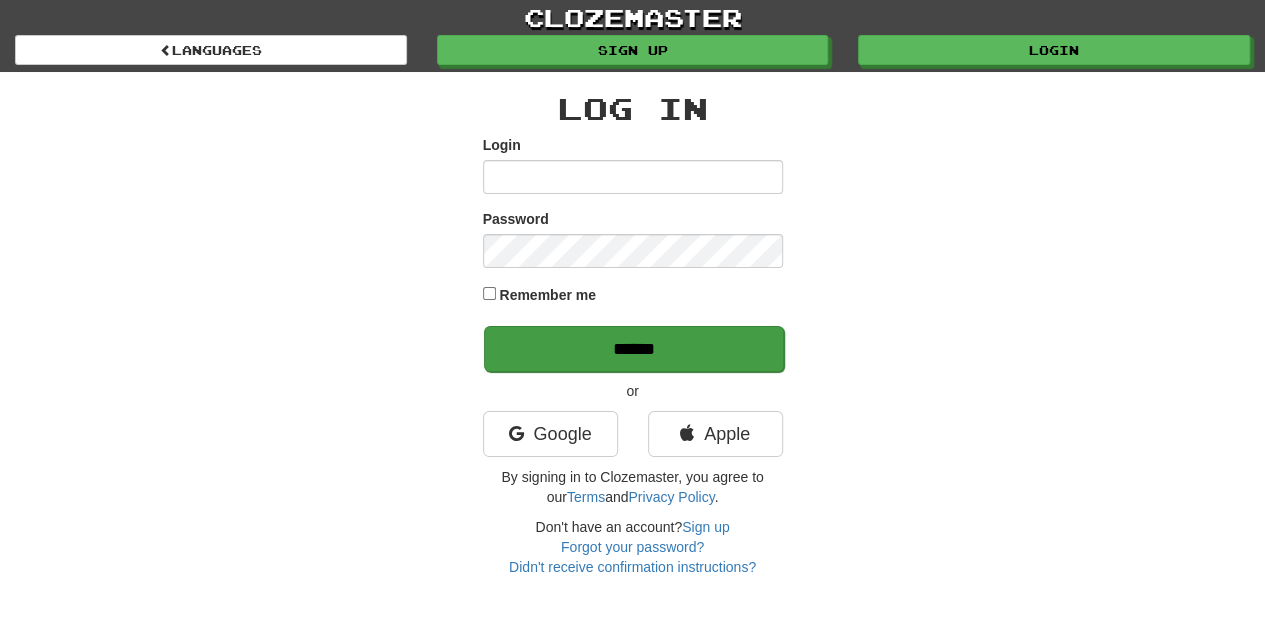 type on "**********" 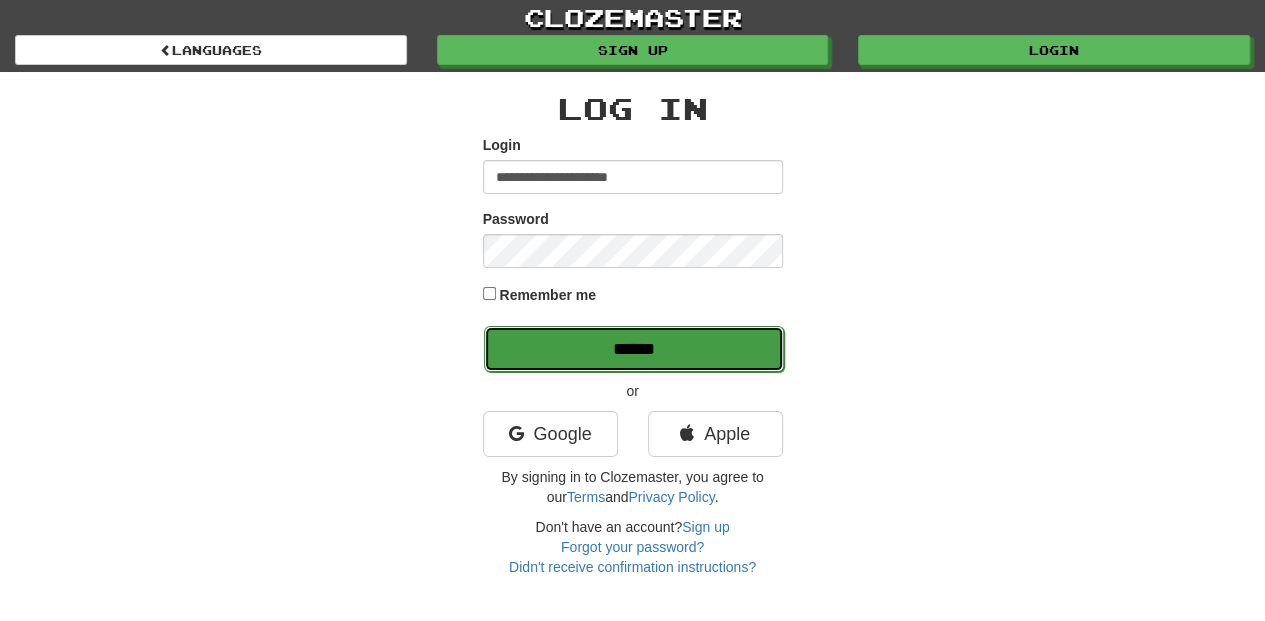 click on "******" at bounding box center (634, 349) 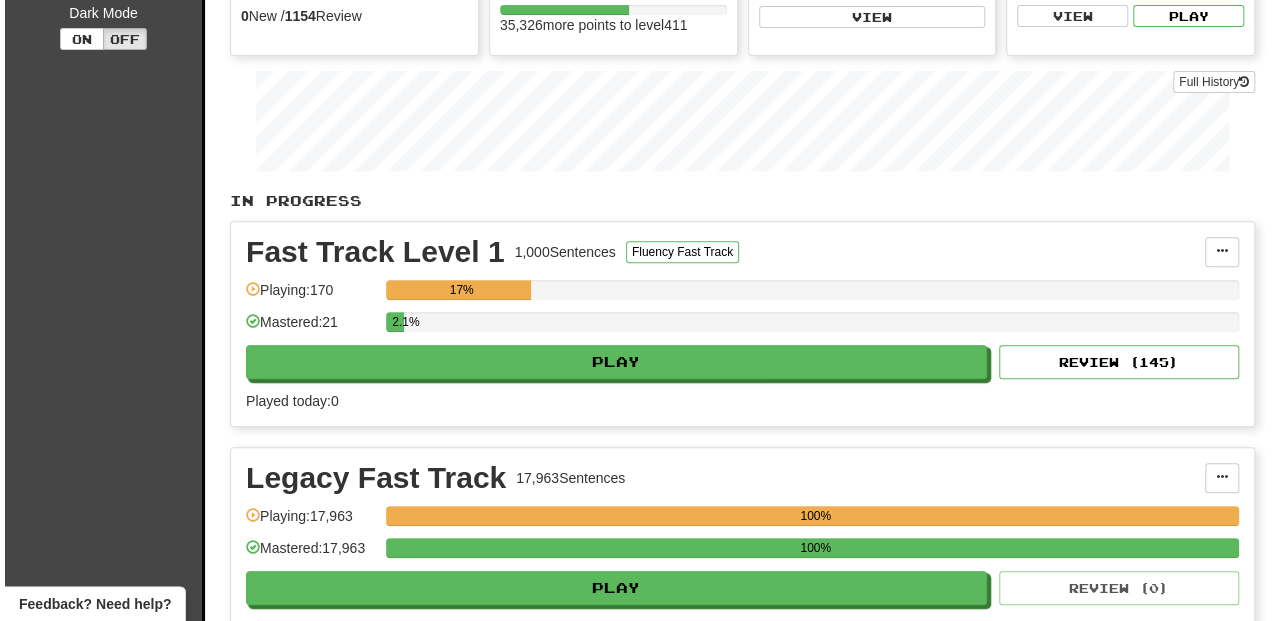 scroll, scrollTop: 333, scrollLeft: 0, axis: vertical 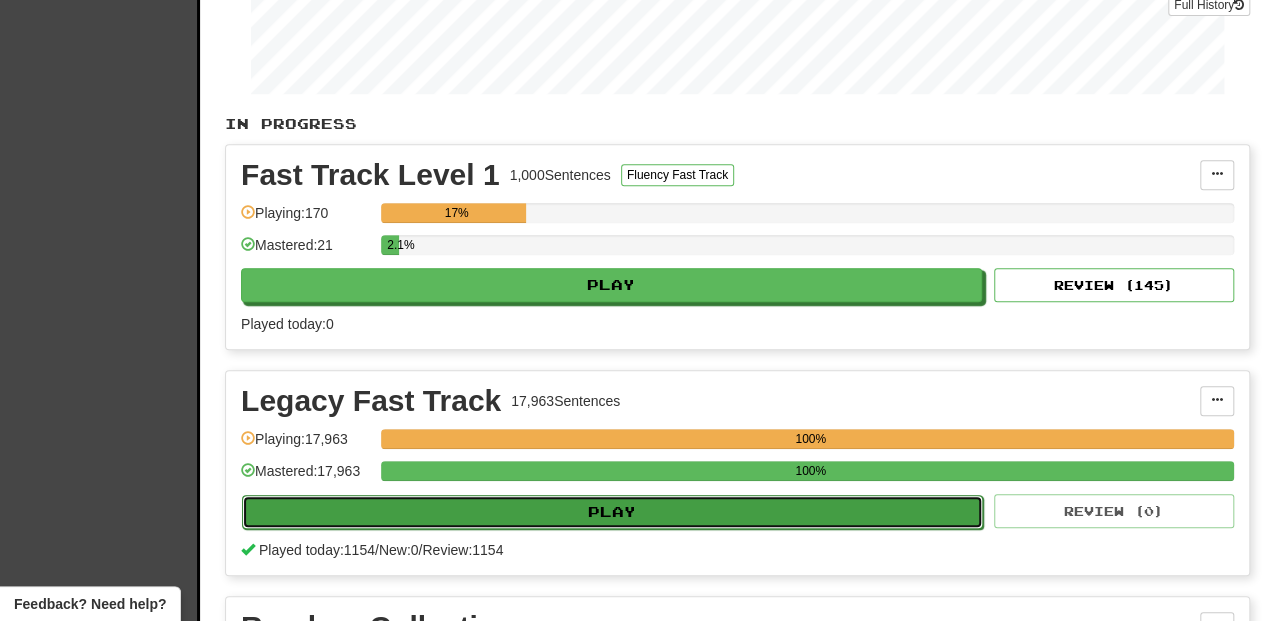 click on "Play" at bounding box center (612, 512) 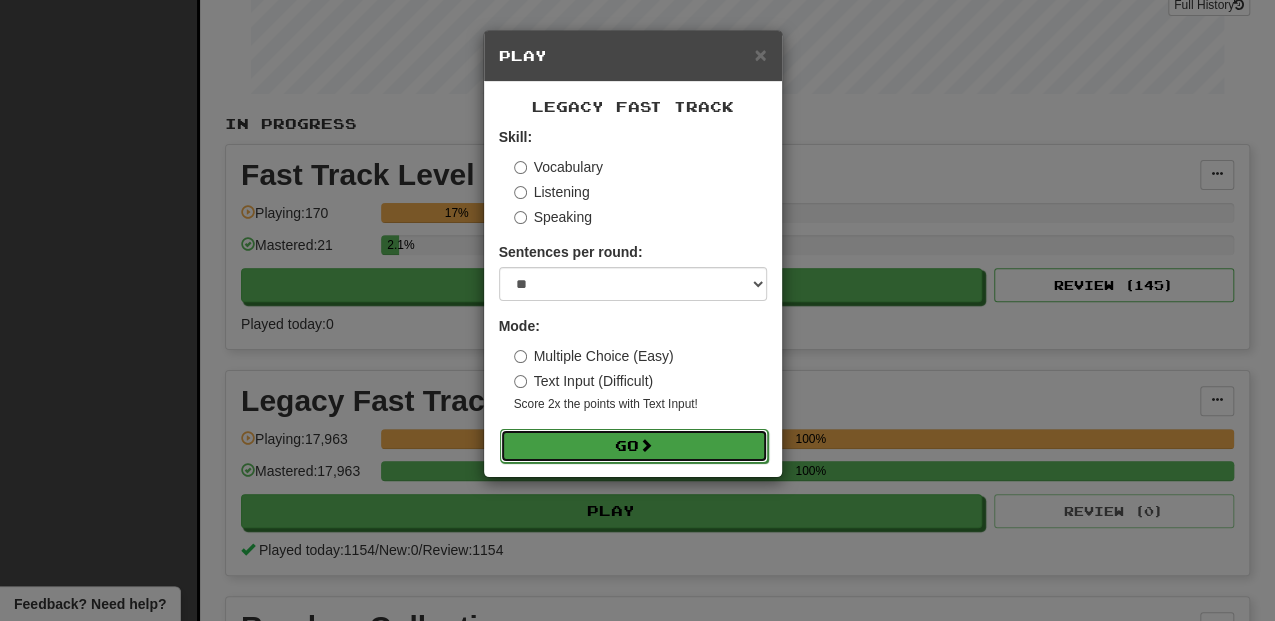 click on "Go" at bounding box center [634, 446] 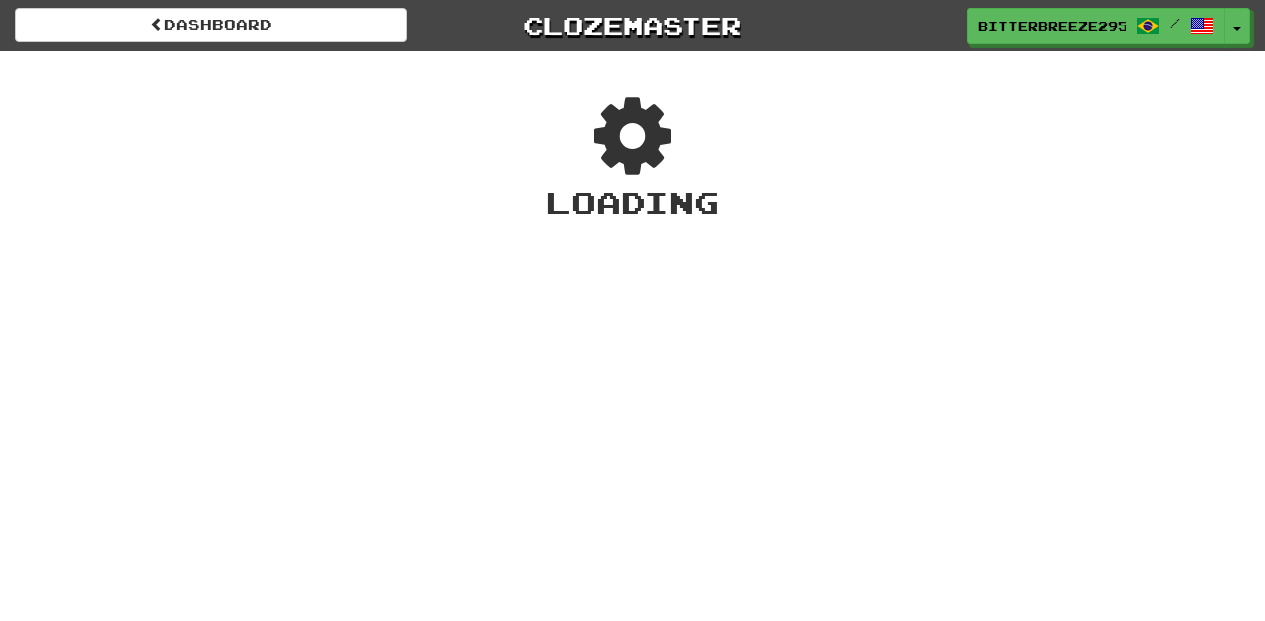 scroll, scrollTop: 0, scrollLeft: 0, axis: both 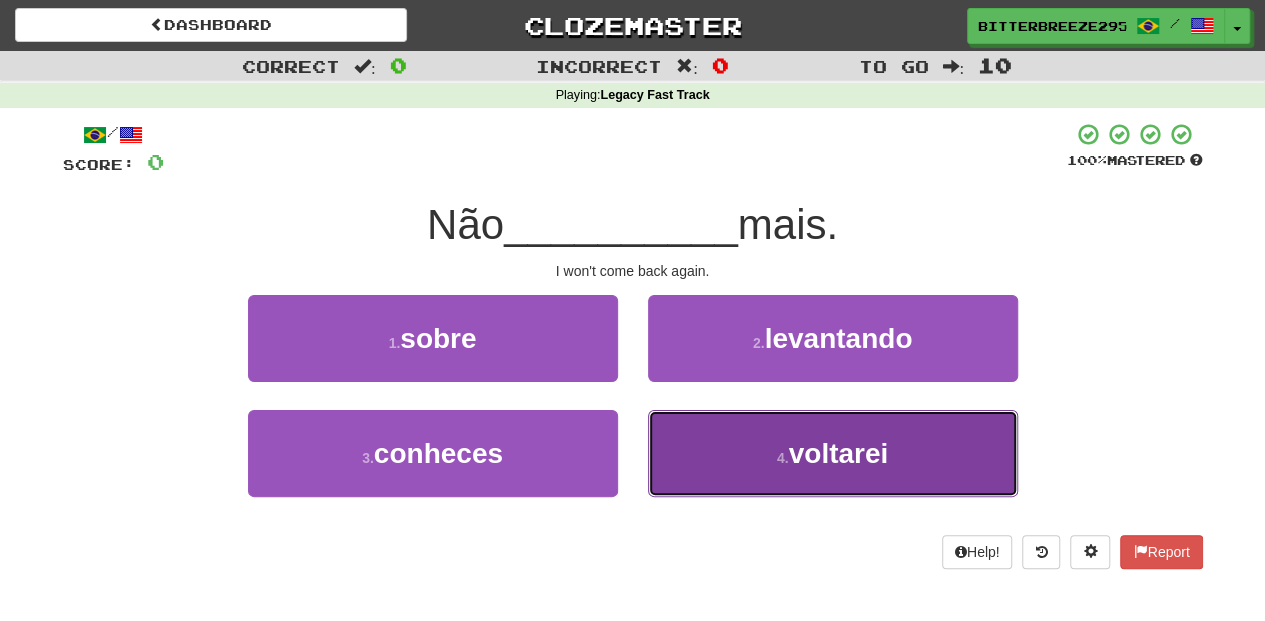 click on "4 .  voltarei" at bounding box center (833, 453) 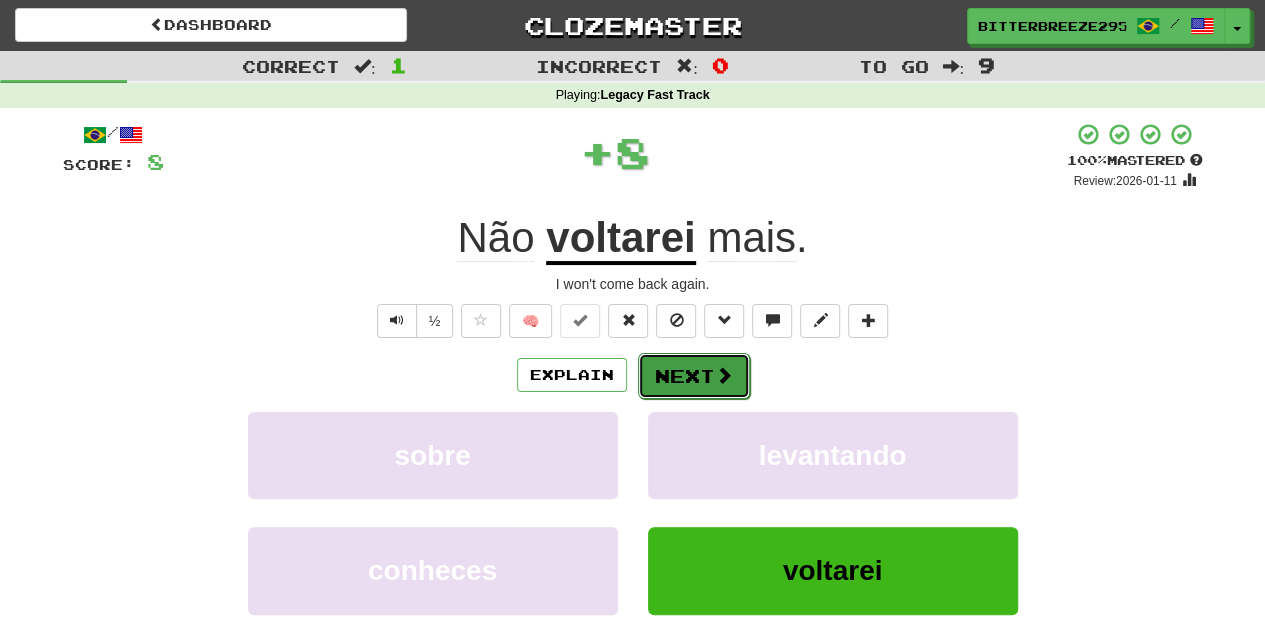 click on "Next" at bounding box center [694, 376] 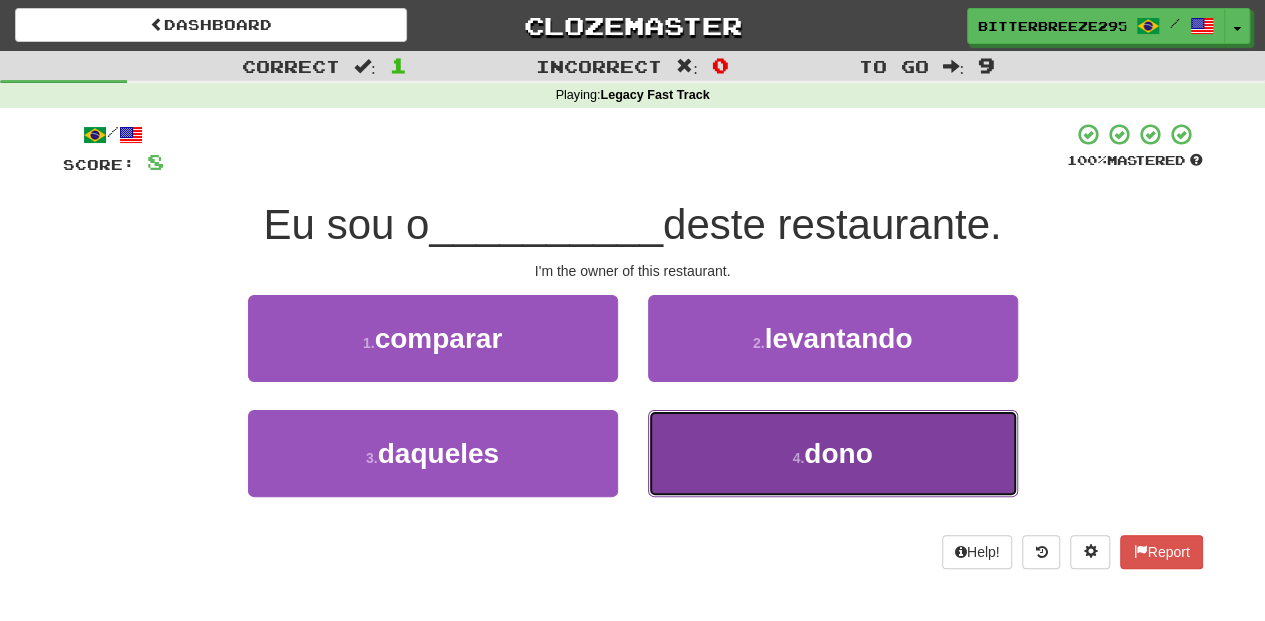 click on "4 .  dono" at bounding box center [833, 453] 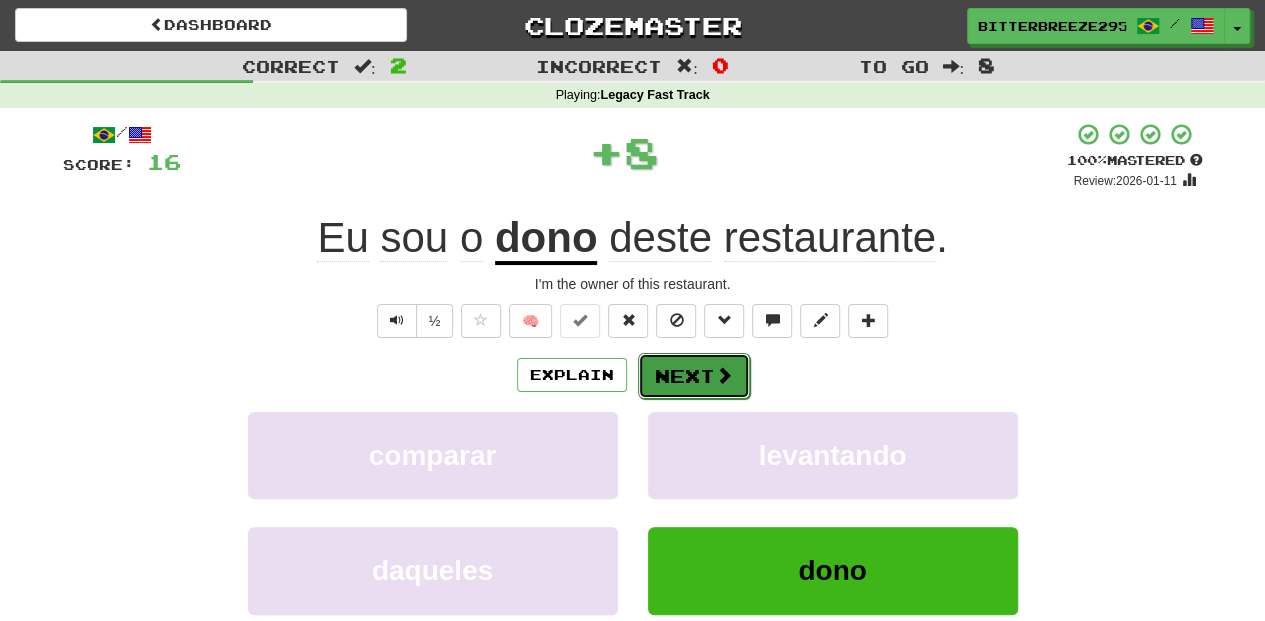 click on "Next" at bounding box center (694, 376) 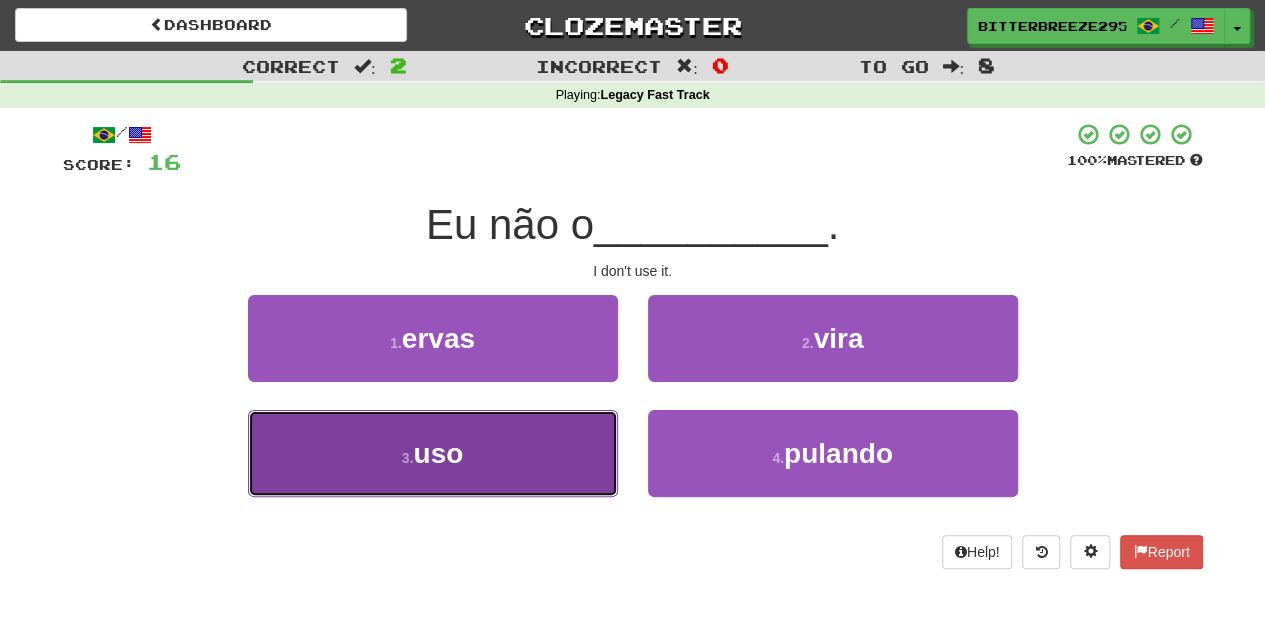 click on "3 .  uso" at bounding box center [433, 453] 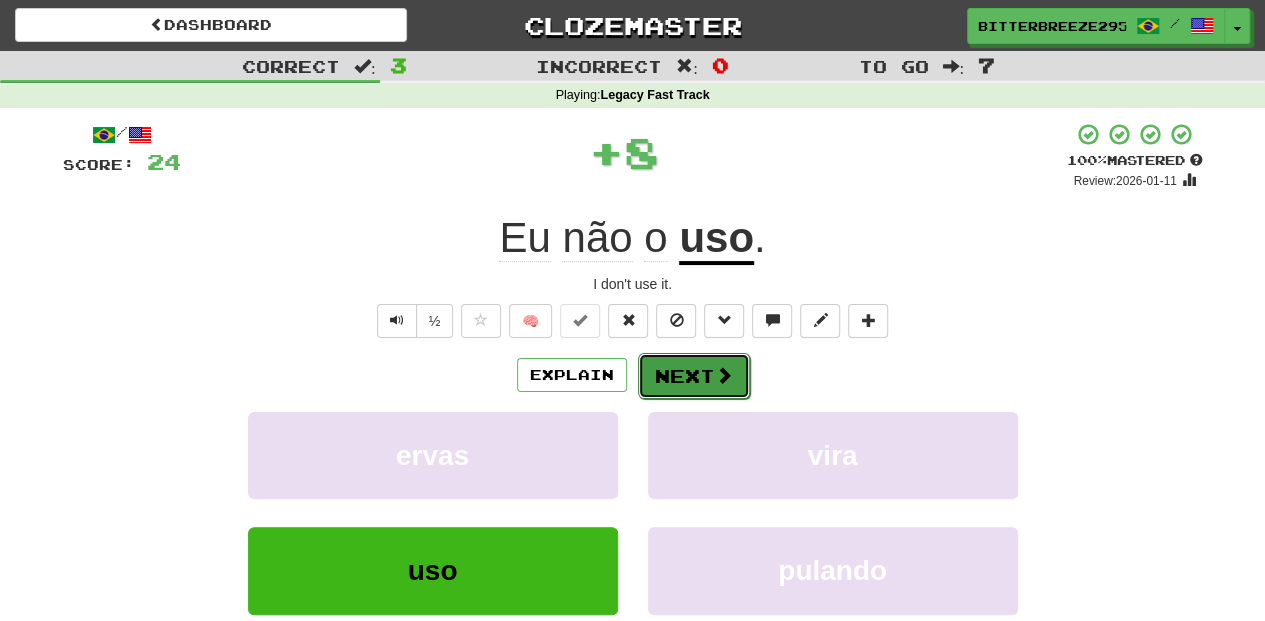click on "Next" at bounding box center (694, 376) 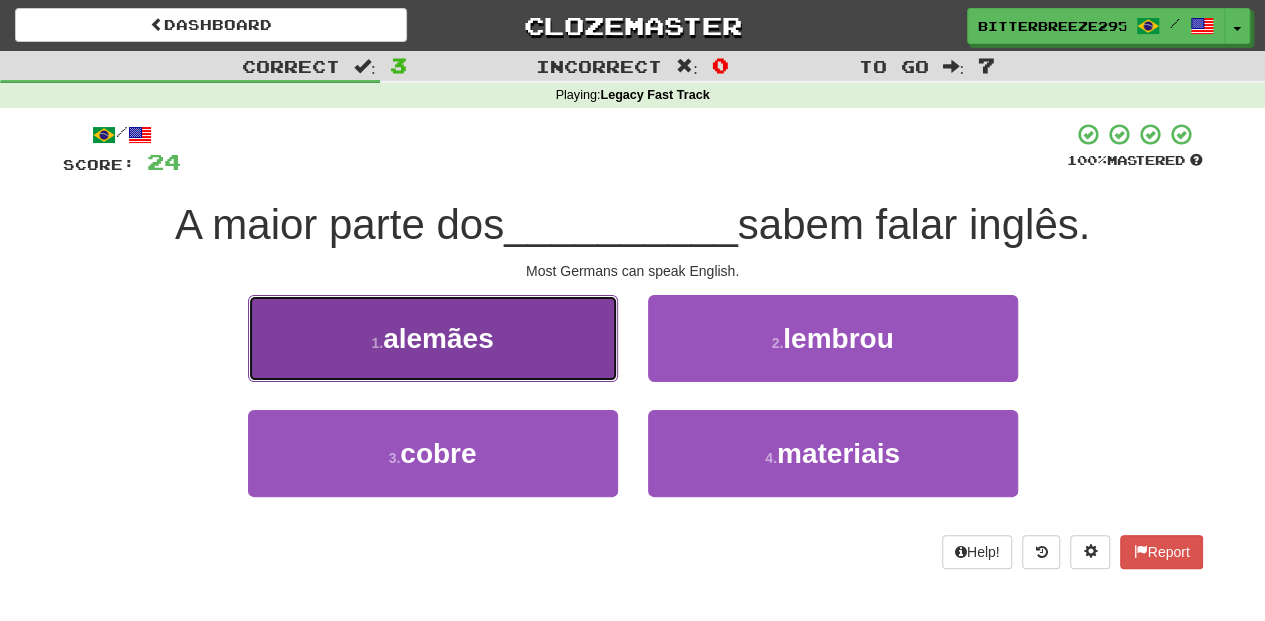 click on "1 .  alemães" at bounding box center [433, 338] 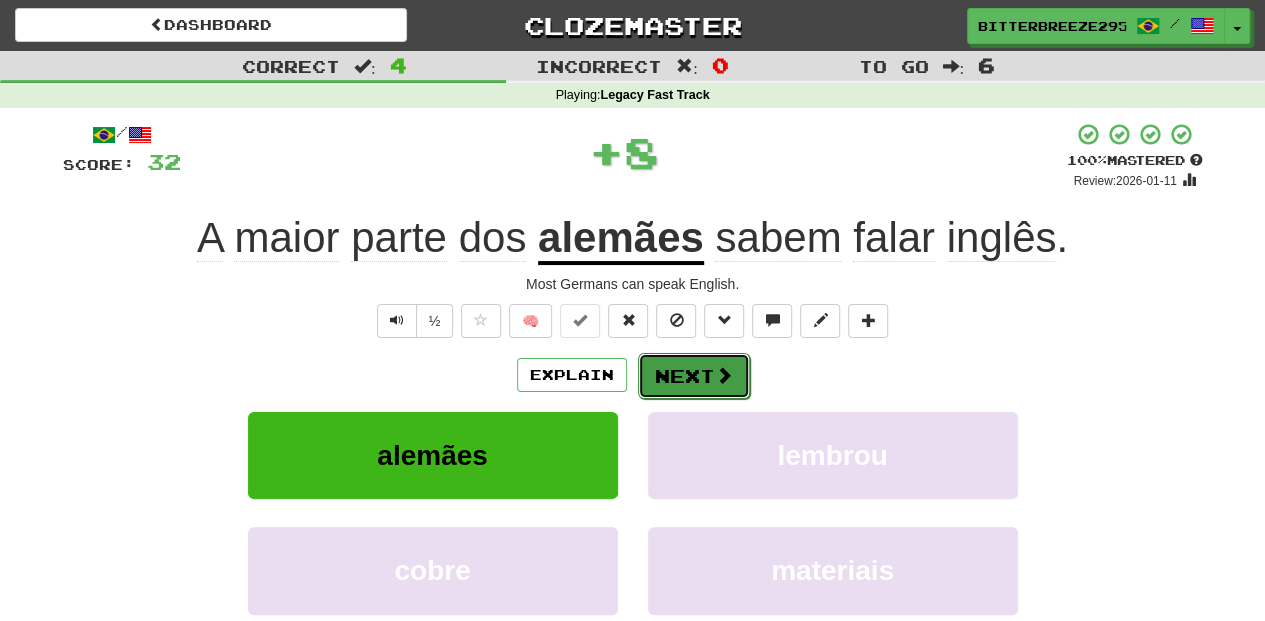 click on "Next" at bounding box center (694, 376) 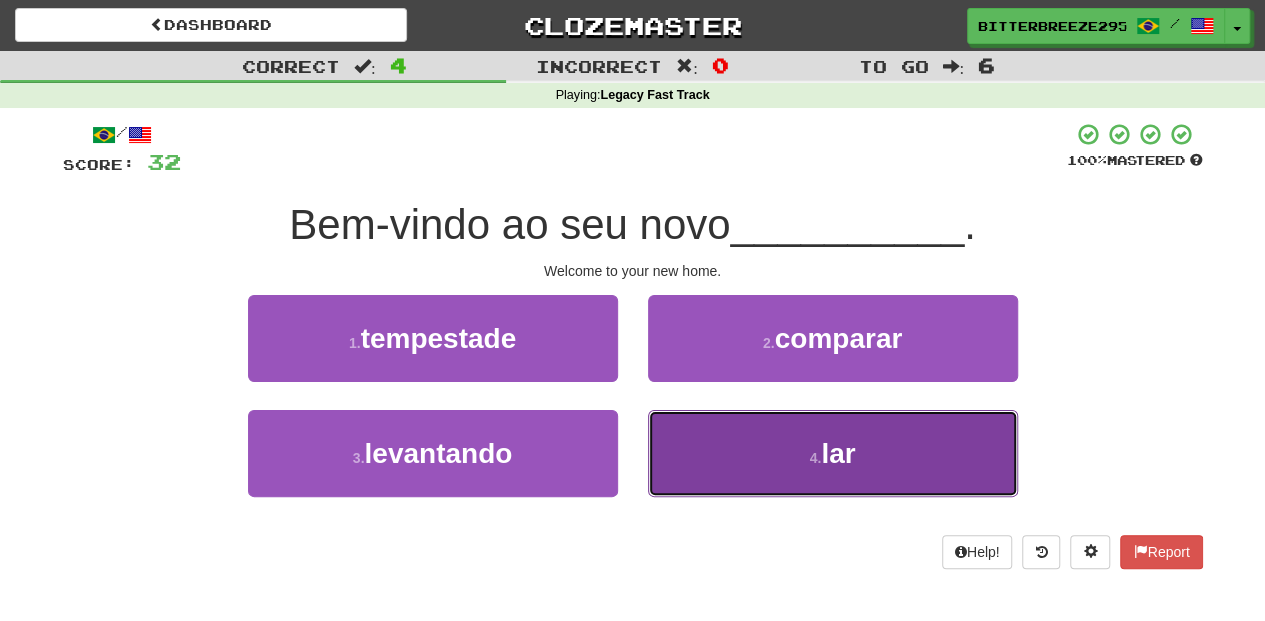 click on "4 .  lar" at bounding box center (833, 453) 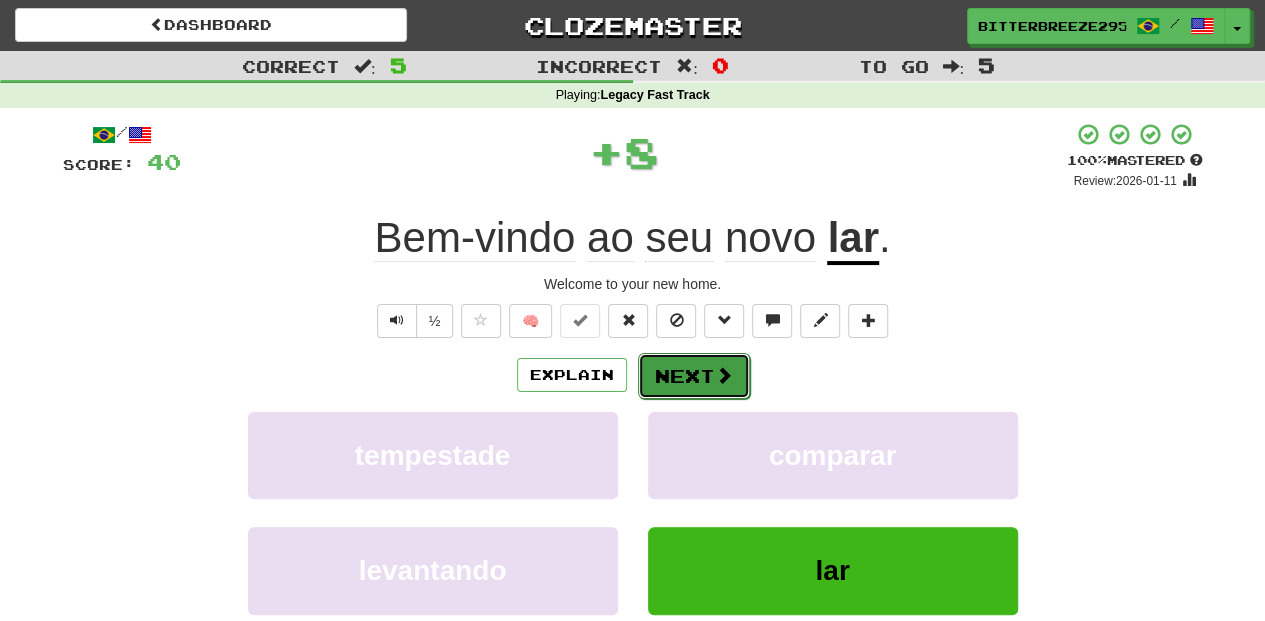 click on "Next" at bounding box center (694, 376) 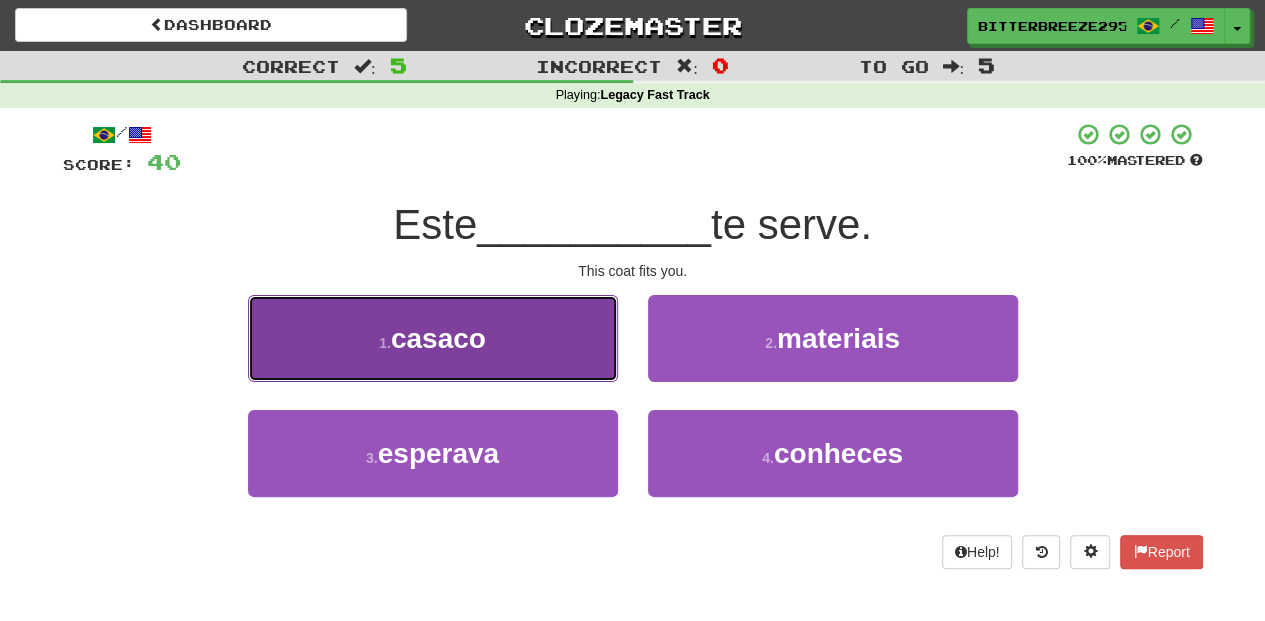 click on "1 .  casaco" at bounding box center (433, 338) 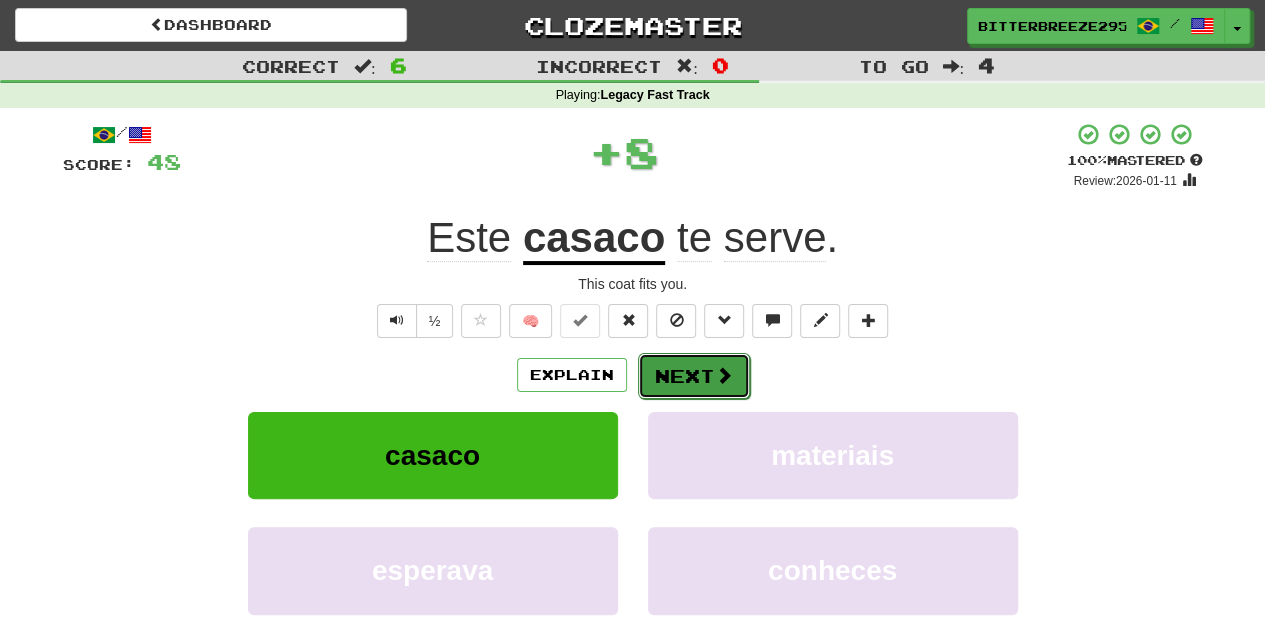 click on "Next" at bounding box center (694, 376) 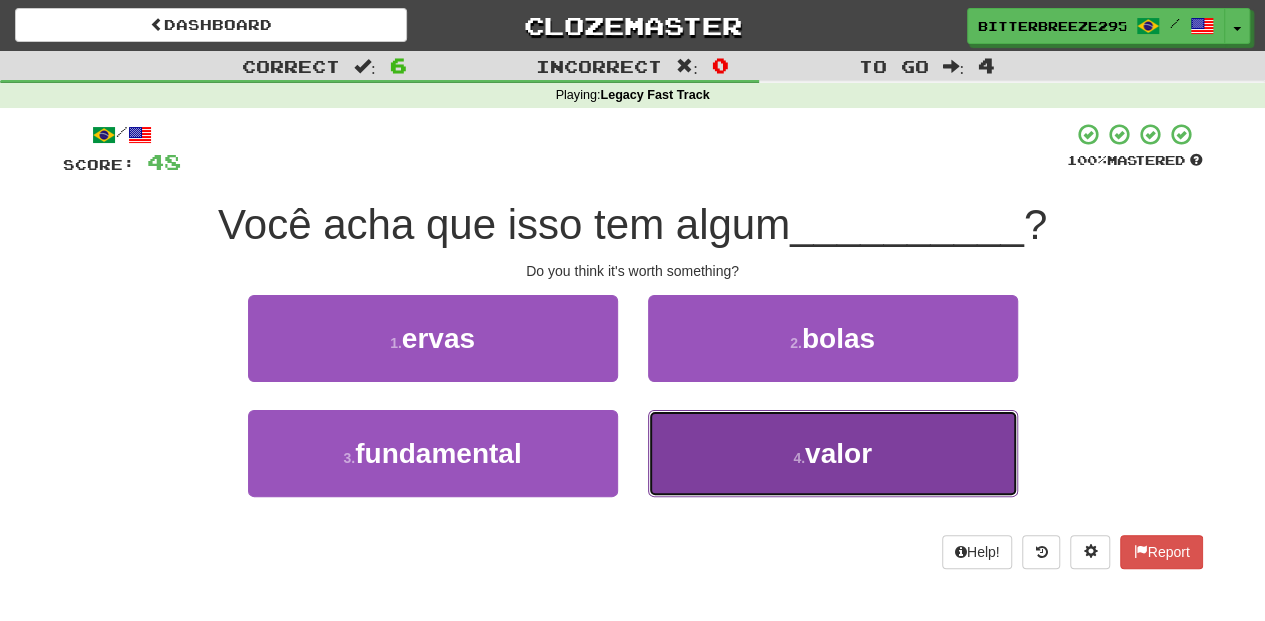 click on "4 .  valor" at bounding box center (833, 453) 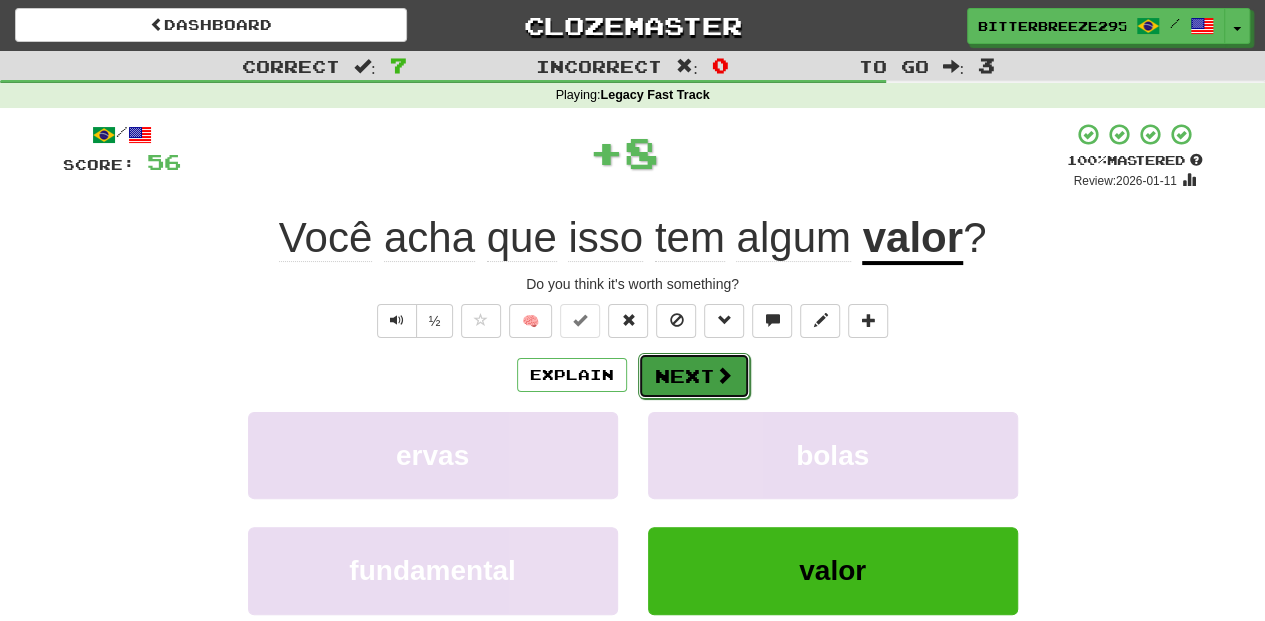 click on "Next" at bounding box center [694, 376] 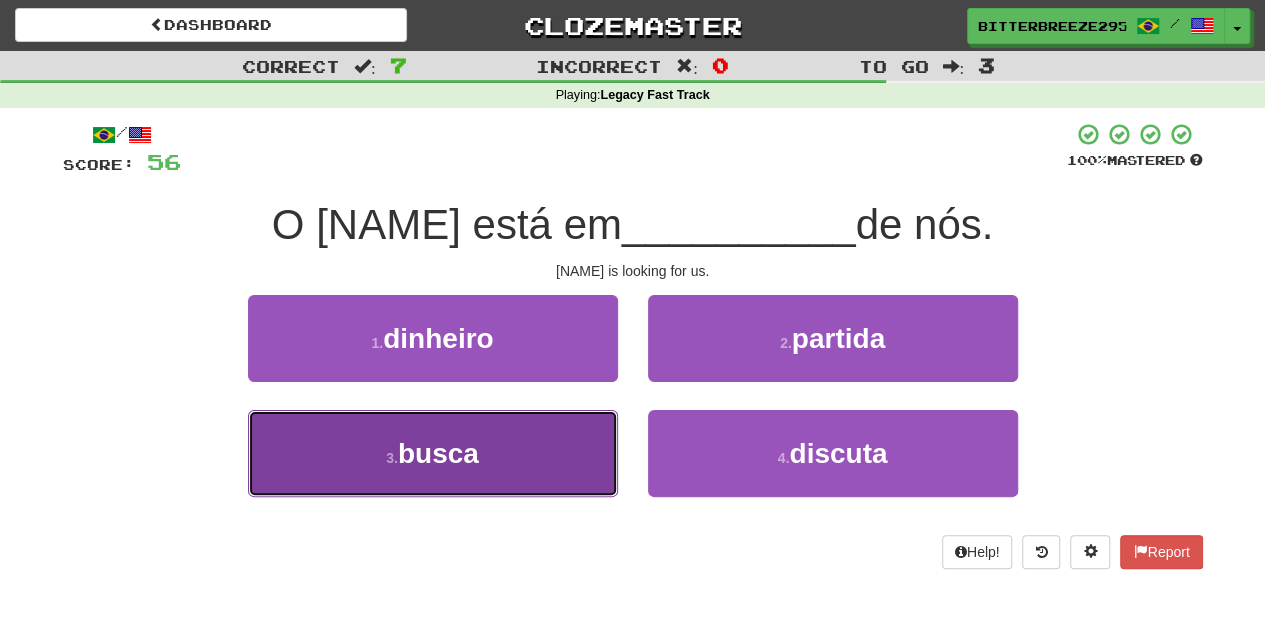 click on "3 .  busca" at bounding box center [433, 453] 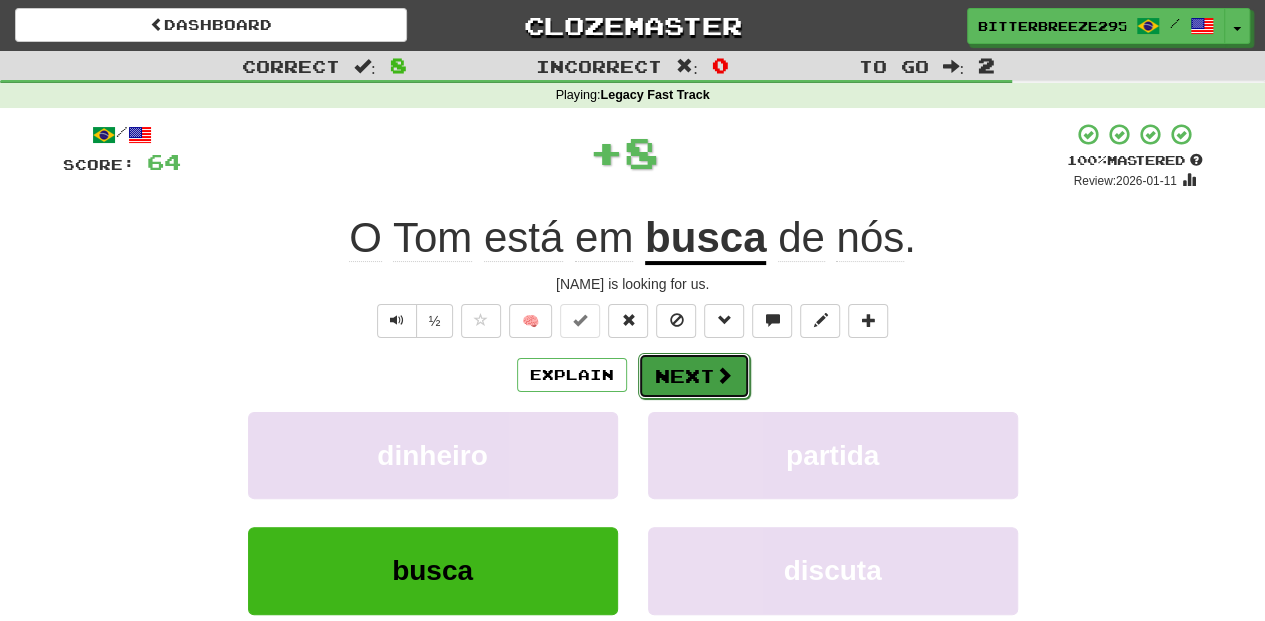 click on "Next" at bounding box center [694, 376] 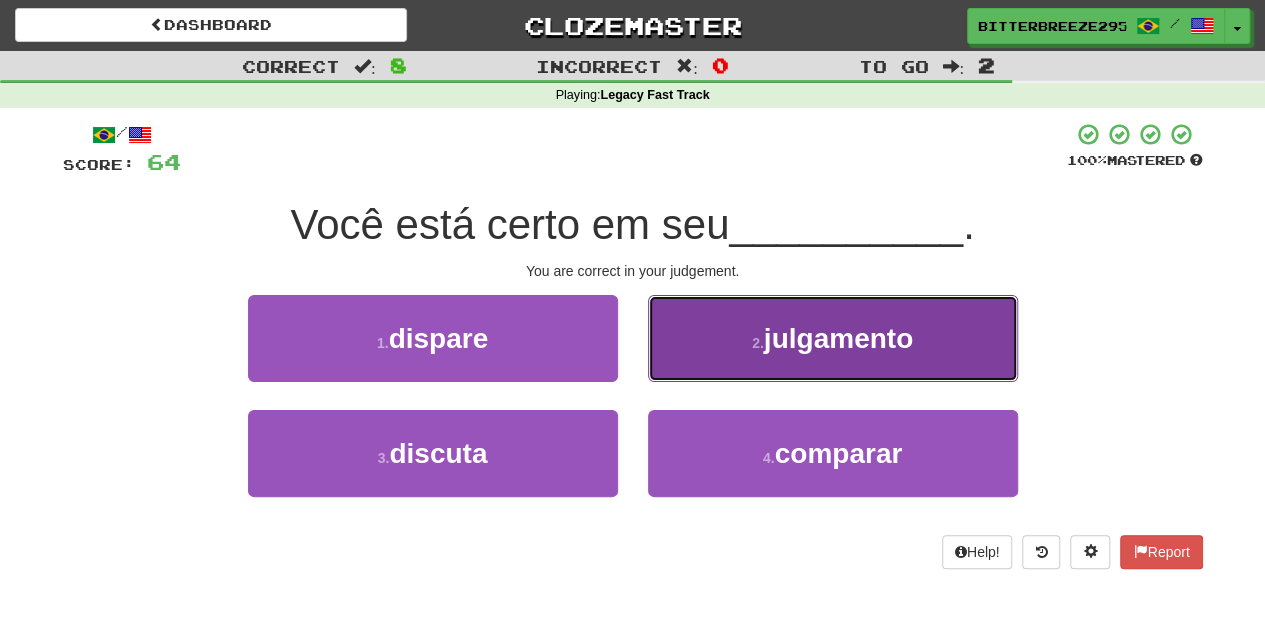 click on "2 .  julgamento" at bounding box center [833, 338] 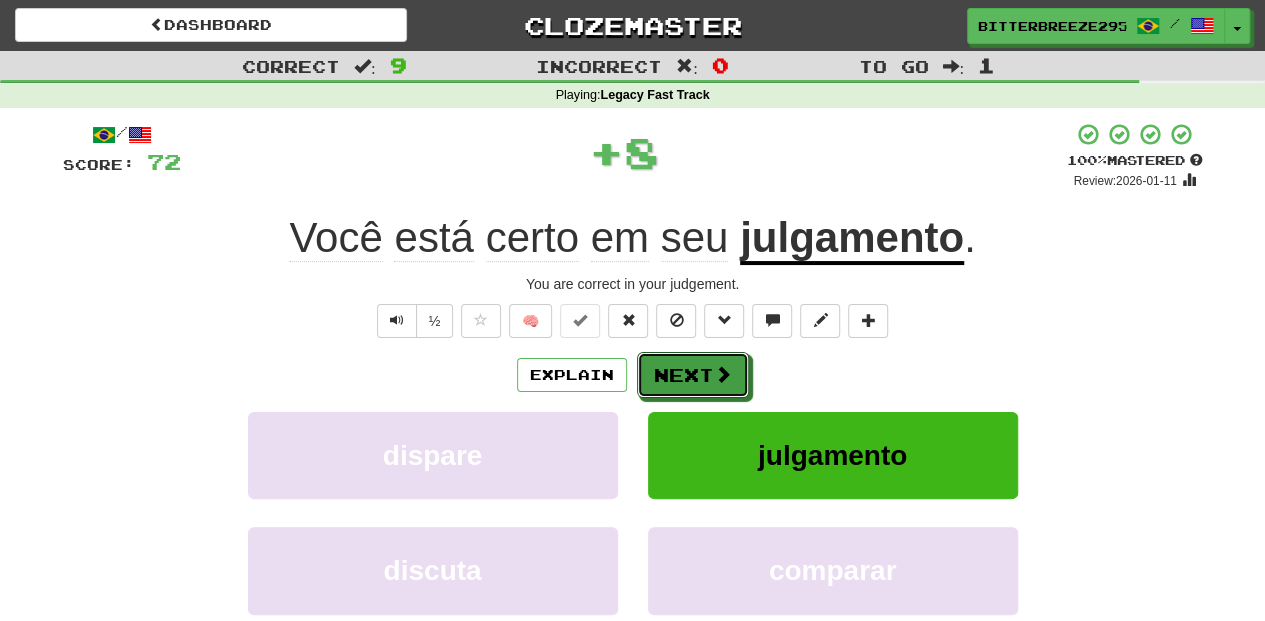 click on "Next" at bounding box center [693, 375] 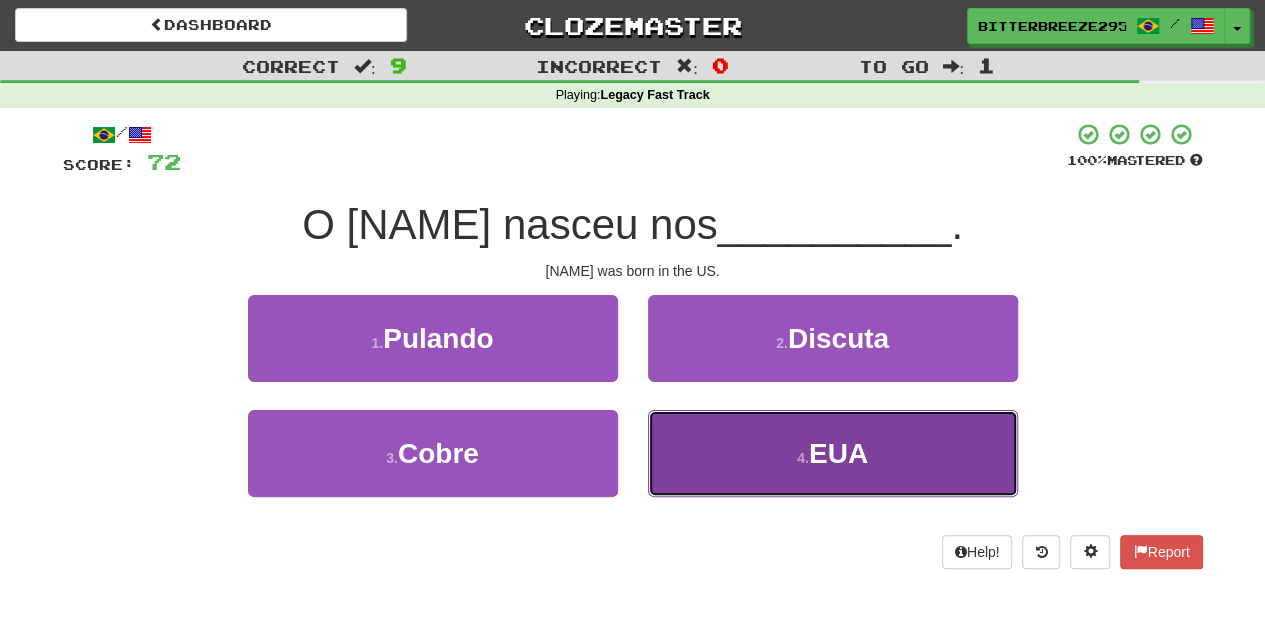 click on "4 .  EUA" at bounding box center (833, 453) 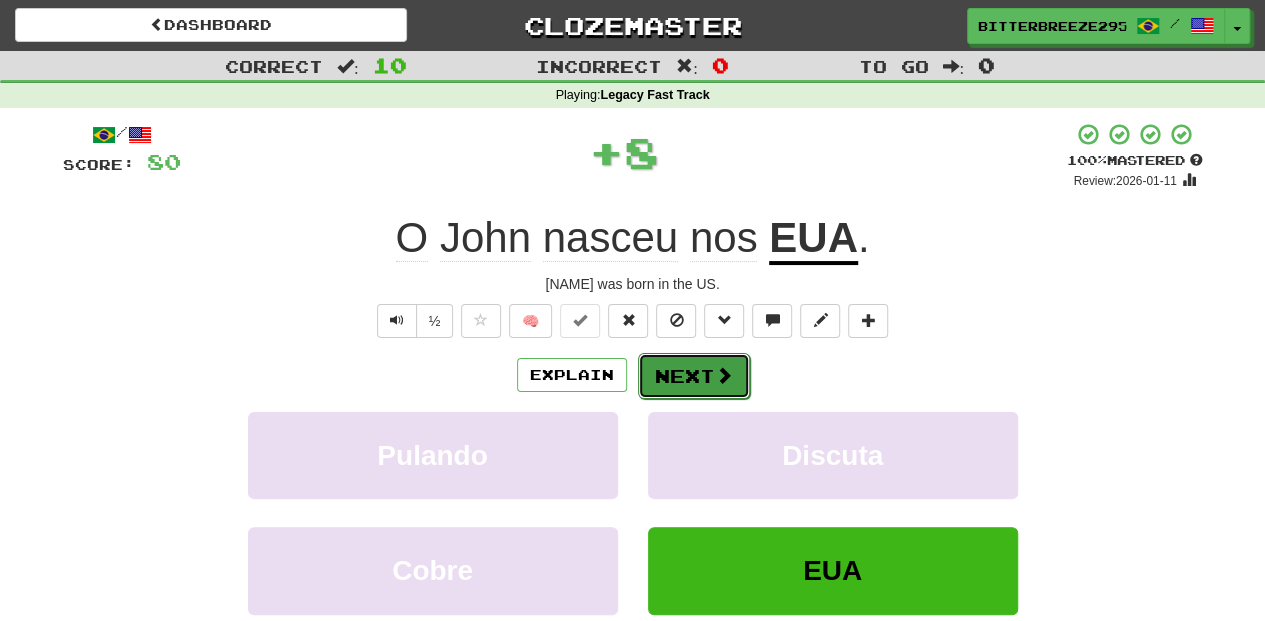 click on "Next" at bounding box center [694, 376] 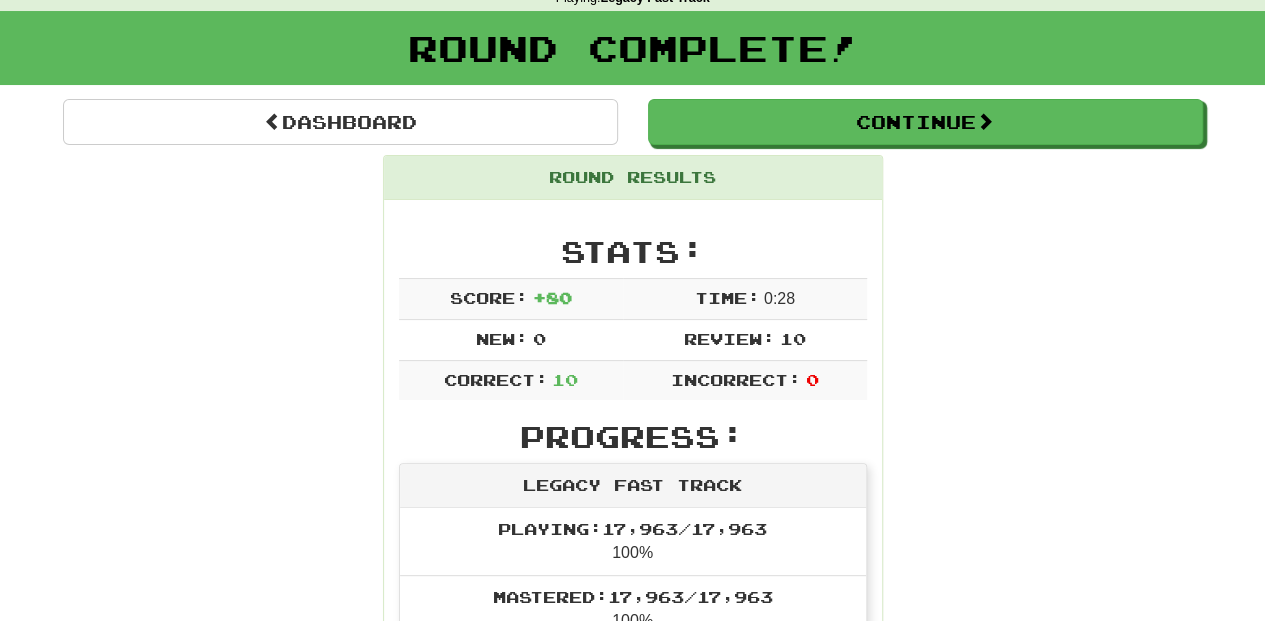 scroll, scrollTop: 66, scrollLeft: 0, axis: vertical 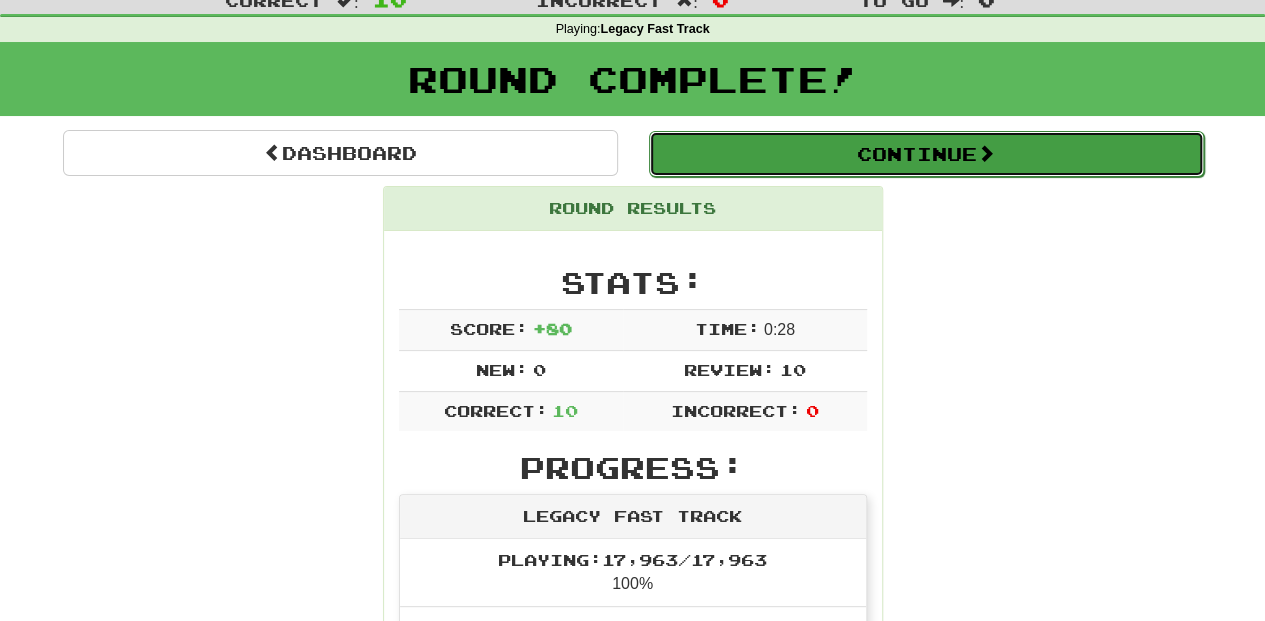 click on "Continue" at bounding box center [926, 154] 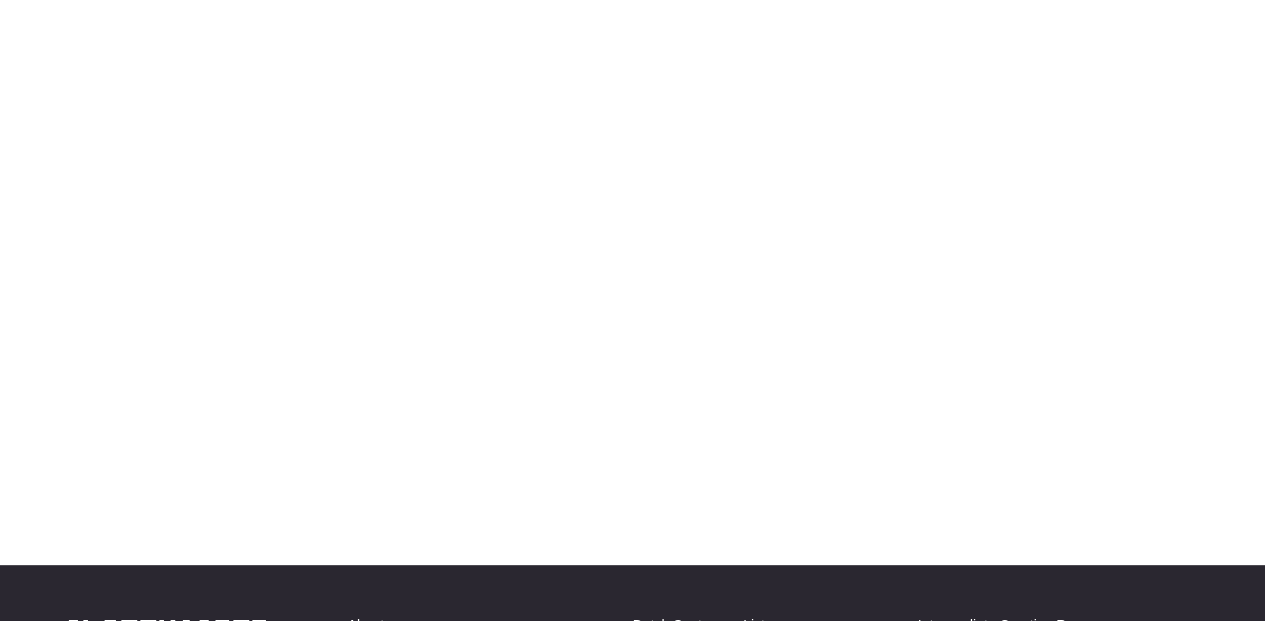 scroll, scrollTop: 66, scrollLeft: 0, axis: vertical 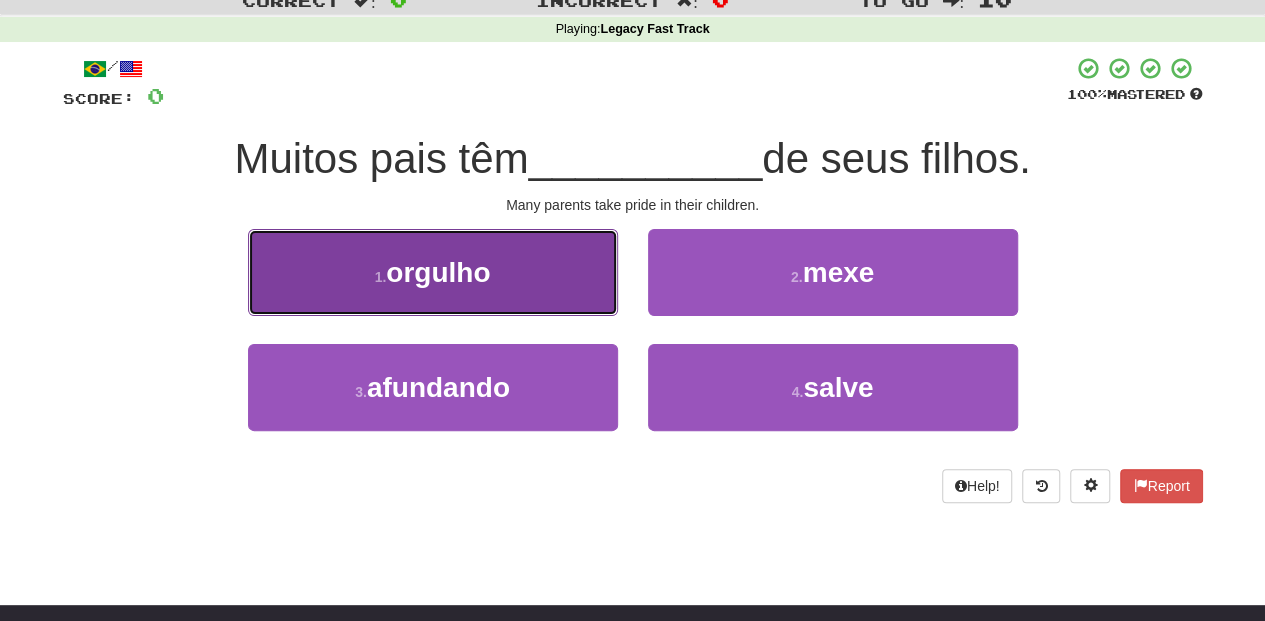 click on "1 .  orgulho" at bounding box center [433, 272] 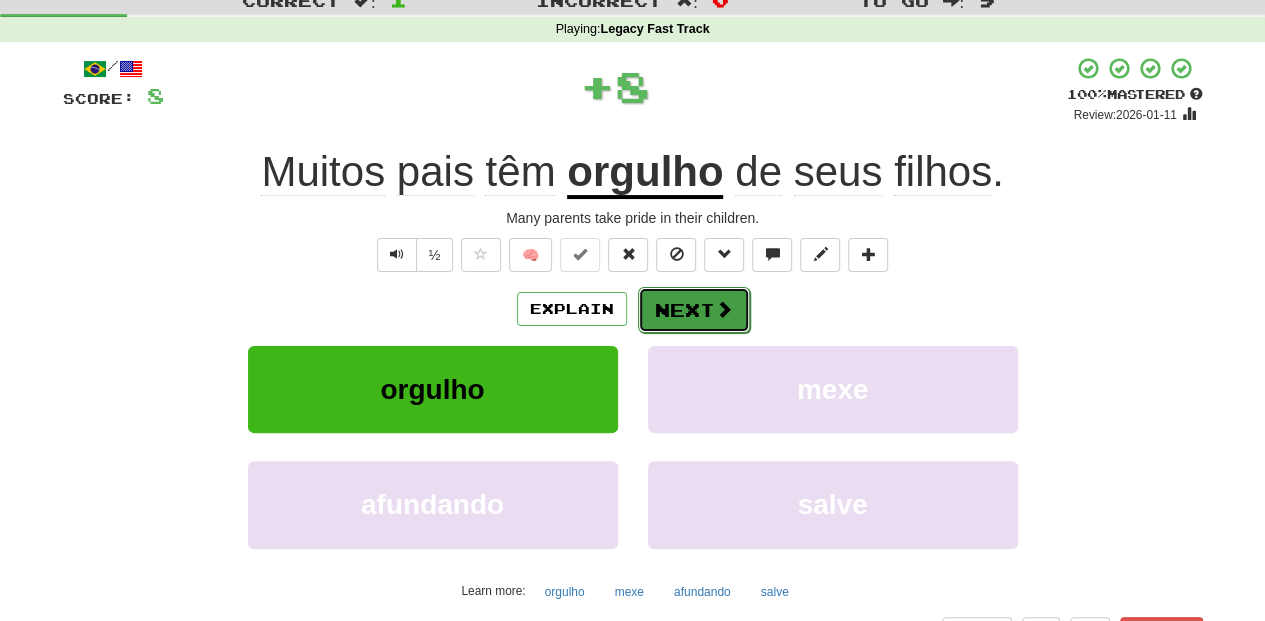 click on "Next" at bounding box center [694, 310] 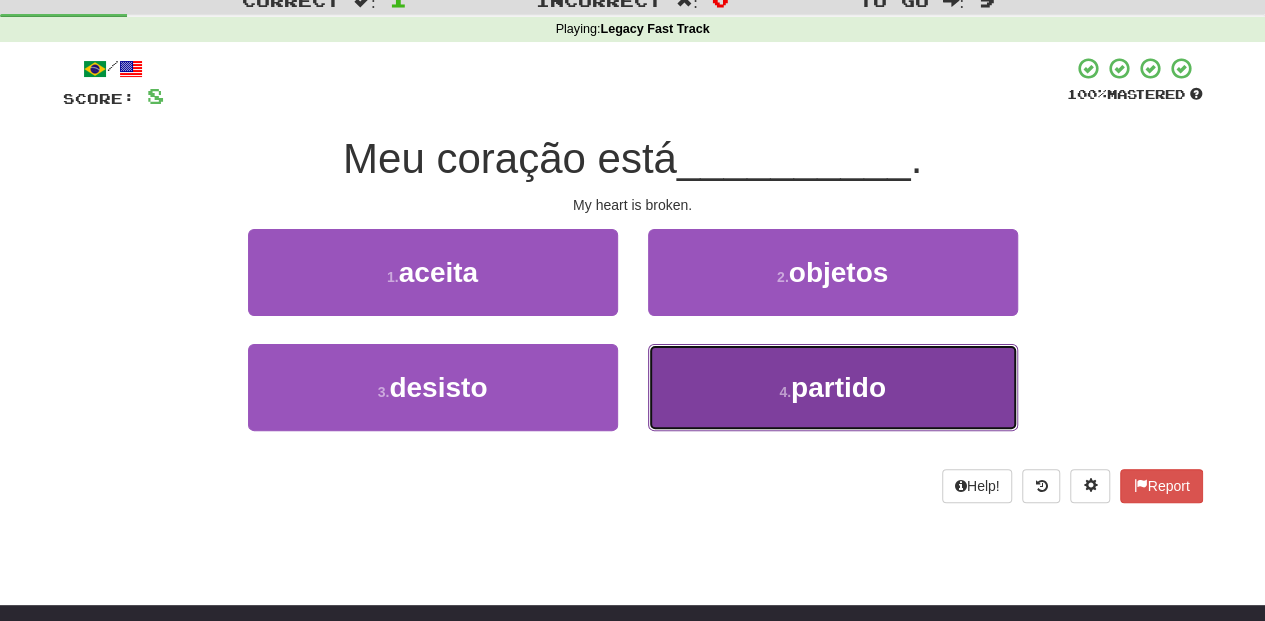 click on "4 .  partido" at bounding box center (833, 387) 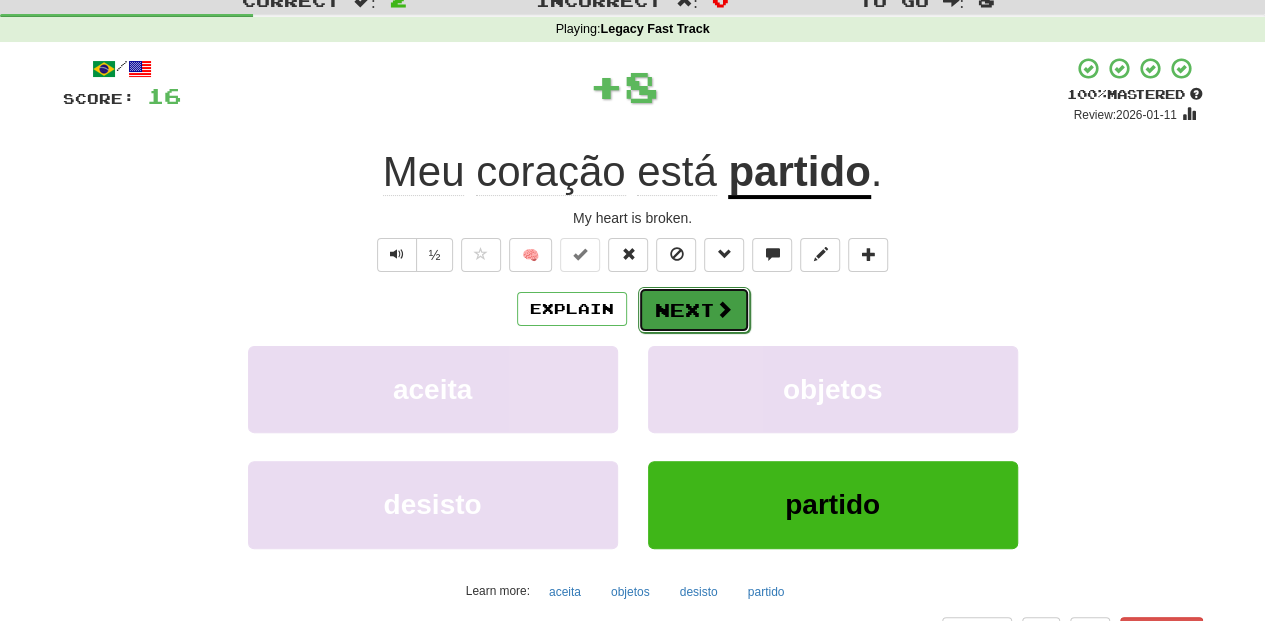 click on "Next" at bounding box center (694, 310) 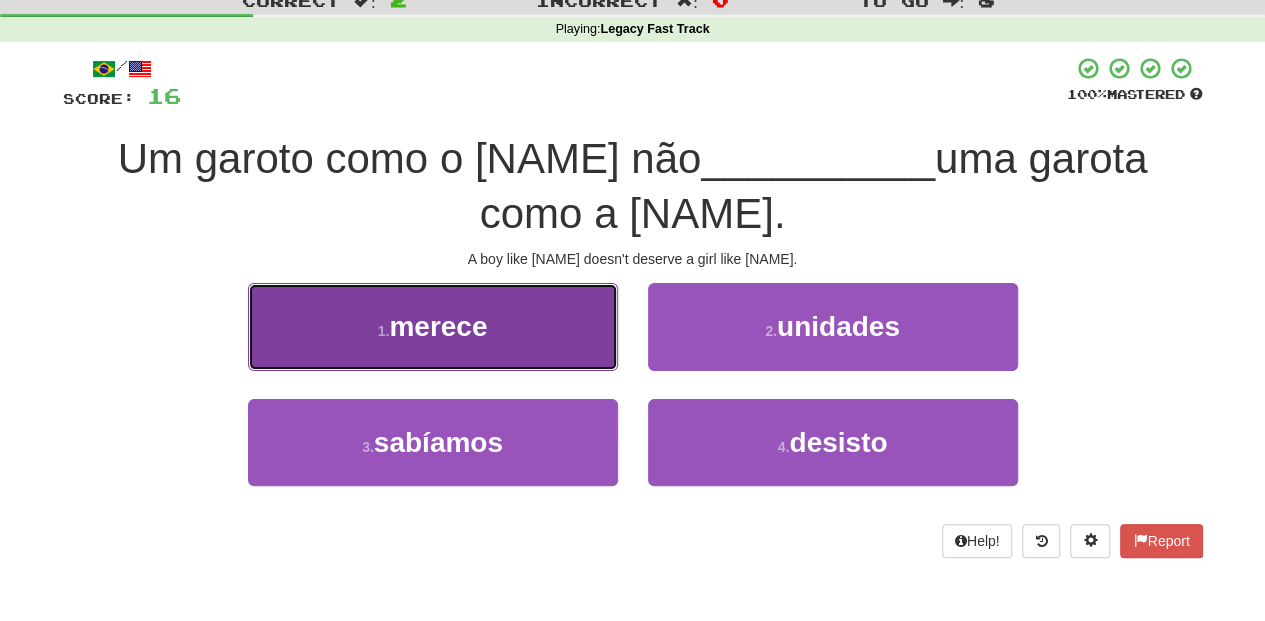 click on "1 .  merece" at bounding box center (433, 326) 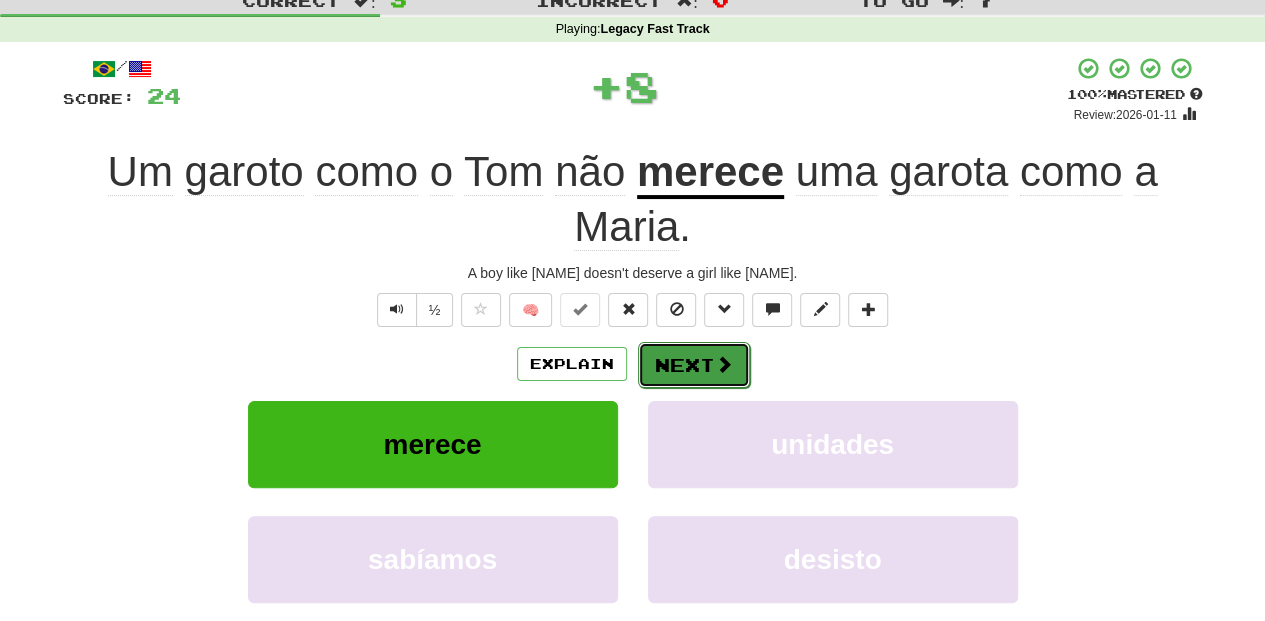 click on "Next" at bounding box center [694, 365] 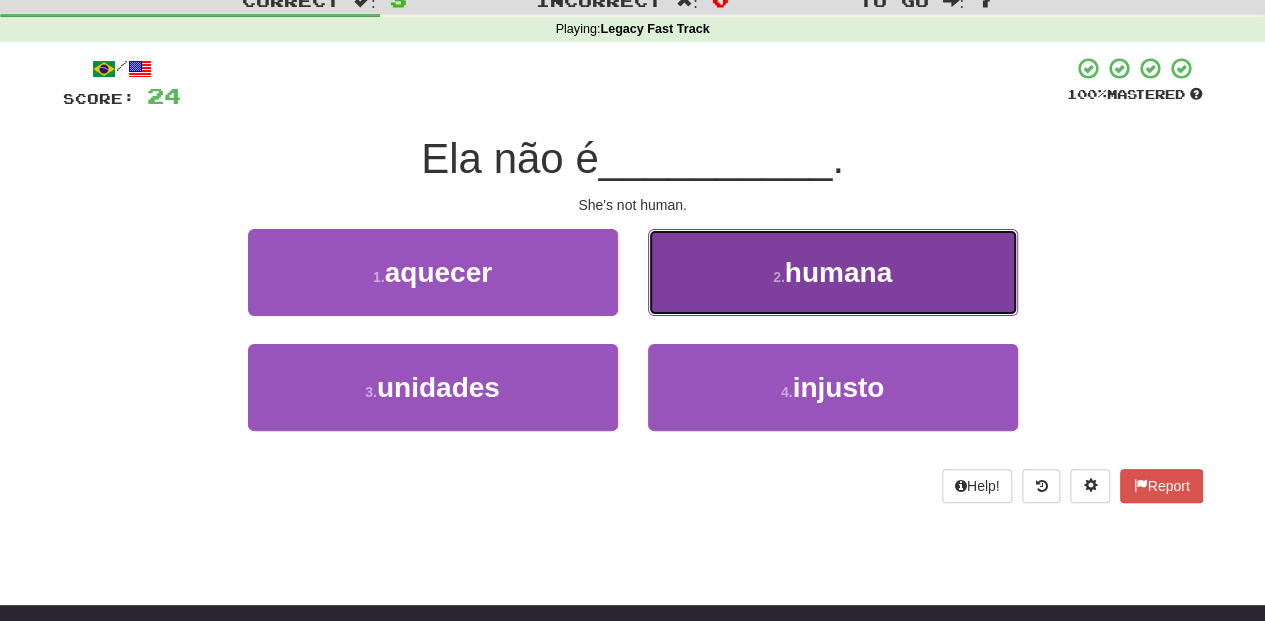 click on "2 .  humana" at bounding box center [833, 272] 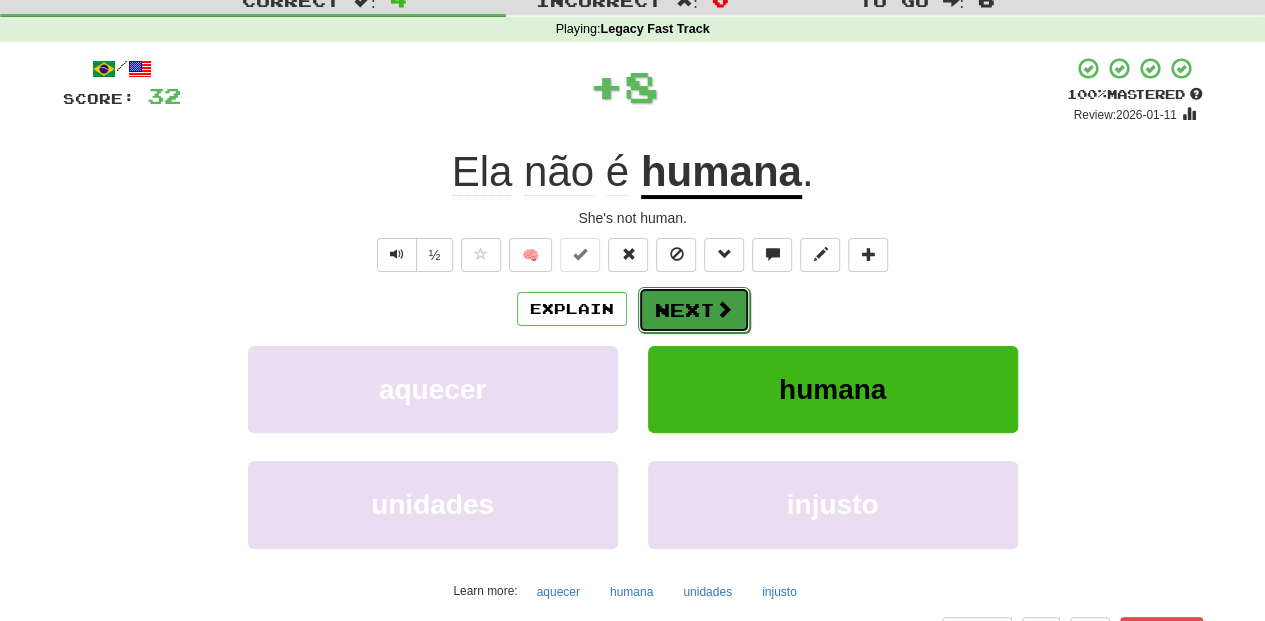 click on "Next" at bounding box center (694, 310) 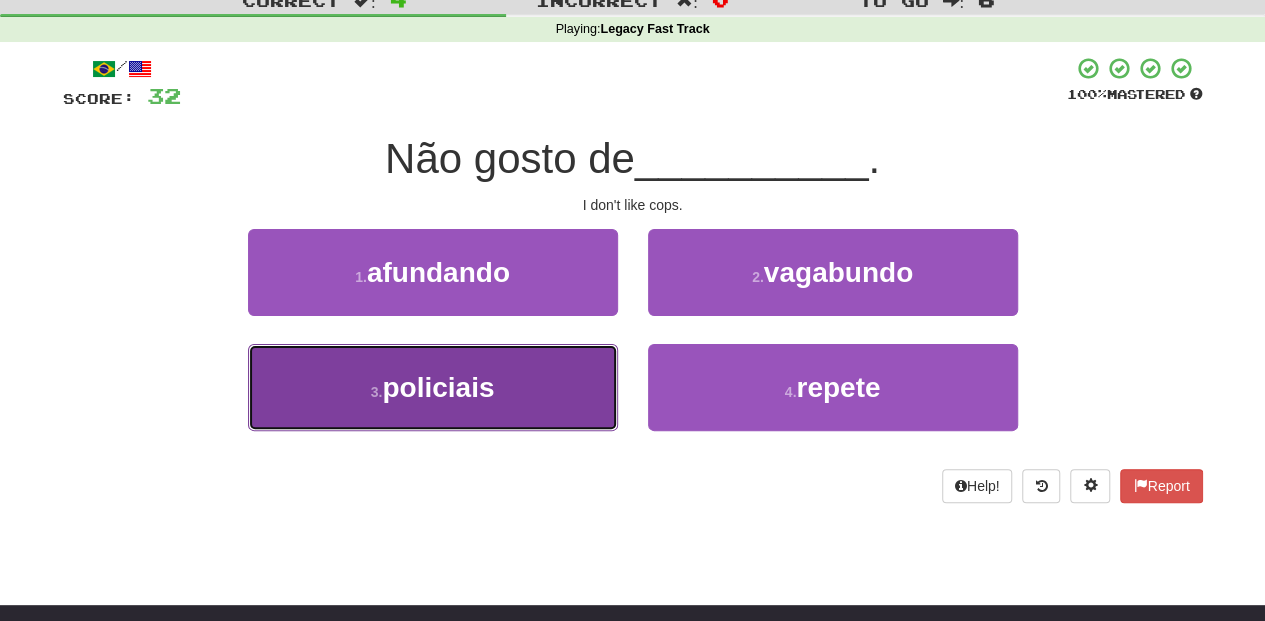 click on "3 .  policiais" at bounding box center [433, 387] 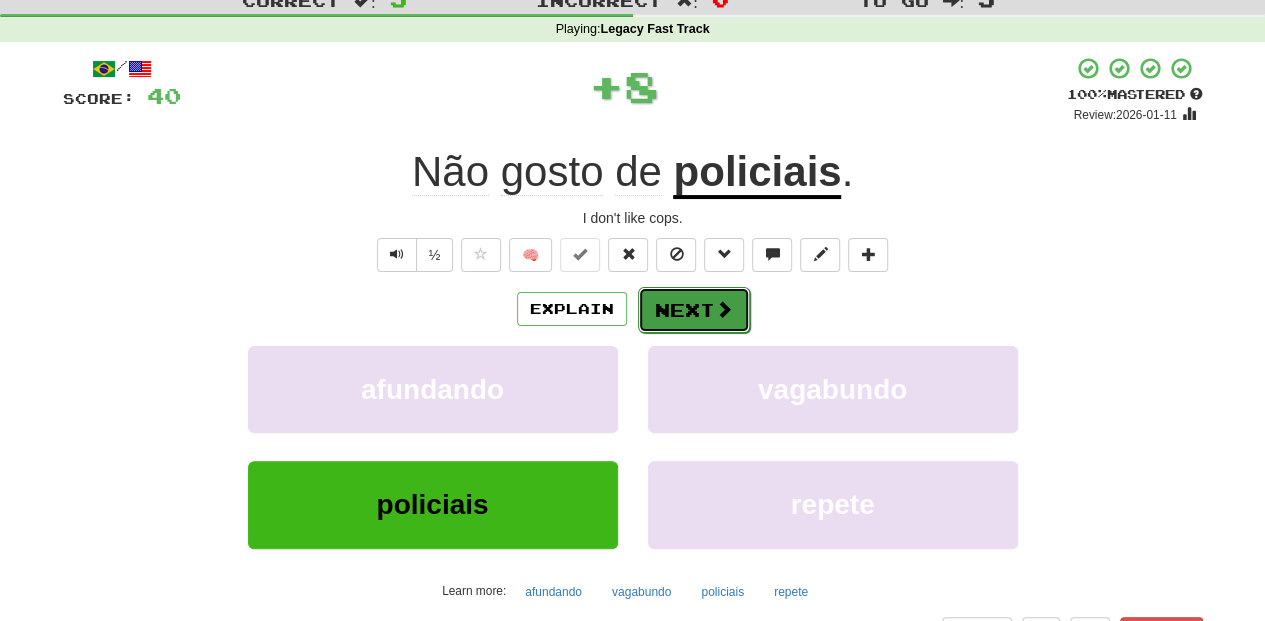 click on "Next" at bounding box center [694, 310] 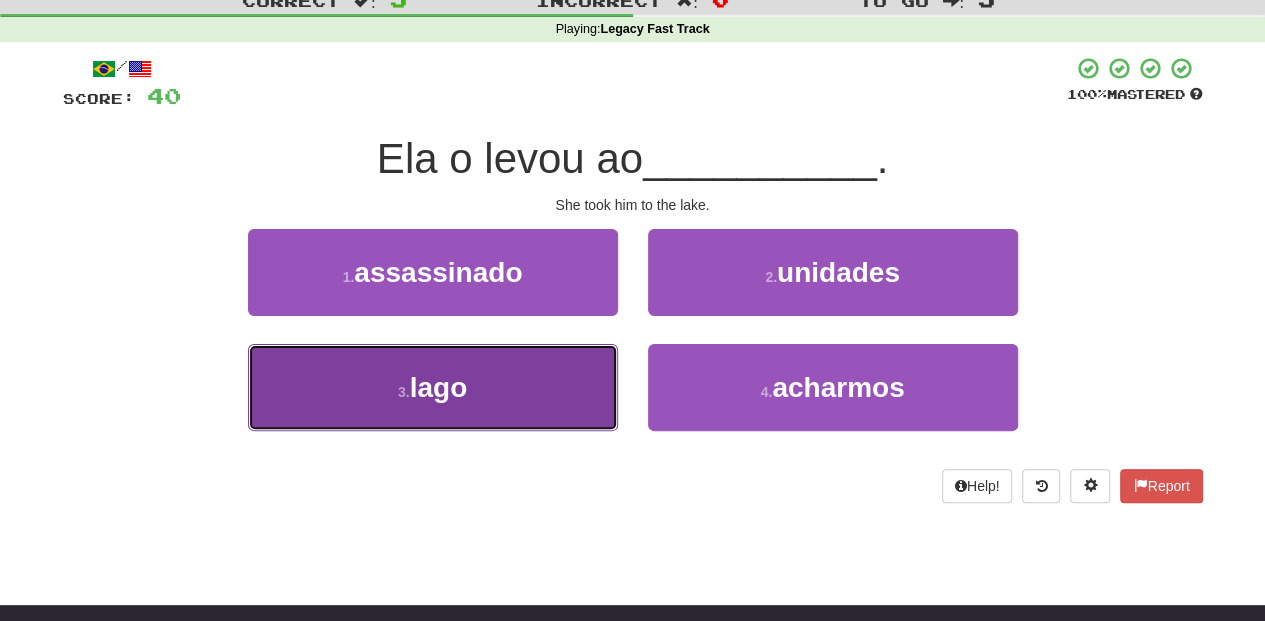 click on "3 .  lago" at bounding box center (433, 387) 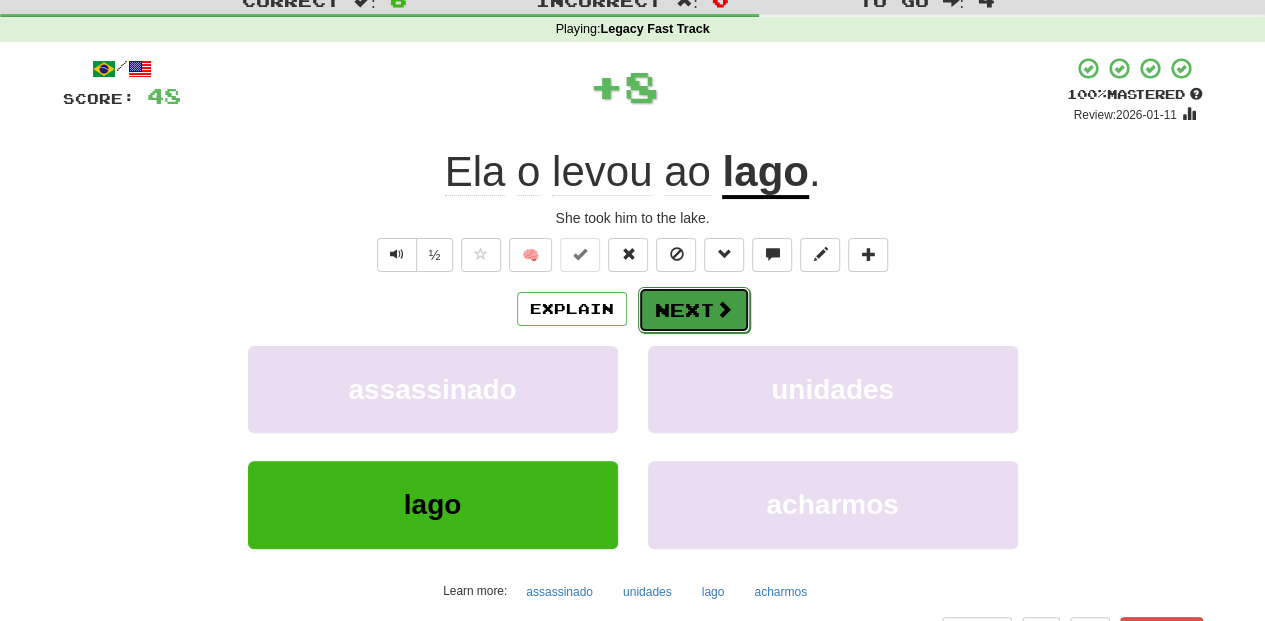 click on "Next" at bounding box center (694, 310) 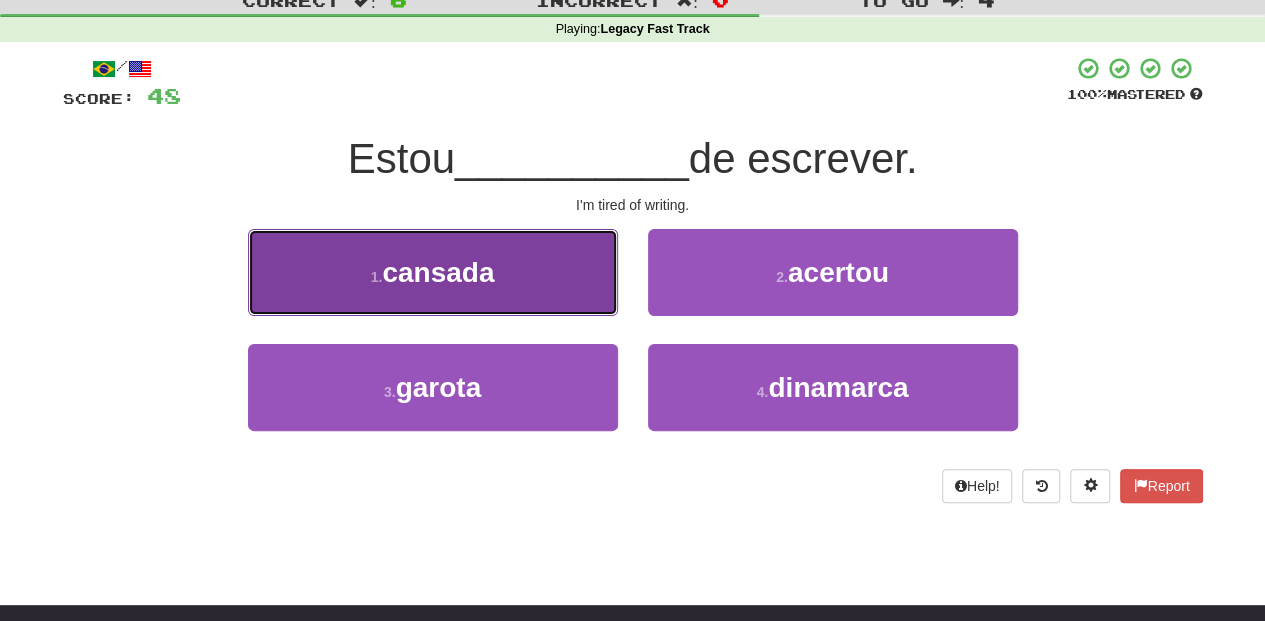 click on "1 .  cansada" at bounding box center (433, 272) 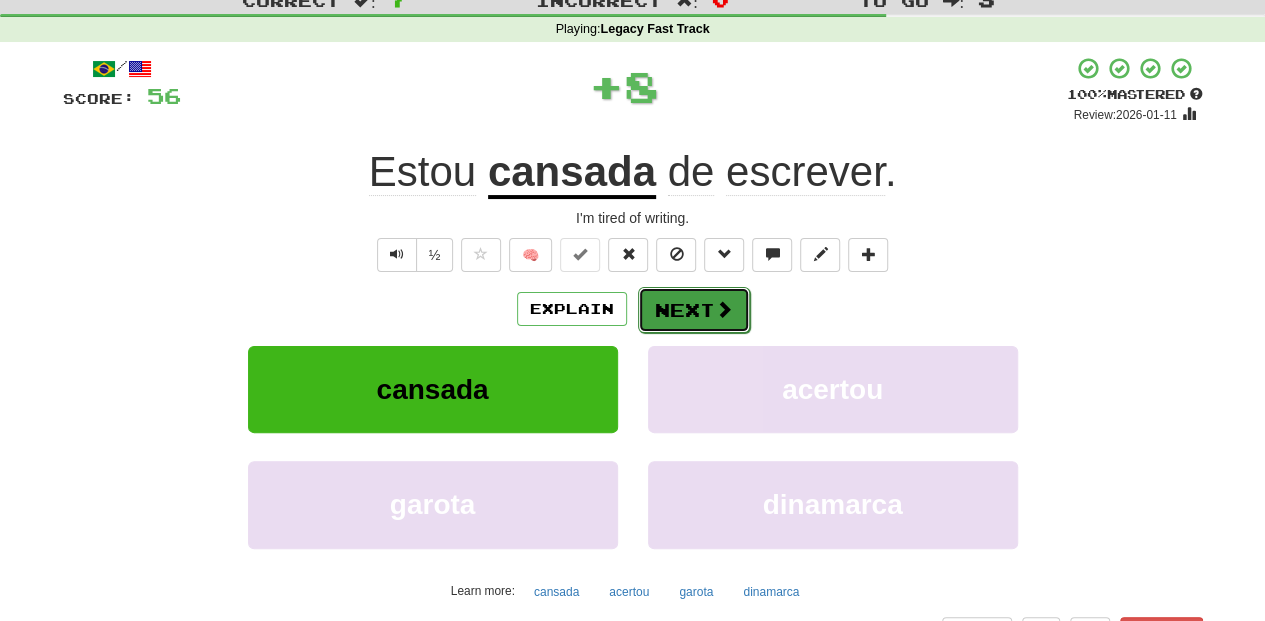 click on "Next" at bounding box center (694, 310) 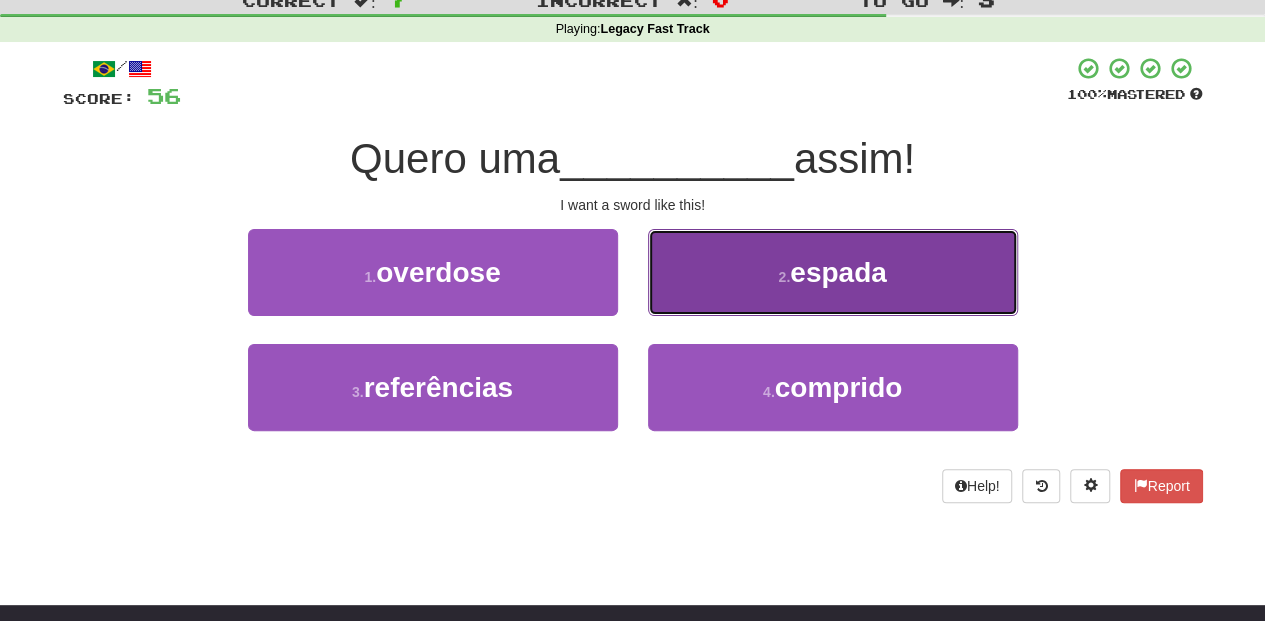 click on "2 .  espada" at bounding box center [833, 272] 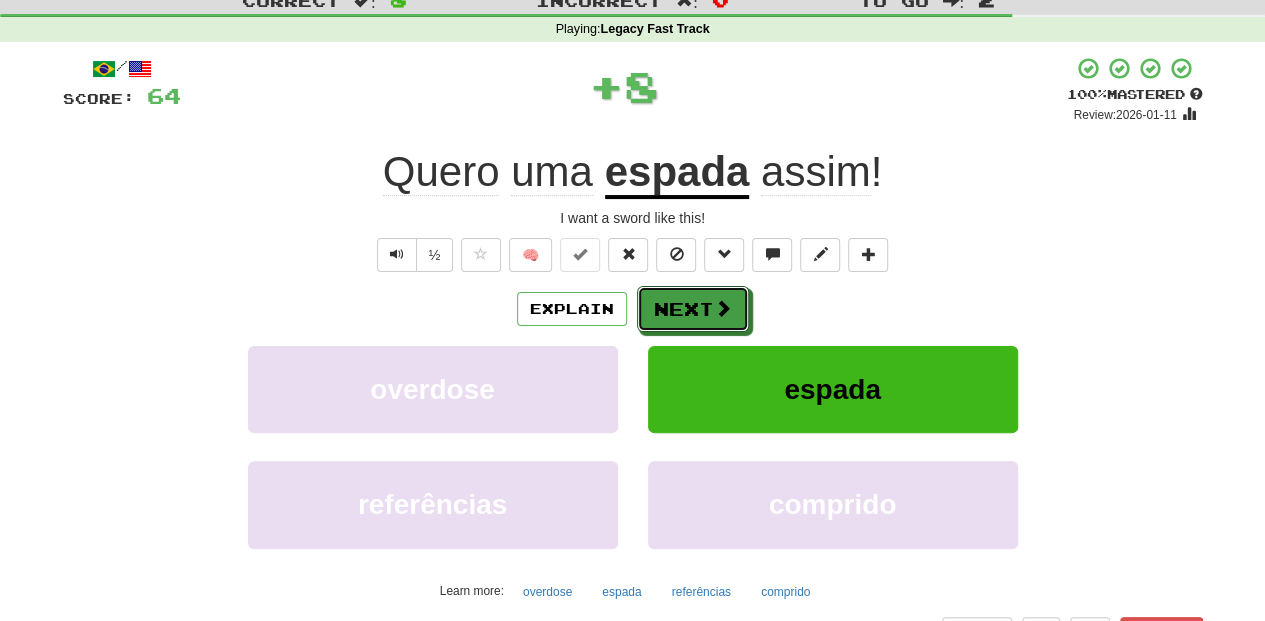 click on "Next" at bounding box center (693, 309) 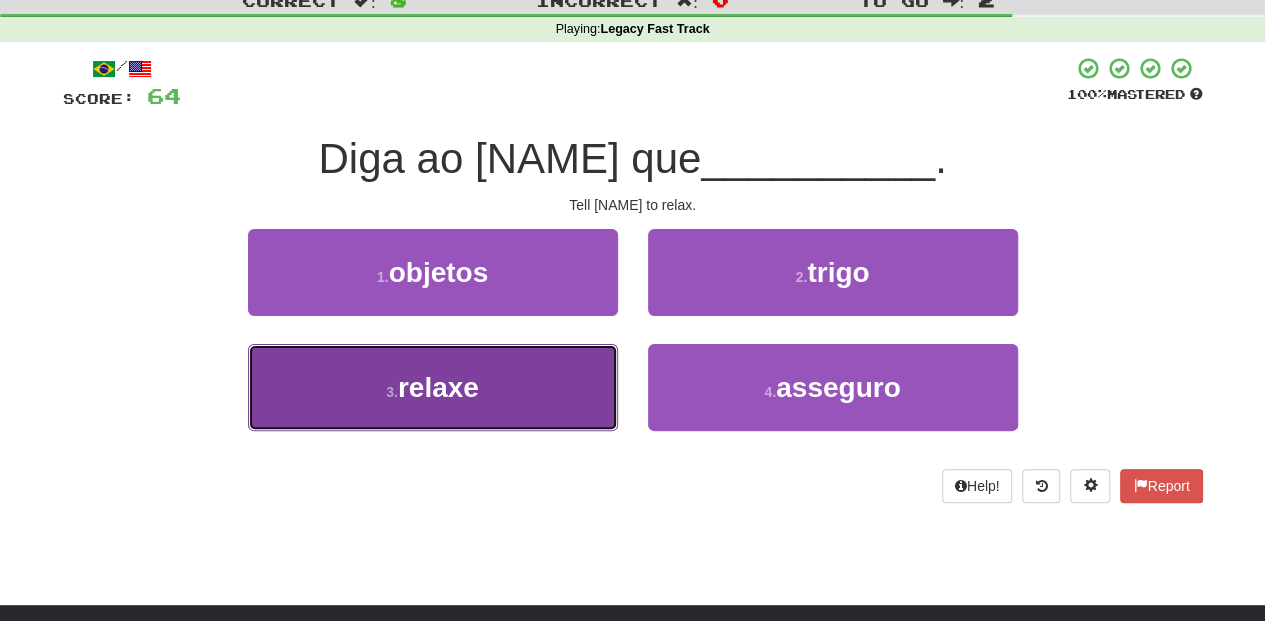 click on "3 .  relaxe" at bounding box center (433, 387) 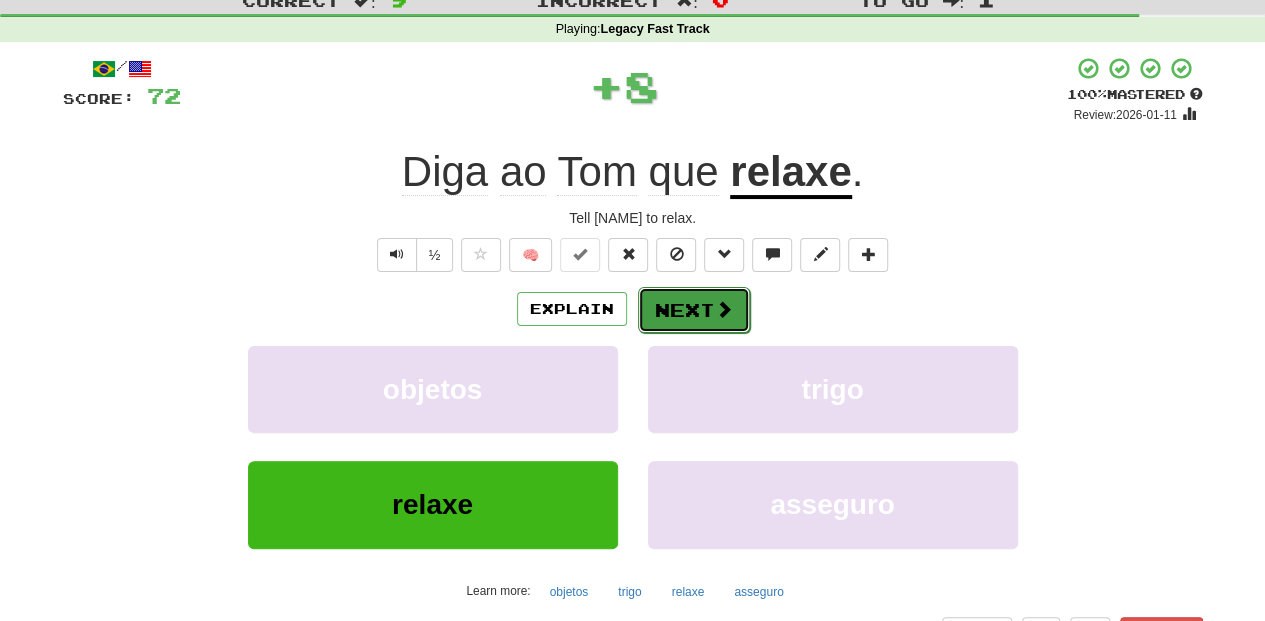 click on "Next" at bounding box center [694, 310] 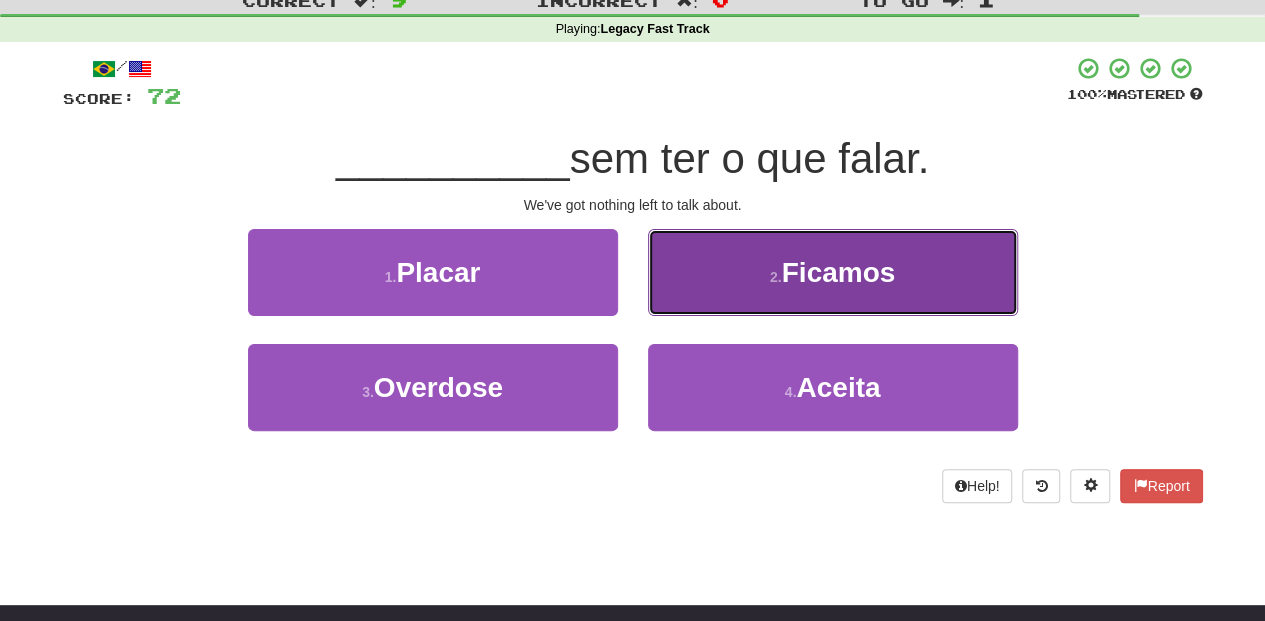 click on "2 .  Ficamos" at bounding box center (833, 272) 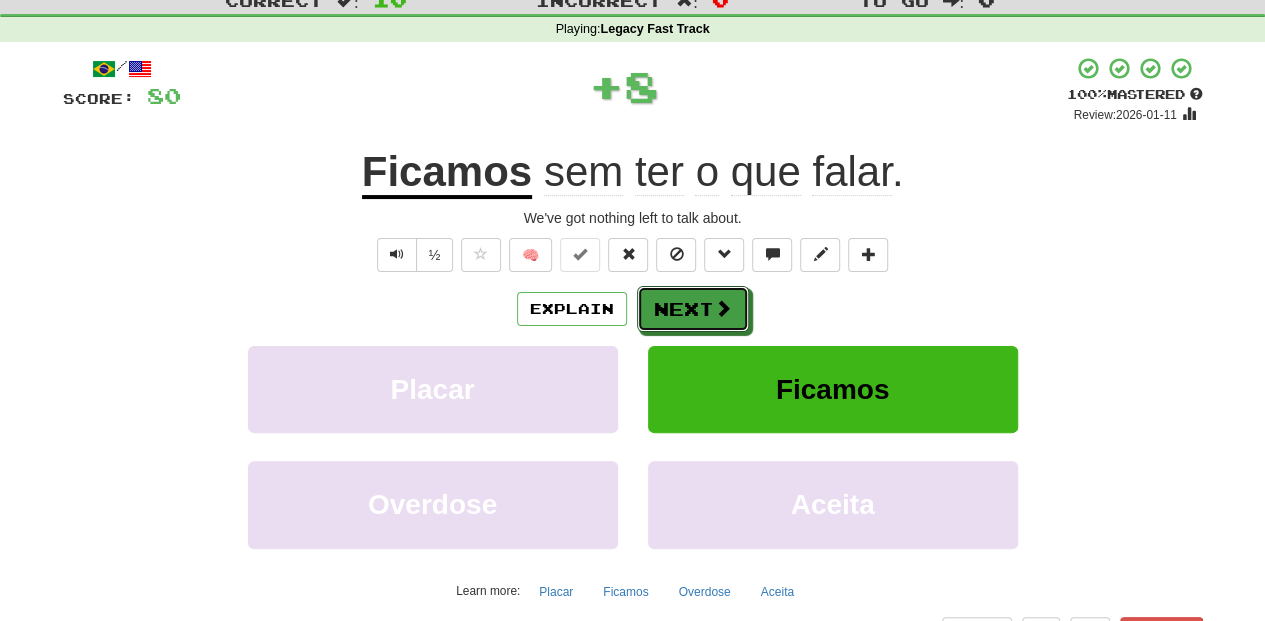 click on "Next" at bounding box center (693, 309) 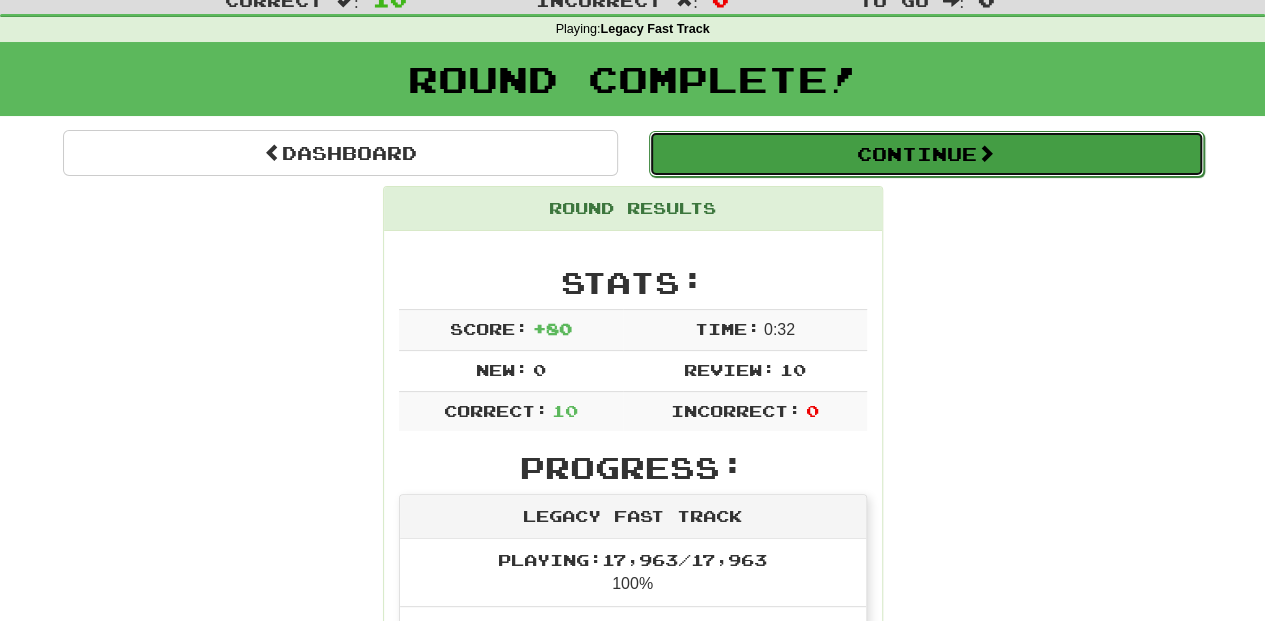 click on "Continue" at bounding box center (926, 154) 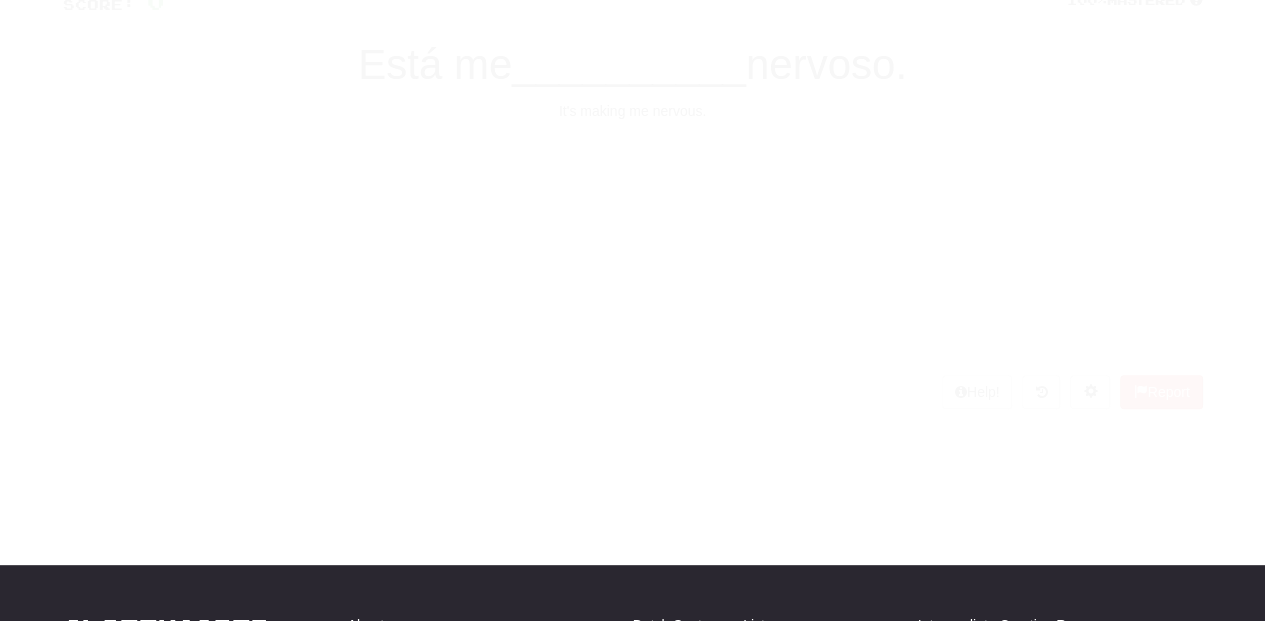 scroll, scrollTop: 66, scrollLeft: 0, axis: vertical 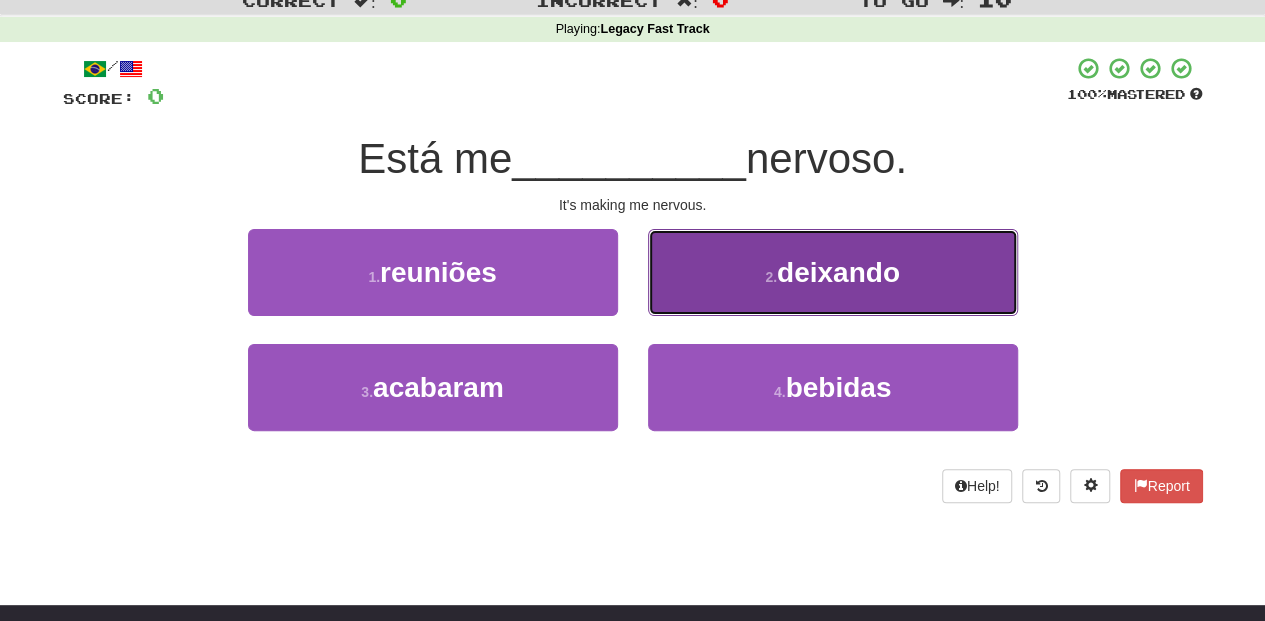 click on "2 .  deixando" at bounding box center (833, 272) 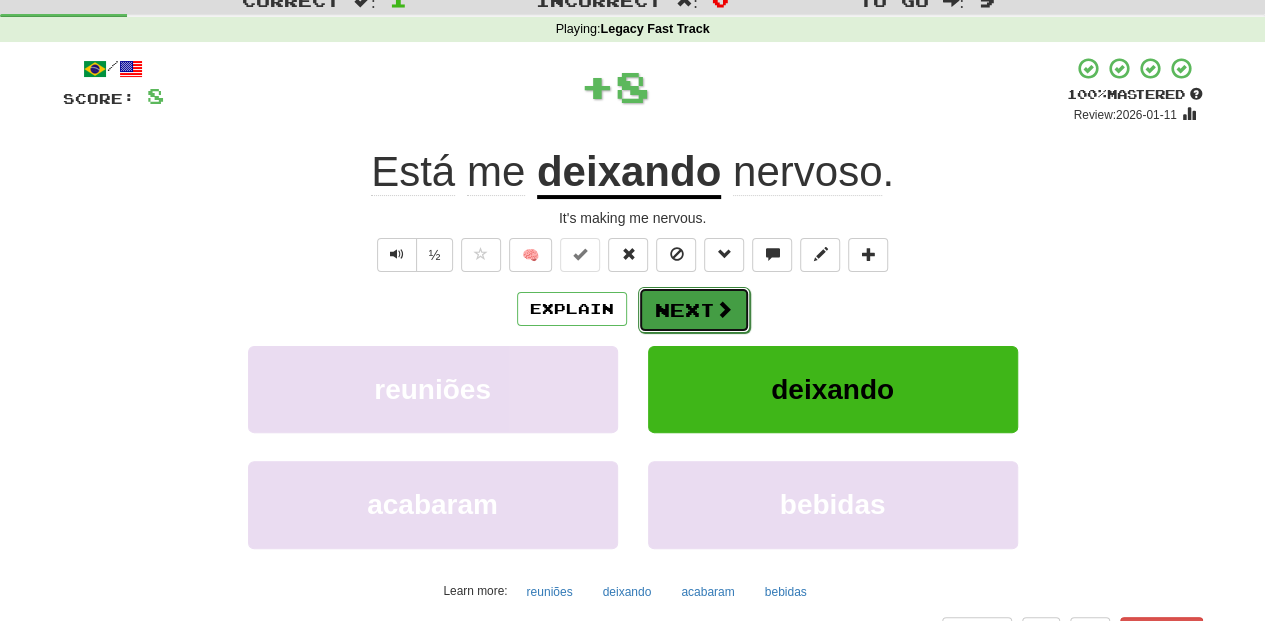 click on "Next" at bounding box center [694, 310] 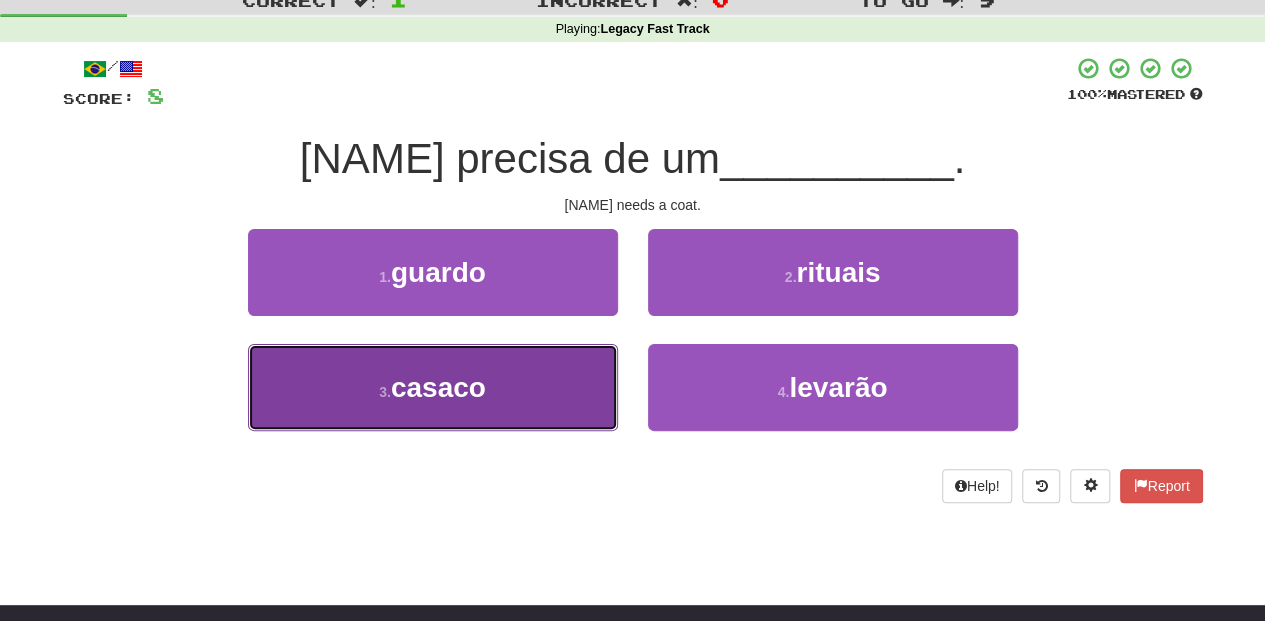 click on "3 .  casaco" at bounding box center (433, 387) 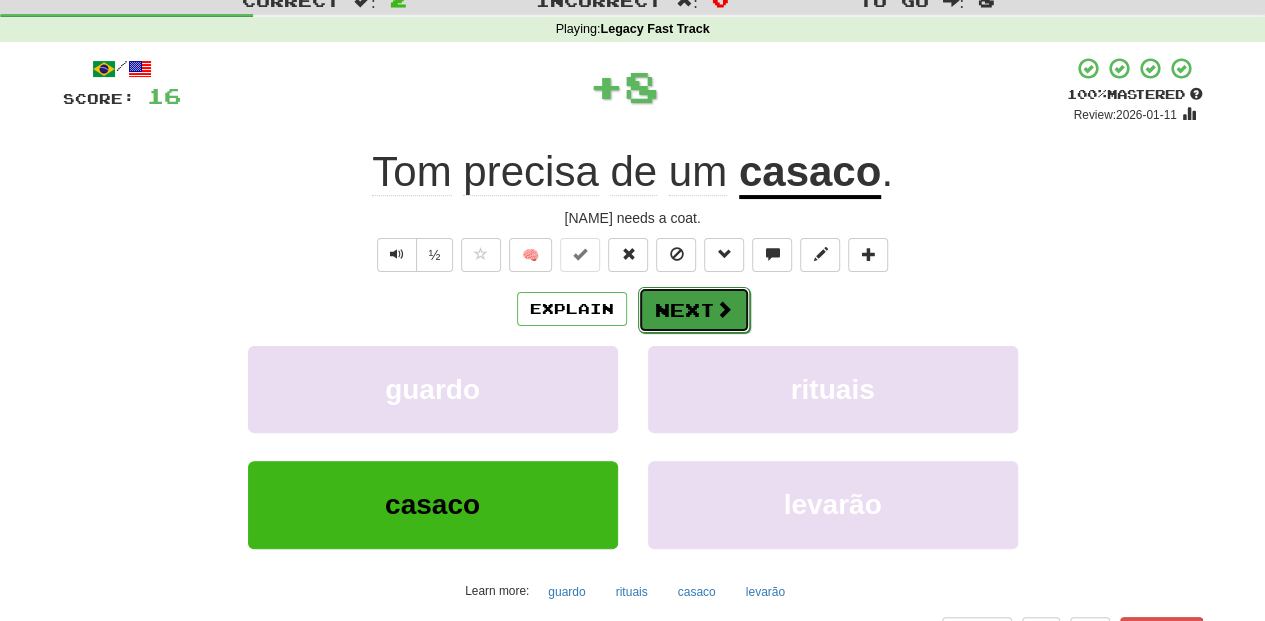click on "Next" at bounding box center (694, 310) 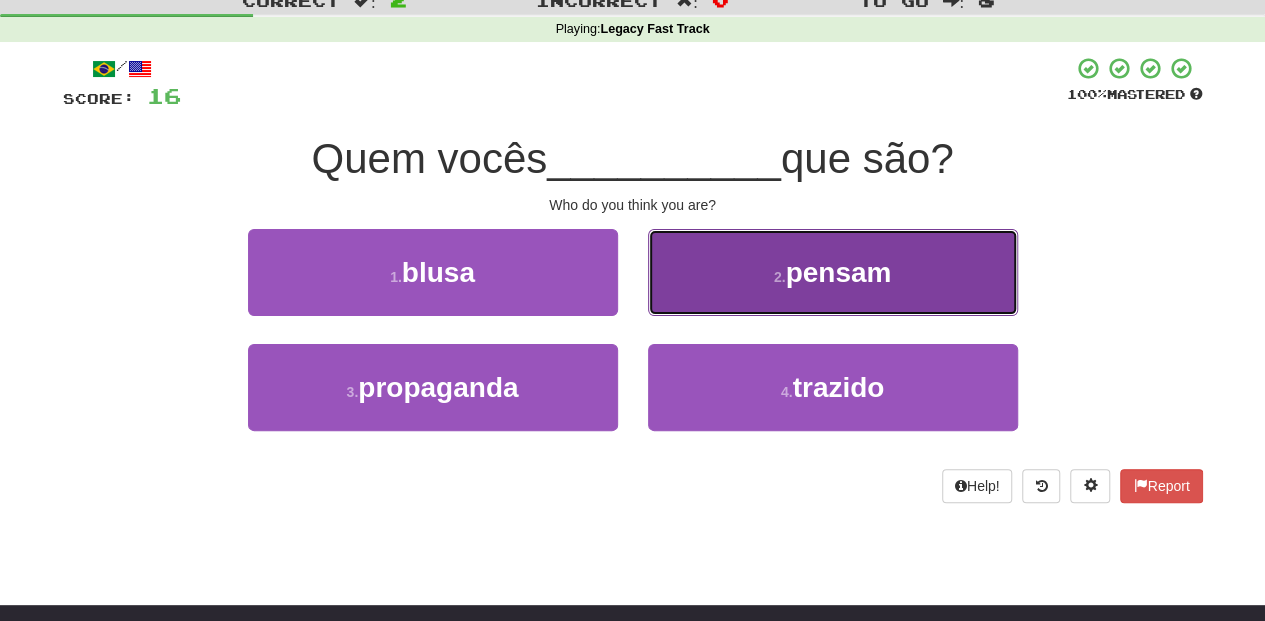 click on "2 .  pensam" at bounding box center [833, 272] 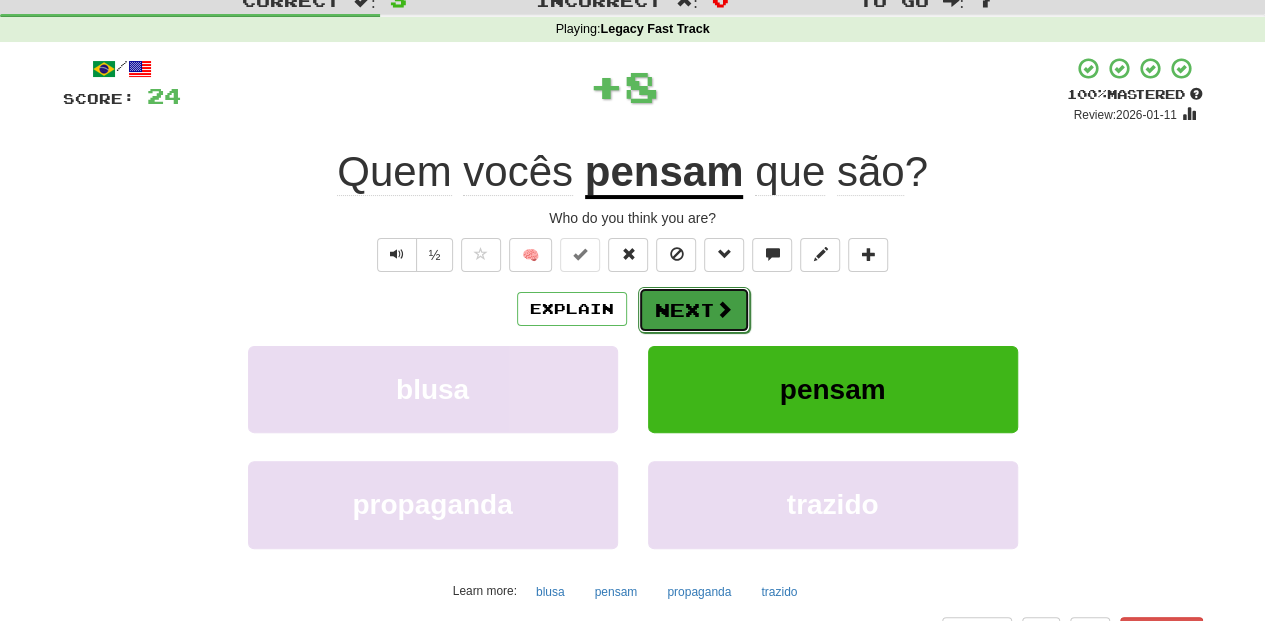 click on "Next" at bounding box center (694, 310) 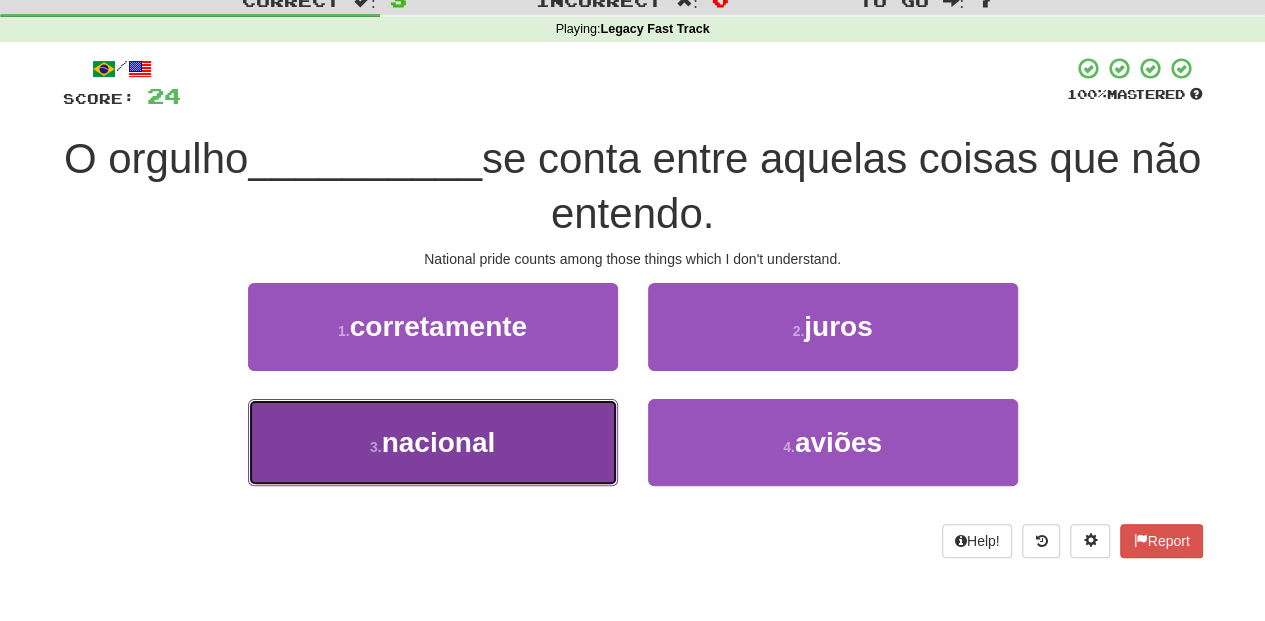 click on "3 .  nacional" at bounding box center [433, 442] 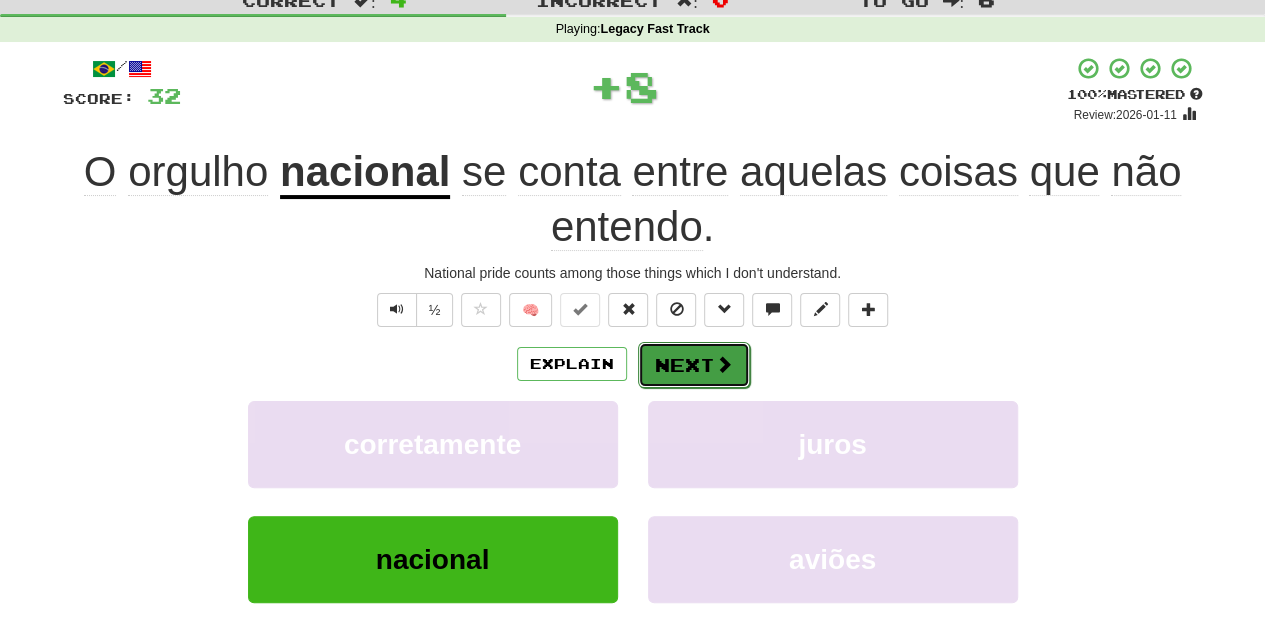 click on "Next" at bounding box center (694, 365) 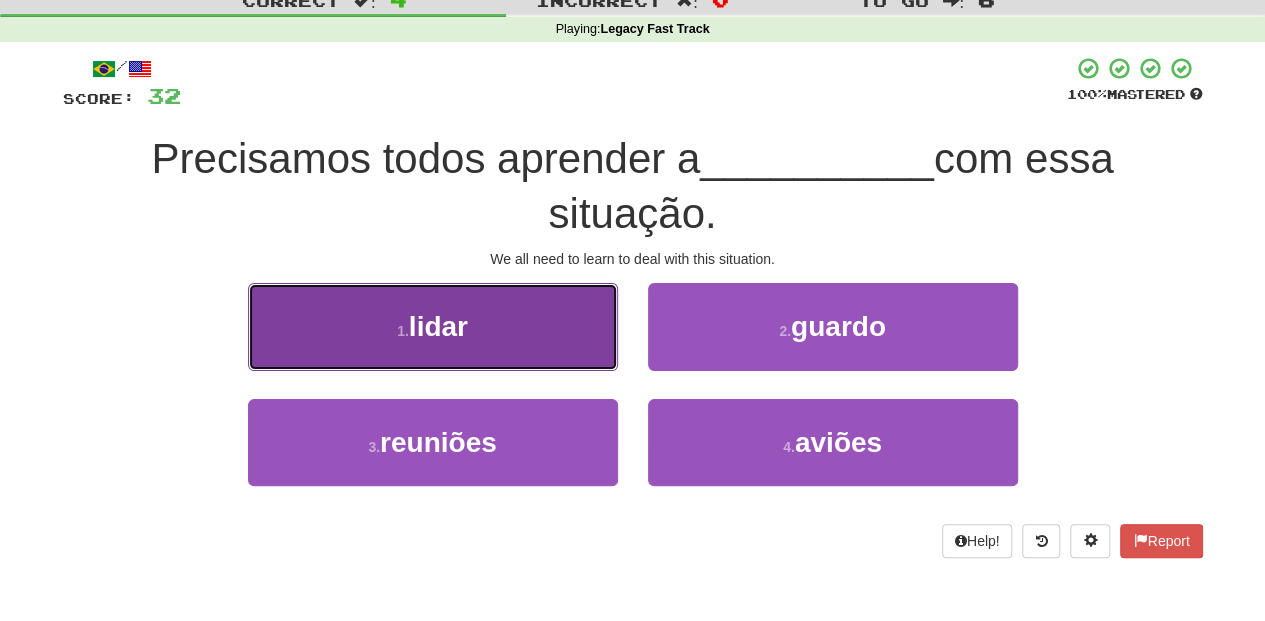 click on "1 .  lidar" at bounding box center [433, 326] 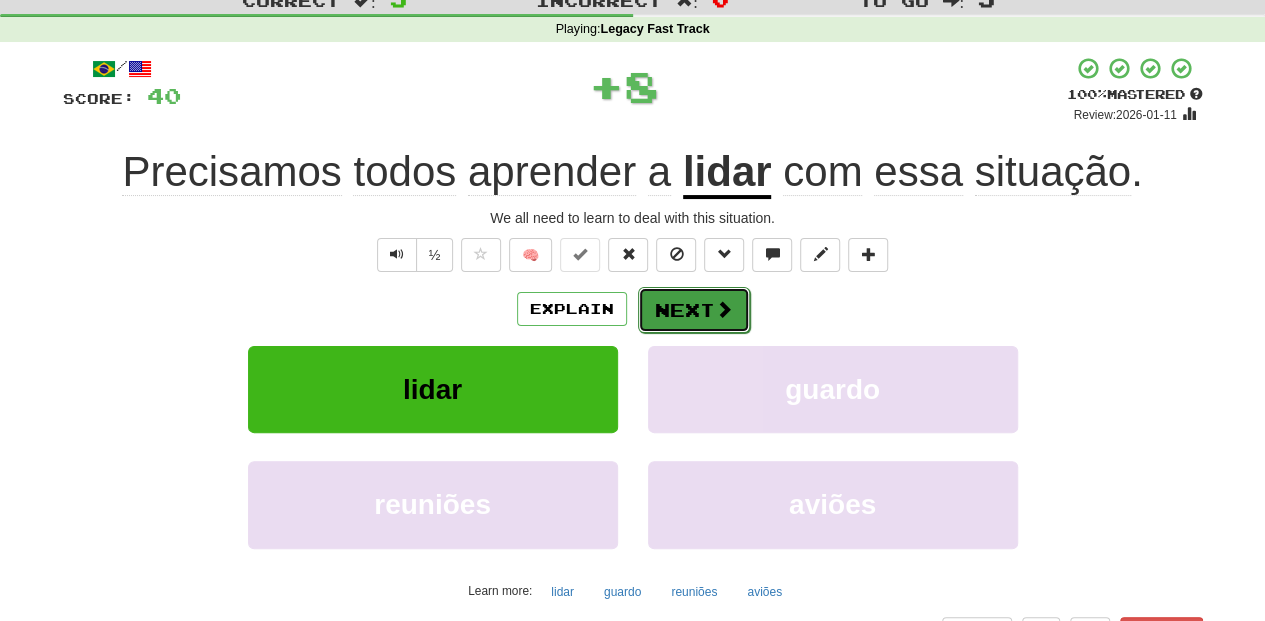 click on "Next" at bounding box center (694, 310) 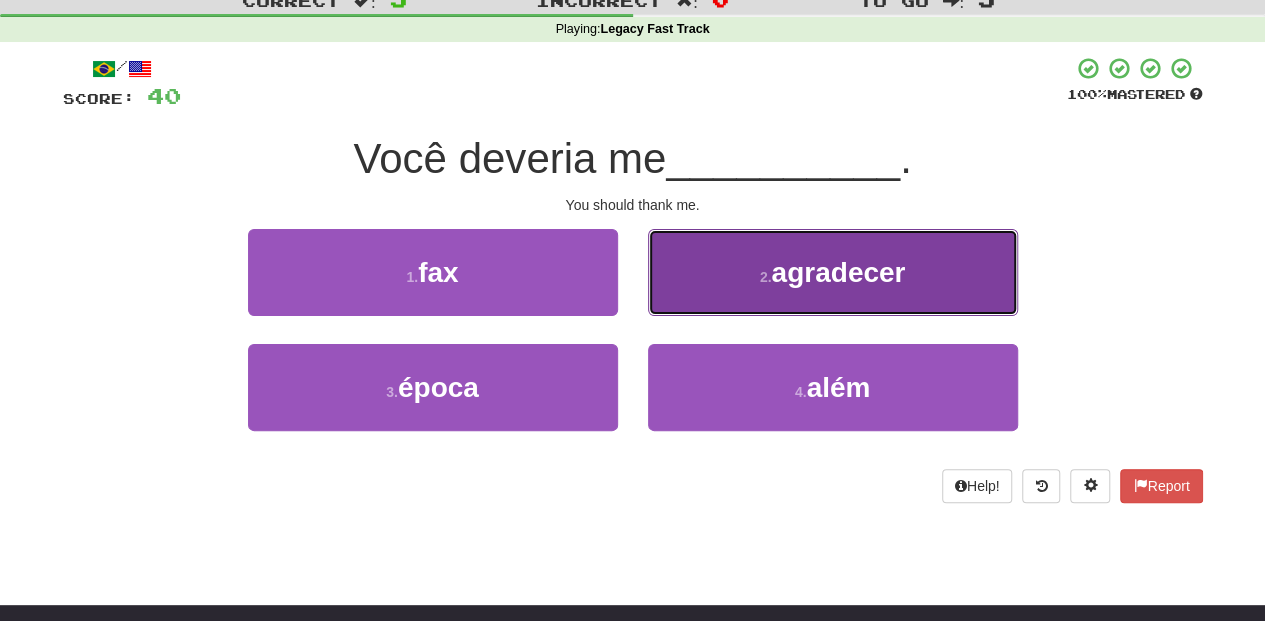 click on "2 .  agradecer" at bounding box center [833, 272] 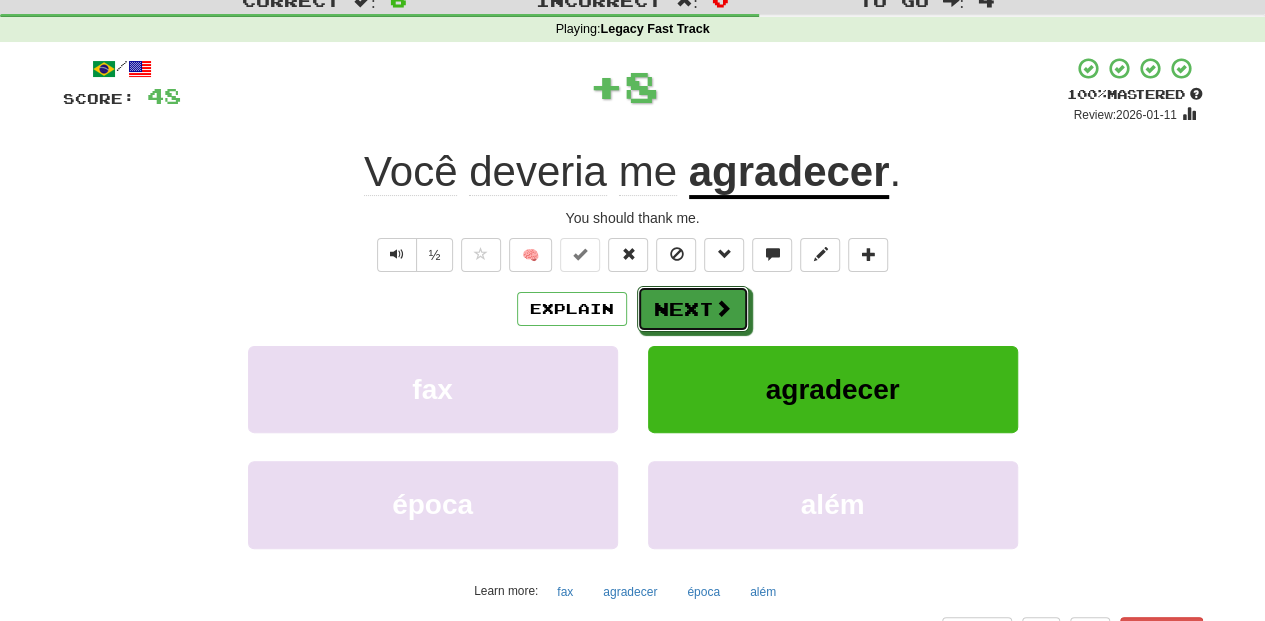 click on "Next" at bounding box center (693, 309) 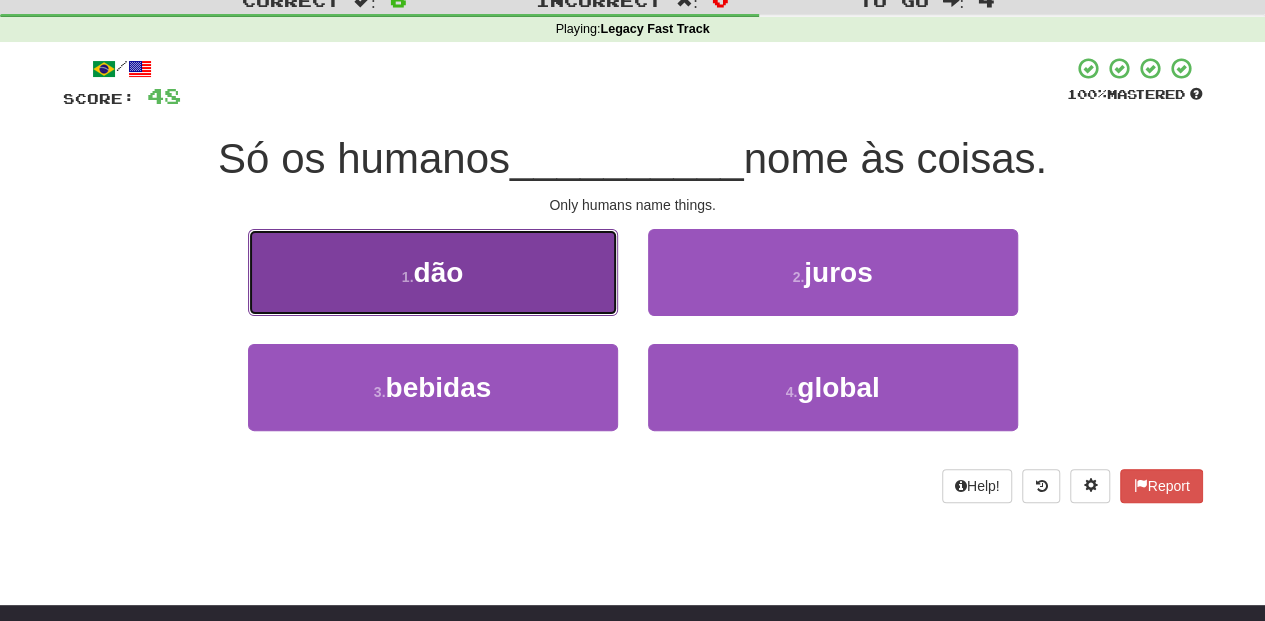 click on "1 .  dão" at bounding box center [433, 272] 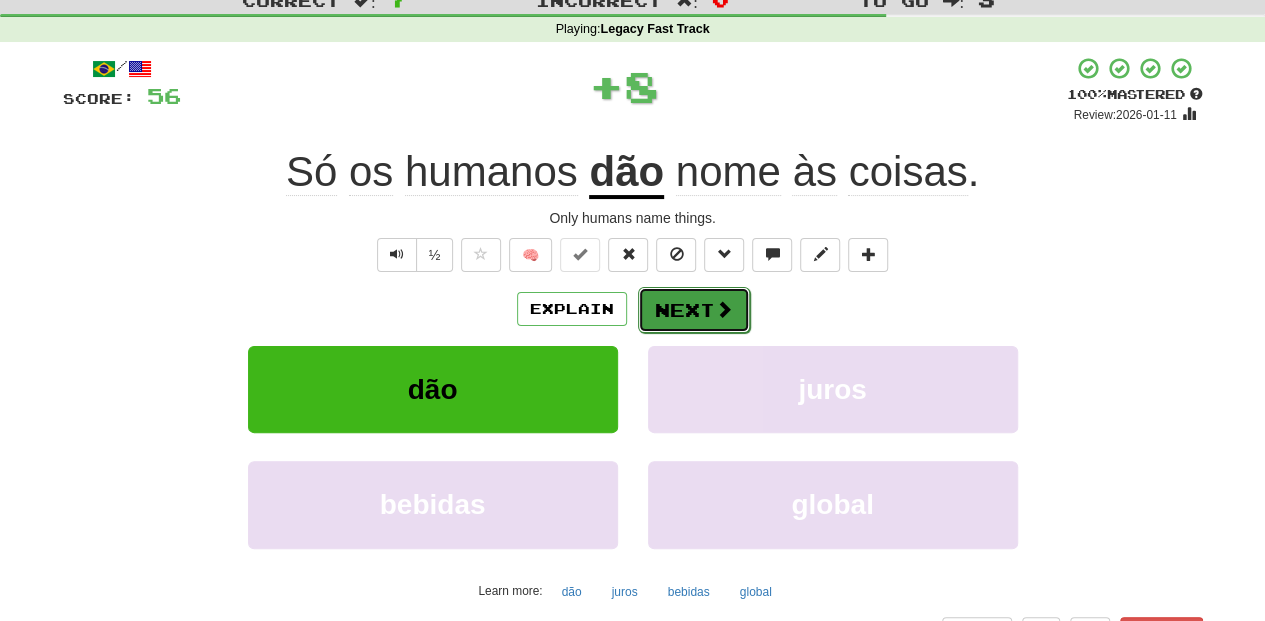 click on "Next" at bounding box center [694, 310] 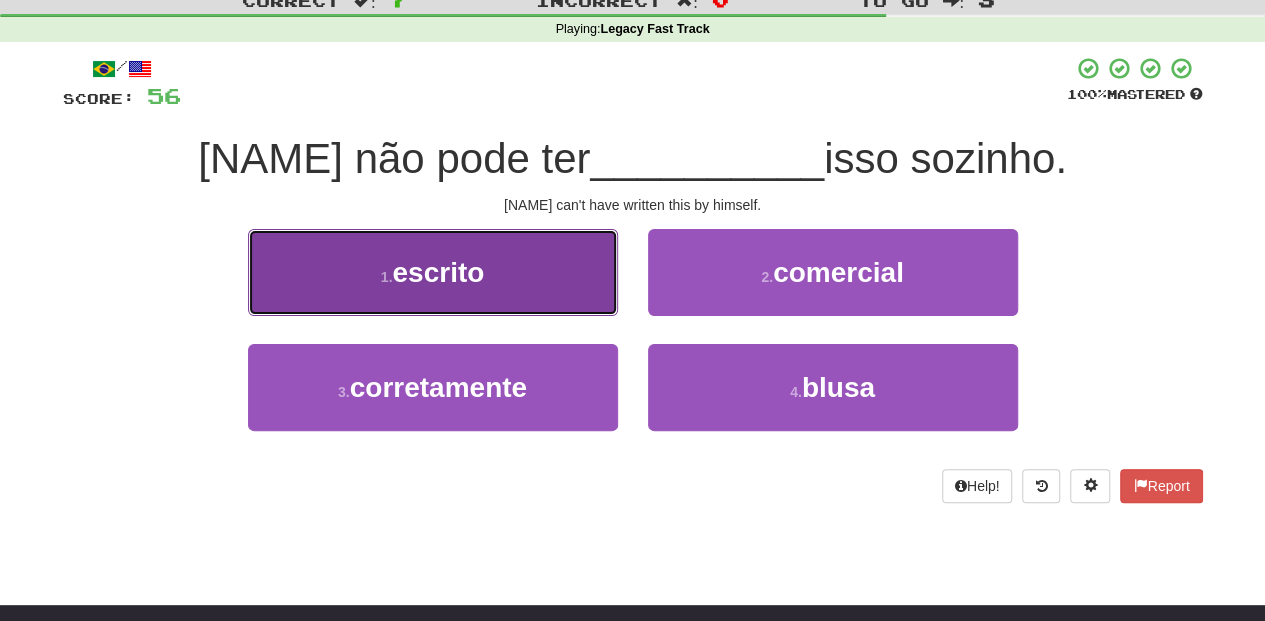 click on "1 .  escrito" at bounding box center [433, 272] 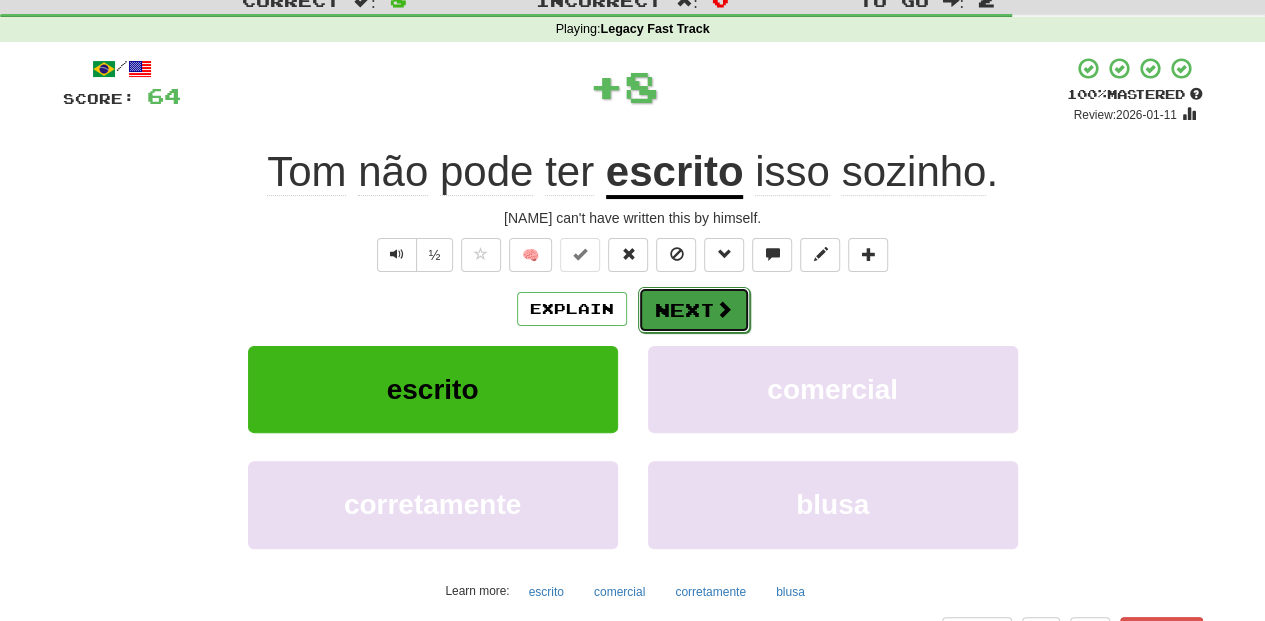 click on "Next" at bounding box center [694, 310] 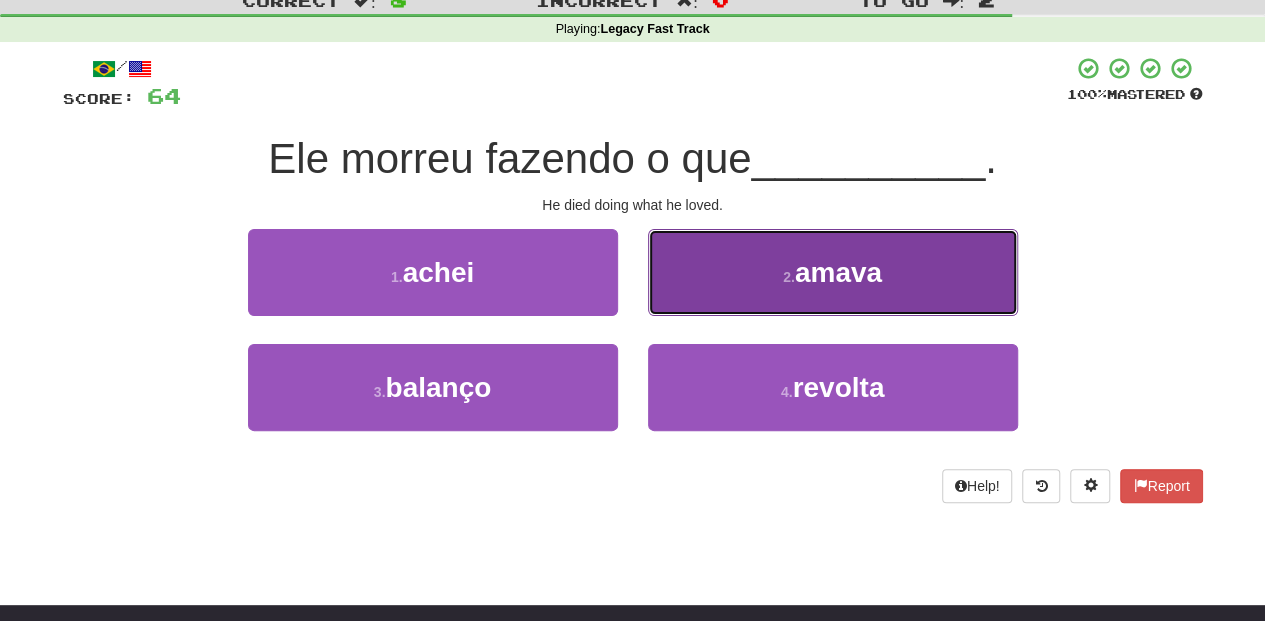 click on "2 .  amava" at bounding box center (833, 272) 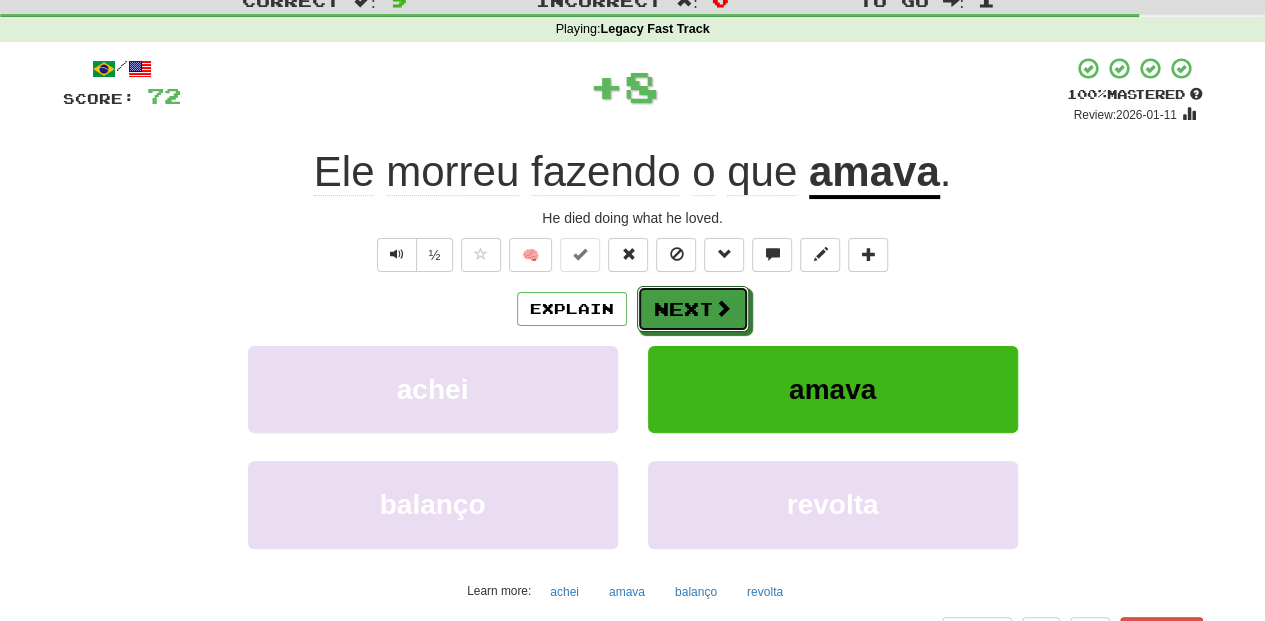 click on "Next" at bounding box center [693, 309] 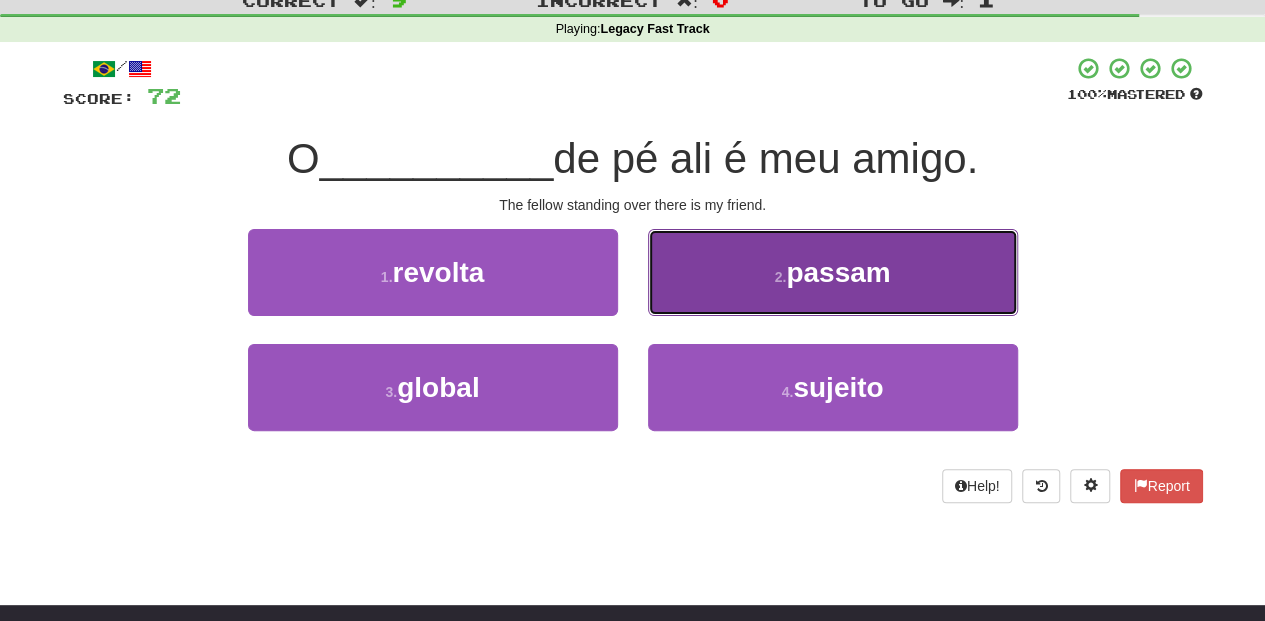 click on "2 .  passam" at bounding box center [833, 272] 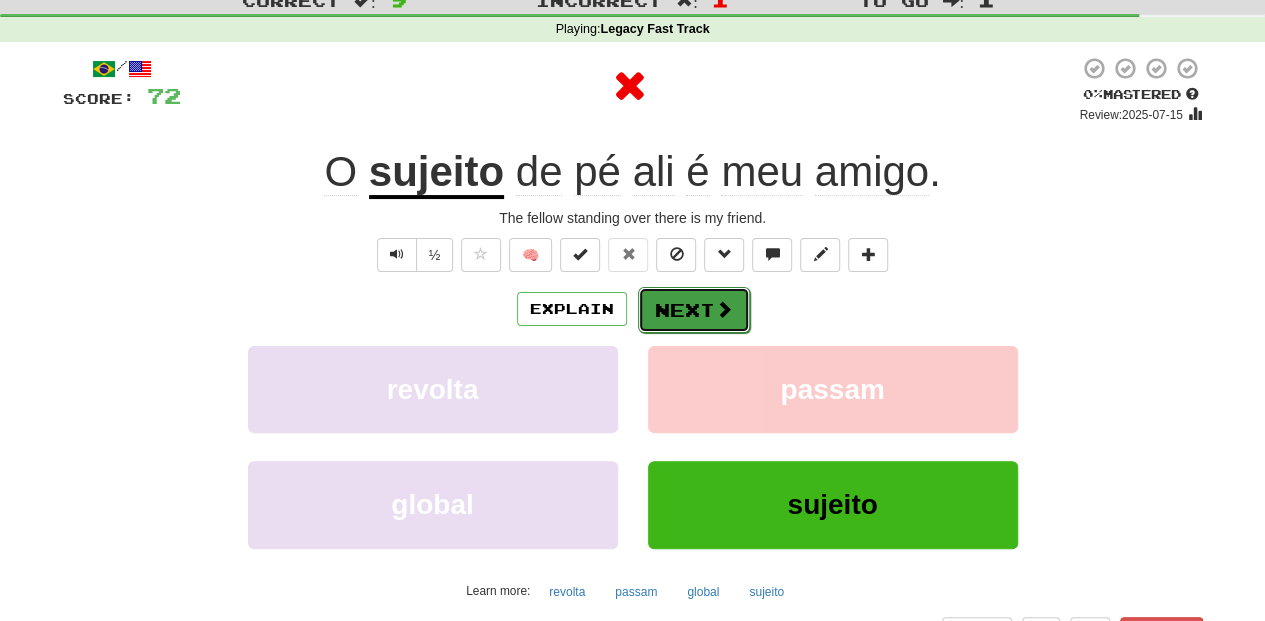 click on "Next" at bounding box center (694, 310) 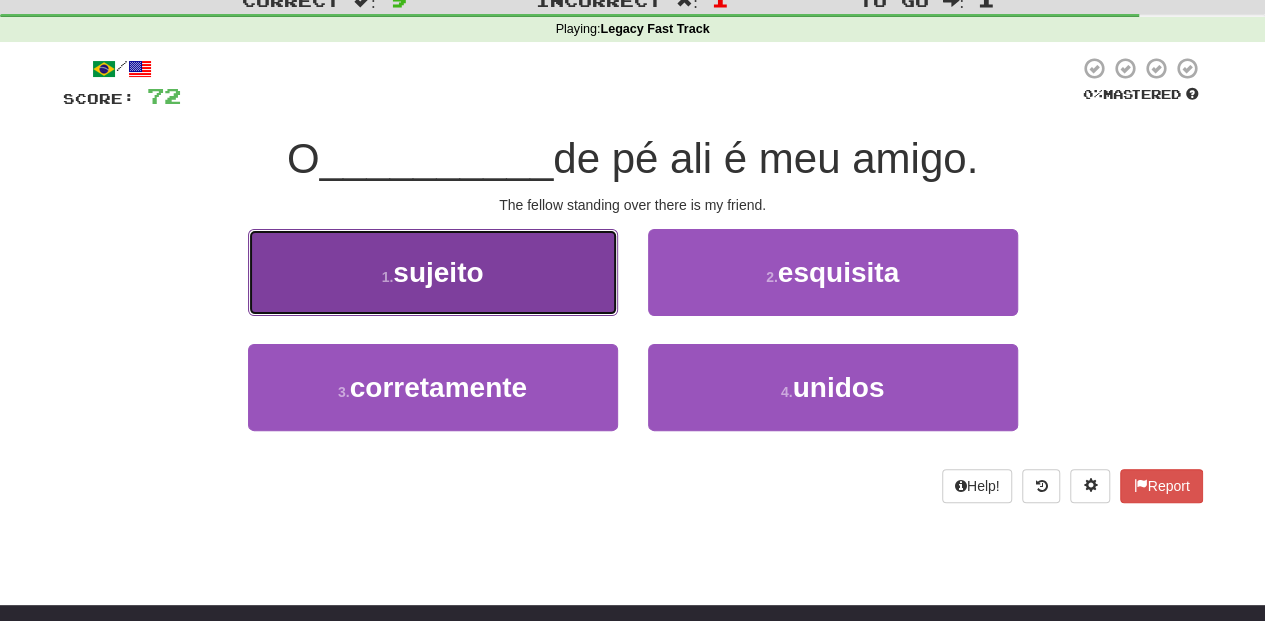 click on "1 .  sujeito" at bounding box center [433, 272] 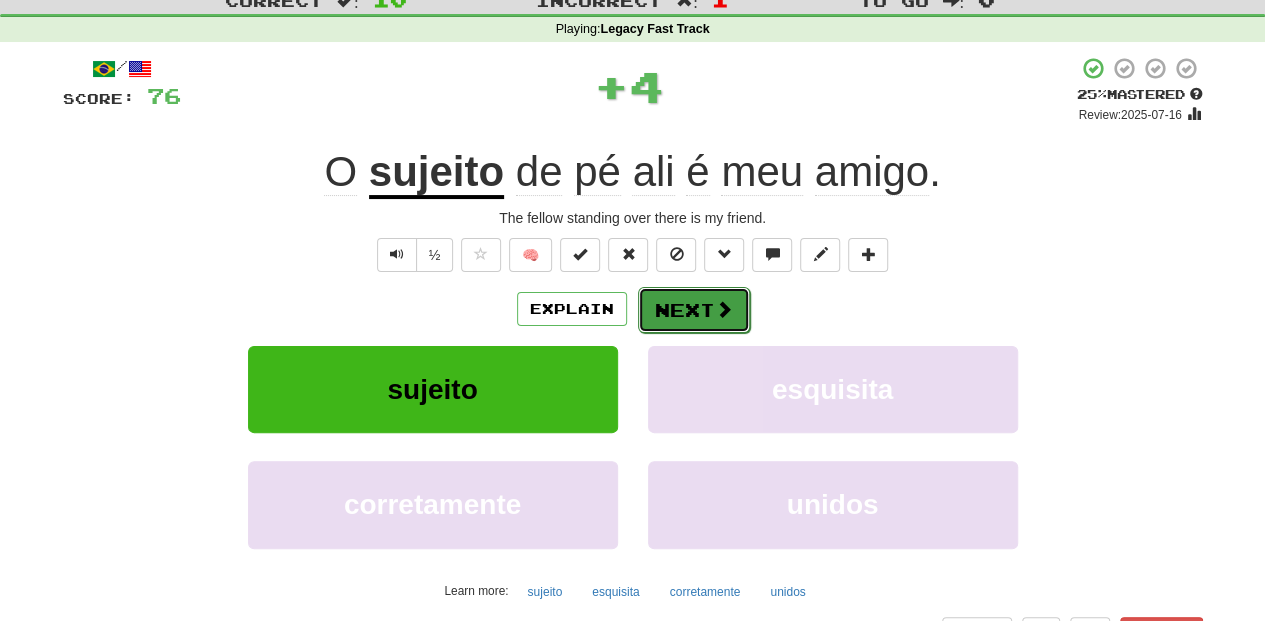 click on "Next" at bounding box center (694, 310) 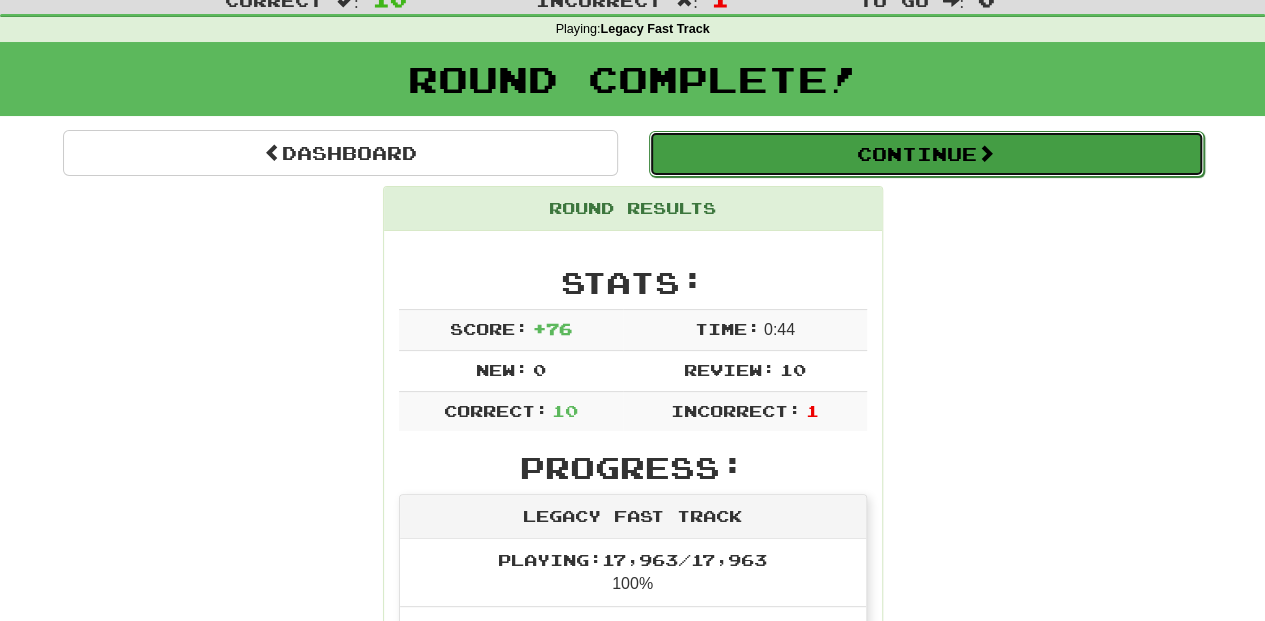 click on "Continue" at bounding box center [926, 154] 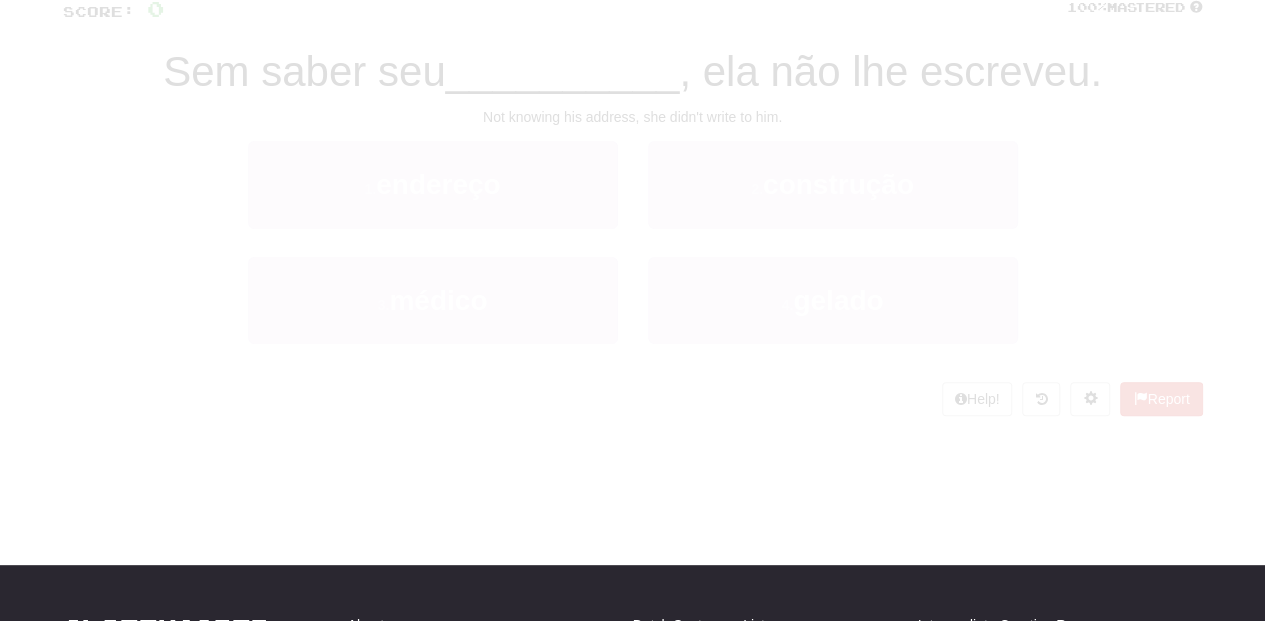 scroll, scrollTop: 66, scrollLeft: 0, axis: vertical 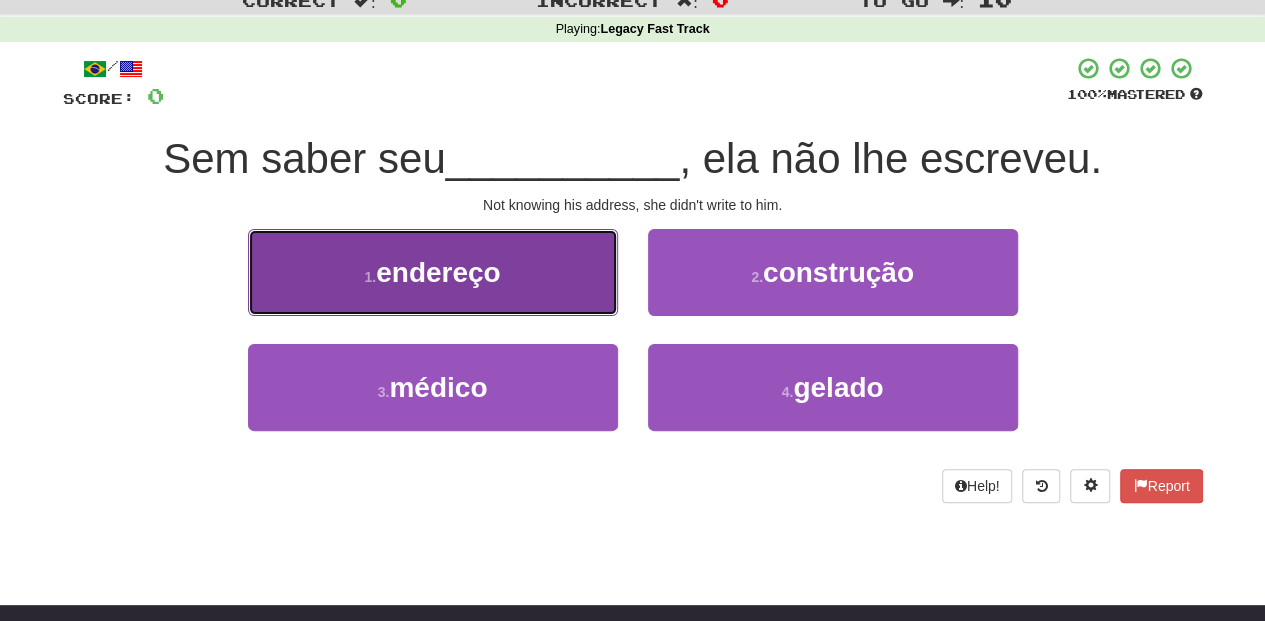 click on "1 .  endereço" at bounding box center [433, 272] 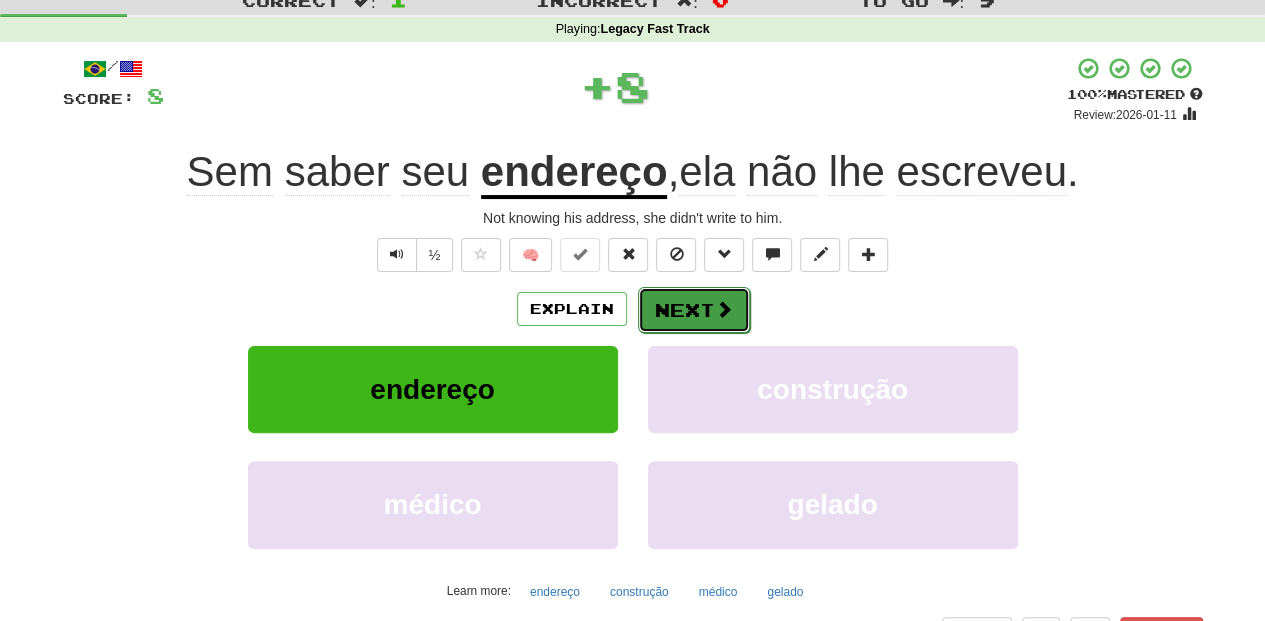 click on "Next" at bounding box center [694, 310] 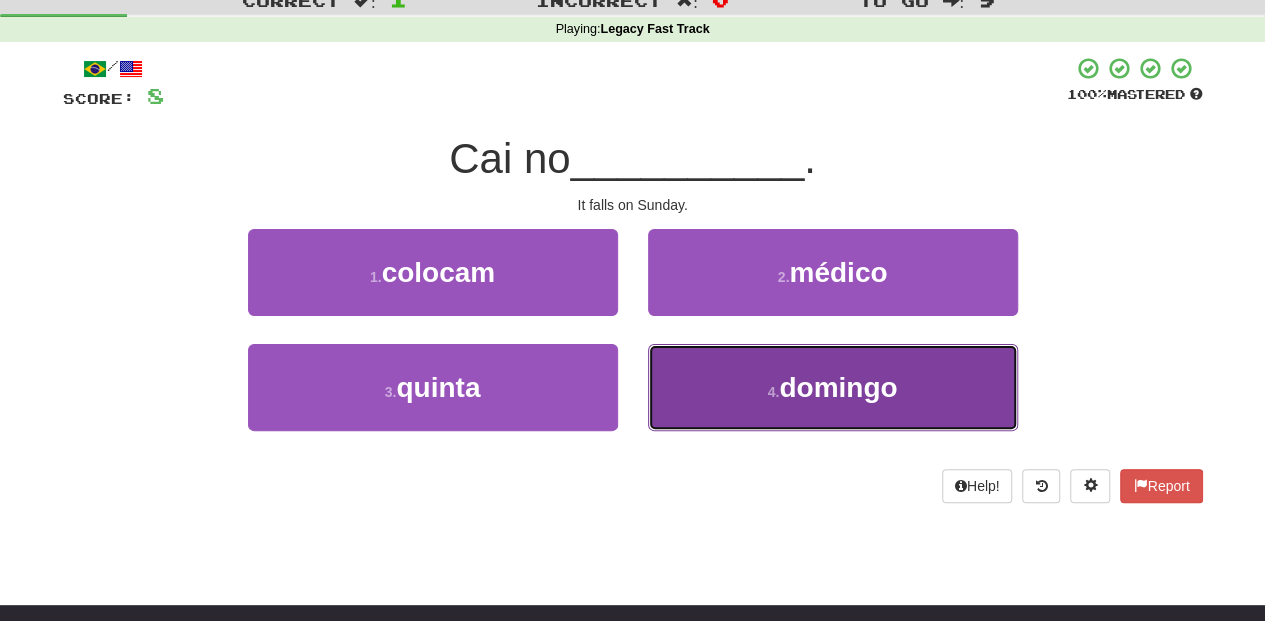 click on "4 .  domingo" at bounding box center [833, 387] 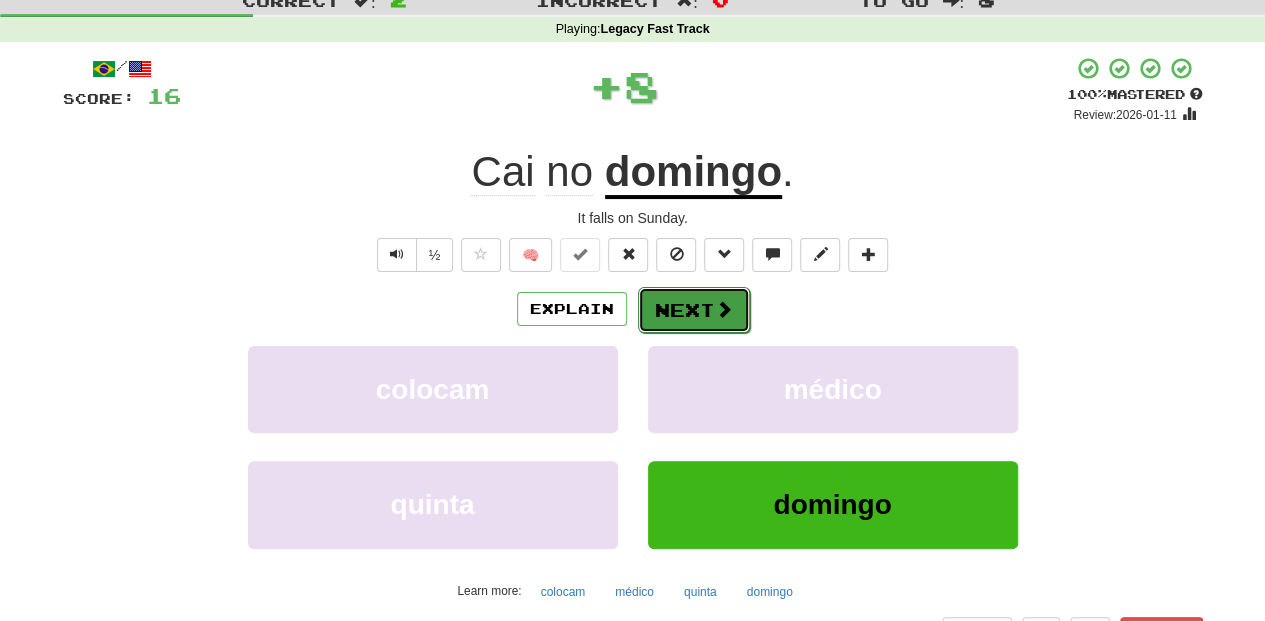 click on "Next" at bounding box center (694, 310) 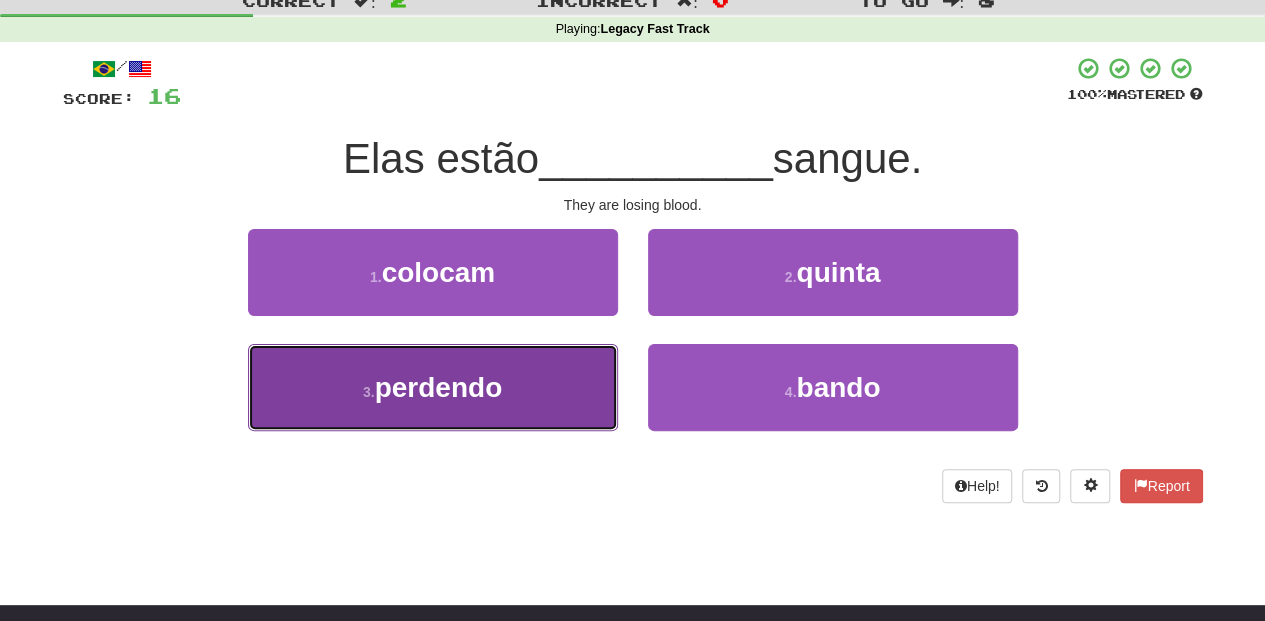 click on "3 .  perdendo" at bounding box center [433, 387] 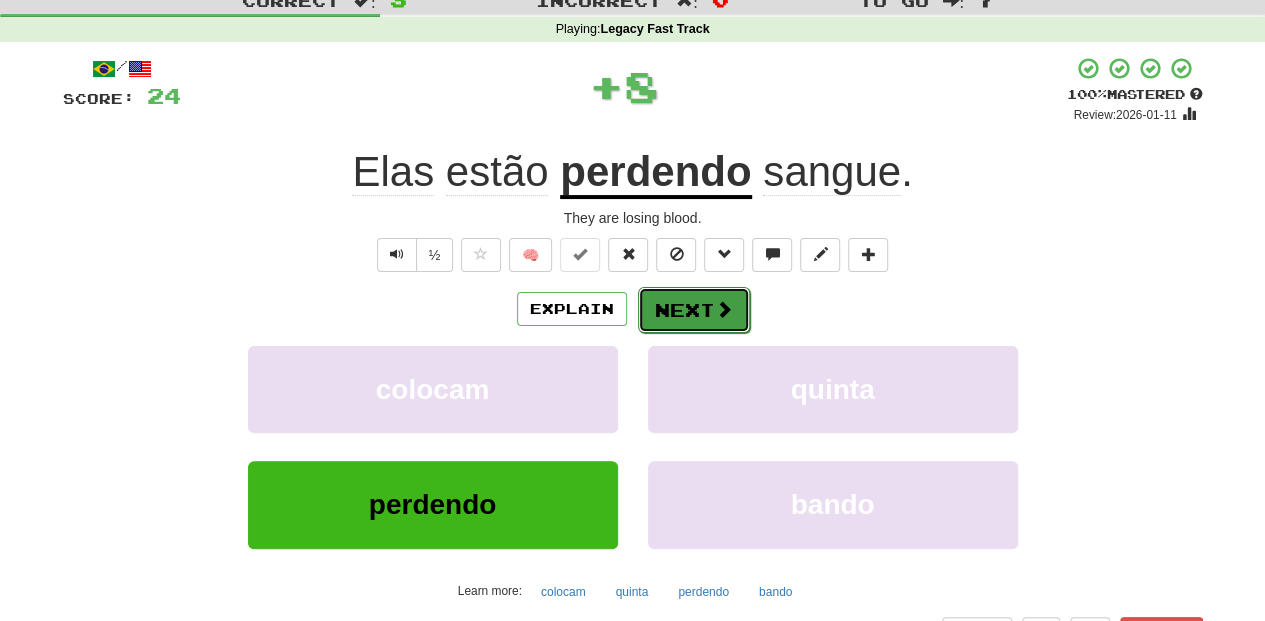 click on "Next" at bounding box center [694, 310] 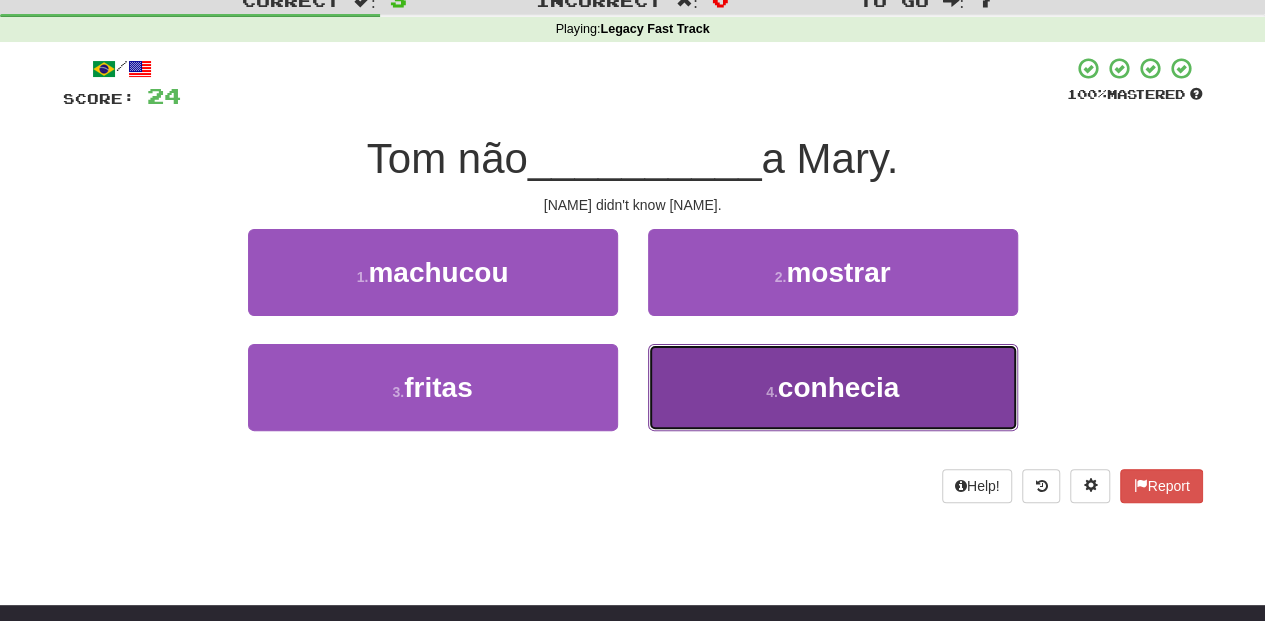 click on "4 .  conhecia" at bounding box center (833, 387) 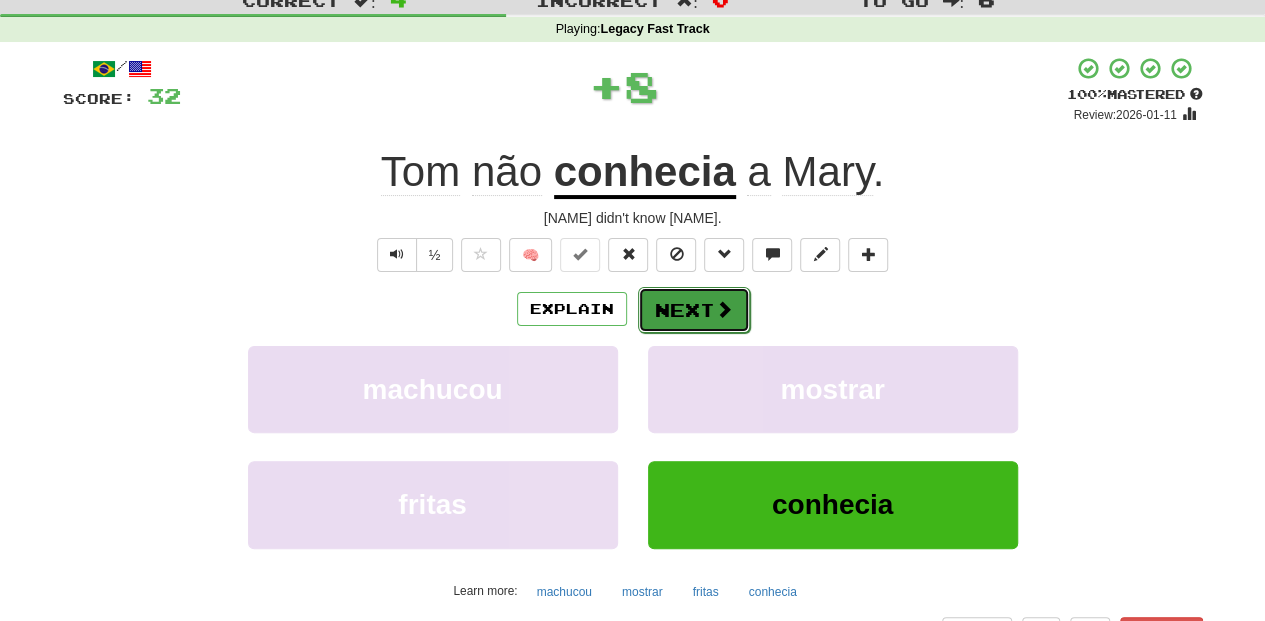 click on "Next" at bounding box center (694, 310) 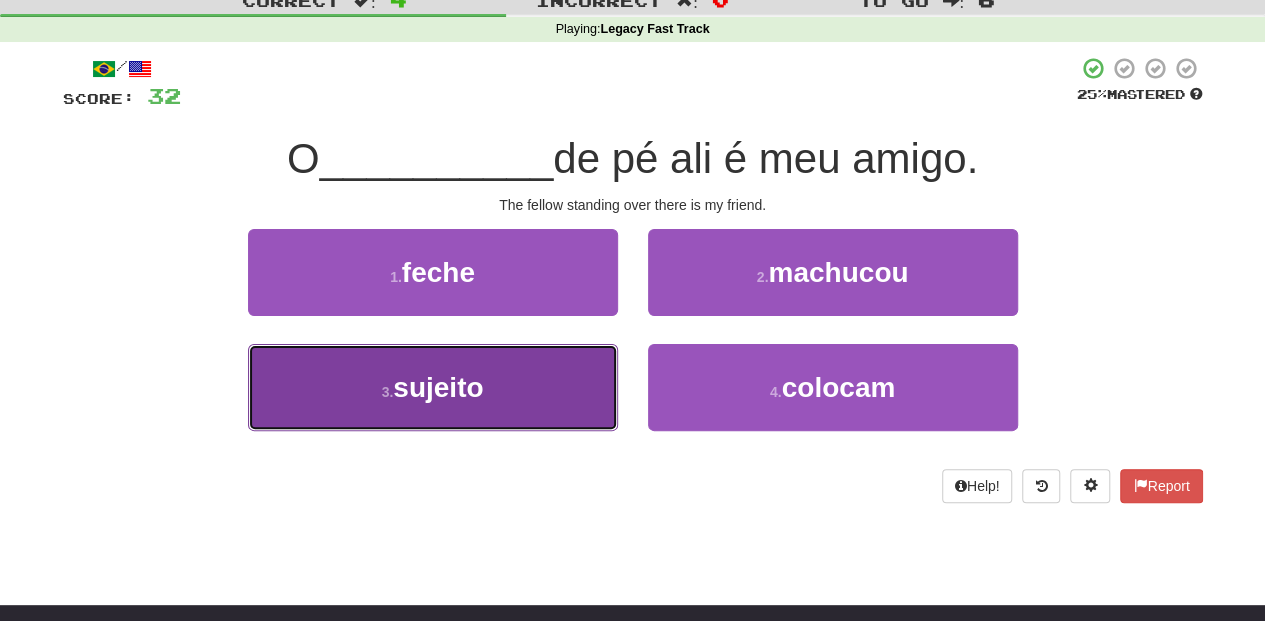 click on "3 .  sujeito" at bounding box center (433, 387) 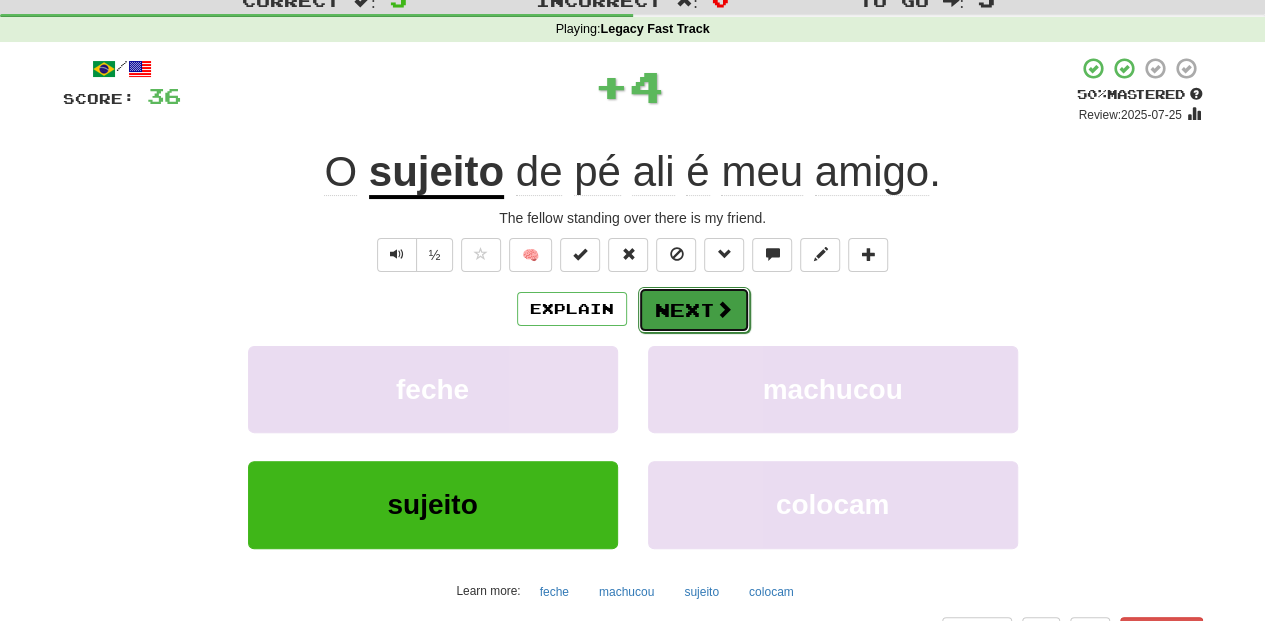 click on "Next" at bounding box center [694, 310] 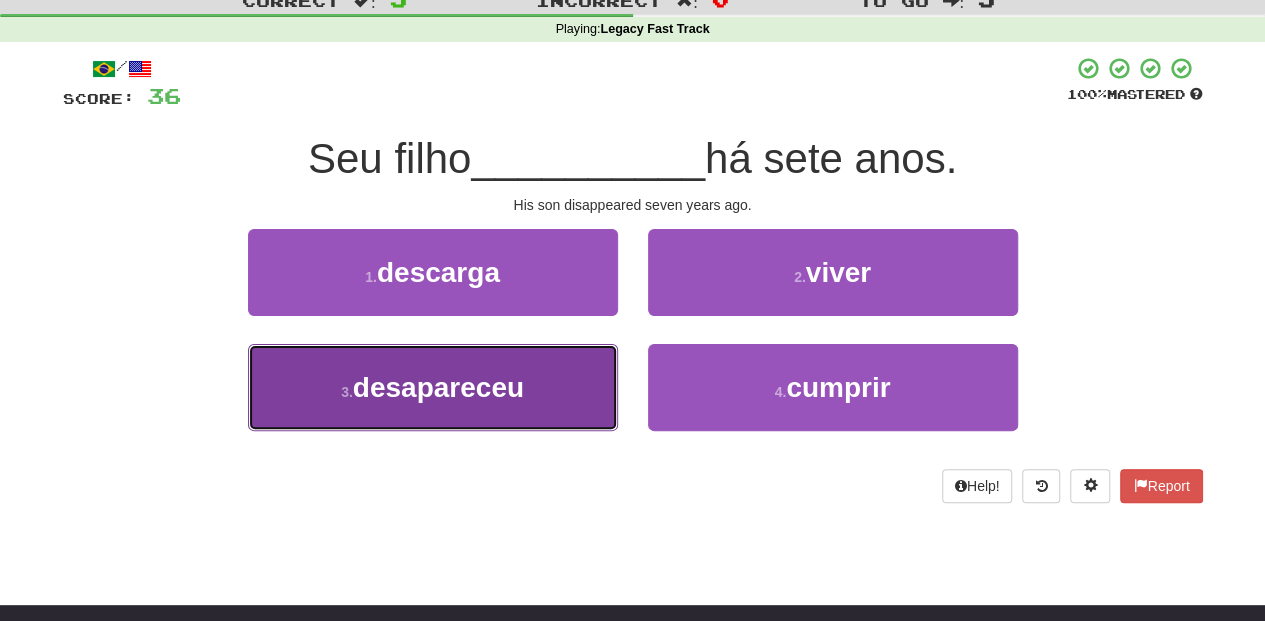 click on "3 .  desapareceu" at bounding box center [433, 387] 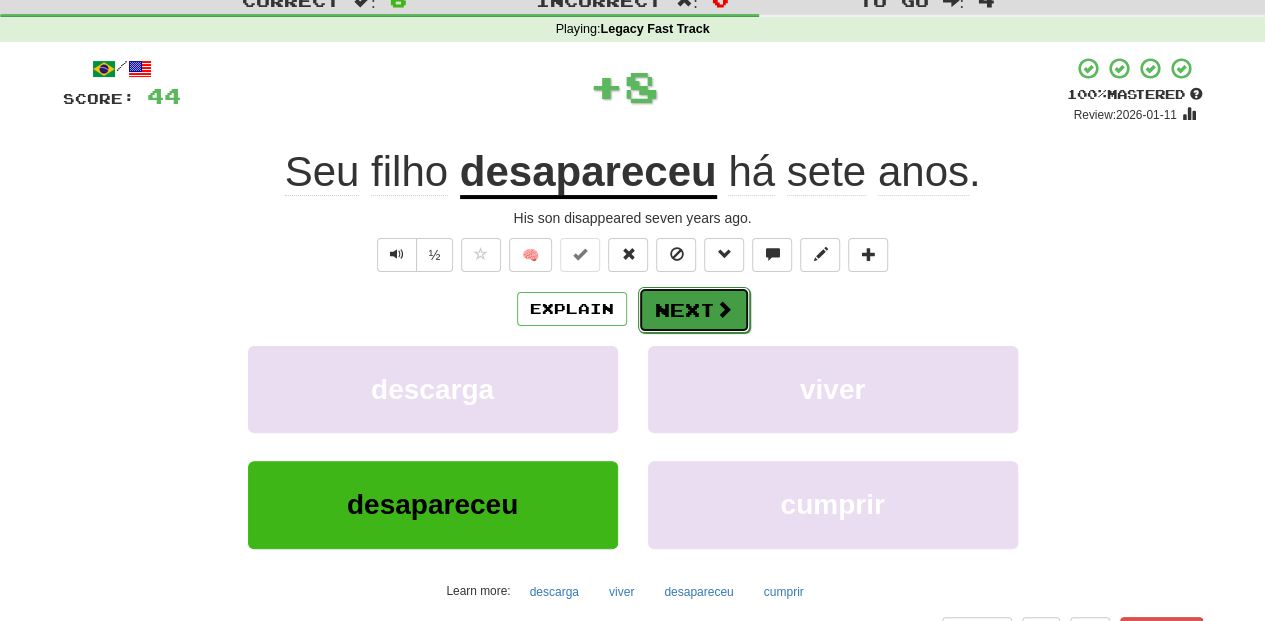 click on "Next" at bounding box center [694, 310] 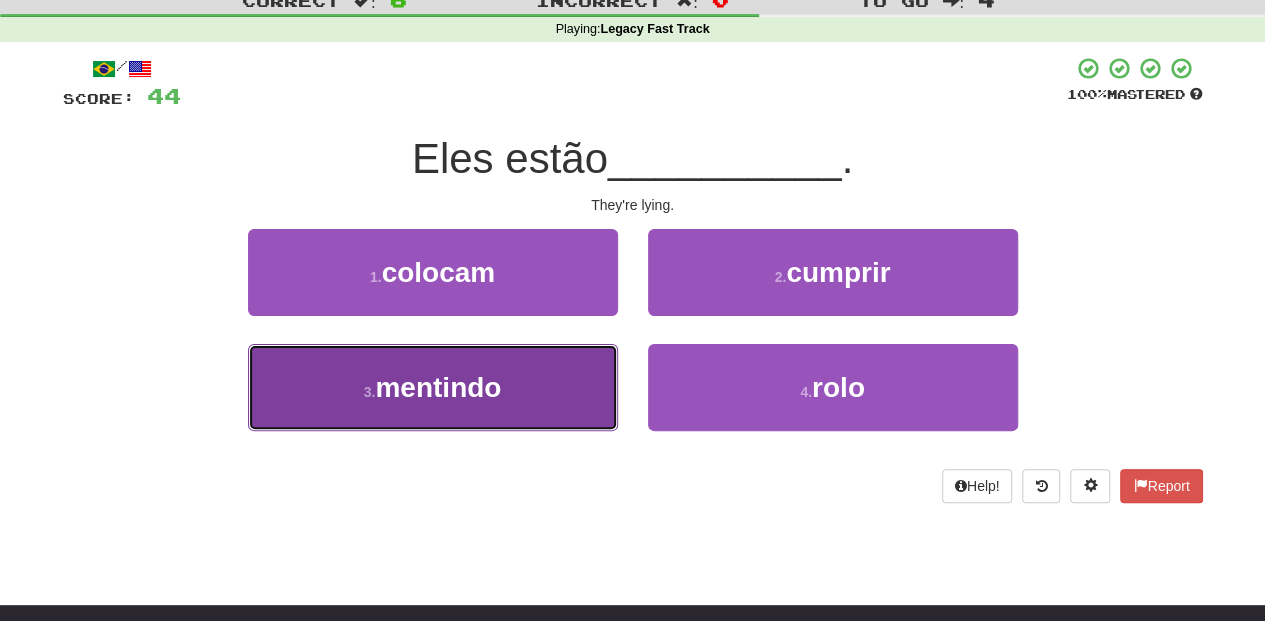 click on "3 .  mentindo" at bounding box center (433, 387) 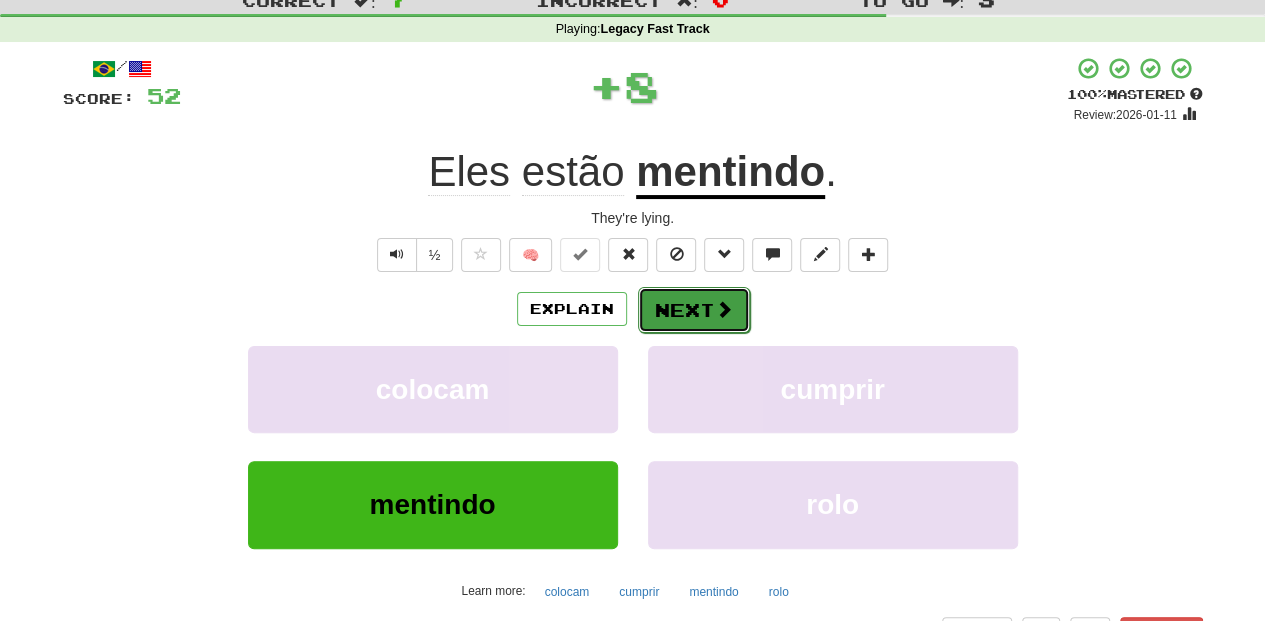 click on "Next" at bounding box center (694, 310) 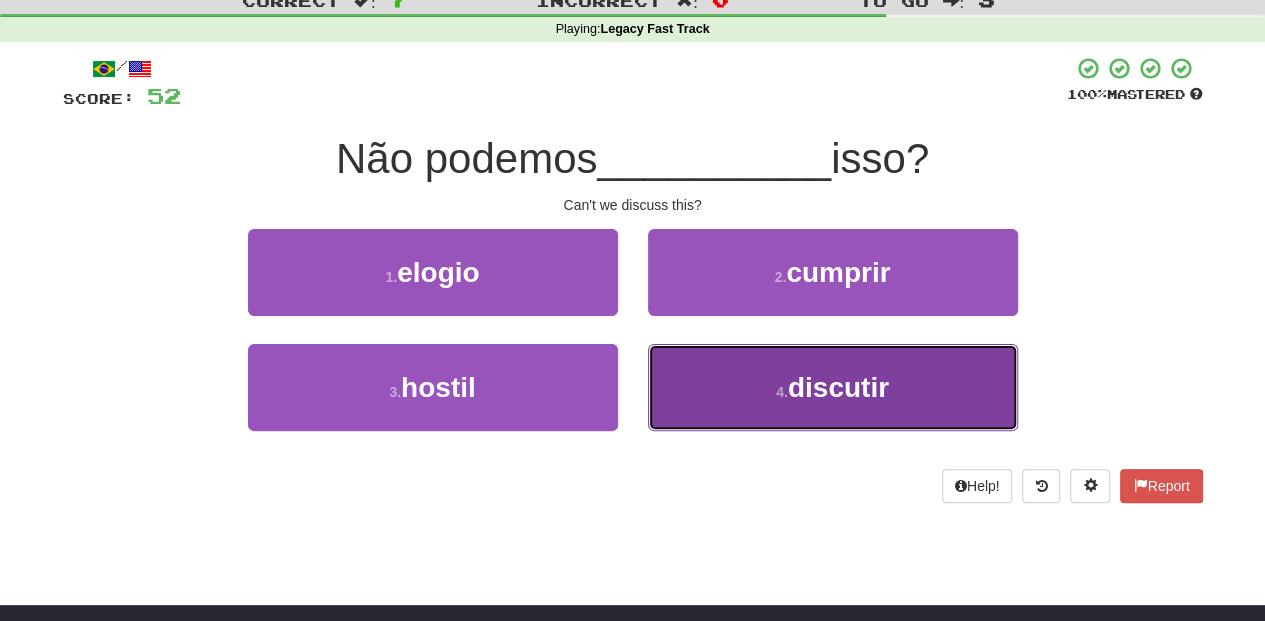 click on "4 .  discutir" at bounding box center [833, 387] 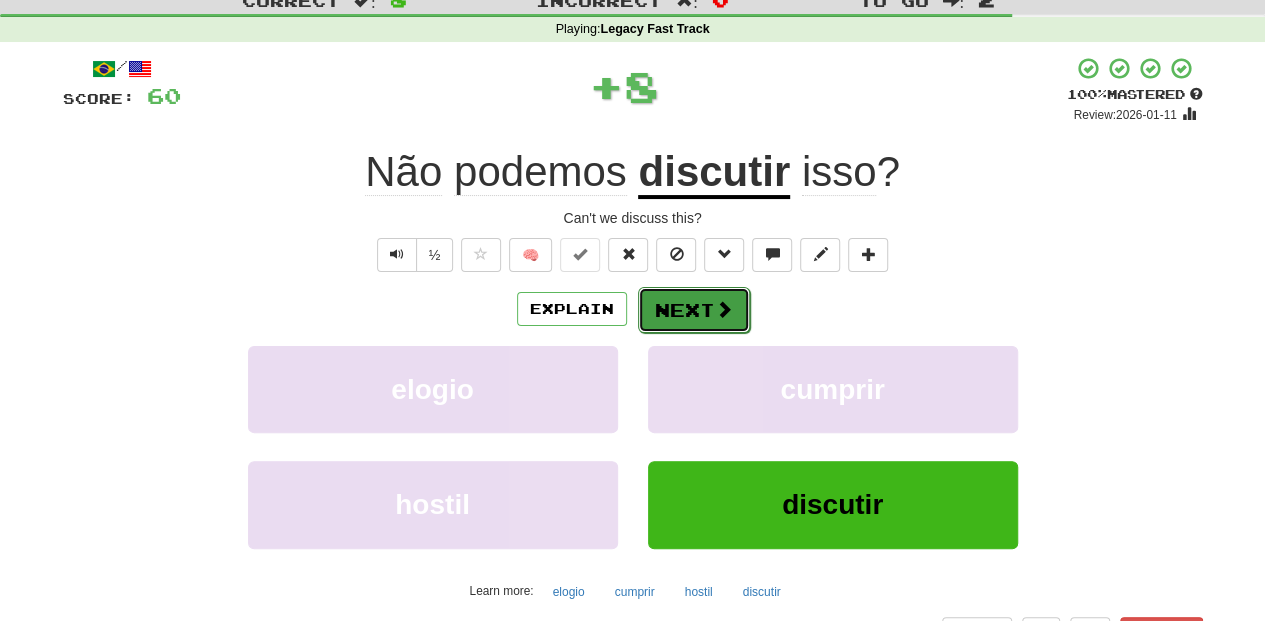 click on "Next" at bounding box center (694, 310) 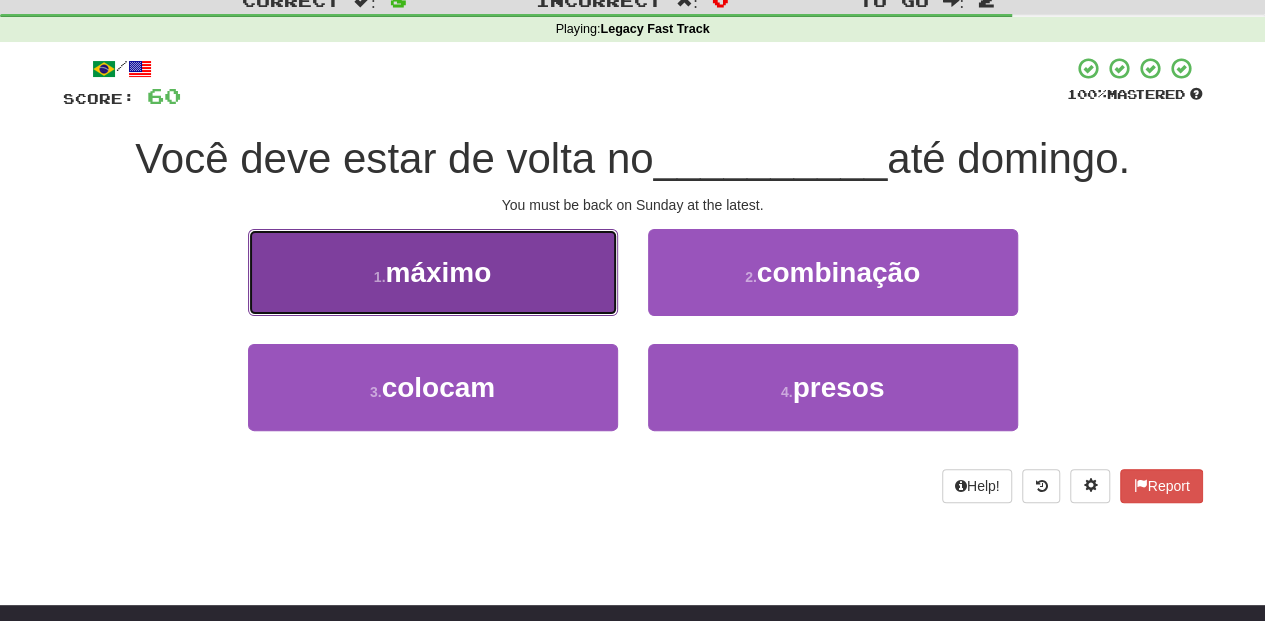 click on "1 .  máximo" at bounding box center (433, 272) 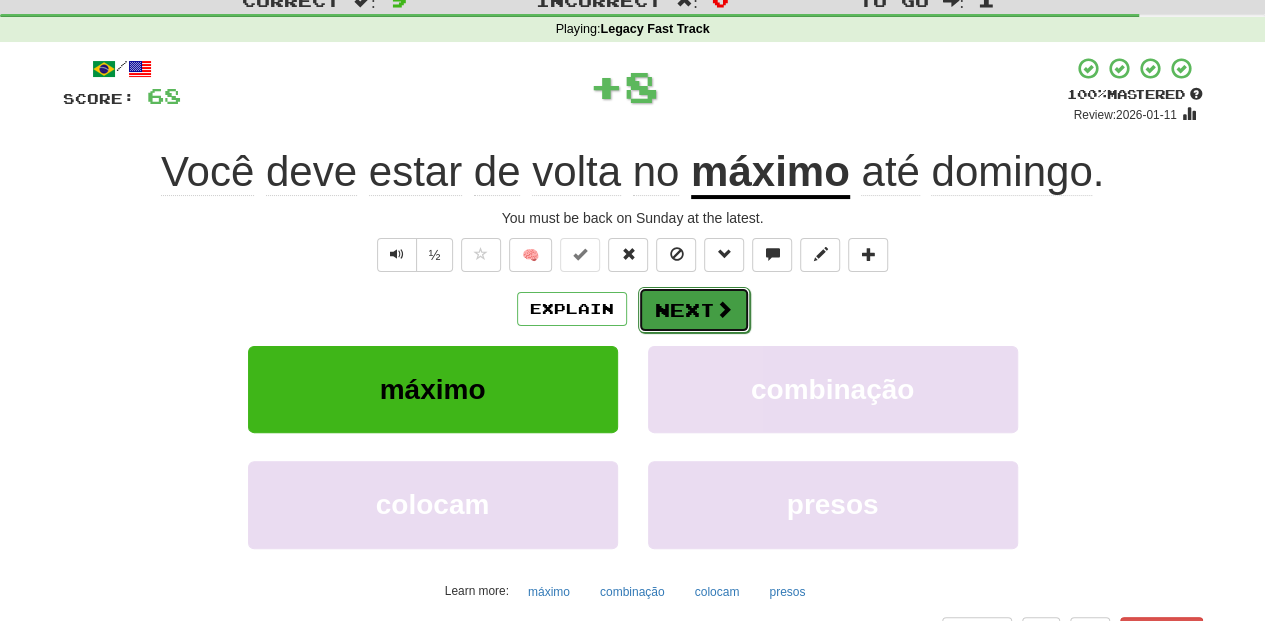 click on "Next" at bounding box center [694, 310] 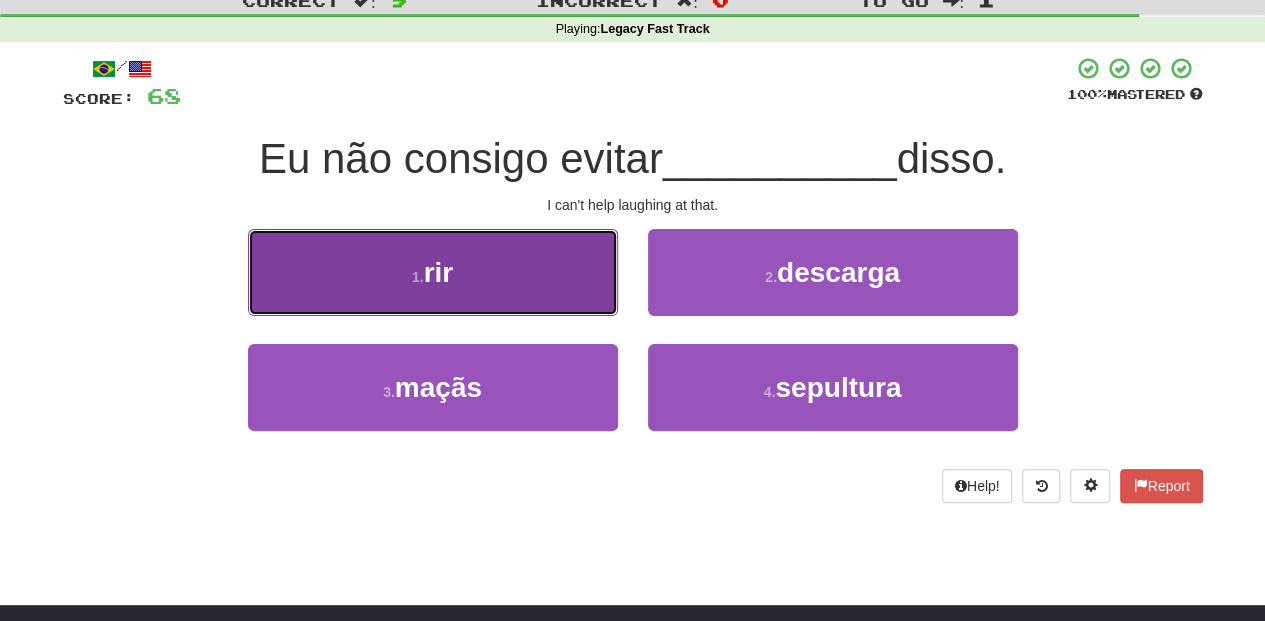 click on "1 .  rir" at bounding box center (433, 272) 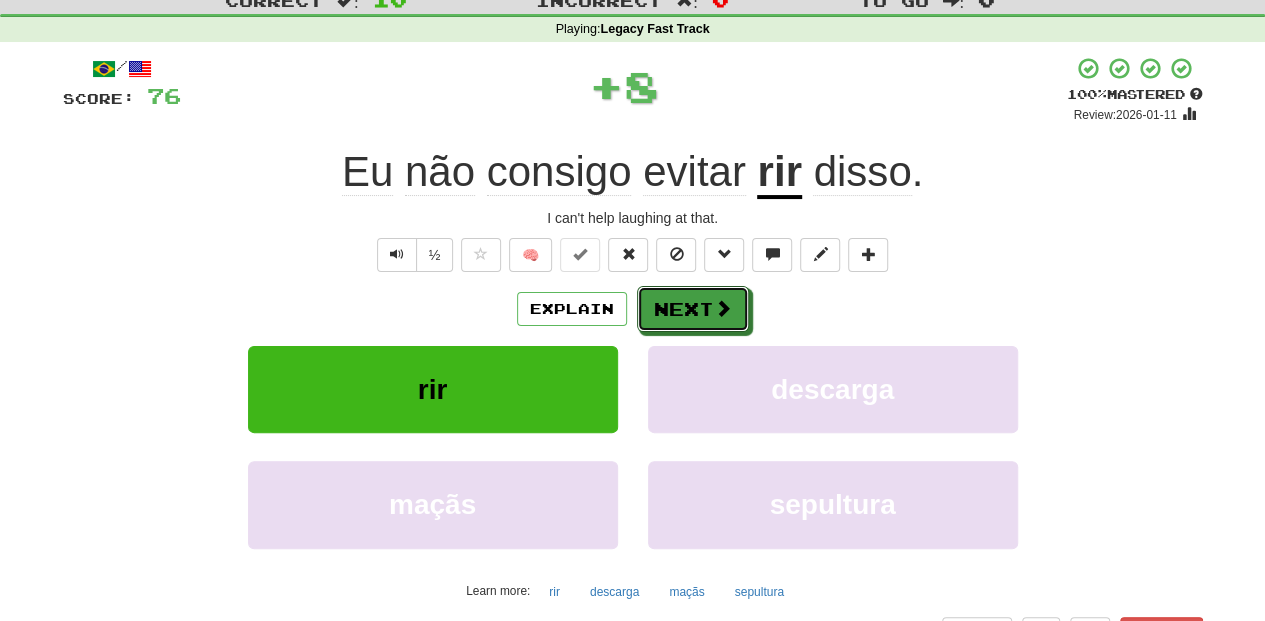 click on "Next" at bounding box center [693, 309] 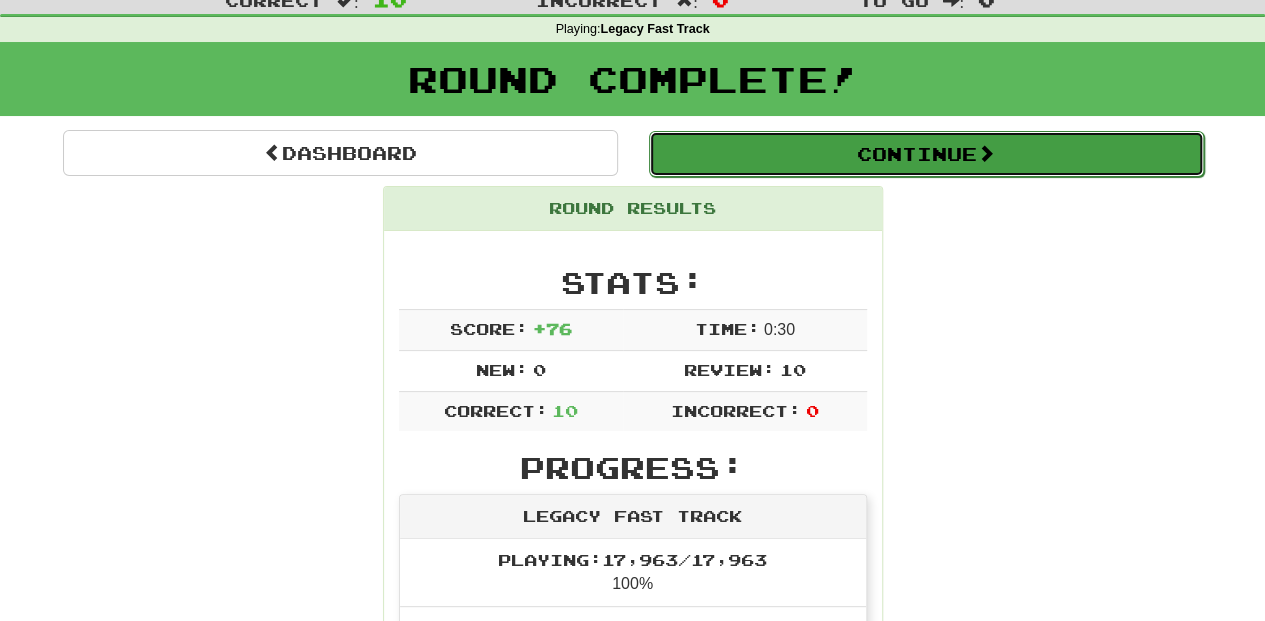 click on "Continue" at bounding box center (926, 154) 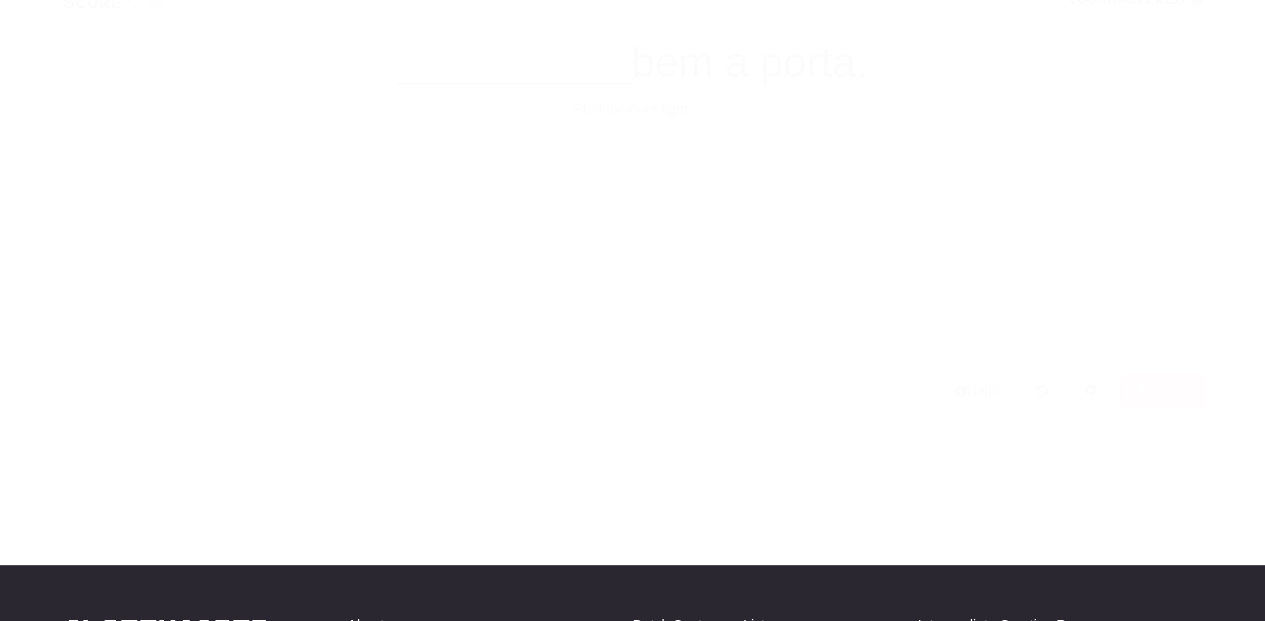 scroll, scrollTop: 66, scrollLeft: 0, axis: vertical 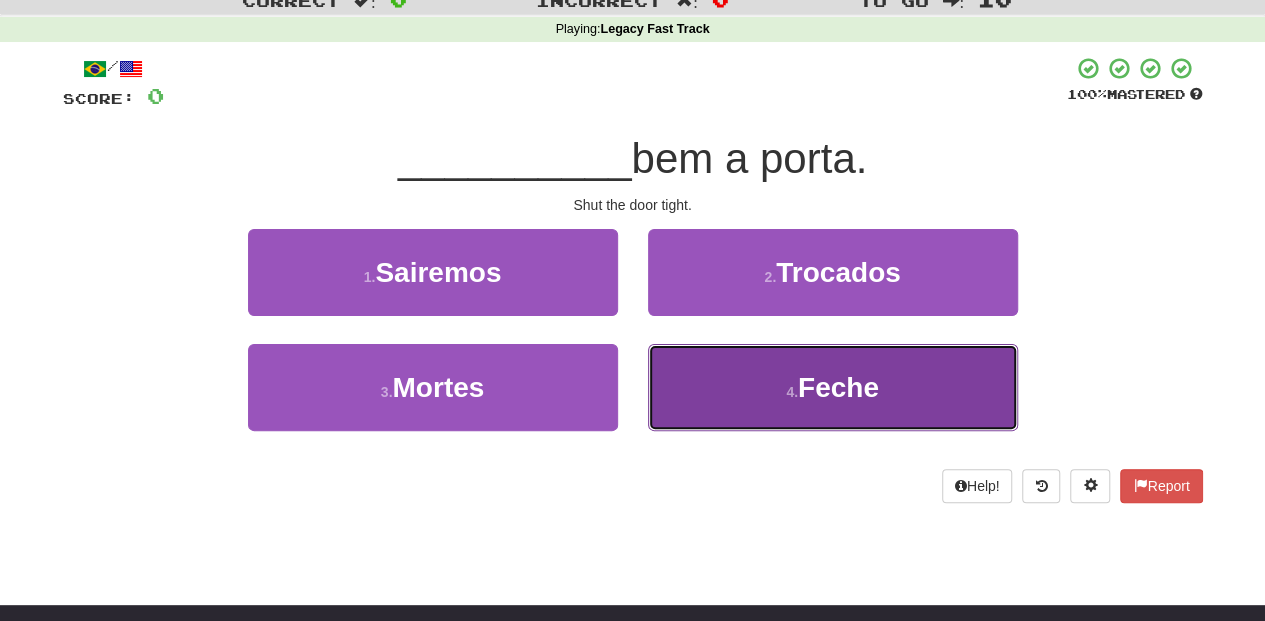 click on "4 .  Feche" at bounding box center (833, 387) 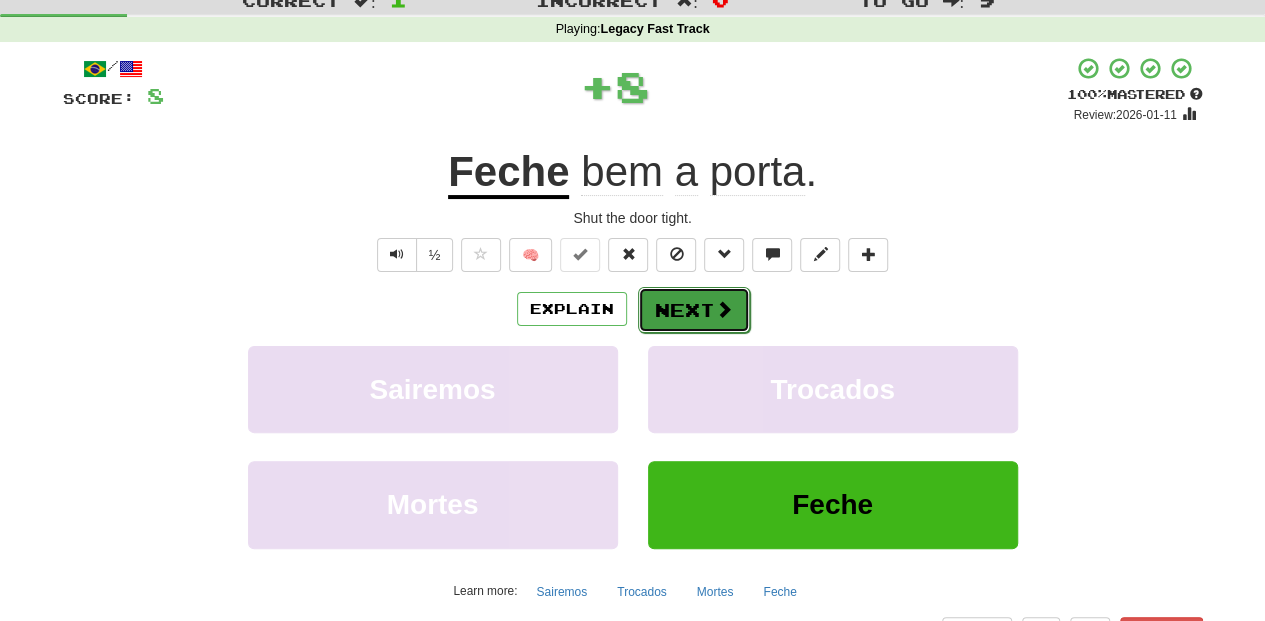 click on "Next" at bounding box center [694, 310] 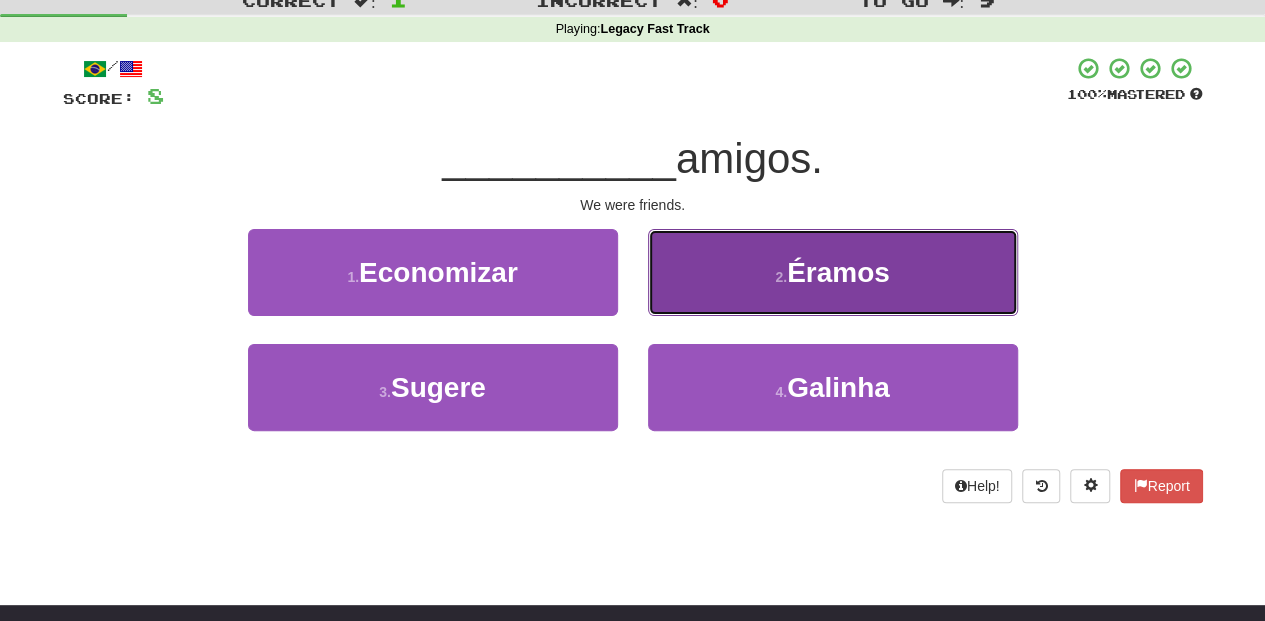 click on "2 .  Éramos" at bounding box center [833, 272] 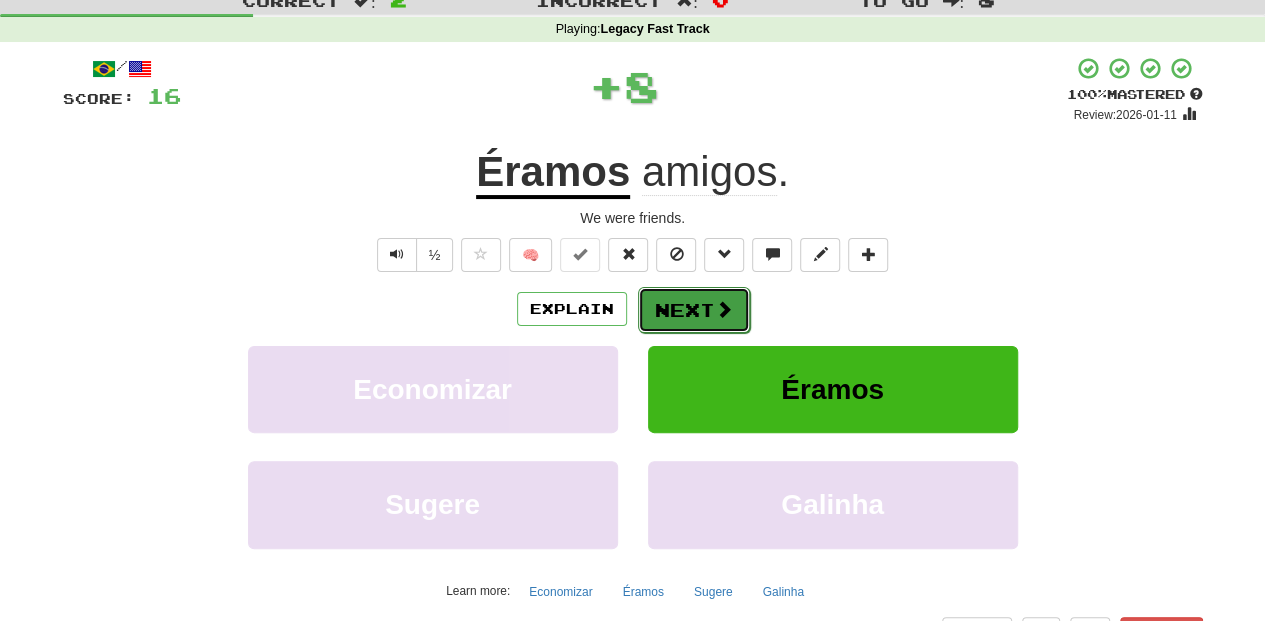 click on "Next" at bounding box center (694, 310) 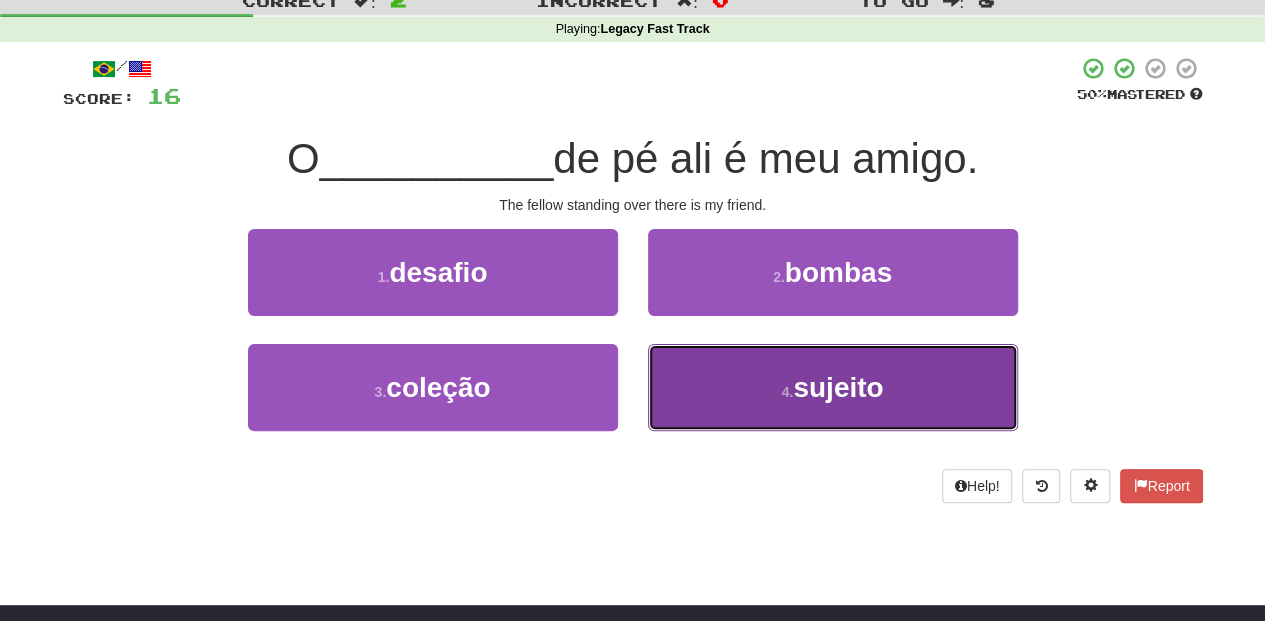 click on "4 .  sujeito" at bounding box center [833, 387] 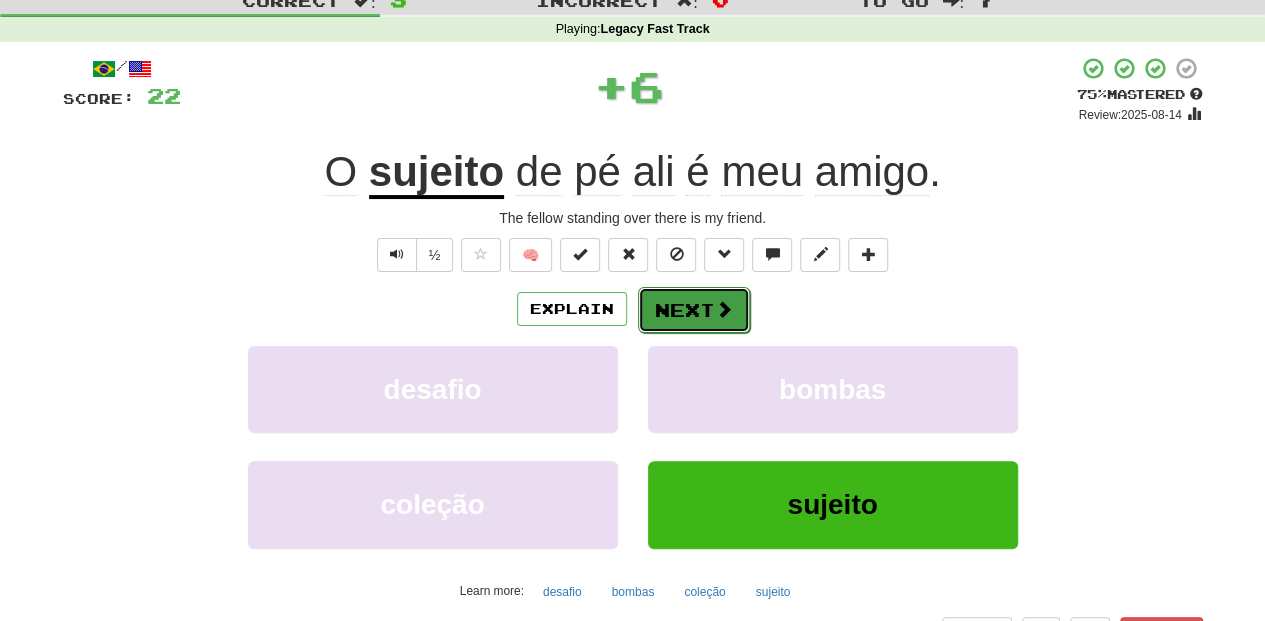 click on "Next" at bounding box center [694, 310] 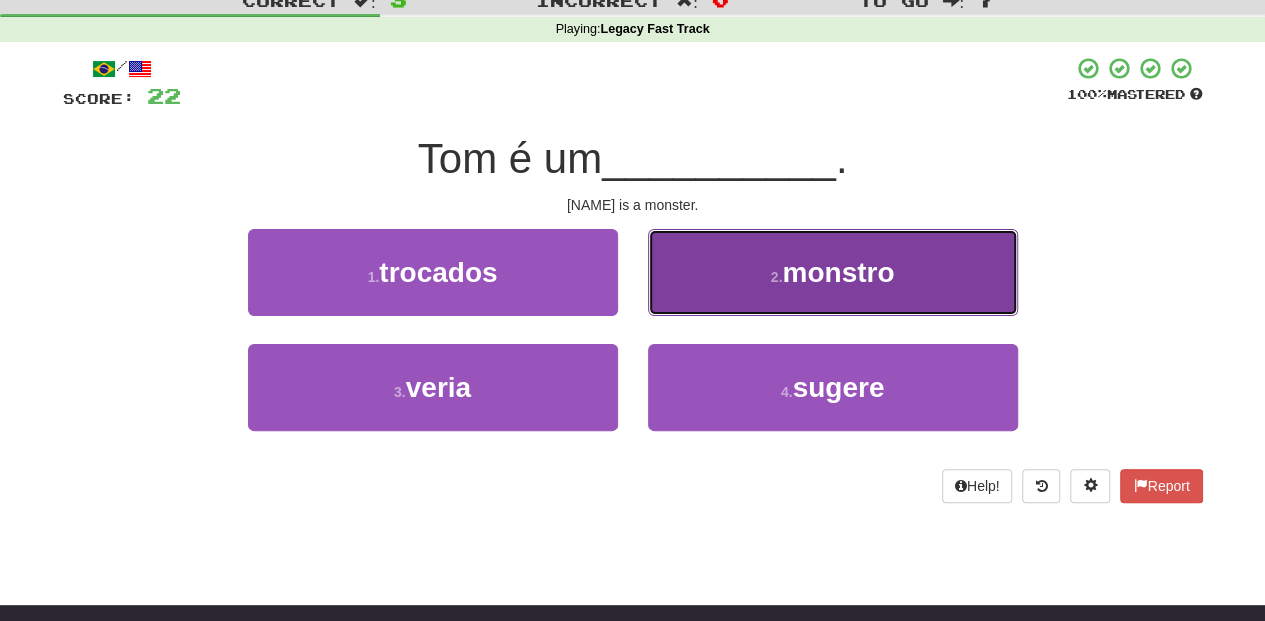 click on "2 .  monstro" at bounding box center (833, 272) 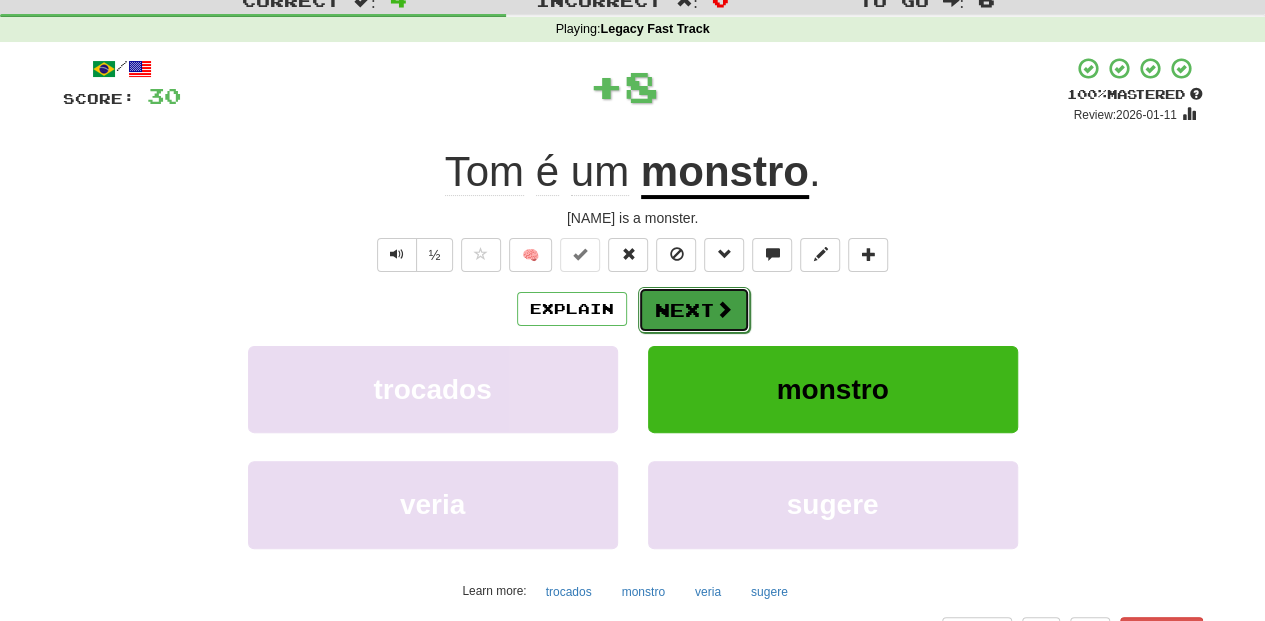 click on "Next" at bounding box center [694, 310] 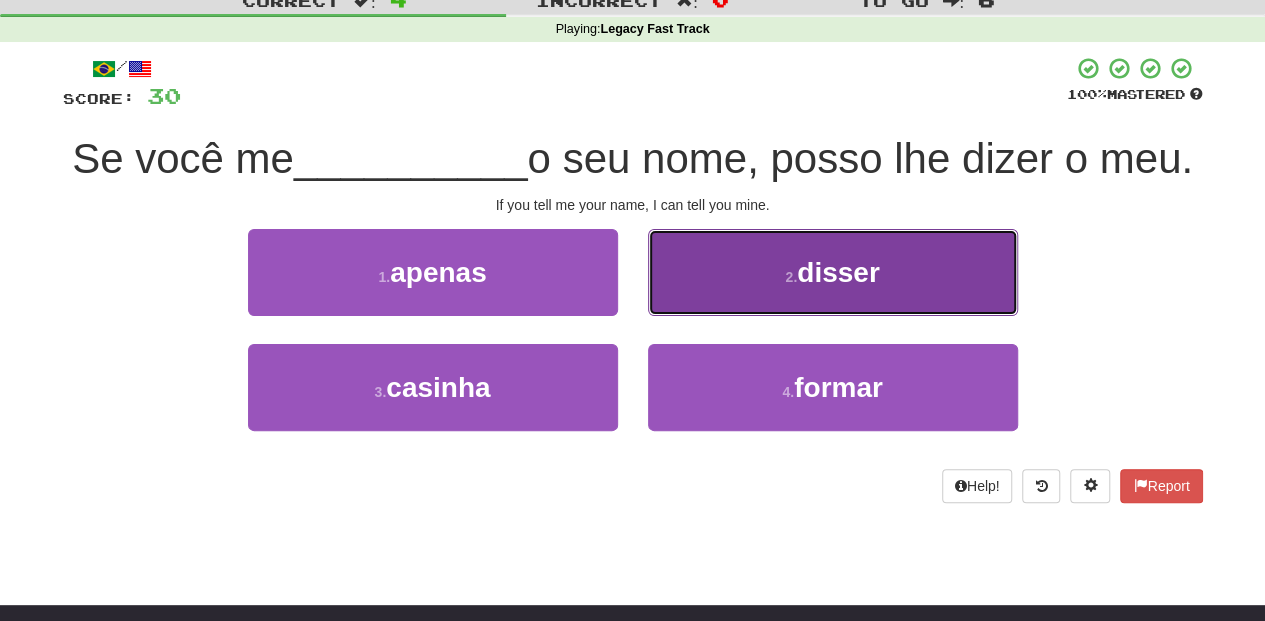 click on "2 .  disser" at bounding box center (833, 272) 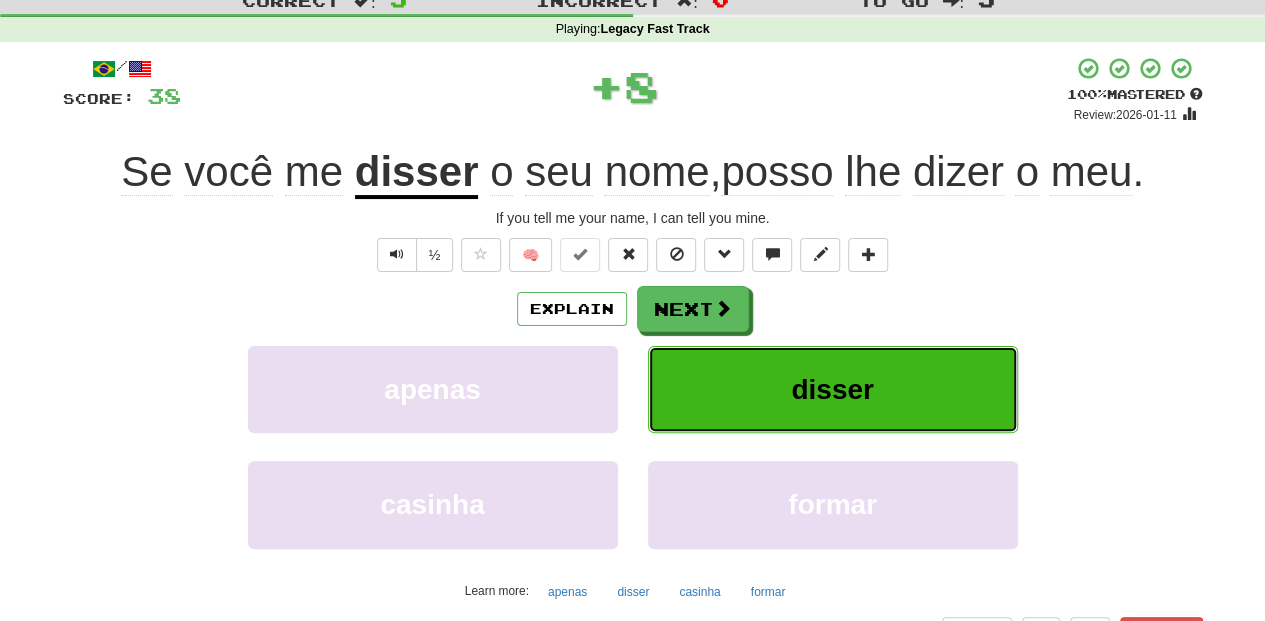 click on "disser" at bounding box center [833, 389] 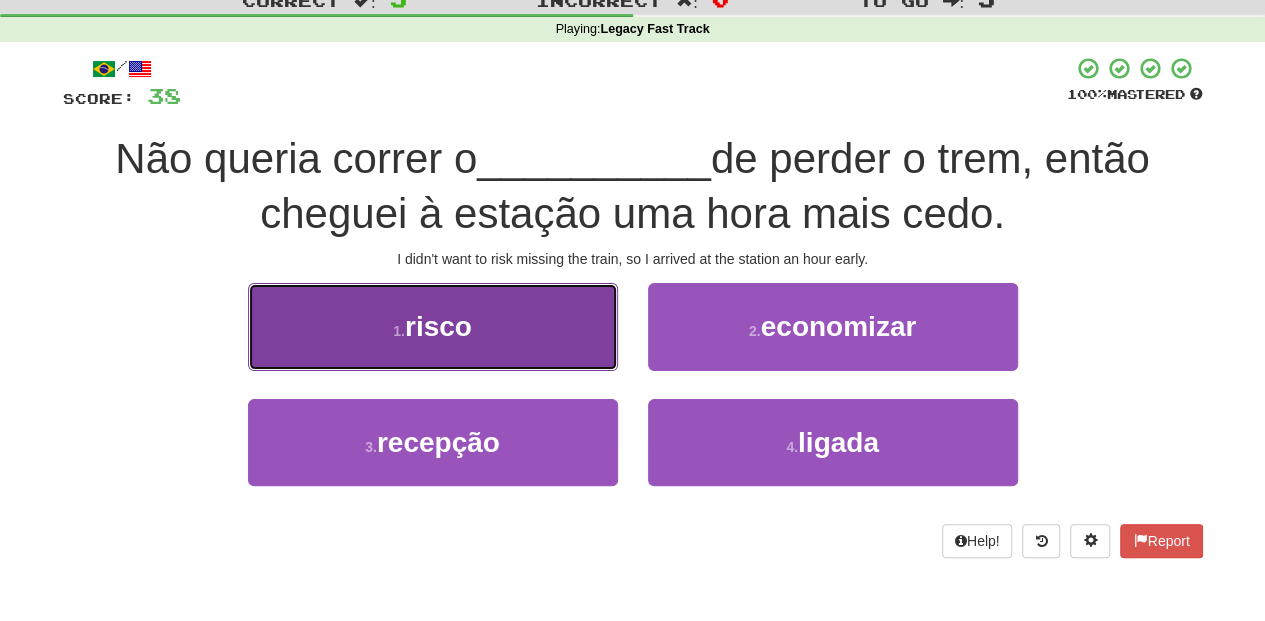 click on "1 .  risco" at bounding box center [433, 326] 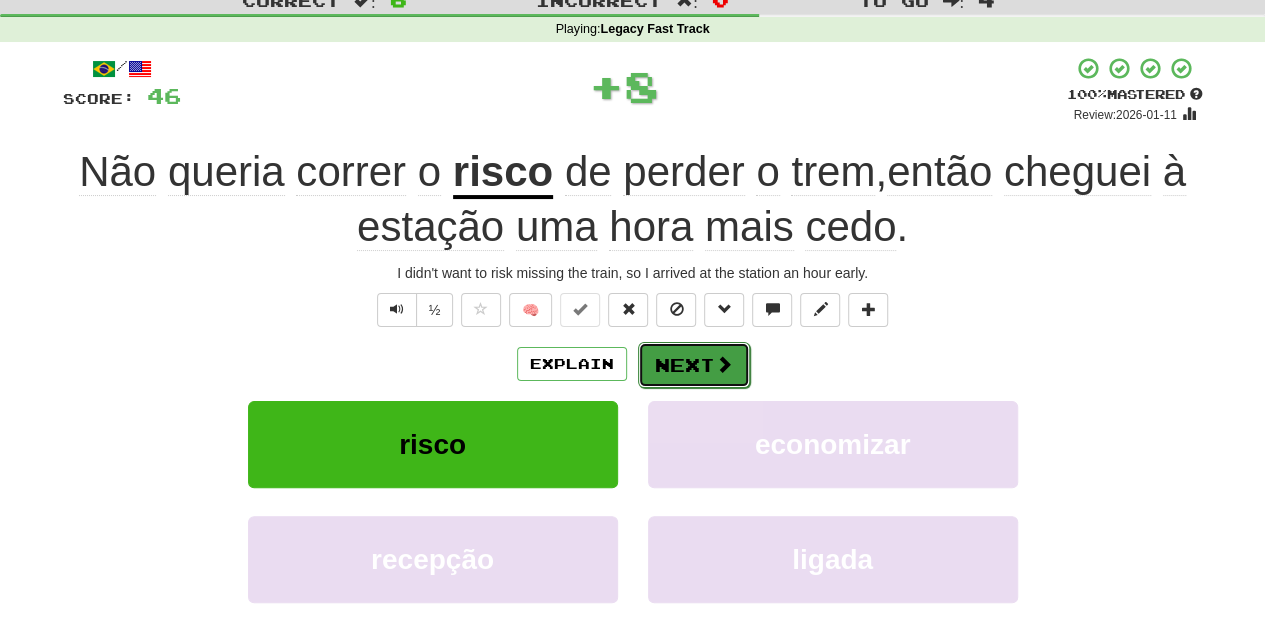 click on "Next" at bounding box center [694, 365] 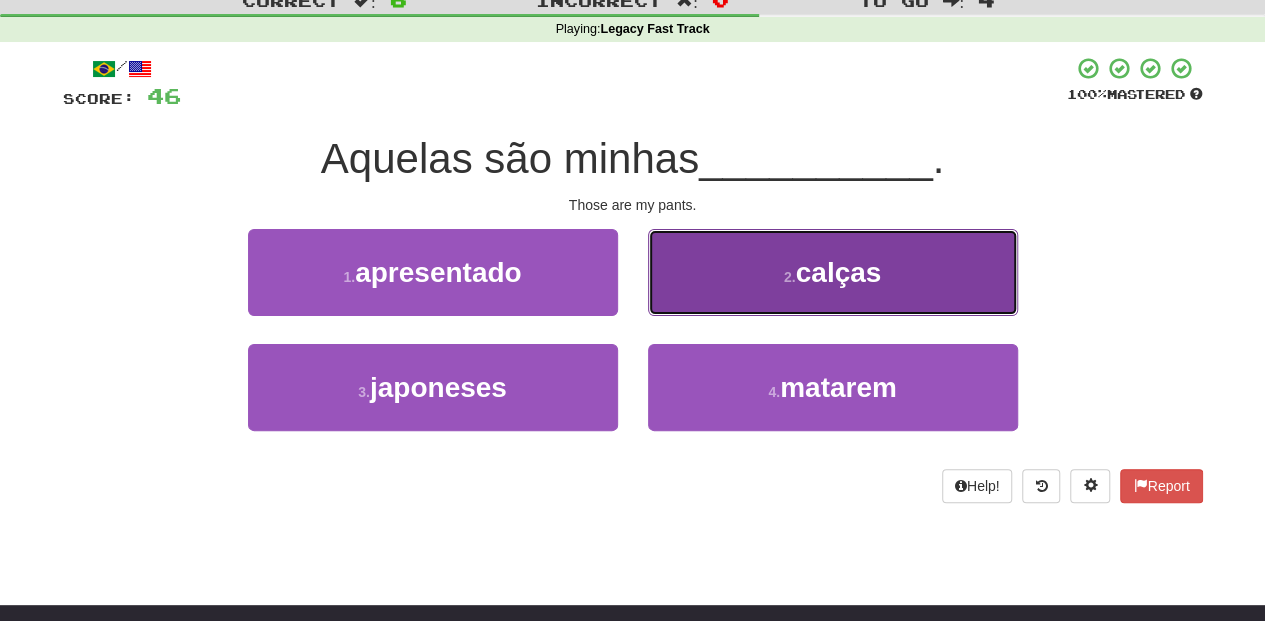 click on "2 .  calças" at bounding box center [833, 272] 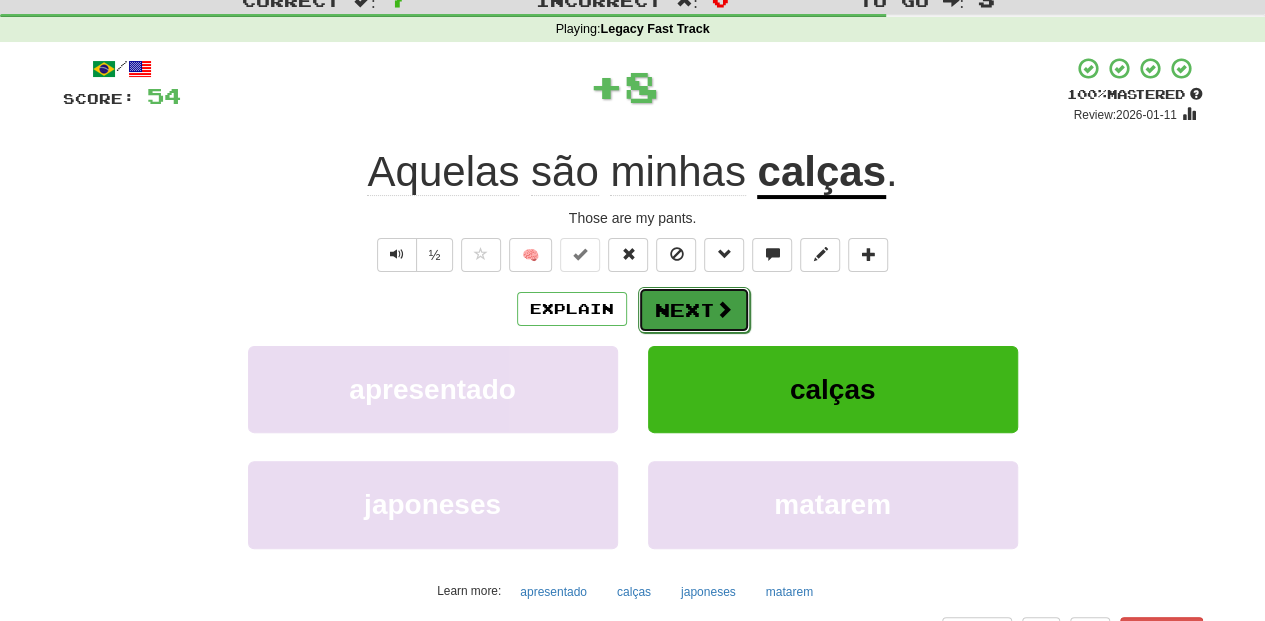 click on "Next" at bounding box center (694, 310) 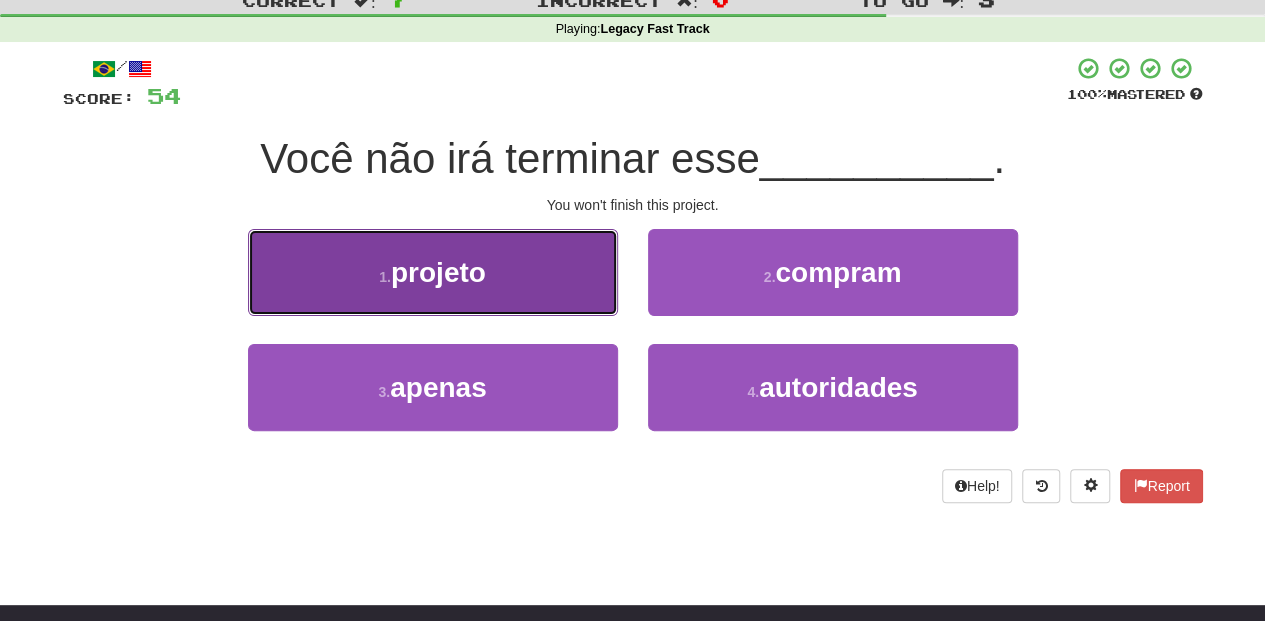click on "1 .  projeto" at bounding box center [433, 272] 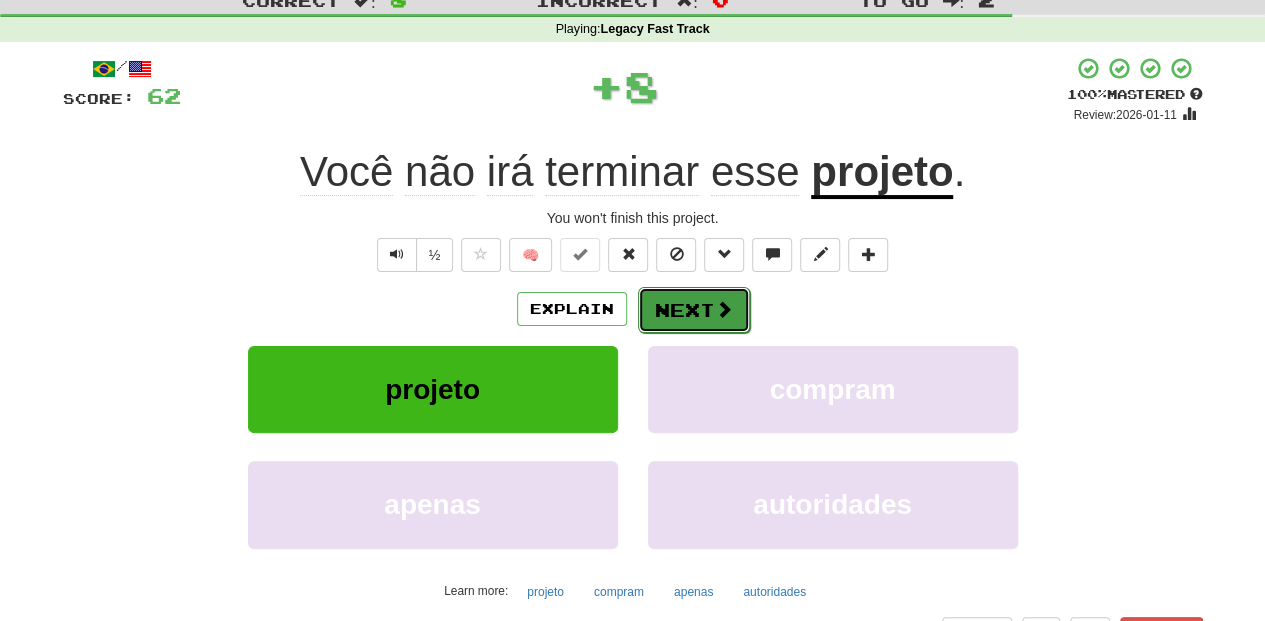 click on "Next" at bounding box center [694, 310] 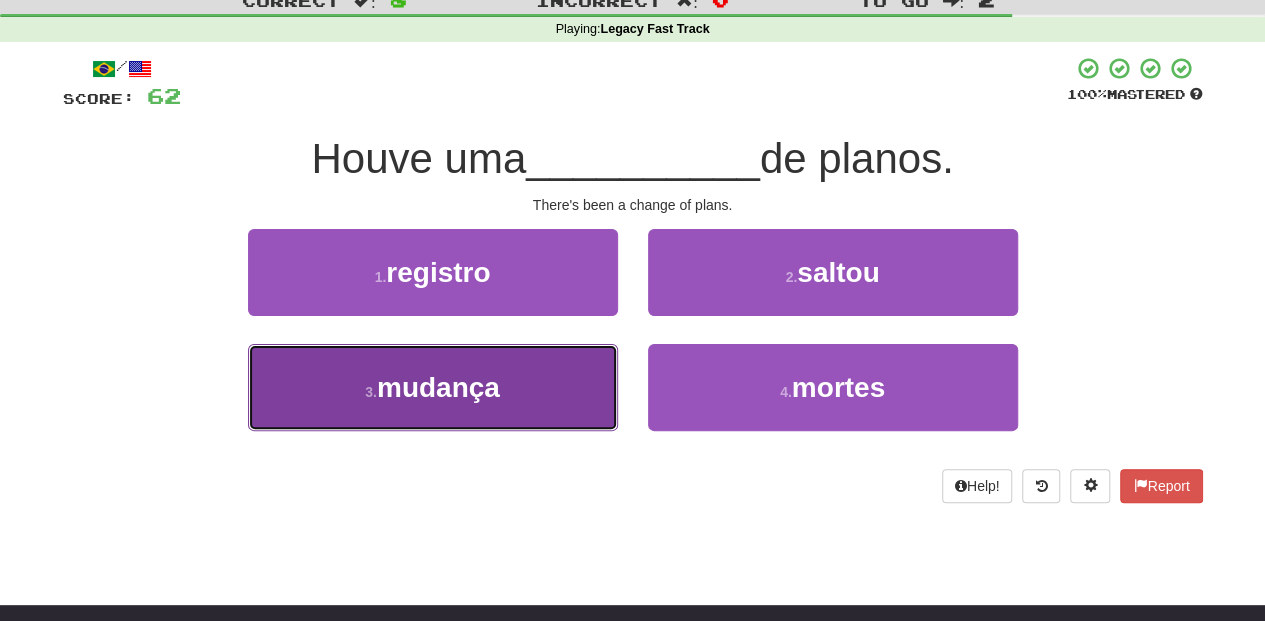 click on "3 .  mudança" at bounding box center (433, 387) 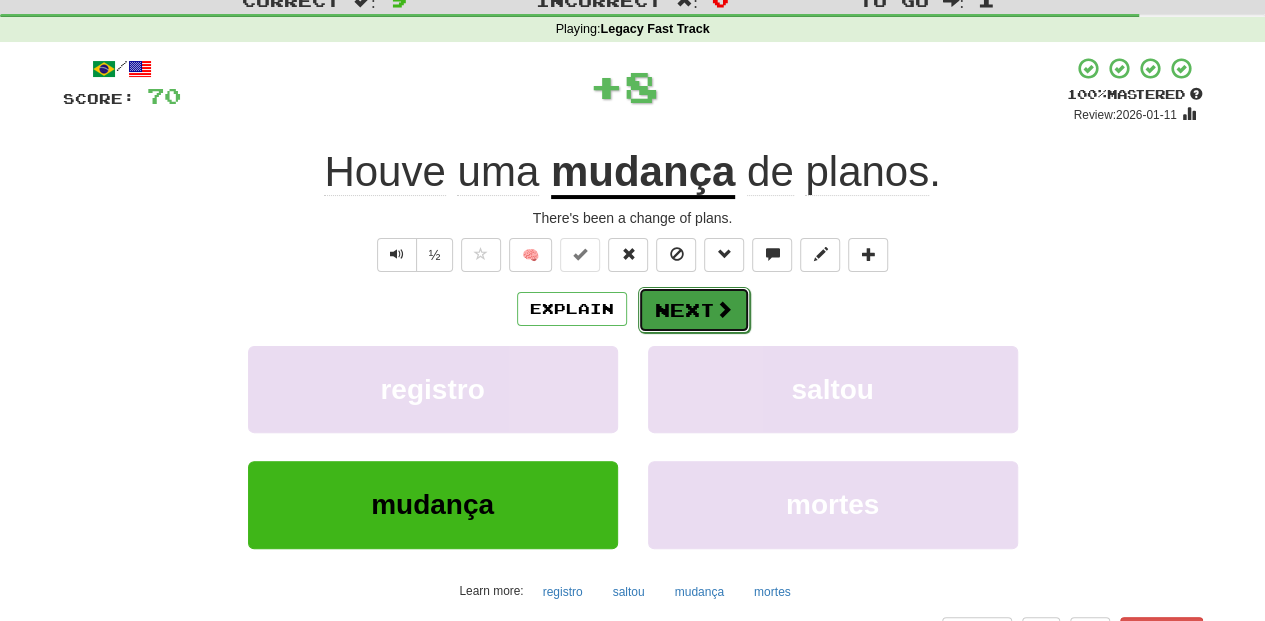 click on "Next" at bounding box center (694, 310) 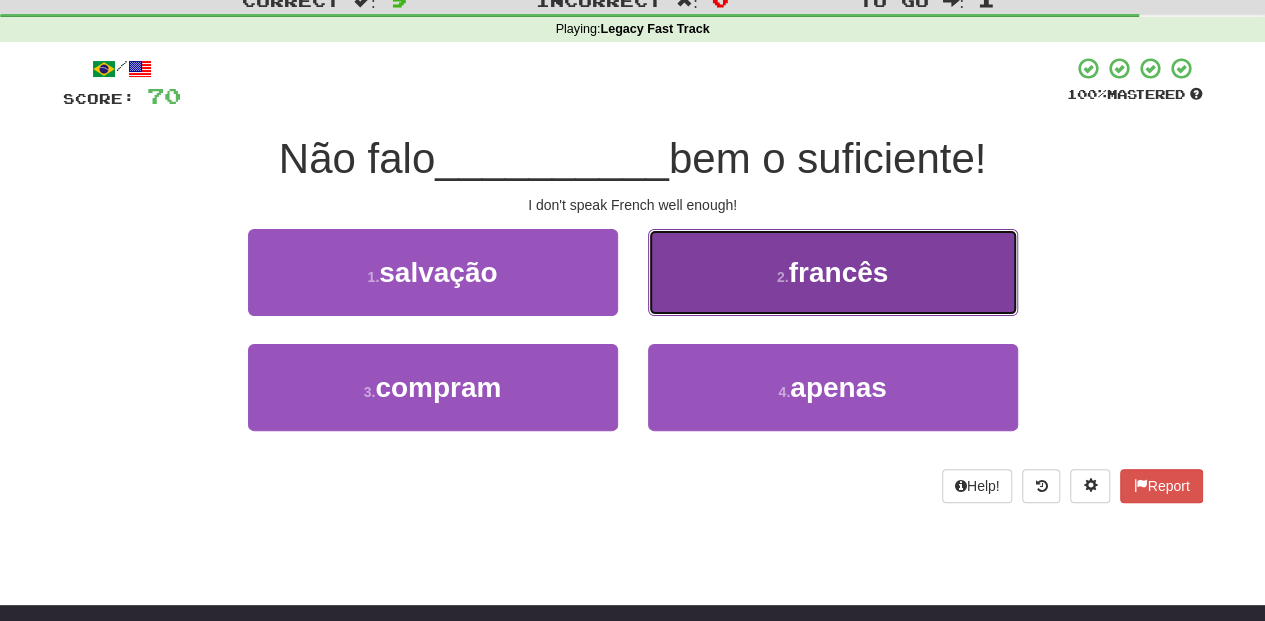 click on "2 .  francês" at bounding box center (833, 272) 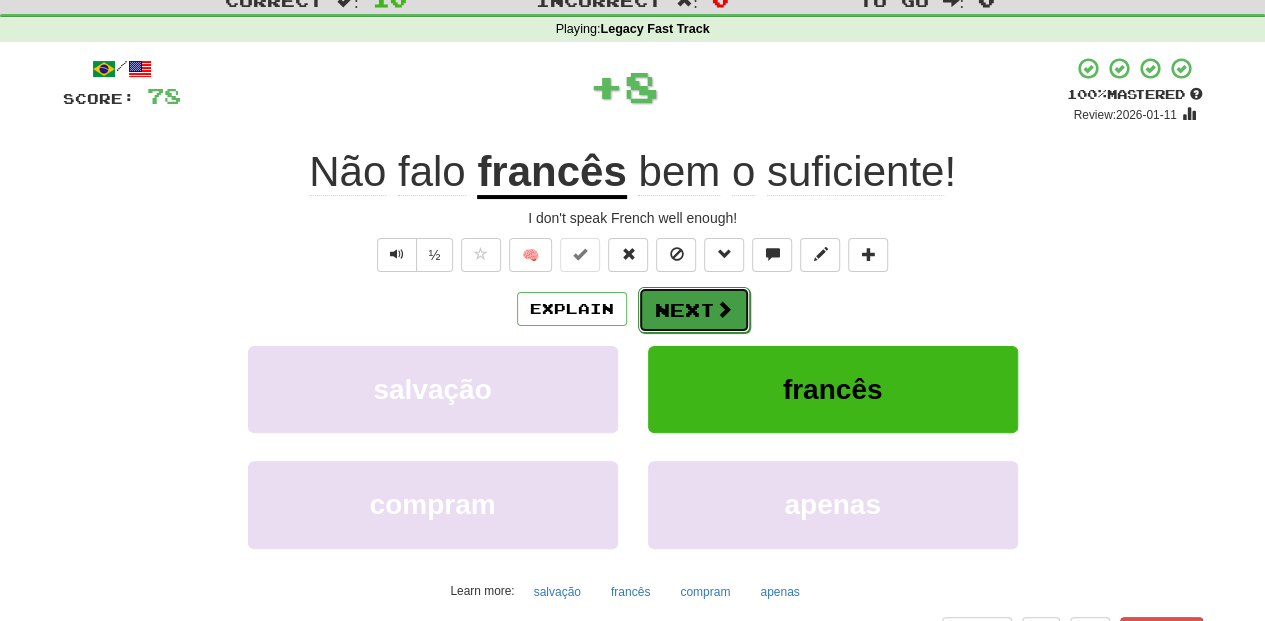 click on "Next" at bounding box center (694, 310) 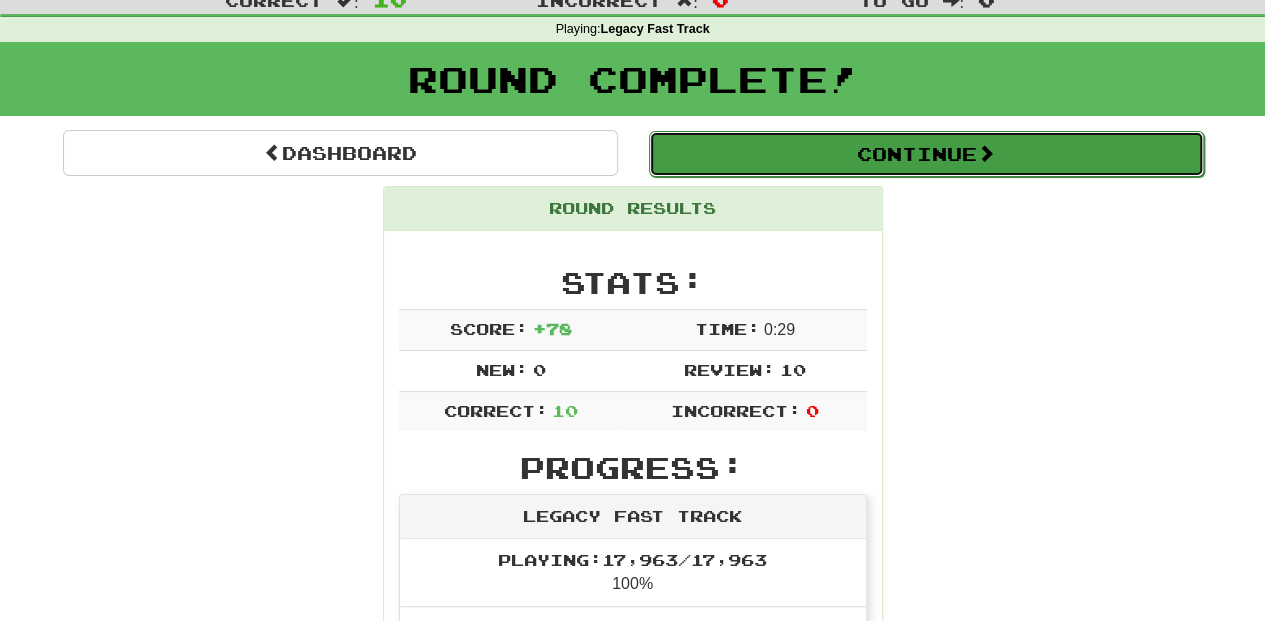 click on "Continue" at bounding box center [926, 154] 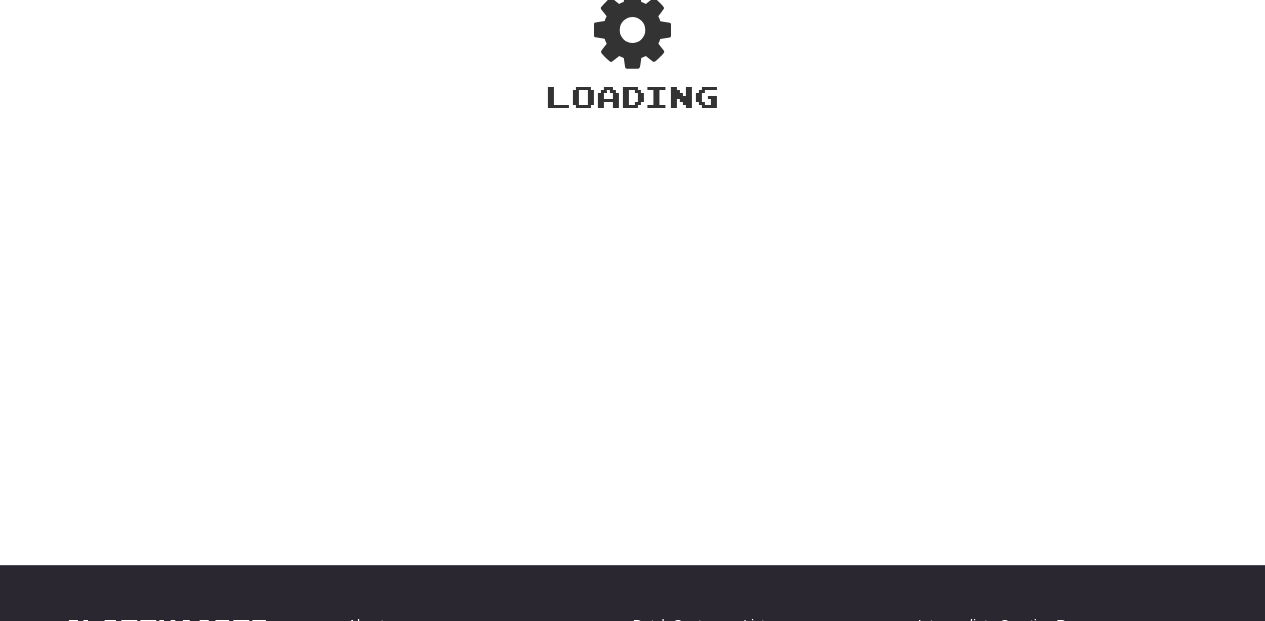 scroll, scrollTop: 66, scrollLeft: 0, axis: vertical 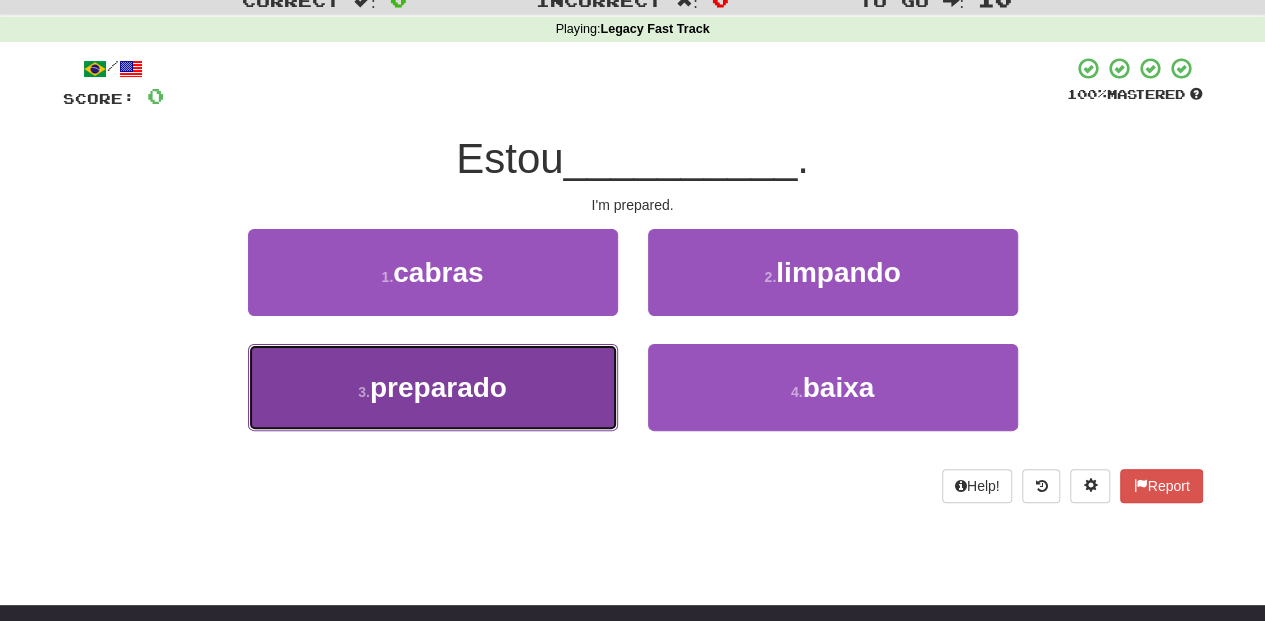 click on "3 .  preparado" at bounding box center [433, 387] 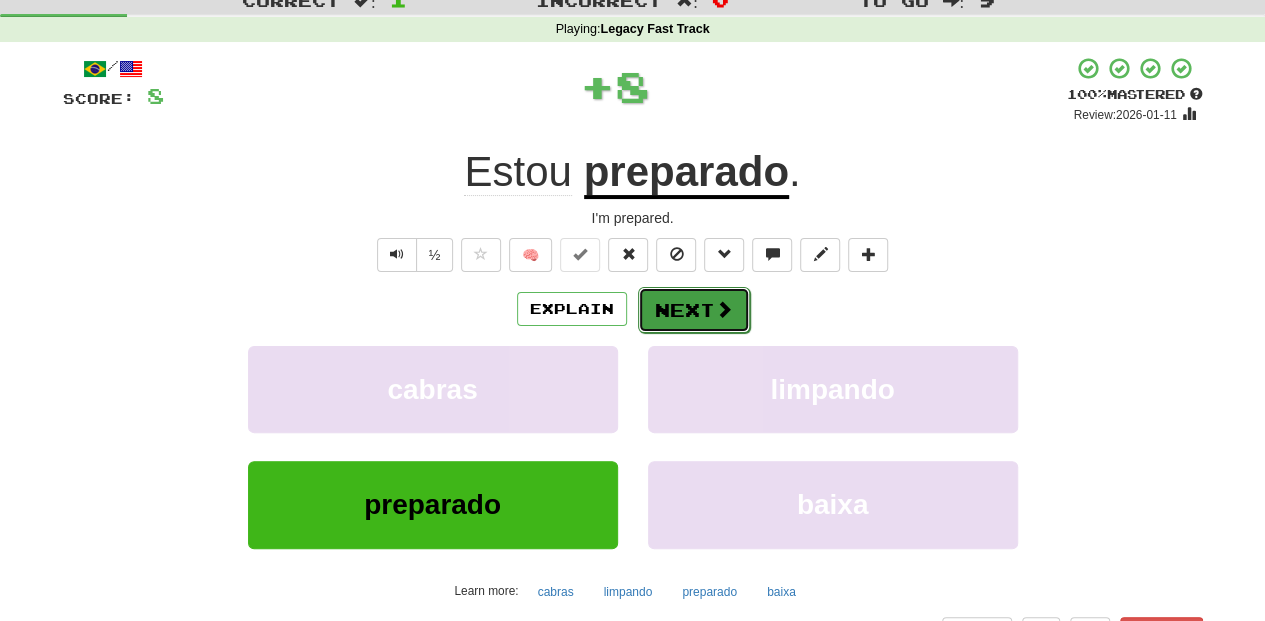 click on "Next" at bounding box center [694, 310] 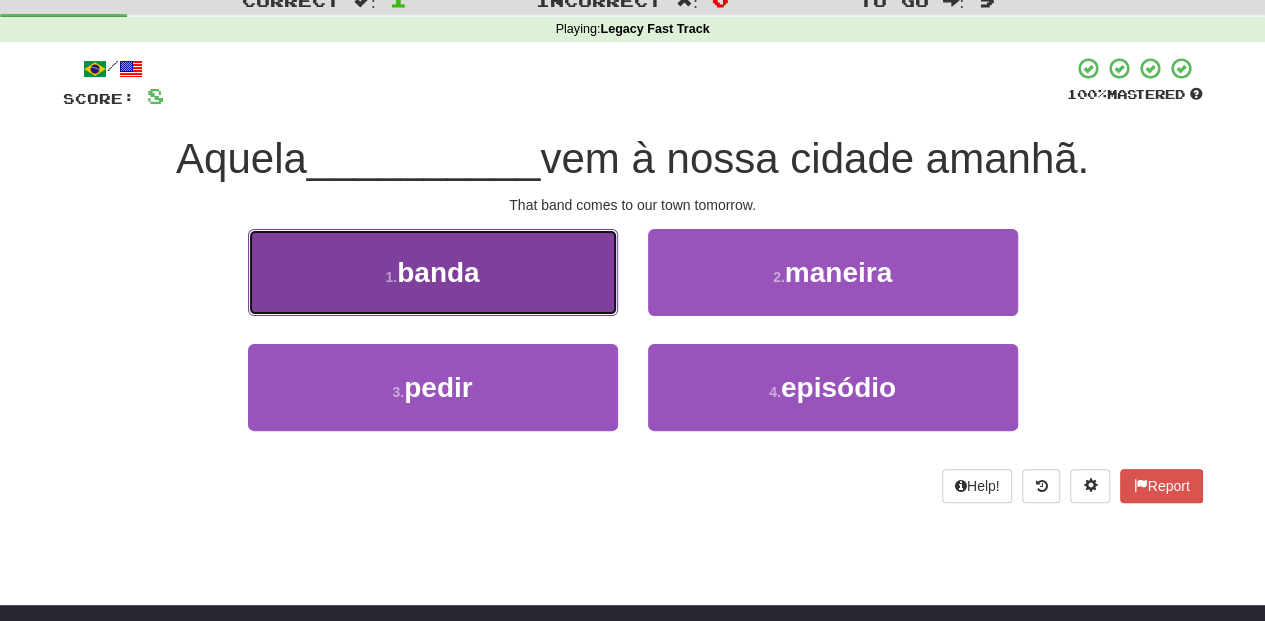 drag, startPoint x: 554, startPoint y: 278, endPoint x: 570, endPoint y: 280, distance: 16.124516 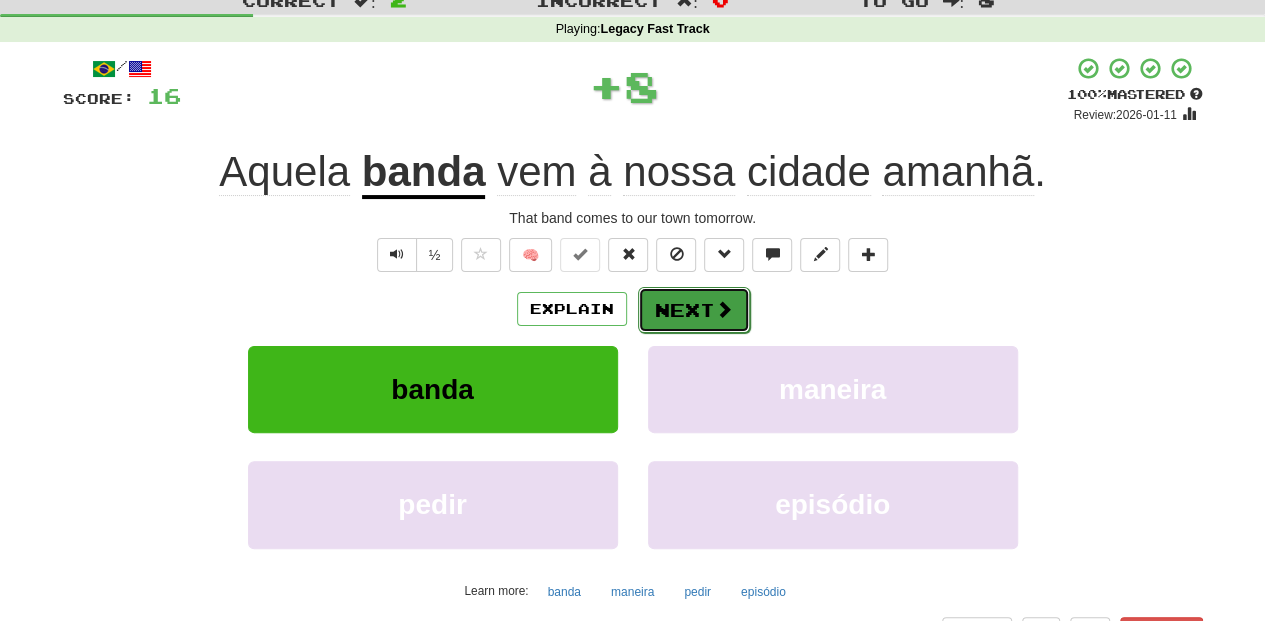 click on "Next" at bounding box center [694, 310] 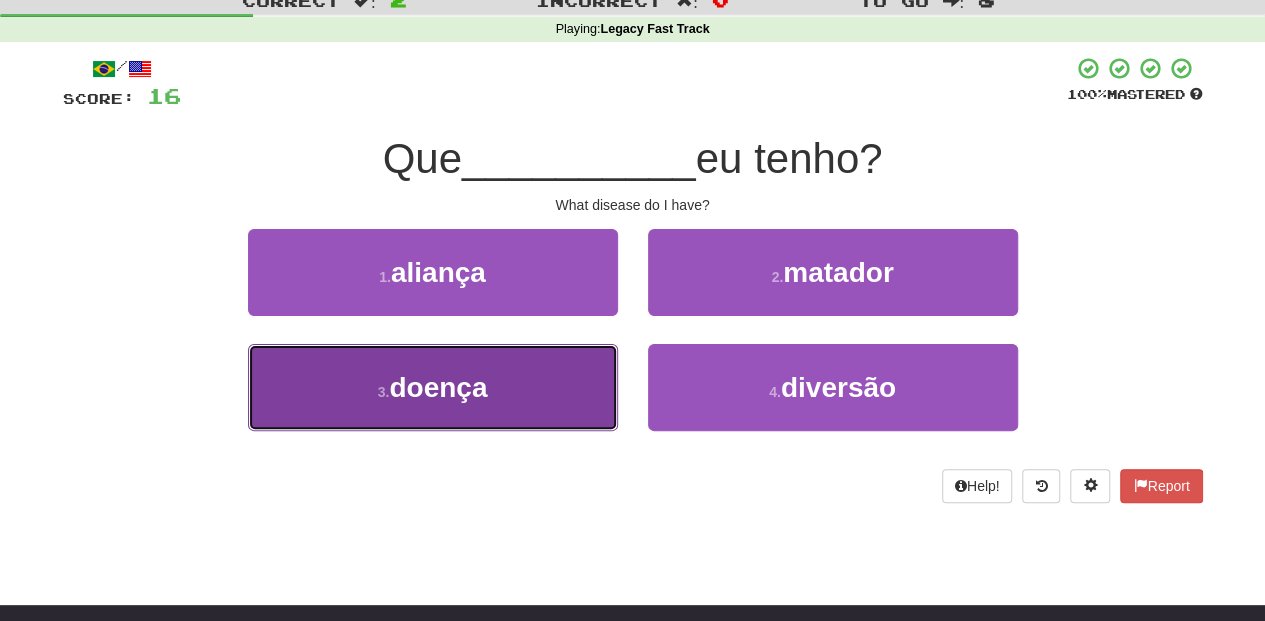 click on "3 .  doença" at bounding box center [433, 387] 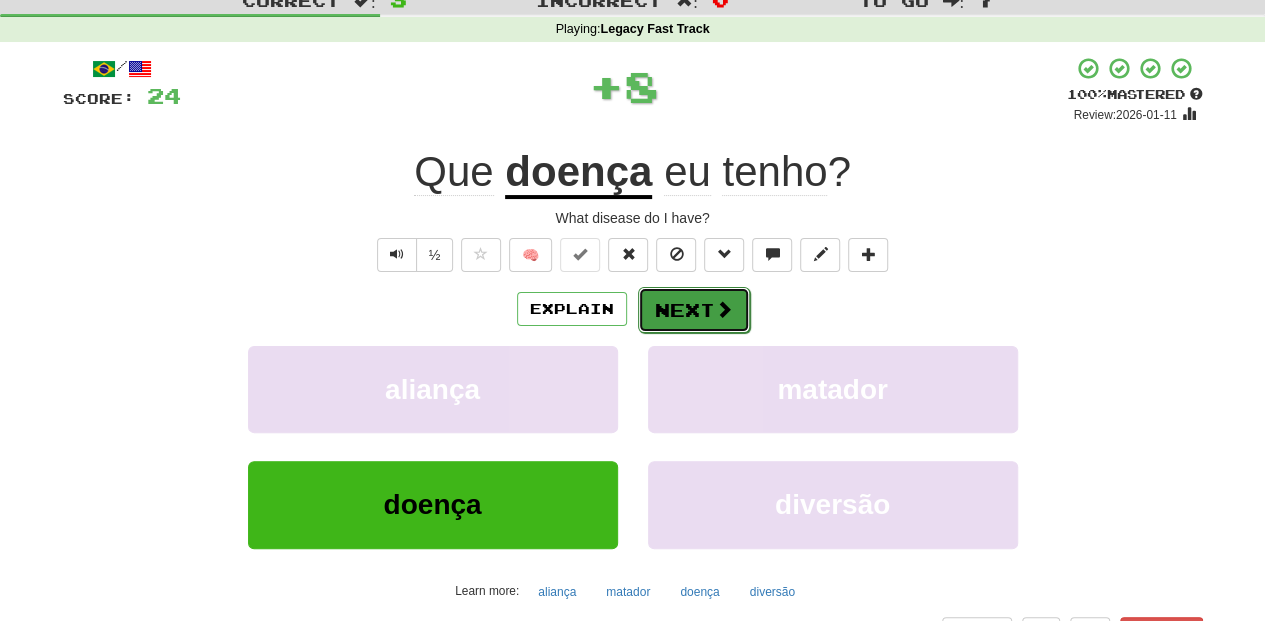 click on "Next" at bounding box center (694, 310) 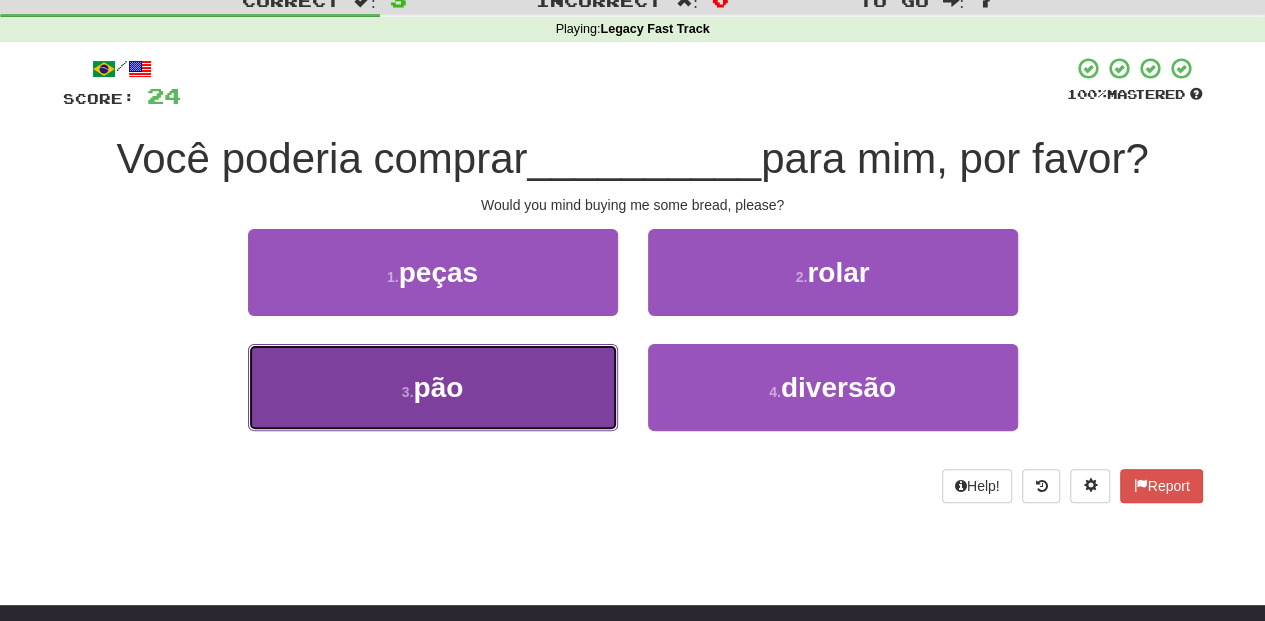 click on "3 .  pão" at bounding box center [433, 387] 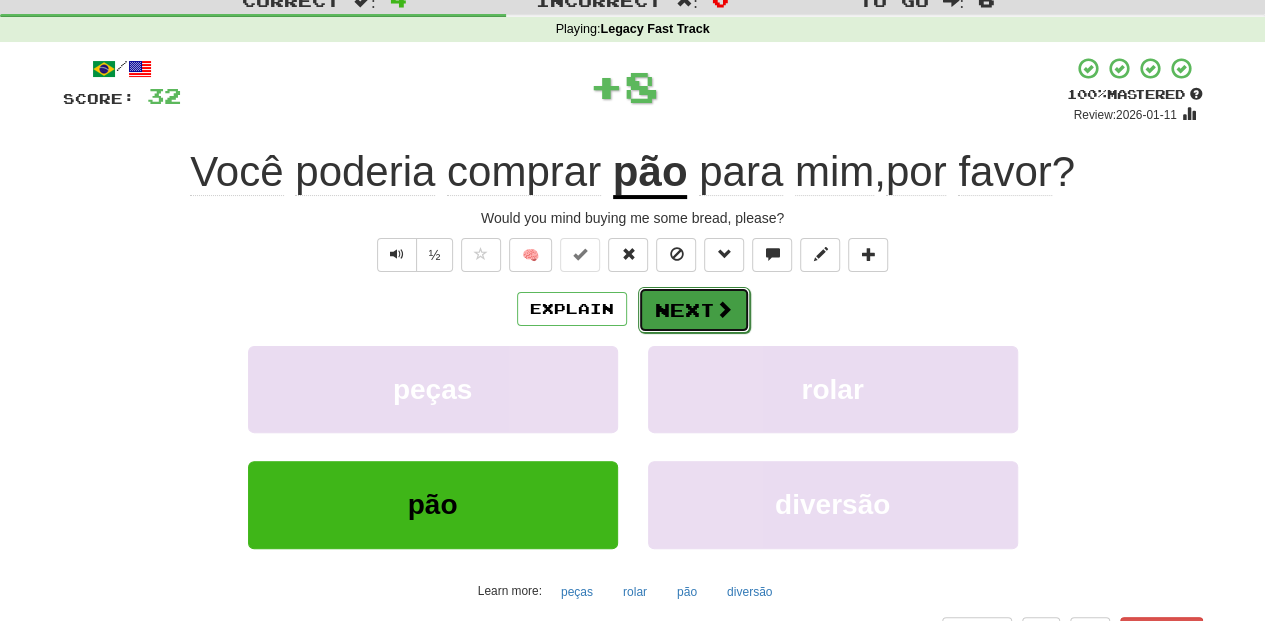 click on "Next" at bounding box center [694, 310] 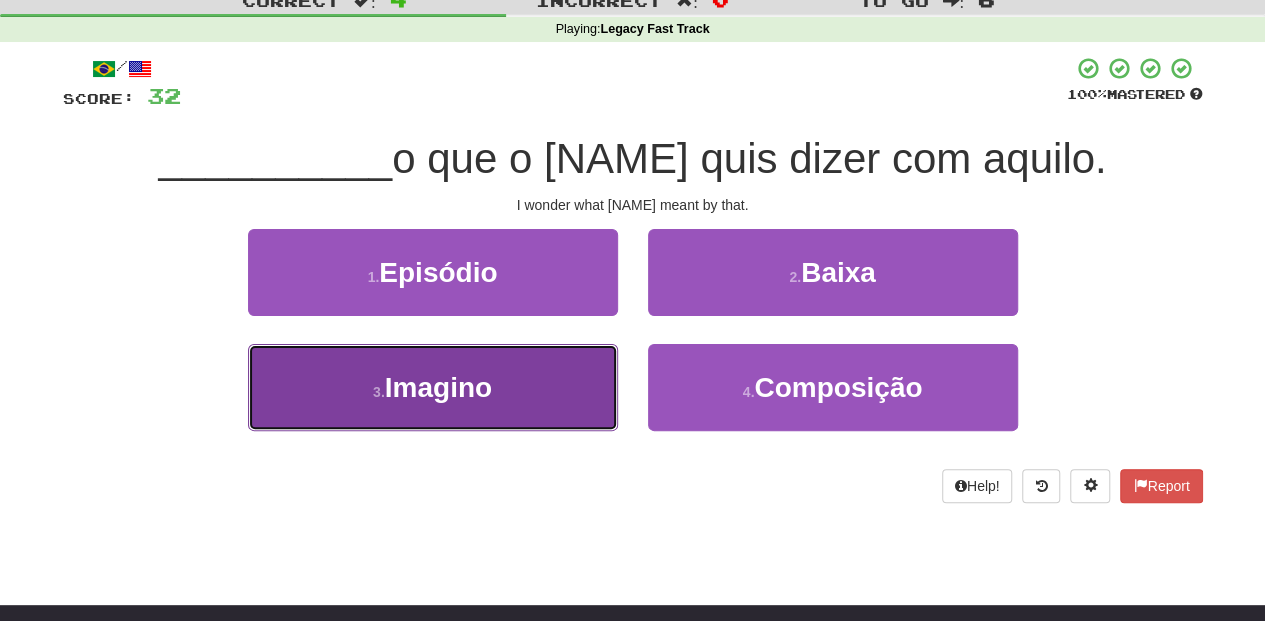 click on "3 .  Imagino" at bounding box center (433, 387) 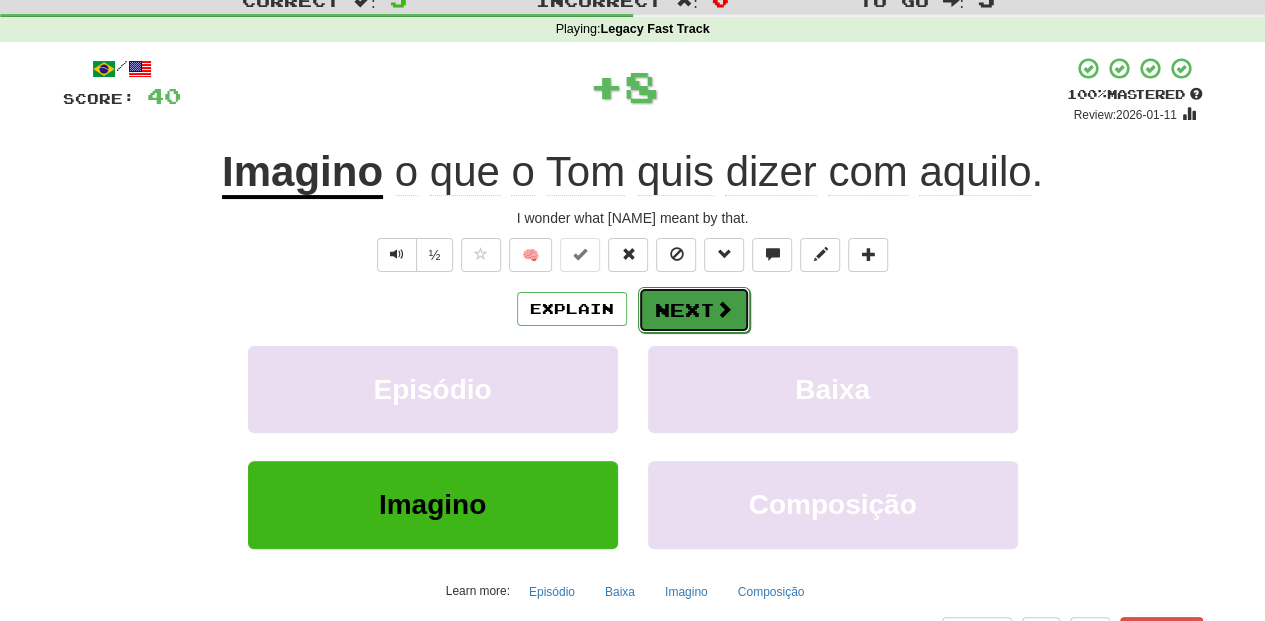 click on "Next" at bounding box center [694, 310] 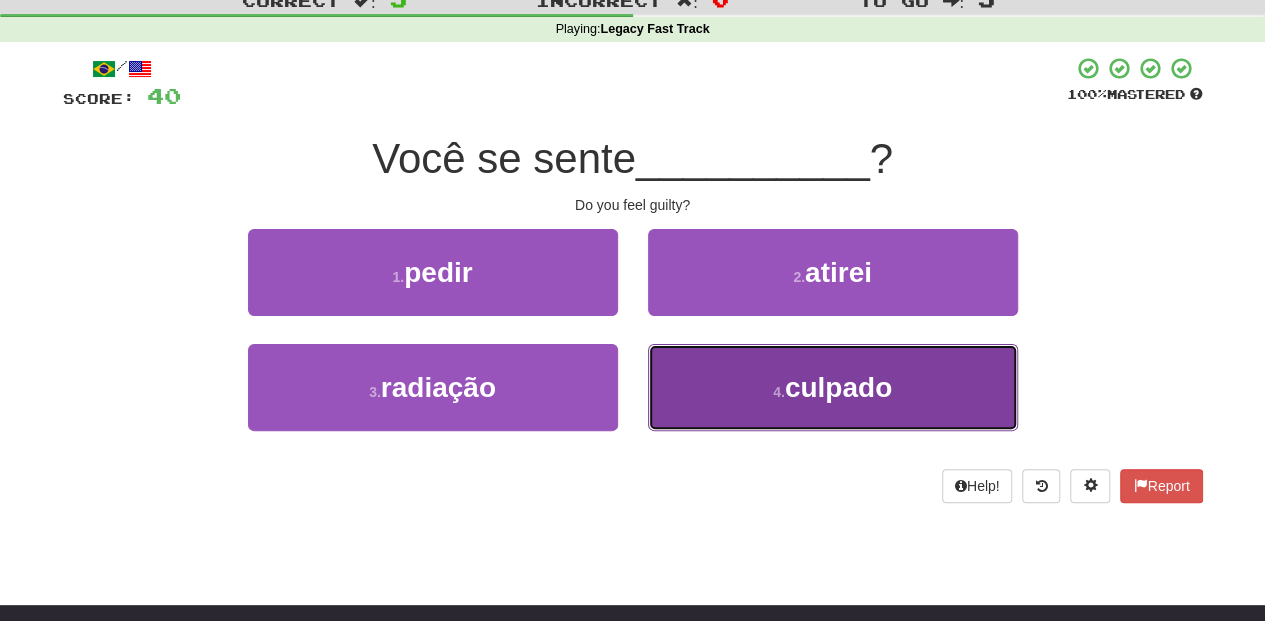 click on "4 .  culpado" at bounding box center [833, 387] 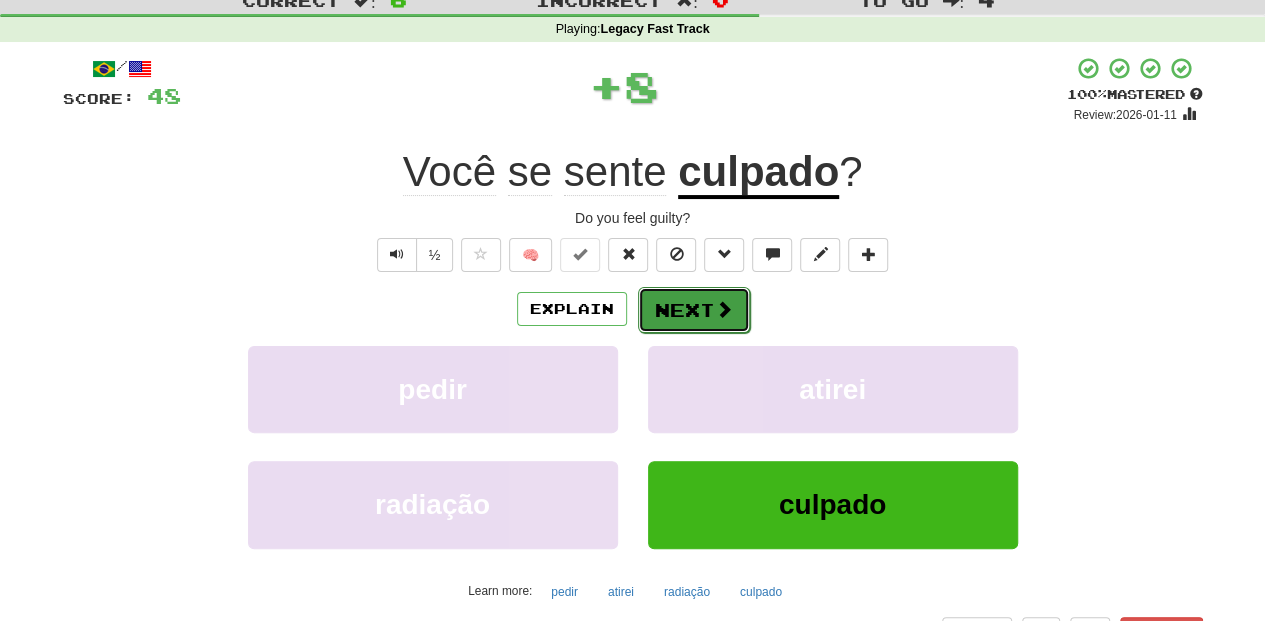 click on "Next" at bounding box center (694, 310) 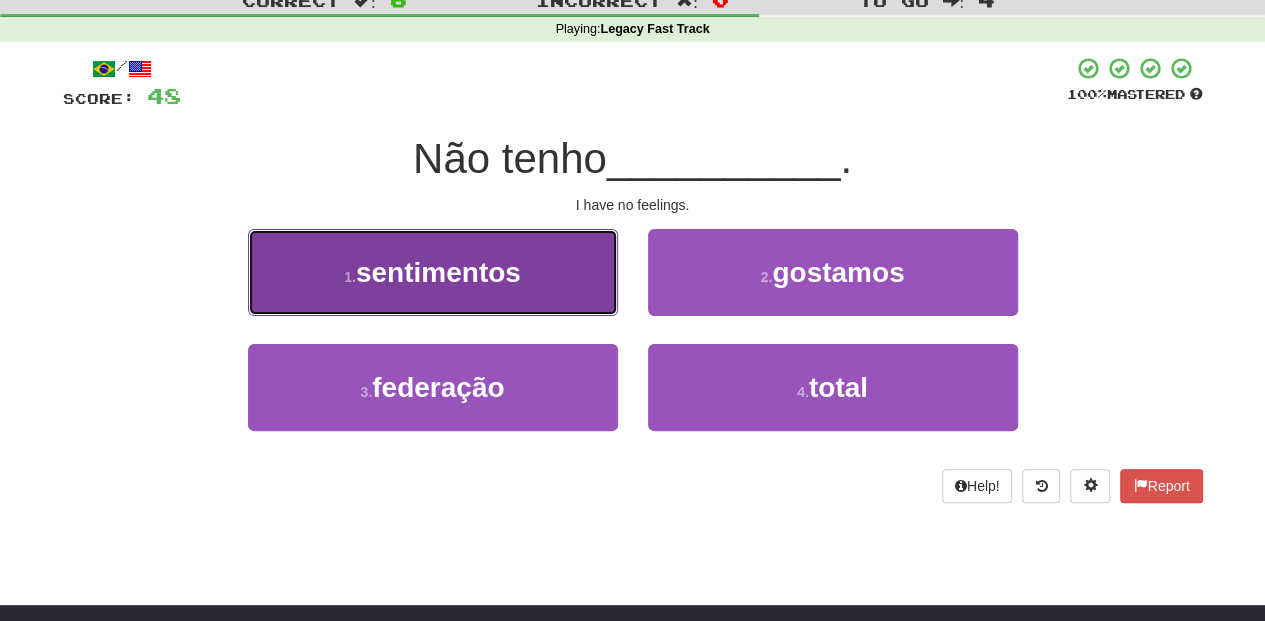 click on "1 .  sentimentos" at bounding box center (433, 272) 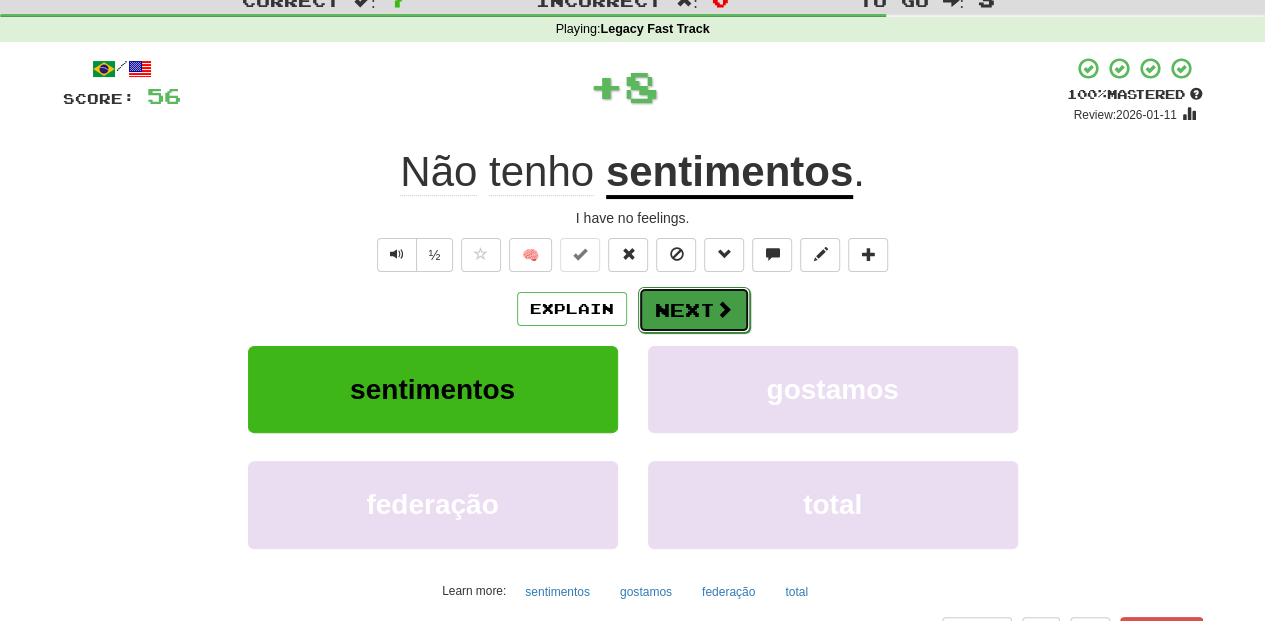 click on "Next" at bounding box center [694, 310] 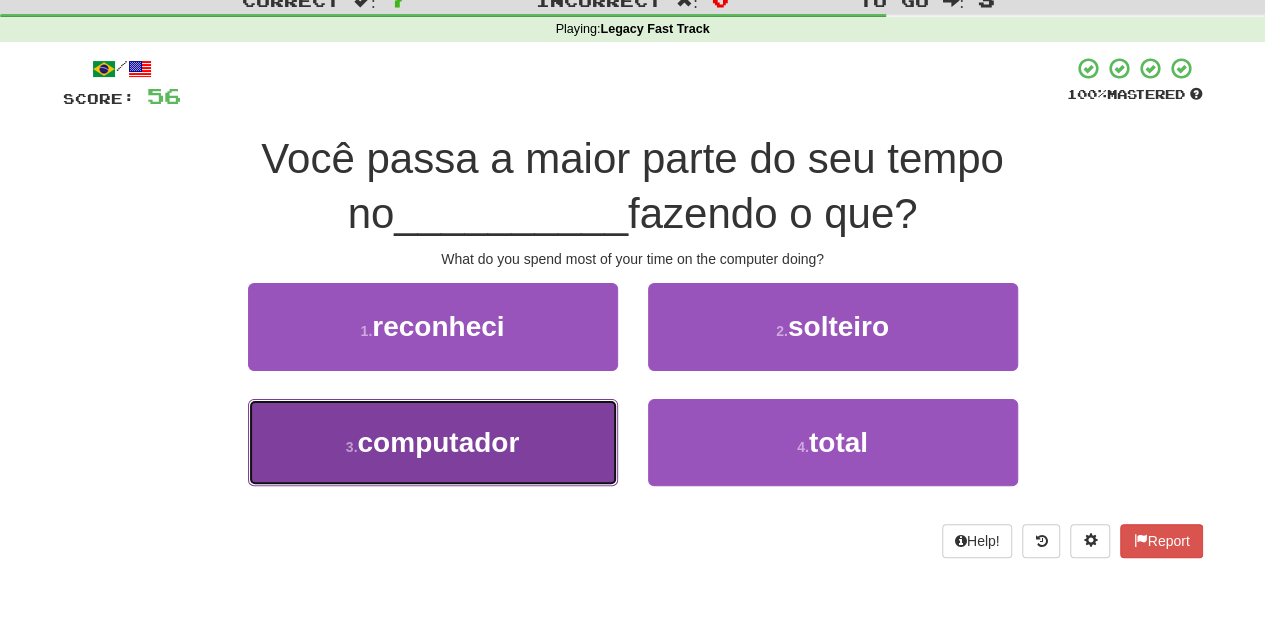 click on "3 .  computador" at bounding box center (433, 442) 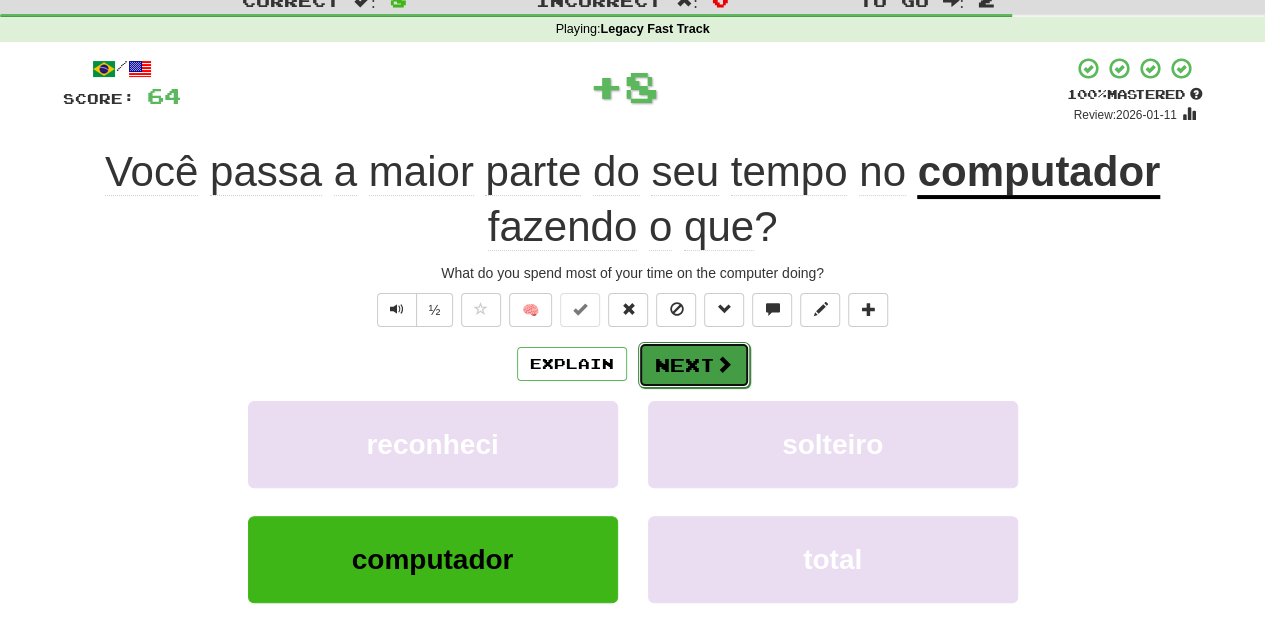 click on "Next" at bounding box center [694, 365] 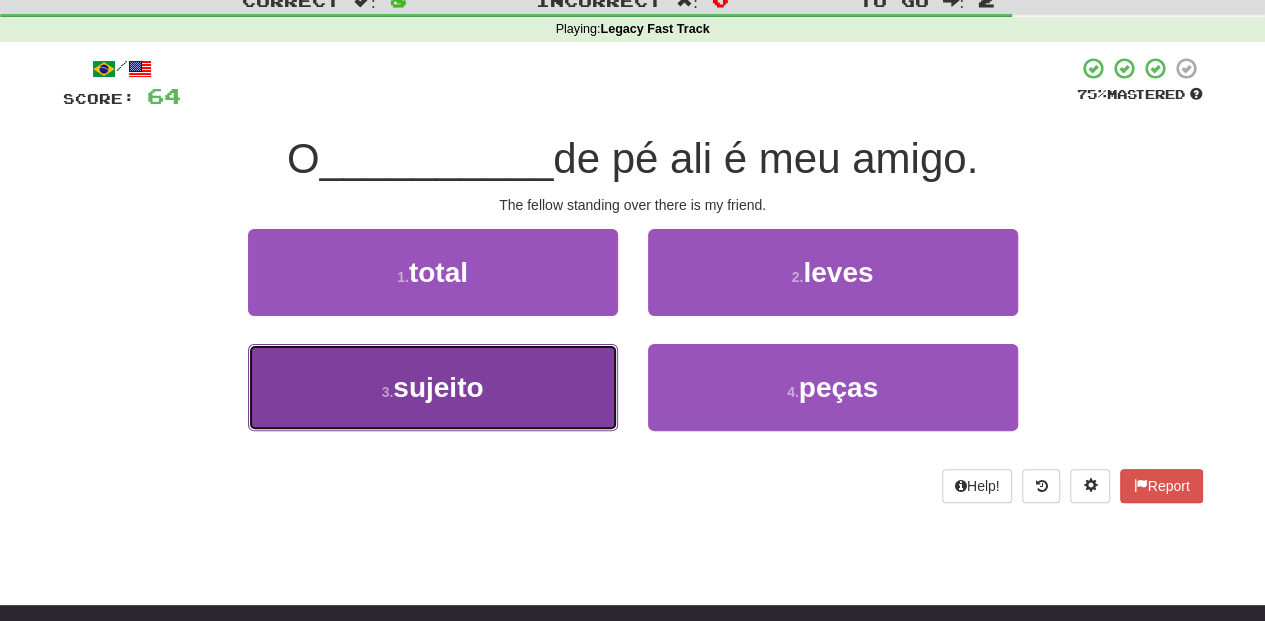 click on "3 .  sujeito" at bounding box center (433, 387) 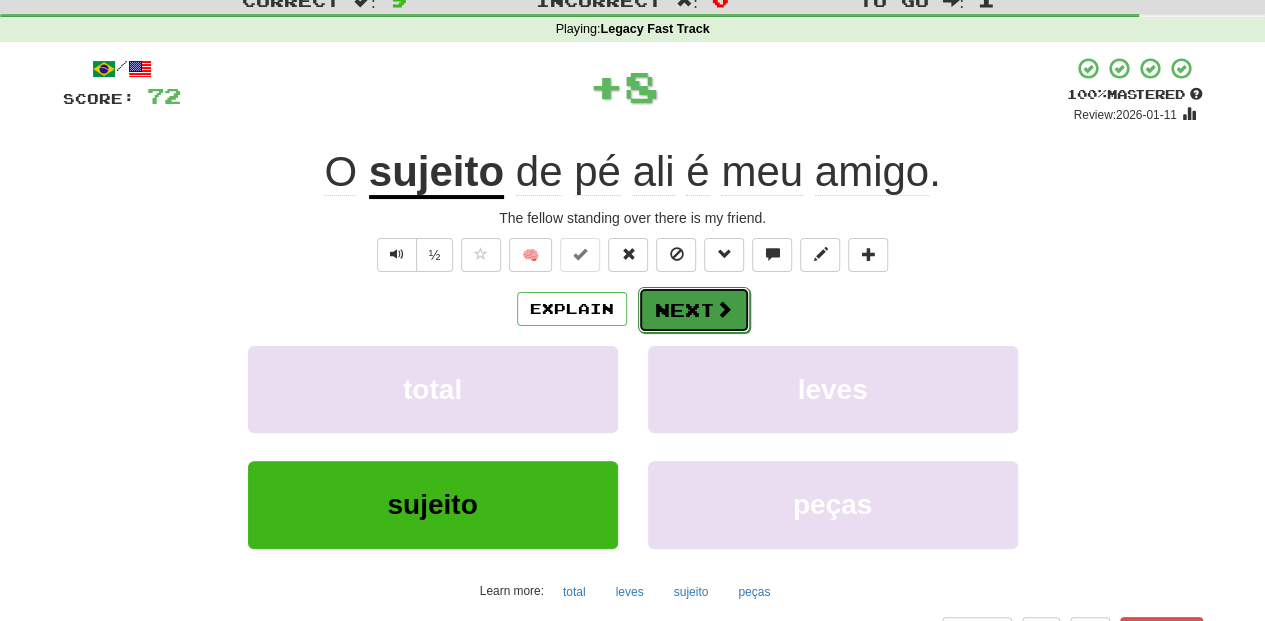 click on "Next" at bounding box center [694, 310] 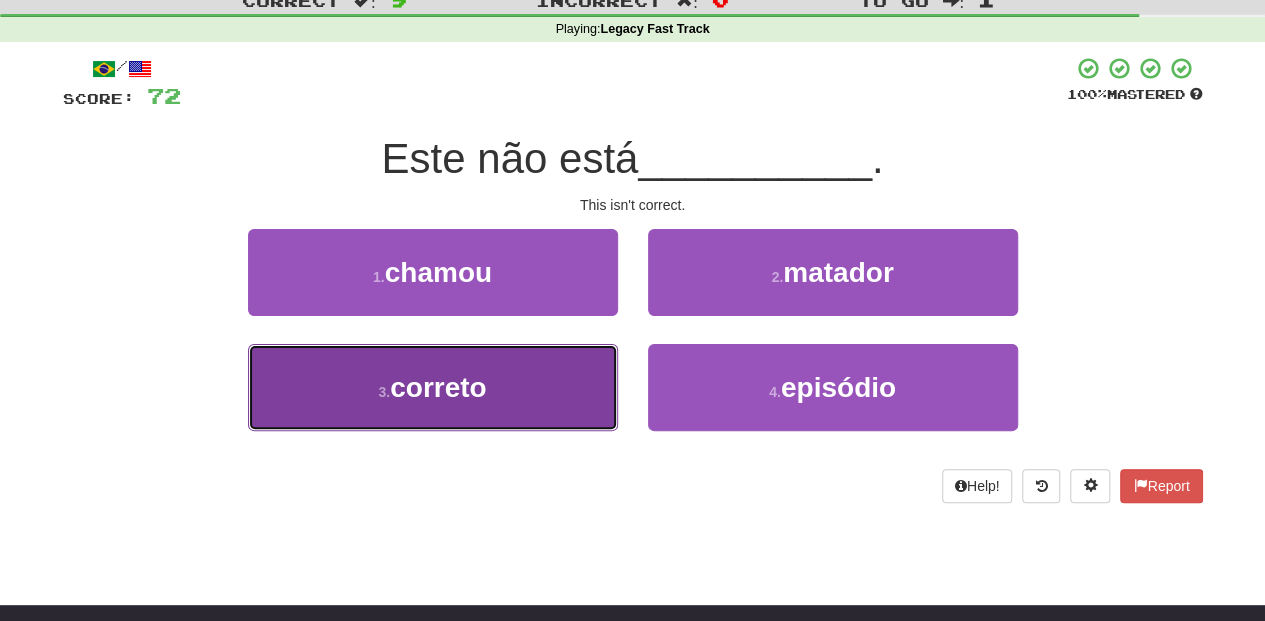click on "3 .  correto" at bounding box center [433, 387] 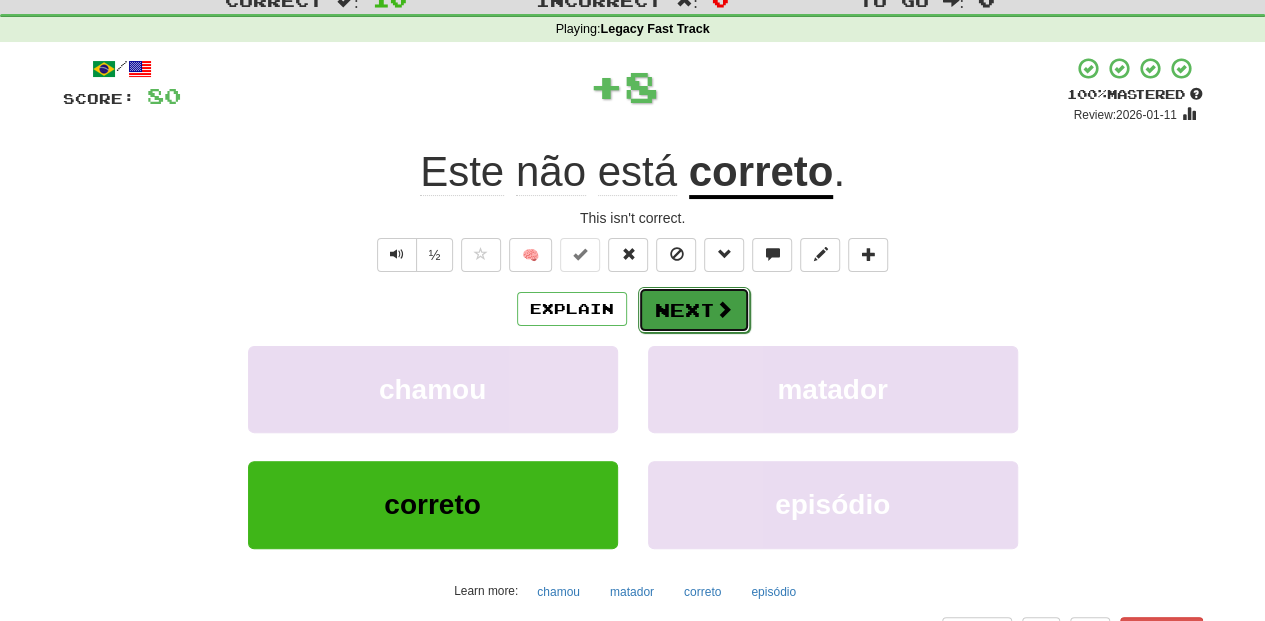 click on "Next" at bounding box center (694, 310) 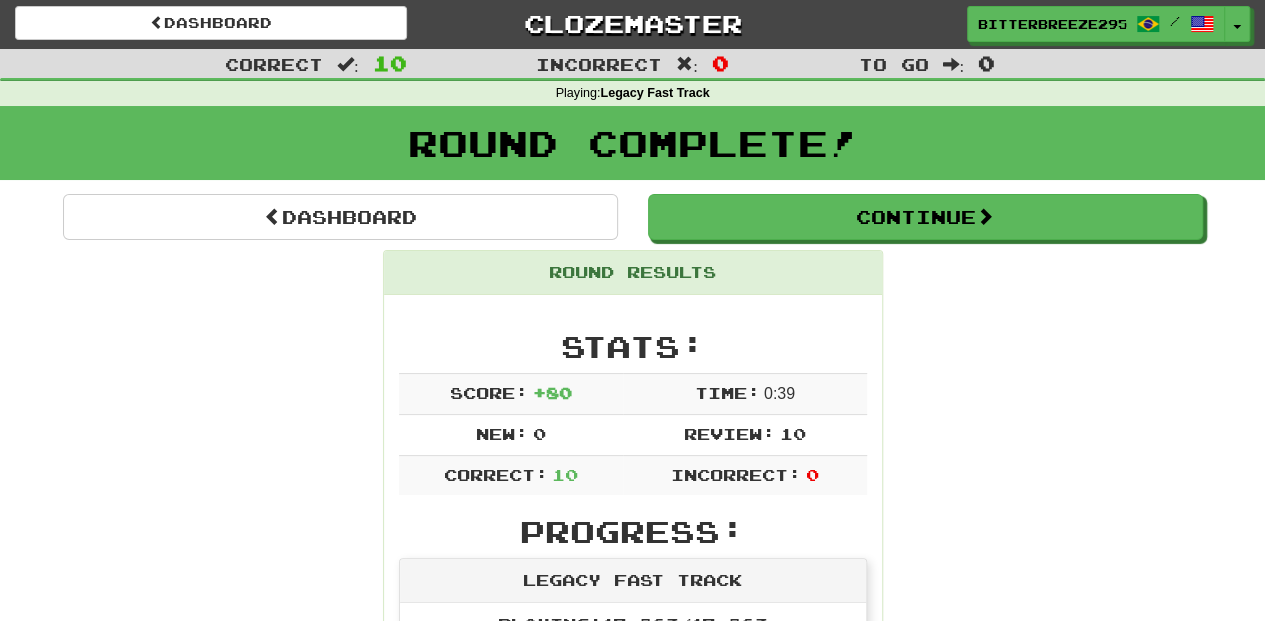 scroll, scrollTop: 0, scrollLeft: 0, axis: both 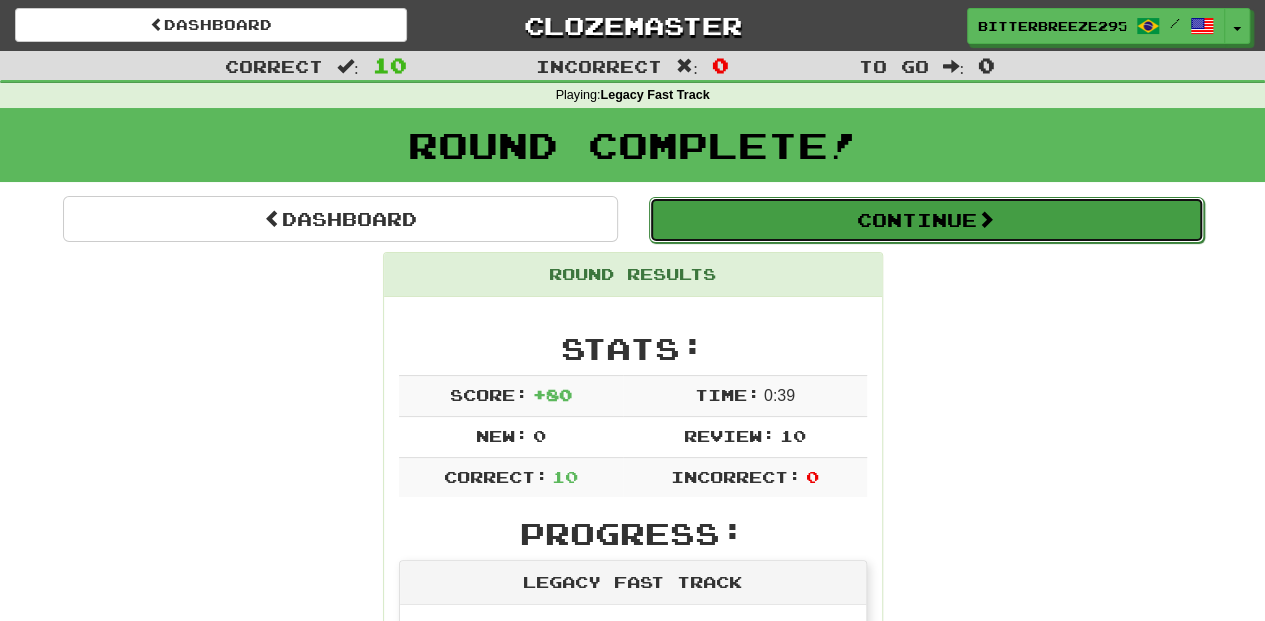 click on "Continue" at bounding box center [926, 220] 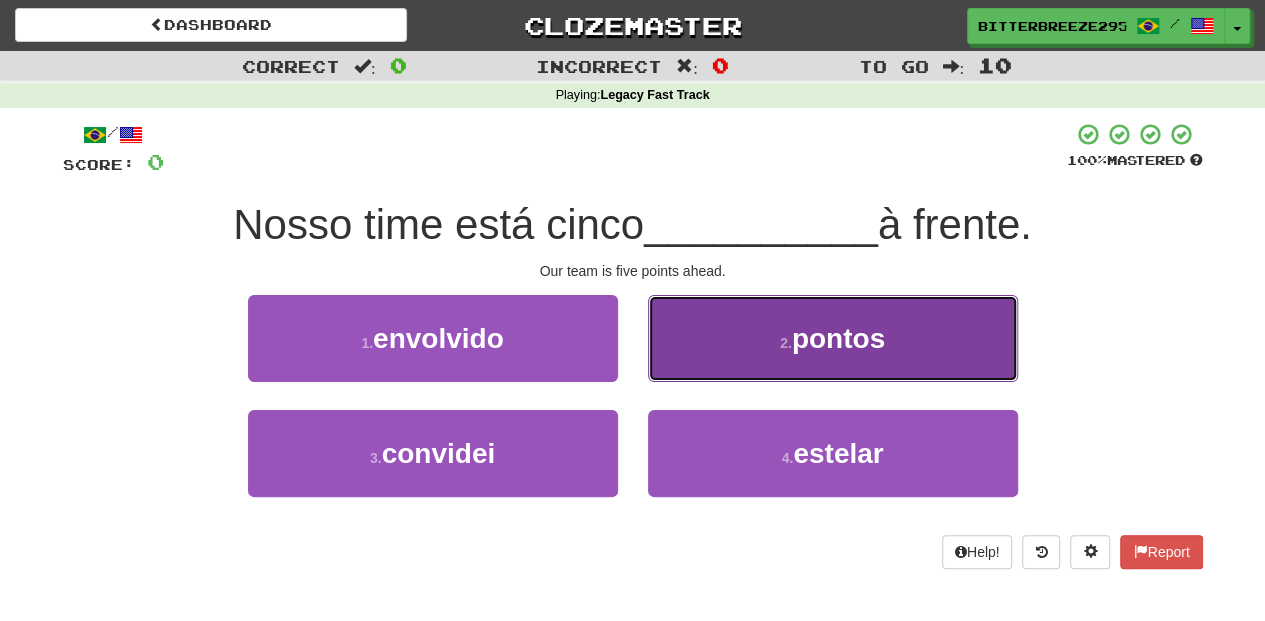 click on "2 .  pontos" at bounding box center [833, 338] 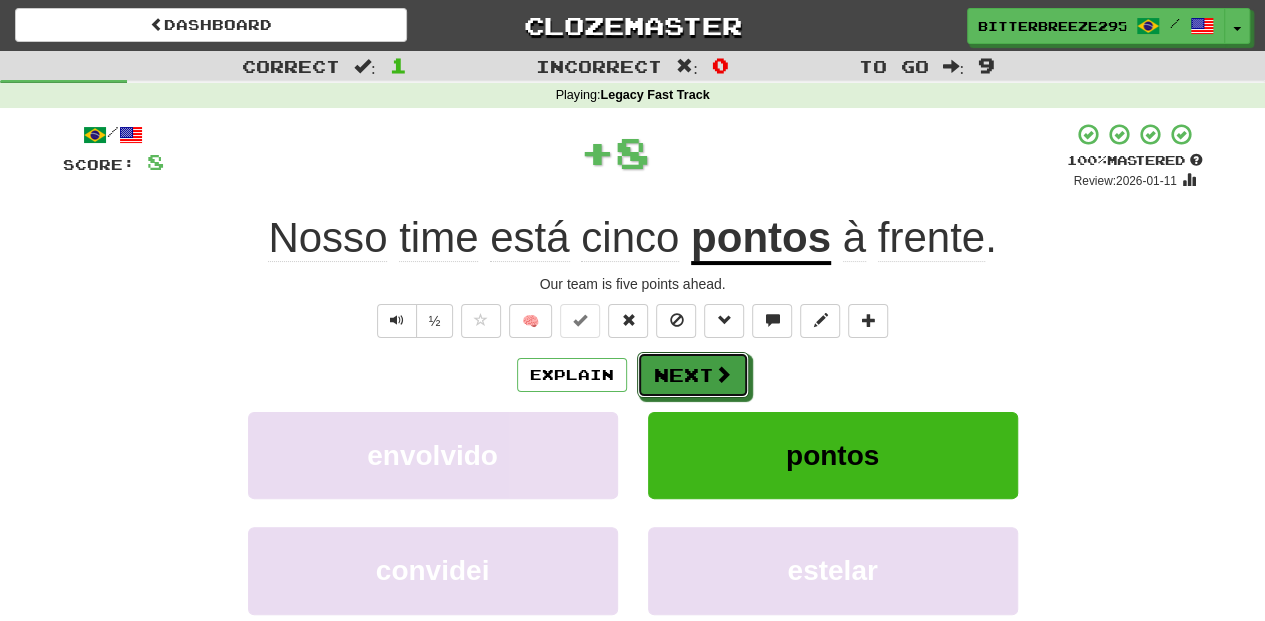 click on "Next" at bounding box center [693, 375] 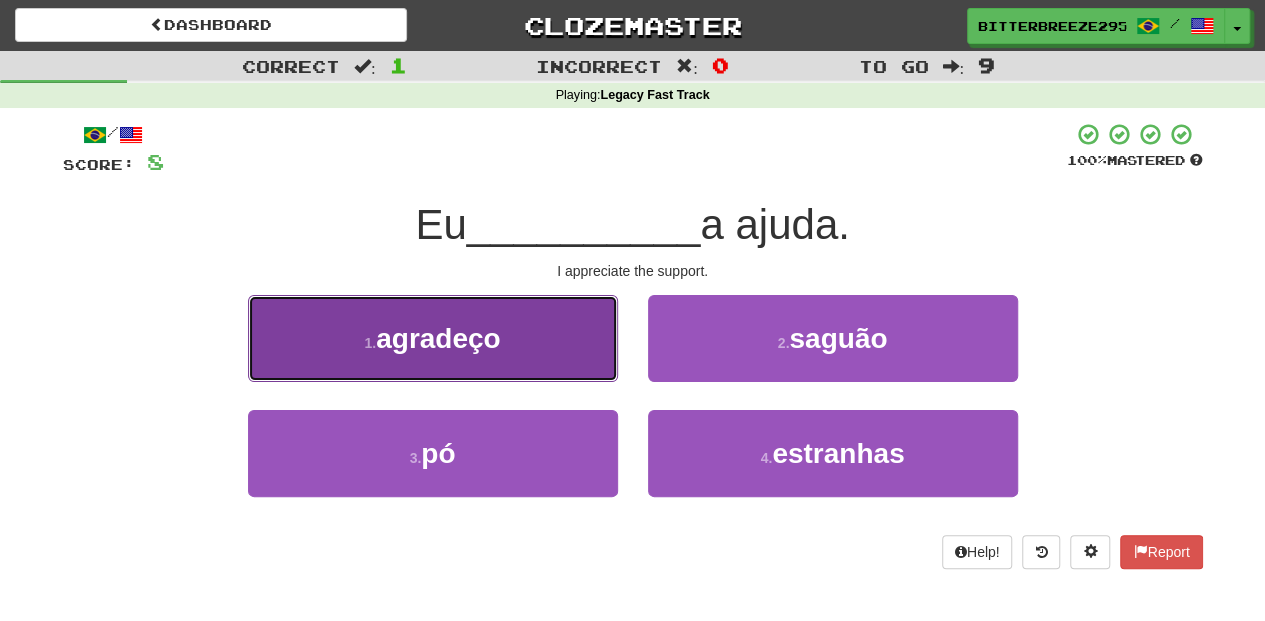 click on "1 .  agradeço" at bounding box center (433, 338) 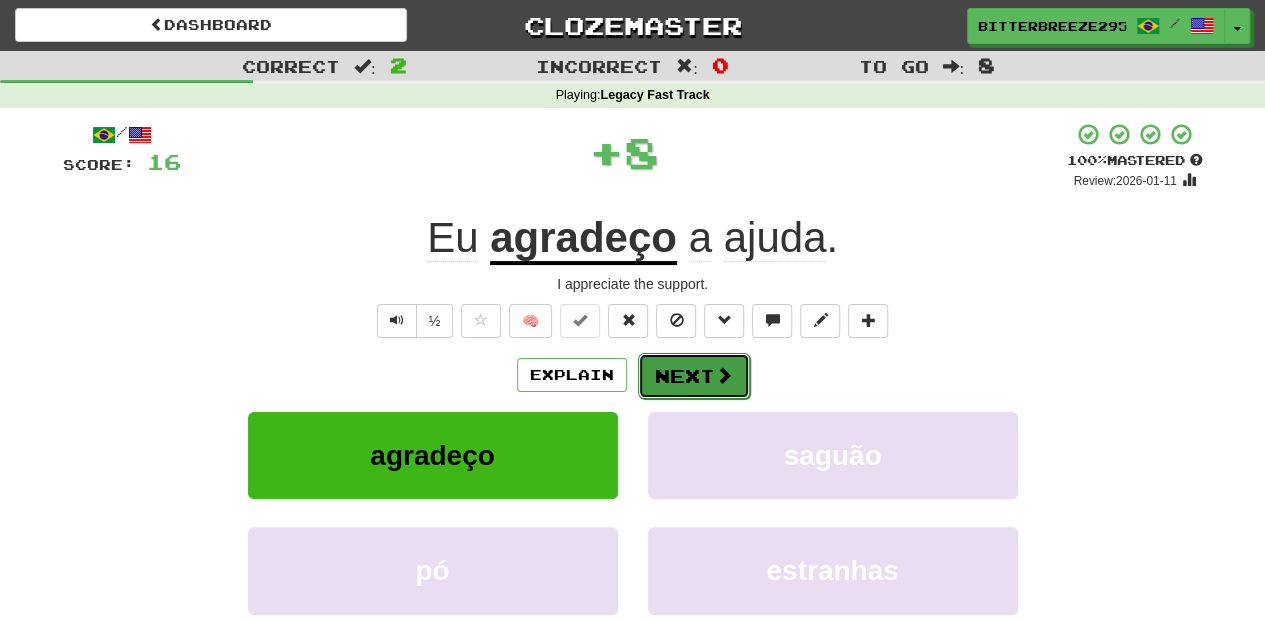 click on "Next" at bounding box center (694, 376) 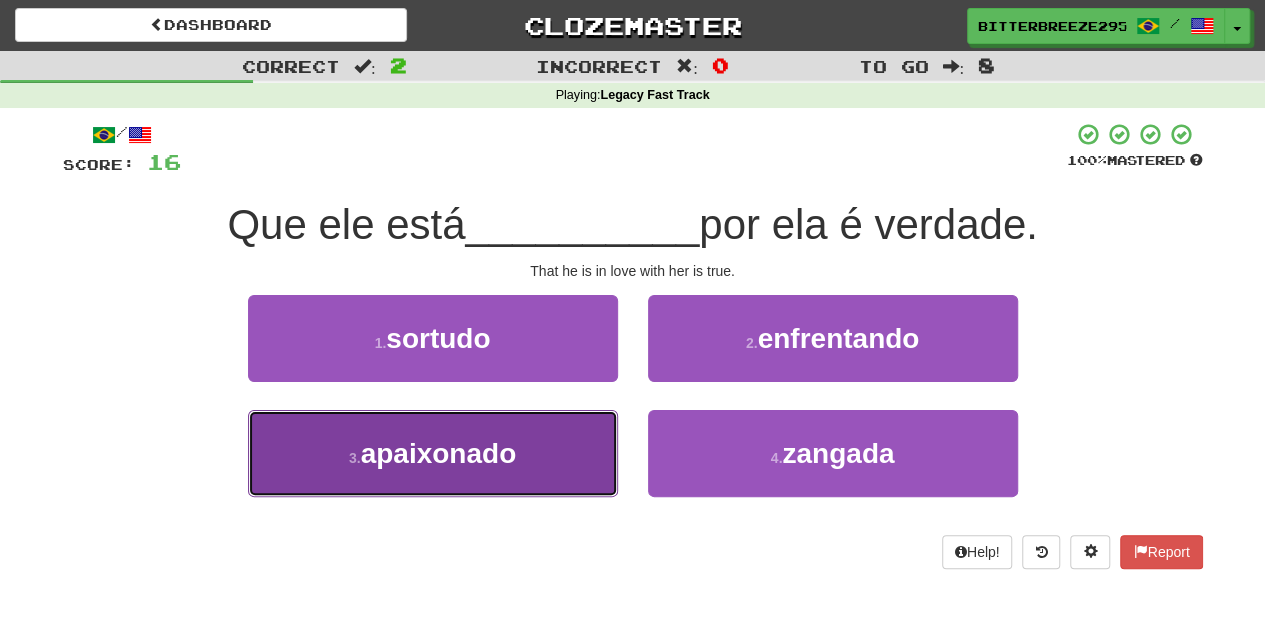 click on "3 .  apaixonado" at bounding box center [433, 453] 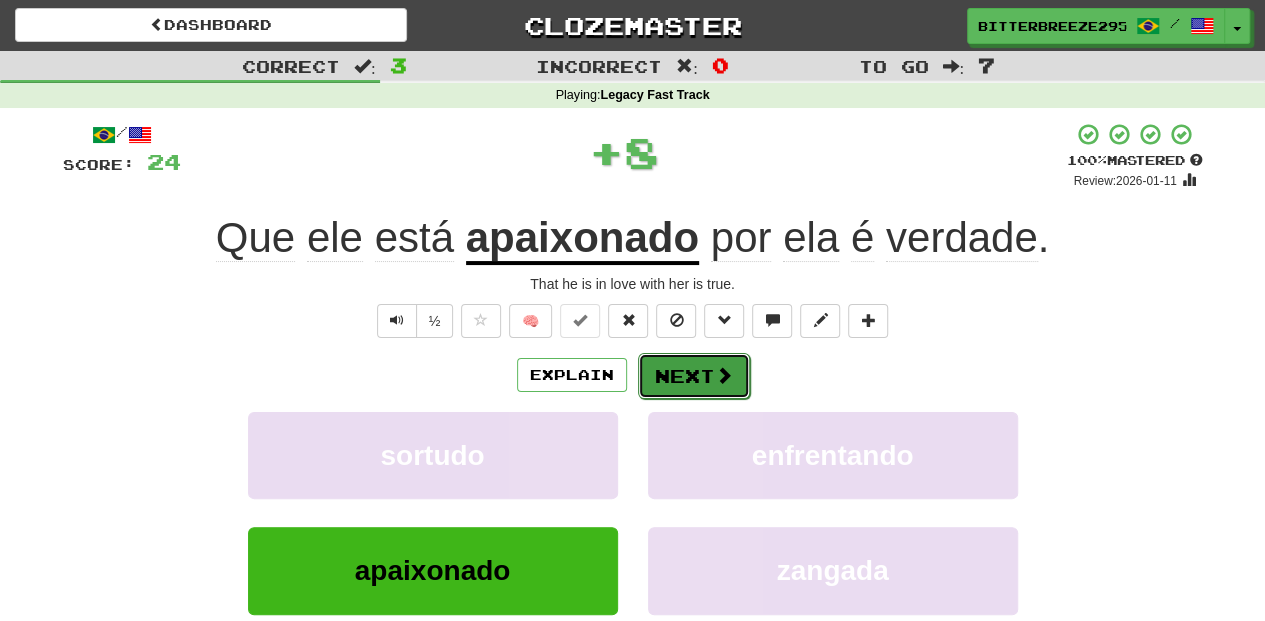 click on "Next" at bounding box center [694, 376] 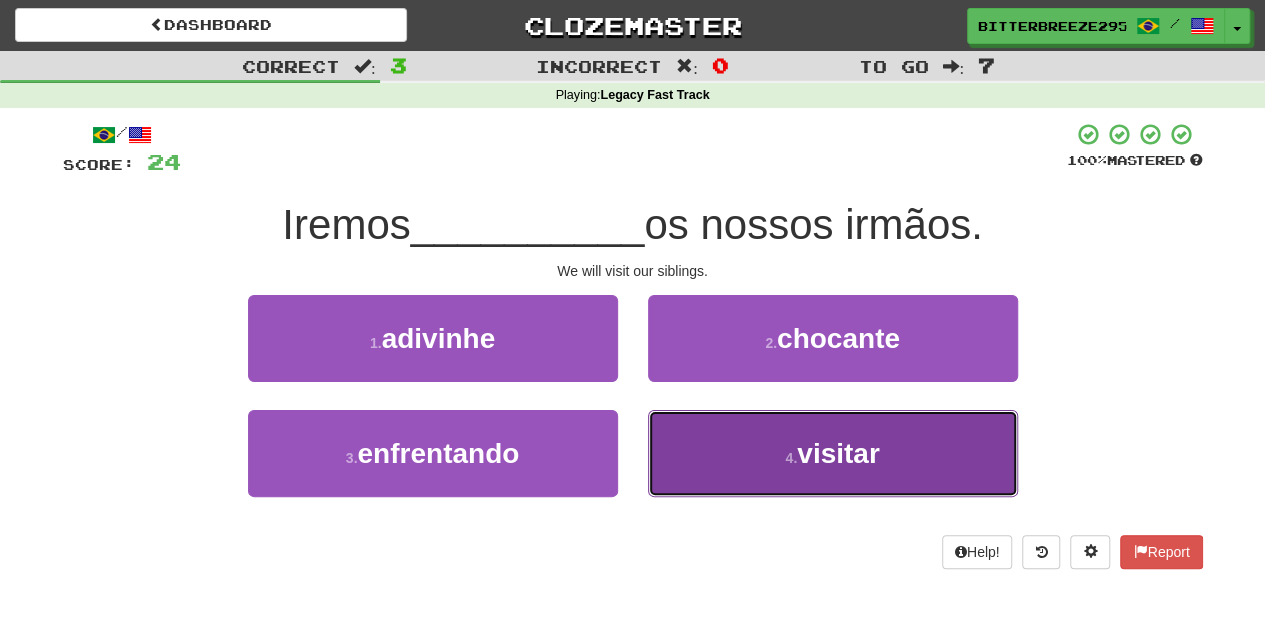 click on "4 .  visitar" at bounding box center [833, 453] 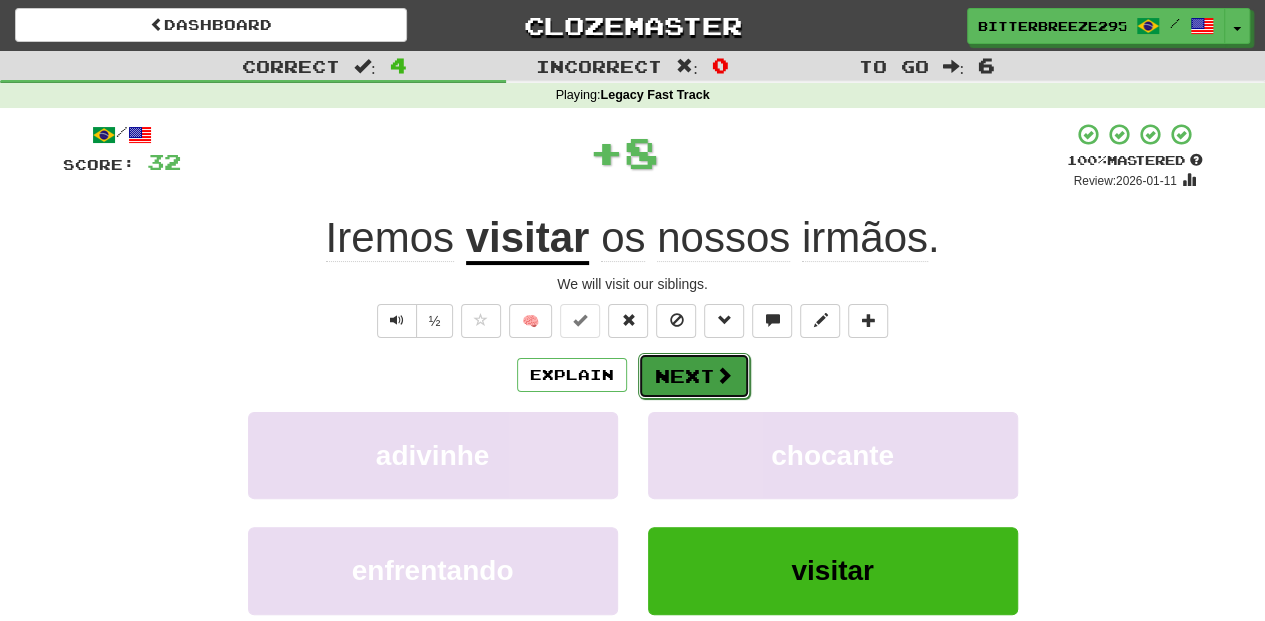 click on "Next" at bounding box center (694, 376) 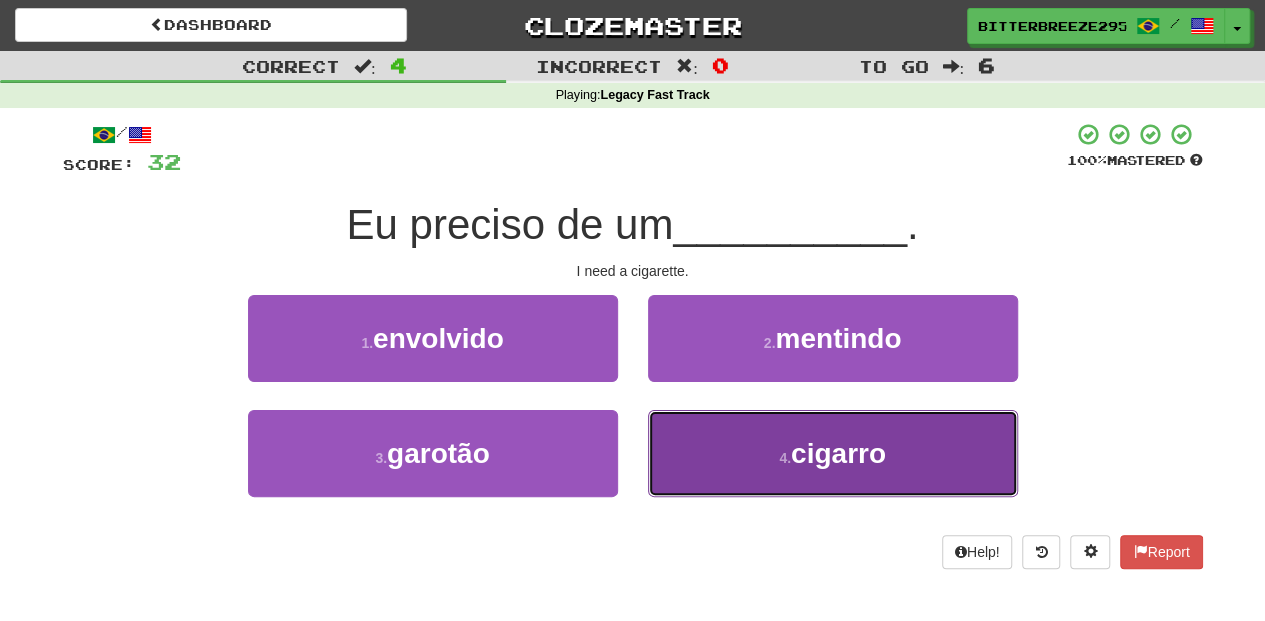 click on "4 .  cigarro" at bounding box center (833, 453) 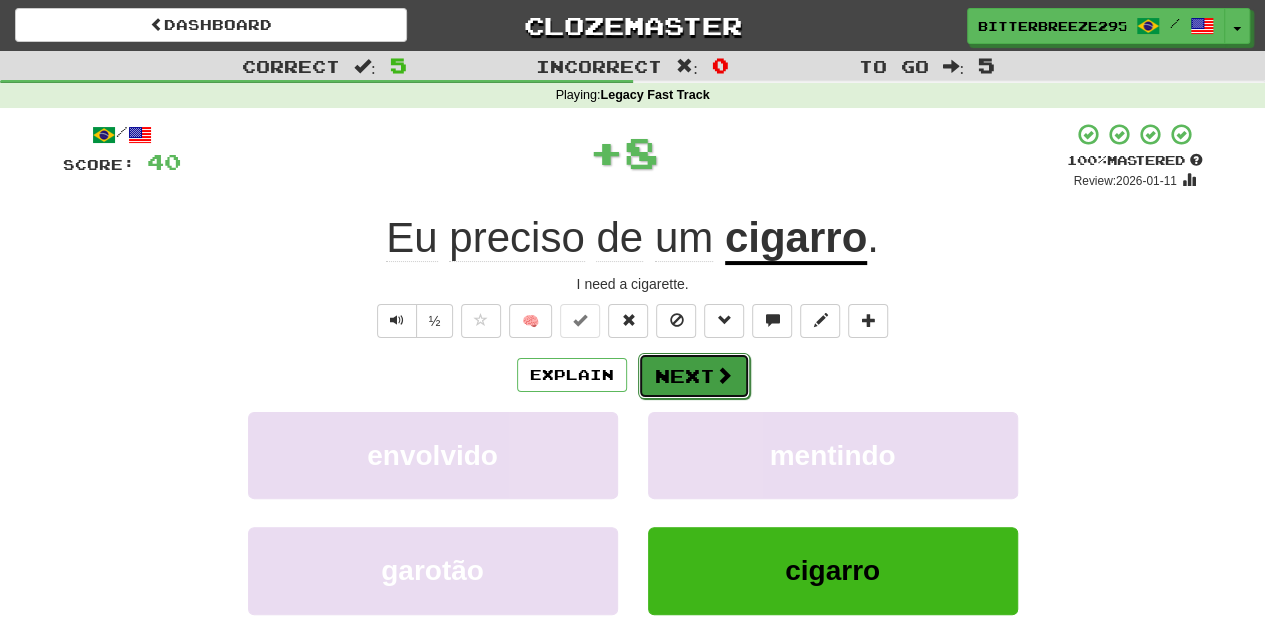 click on "Next" at bounding box center (694, 376) 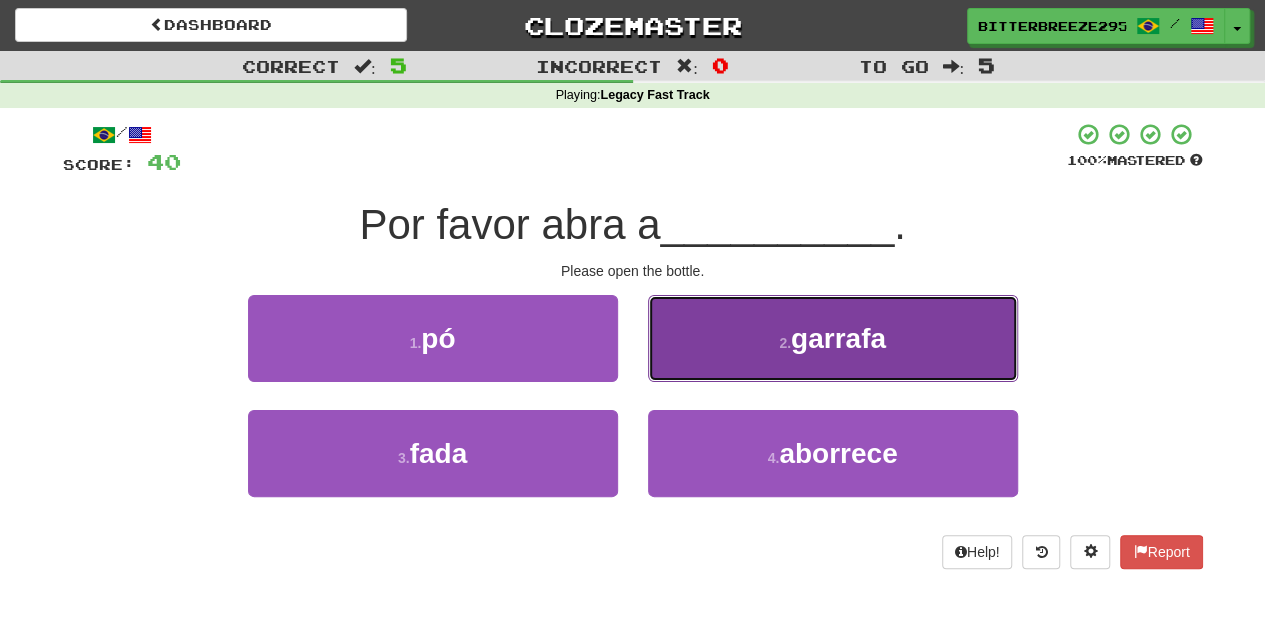 click on "2 .  garrafa" at bounding box center [833, 338] 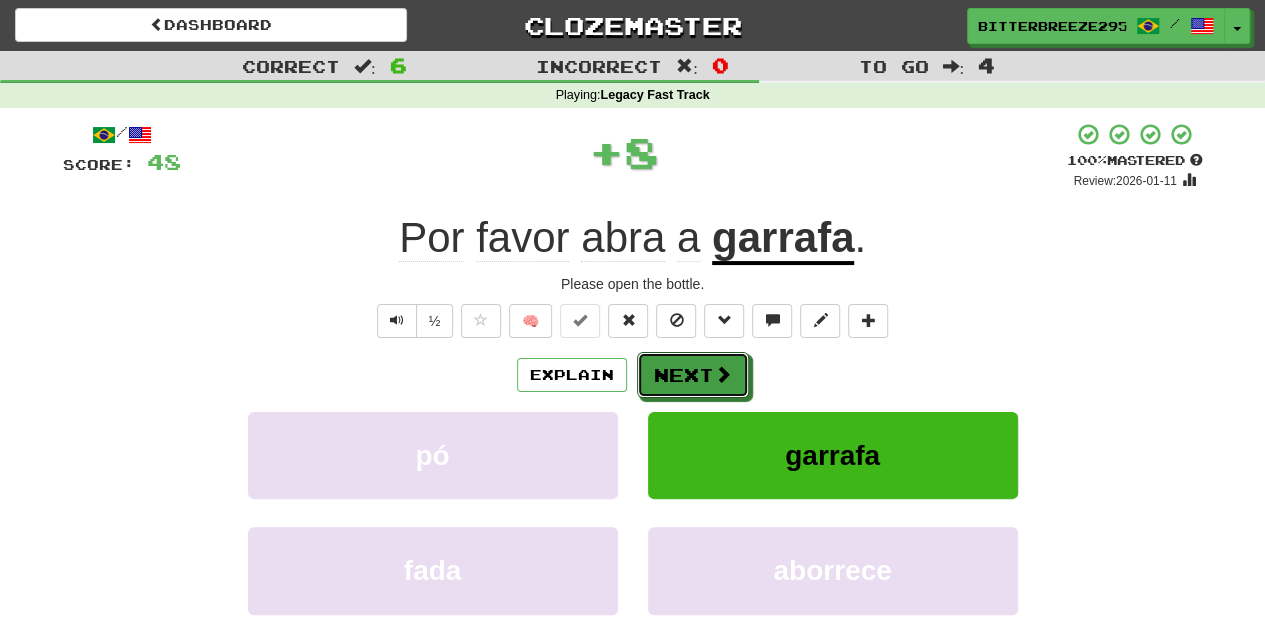 click on "Next" at bounding box center (693, 375) 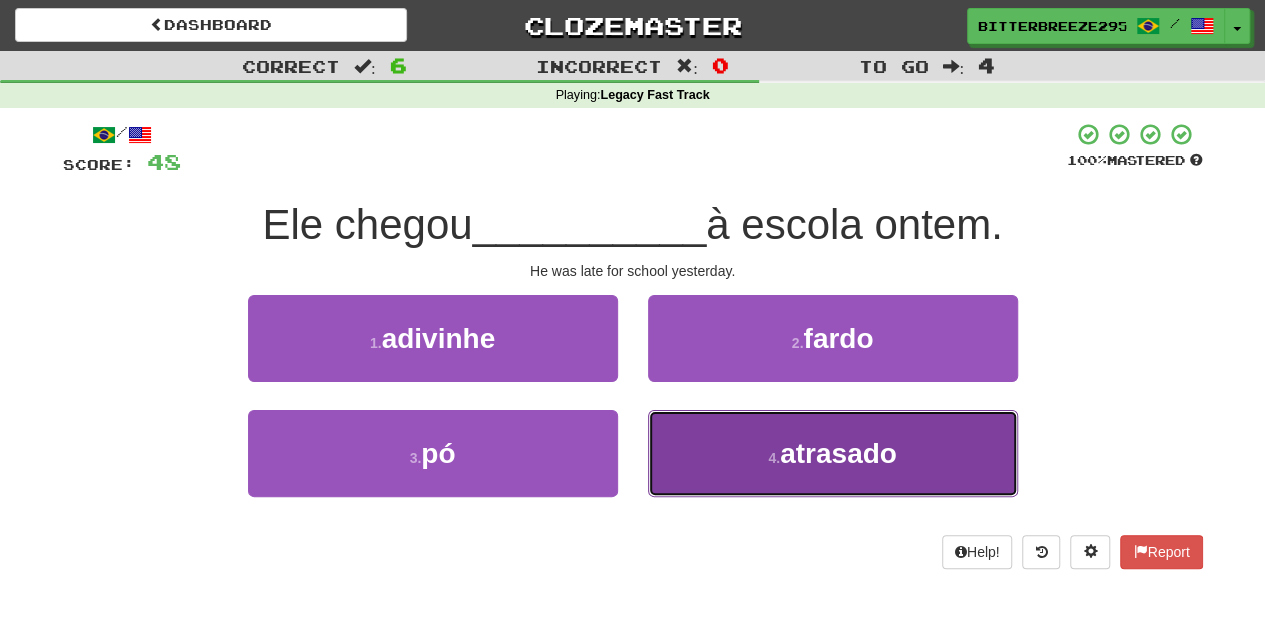 click on "4 .  atrasado" at bounding box center (833, 453) 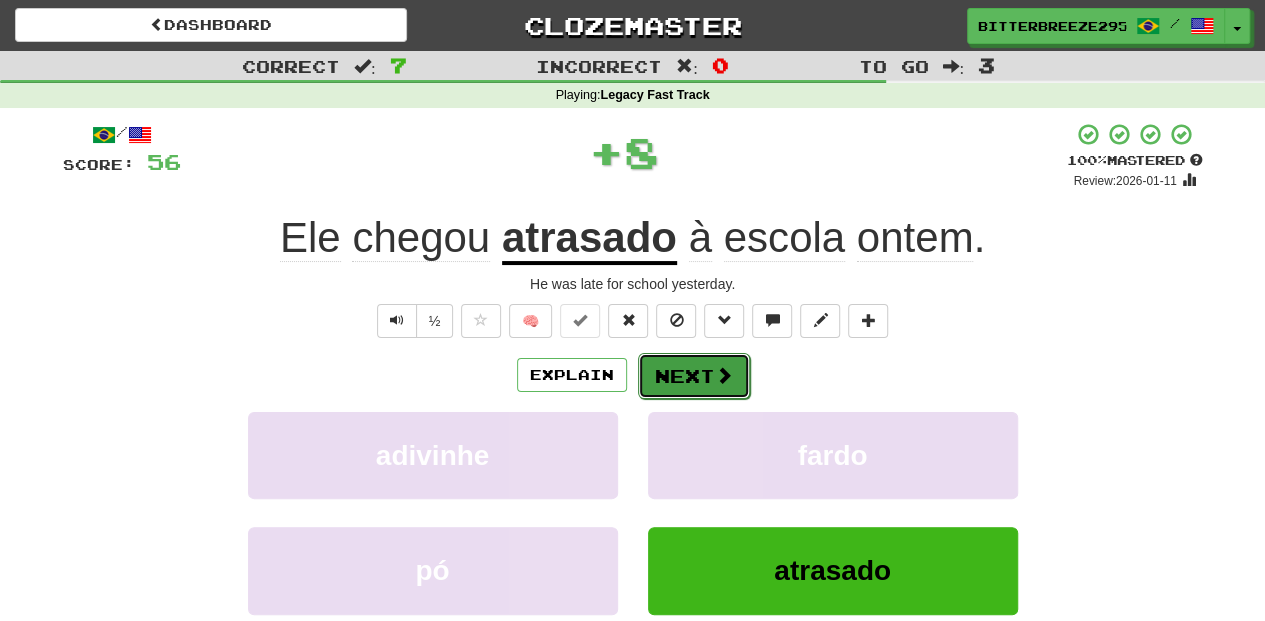 click on "Next" at bounding box center (694, 376) 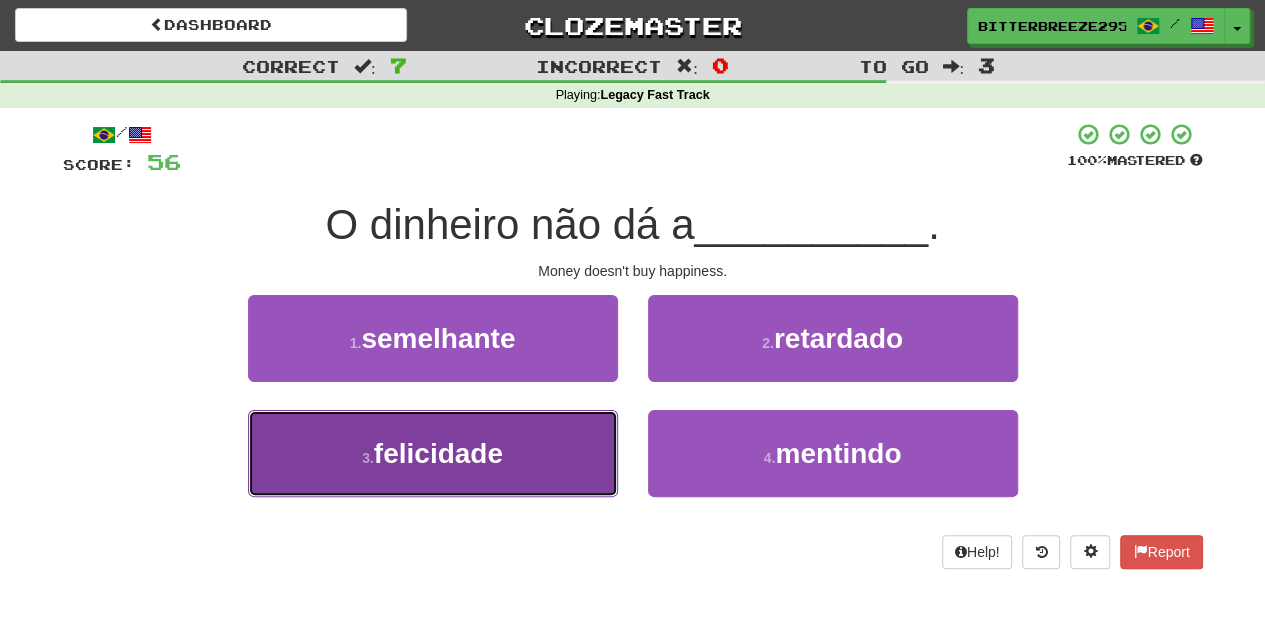 click on "3 .  felicidade" at bounding box center [433, 453] 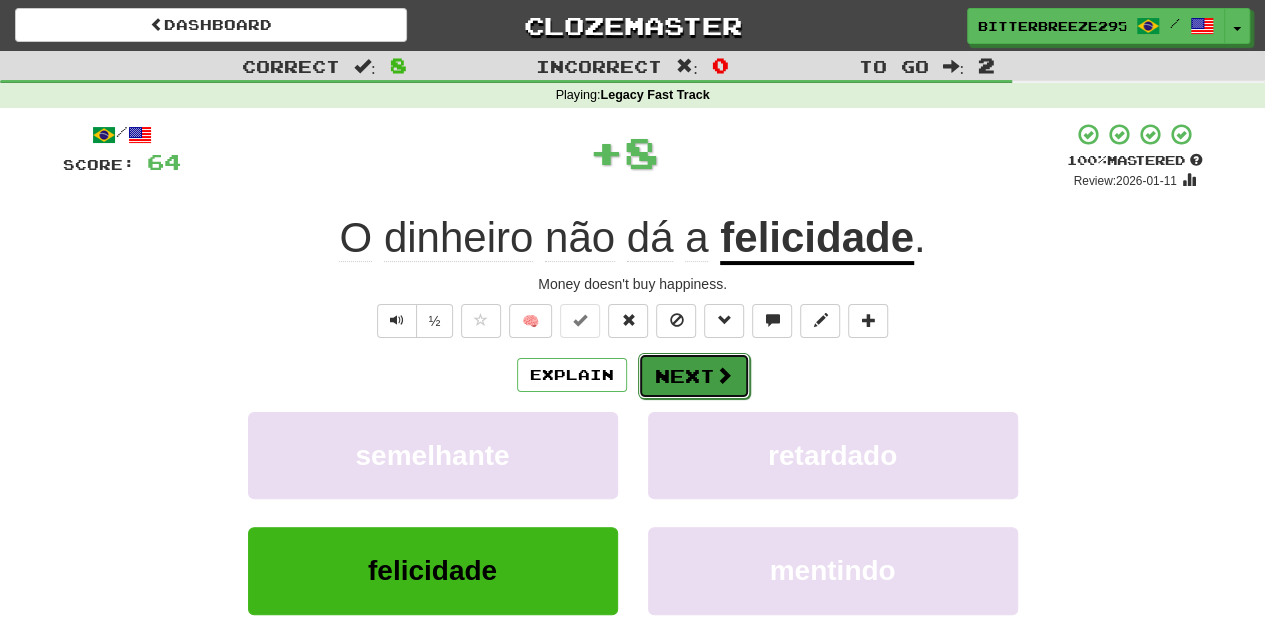 click on "Next" at bounding box center [694, 376] 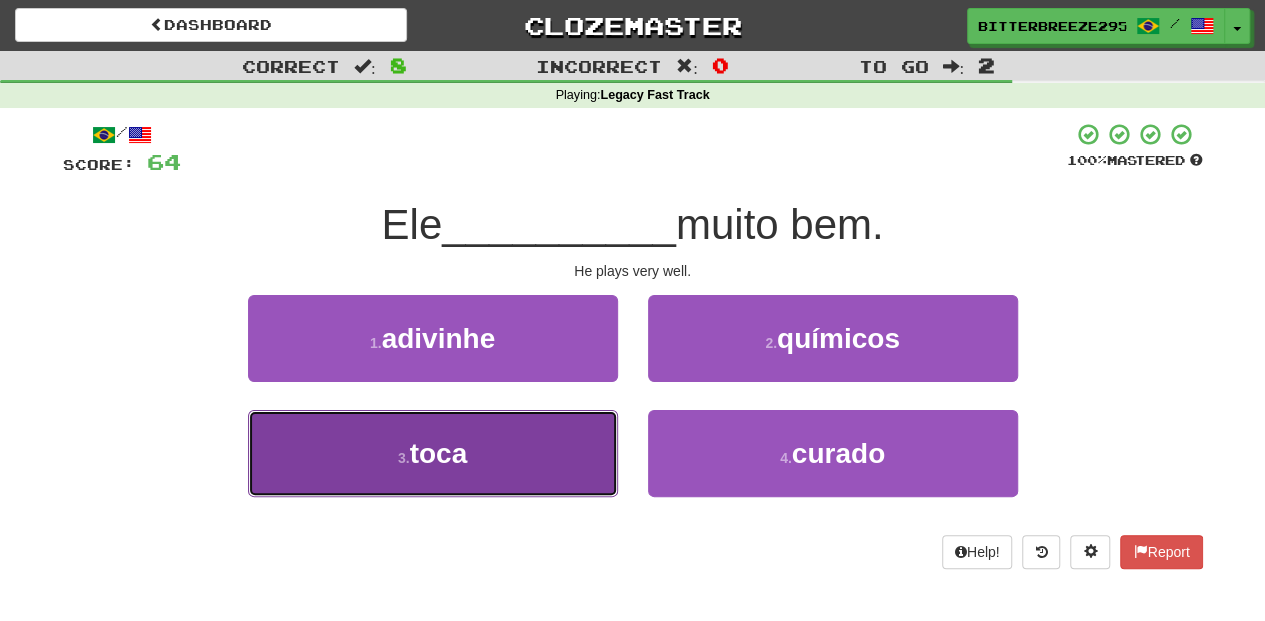 click on "3 .  toca" at bounding box center [433, 453] 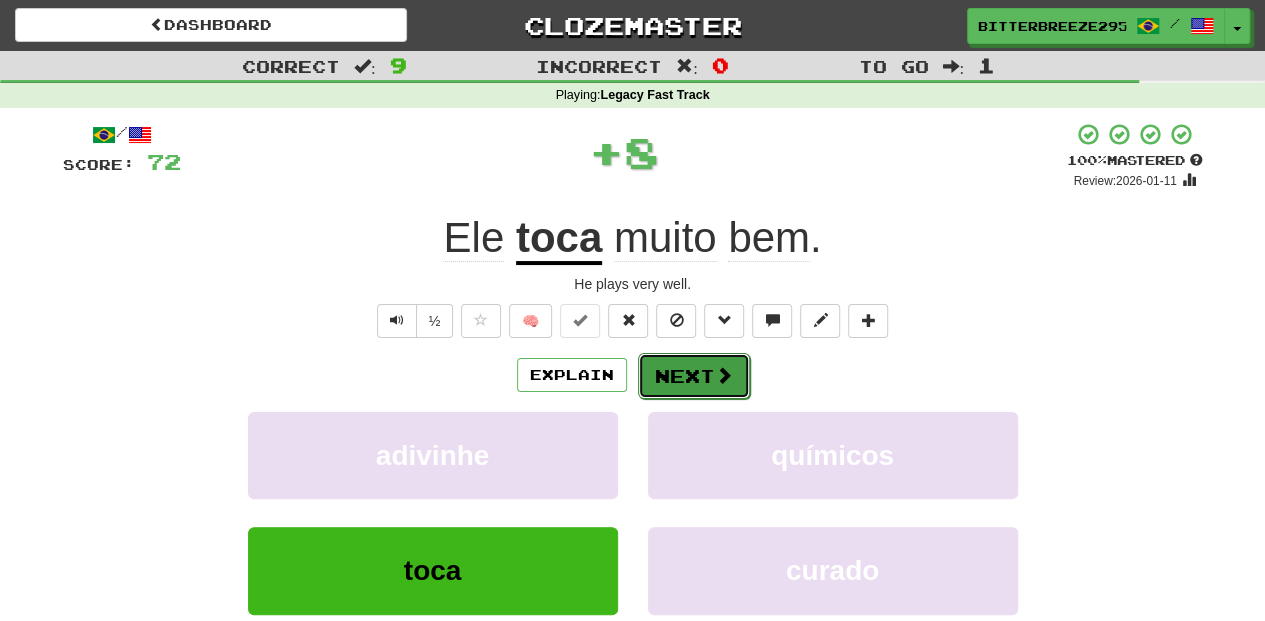 click on "Next" at bounding box center [694, 376] 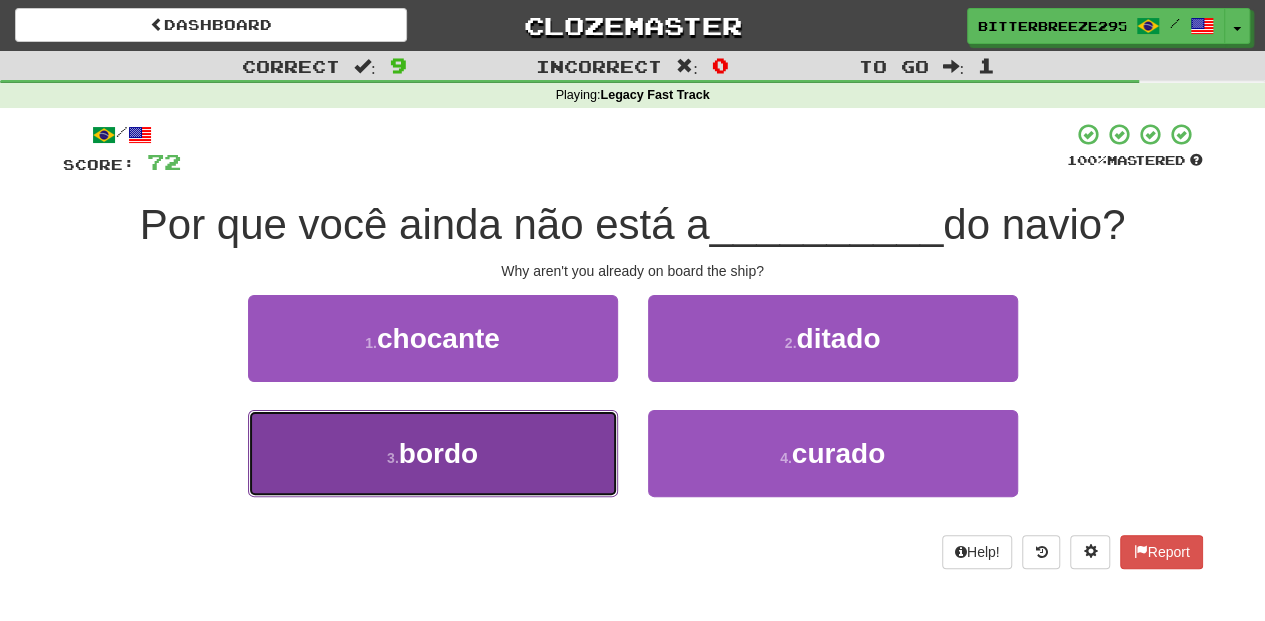 click on "3 .  bordo" at bounding box center (433, 453) 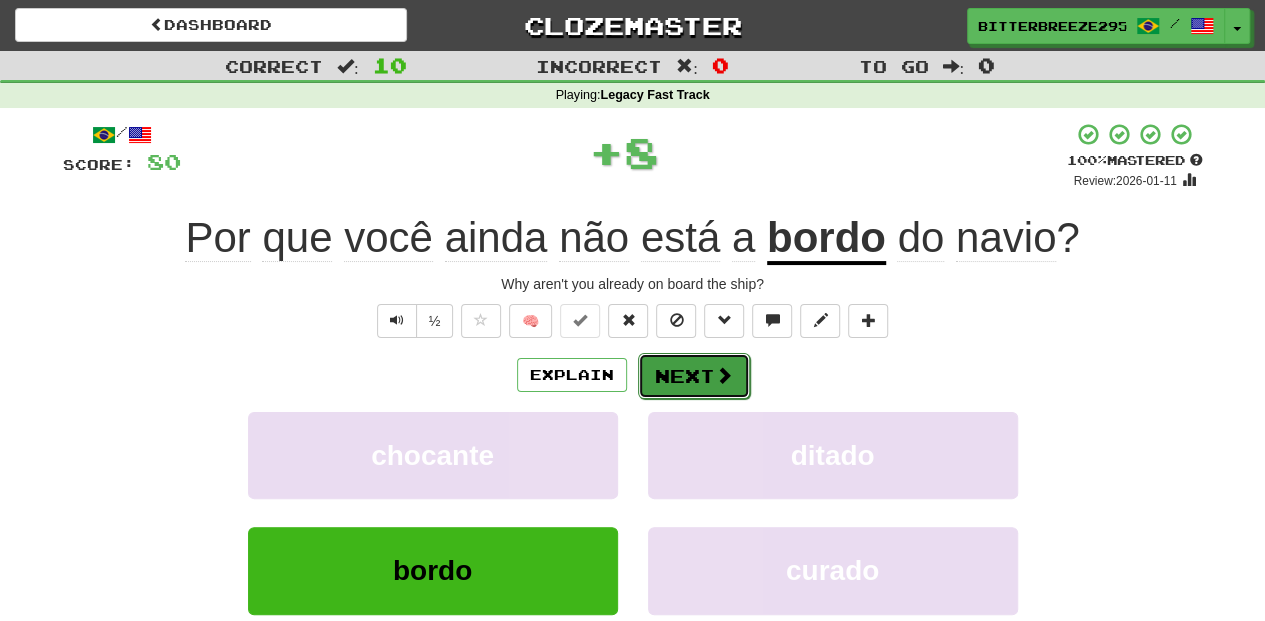click on "Next" at bounding box center (694, 376) 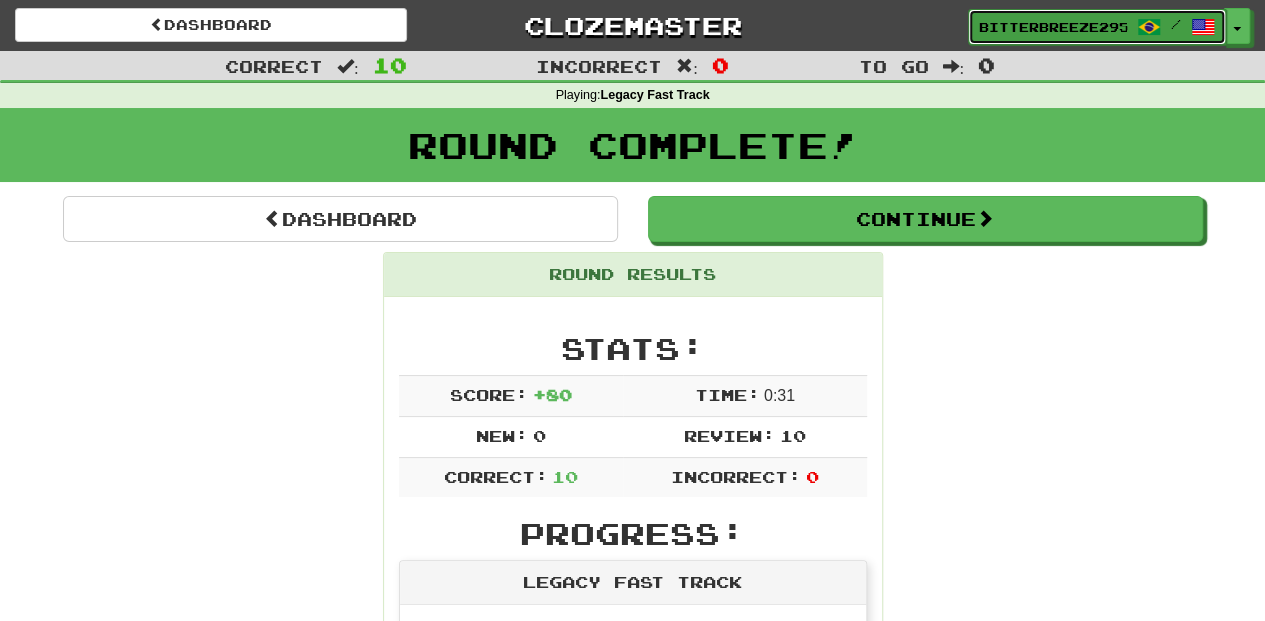 click on "BitterBreeze2956" at bounding box center (1053, 27) 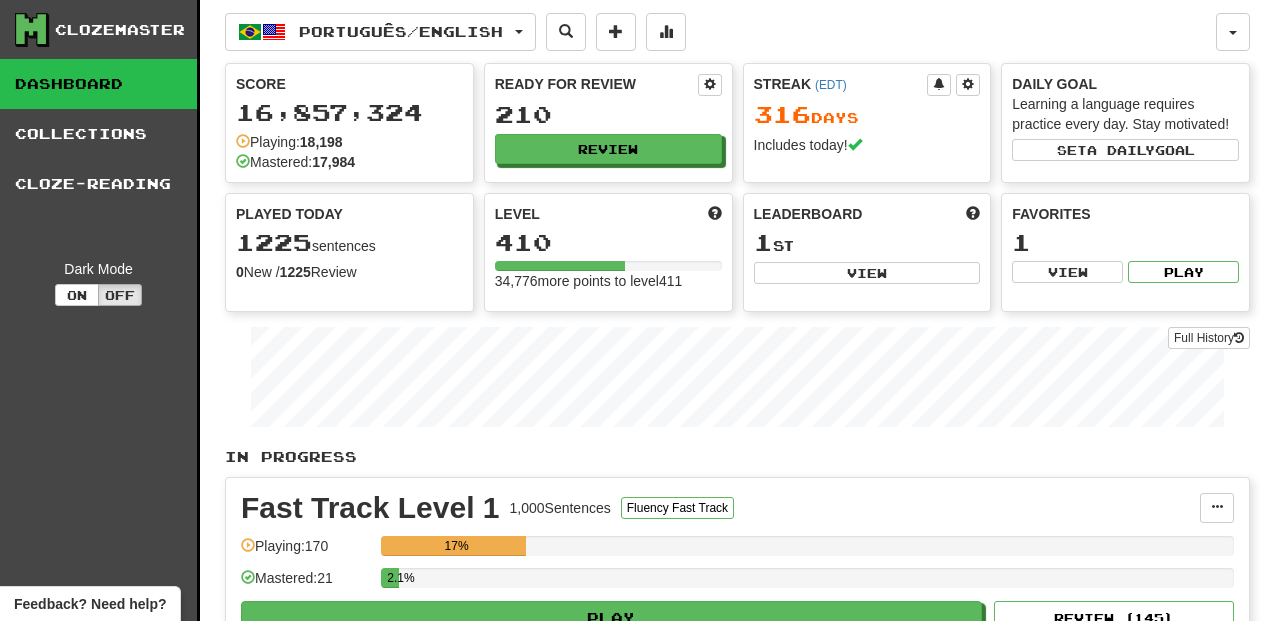 scroll, scrollTop: 0, scrollLeft: 0, axis: both 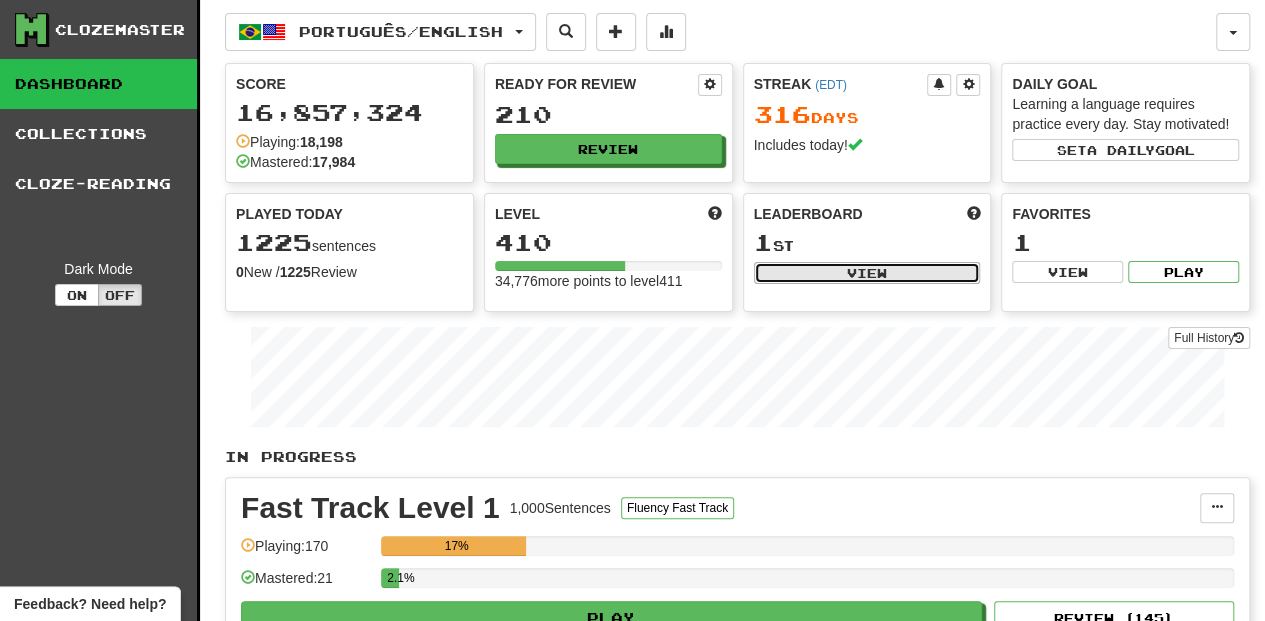 click on "View" at bounding box center [867, 273] 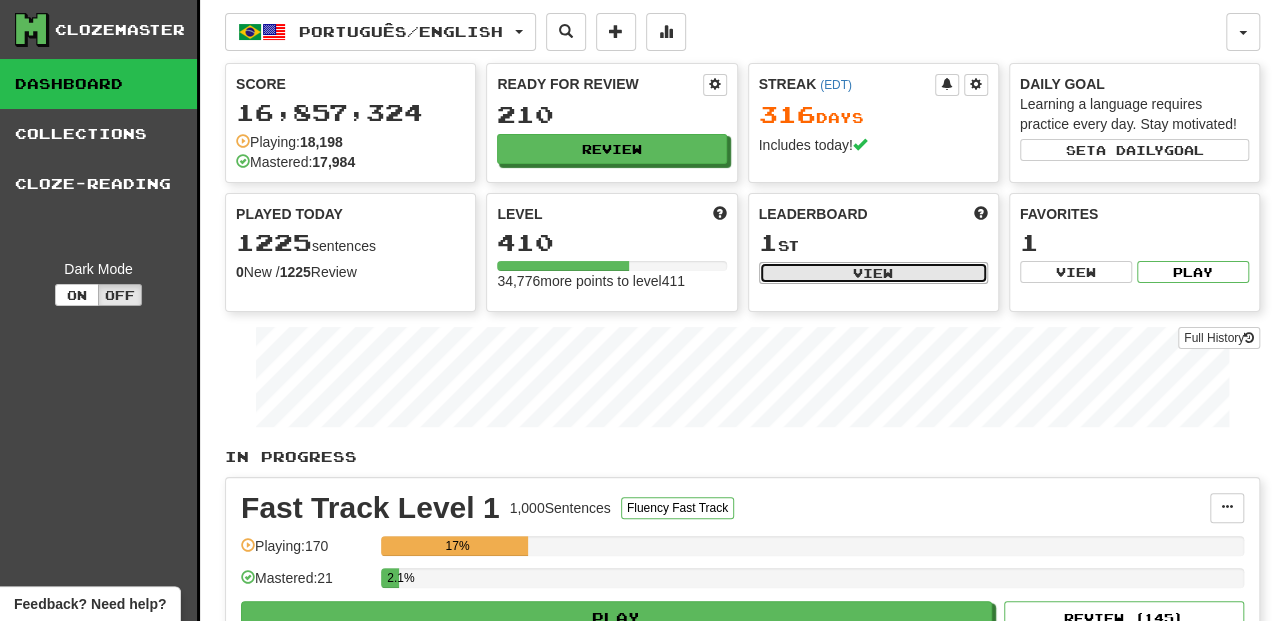 select on "**********" 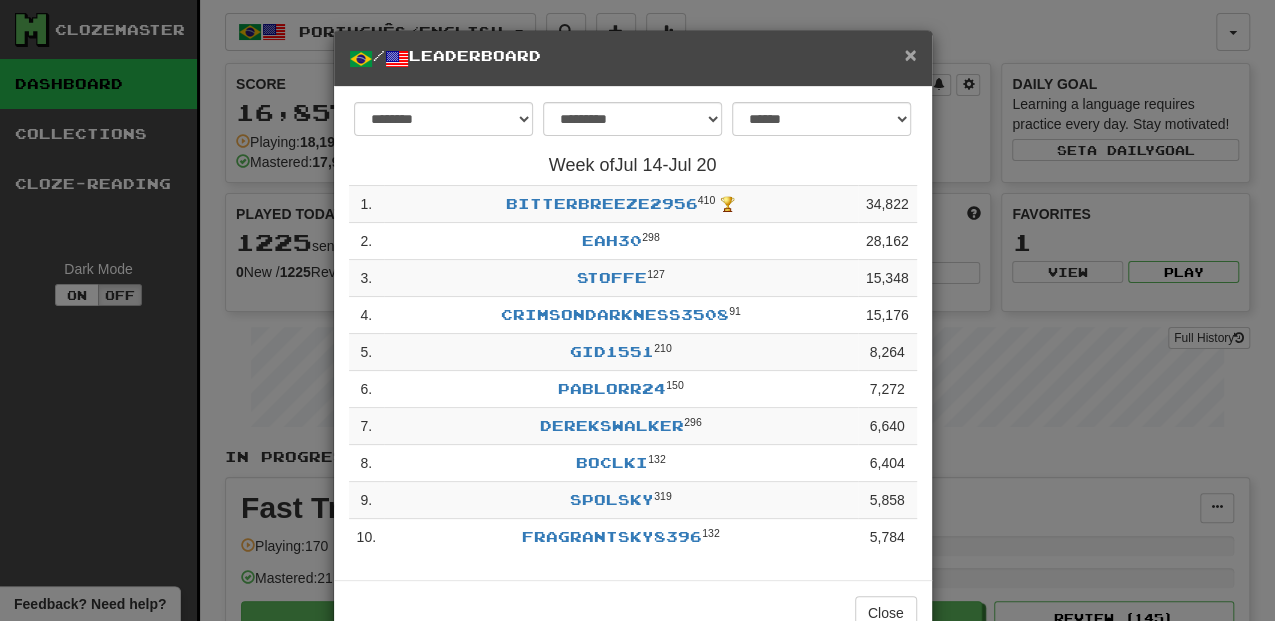 click on "×" at bounding box center (910, 54) 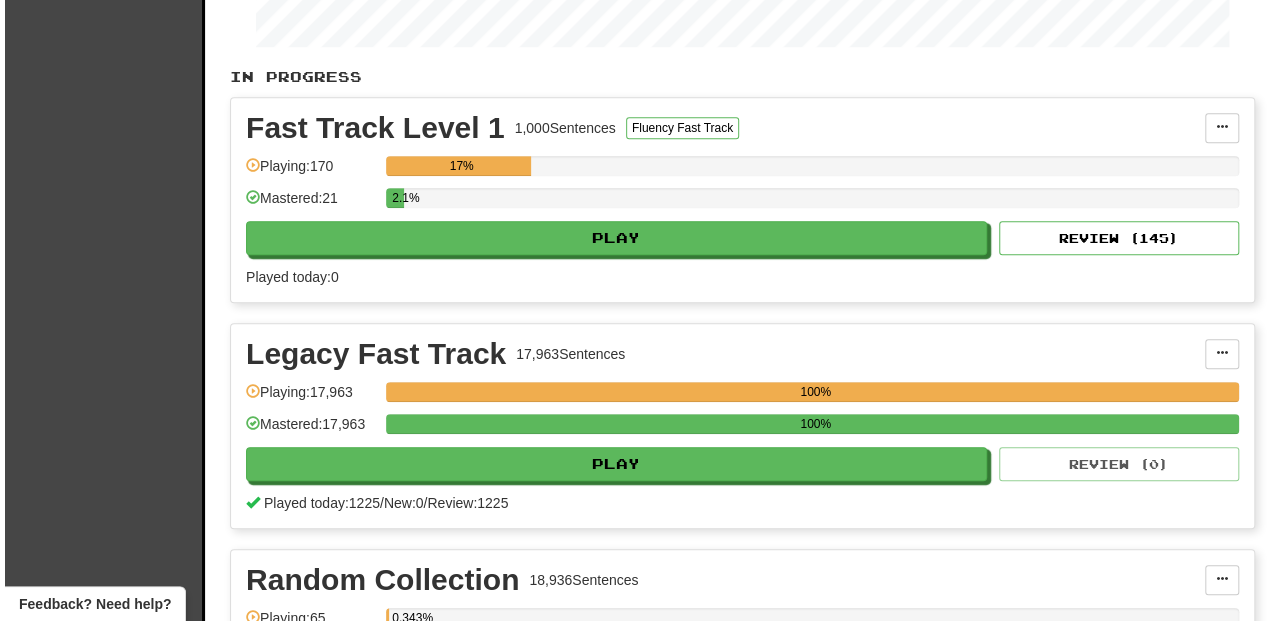 scroll, scrollTop: 400, scrollLeft: 0, axis: vertical 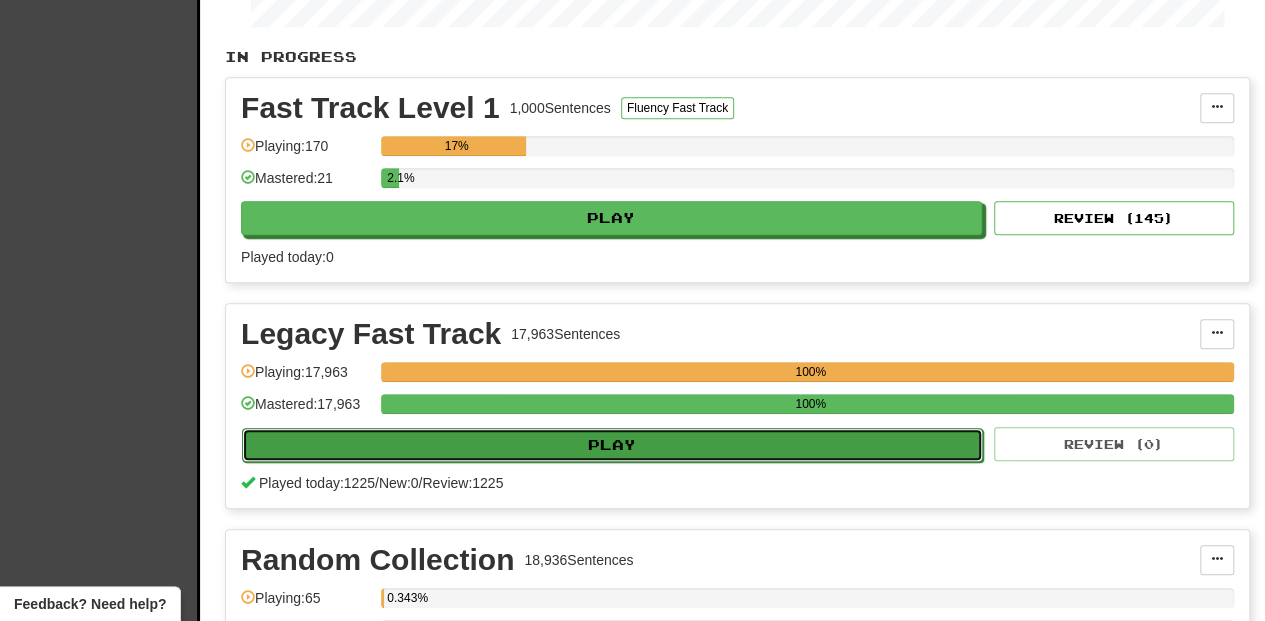 click on "Play" at bounding box center [612, 445] 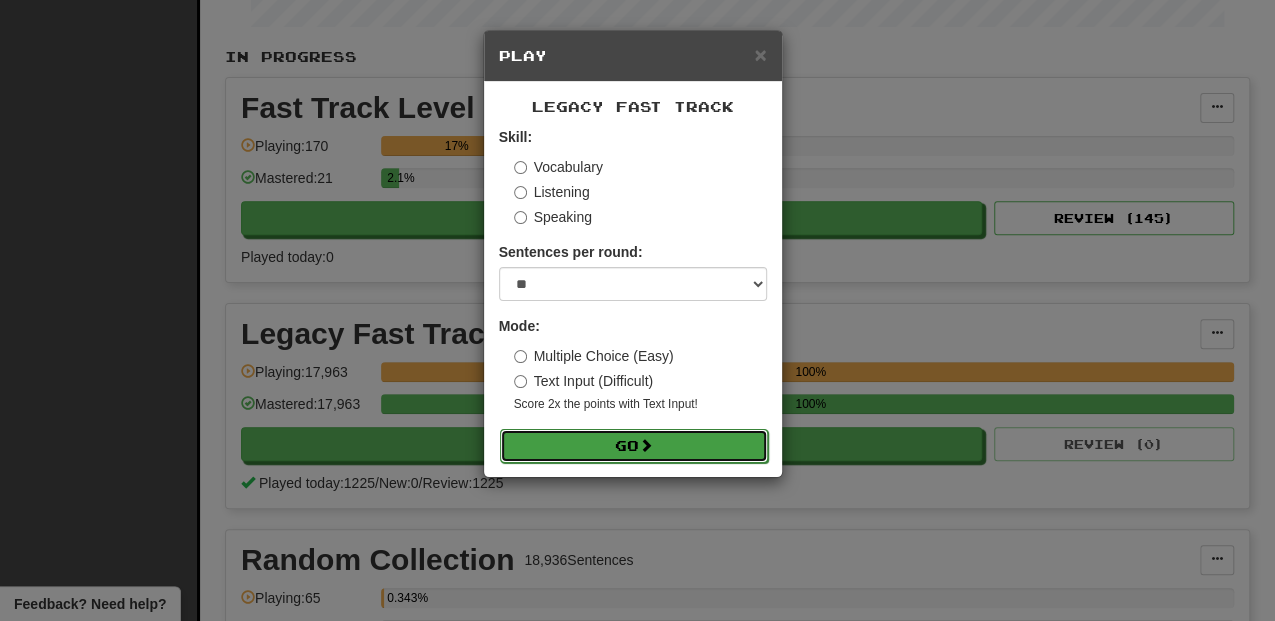 click on "Go" at bounding box center (634, 446) 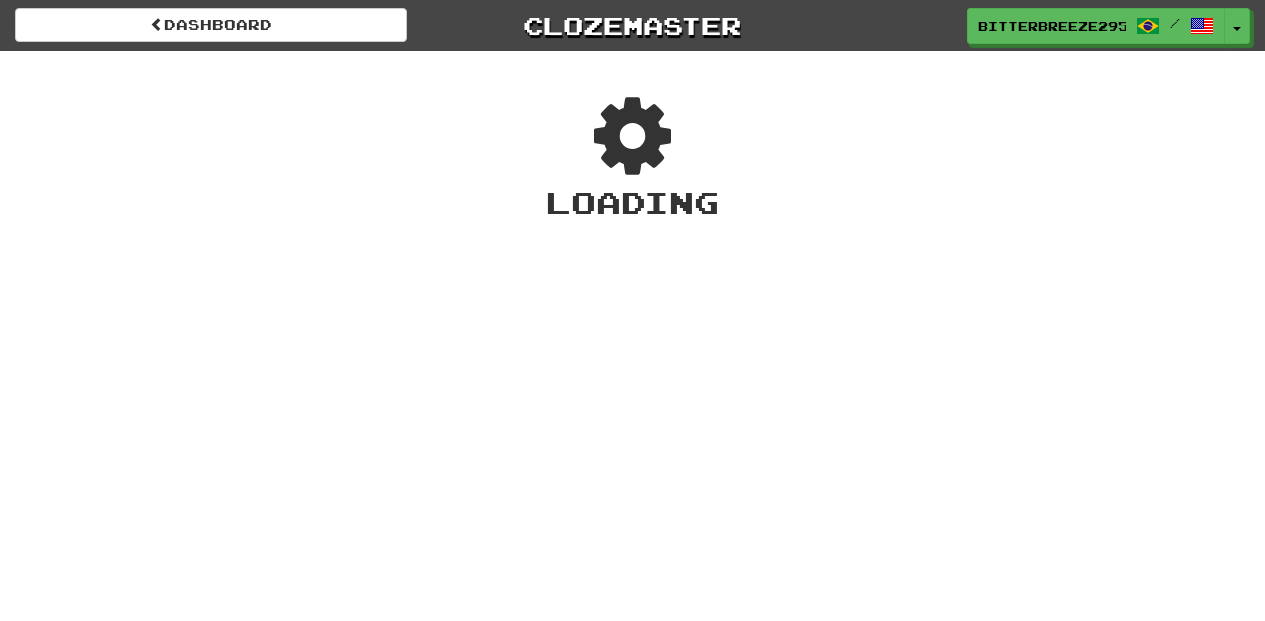 scroll, scrollTop: 0, scrollLeft: 0, axis: both 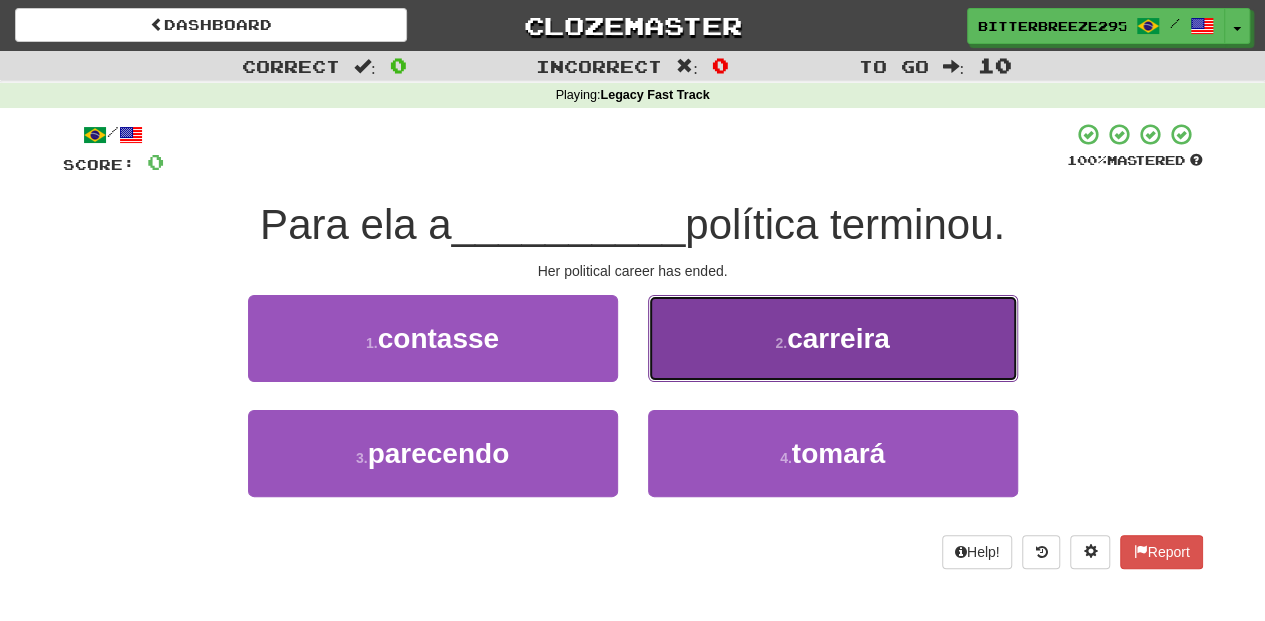 click on "2 .  carreira" at bounding box center [833, 338] 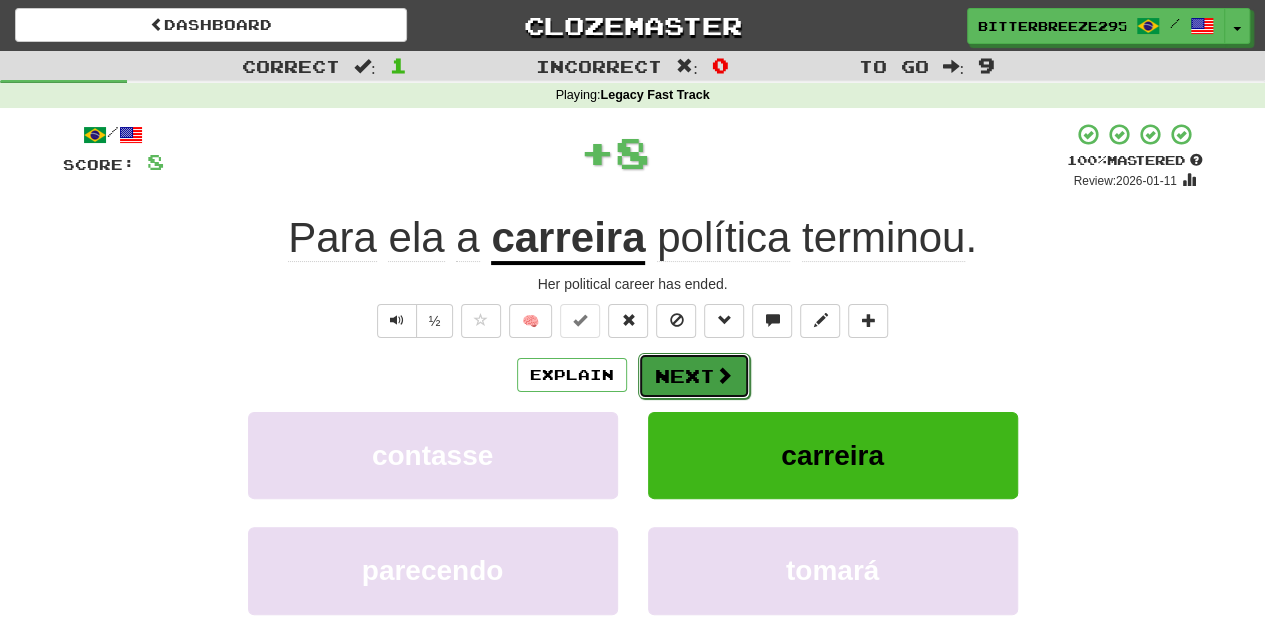 click at bounding box center (724, 375) 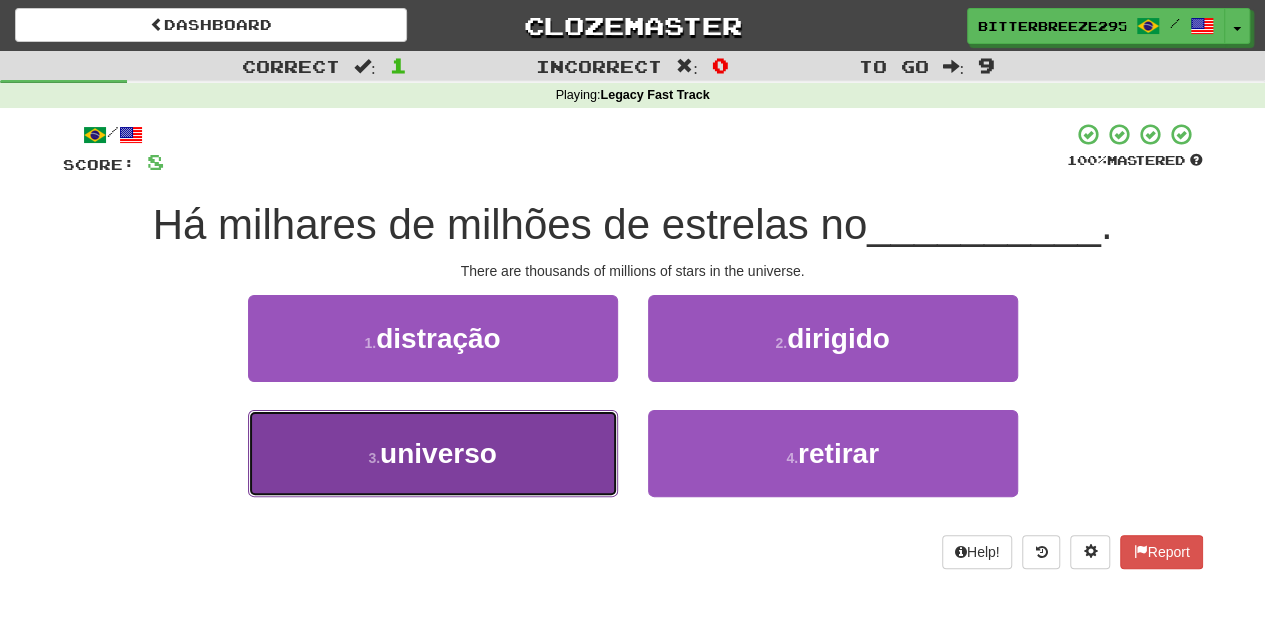 click on "3 .  universo" at bounding box center (433, 453) 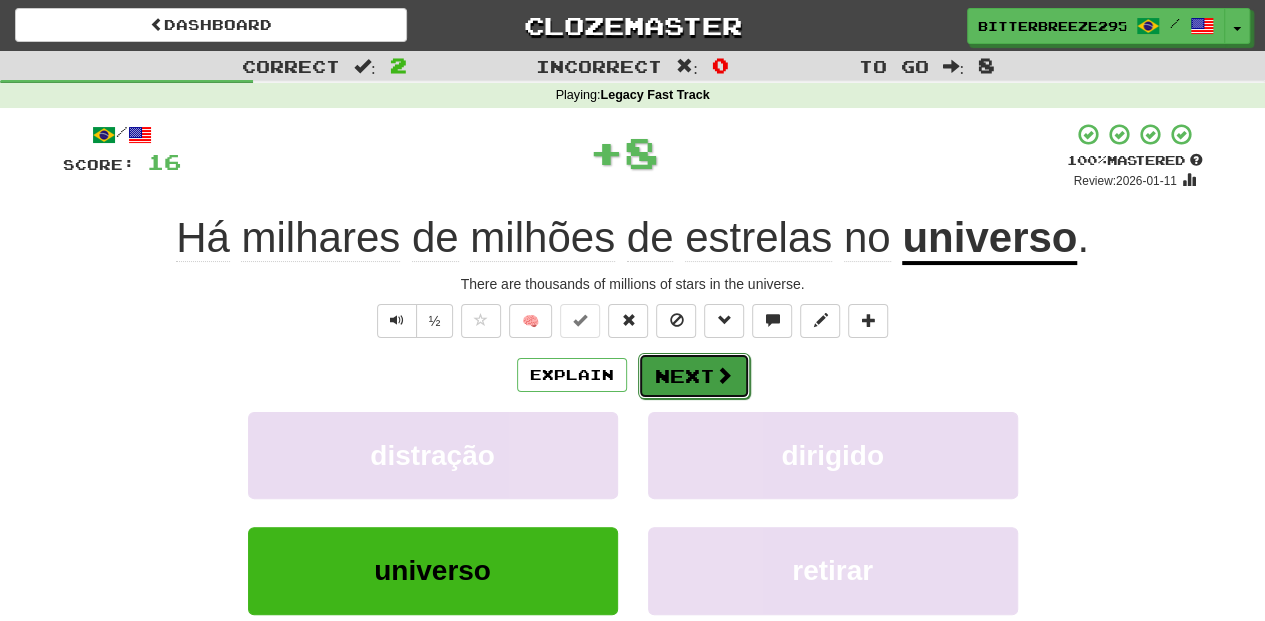 click on "Next" at bounding box center (694, 376) 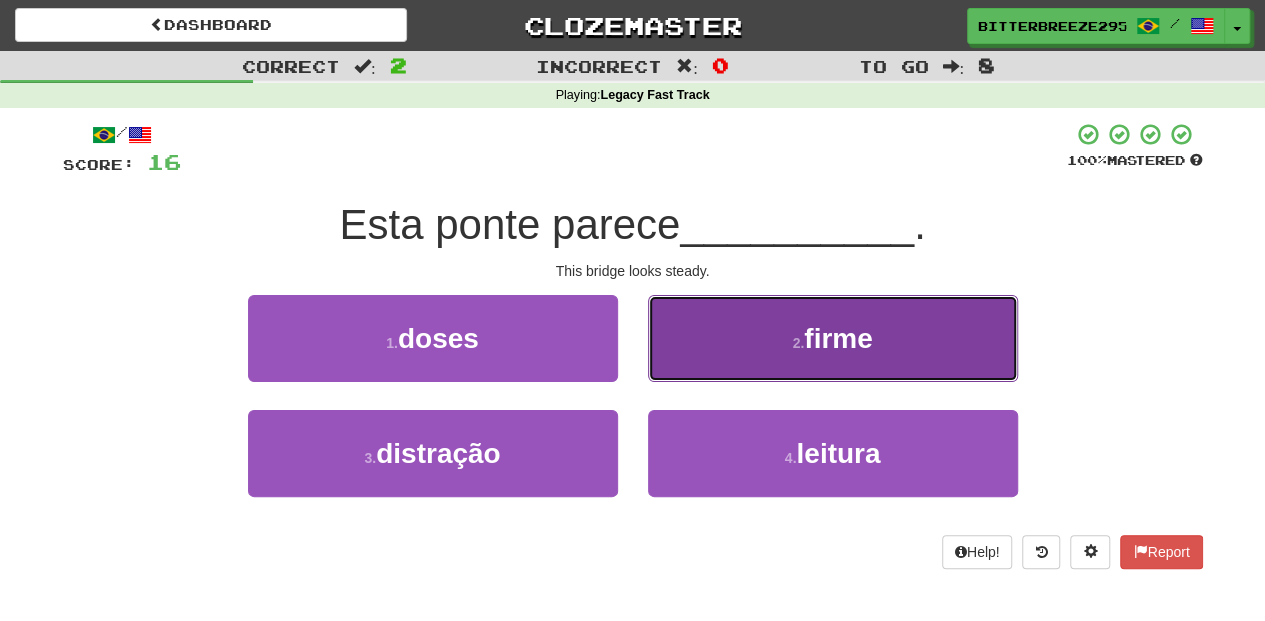 click on "2 .  firme" at bounding box center (833, 338) 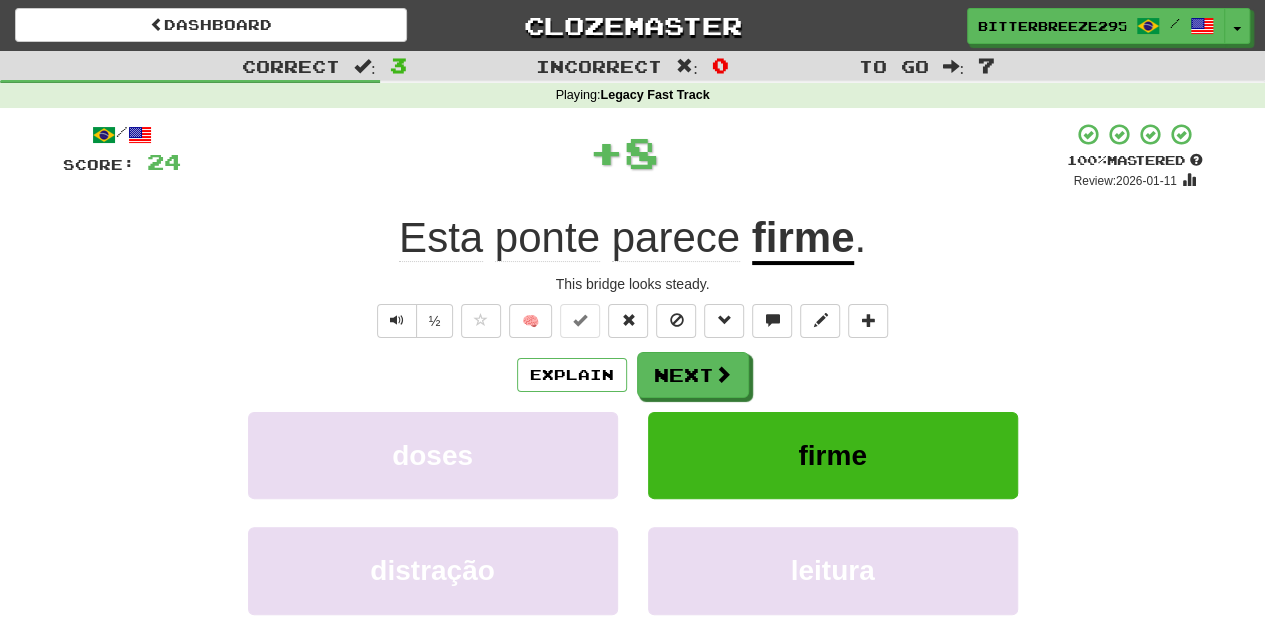 click on "Next" at bounding box center [693, 375] 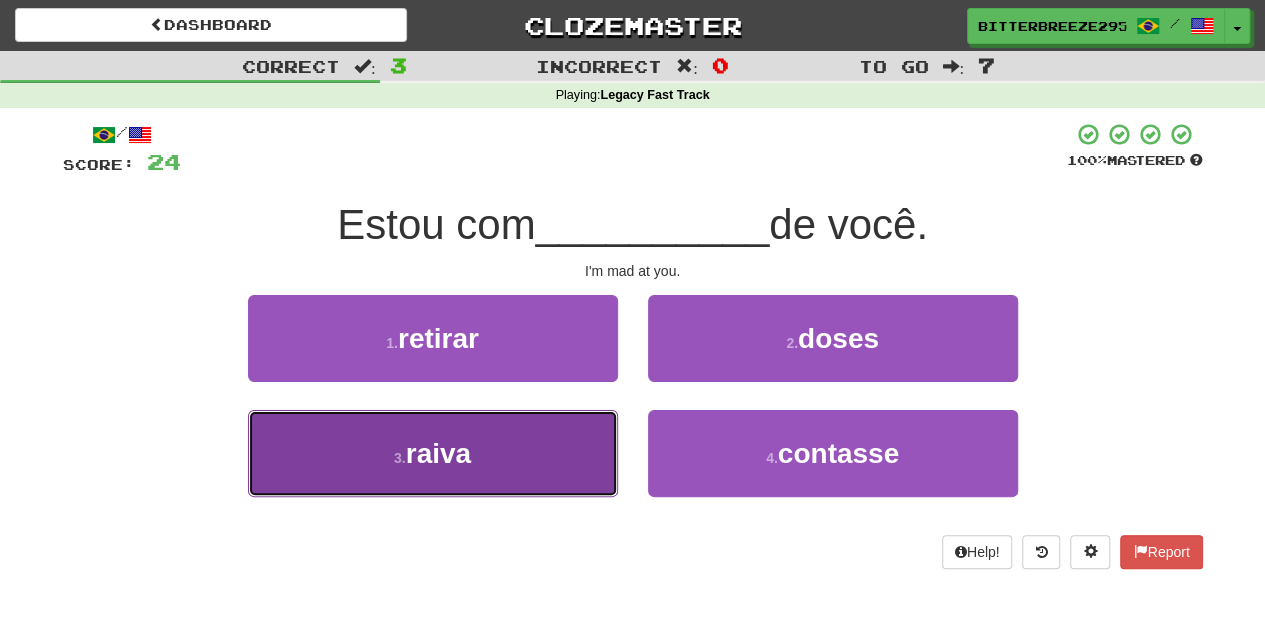 click on "3 .  raiva" at bounding box center (433, 453) 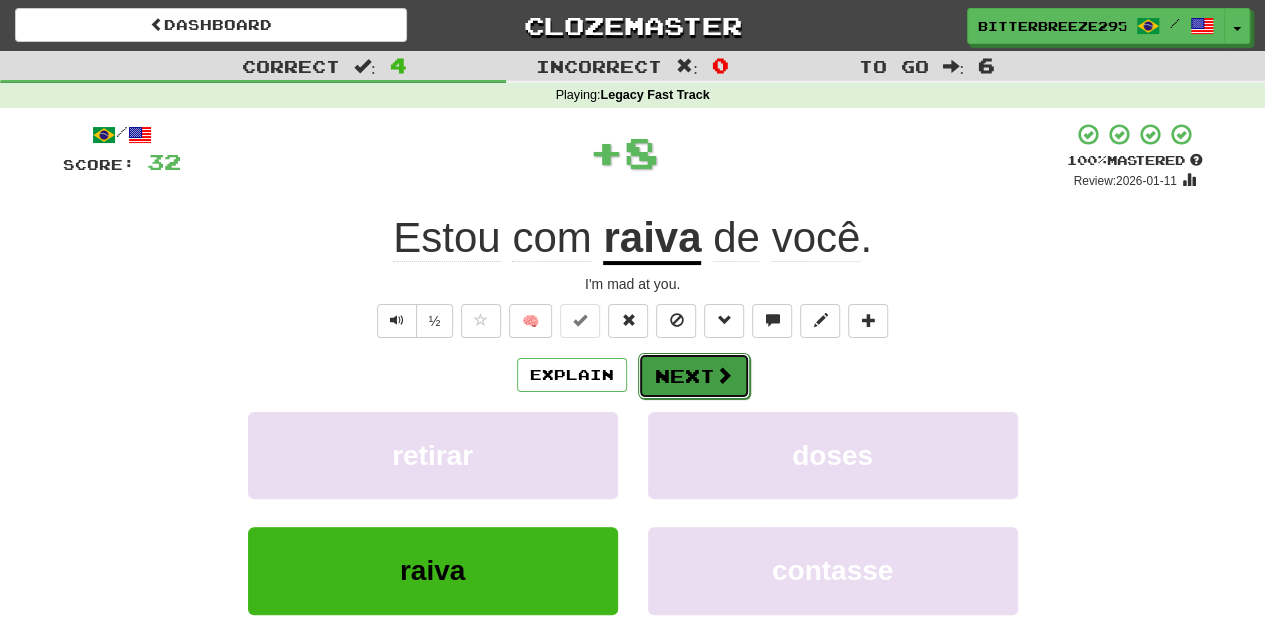 click on "Next" at bounding box center (694, 376) 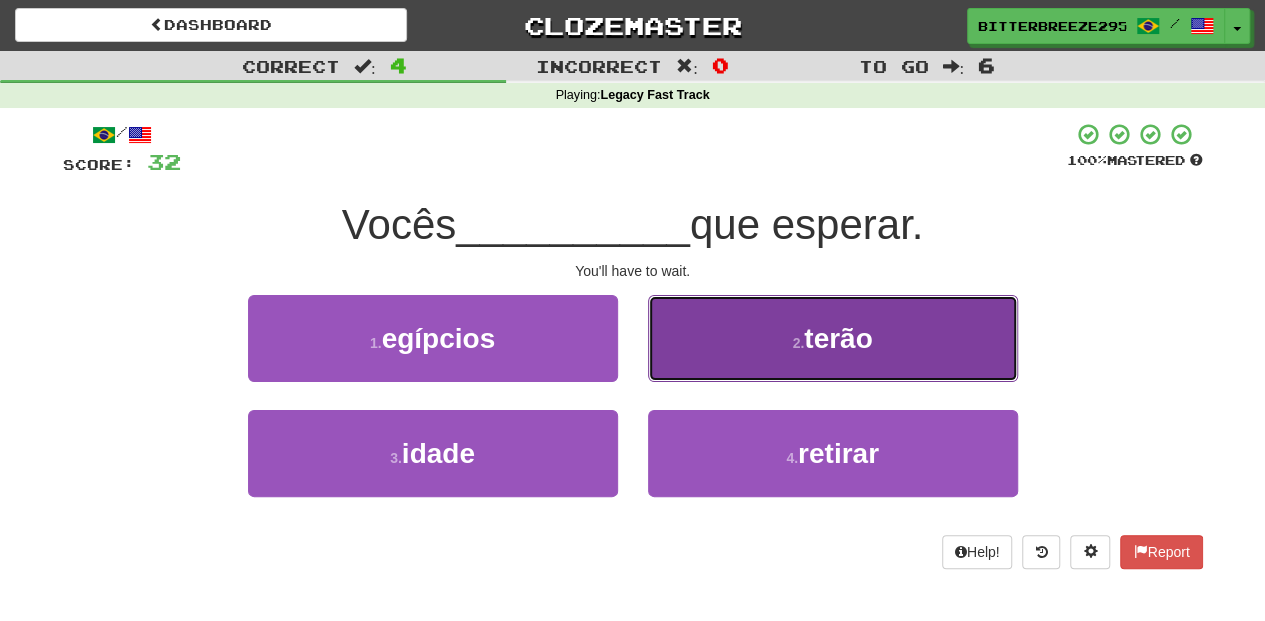 click on "2 .  terão" at bounding box center (833, 338) 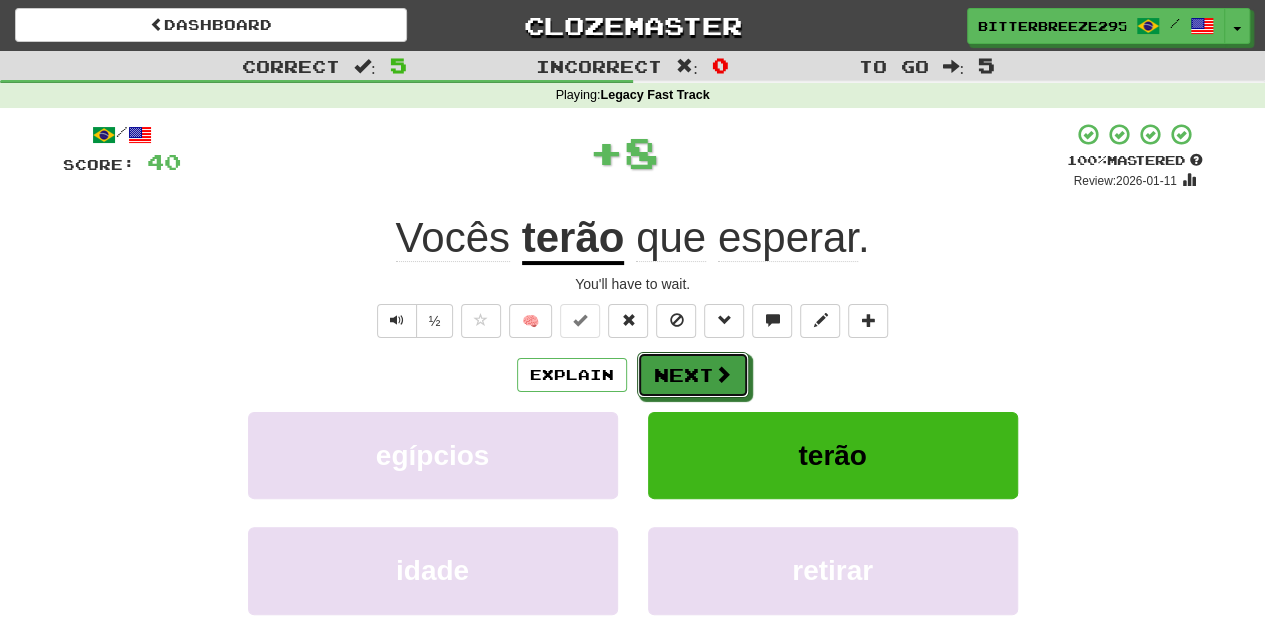click on "Next" at bounding box center [693, 375] 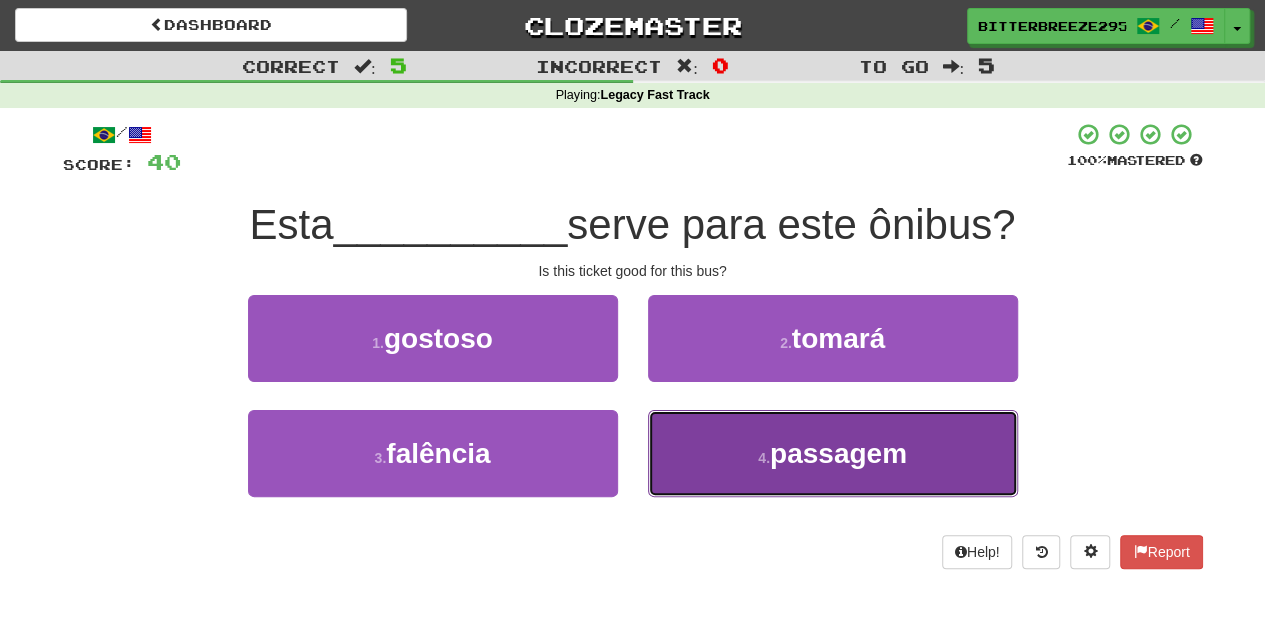 click on "4 .  passagem" at bounding box center [833, 453] 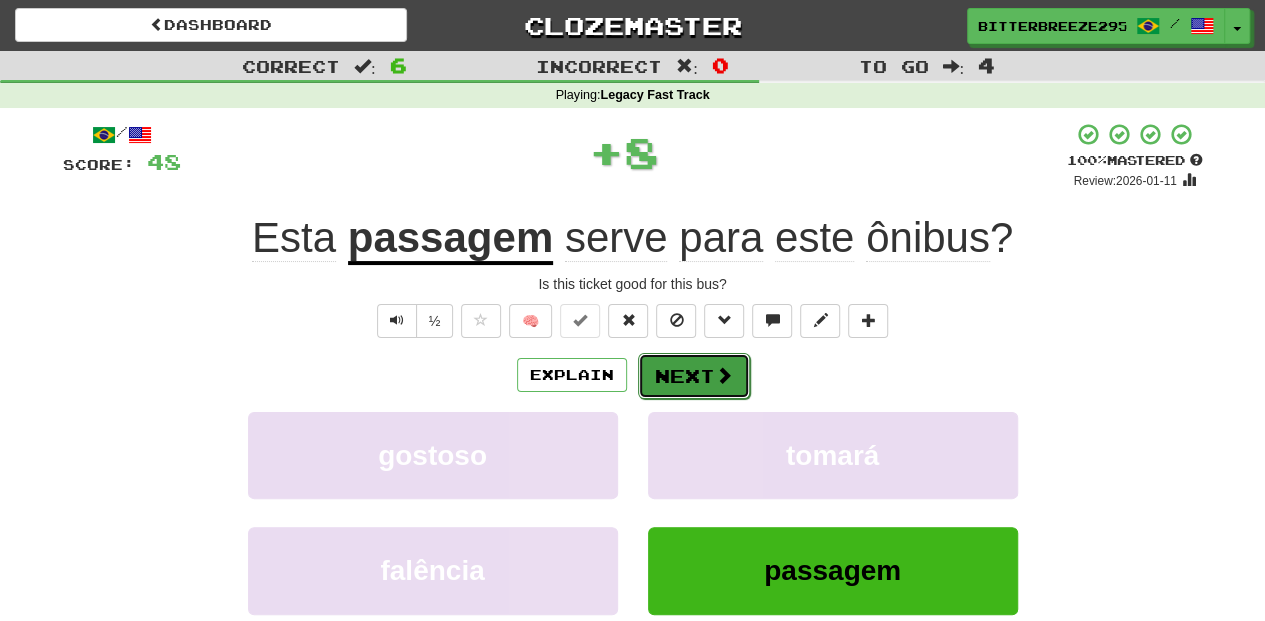 click on "Next" at bounding box center [694, 376] 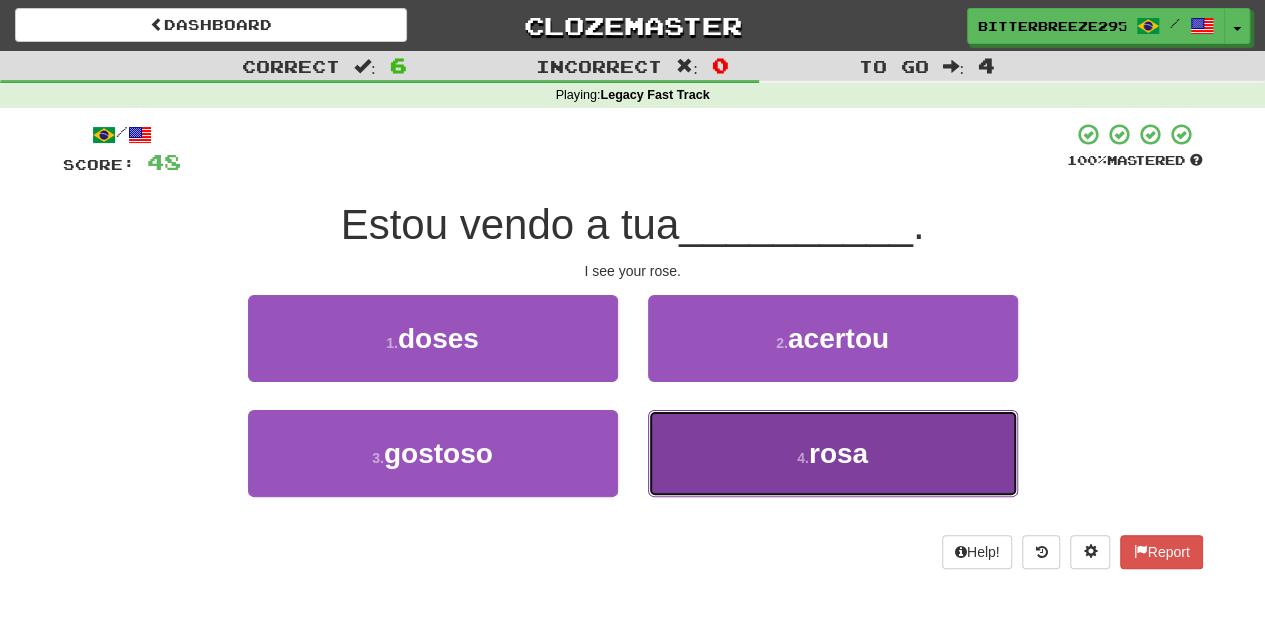 click on "4 .  rosa" at bounding box center [833, 453] 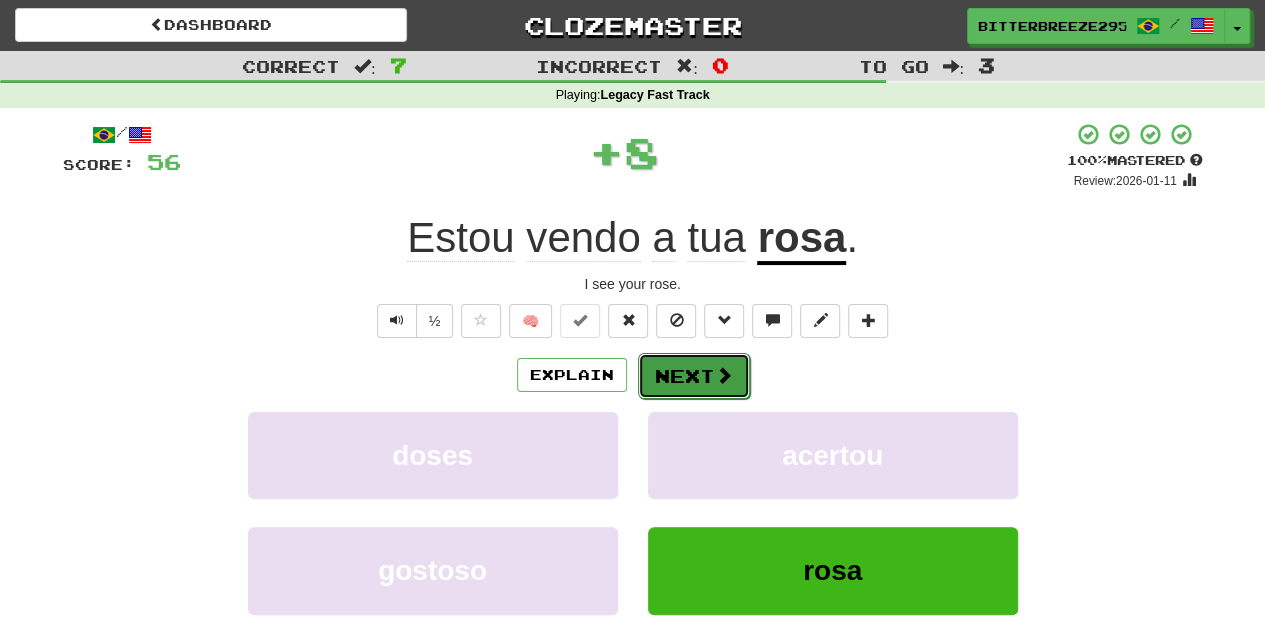 click on "Next" at bounding box center [694, 376] 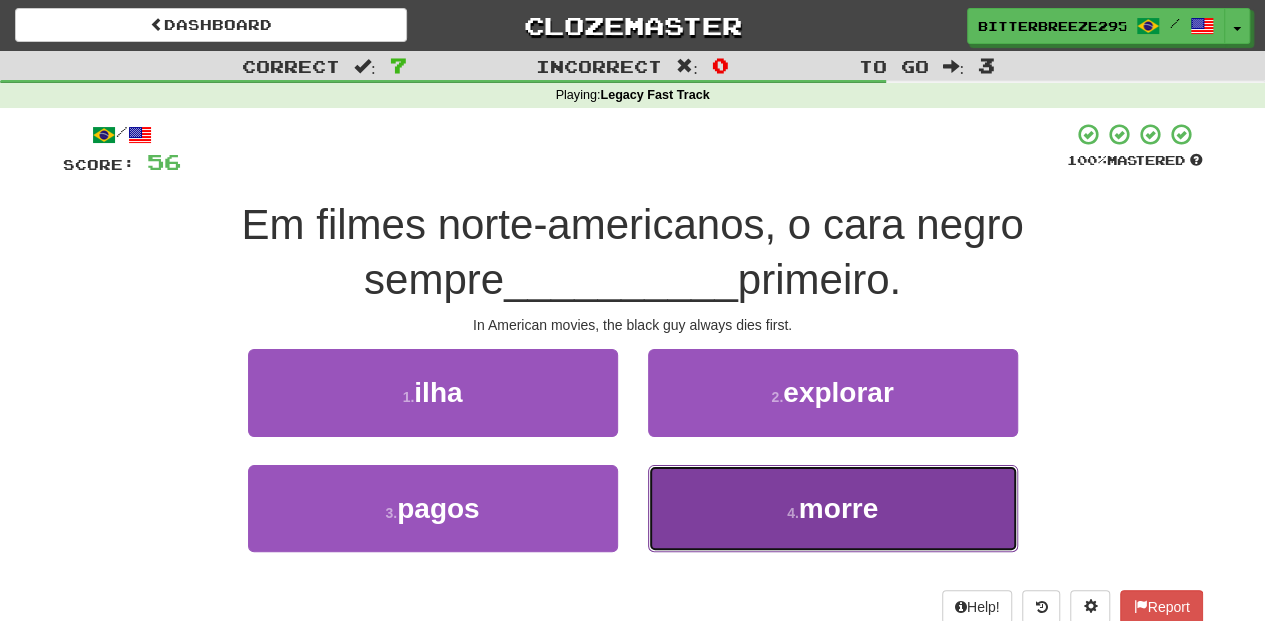 click on "4 .  morre" at bounding box center [833, 508] 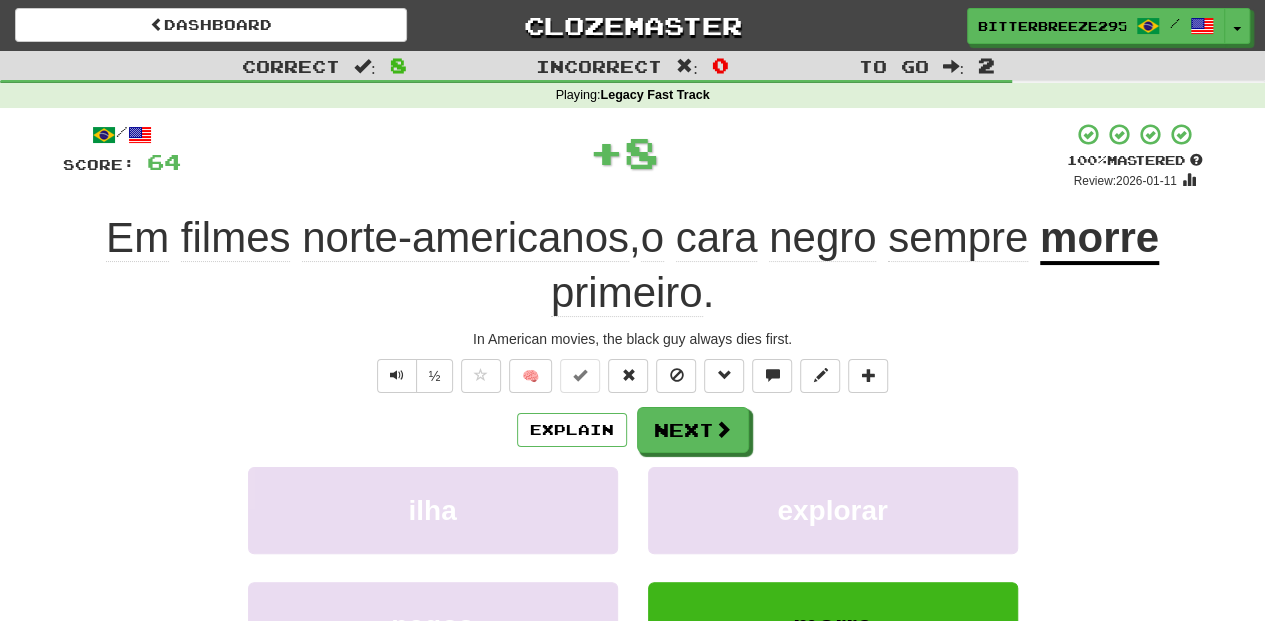 click on "/  Score:   64 + 8 100 %  Mastered Review:  2026-01-11 Em   filmes   norte-americanos ,  o   cara   negro   sempre   morre   primeiro . In American movies, the black guy always dies first. ½ 🧠 Explain Next ilha explorar pagos morre Learn more: ilha explorar pagos morre  Help!  Report Sentence Source" at bounding box center [633, 462] 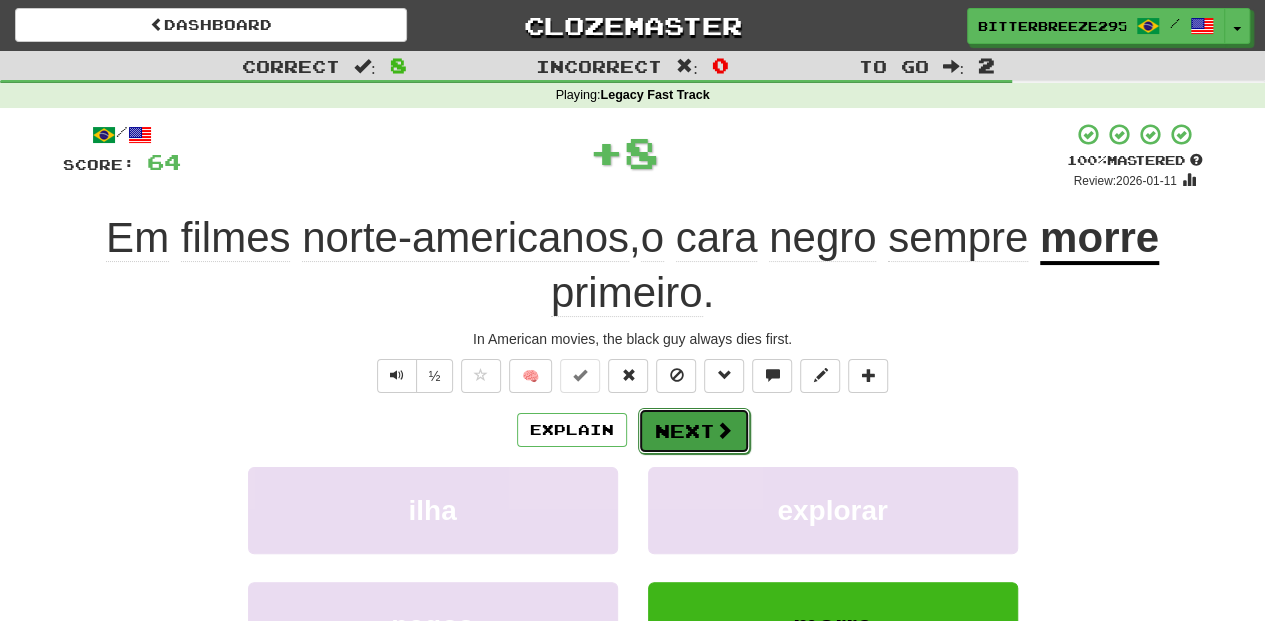 click on "Next" at bounding box center [694, 431] 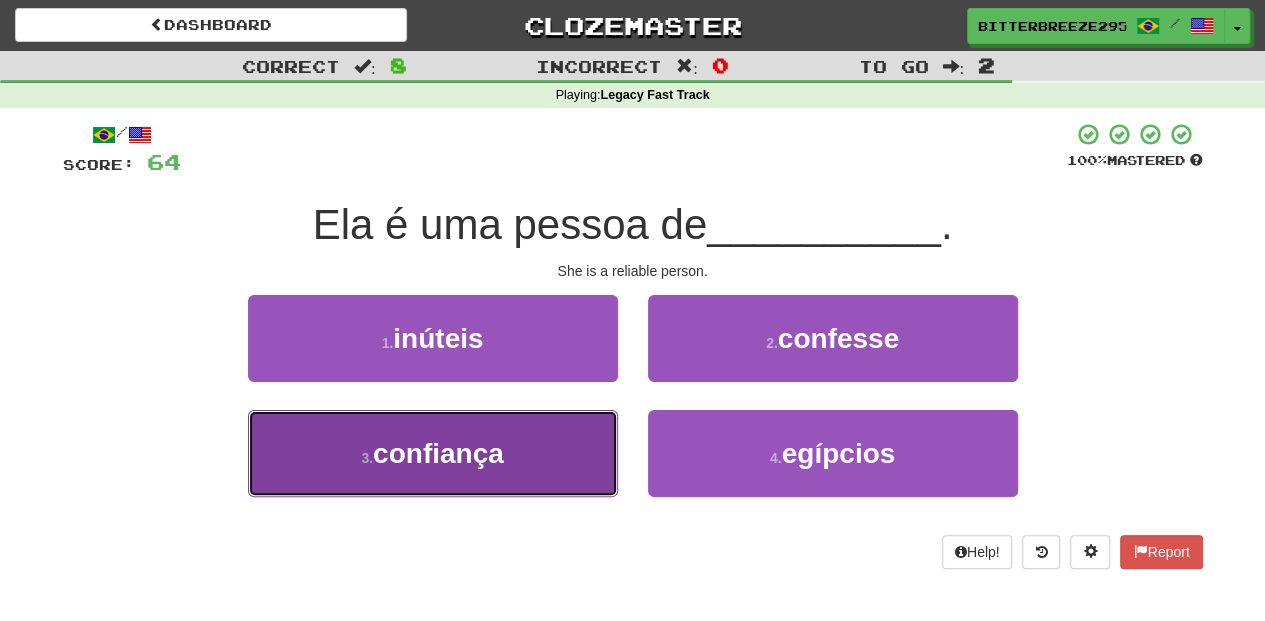 click on "3 .  confiança" at bounding box center (433, 453) 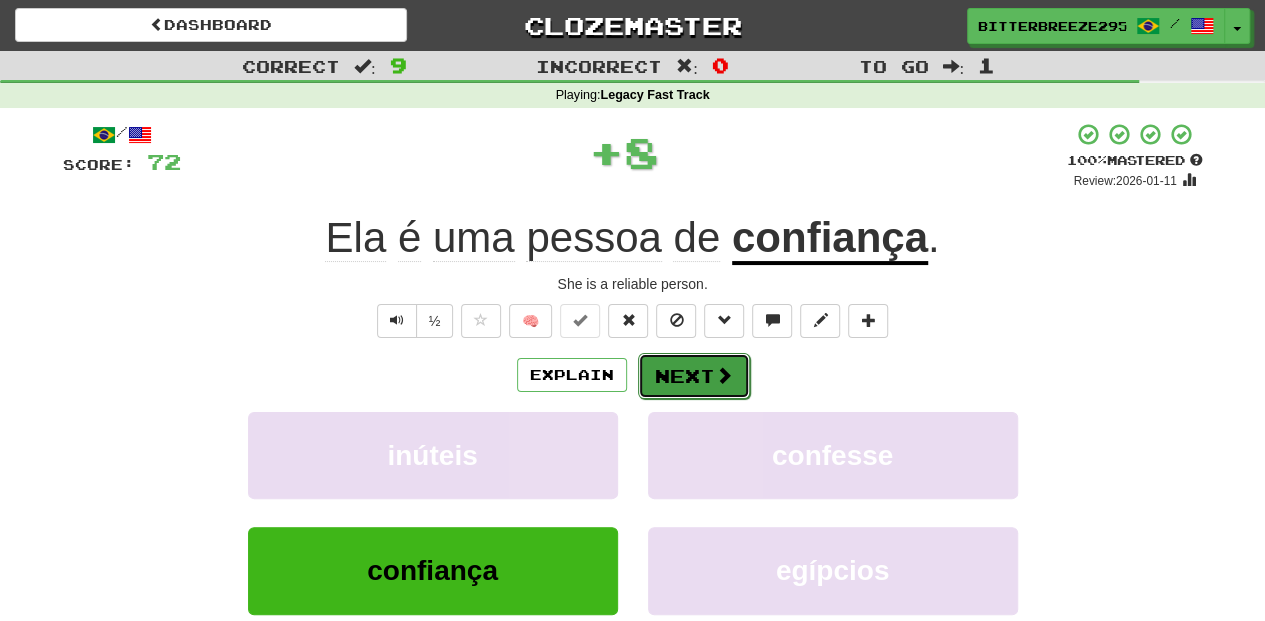 click on "Next" at bounding box center (694, 376) 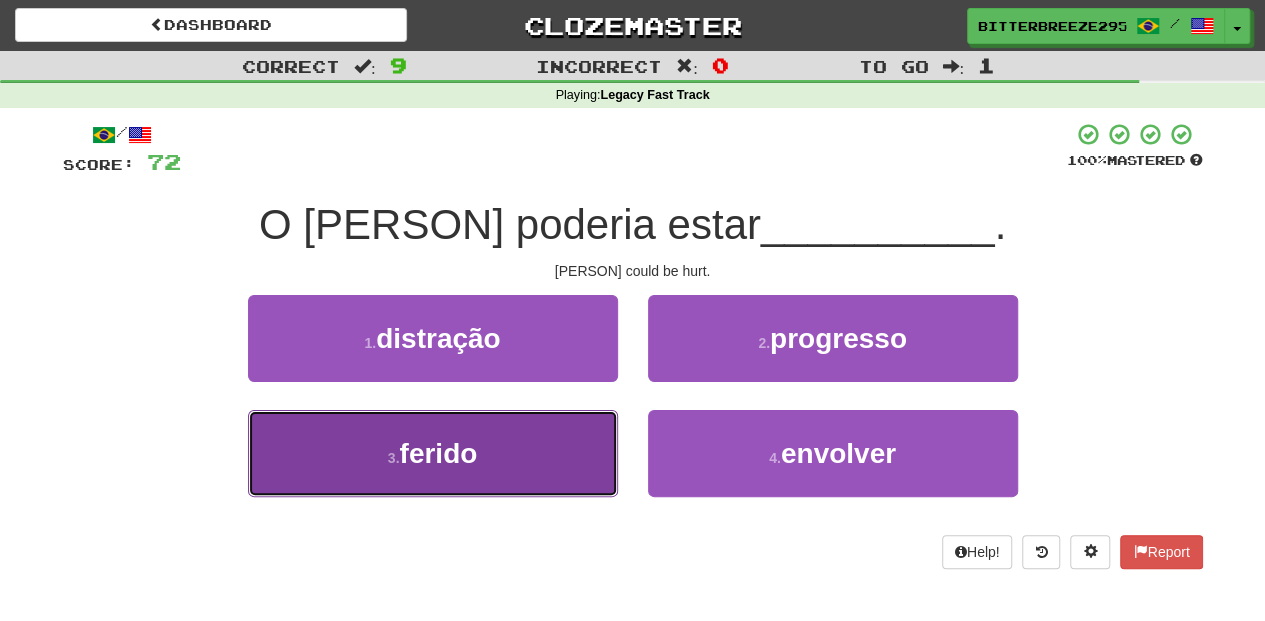 click on "3 .  ferido" at bounding box center [433, 453] 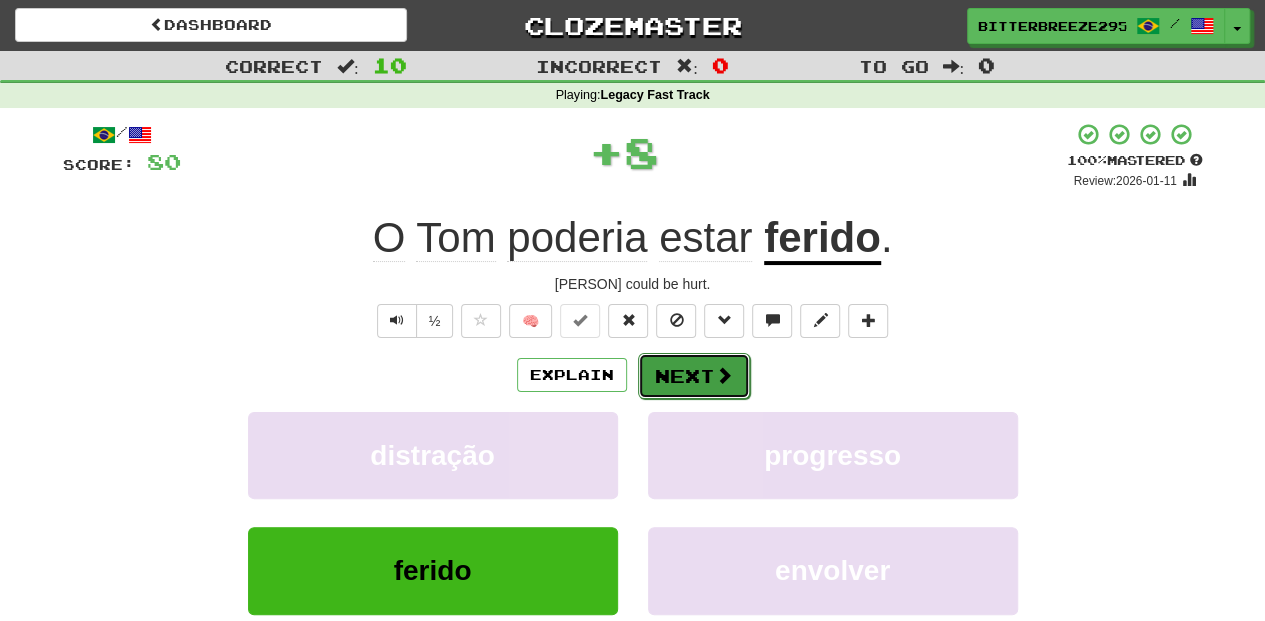 click on "Next" at bounding box center [694, 376] 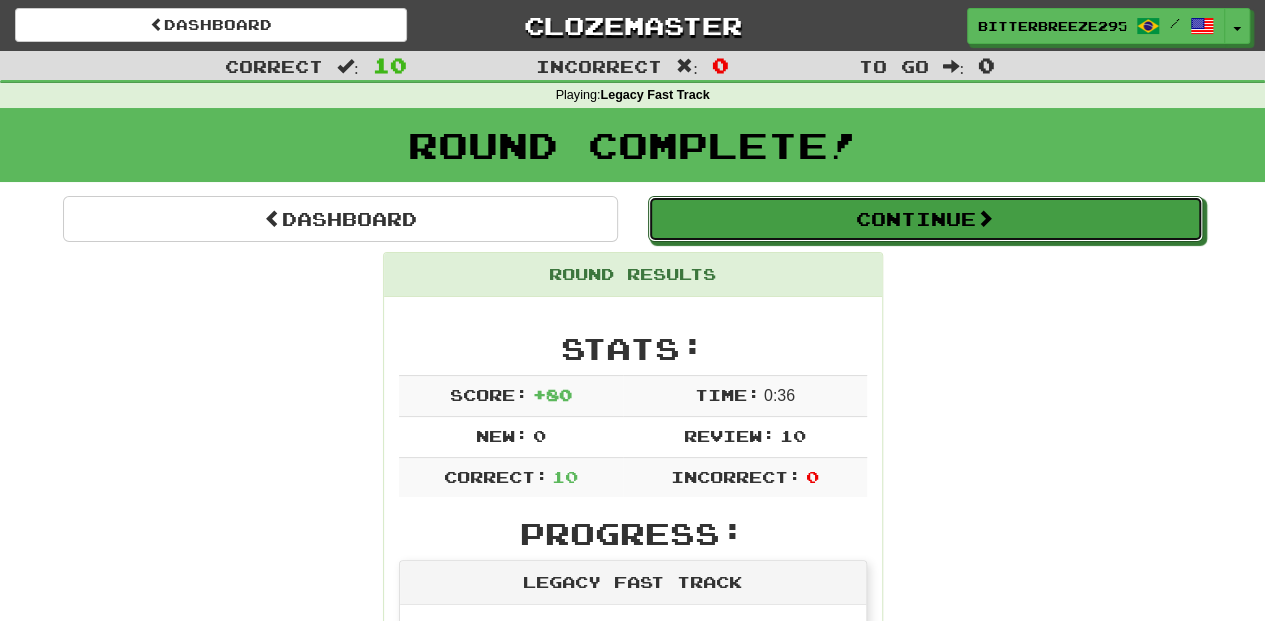 drag, startPoint x: 744, startPoint y: 228, endPoint x: 740, endPoint y: 274, distance: 46.173584 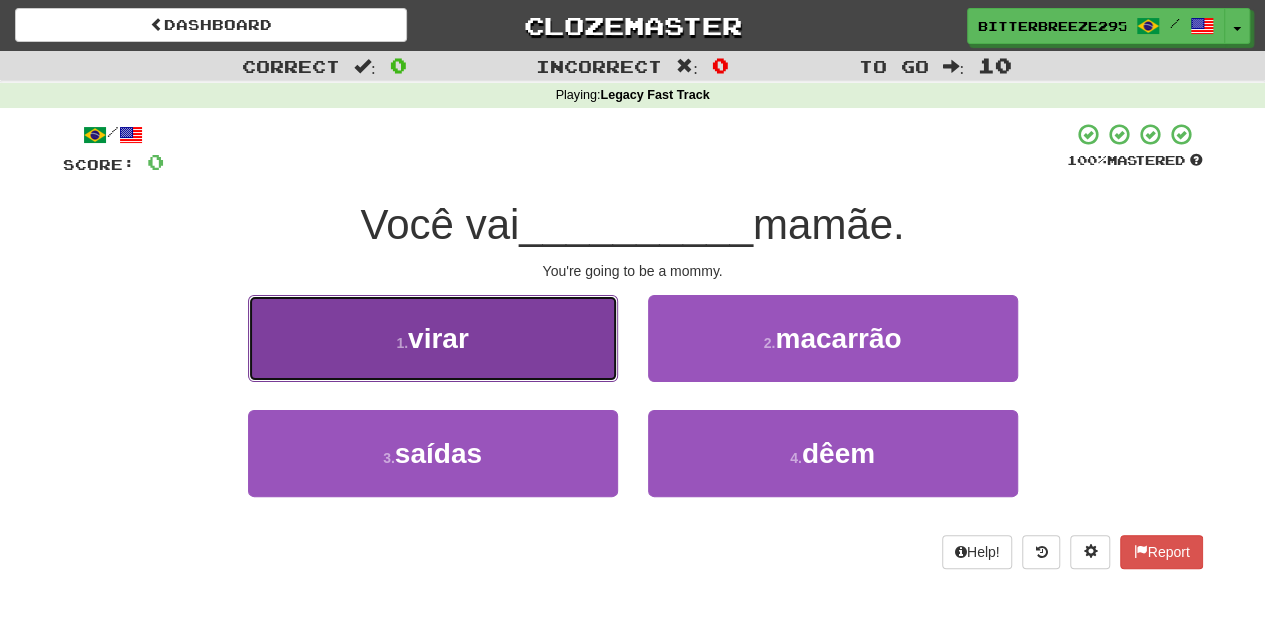 click on "1 .  virar" at bounding box center [433, 338] 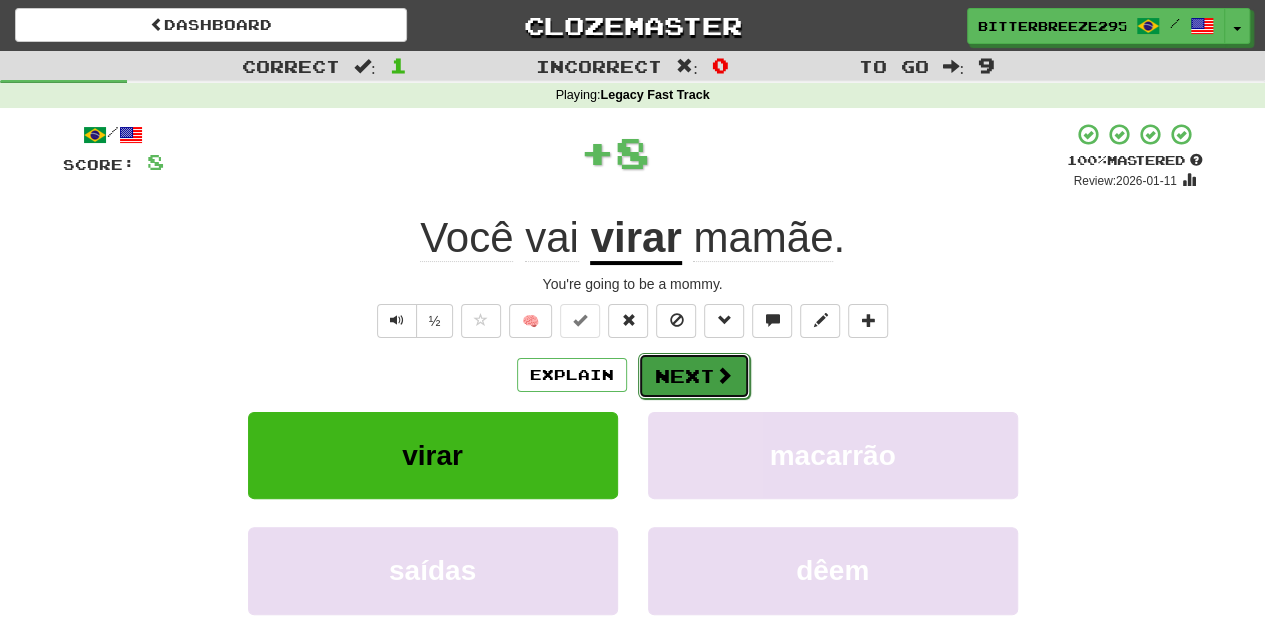 click on "Next" at bounding box center [694, 376] 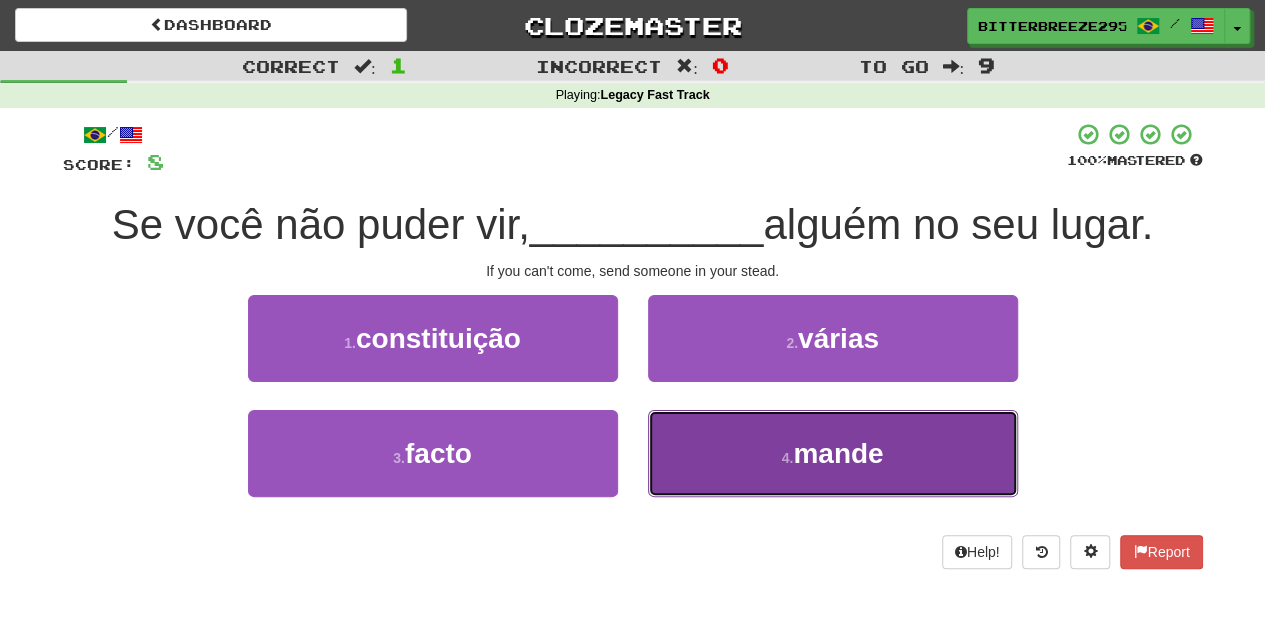 click on "4 .  mande" at bounding box center (833, 453) 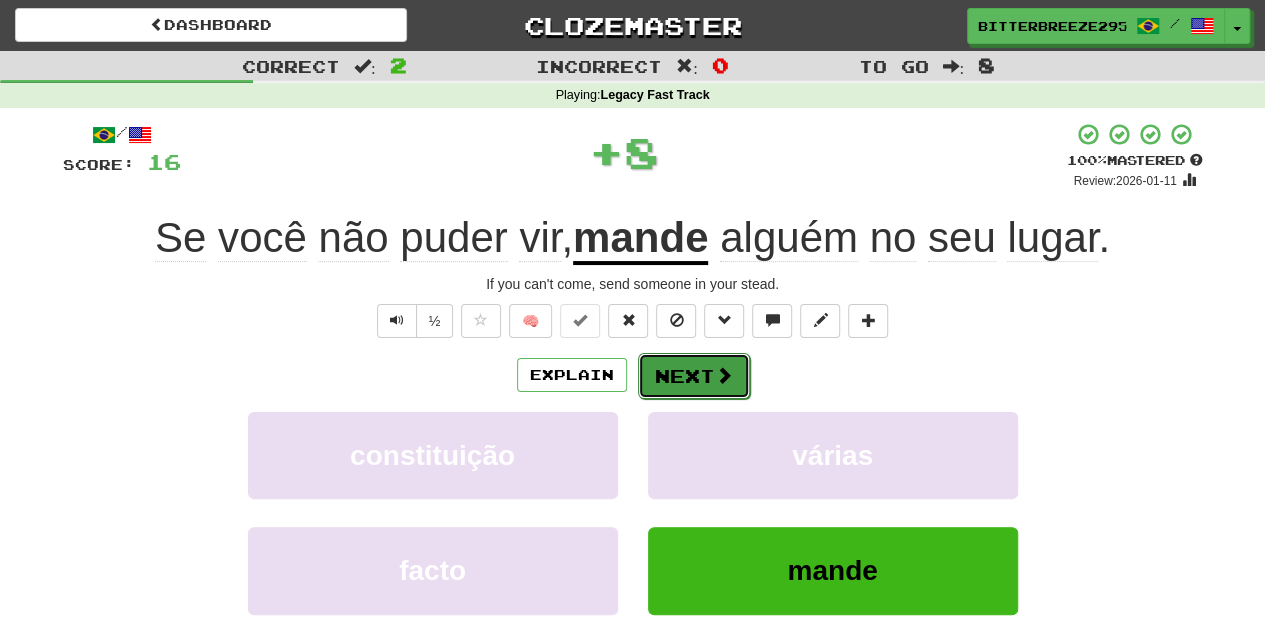 click on "Next" at bounding box center (694, 376) 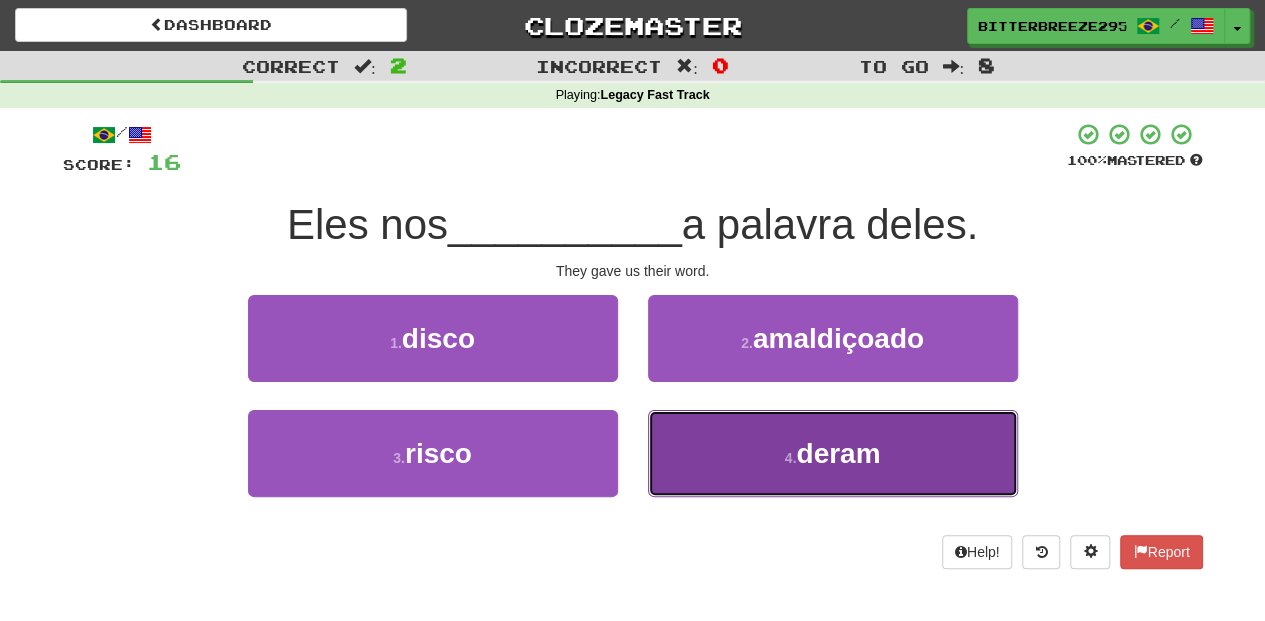 click on "4 .  deram" at bounding box center [833, 453] 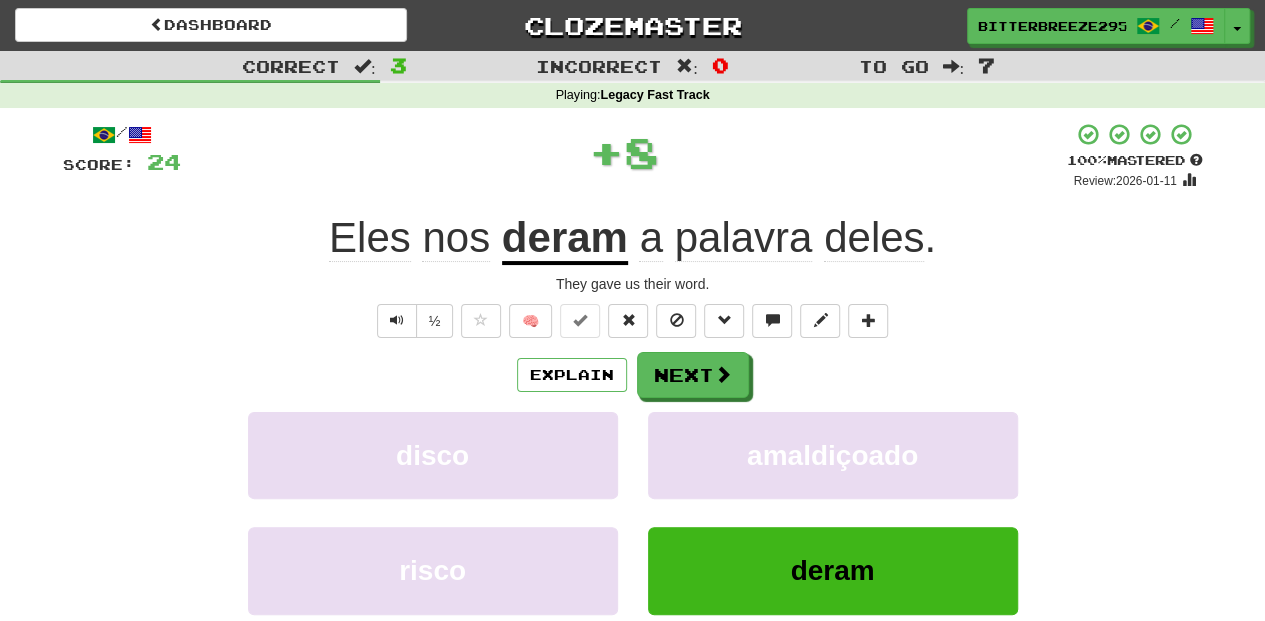 click on "Explain Next disco amaldiçoado risco deram Learn more: disco amaldiçoado risco deram" at bounding box center (633, 512) 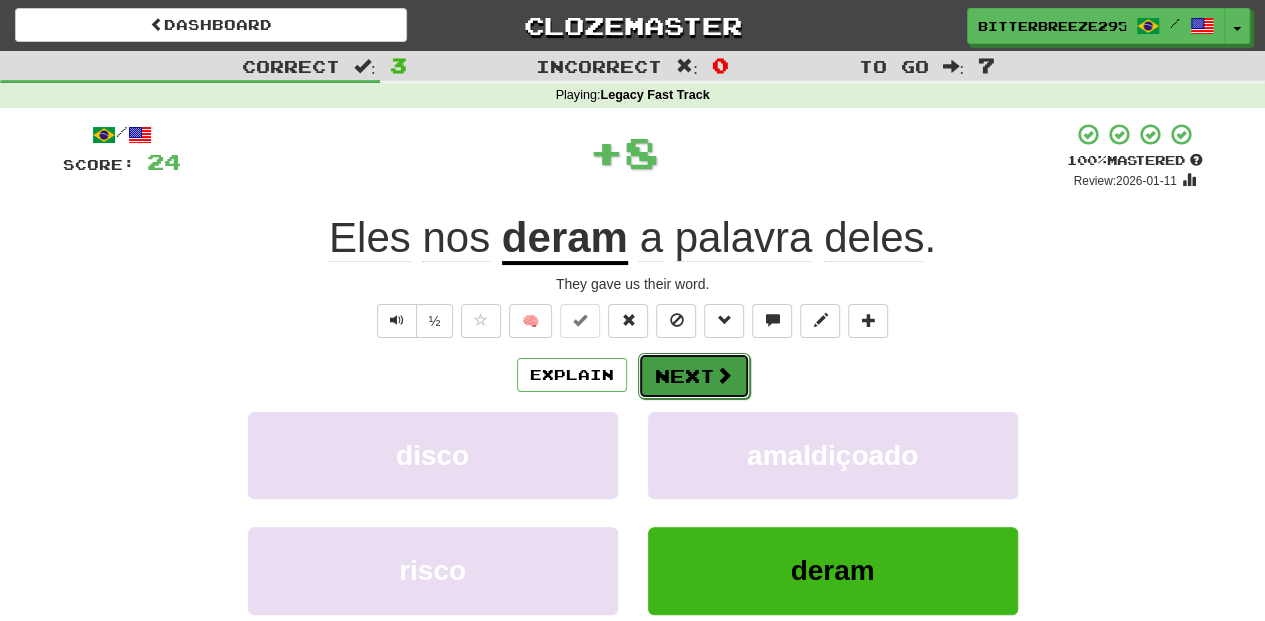 click on "Next" at bounding box center [694, 376] 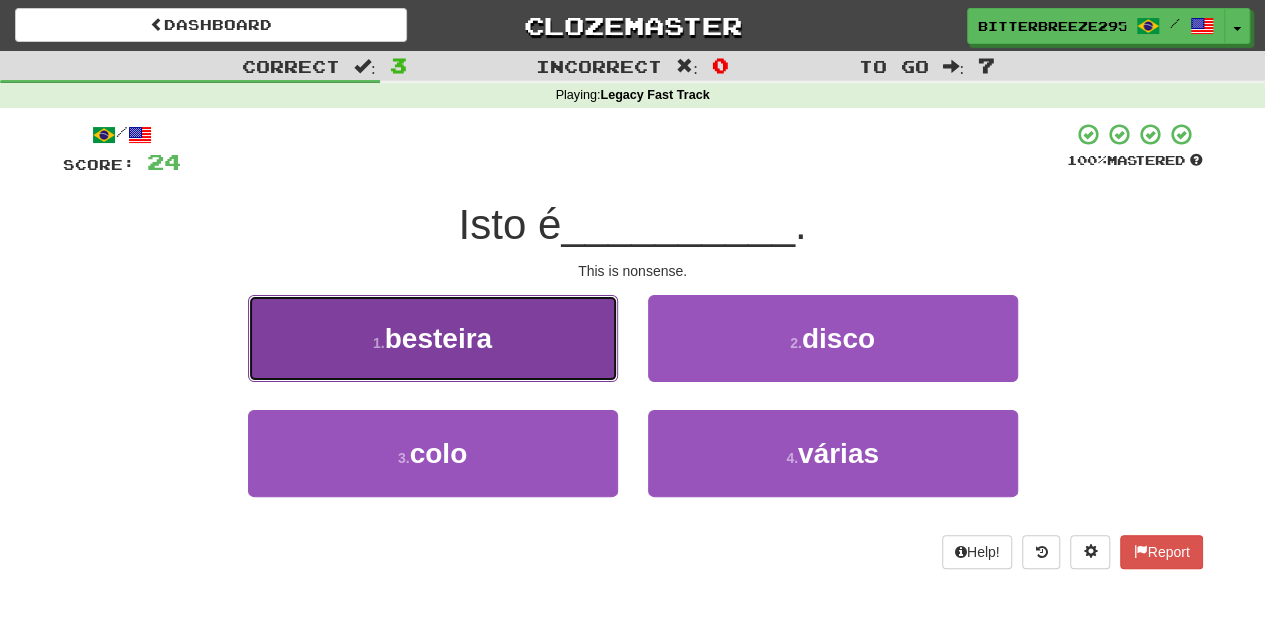 click on "1 .  besteira" at bounding box center (433, 338) 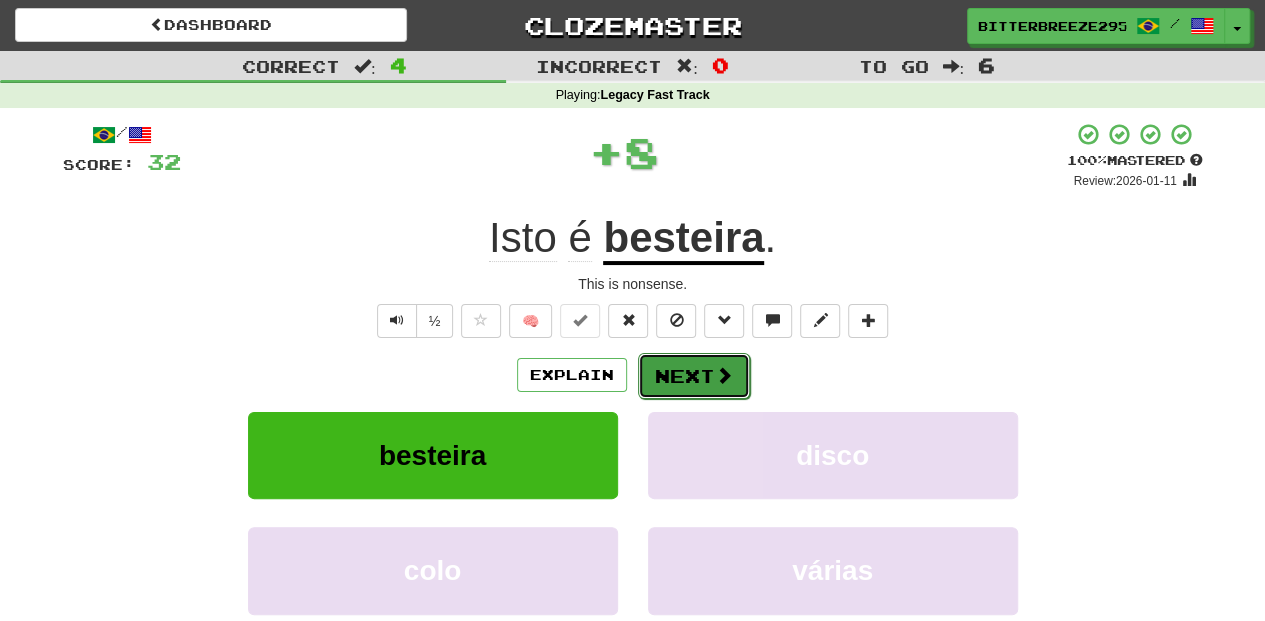click on "Next" at bounding box center (694, 376) 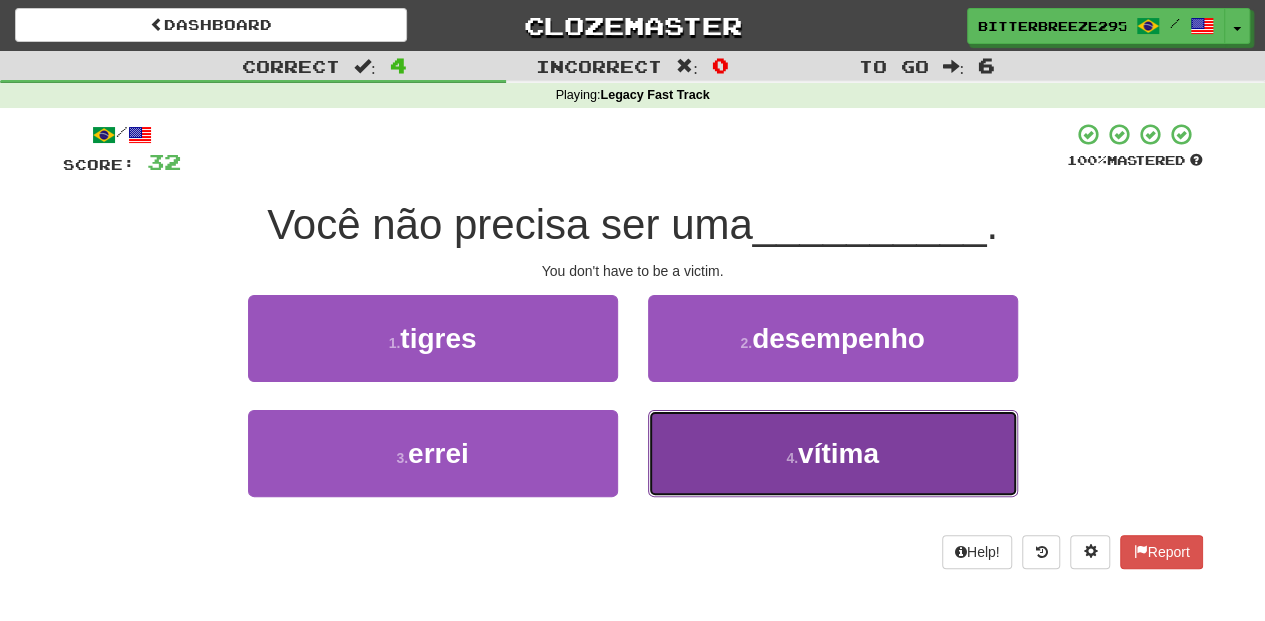 click on "4 .  vítima" at bounding box center [833, 453] 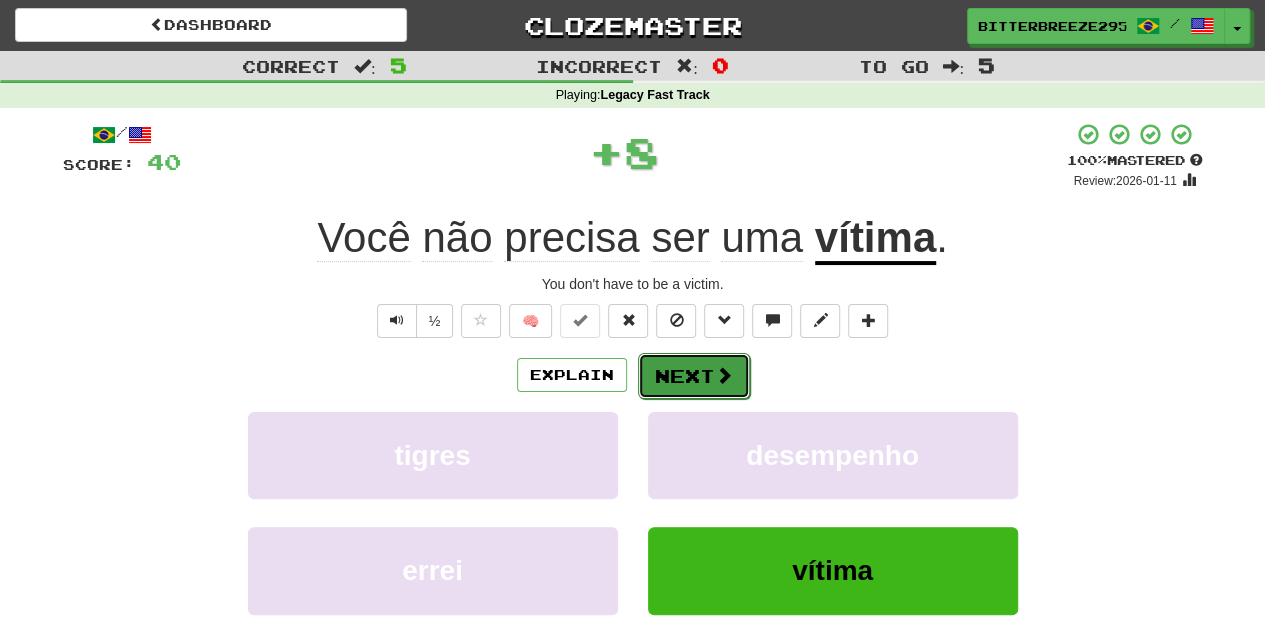 click on "Next" at bounding box center (694, 376) 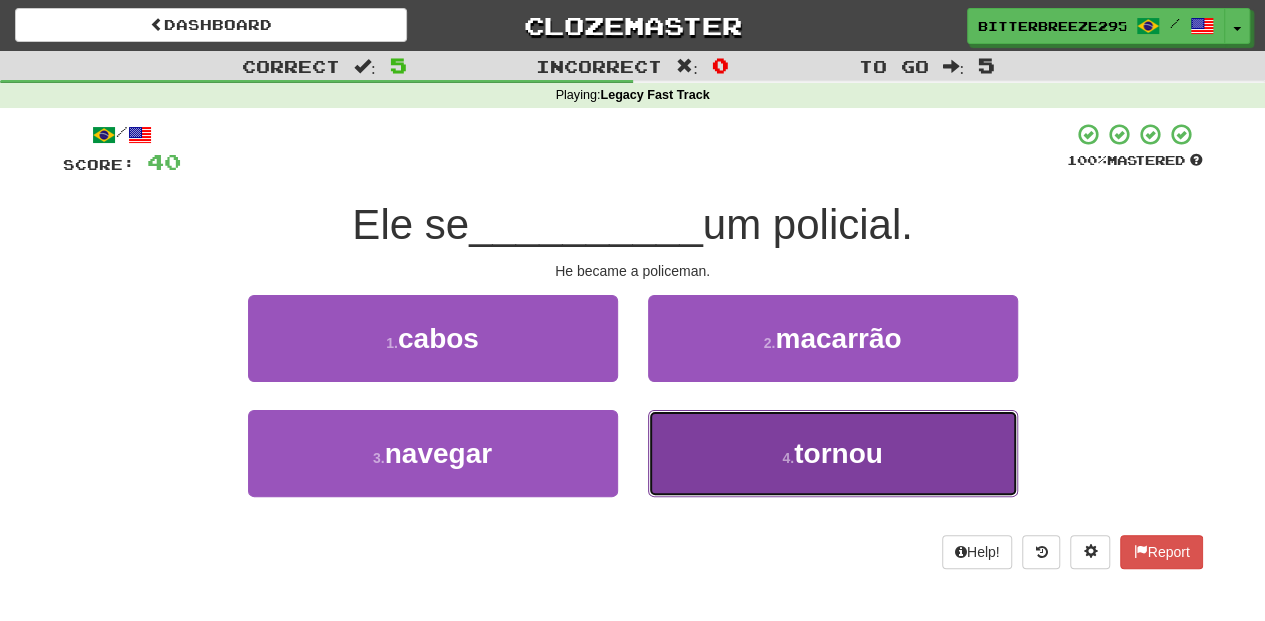 click on "4 .  tornou" at bounding box center [833, 453] 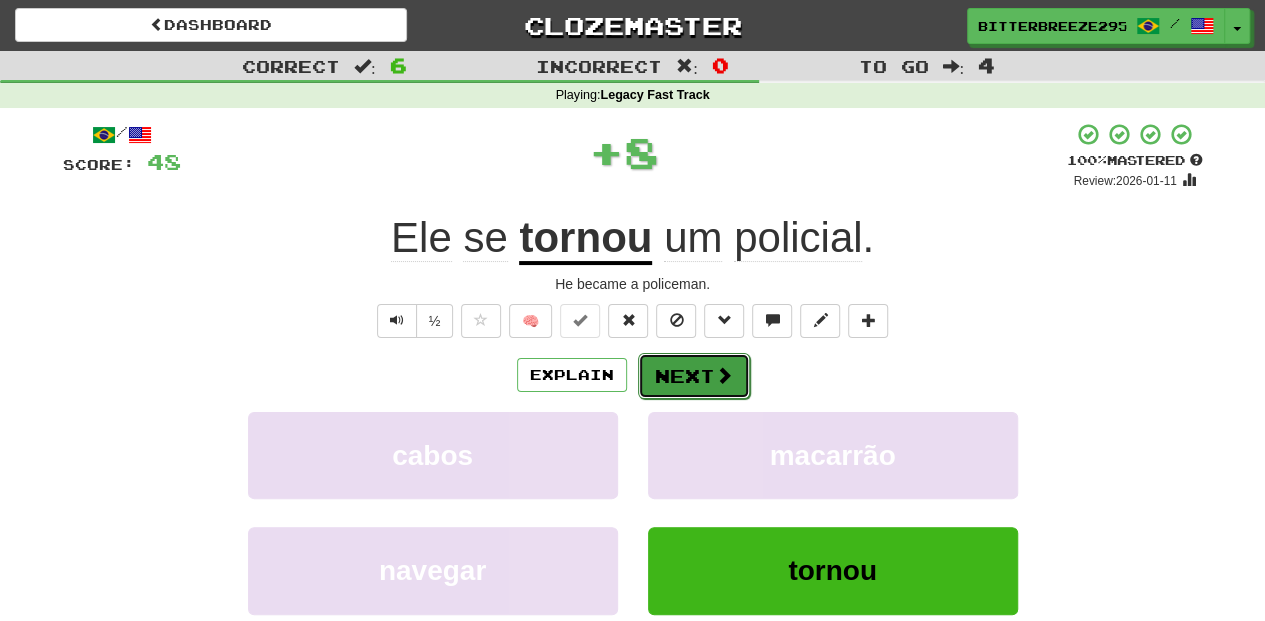 click on "Next" at bounding box center [694, 376] 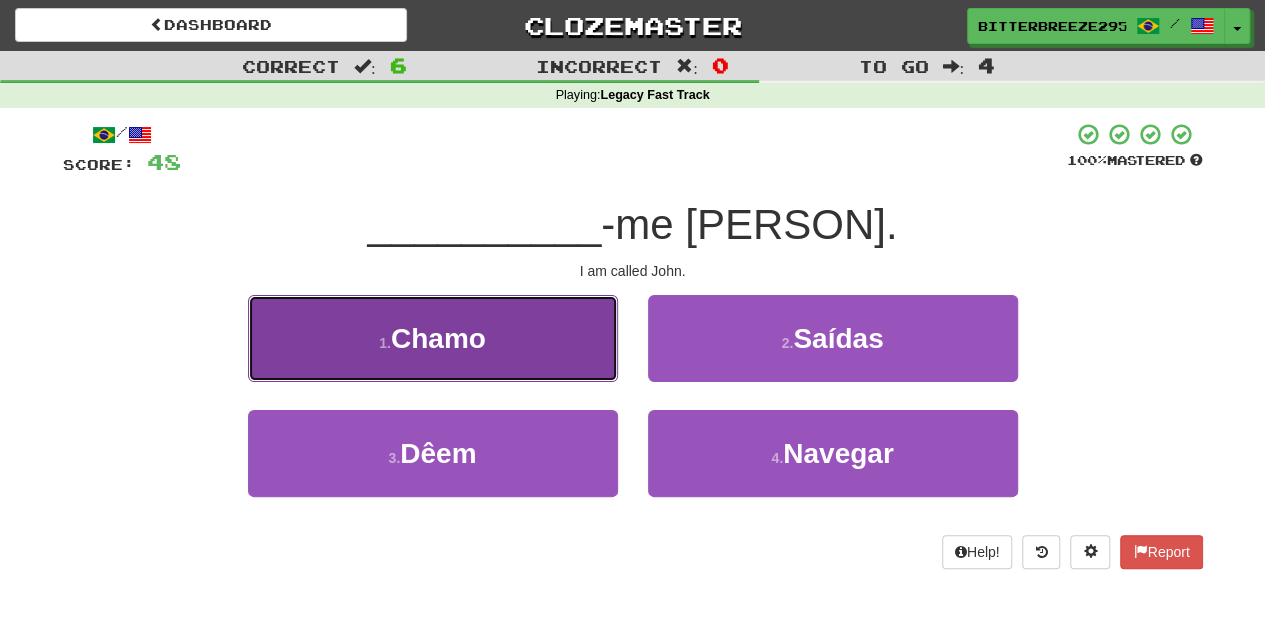 click on "1 .  Chamo" at bounding box center (433, 338) 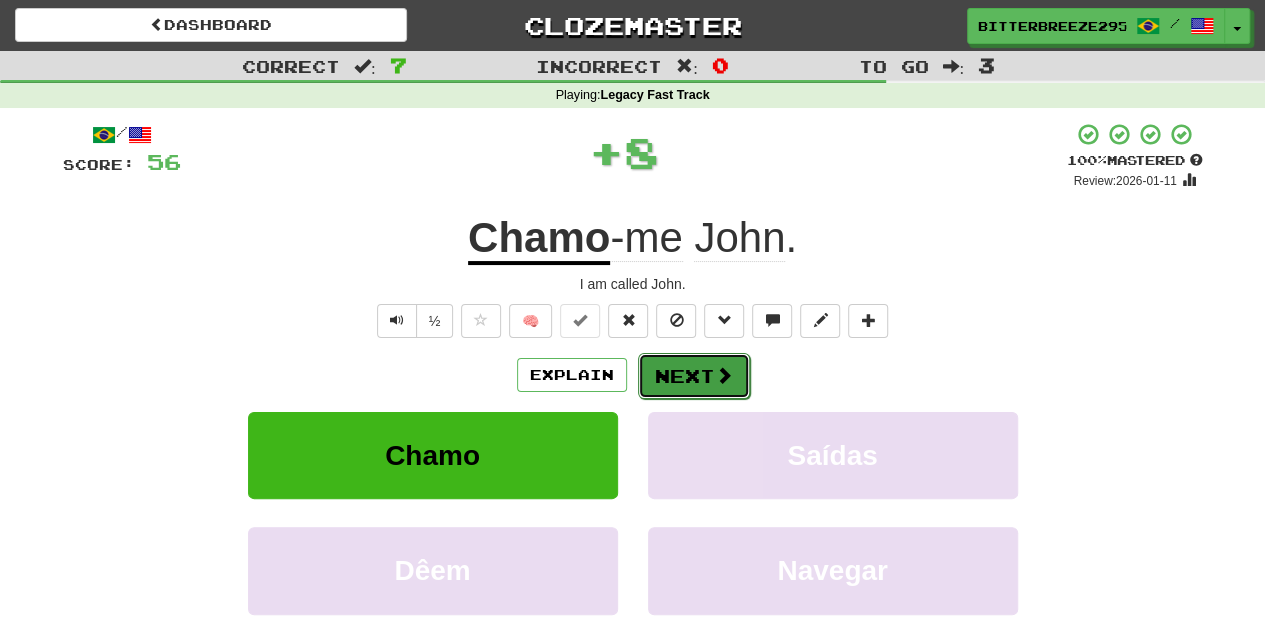 click on "Next" at bounding box center (694, 376) 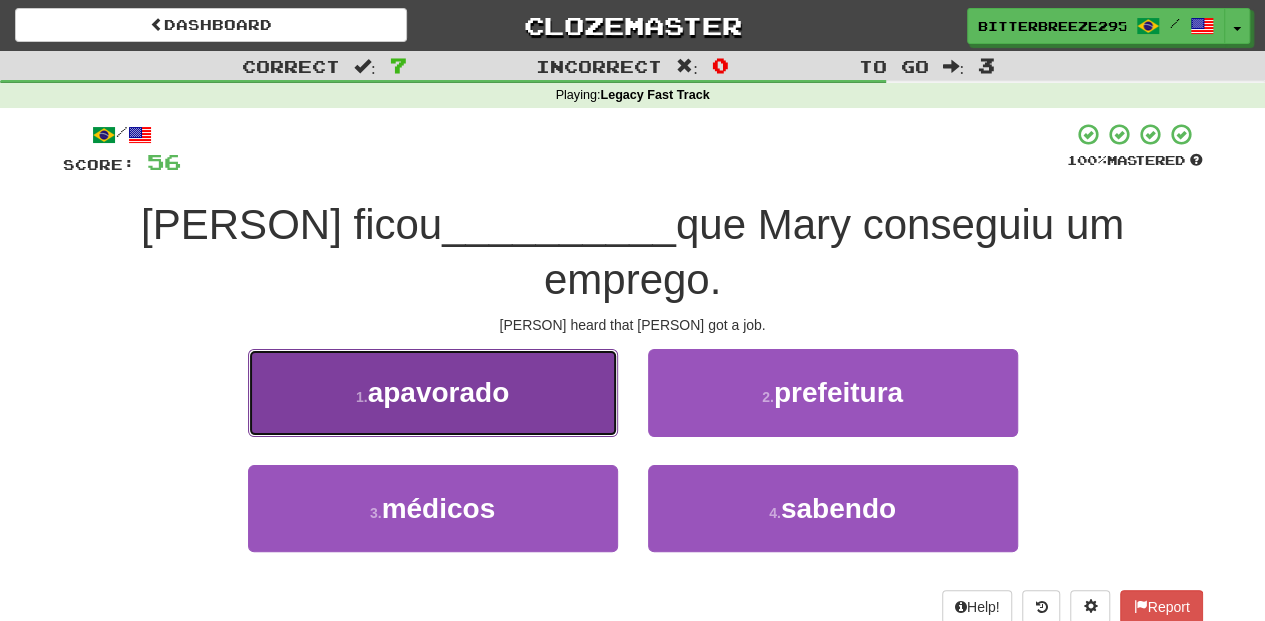 click on "1 .  apavorado" at bounding box center (433, 392) 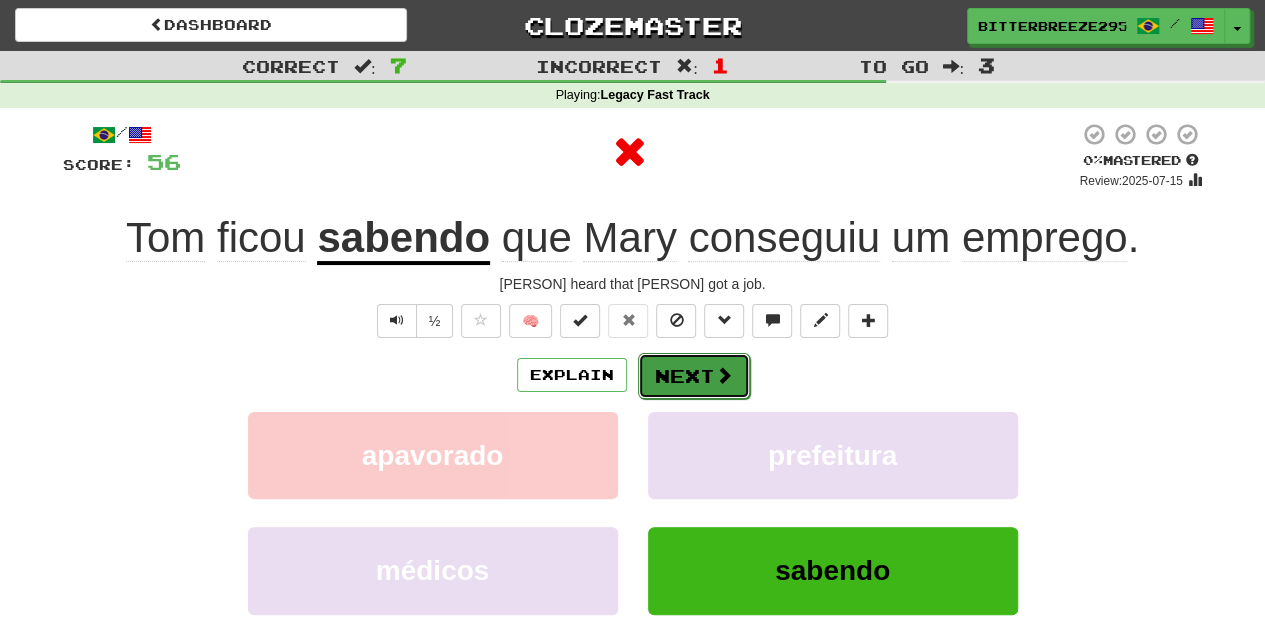 click on "Next" at bounding box center (694, 376) 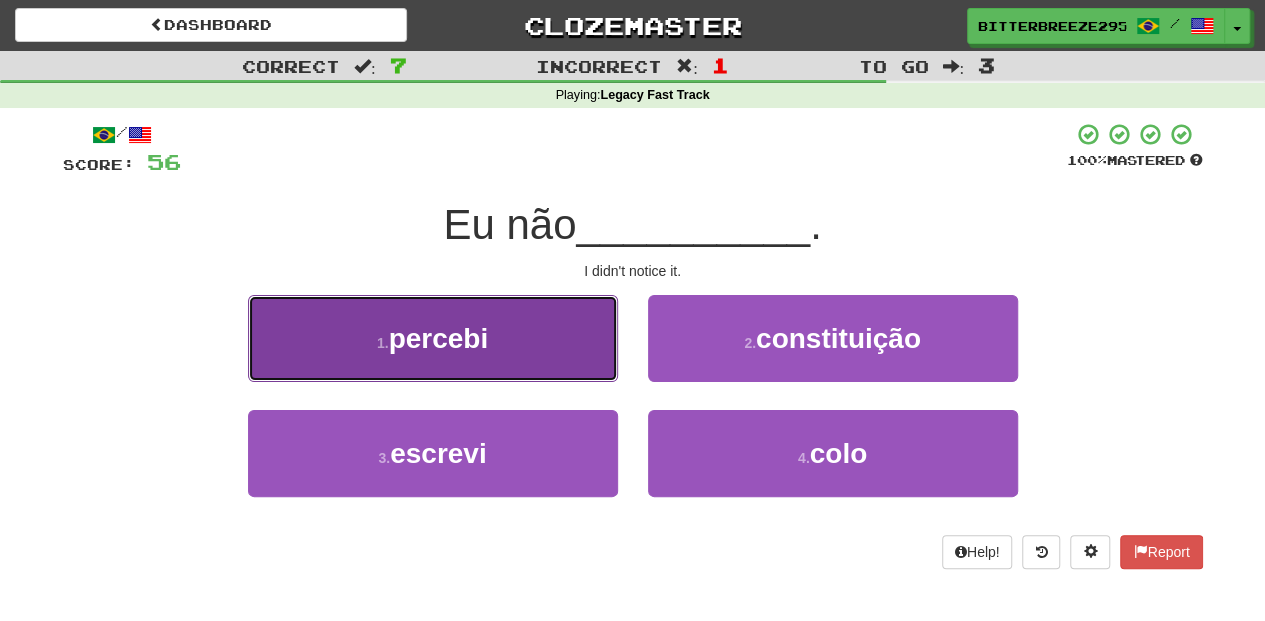 click on "1 .  percebi" at bounding box center (433, 338) 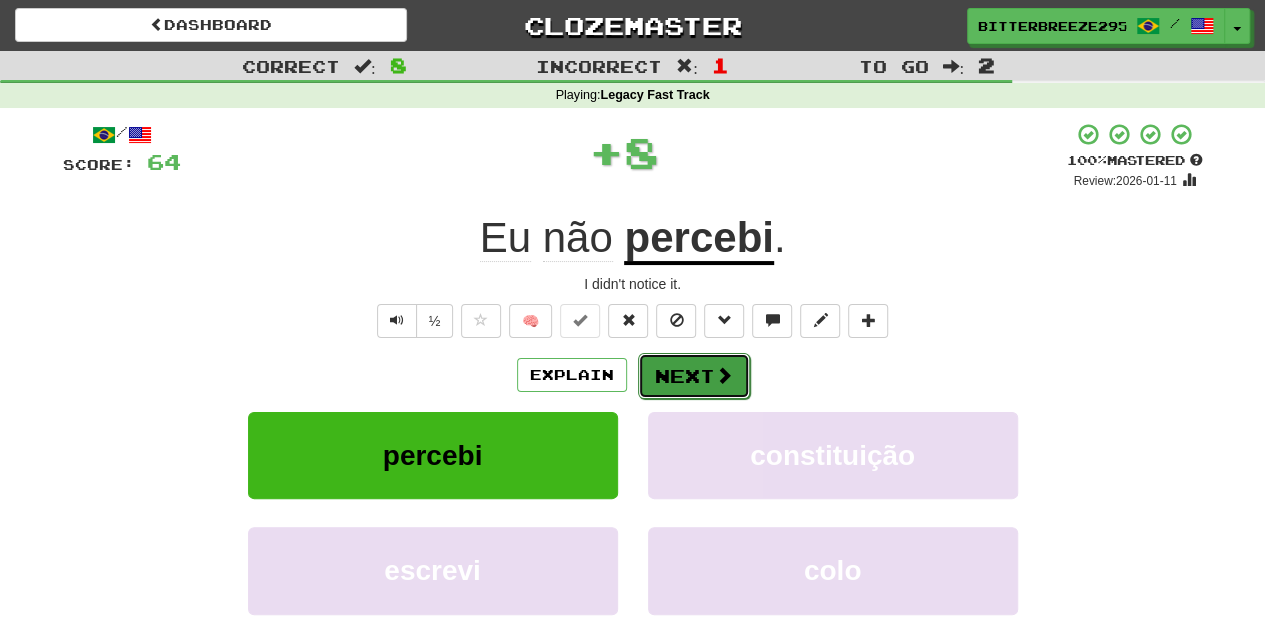 click on "Next" at bounding box center (694, 376) 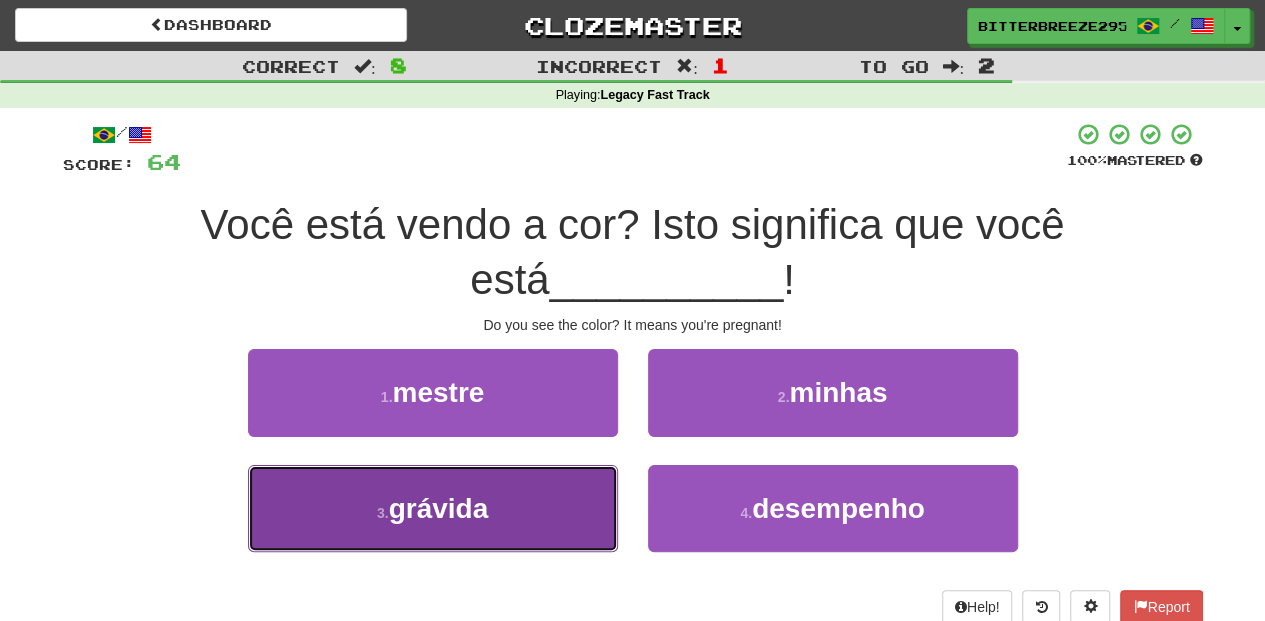click on "3 .  grávida" at bounding box center (433, 508) 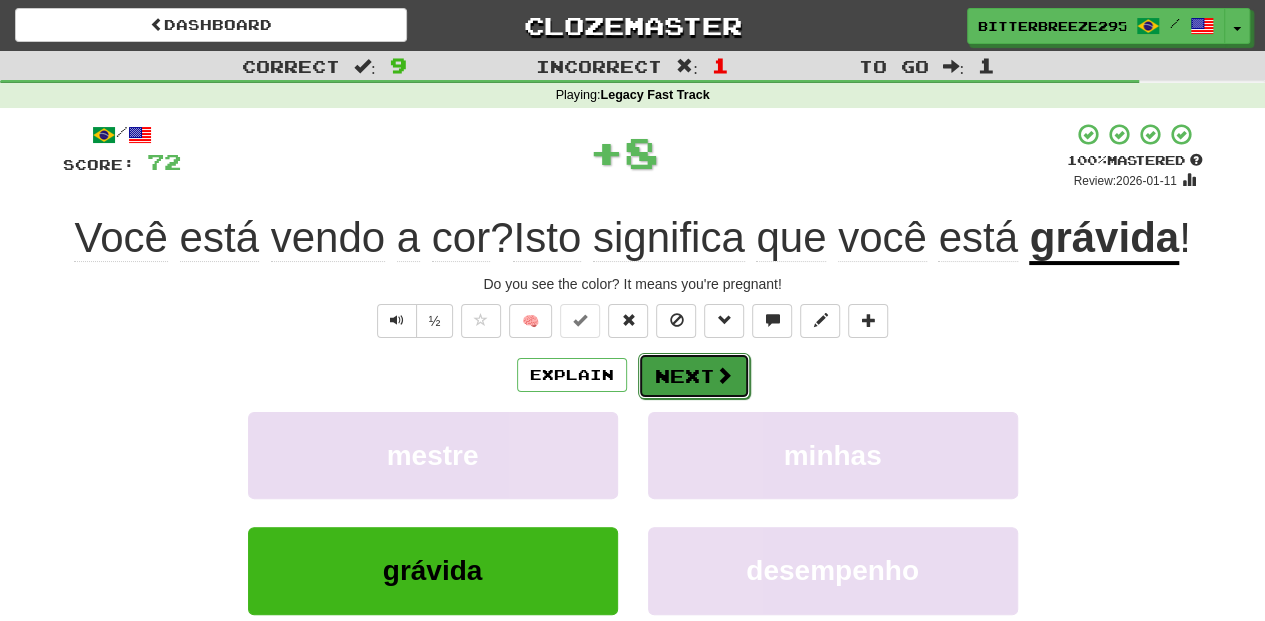 click on "Next" at bounding box center [694, 376] 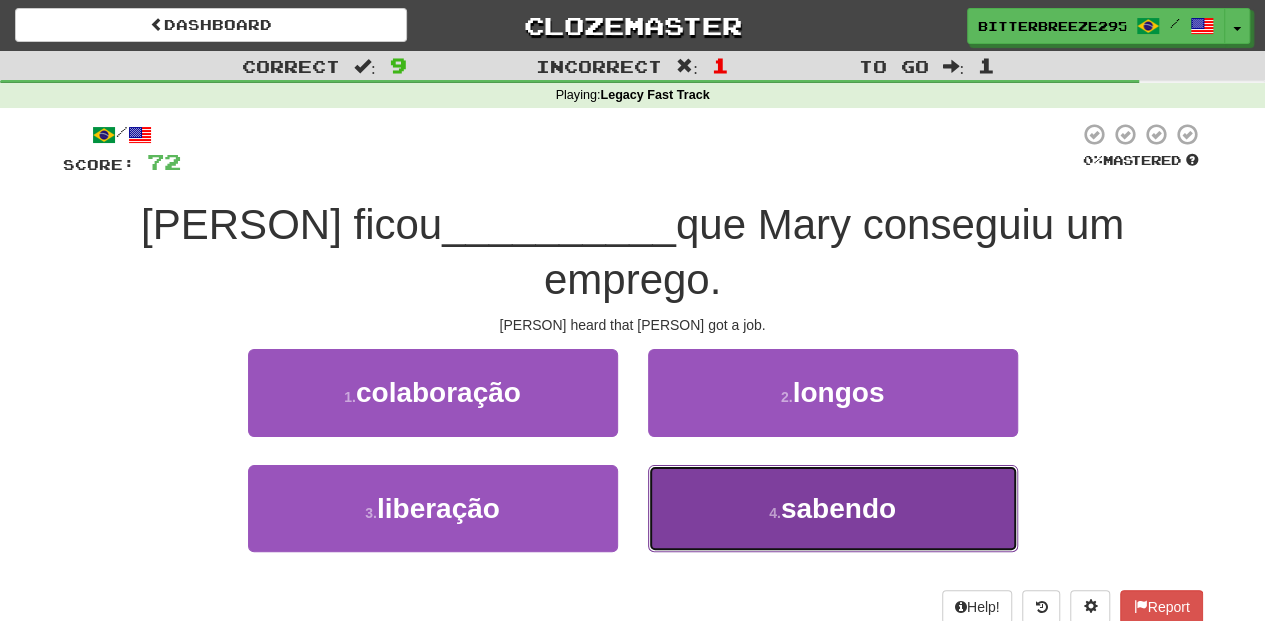 click on "4 .  sabendo" at bounding box center [833, 508] 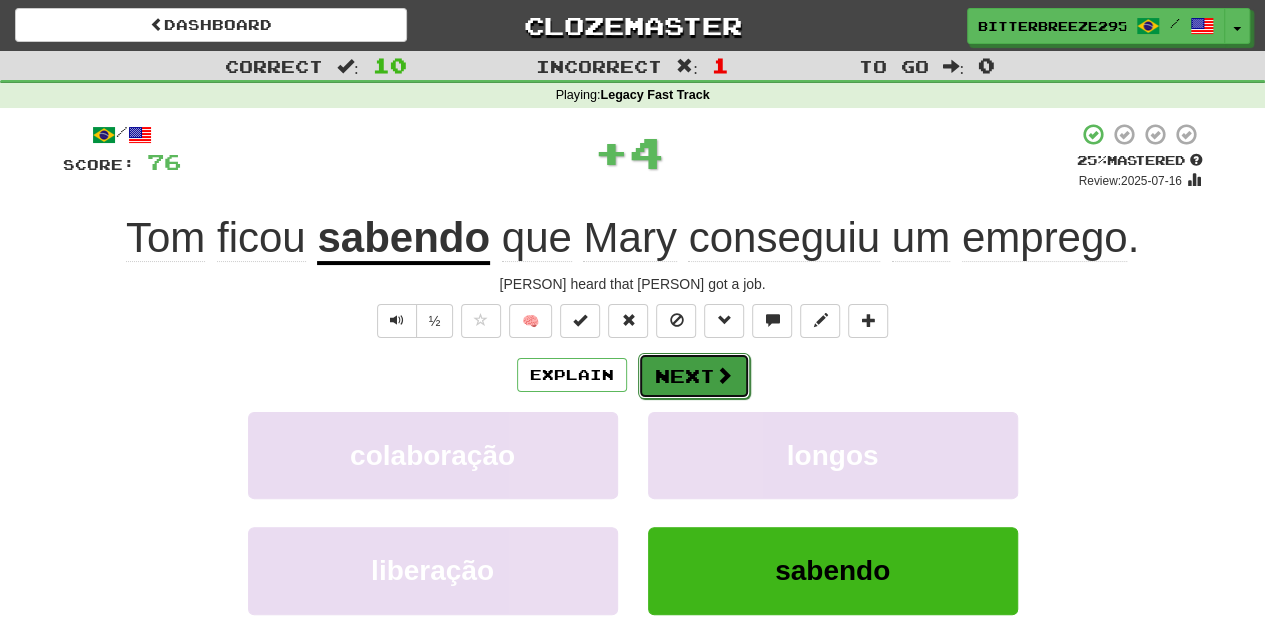 click on "Next" at bounding box center [694, 376] 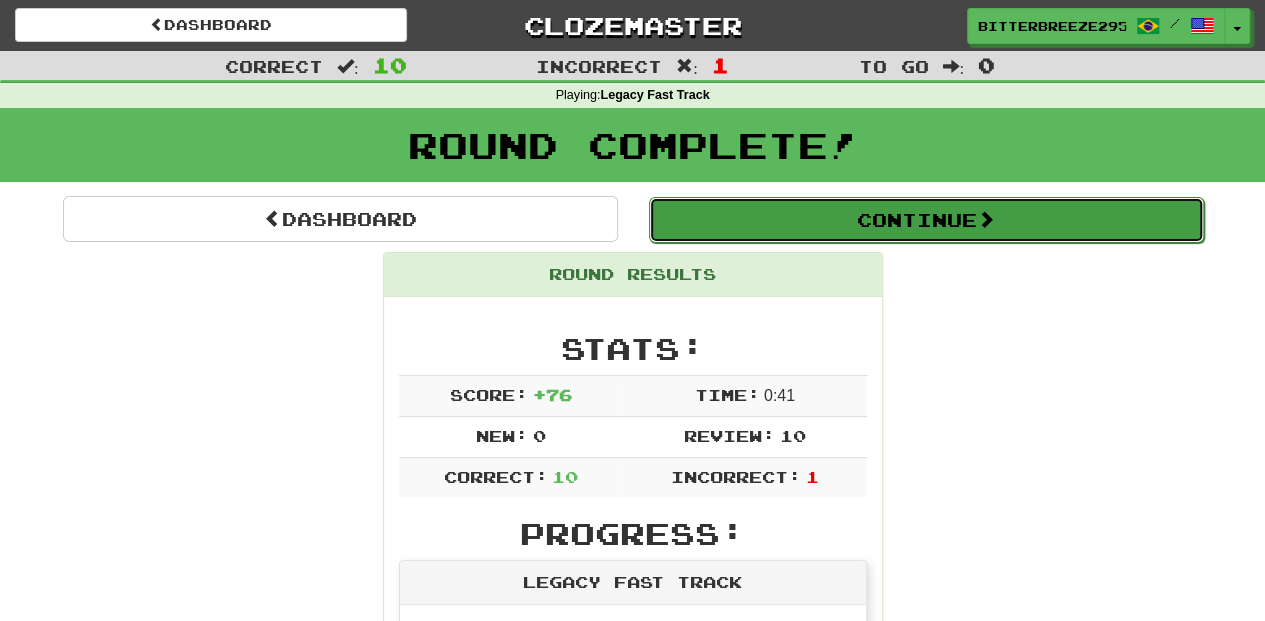 click on "Continue" at bounding box center (926, 220) 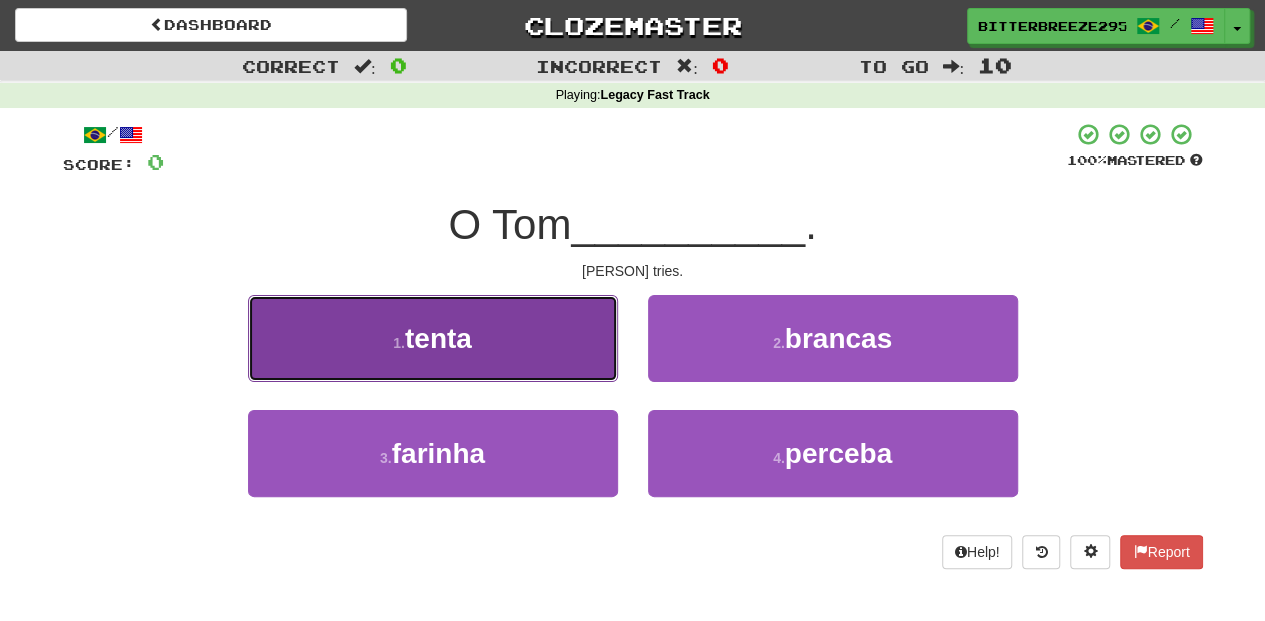 click on "1 .  tenta" at bounding box center (433, 338) 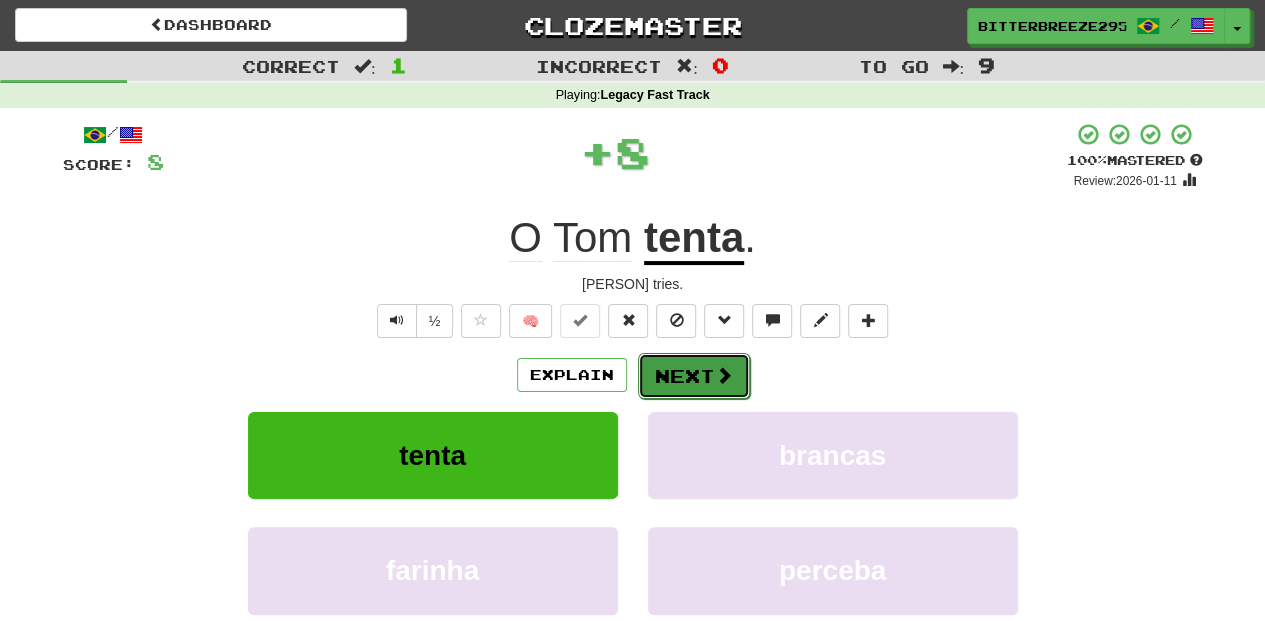 click on "Next" at bounding box center (694, 376) 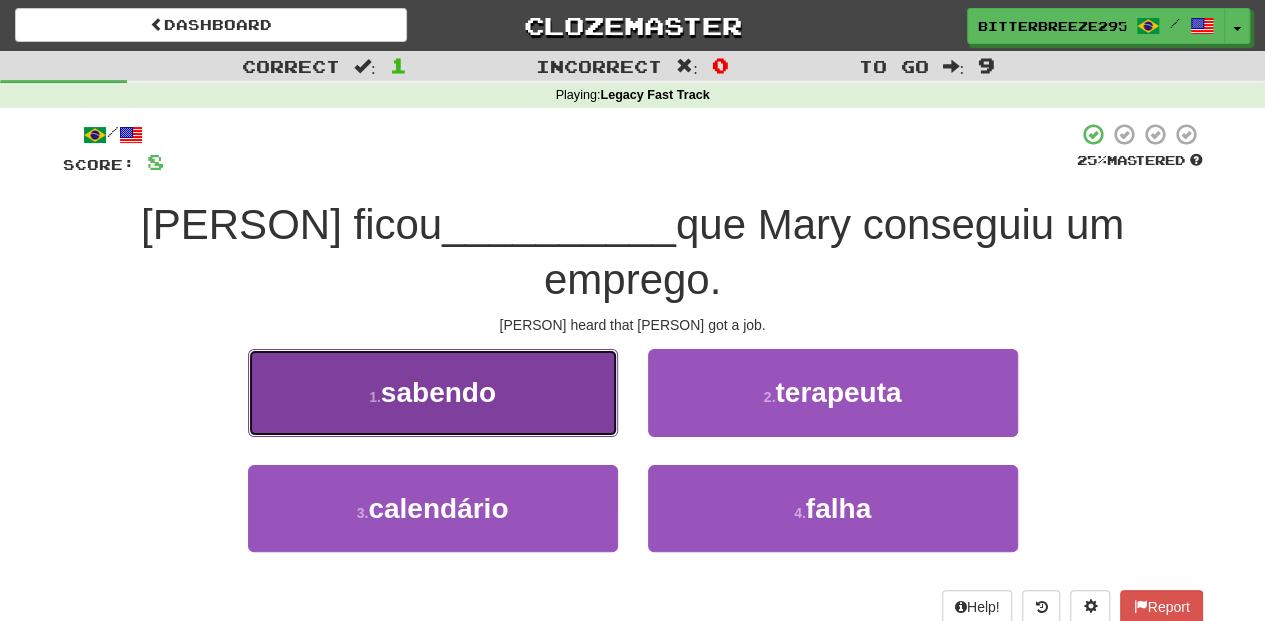 click on "1 .  sabendo" at bounding box center [433, 392] 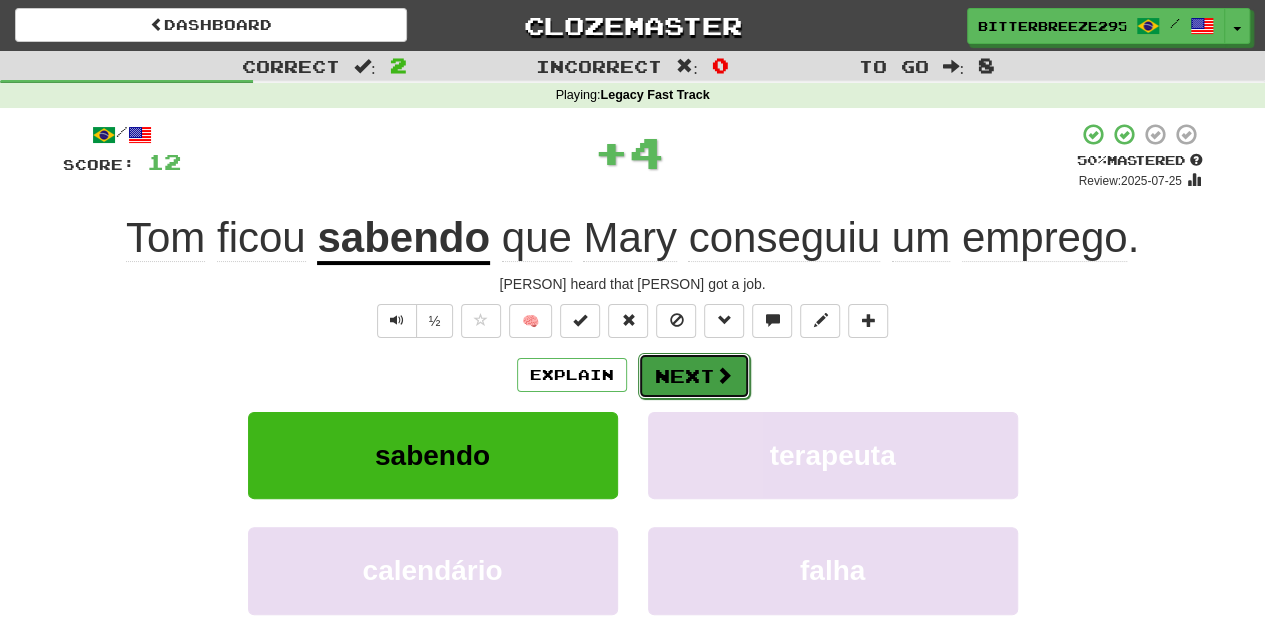 click on "Next" at bounding box center [694, 376] 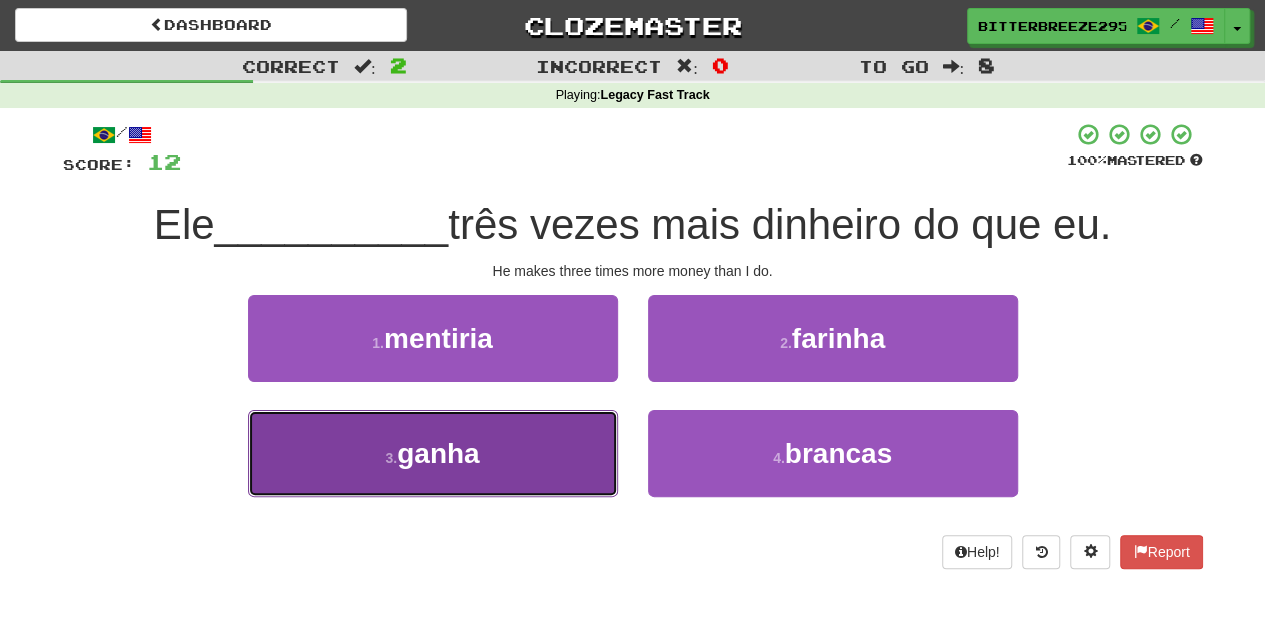 click on "3 .  ganha" at bounding box center [433, 453] 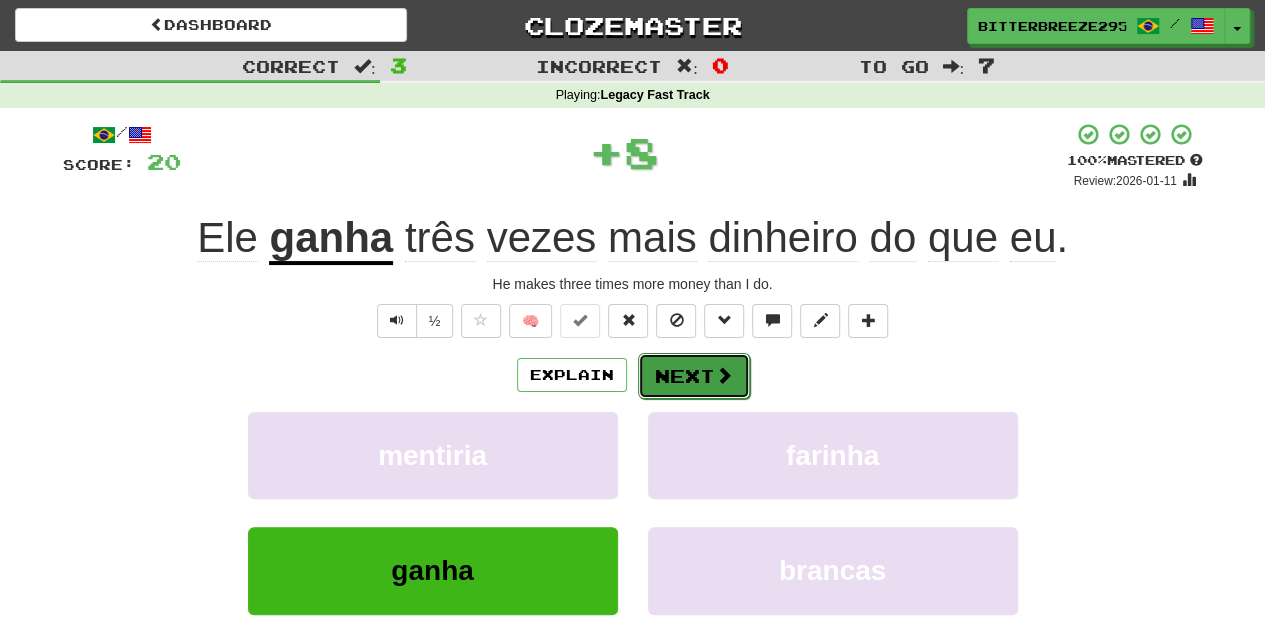 click on "Next" at bounding box center [694, 376] 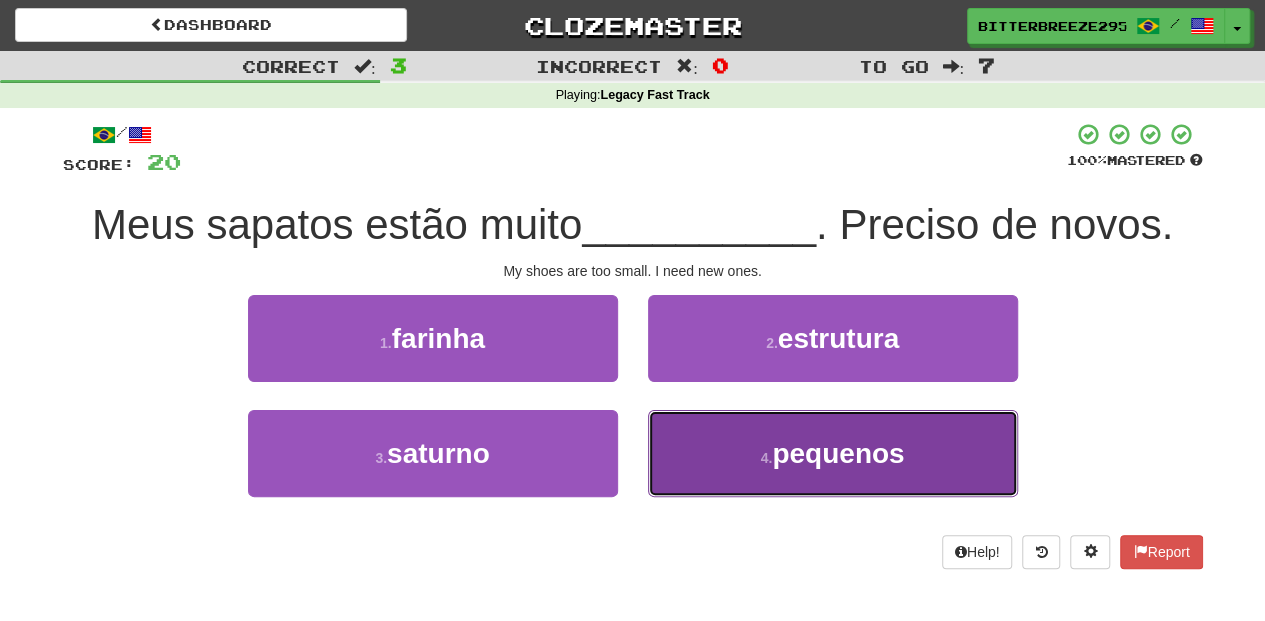 click on "4 .  pequenos" at bounding box center (833, 453) 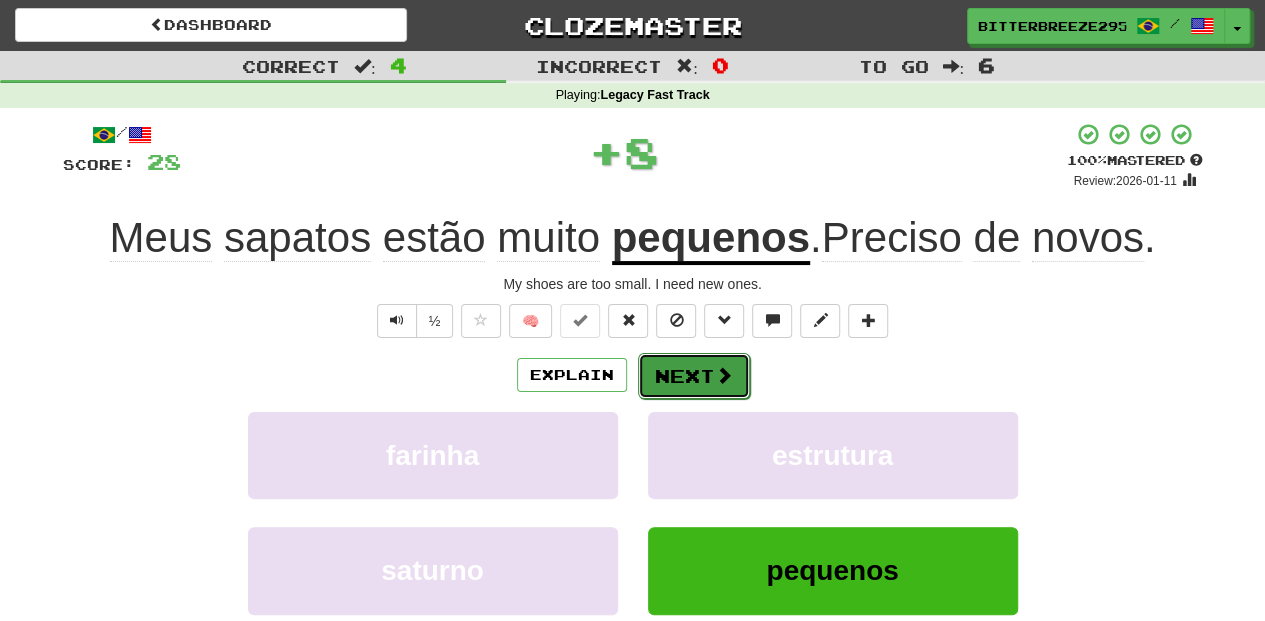 click on "Next" at bounding box center (694, 376) 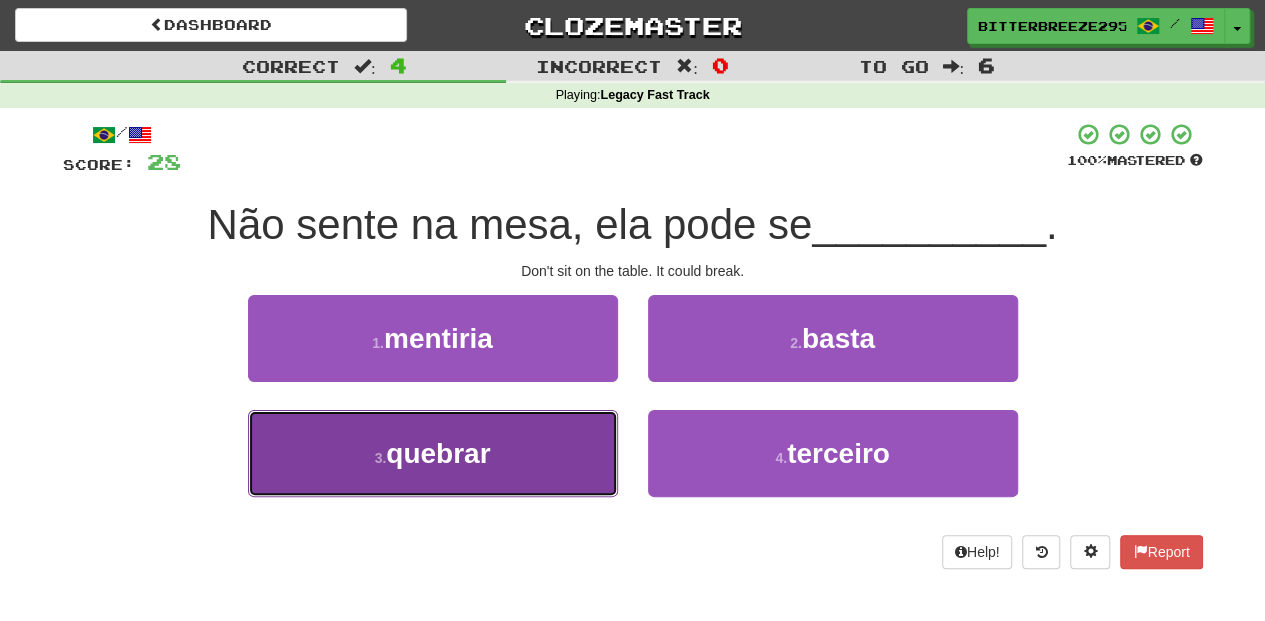 click on "3 .  quebrar" at bounding box center (433, 453) 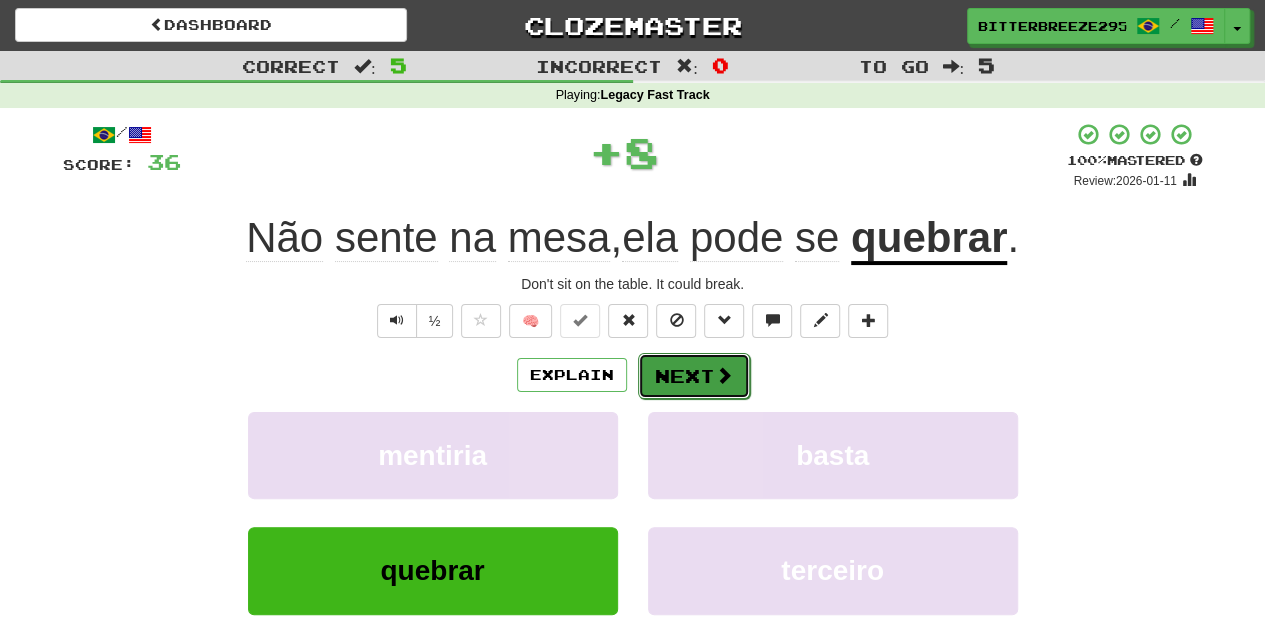 click on "Next" at bounding box center (694, 376) 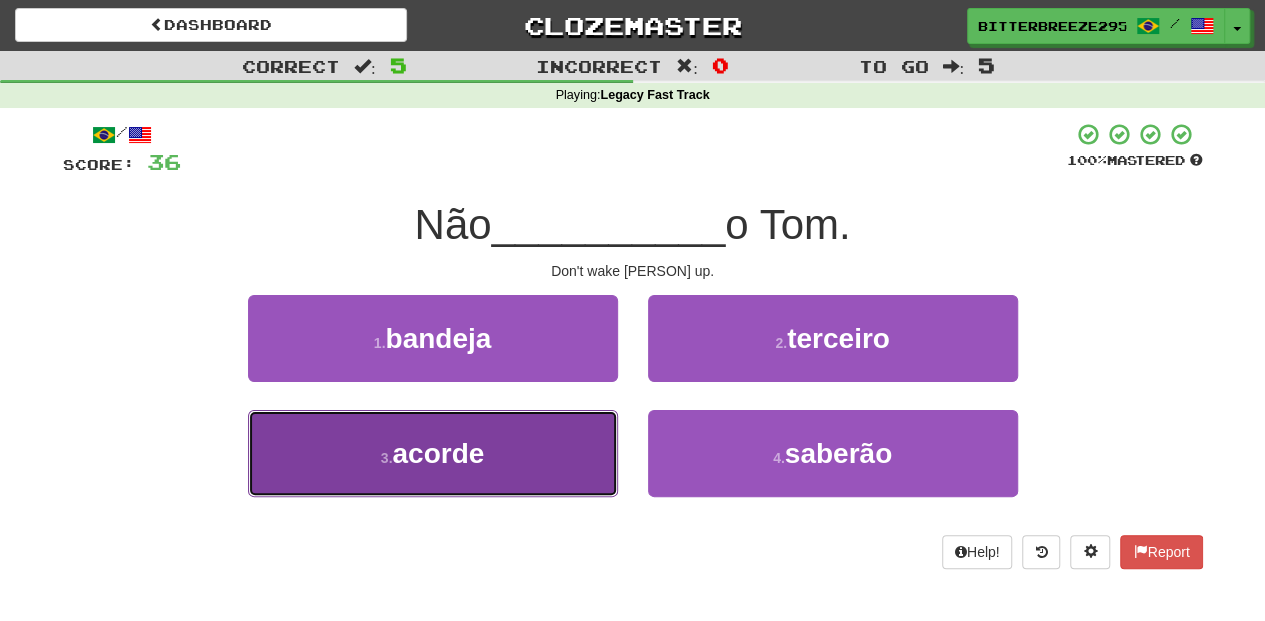 click on "3 .  acorde" at bounding box center (433, 453) 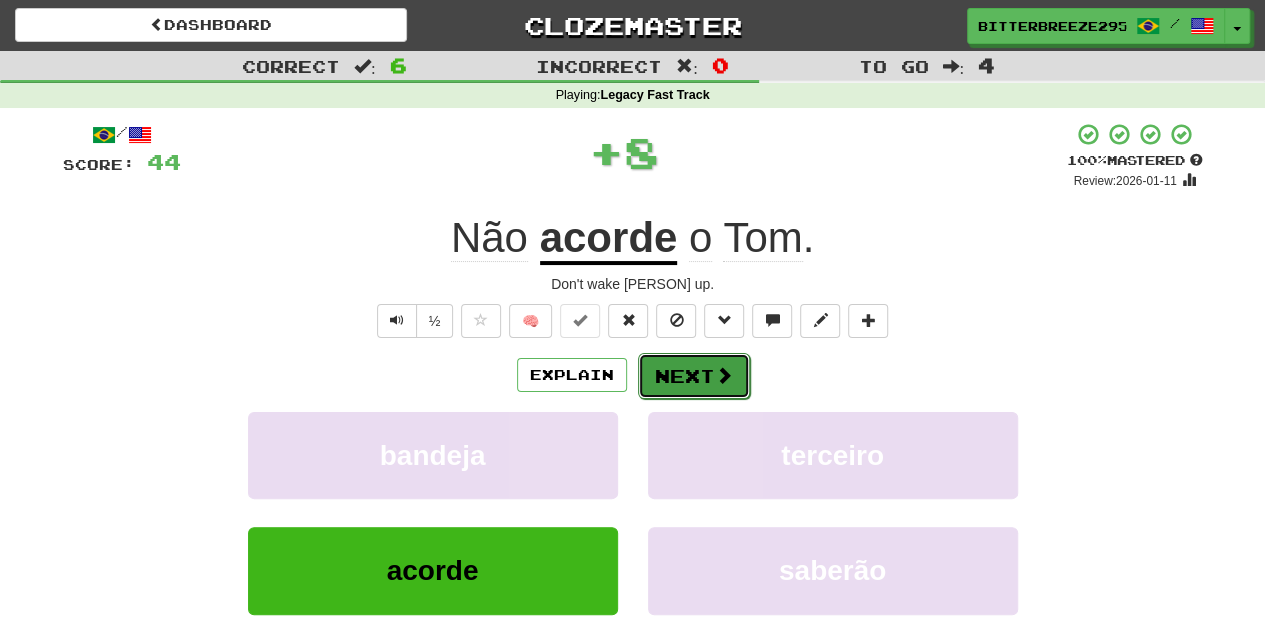 click on "Next" at bounding box center (694, 376) 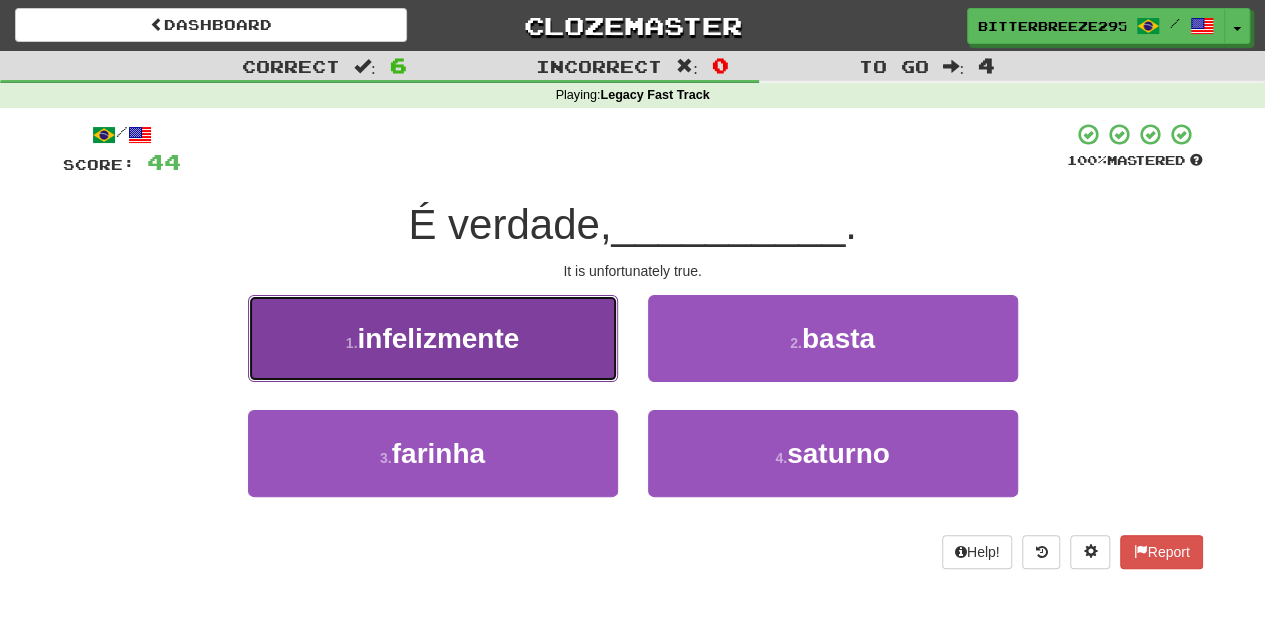 click on "infelizmente" at bounding box center (438, 338) 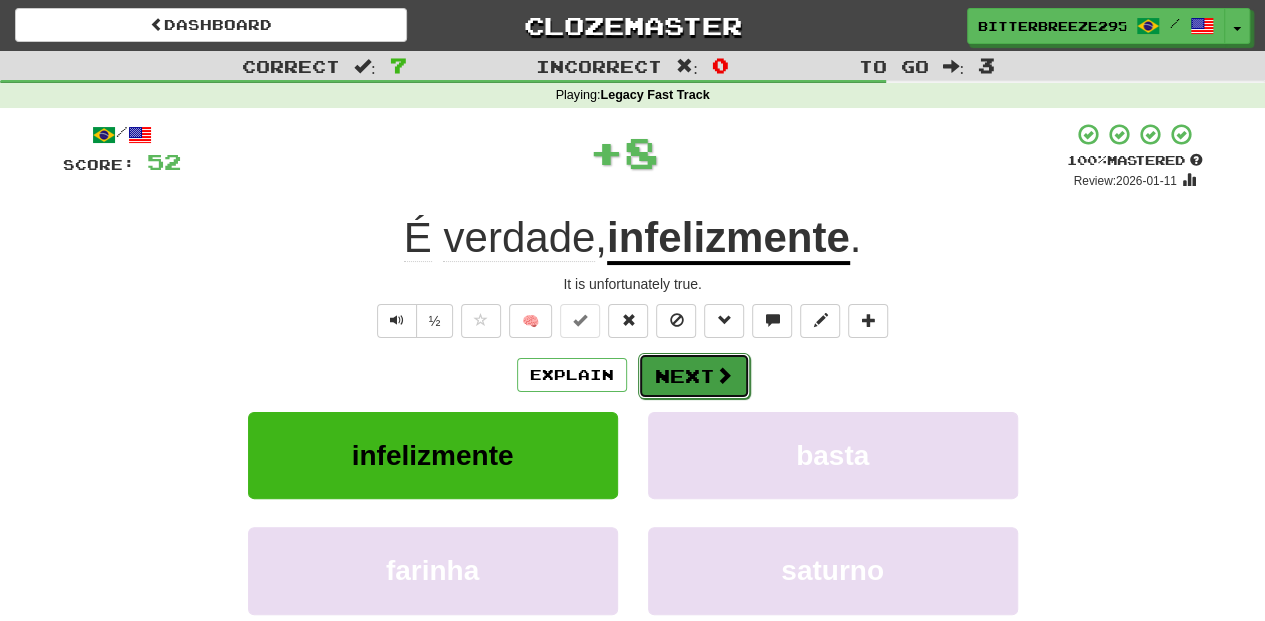 click on "Next" at bounding box center (694, 376) 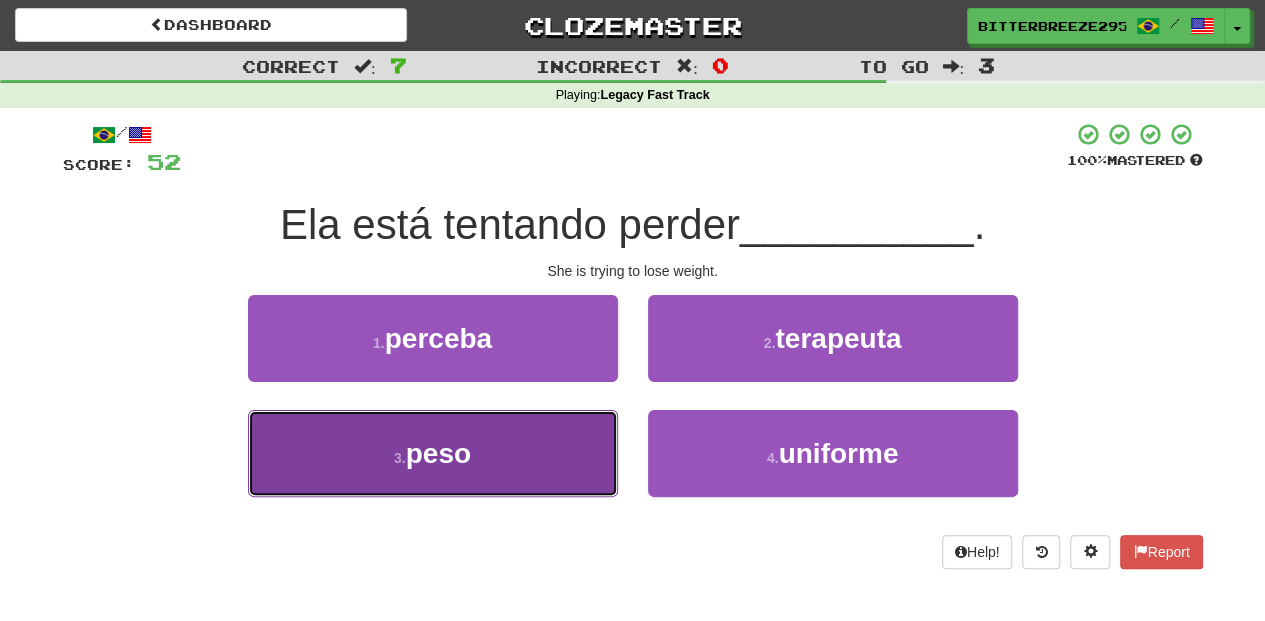 click on "3 .  peso" at bounding box center (433, 453) 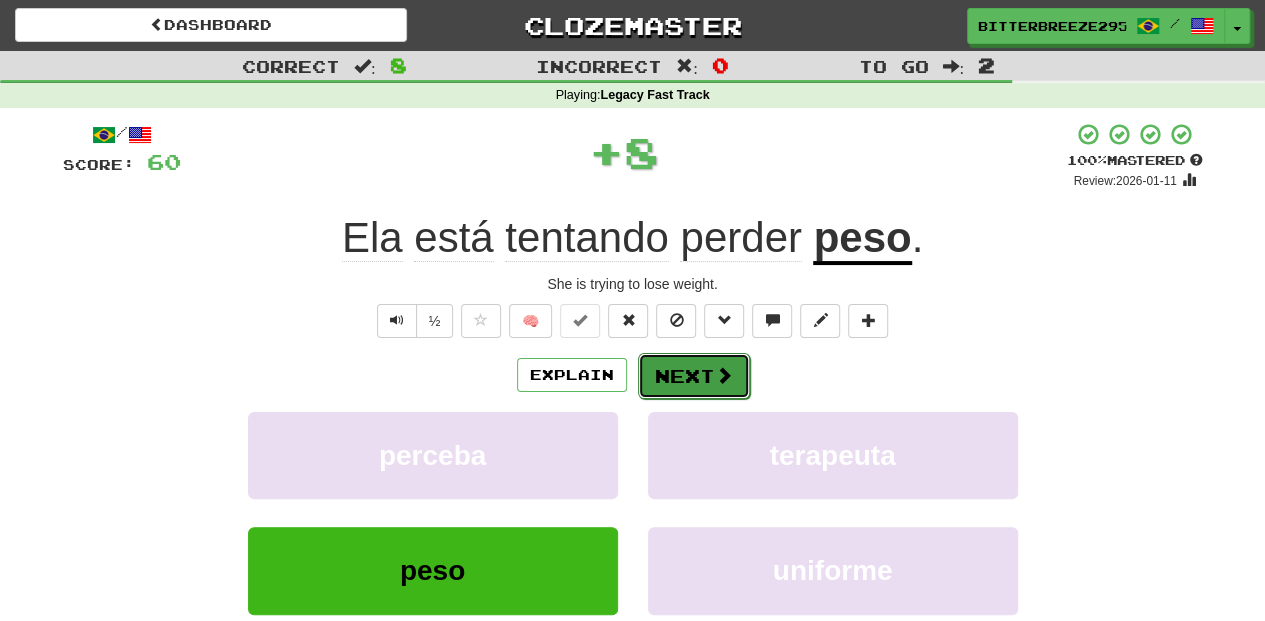 click on "Next" at bounding box center [694, 376] 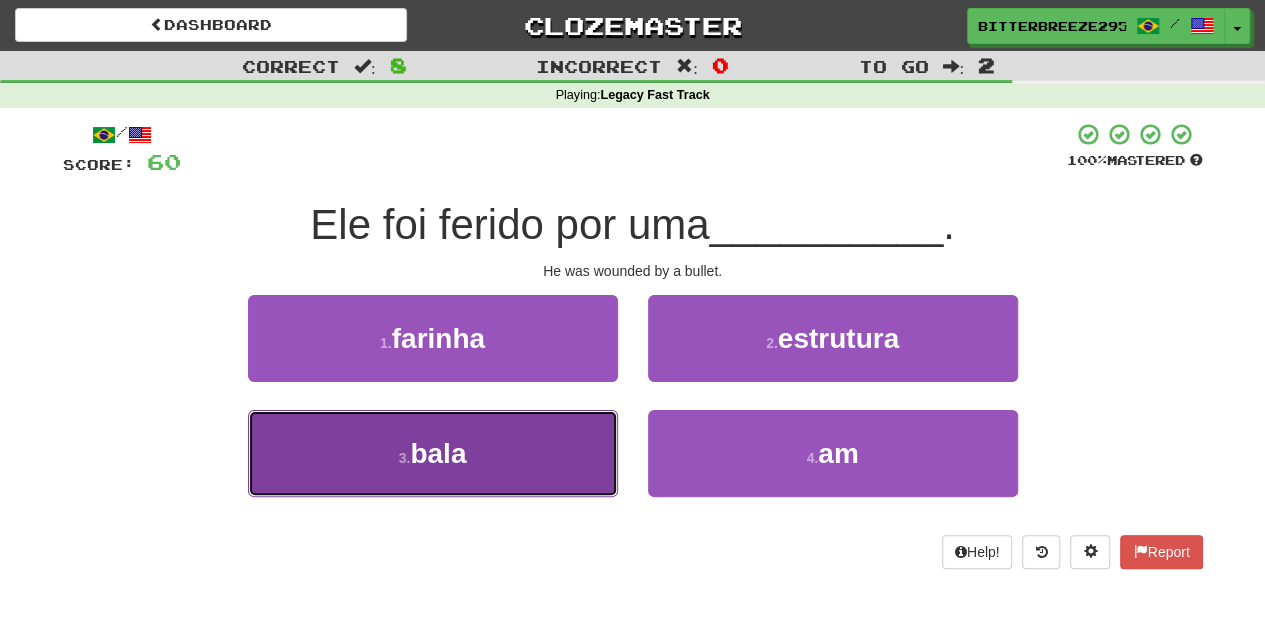 click on "3 .  bala" at bounding box center (433, 453) 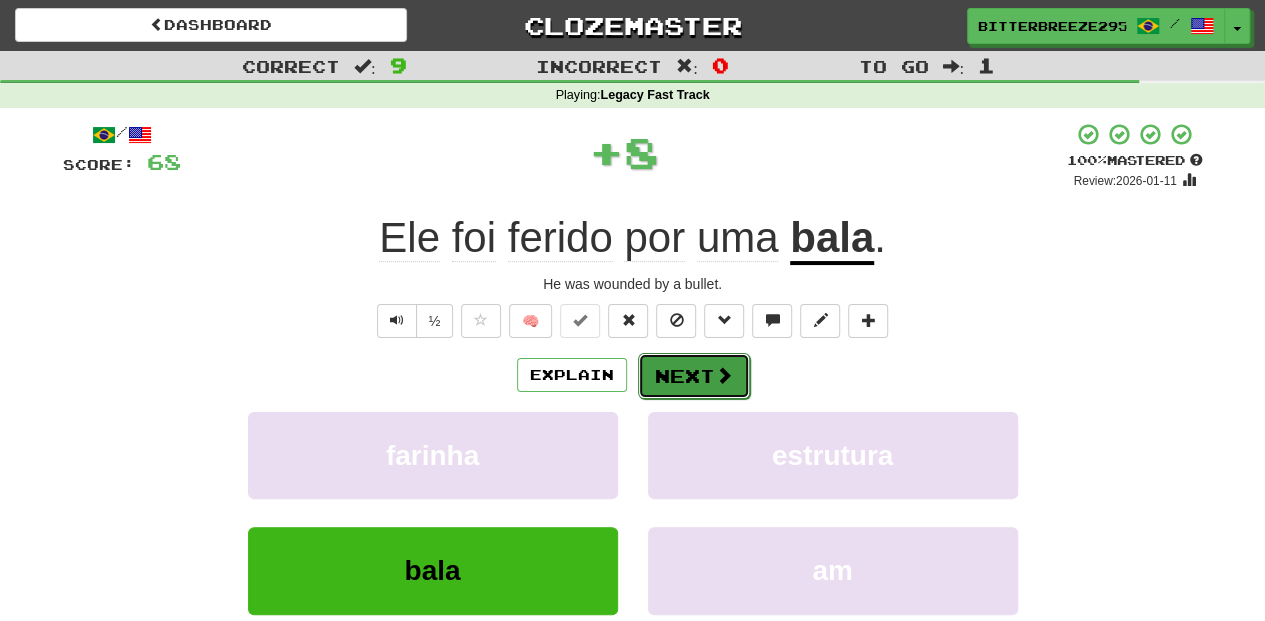 click on "Next" at bounding box center (694, 376) 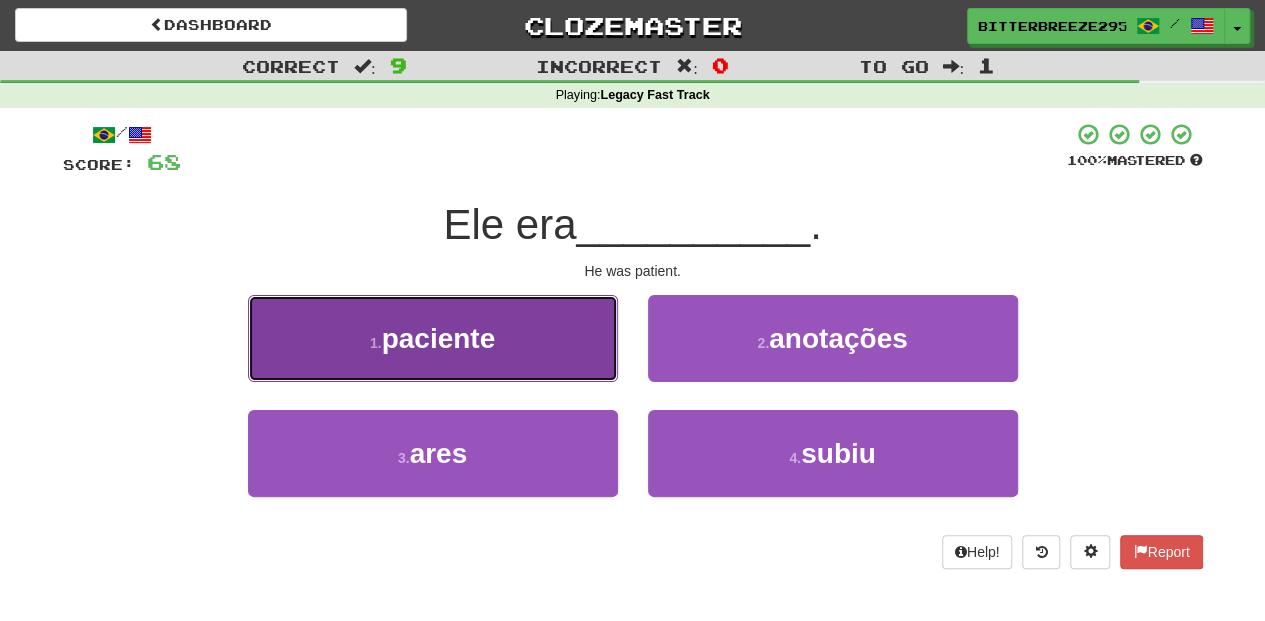 click on "1 .  paciente" at bounding box center [433, 338] 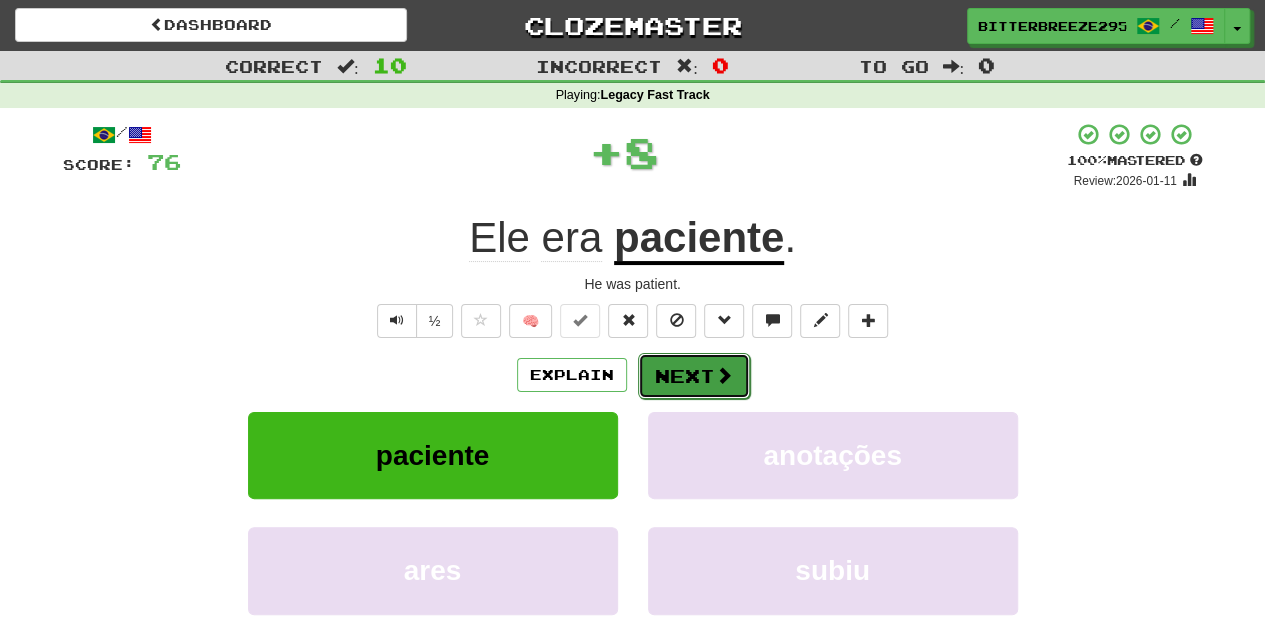 click on "Next" at bounding box center (694, 376) 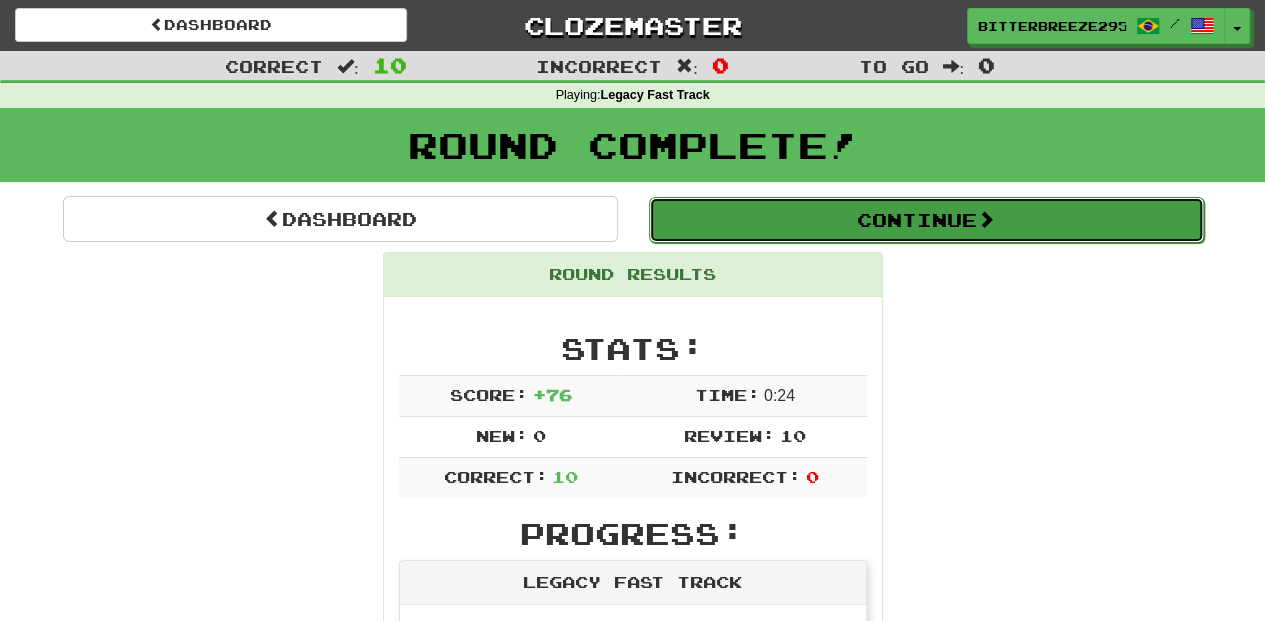 click on "Continue" at bounding box center (926, 220) 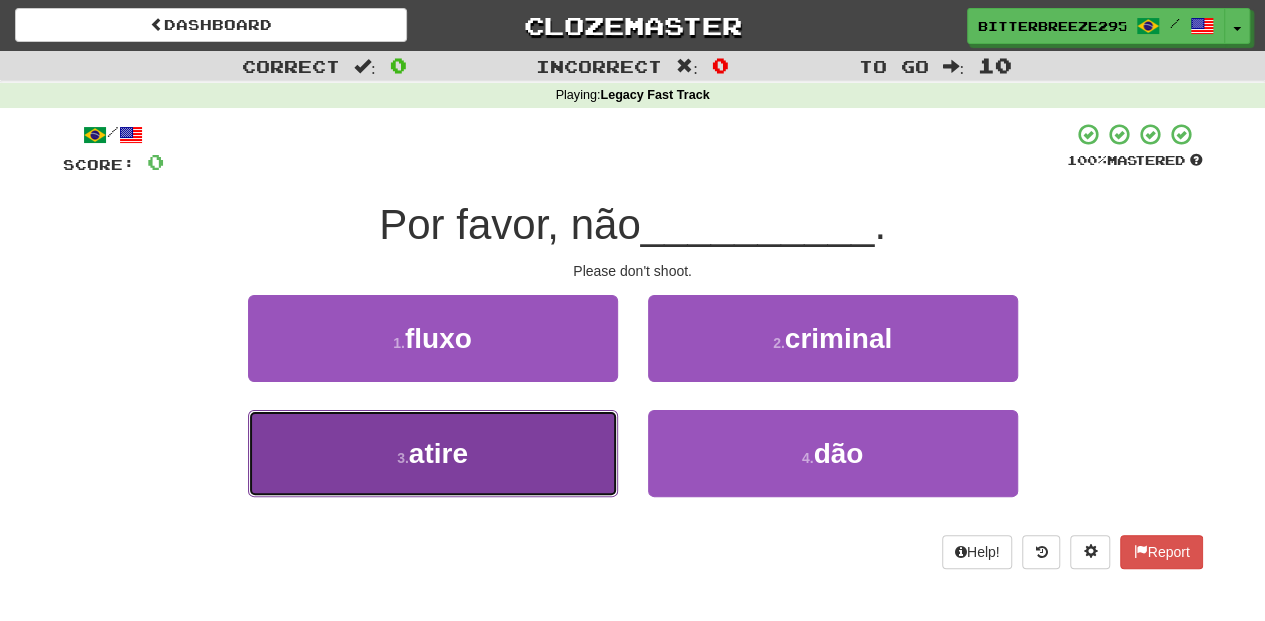 click on "3 .  atire" at bounding box center (433, 453) 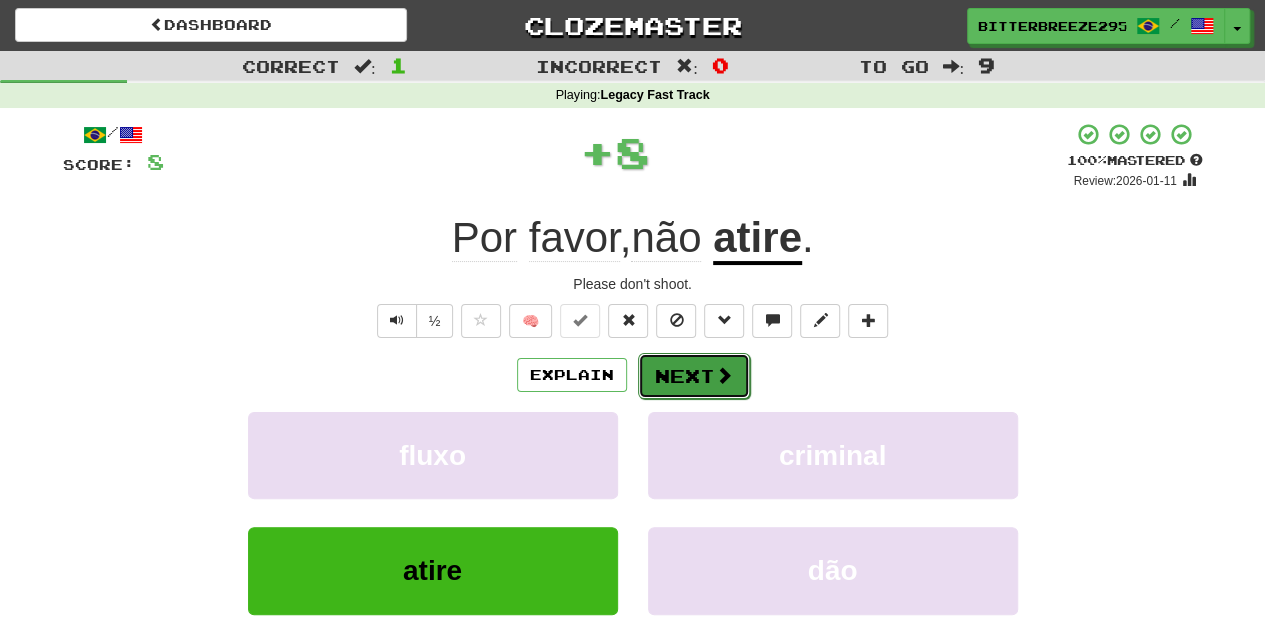 click on "Next" at bounding box center [694, 376] 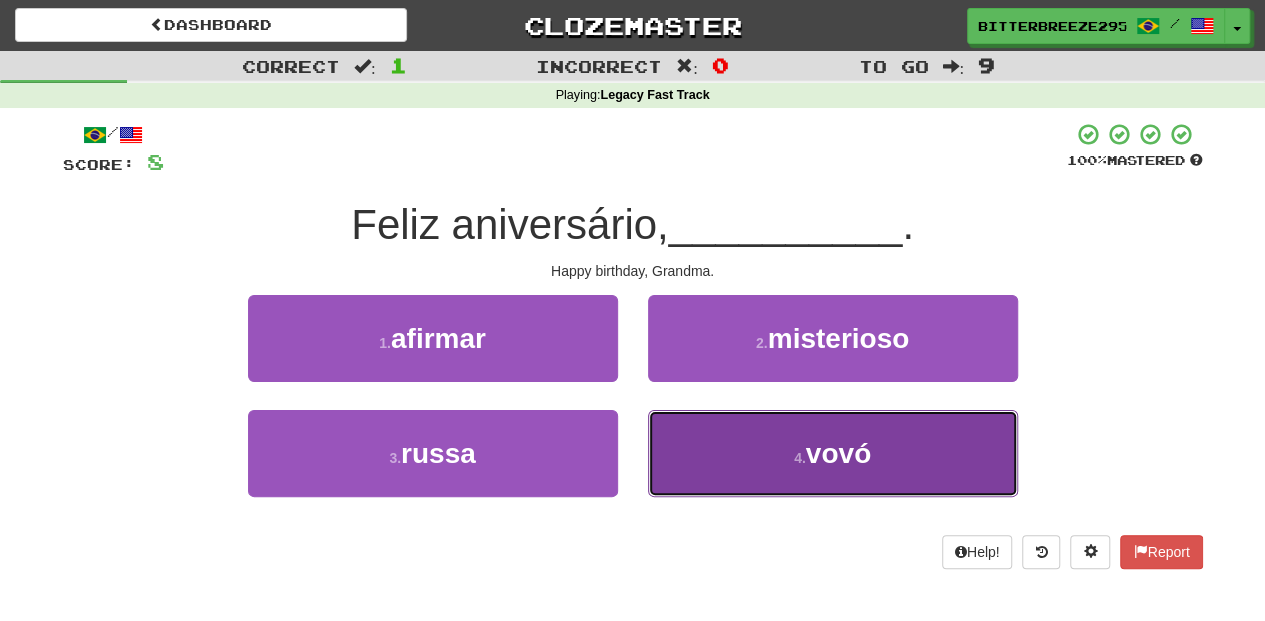 click on "4 .  vovó" at bounding box center [833, 453] 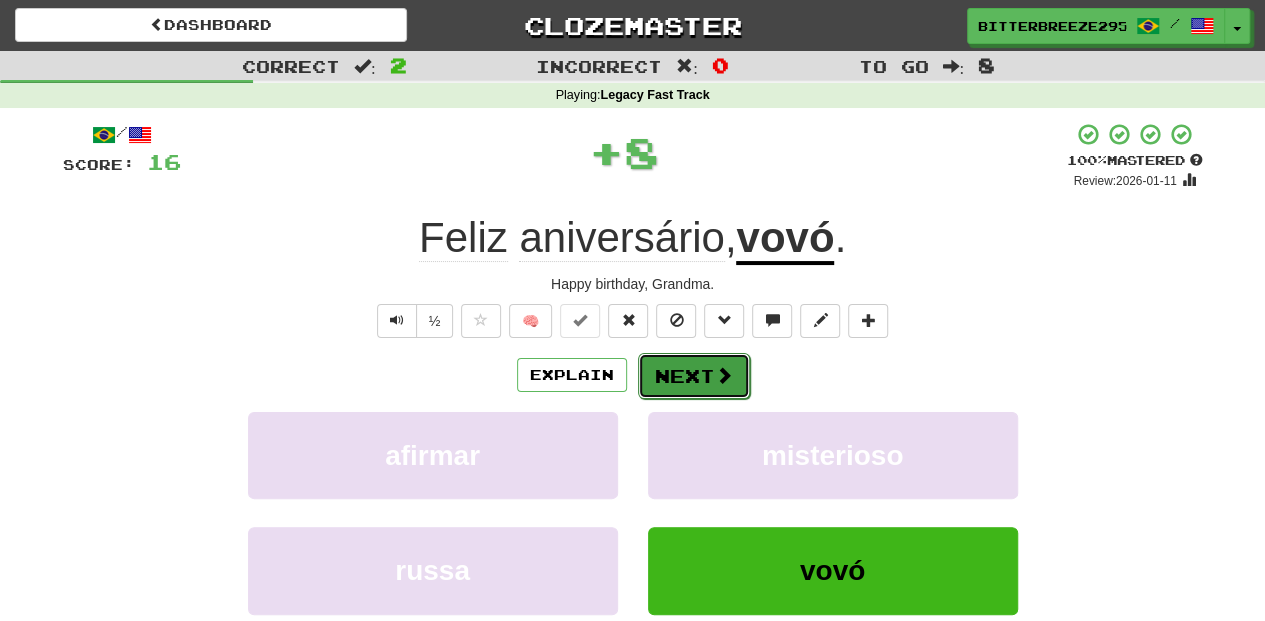 click on "Next" at bounding box center (694, 376) 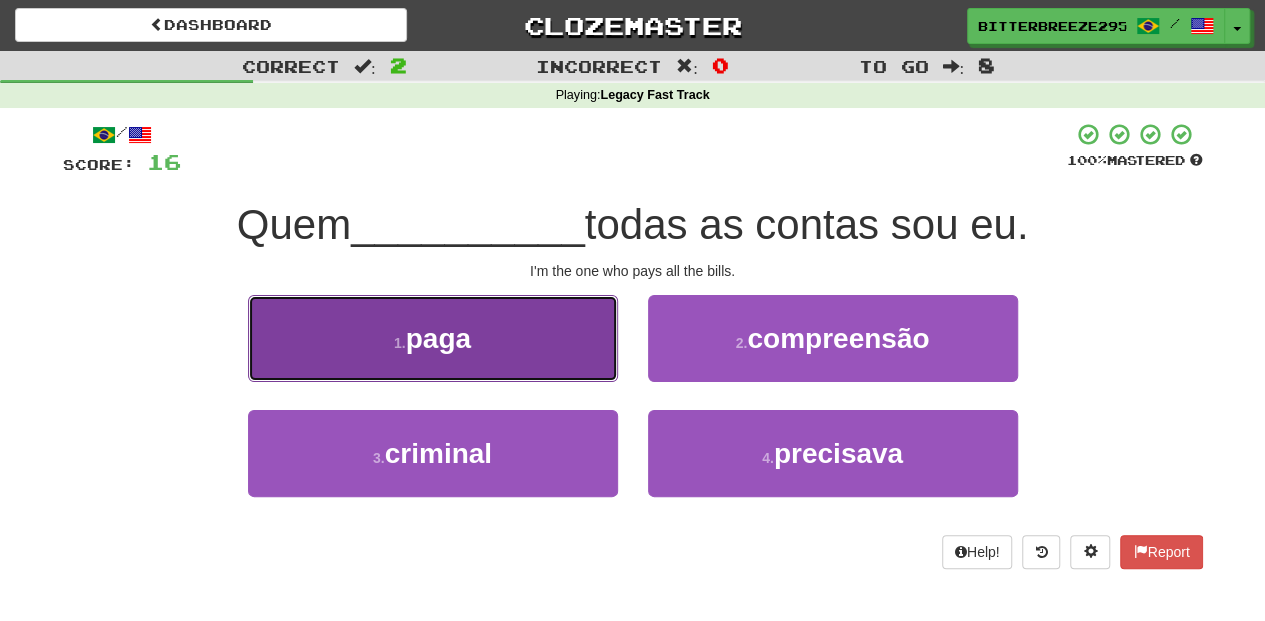 click on "1 .  paga" at bounding box center (433, 338) 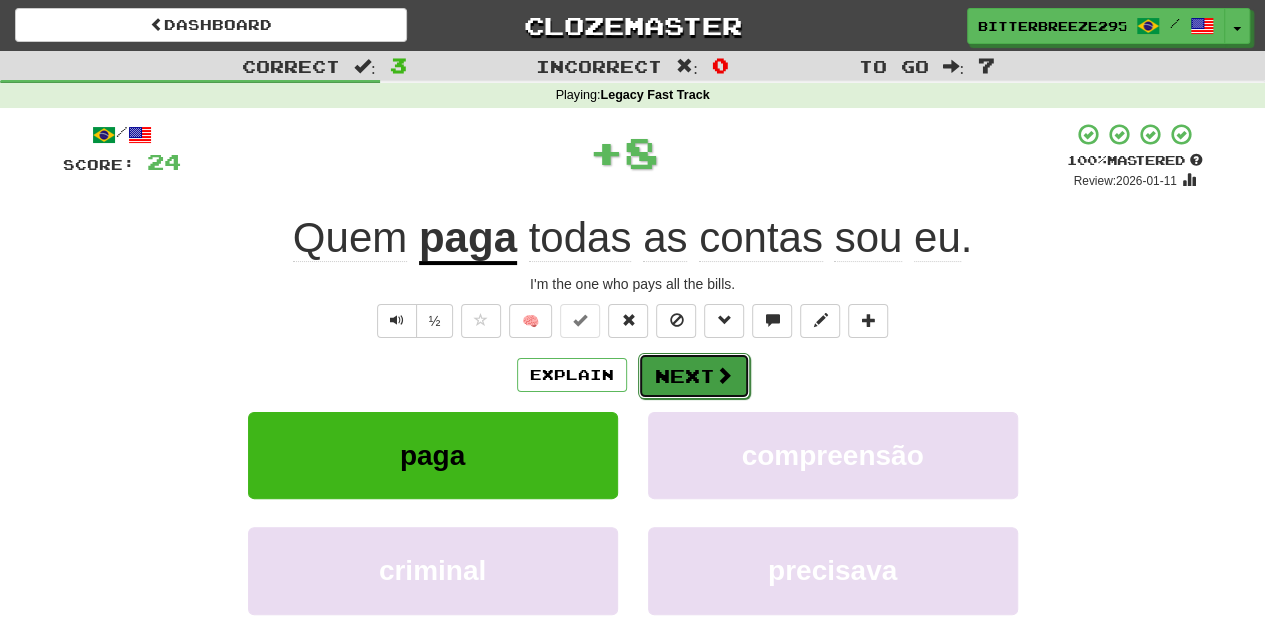 click on "Next" at bounding box center [694, 376] 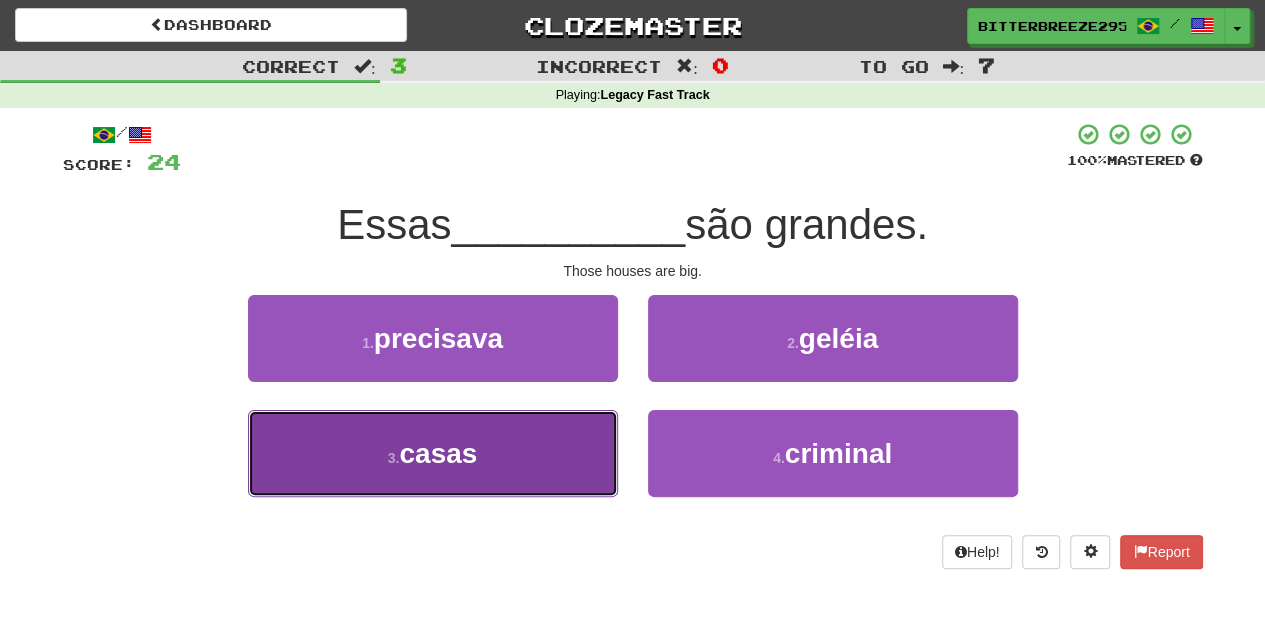 click on "3 .  casas" at bounding box center [433, 453] 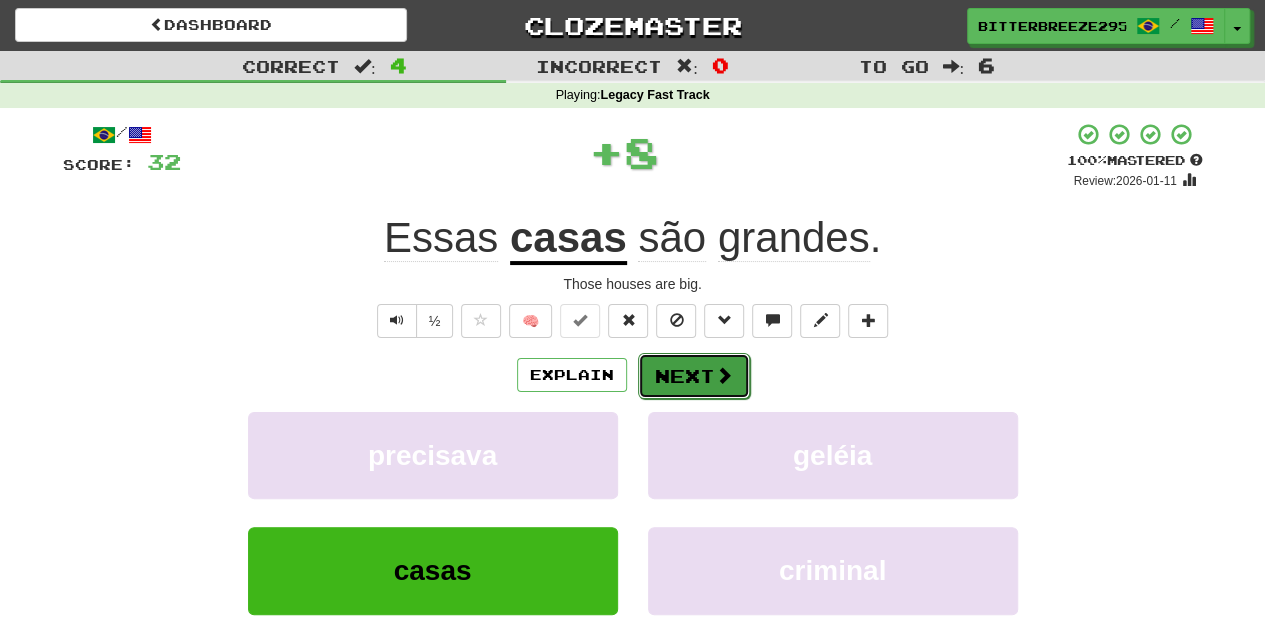 click on "Next" at bounding box center [694, 376] 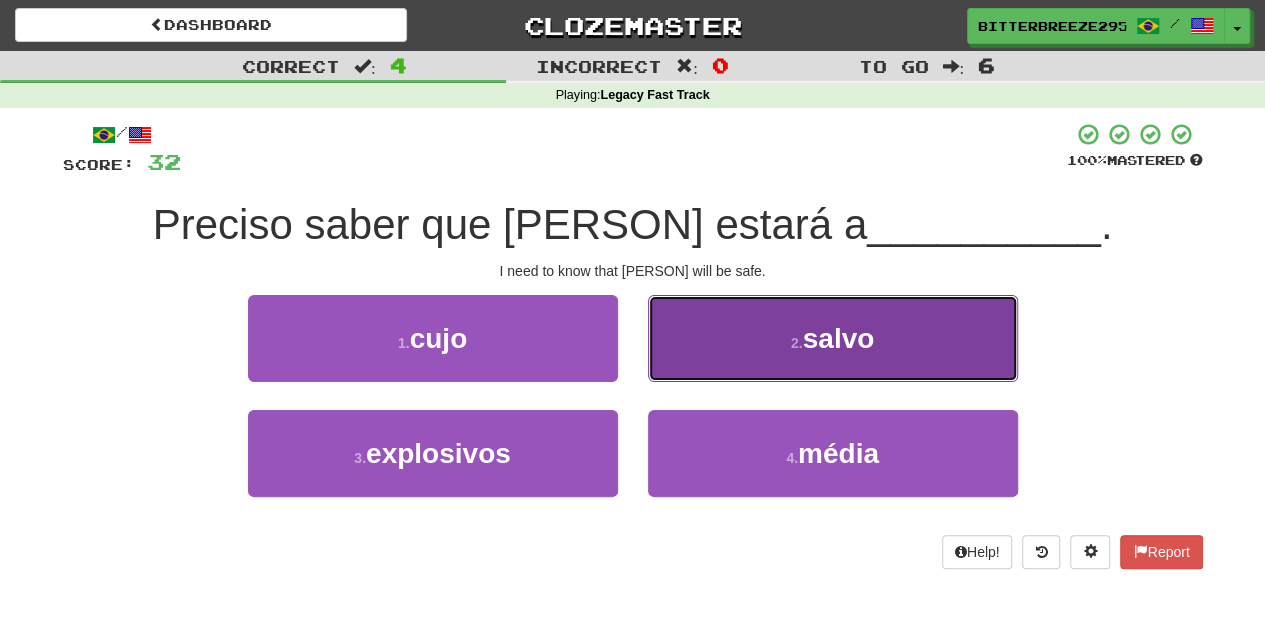 click on "2 .  salvo" at bounding box center (833, 338) 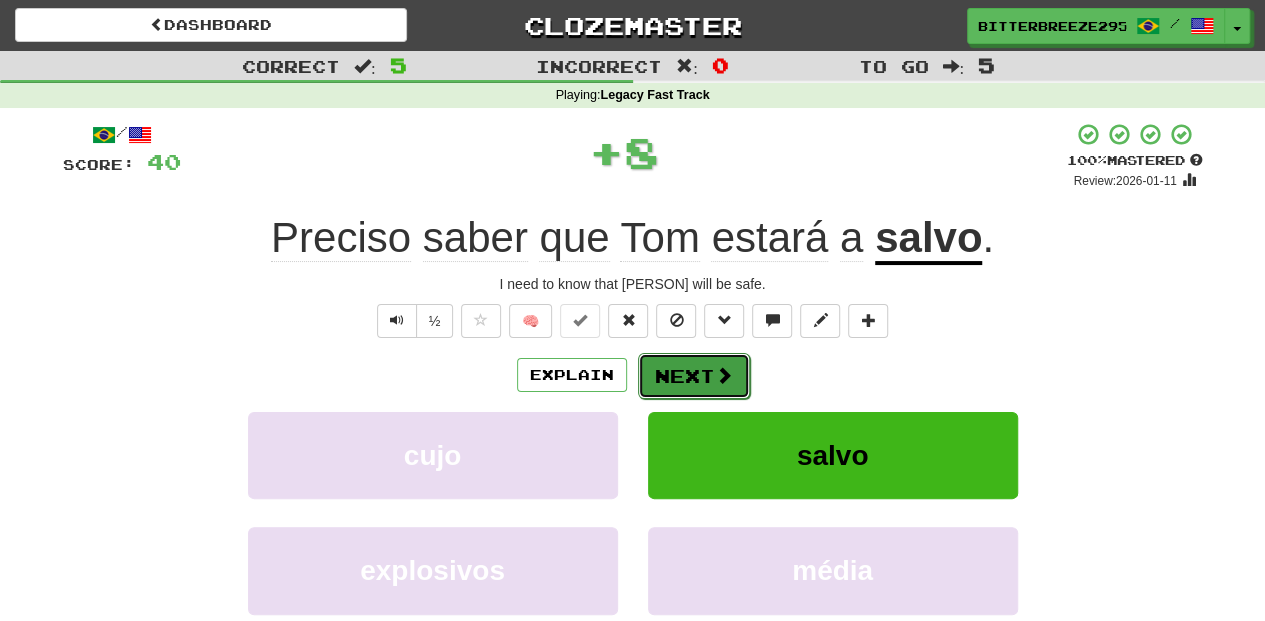 click on "Next" at bounding box center [694, 376] 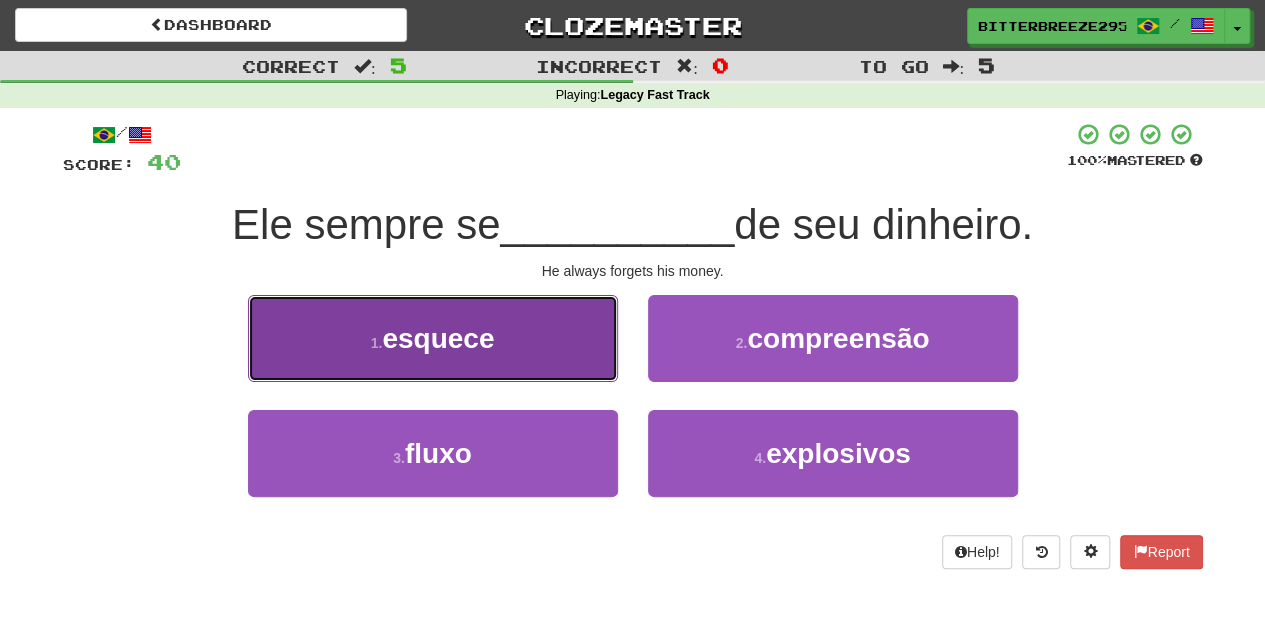 click on "1 .  esquece" at bounding box center (433, 338) 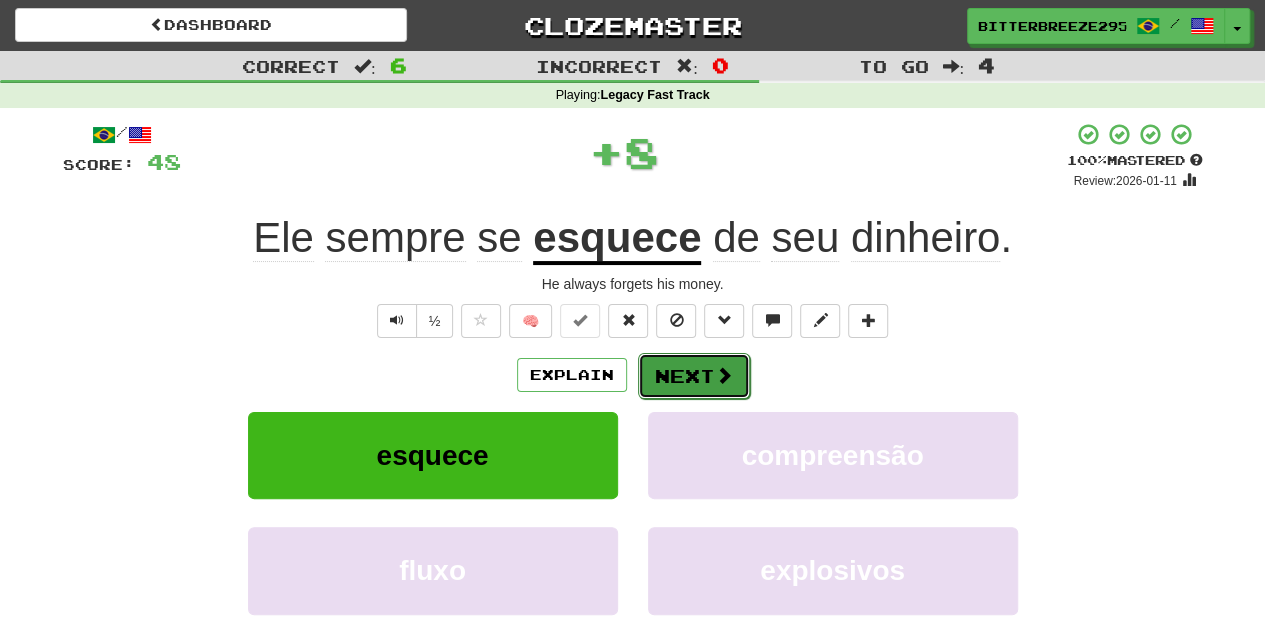 click on "Next" at bounding box center [694, 376] 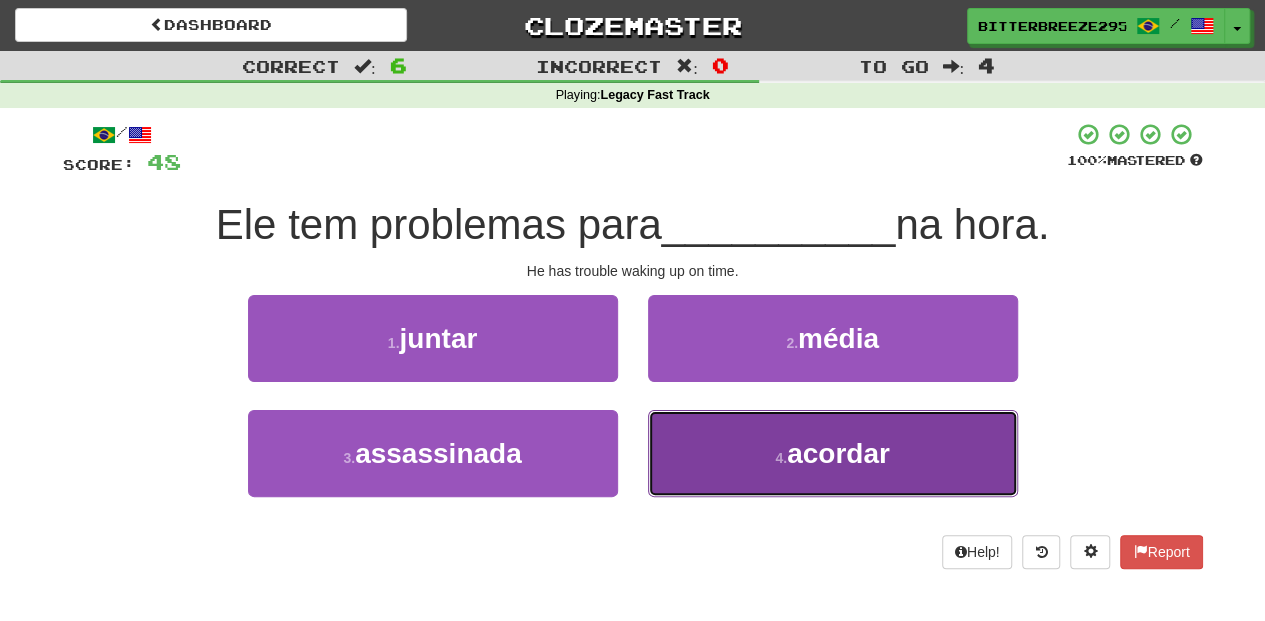 click on "4 .  acordar" at bounding box center [833, 453] 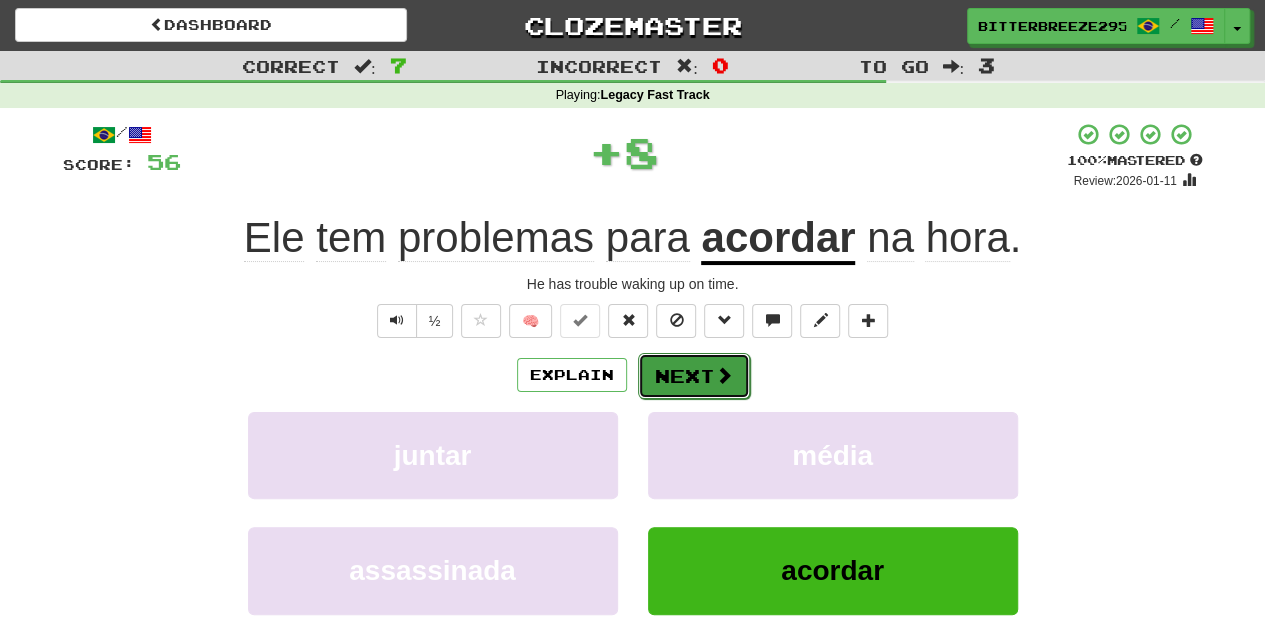 click on "Next" at bounding box center (694, 376) 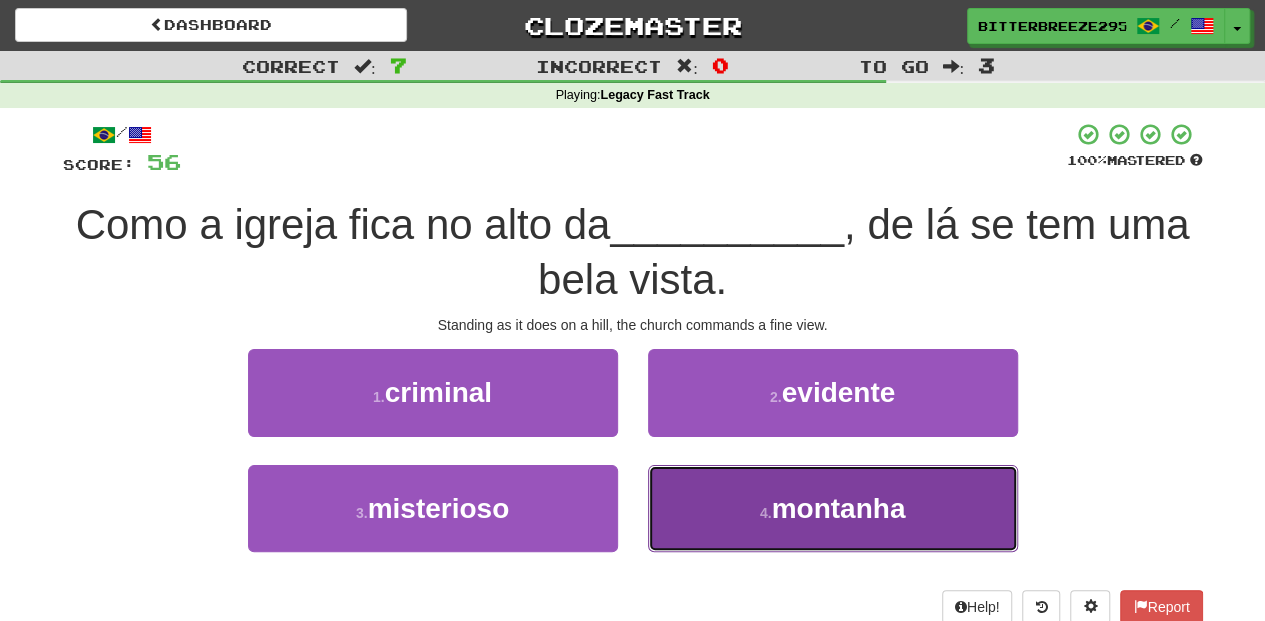 click on "4 .  montanha" at bounding box center (833, 508) 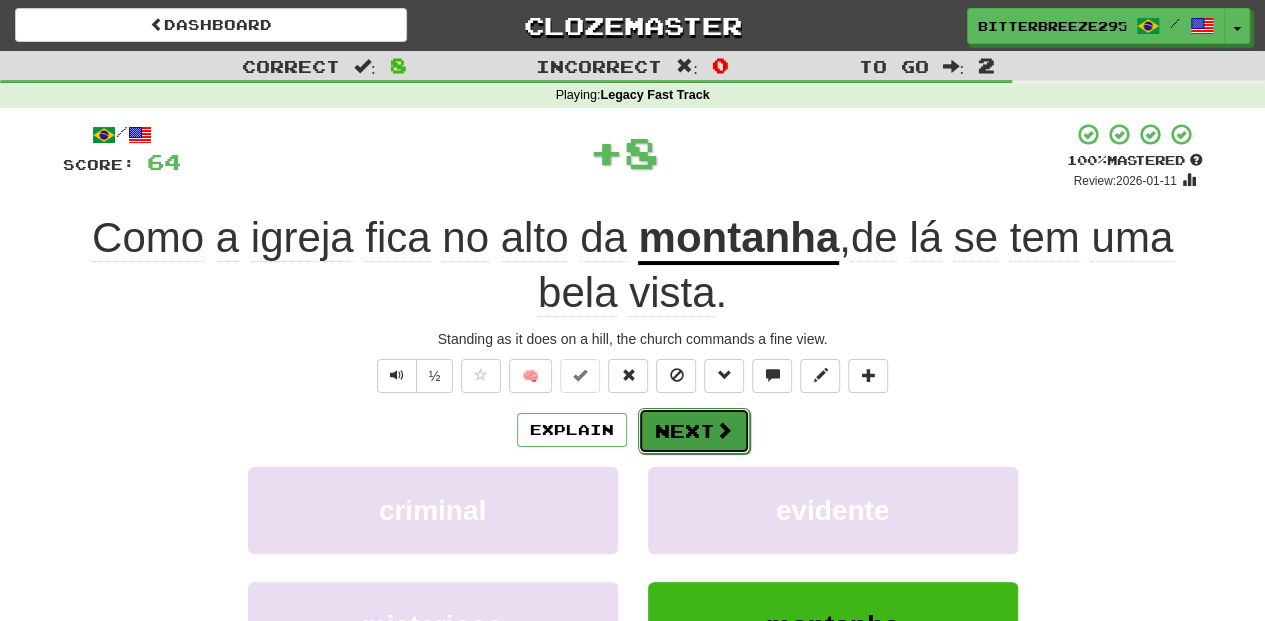 click on "Next" at bounding box center (694, 431) 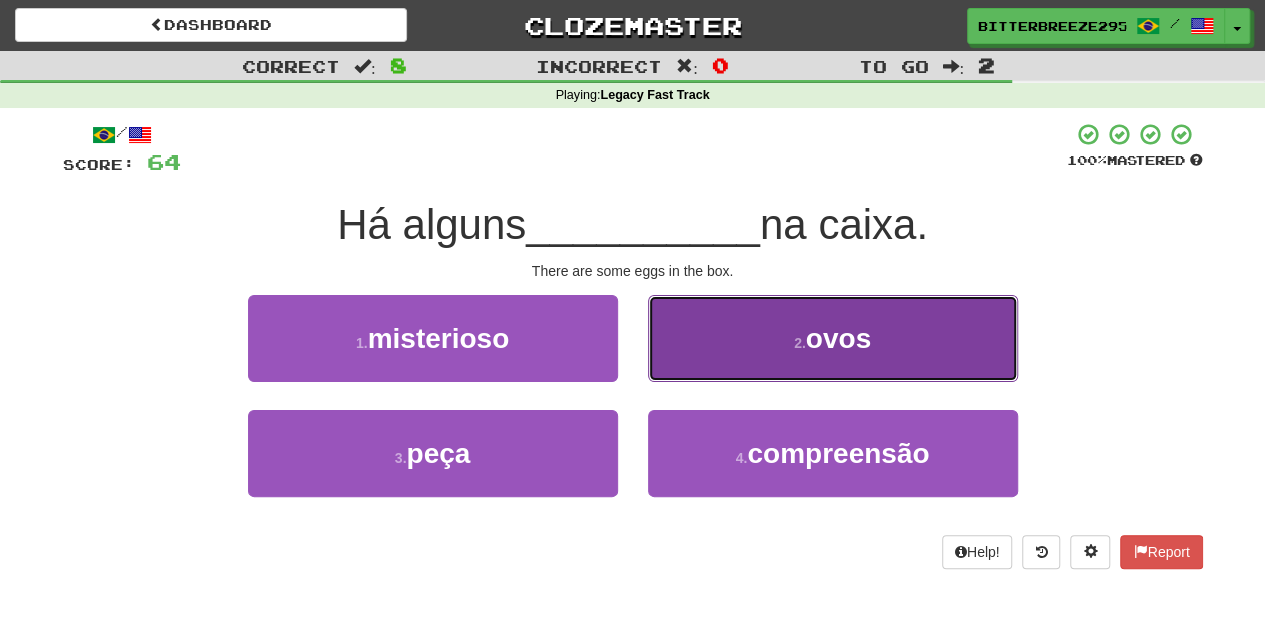 click on "2 .  ovos" at bounding box center [833, 338] 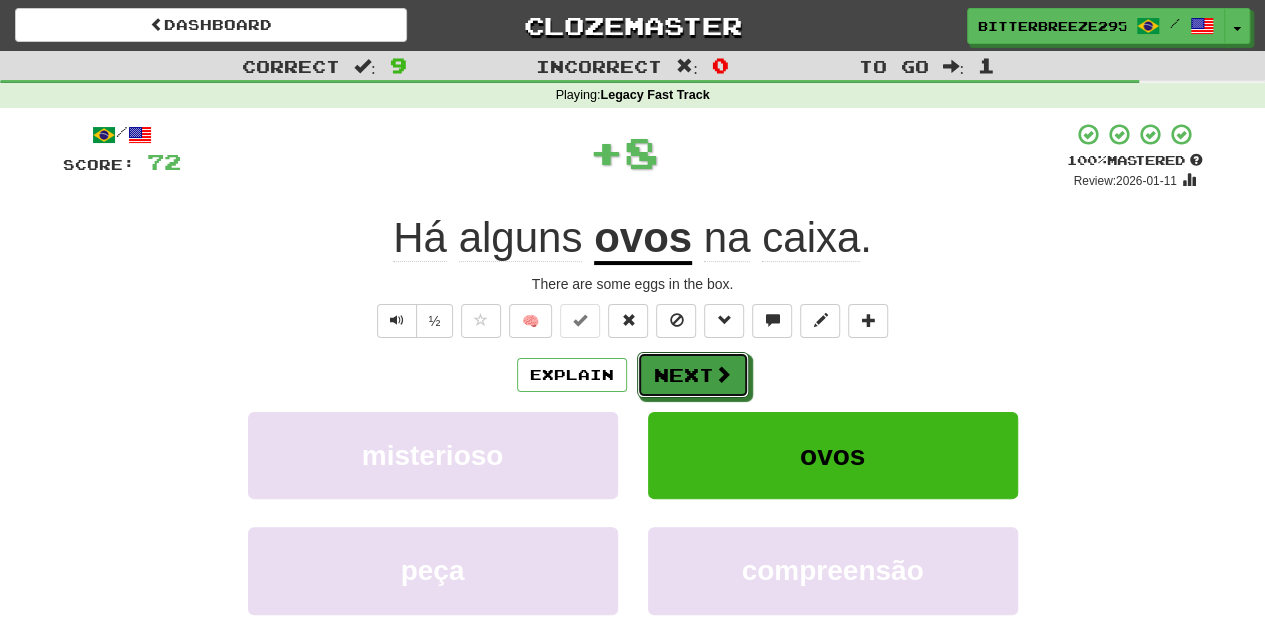 click on "Next" at bounding box center [693, 375] 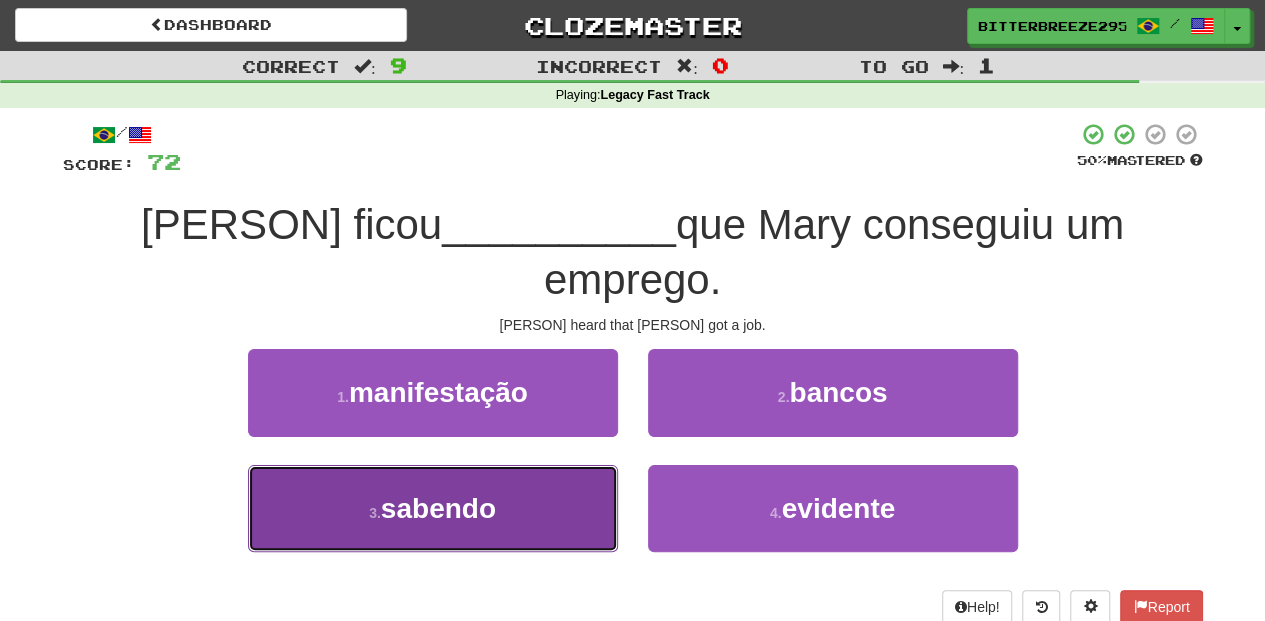 click on "3 .  sabendo" at bounding box center (433, 508) 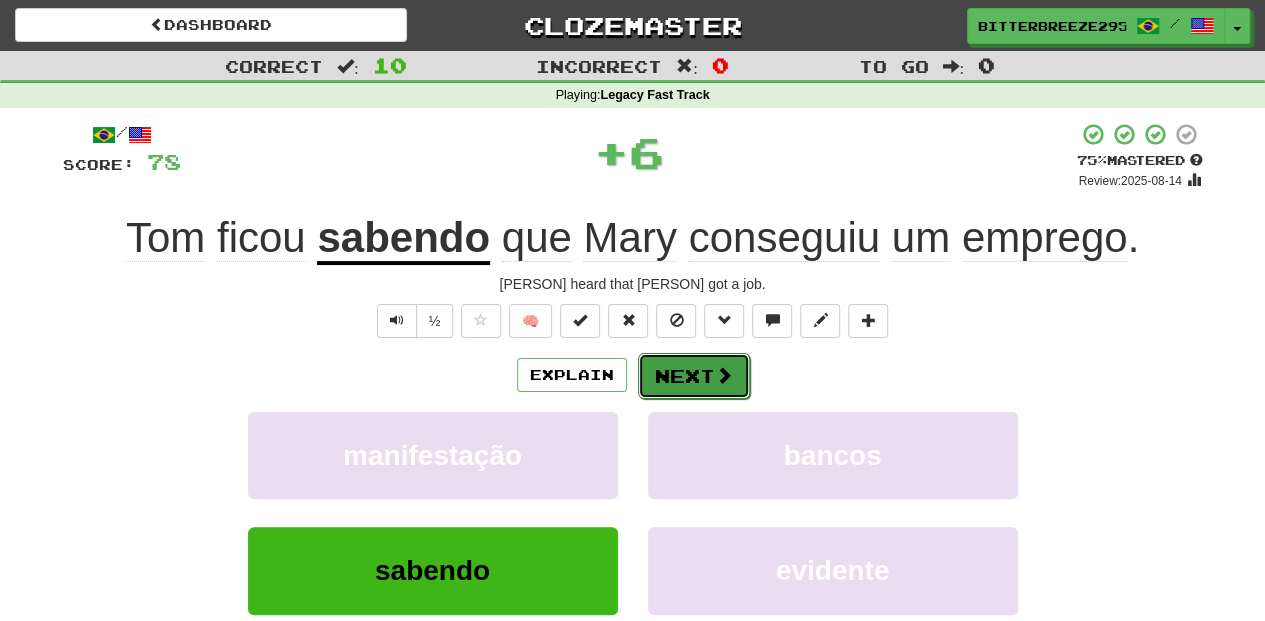 click on "Next" at bounding box center [694, 376] 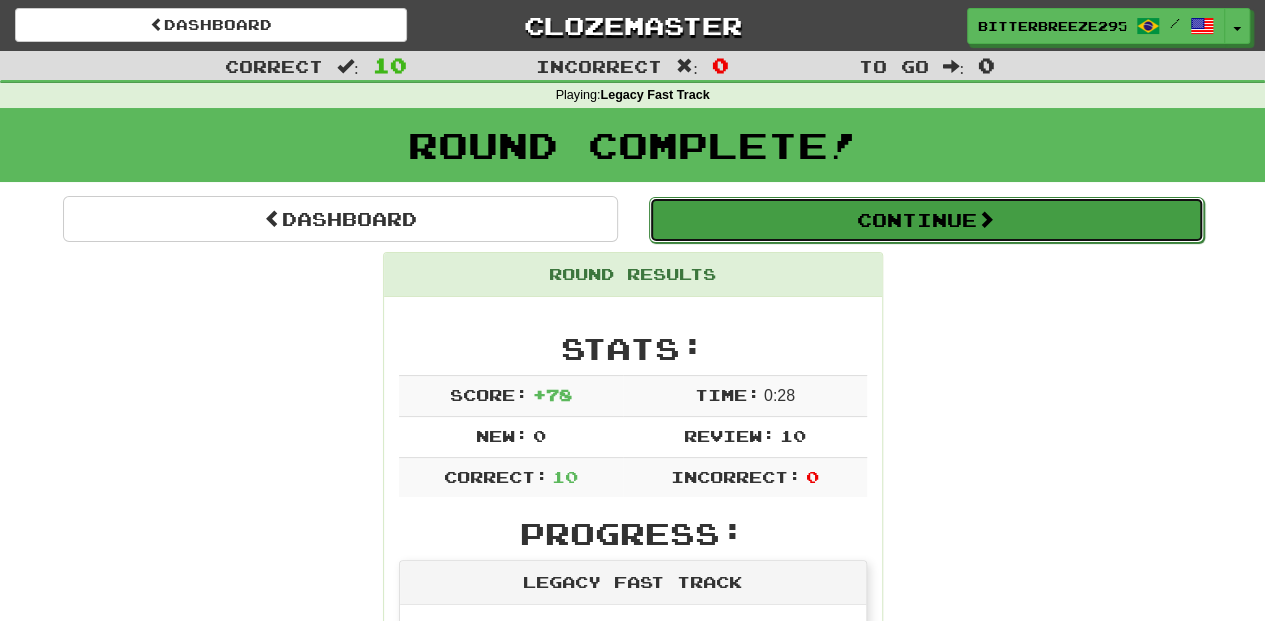 click on "Continue" at bounding box center [926, 220] 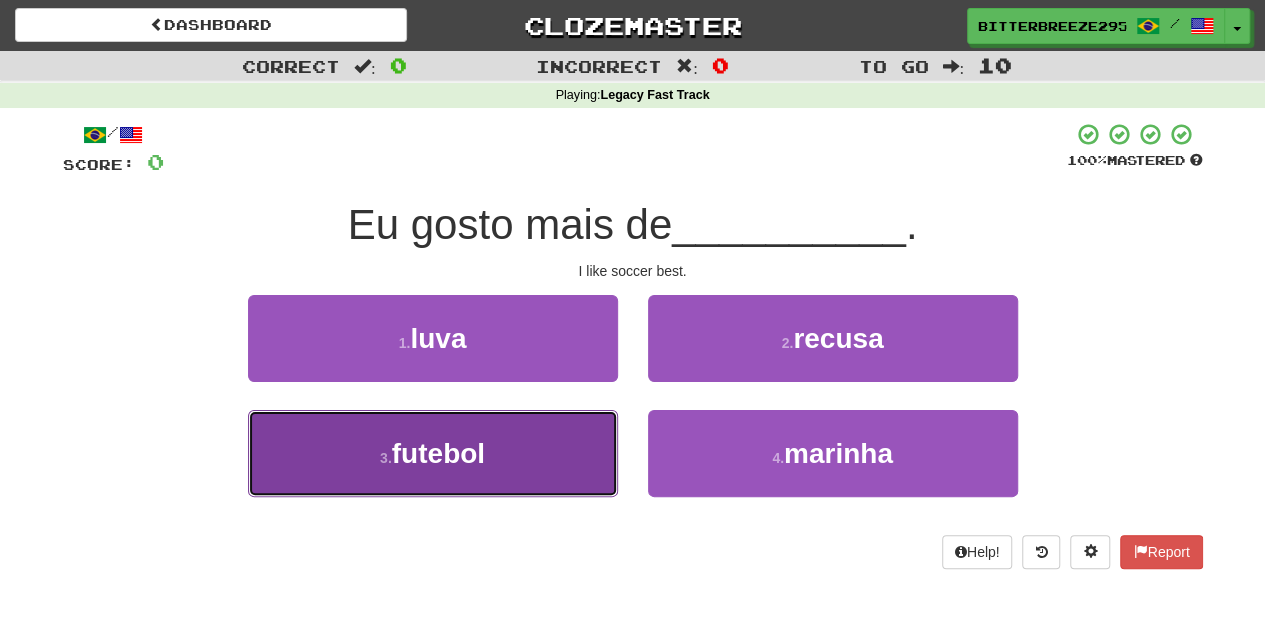 click on "3 .  futebol" at bounding box center [433, 453] 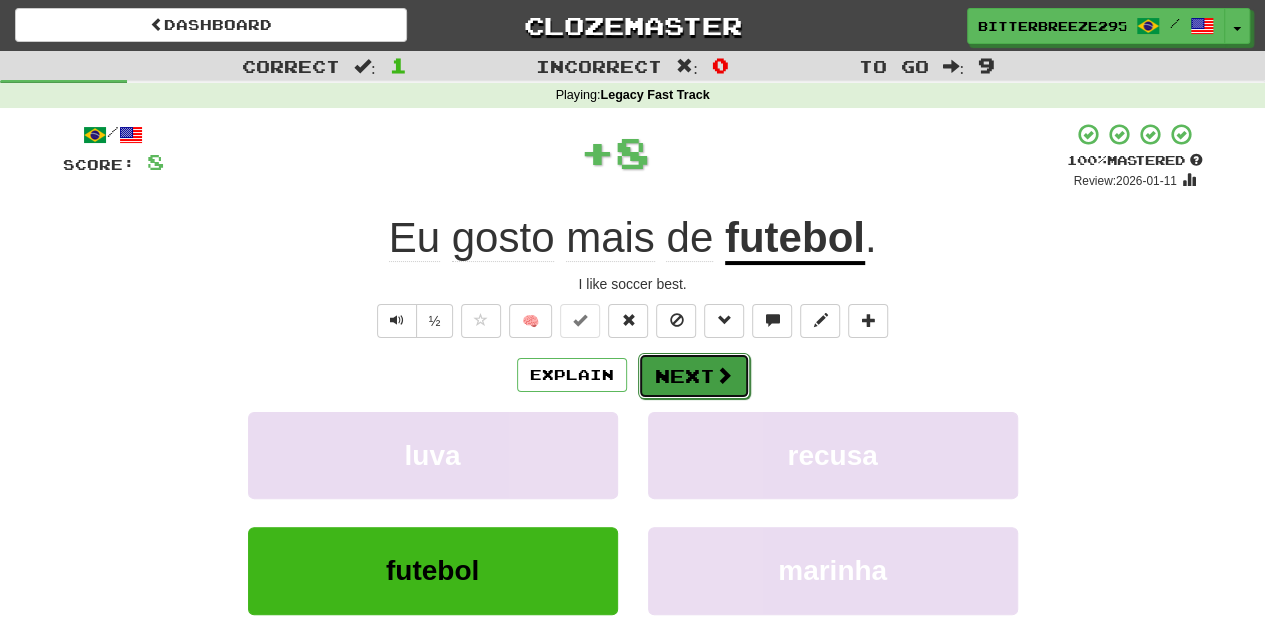 click on "Next" at bounding box center (694, 376) 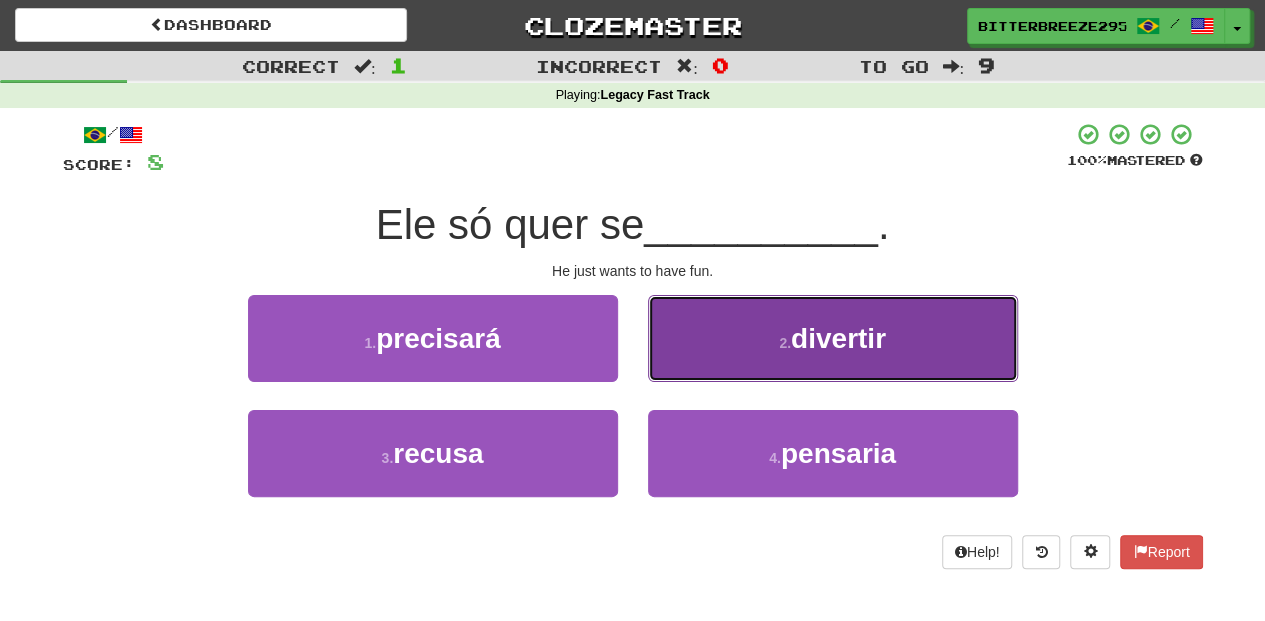 click on "2 .  divertir" at bounding box center [833, 338] 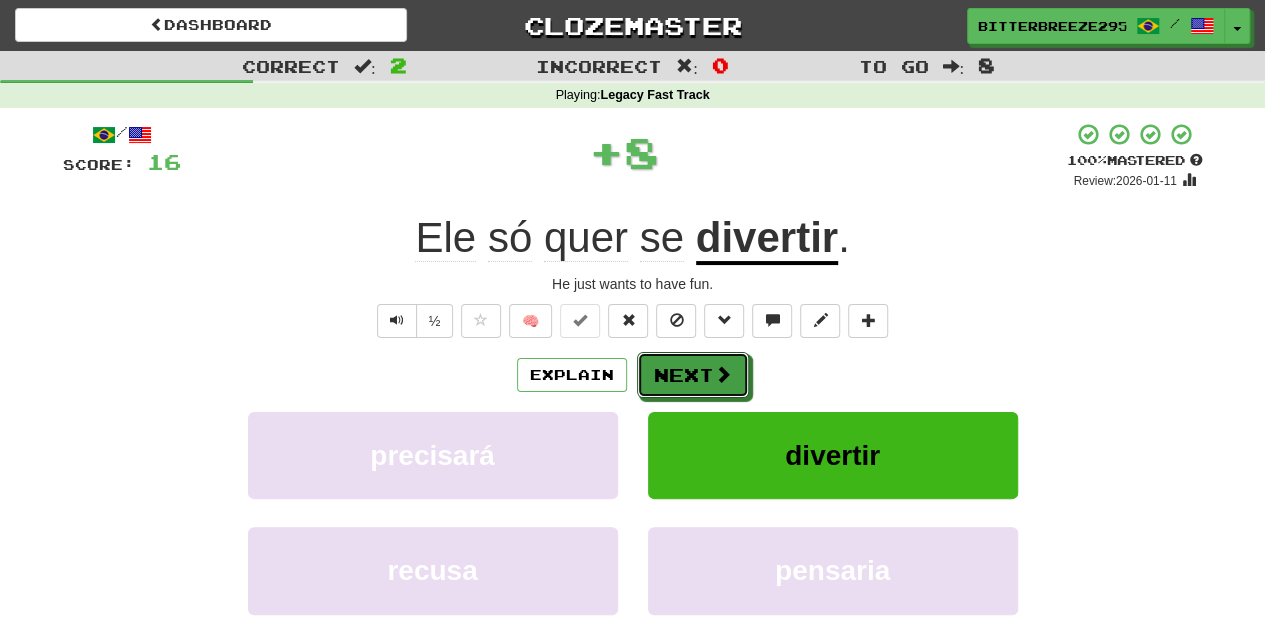 click on "Next" at bounding box center (693, 375) 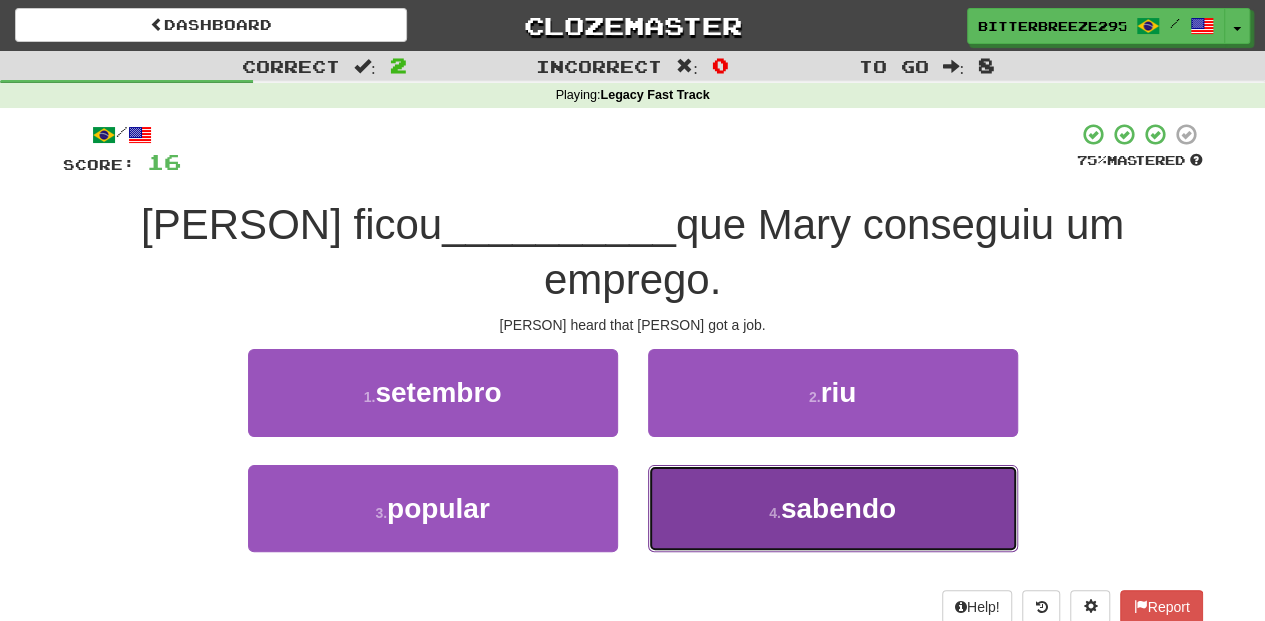 click on "4 .  sabendo" at bounding box center [833, 508] 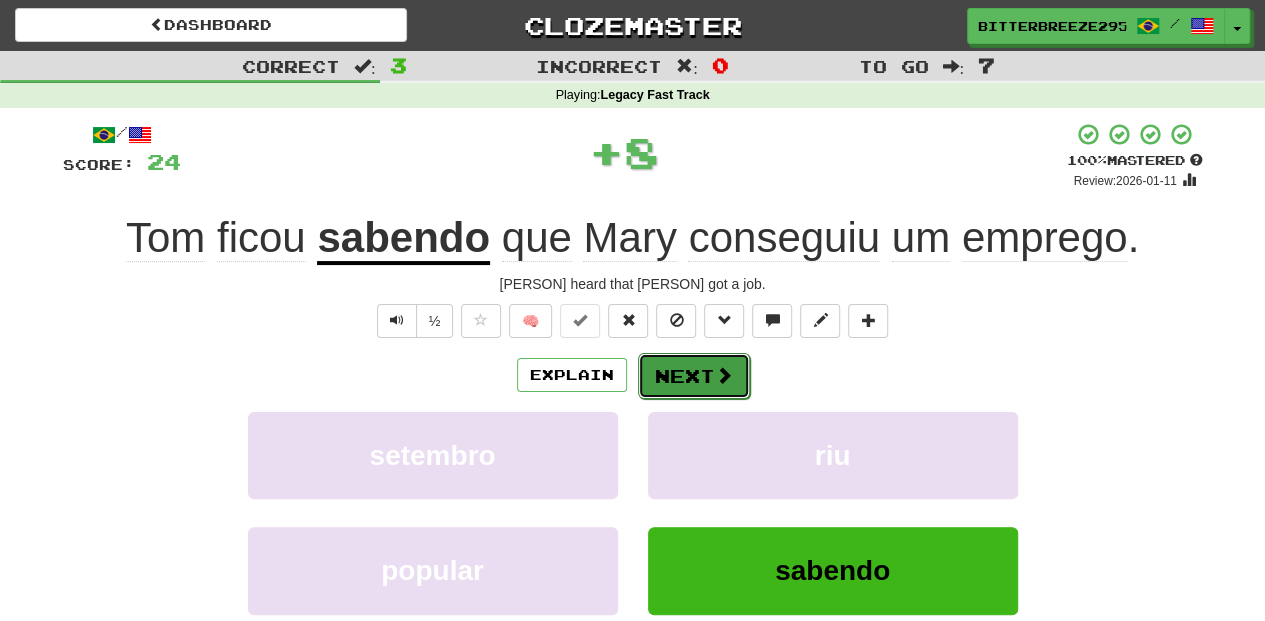 click on "Next" at bounding box center (694, 376) 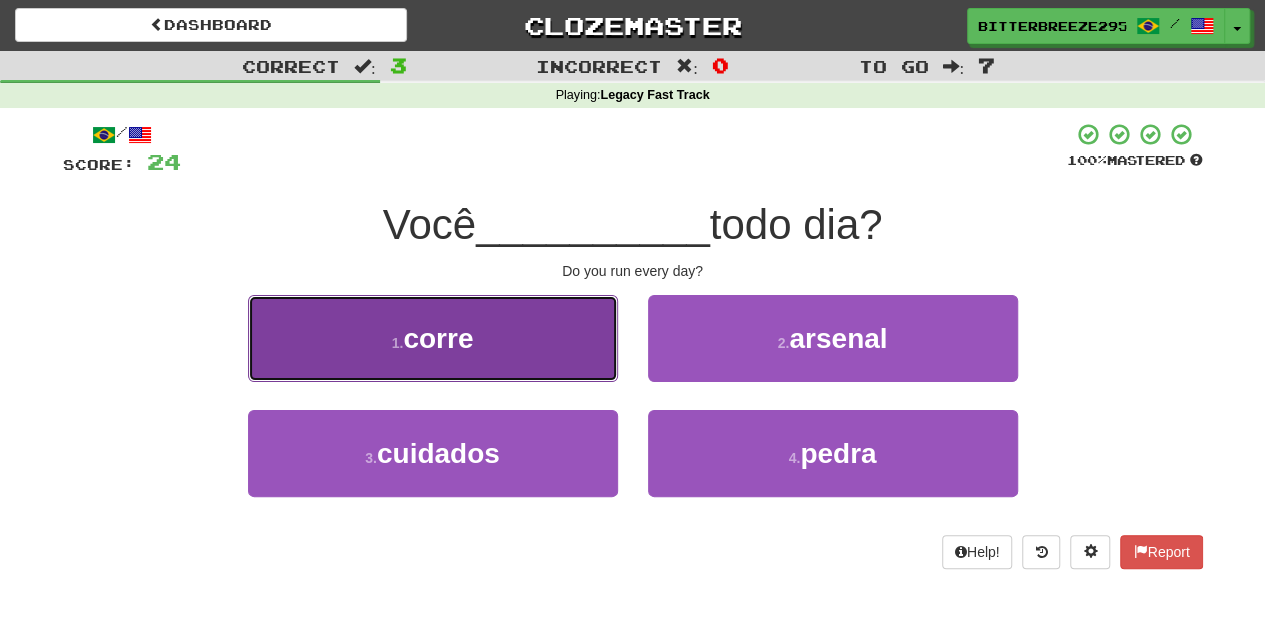 click on "1 .  corre" at bounding box center [433, 338] 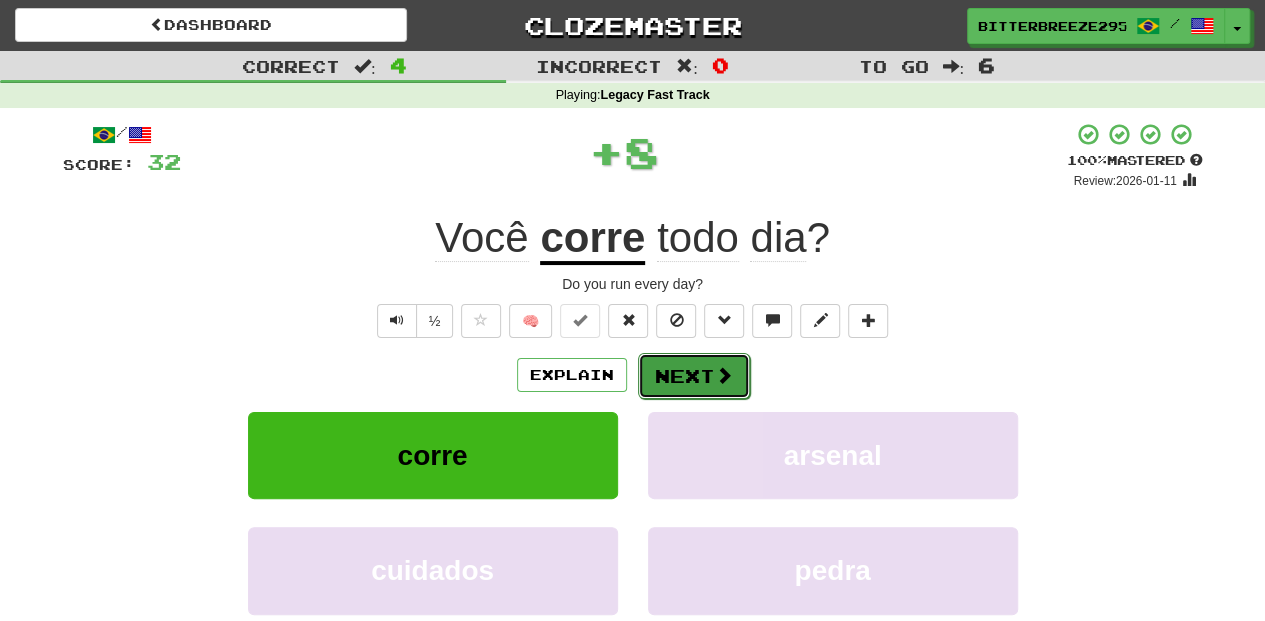 click on "Next" at bounding box center (694, 376) 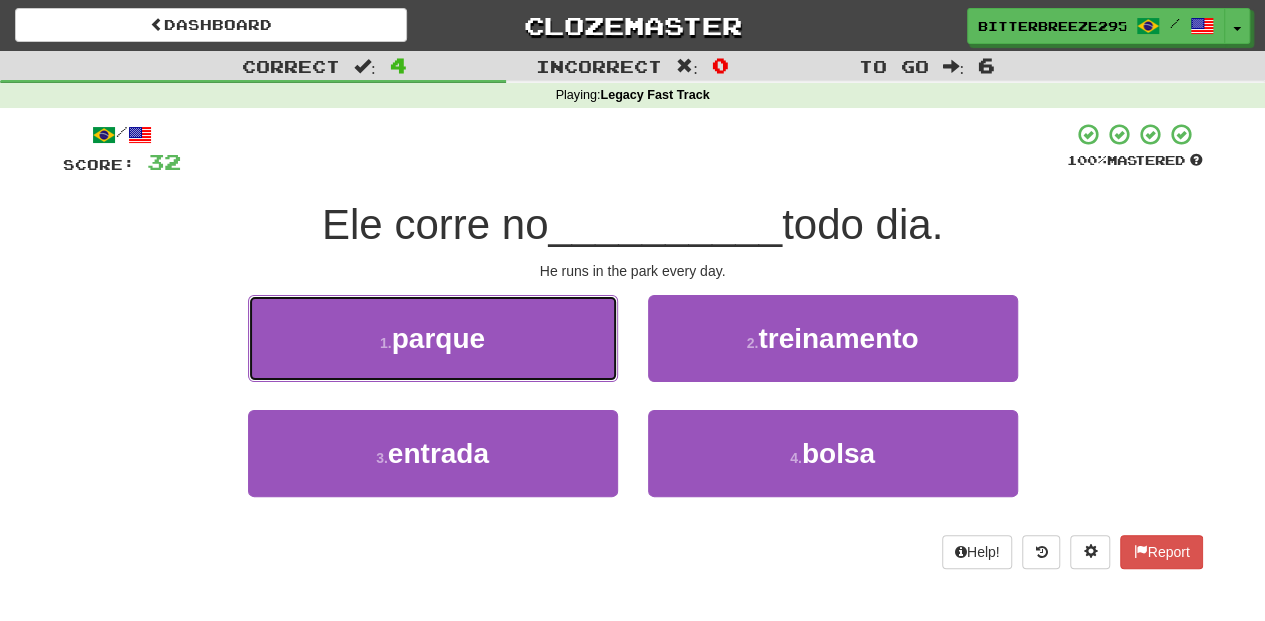 drag, startPoint x: 515, startPoint y: 351, endPoint x: 534, endPoint y: 350, distance: 19.026299 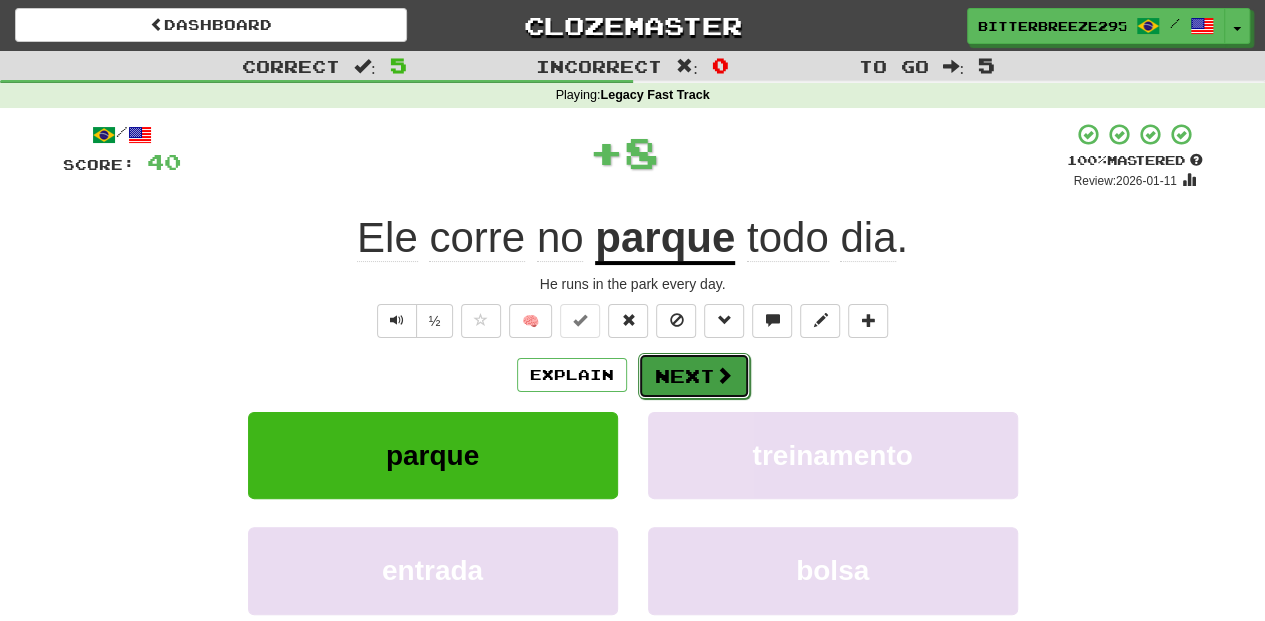 click on "Next" at bounding box center (694, 376) 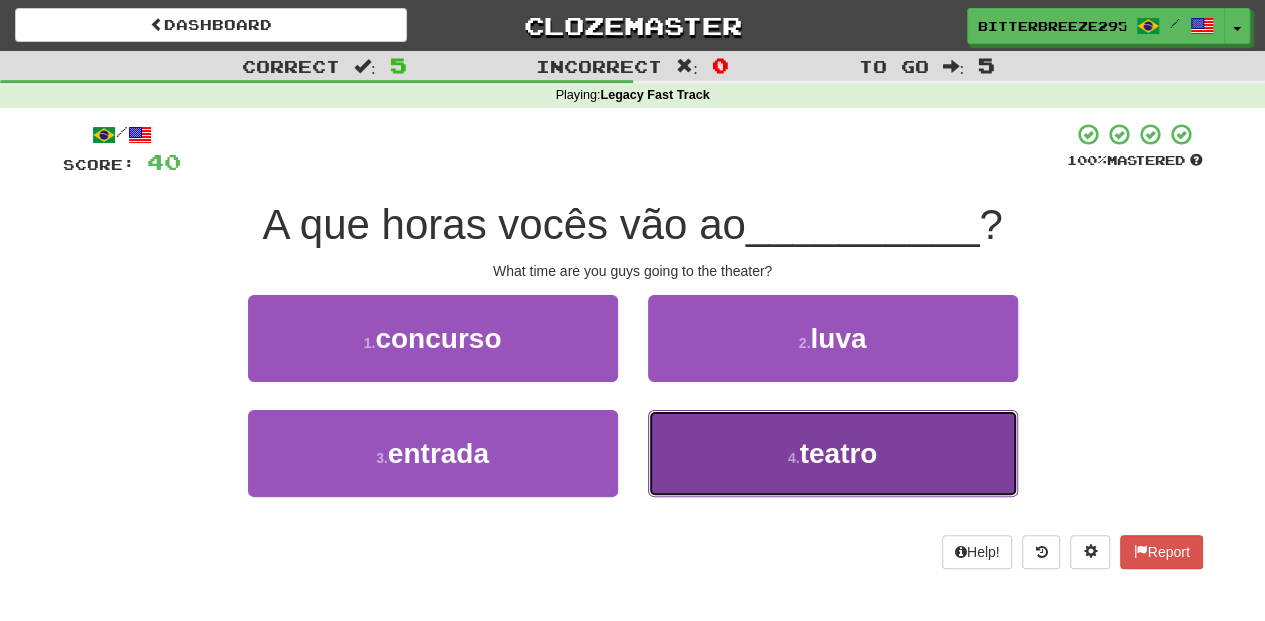 click on "4 .  teatro" at bounding box center [833, 453] 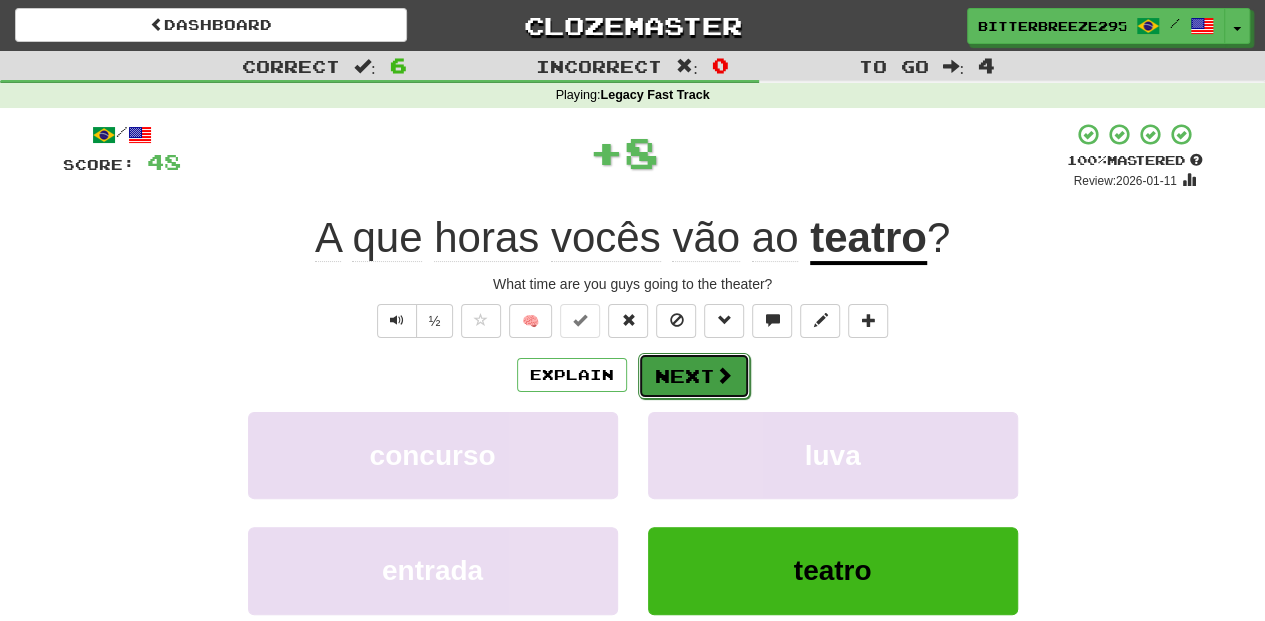 click on "Next" at bounding box center (694, 376) 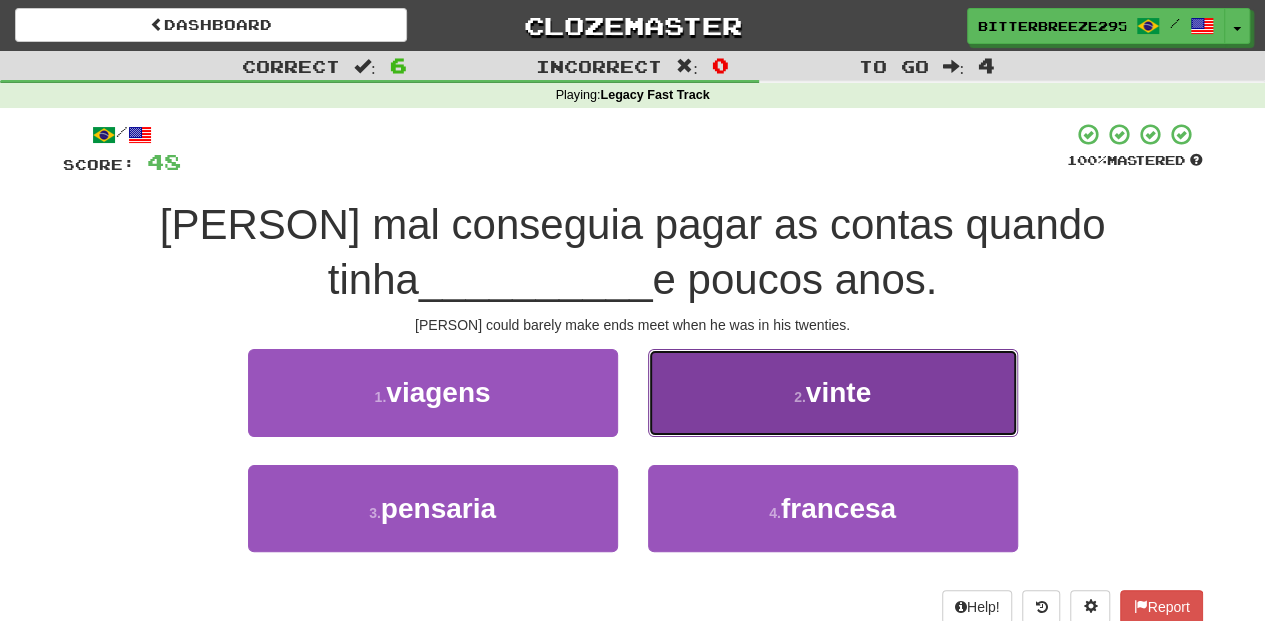 click on "2 .  vinte" at bounding box center [833, 392] 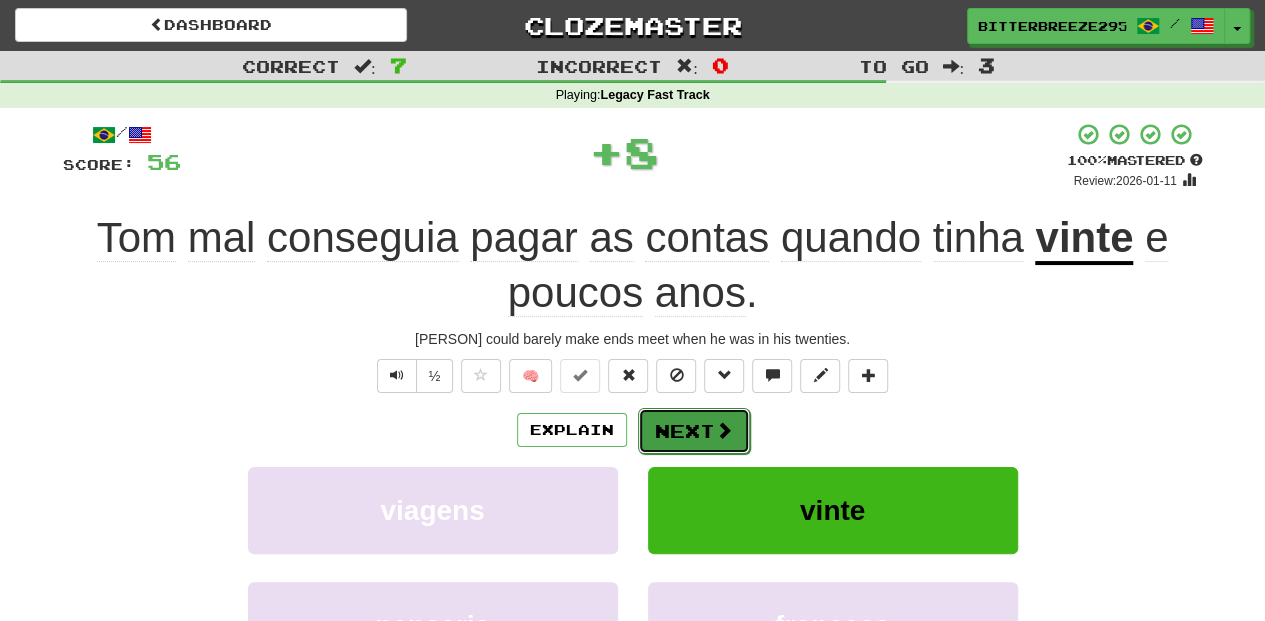 click on "Next" at bounding box center [694, 431] 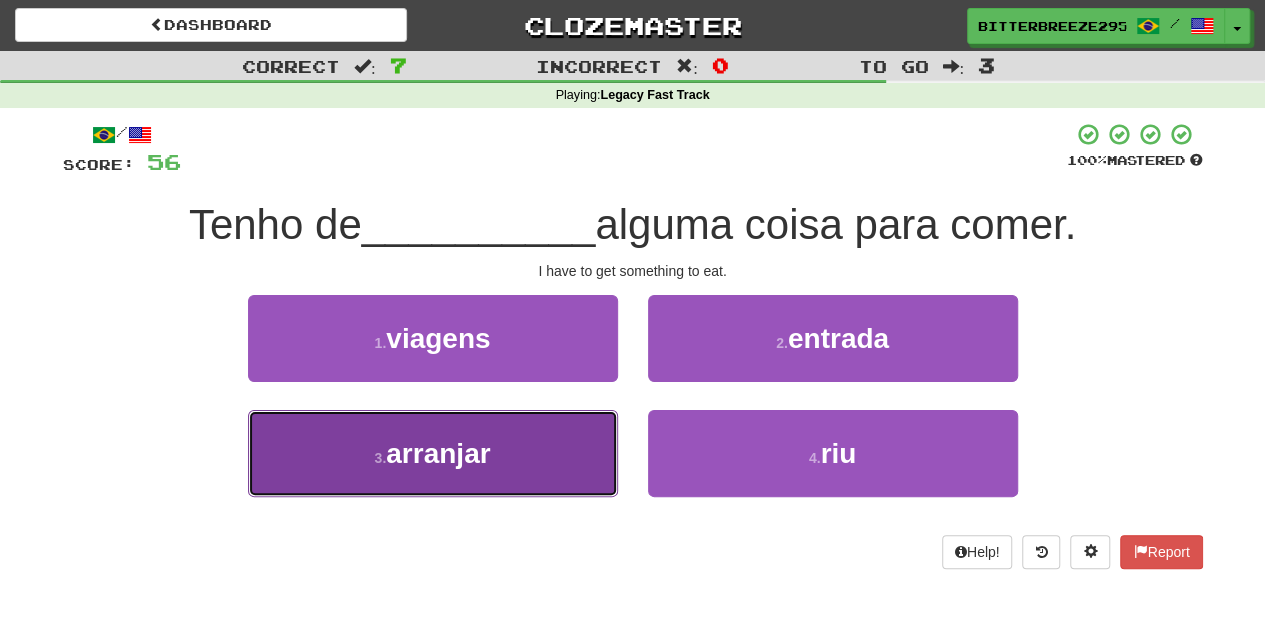 click on "3 .  arranjar" at bounding box center [433, 453] 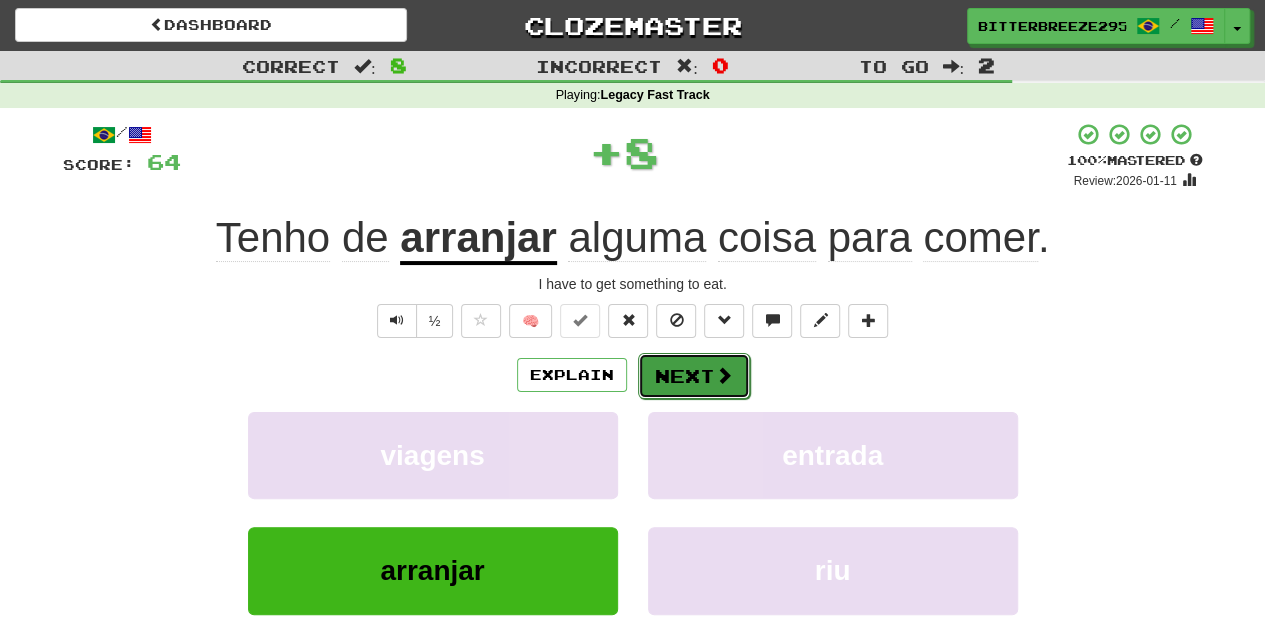 click on "Next" at bounding box center (694, 376) 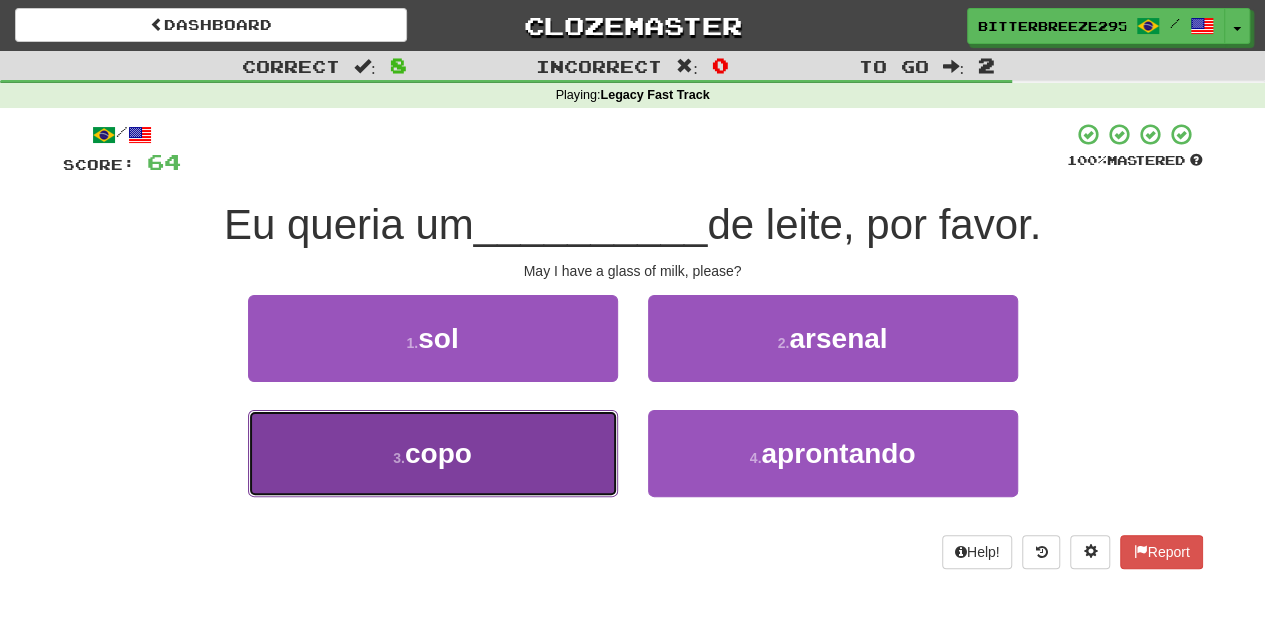 click on "3 .  copo" at bounding box center (433, 453) 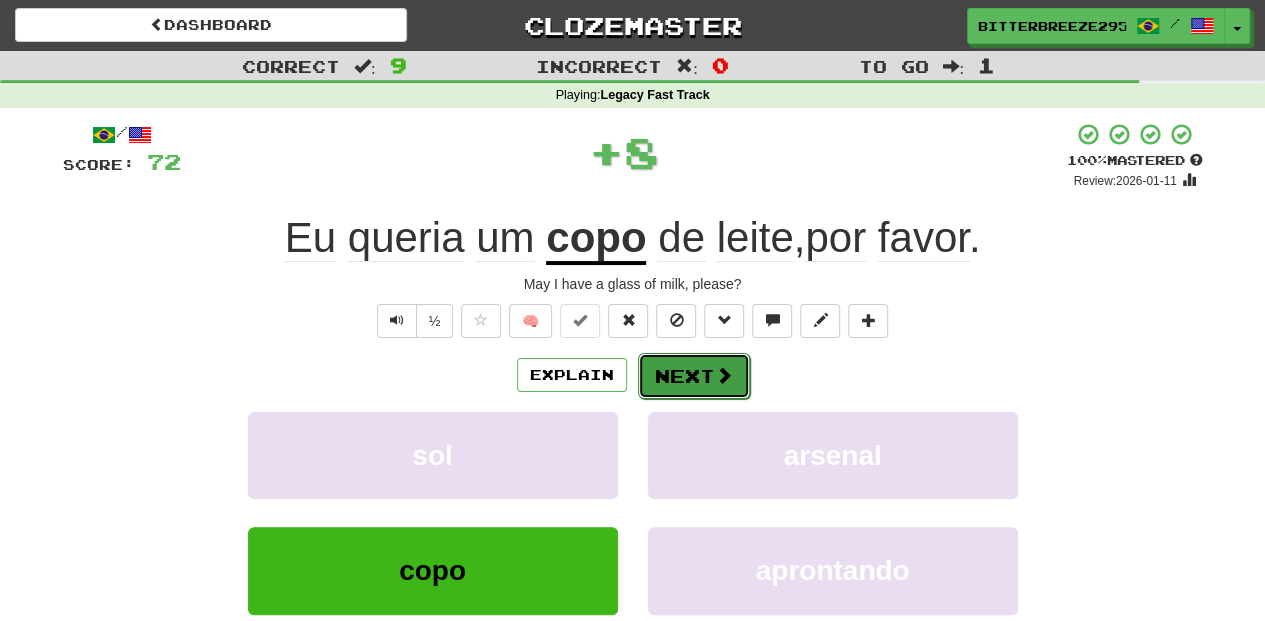 click on "Next" at bounding box center (694, 376) 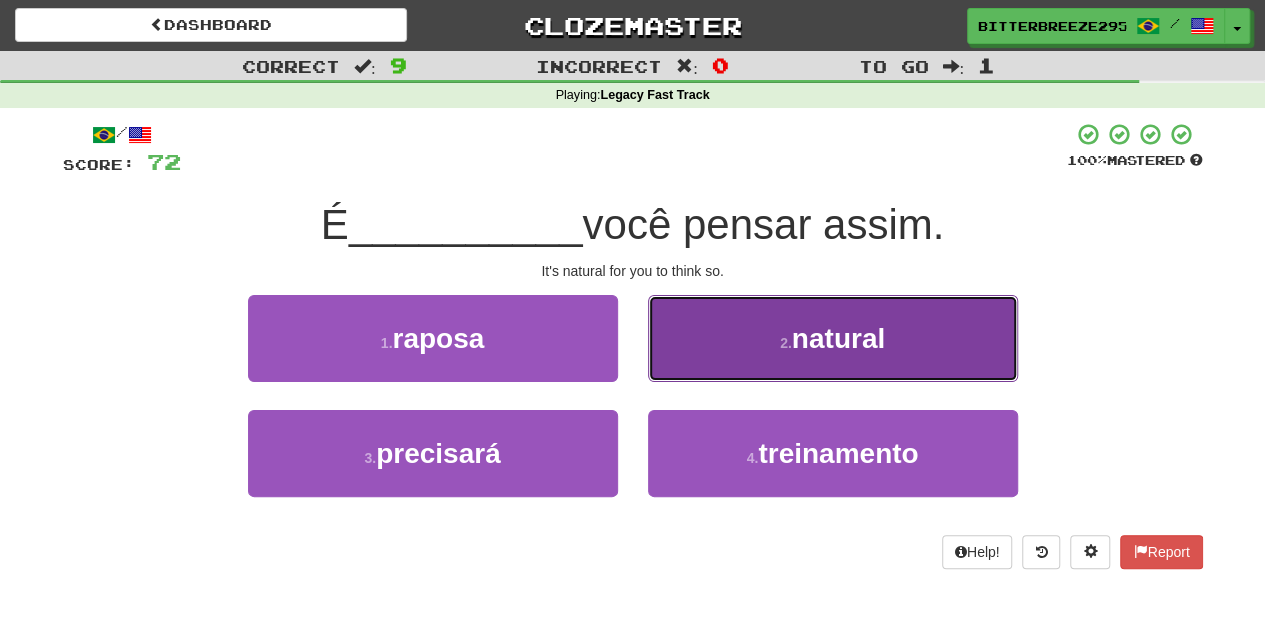 click on "2 .  natural" at bounding box center [833, 338] 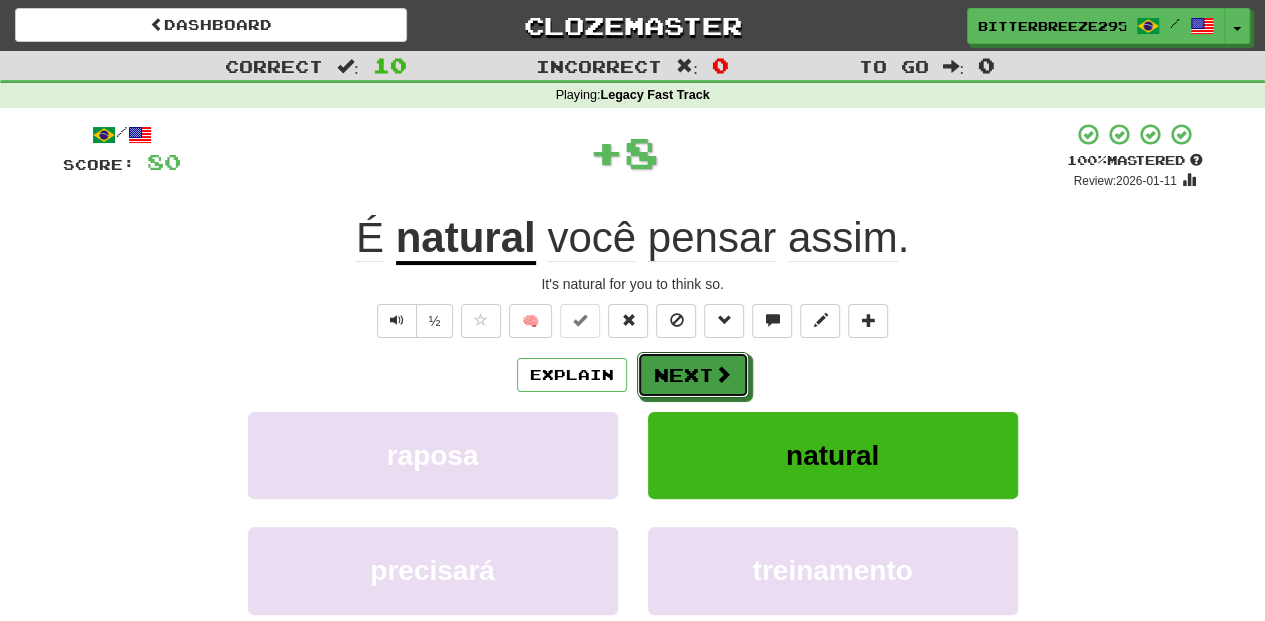 click on "Next" at bounding box center [693, 375] 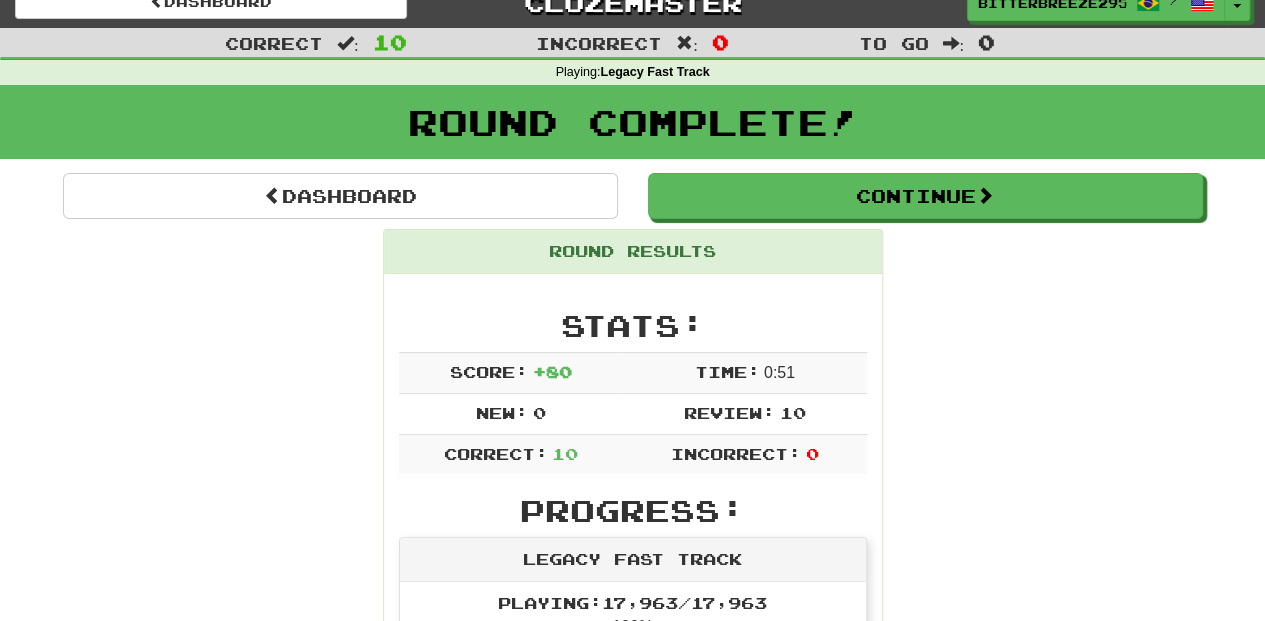 scroll, scrollTop: 0, scrollLeft: 0, axis: both 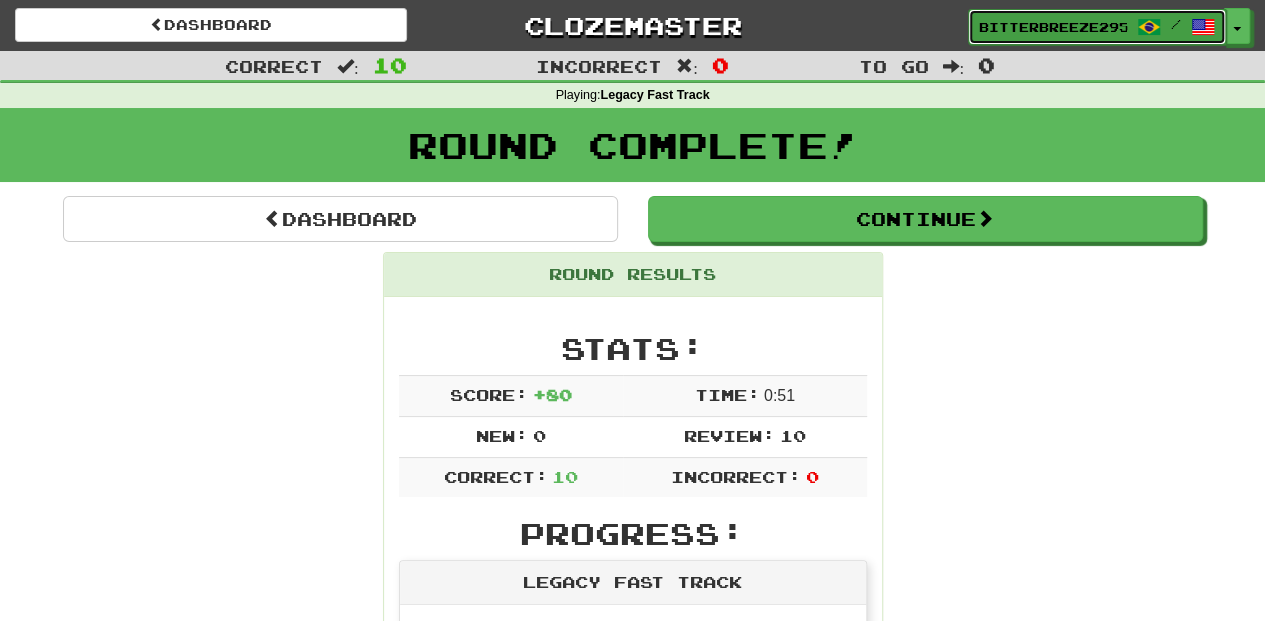 click on "BitterBreeze2956
/" at bounding box center [1097, 27] 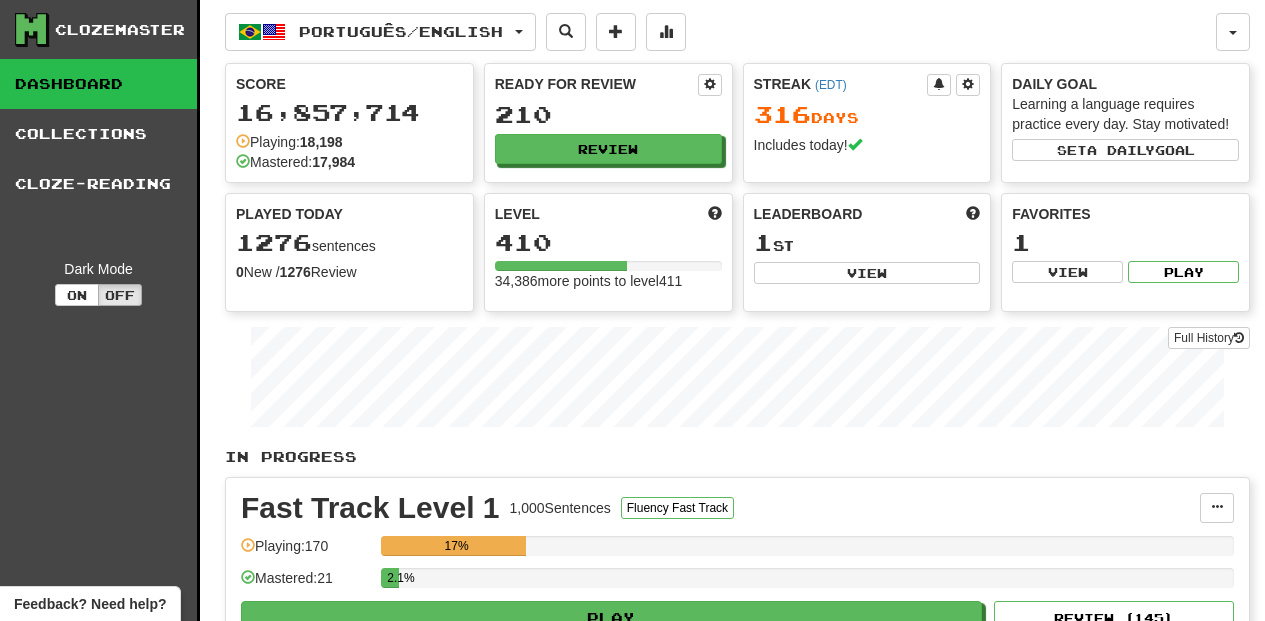 scroll, scrollTop: 0, scrollLeft: 0, axis: both 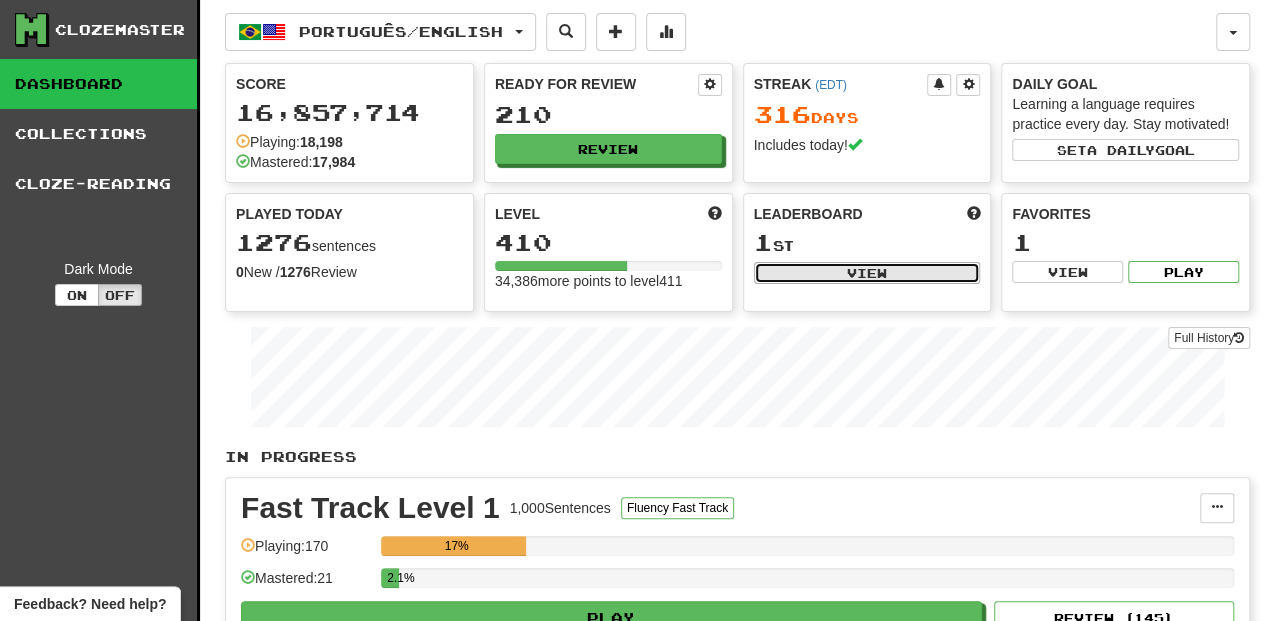 click on "View" at bounding box center (867, 273) 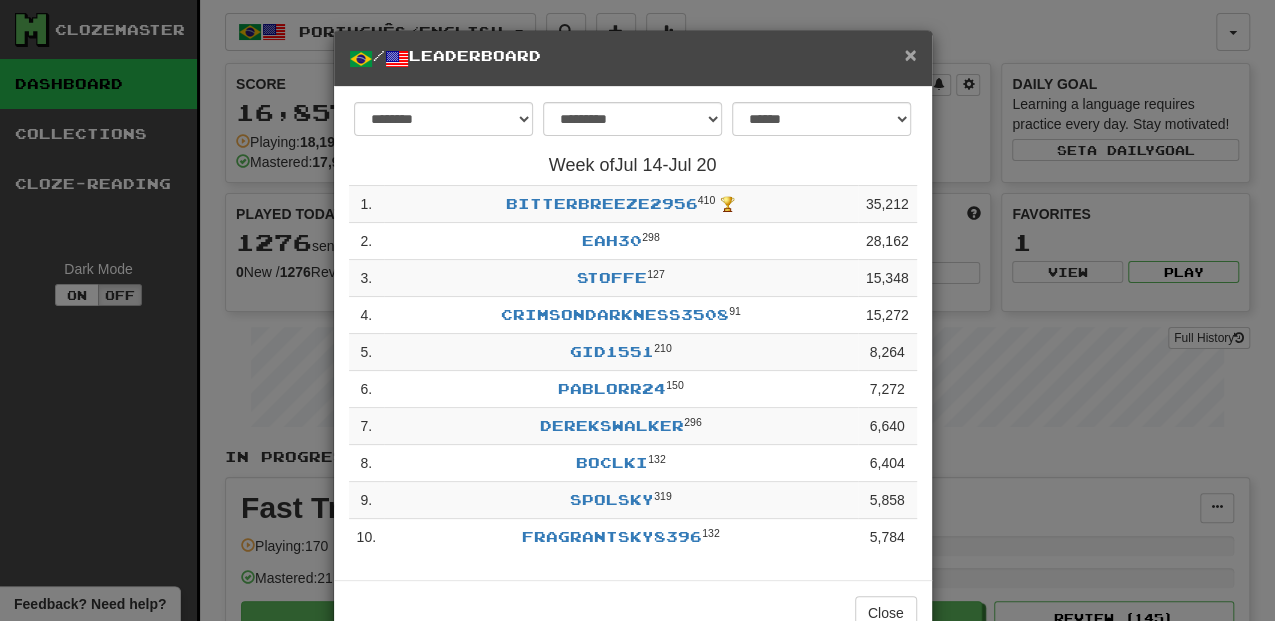 click on "×" at bounding box center [910, 54] 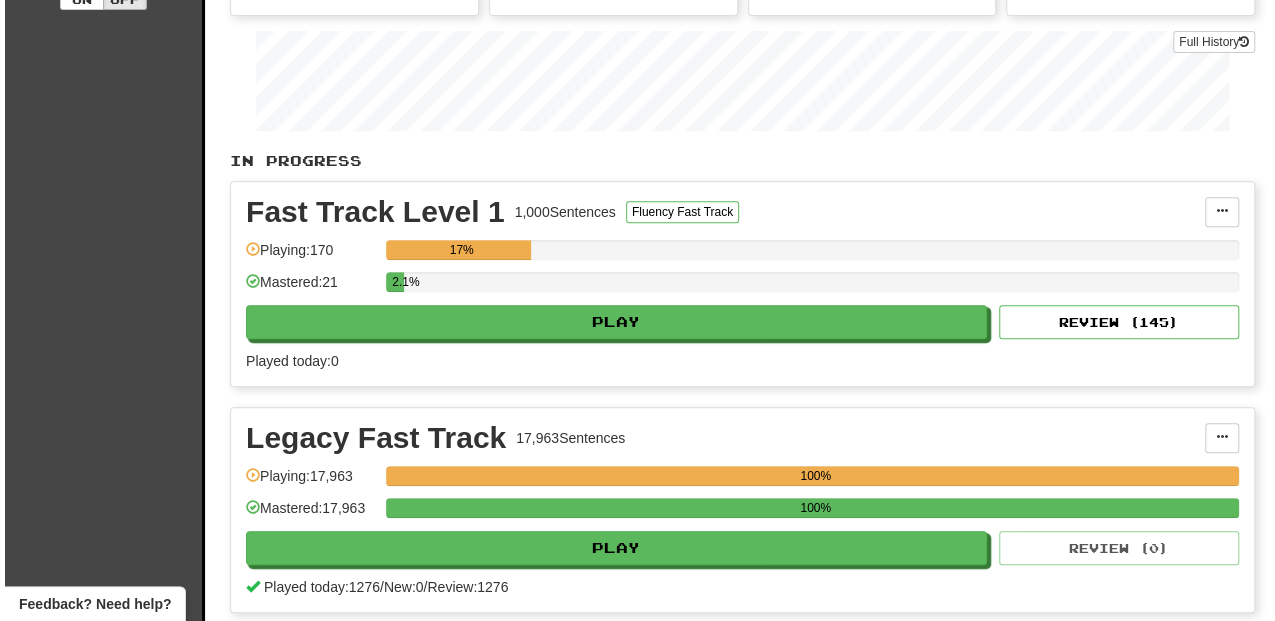 scroll, scrollTop: 333, scrollLeft: 0, axis: vertical 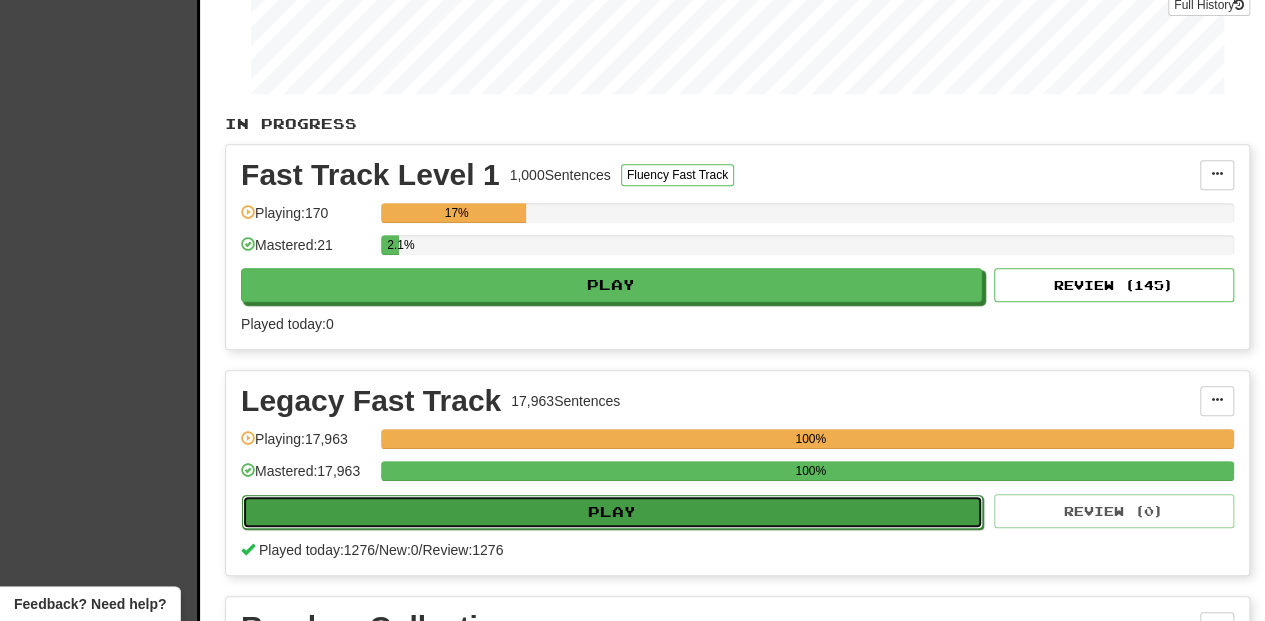 click on "Play" at bounding box center (612, 512) 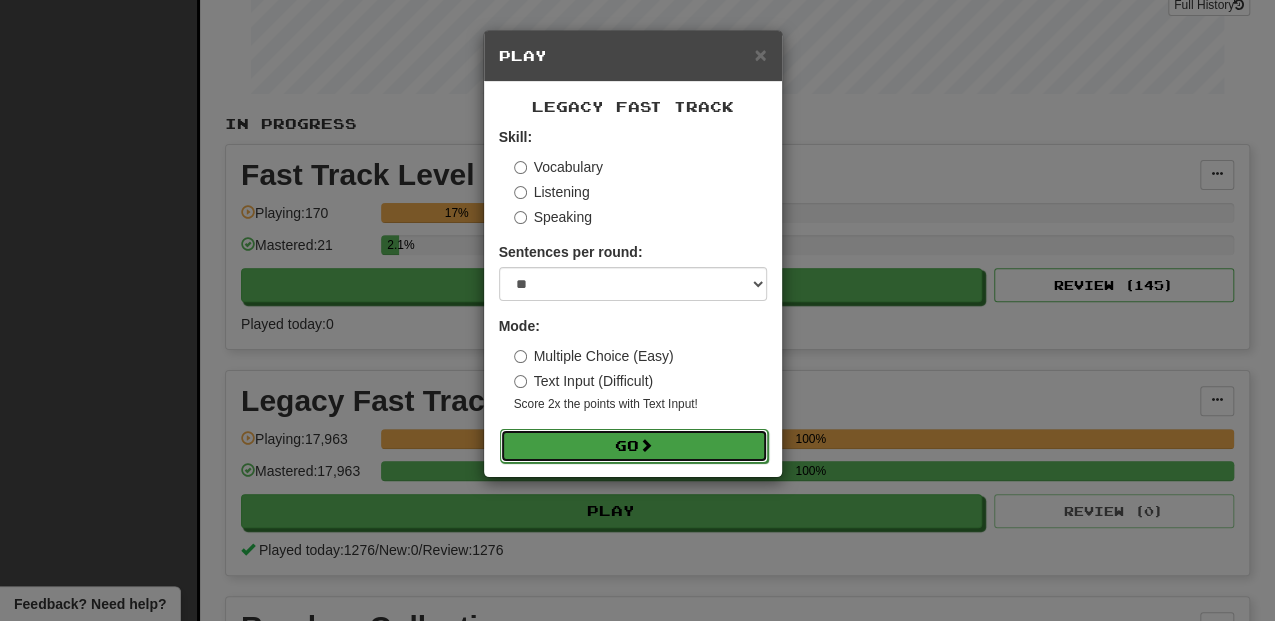 click on "Go" at bounding box center [634, 446] 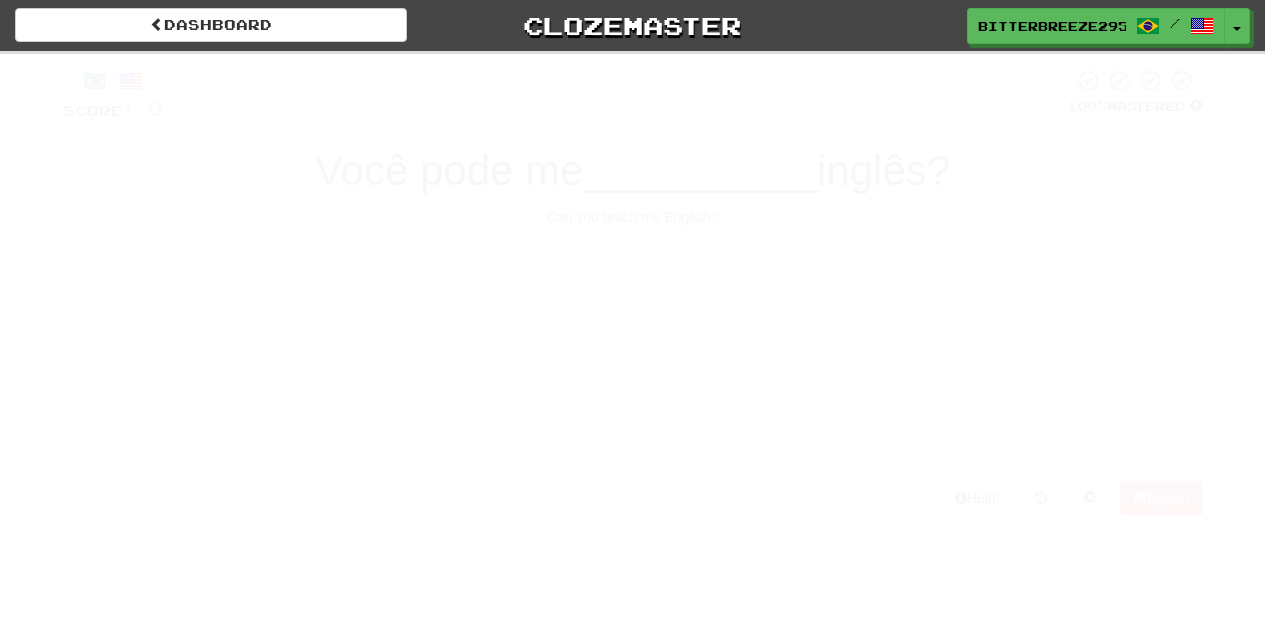 scroll, scrollTop: 0, scrollLeft: 0, axis: both 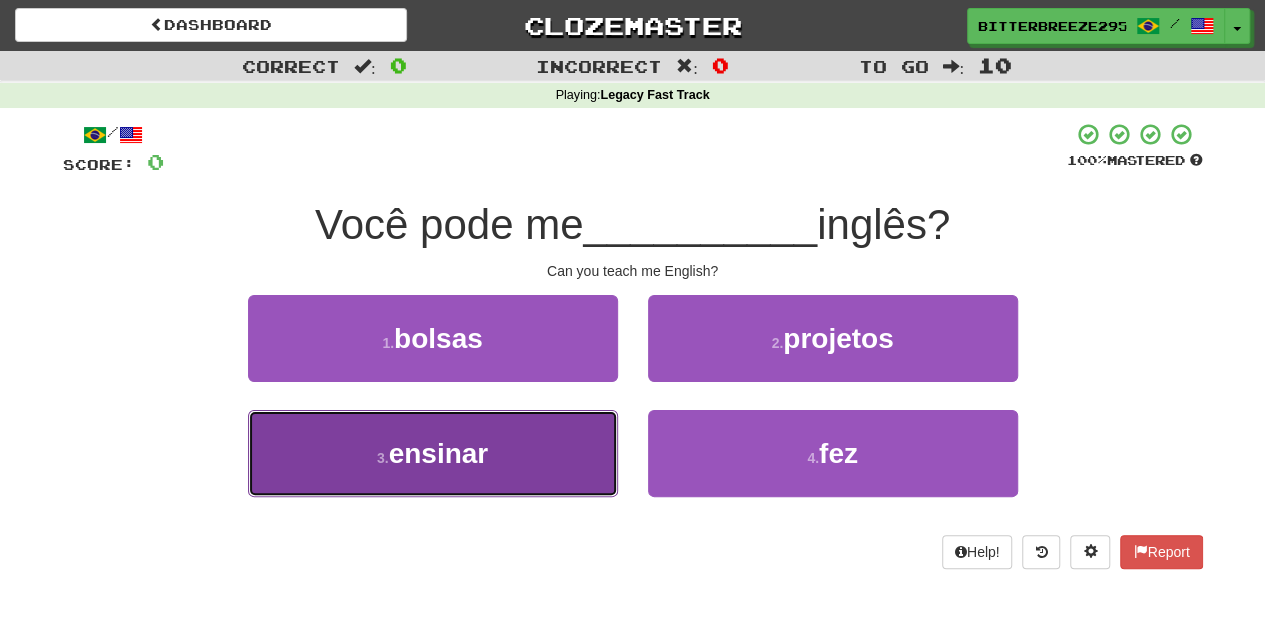 click on "3 .  ensinar" at bounding box center (433, 453) 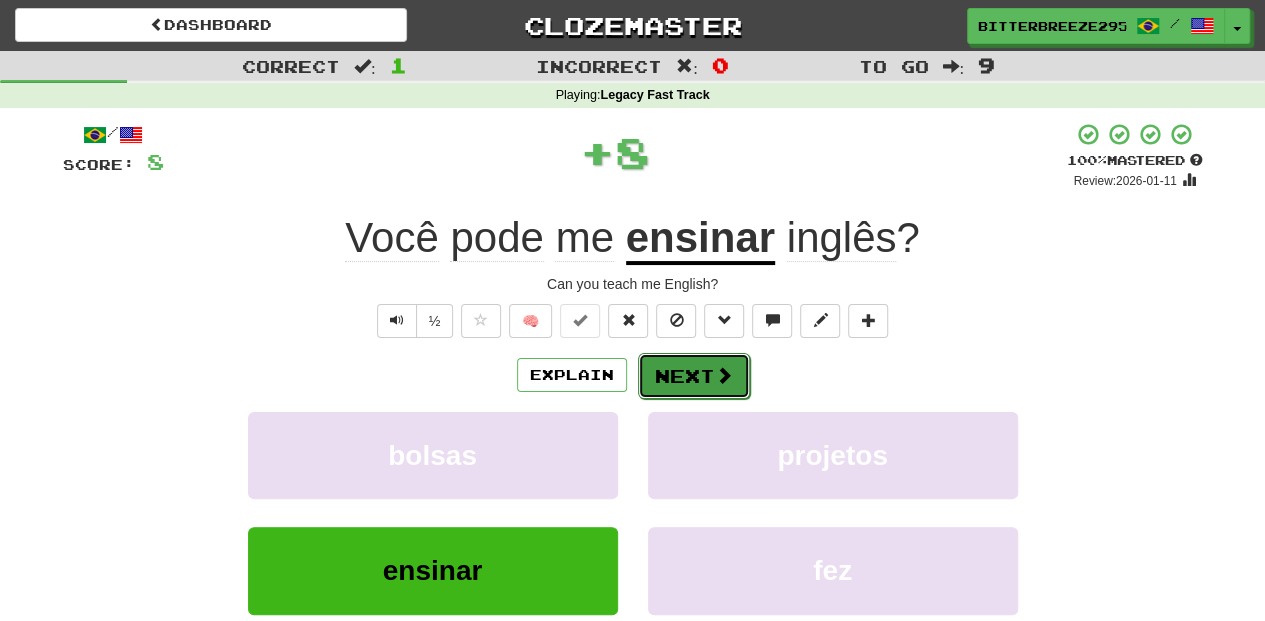 click on "Next" at bounding box center (694, 376) 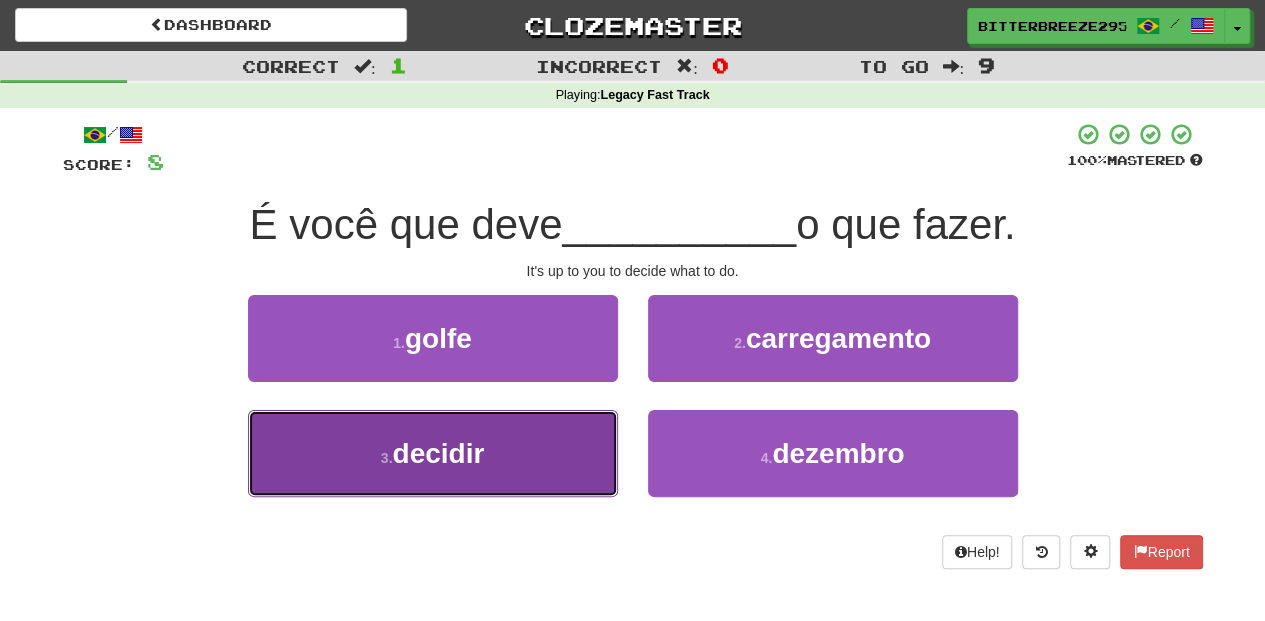click on "3 .  decidir" at bounding box center [433, 453] 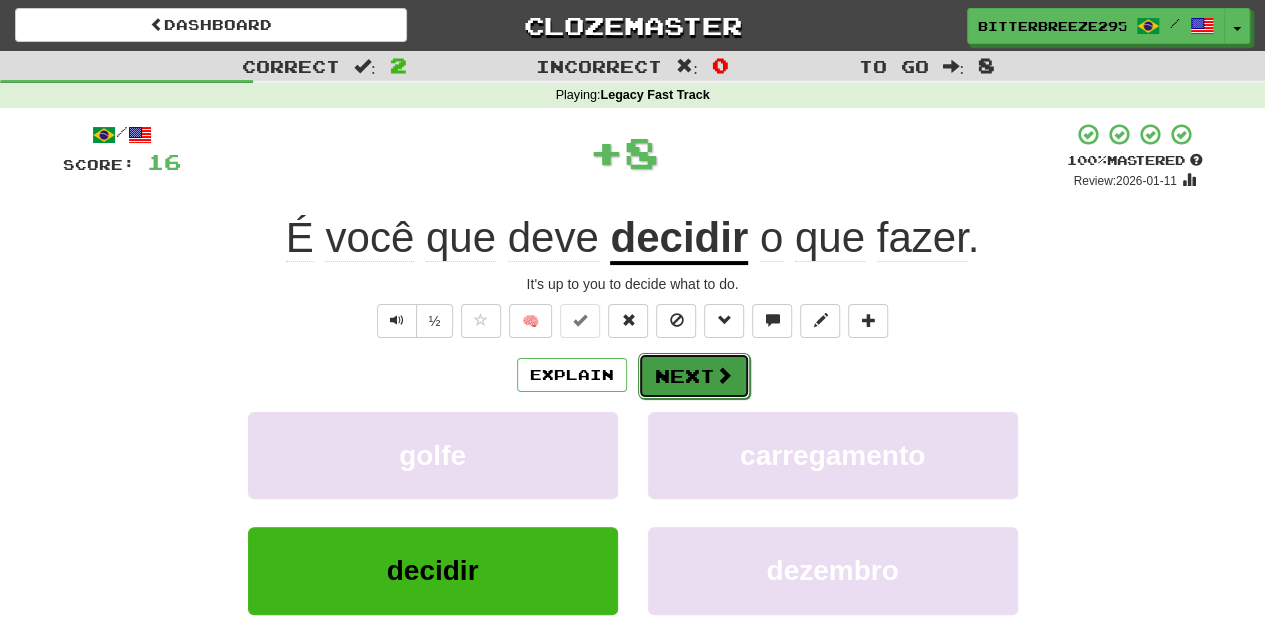 click on "Next" at bounding box center (694, 376) 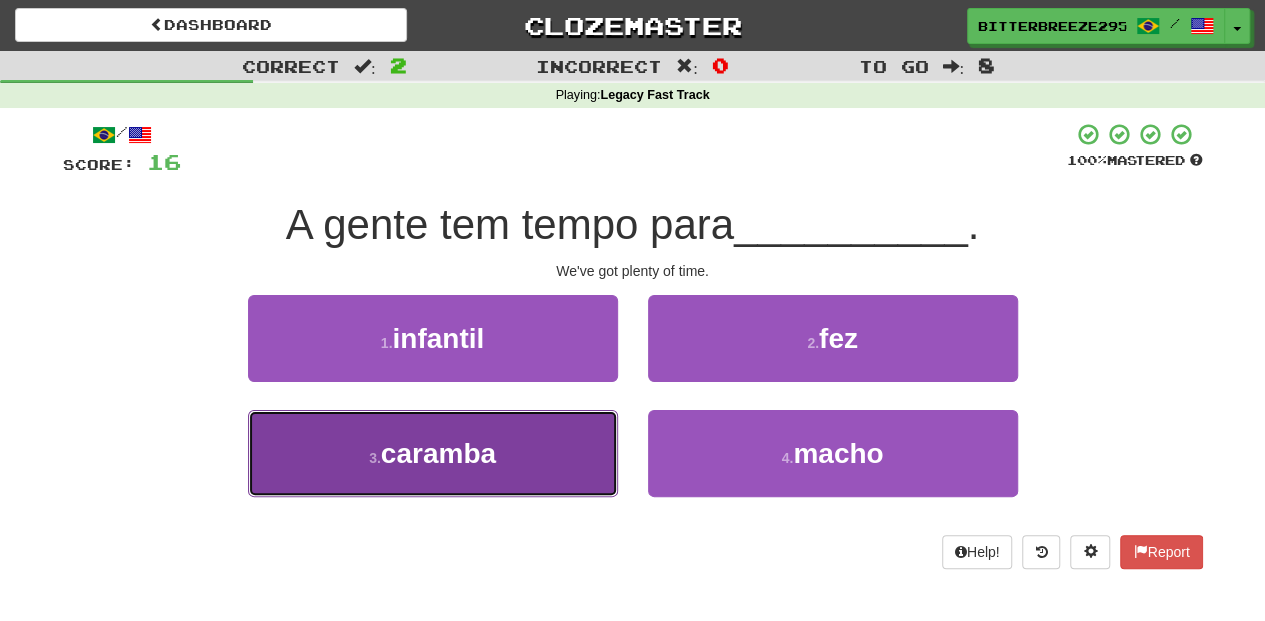 click on "3 .  caramba" at bounding box center (433, 453) 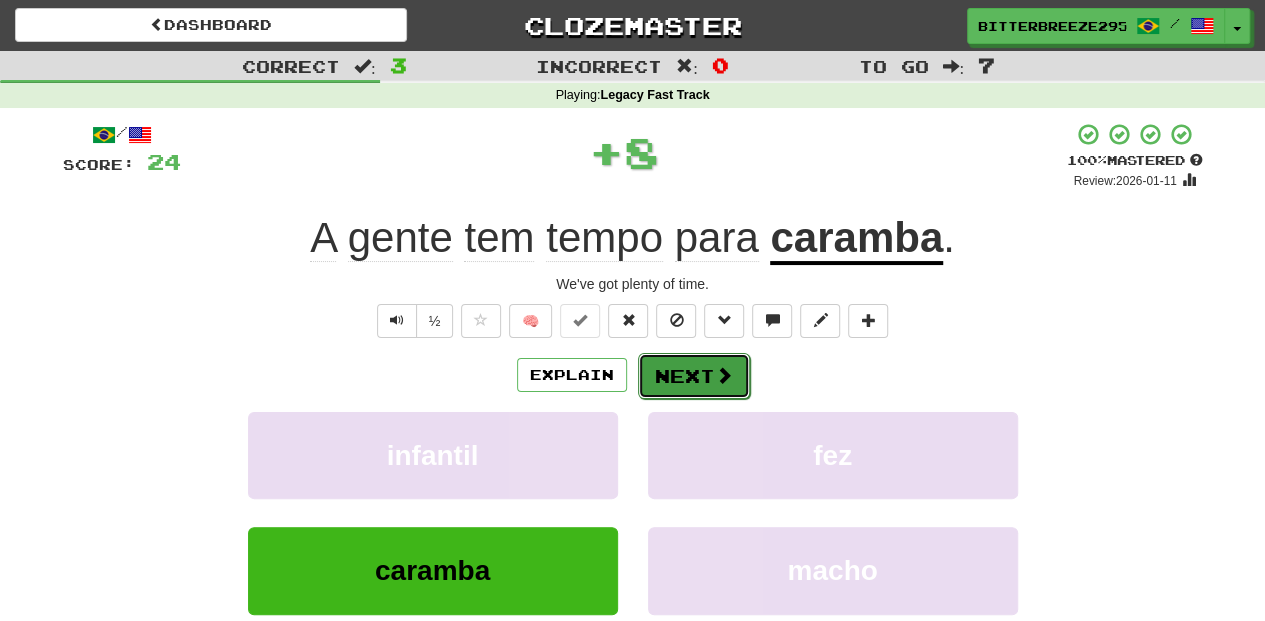 click on "Next" at bounding box center (694, 376) 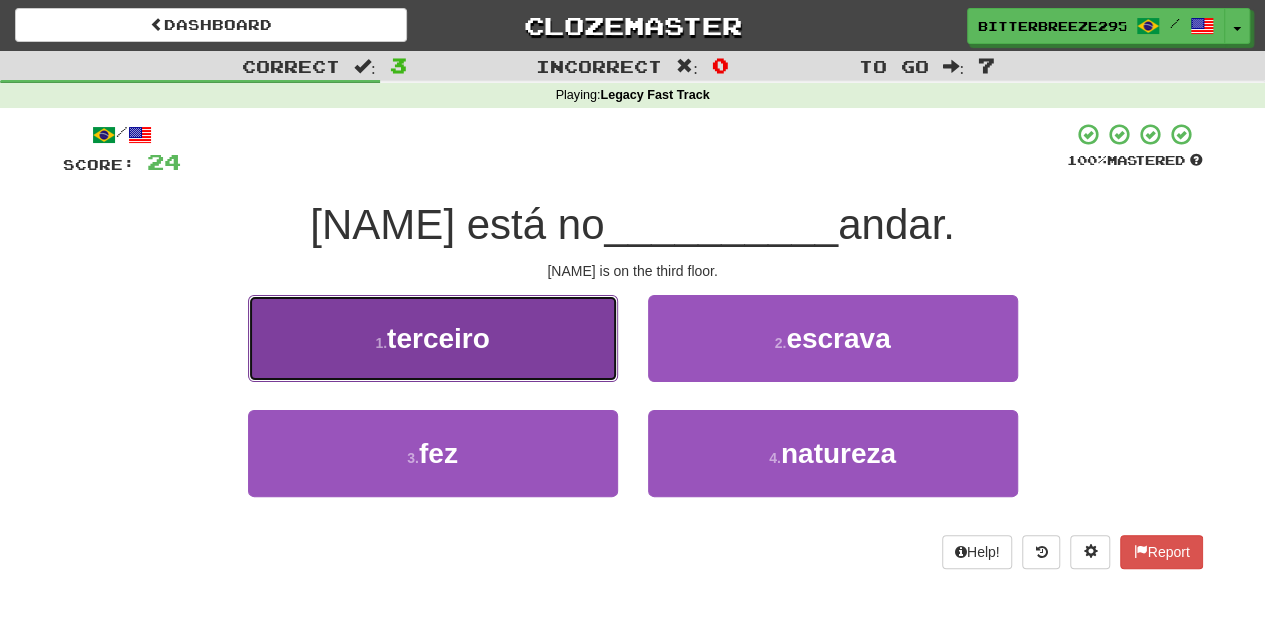 click on "1 .  terceiro" at bounding box center (433, 338) 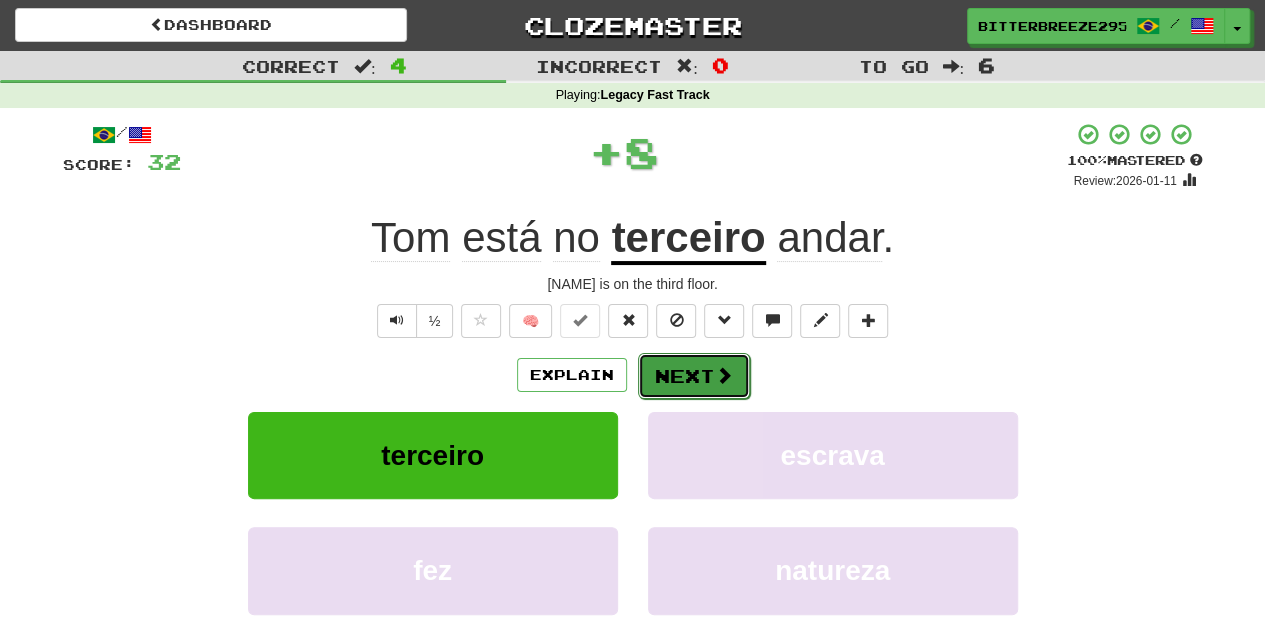 click on "Next" at bounding box center (694, 376) 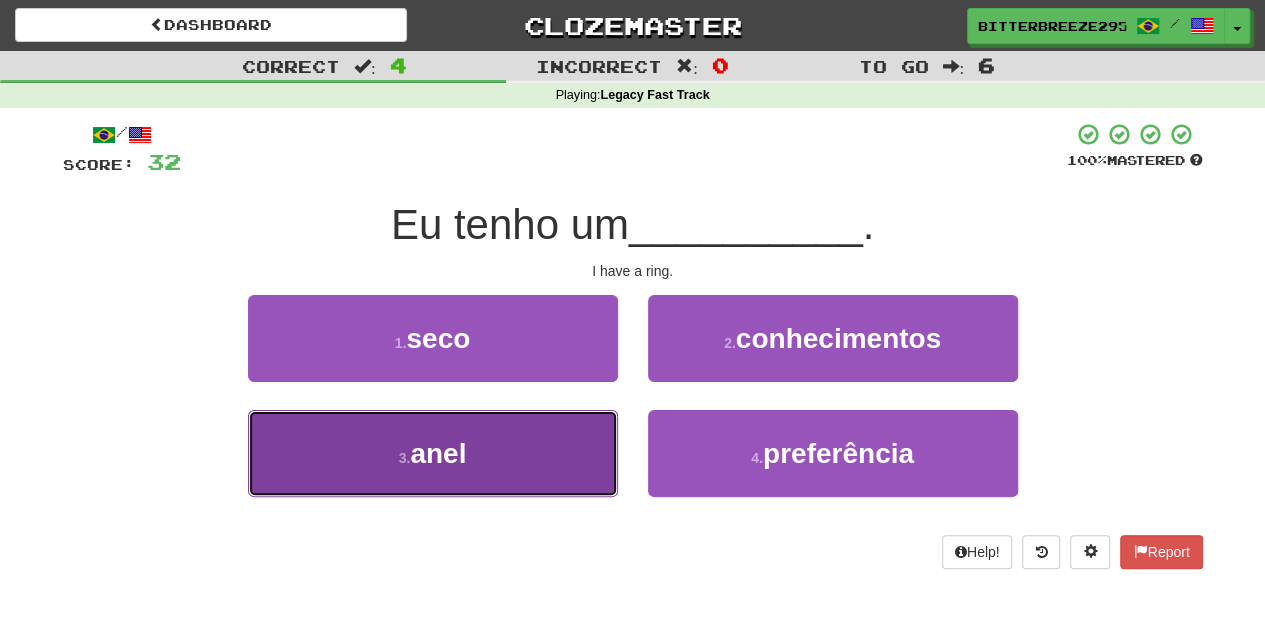 click on "3 .  anel" at bounding box center (433, 453) 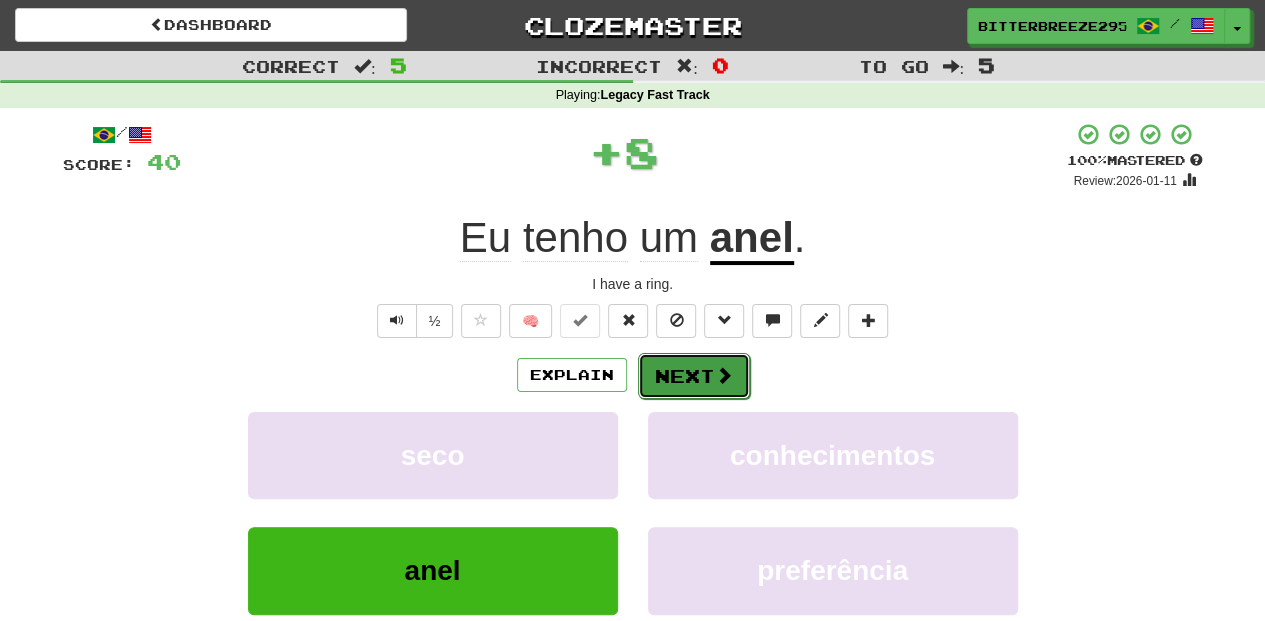 click on "Next" at bounding box center (694, 376) 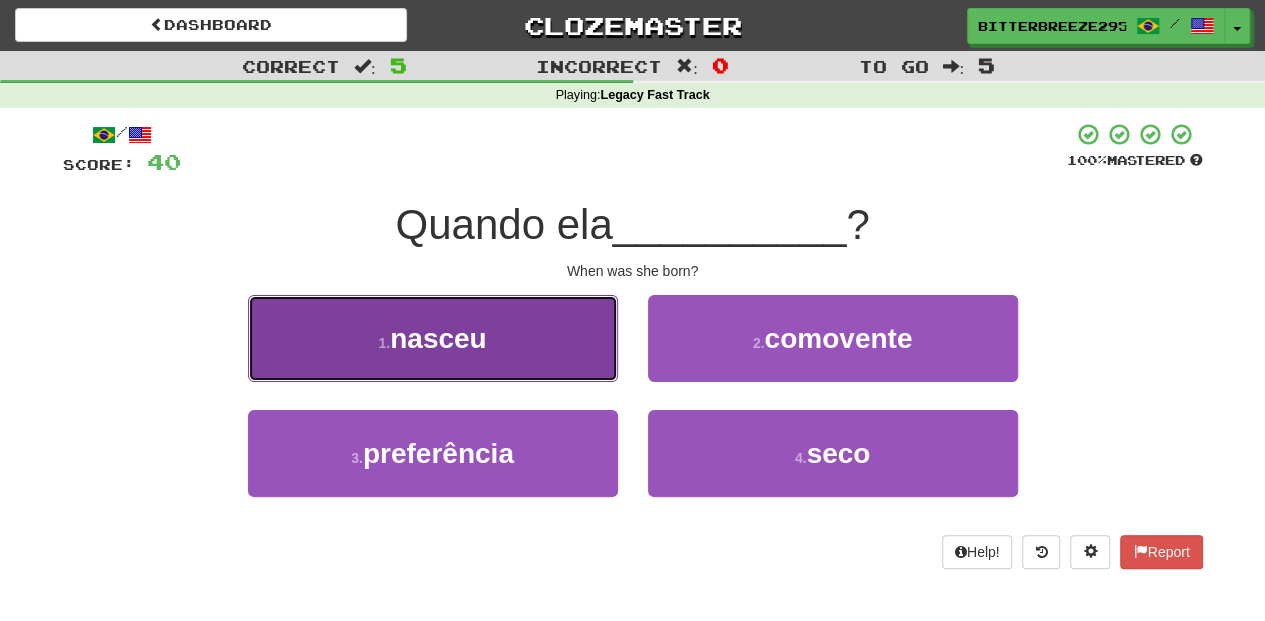 click on "1 .  nasceu" at bounding box center (433, 338) 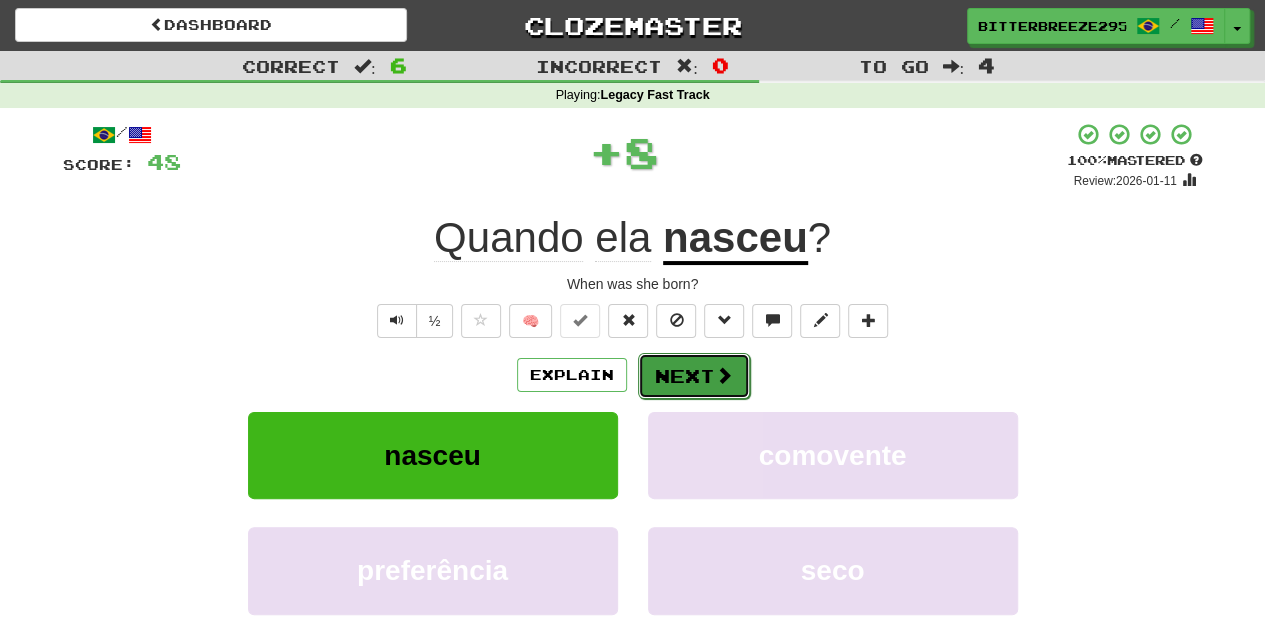 click on "Next" at bounding box center [694, 376] 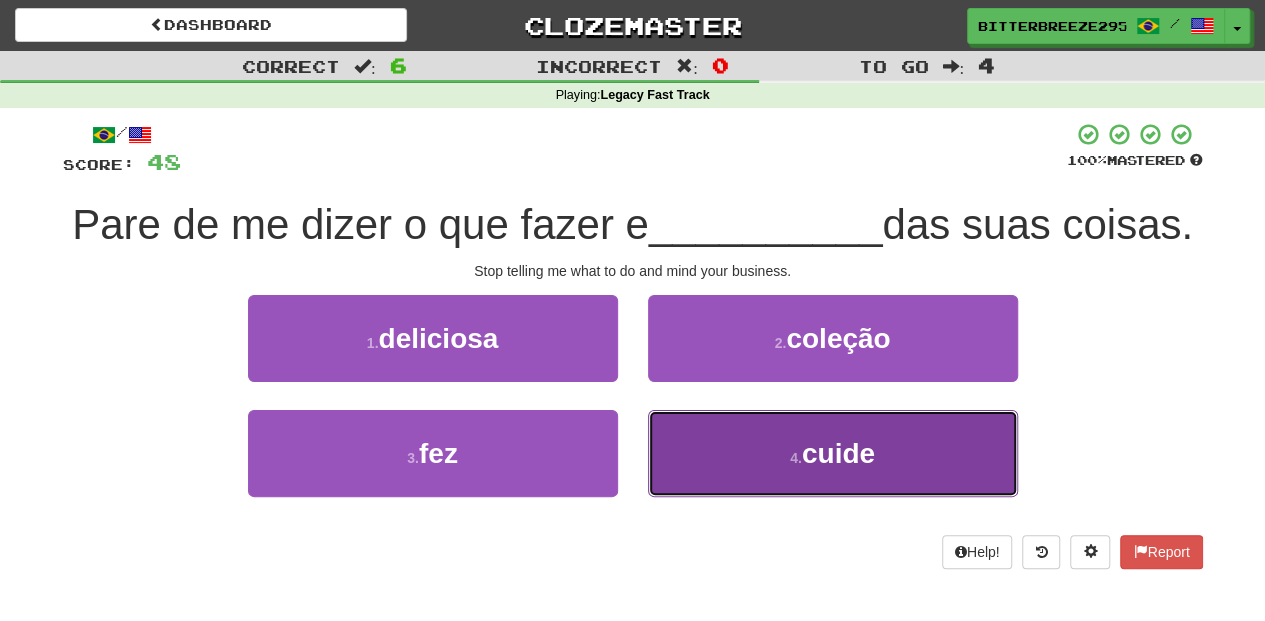 click on "4 .  cuide" at bounding box center (833, 453) 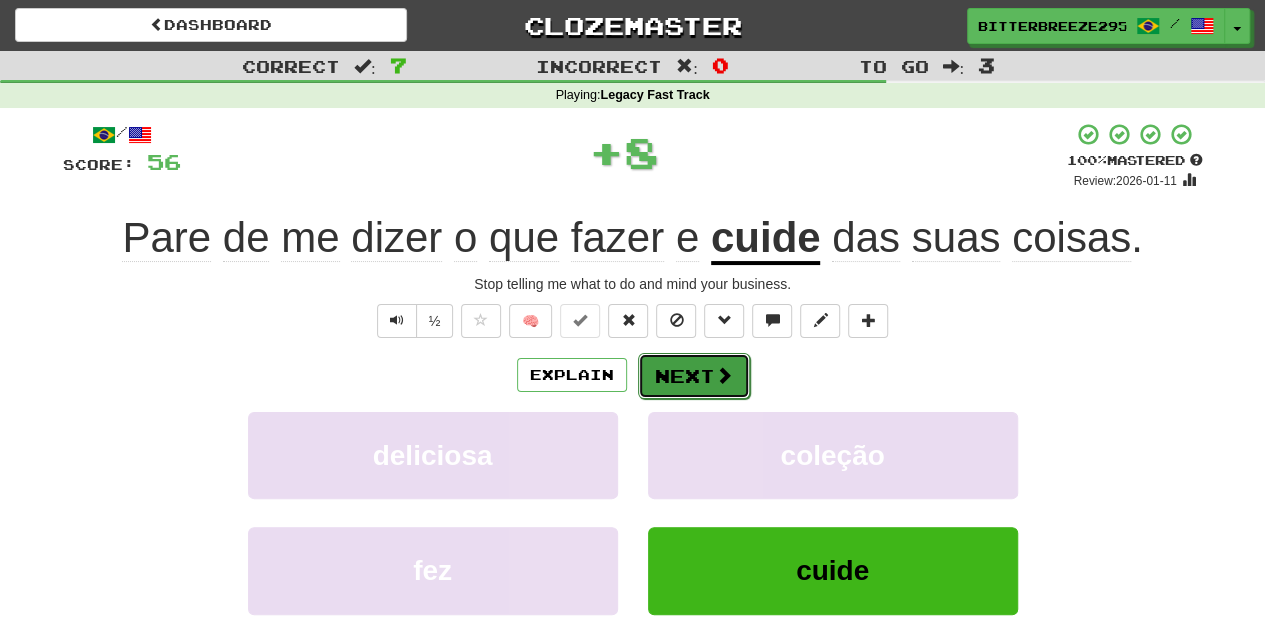 click on "Next" at bounding box center (694, 376) 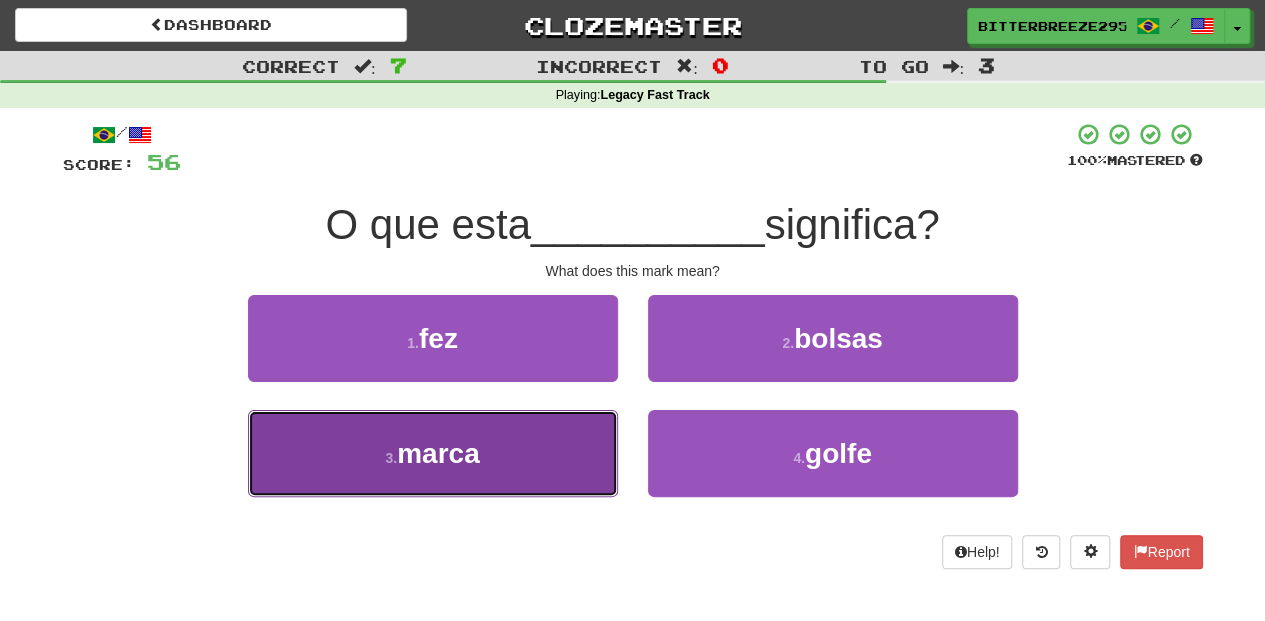 click on "3 .  marca" at bounding box center (433, 453) 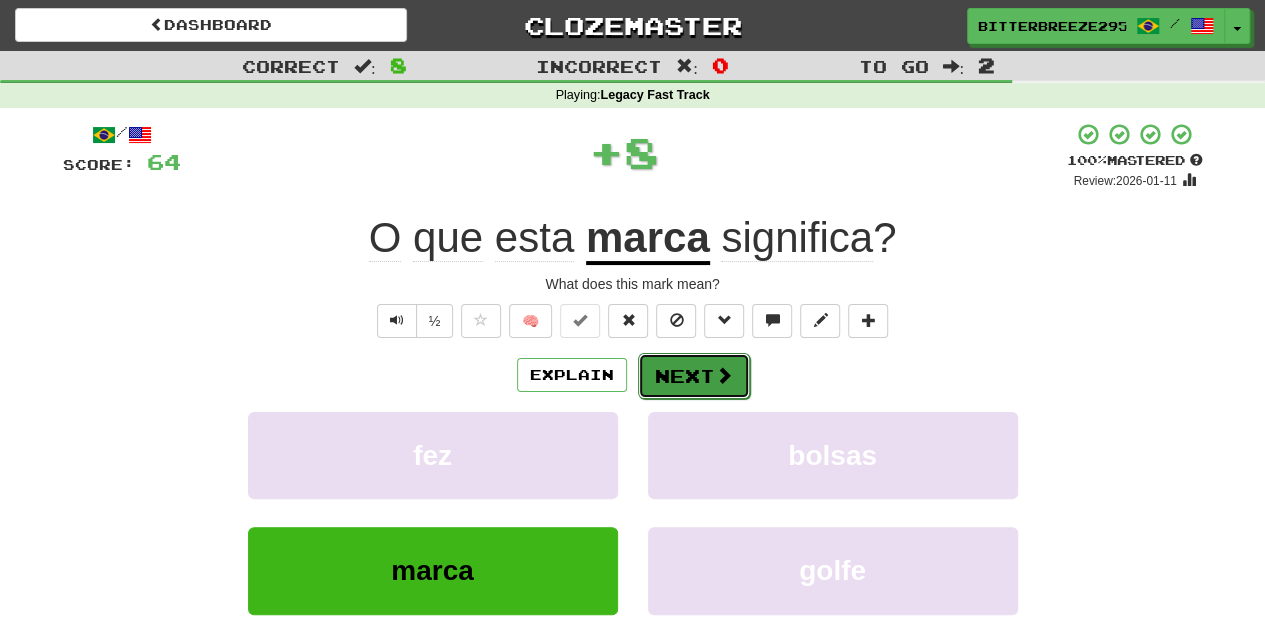 click on "Next" at bounding box center [694, 376] 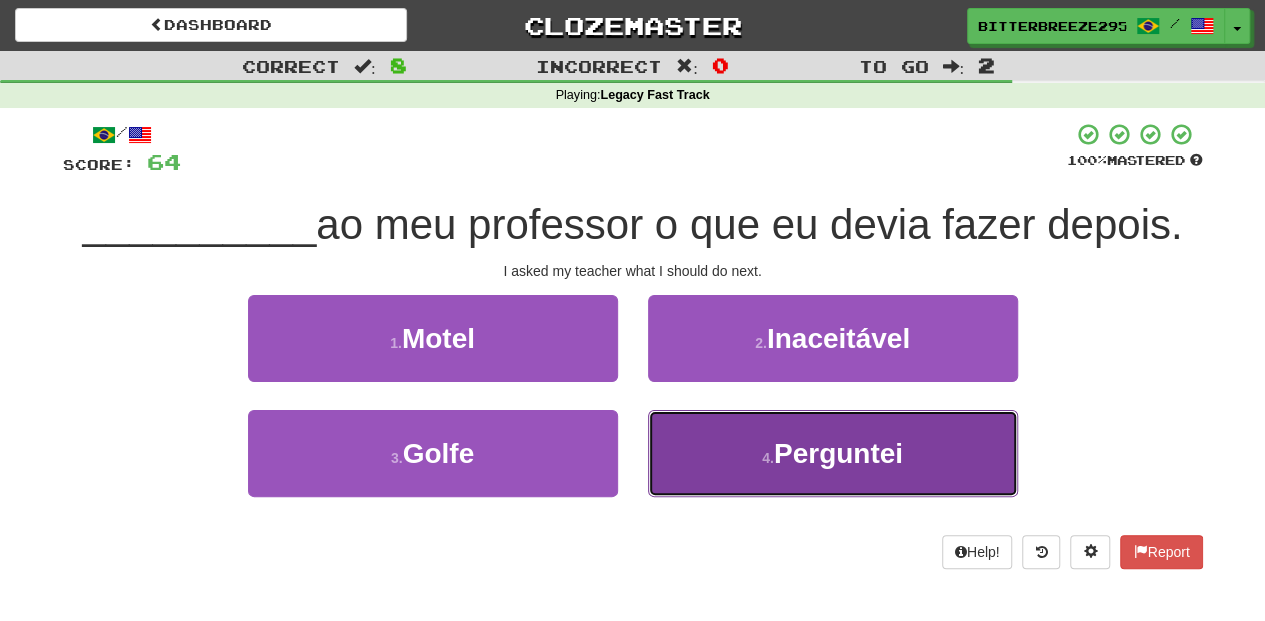 click on "4 .  Perguntei" at bounding box center (833, 453) 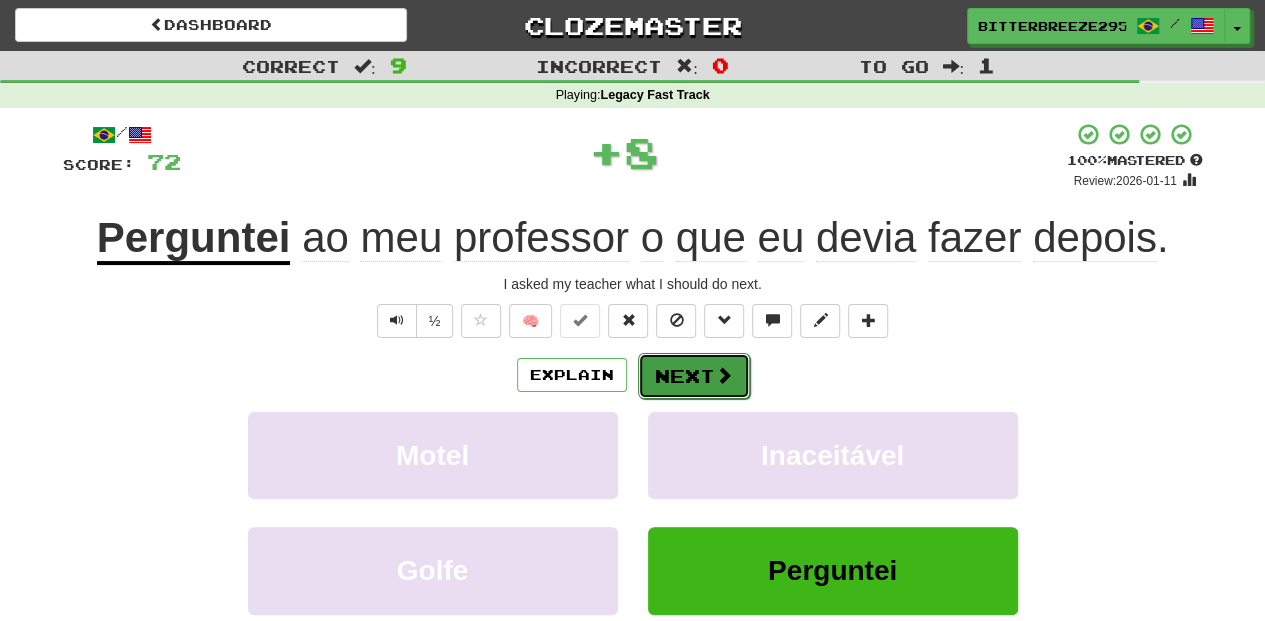 click on "Next" at bounding box center [694, 376] 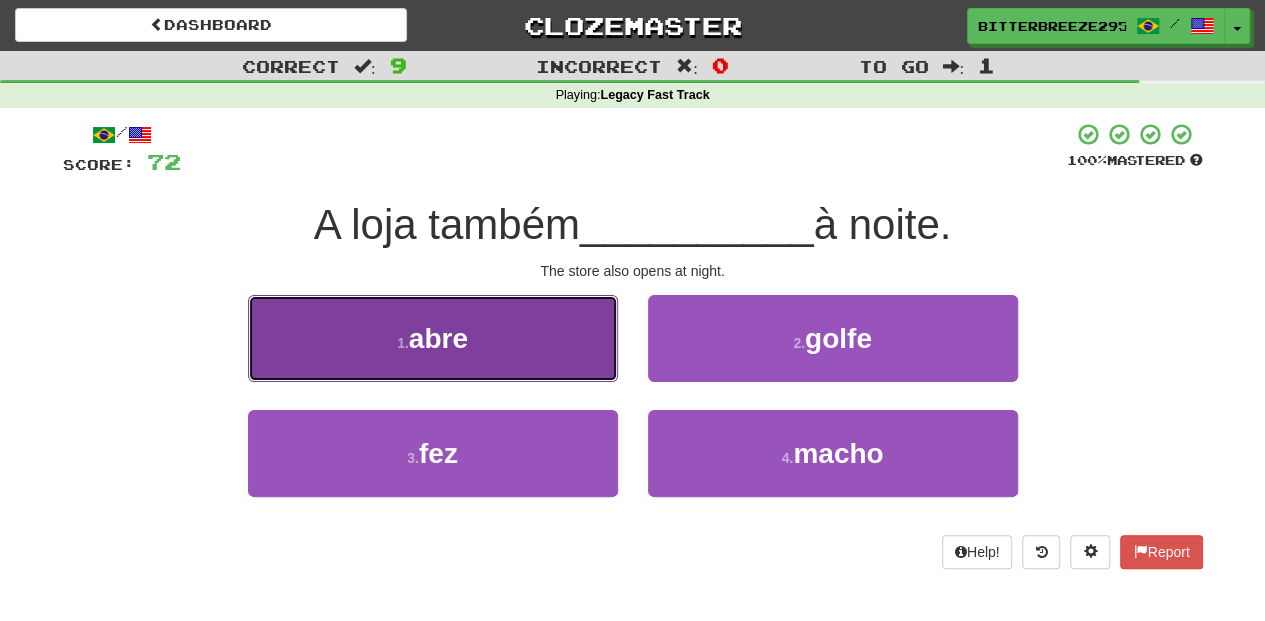click on "1 .  abre" at bounding box center [433, 338] 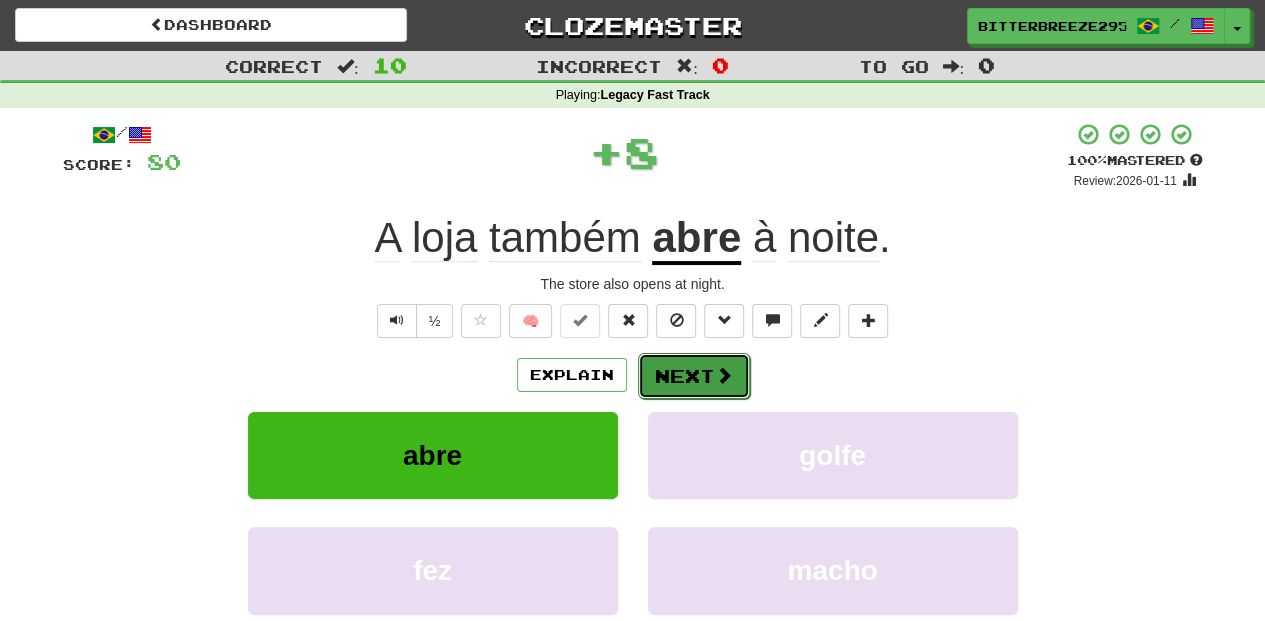 click on "Next" at bounding box center [694, 376] 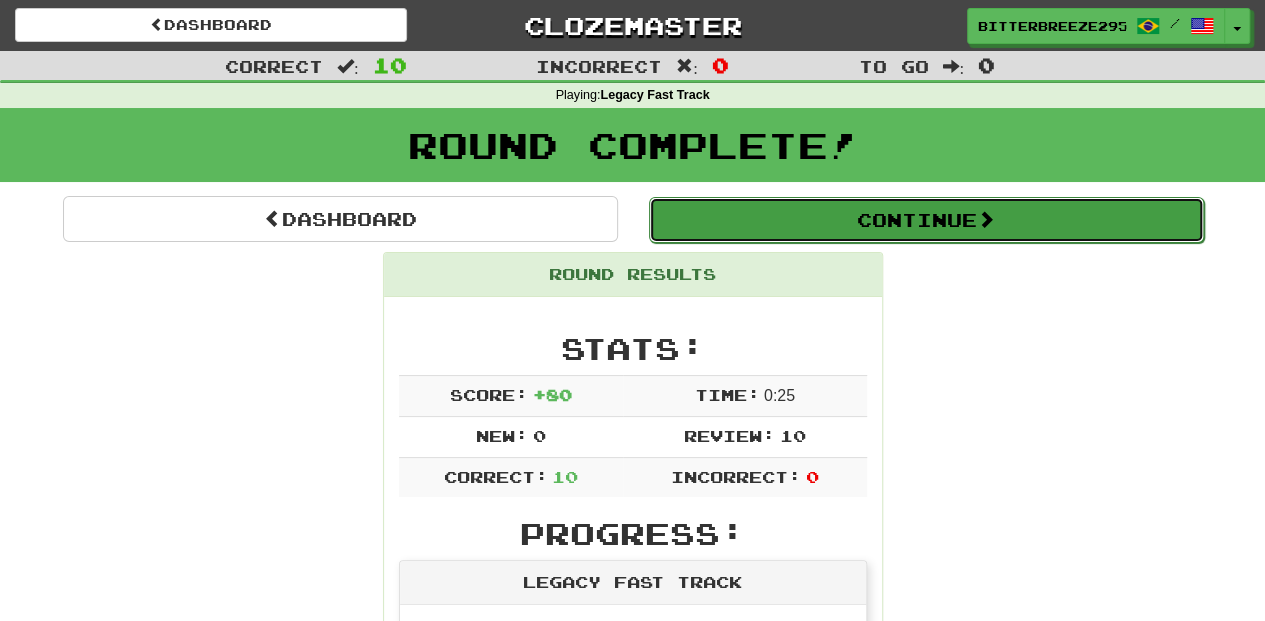click on "Continue" at bounding box center [926, 220] 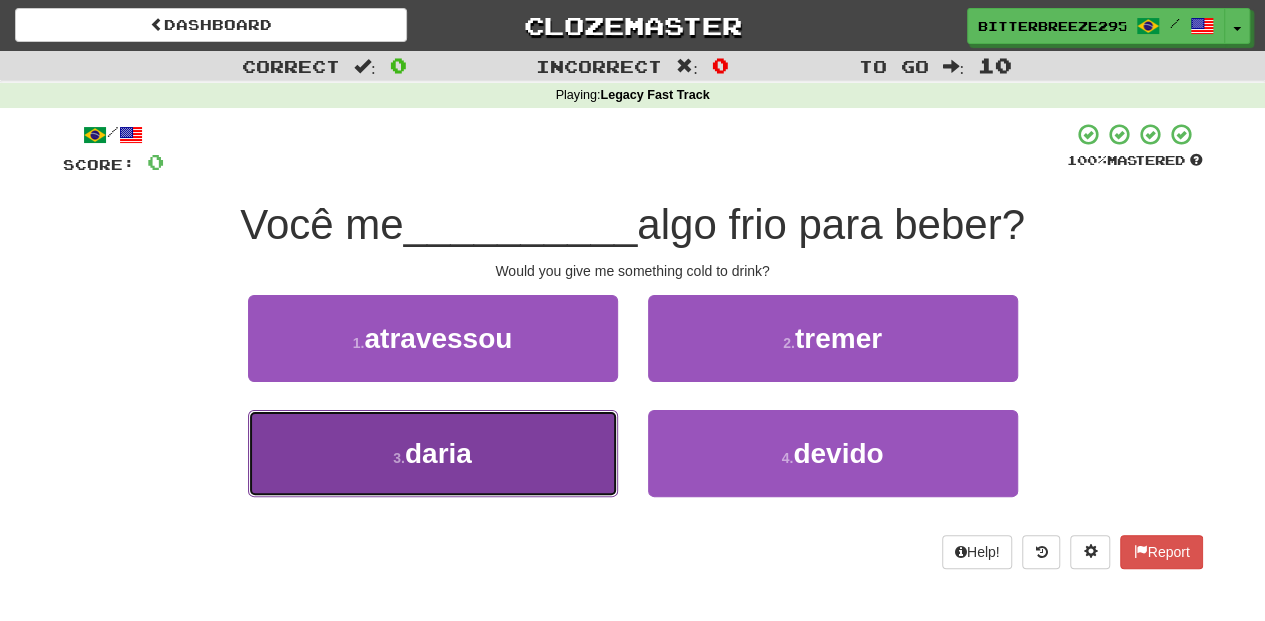 click on "3 .  daria" at bounding box center (433, 453) 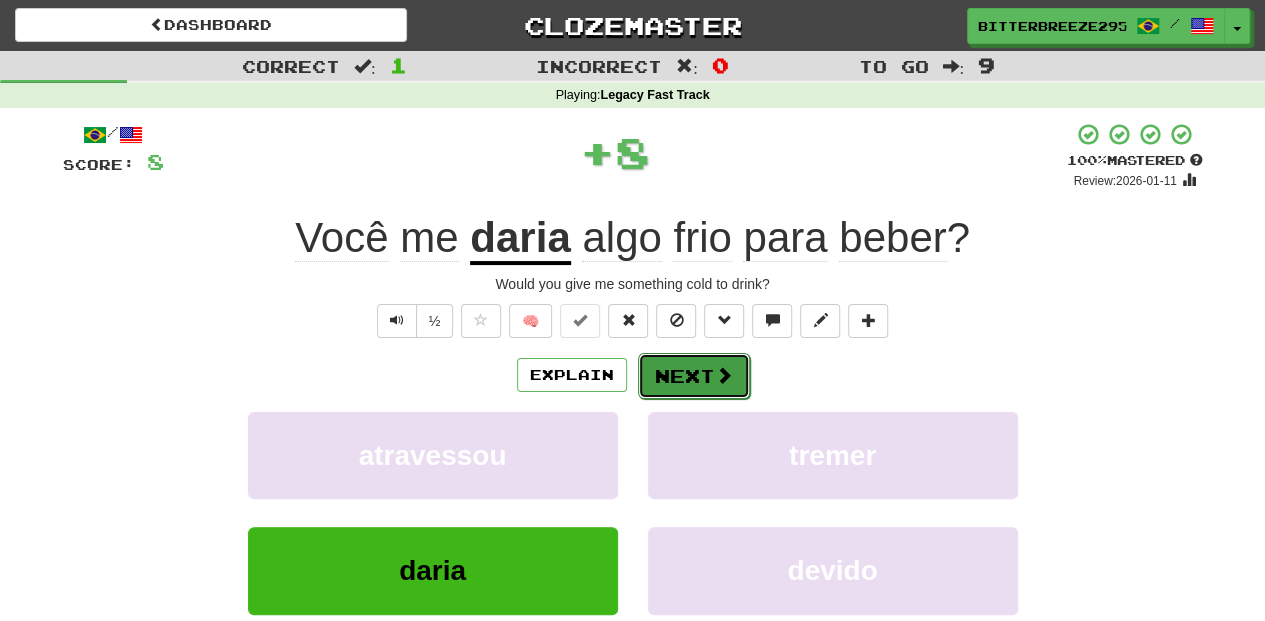click on "Next" at bounding box center (694, 376) 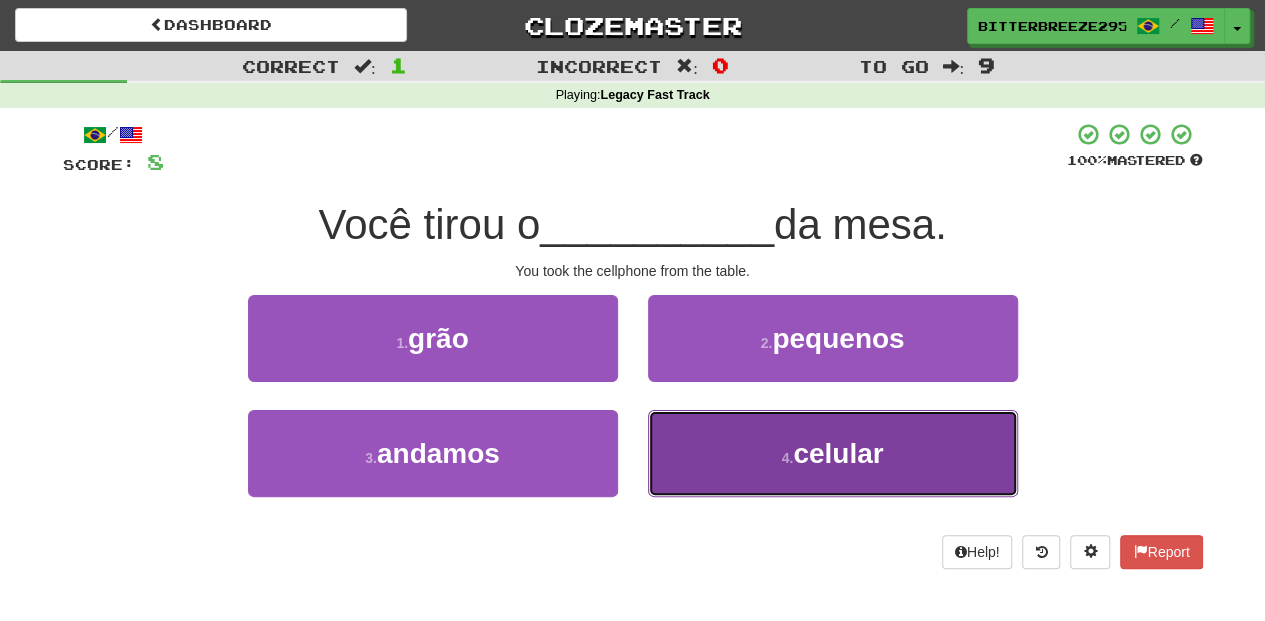 click on "4 .  celular" at bounding box center [833, 453] 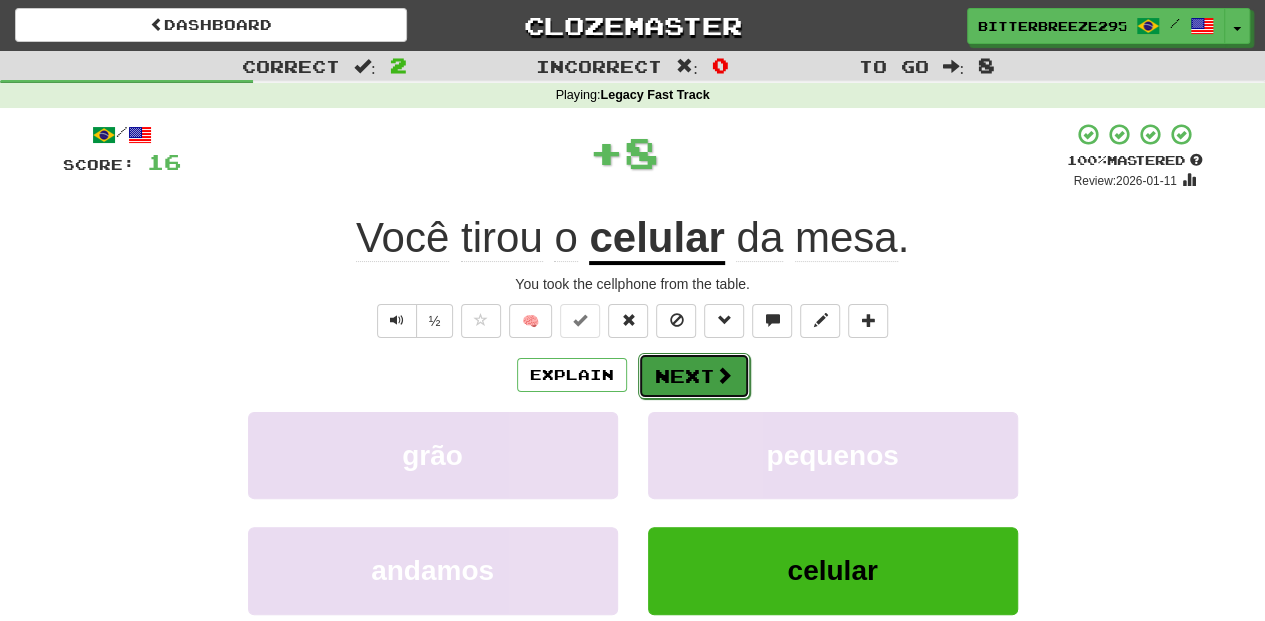 click on "Next" at bounding box center [694, 376] 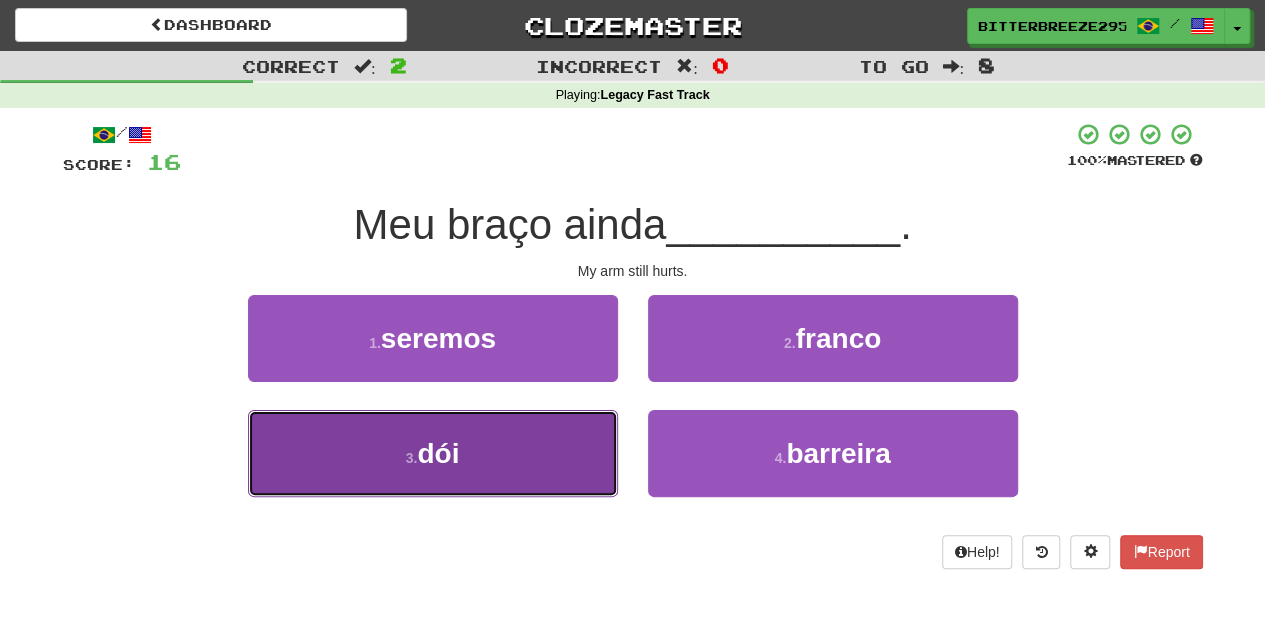 click on "3 .  dói" at bounding box center (433, 453) 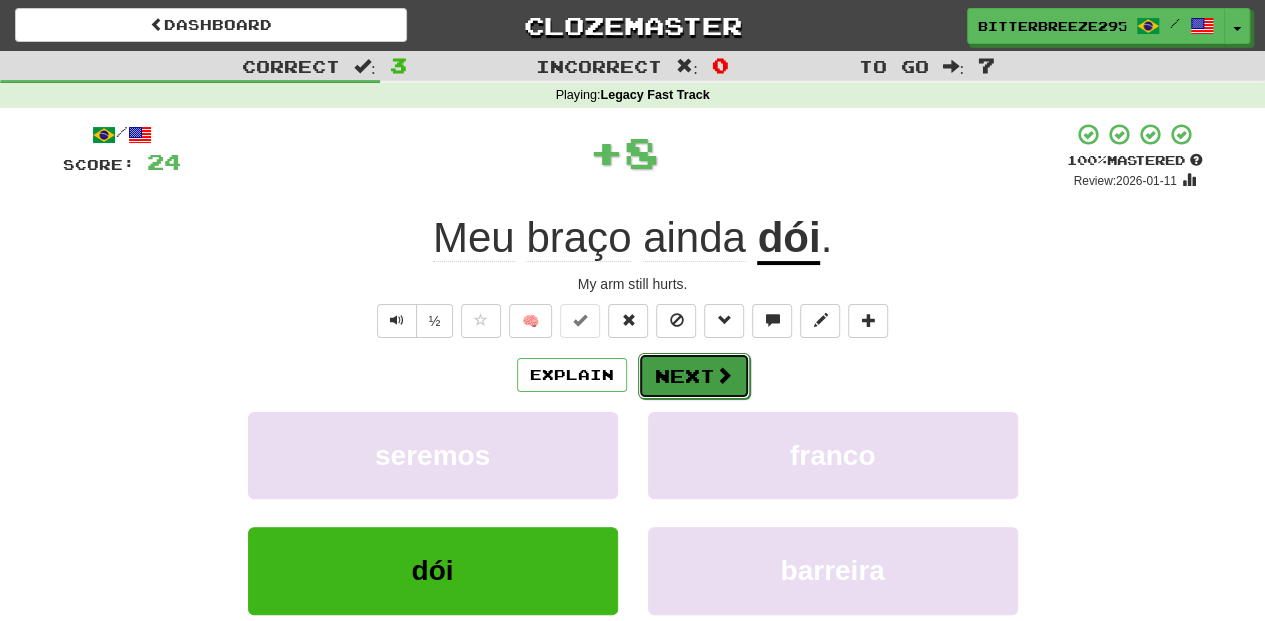 click on "Next" at bounding box center (694, 376) 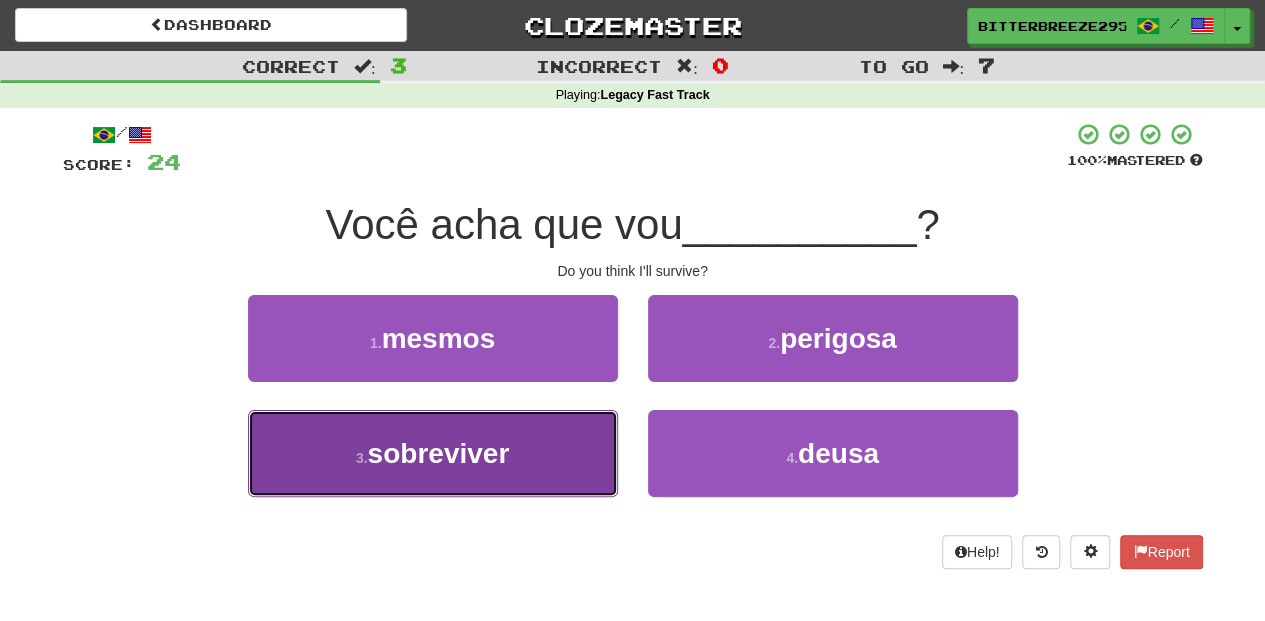 click on "3 .  sobreviver" at bounding box center [433, 453] 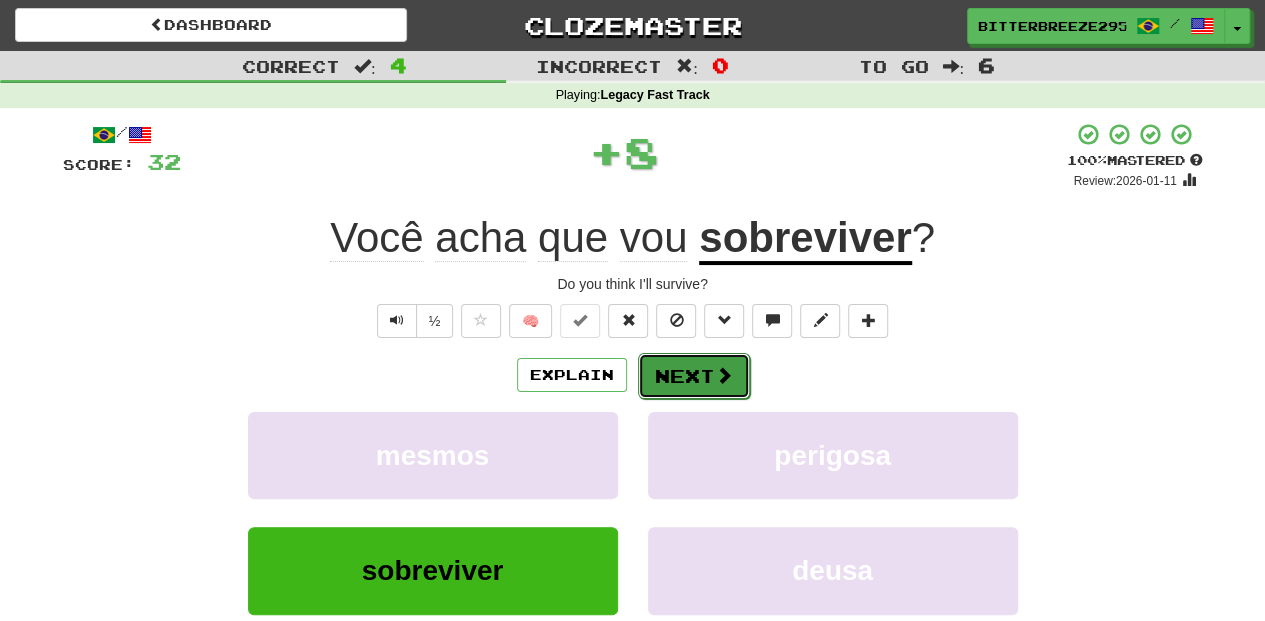 click on "Next" at bounding box center [694, 376] 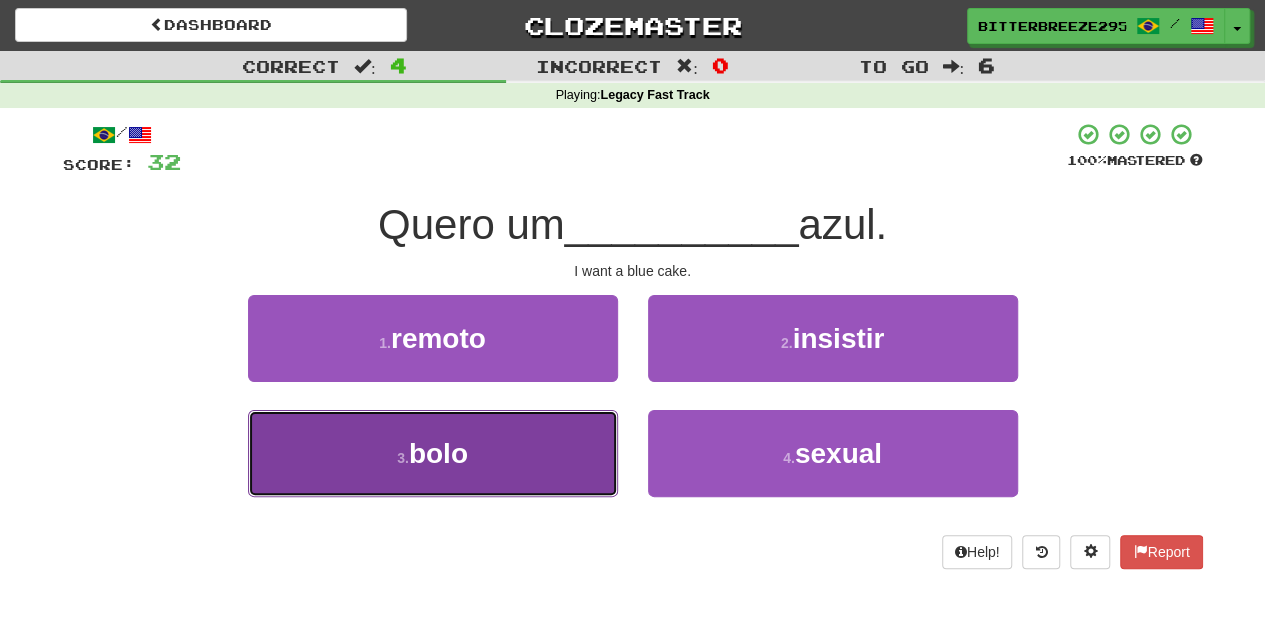click on "3 .  bolo" at bounding box center (433, 453) 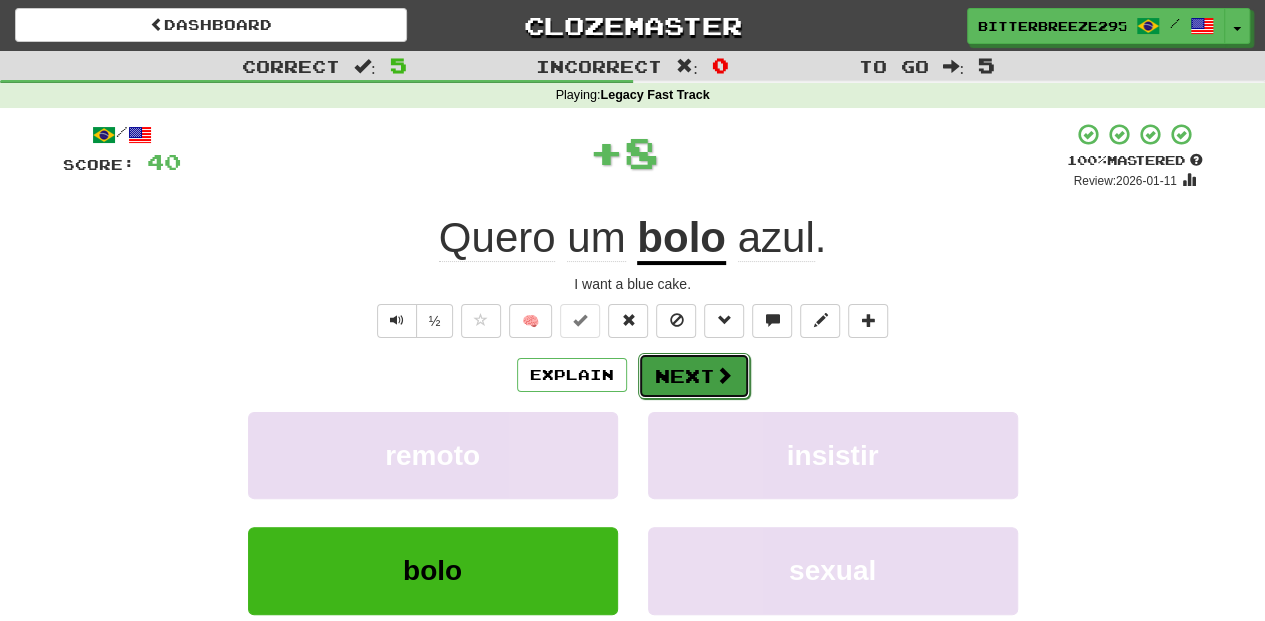 click on "Next" at bounding box center [694, 376] 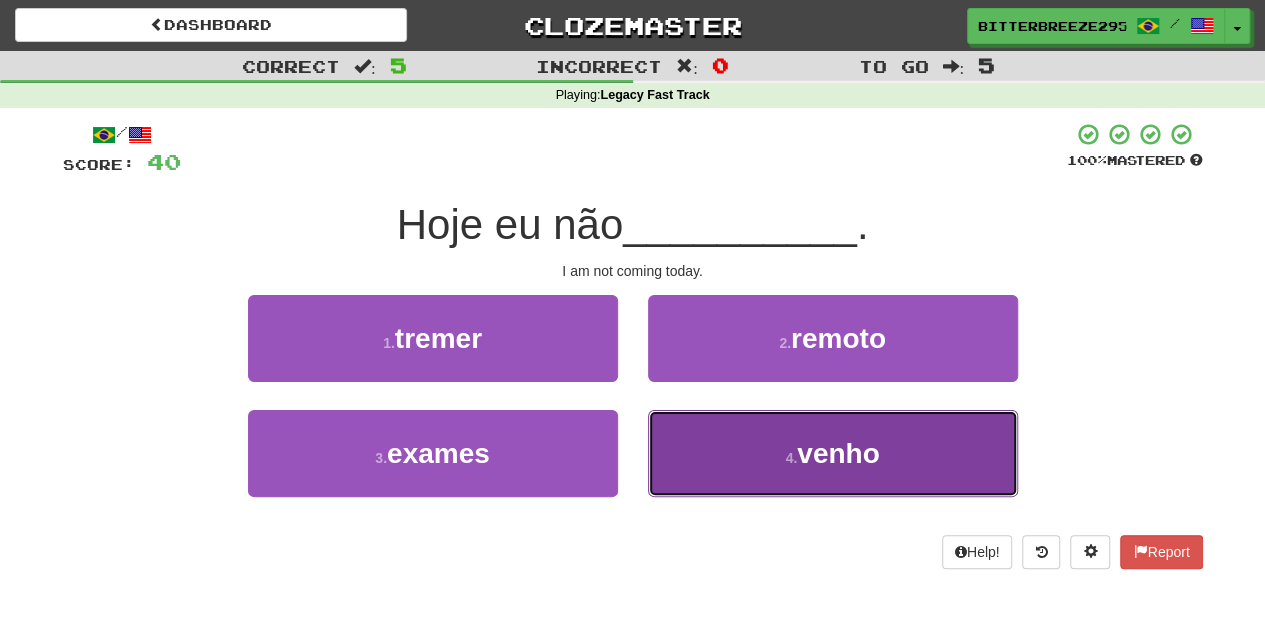 click on "4 .  venho" at bounding box center [833, 453] 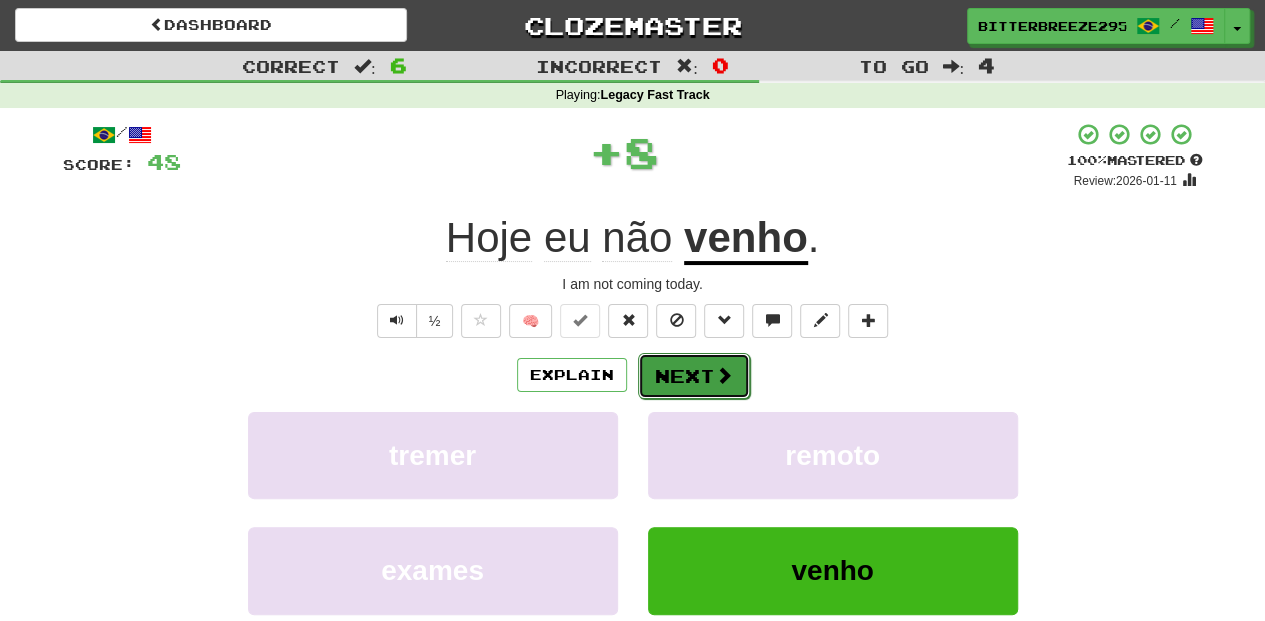 click on "Next" at bounding box center (694, 376) 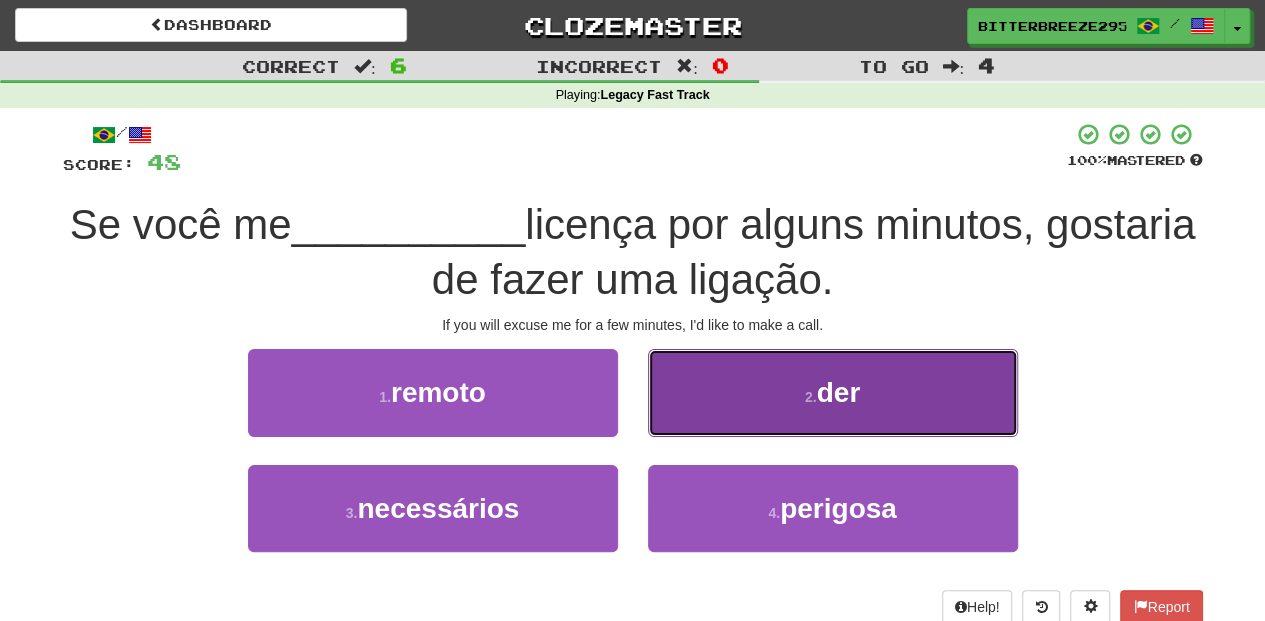 click on "2 .  der" at bounding box center (833, 392) 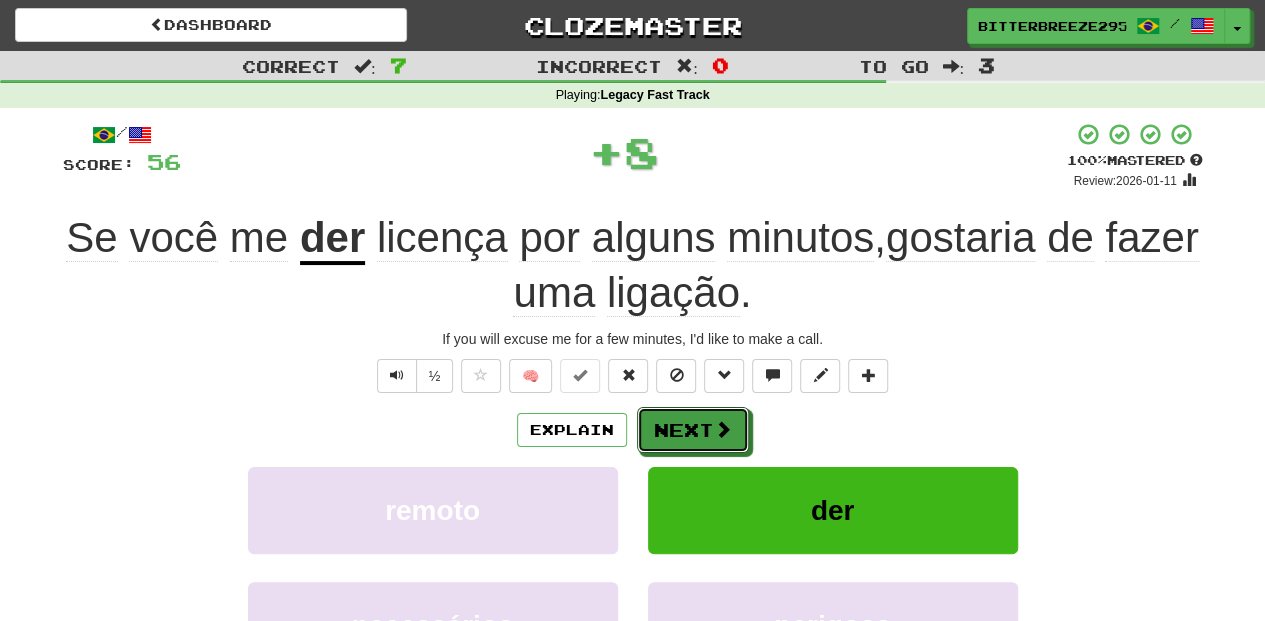 click at bounding box center (723, 429) 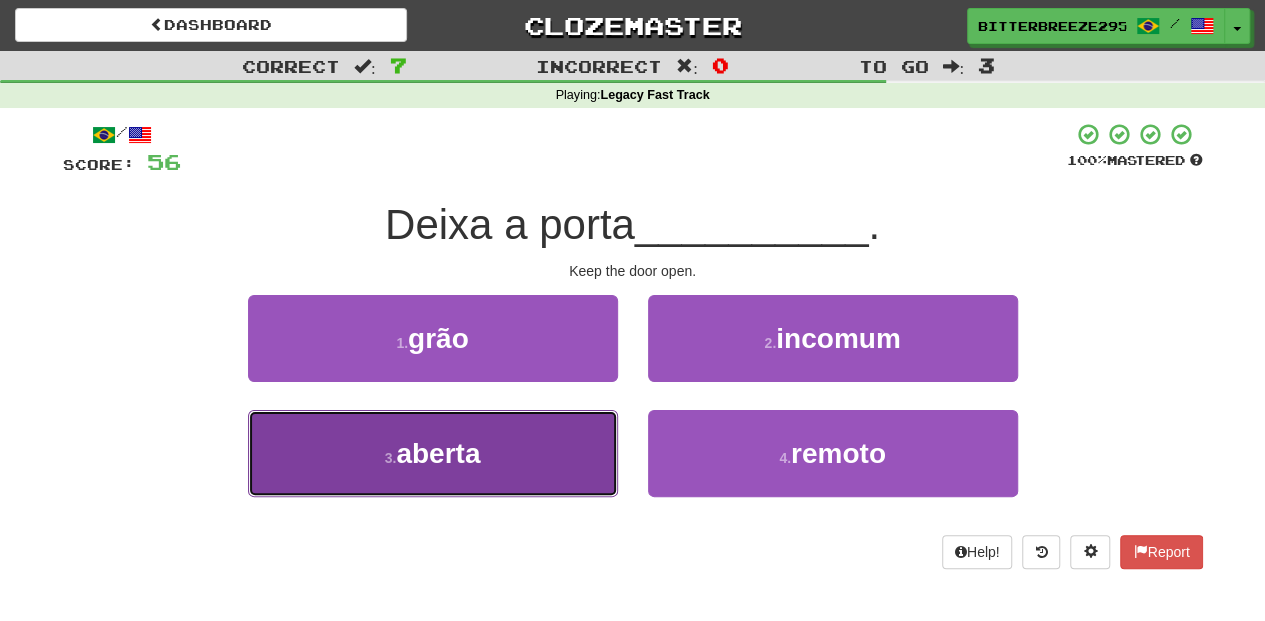 click on "3 .  aberta" at bounding box center [433, 453] 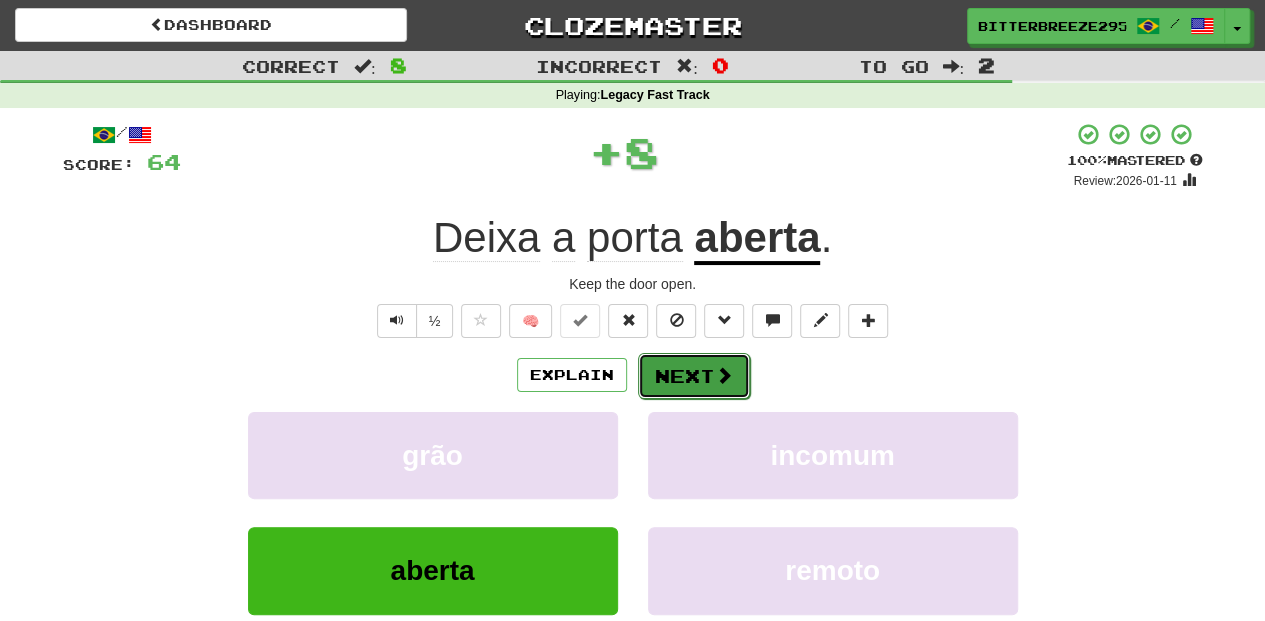 click on "Next" at bounding box center [694, 376] 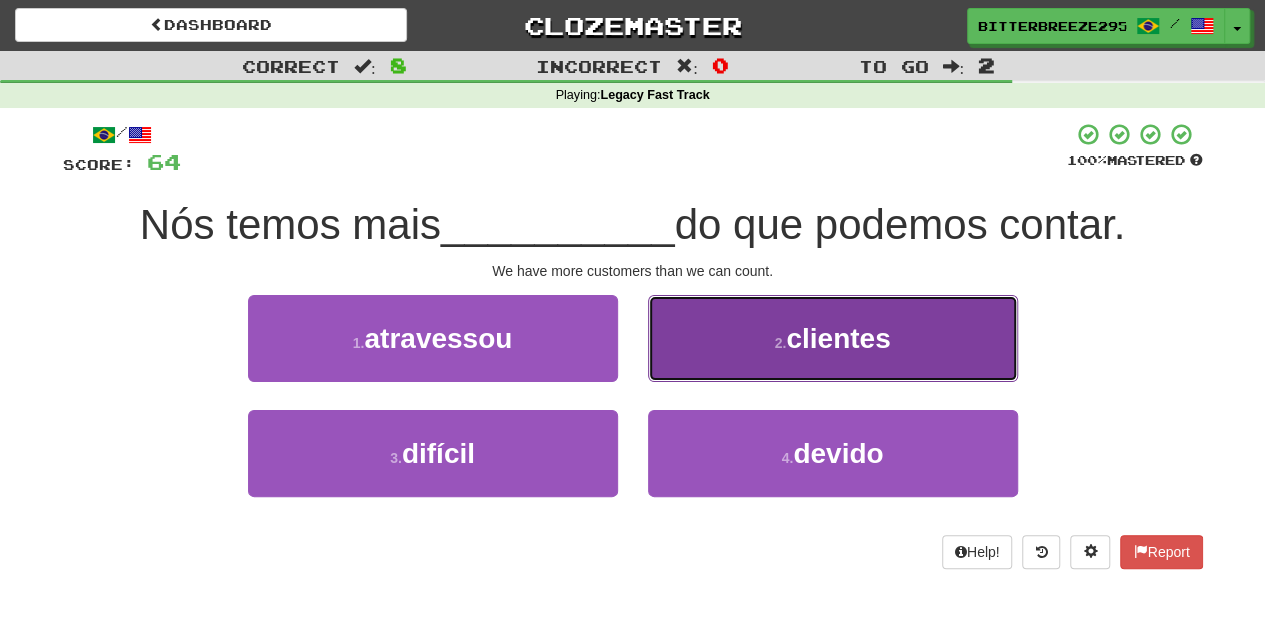 click on "2 .  clientes" at bounding box center (833, 338) 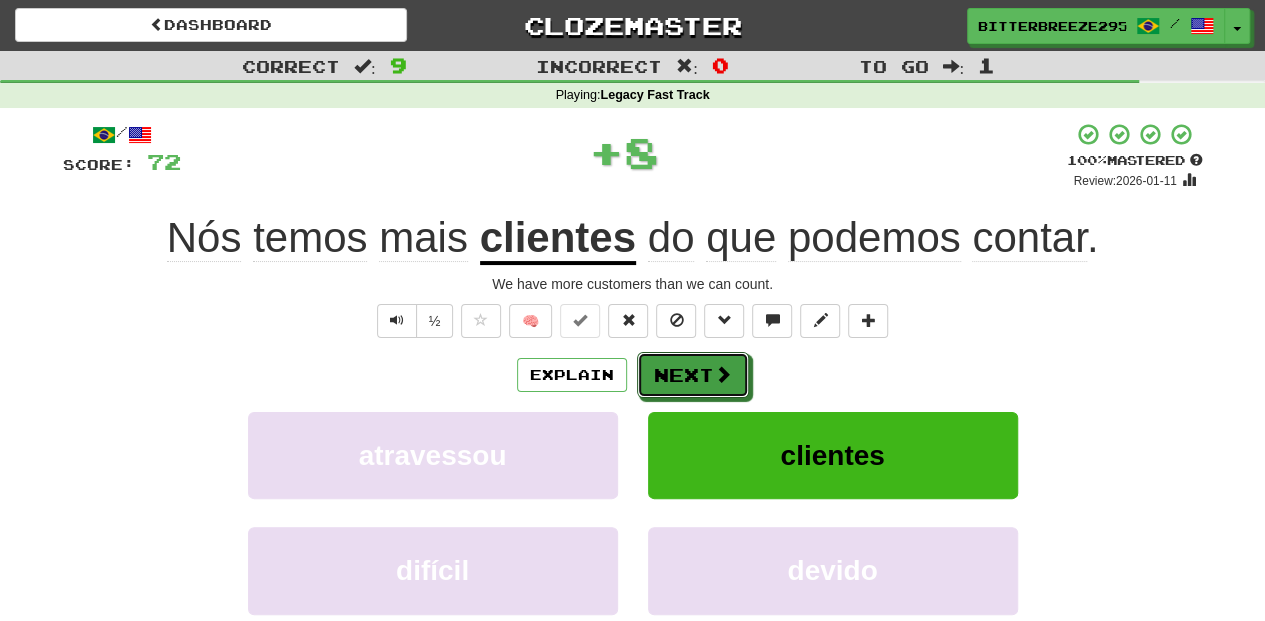 click on "Next" at bounding box center [693, 375] 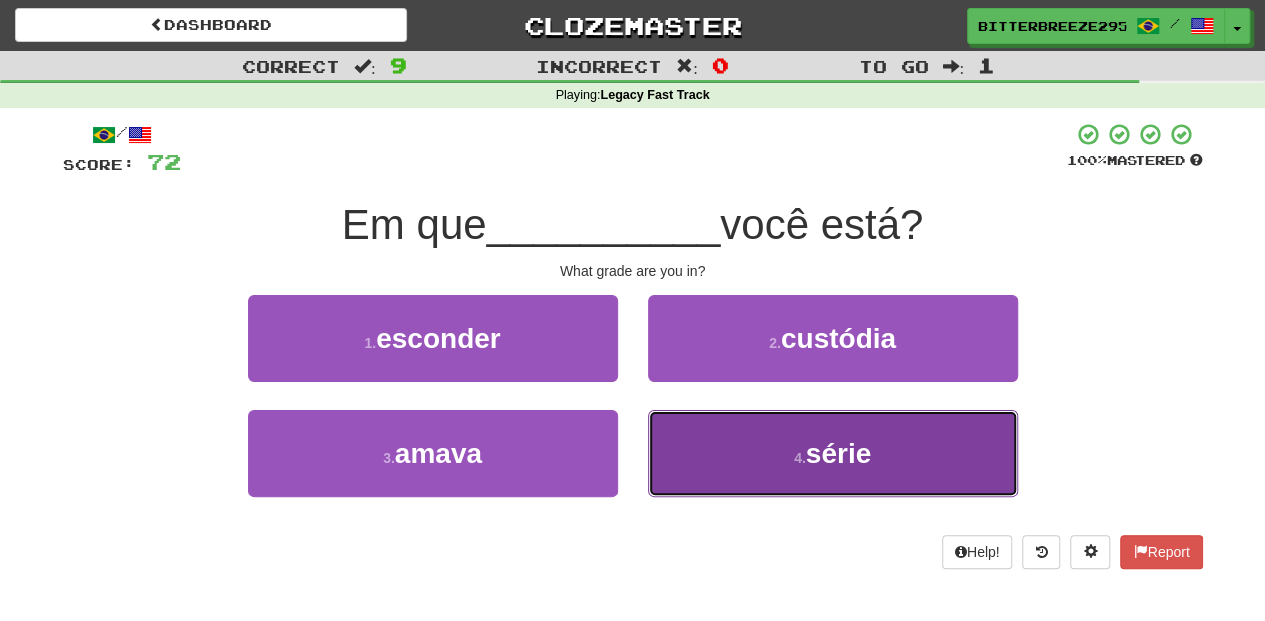 click on "4 .  série" at bounding box center [833, 453] 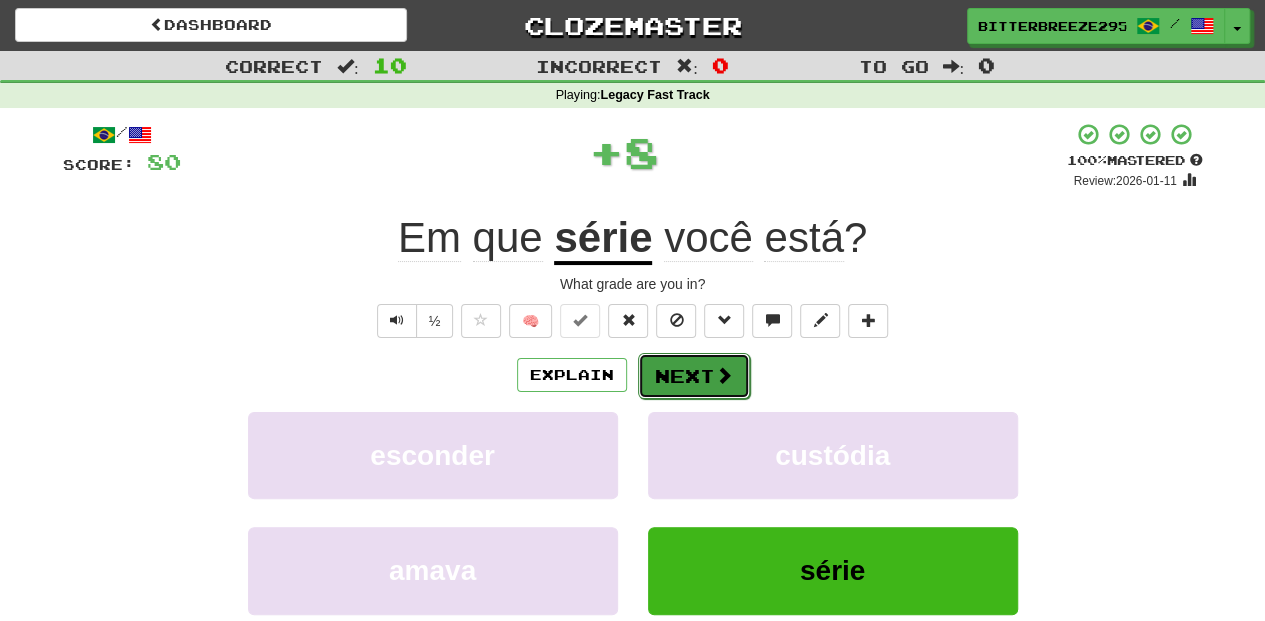 click on "Next" at bounding box center (694, 376) 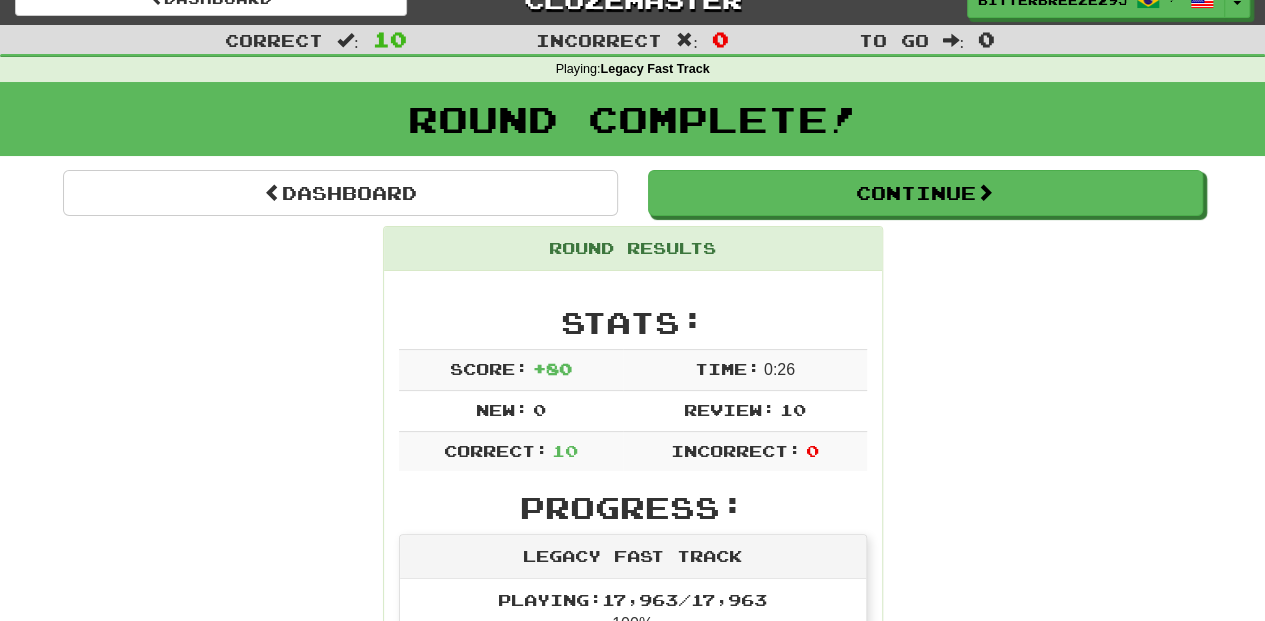 scroll, scrollTop: 0, scrollLeft: 0, axis: both 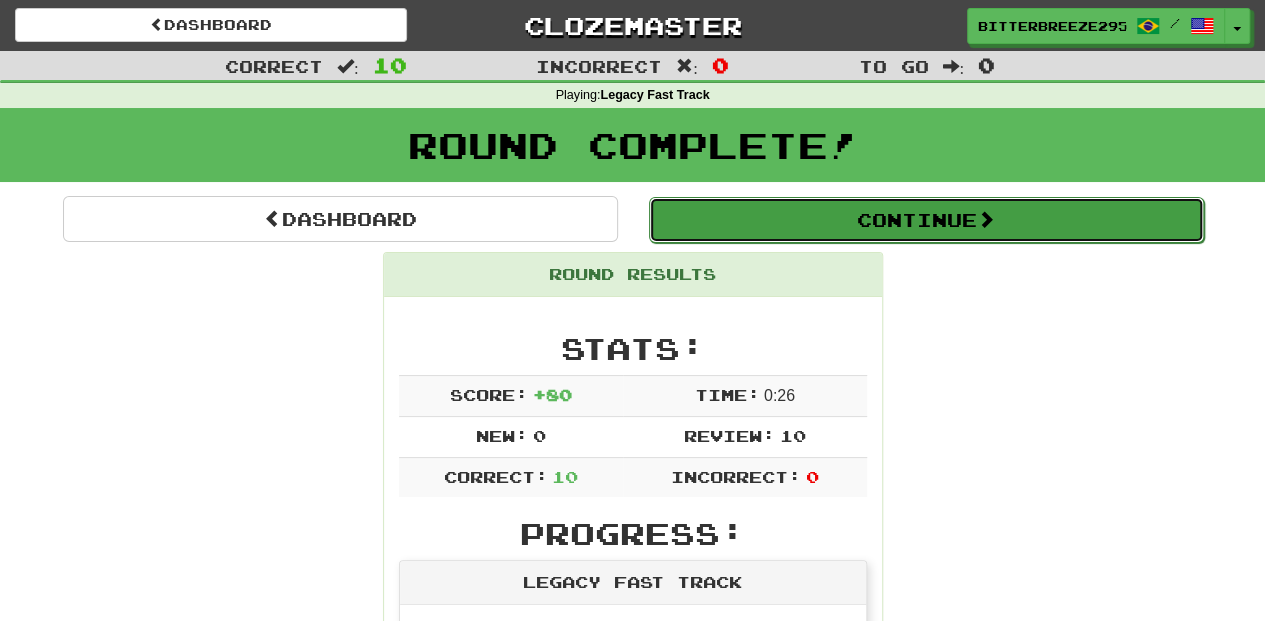 click on "Continue" at bounding box center (926, 220) 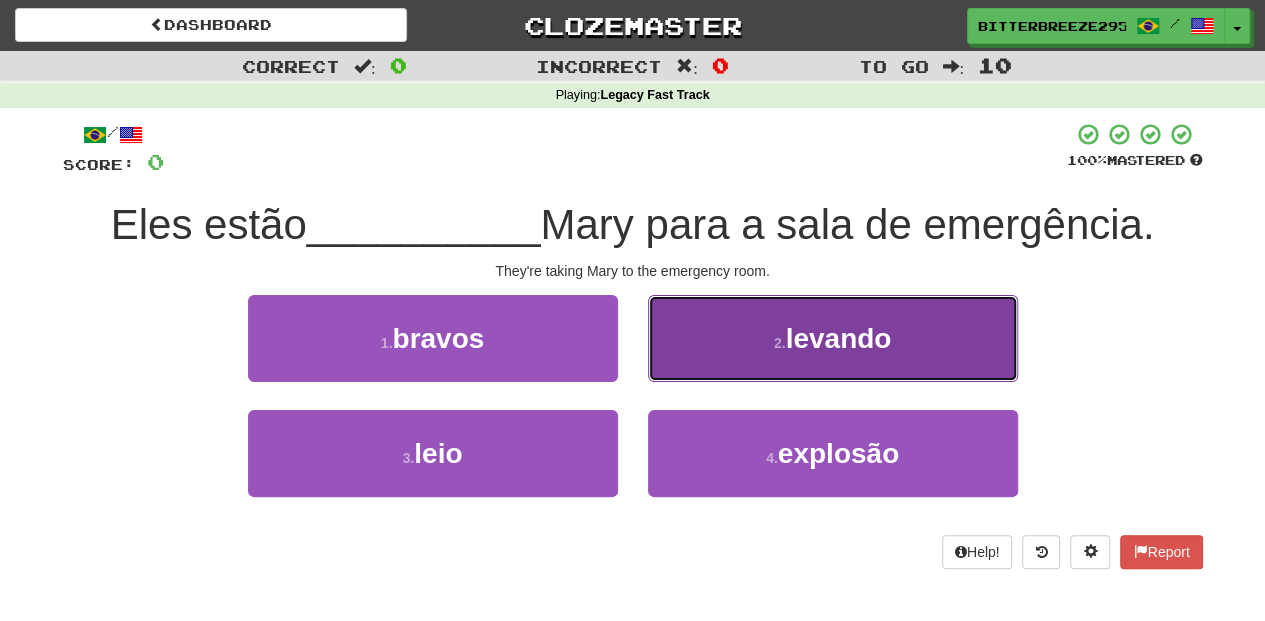 click on "2 .  levando" at bounding box center (833, 338) 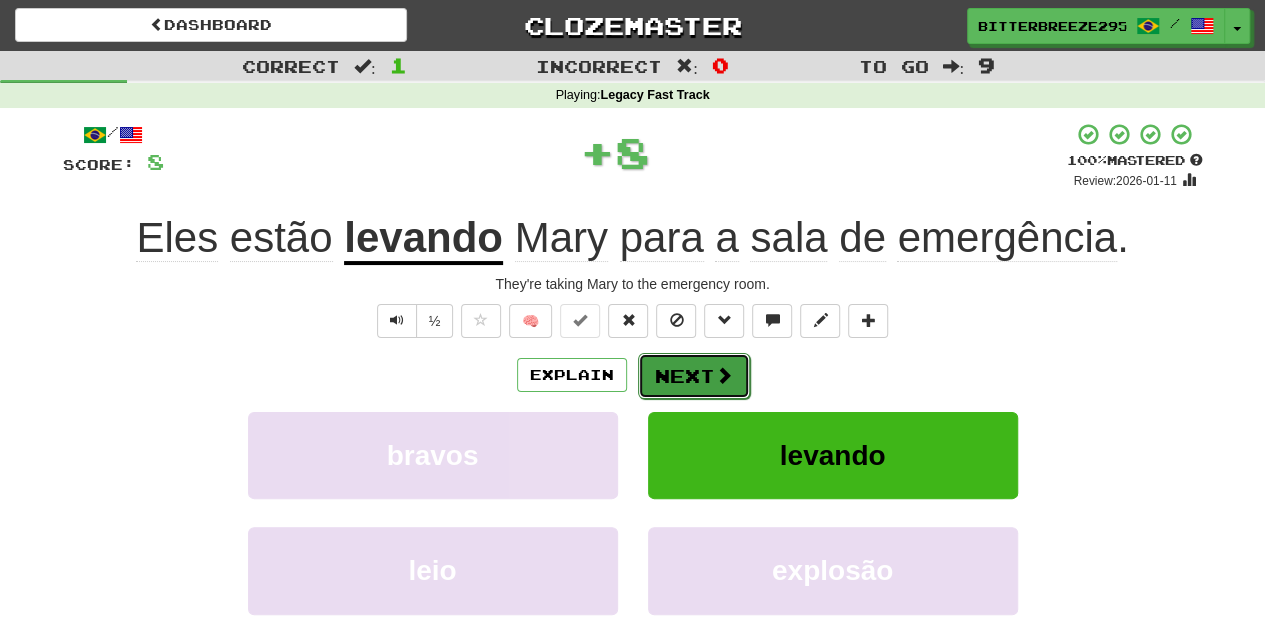 click on "Next" at bounding box center [694, 376] 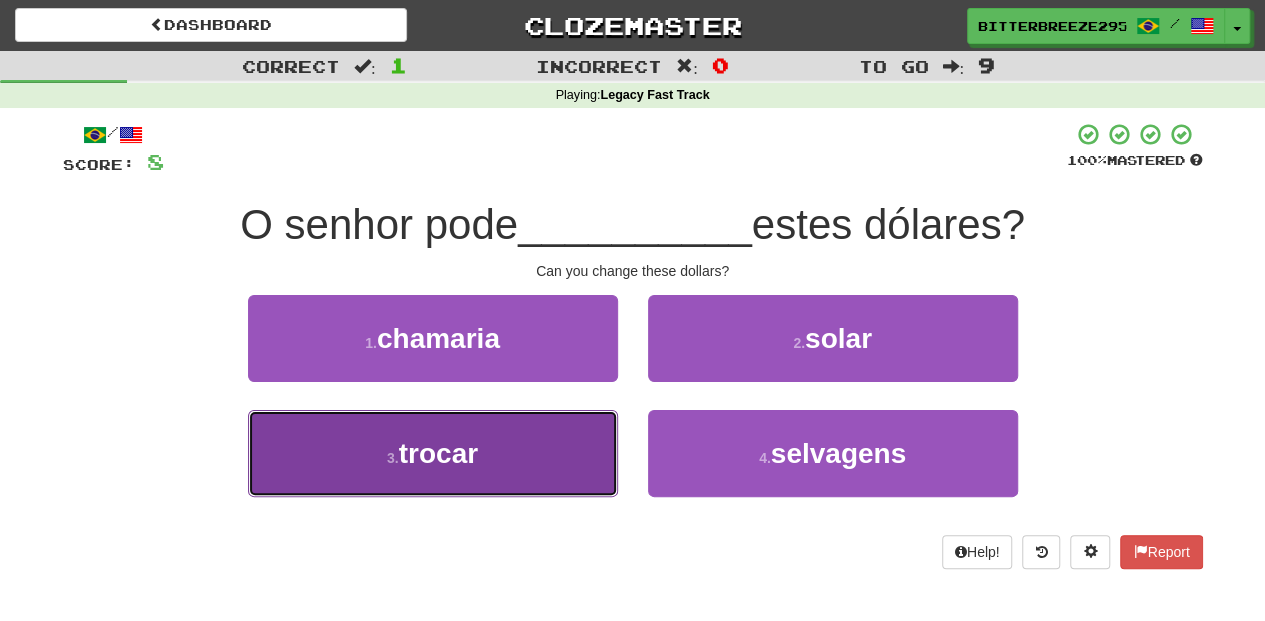 click on "3 .  trocar" at bounding box center [433, 453] 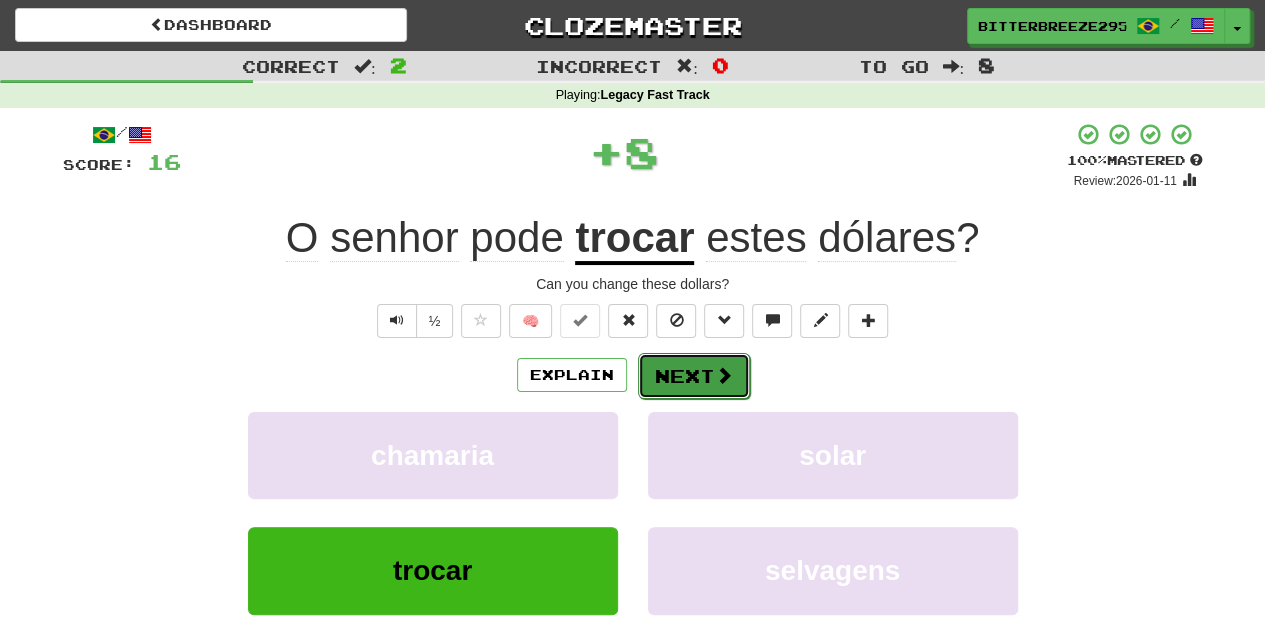 click on "Next" at bounding box center (694, 376) 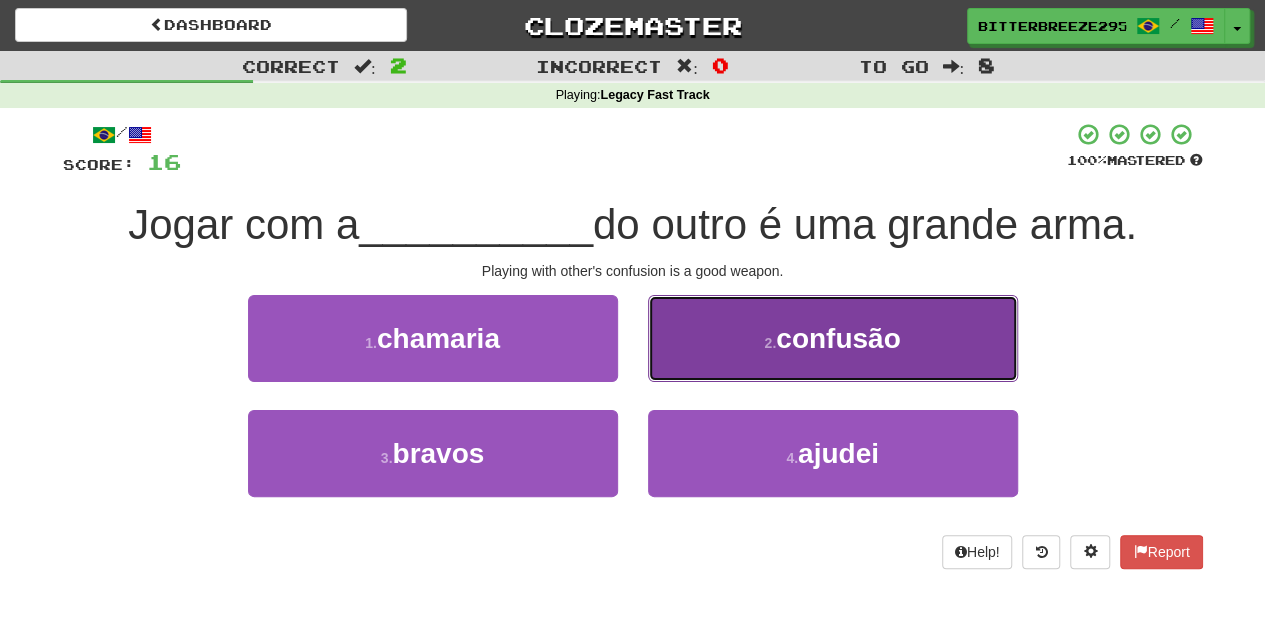 click on "2 .  confusão" at bounding box center [833, 338] 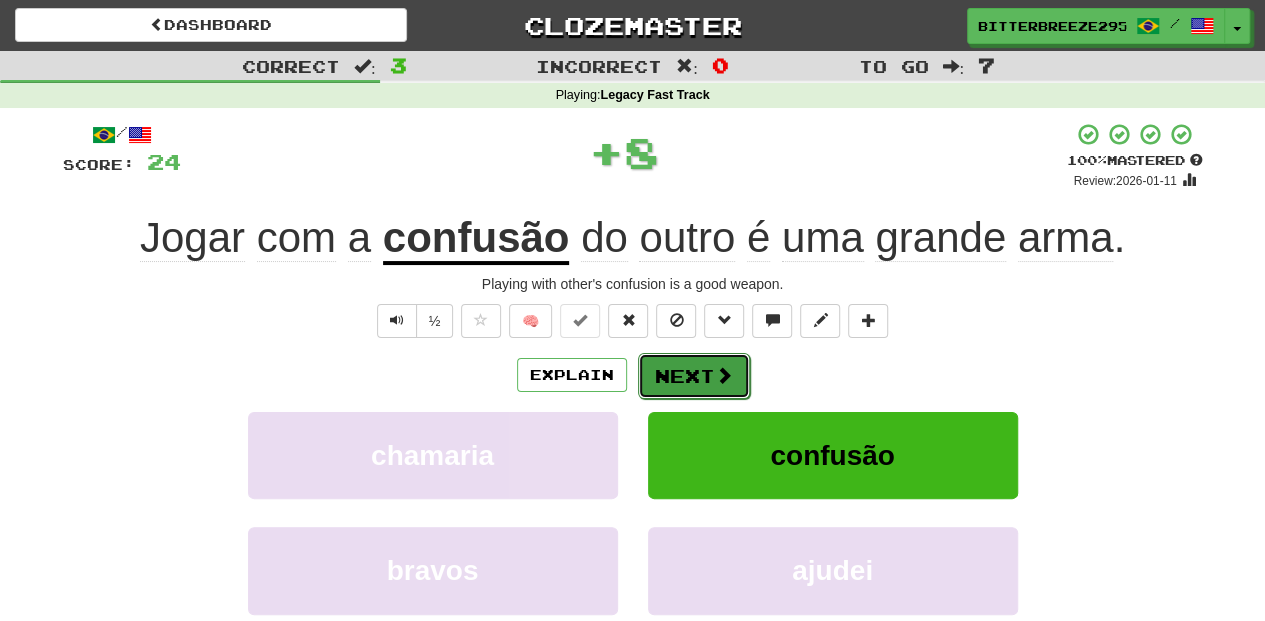 click on "Next" at bounding box center (694, 376) 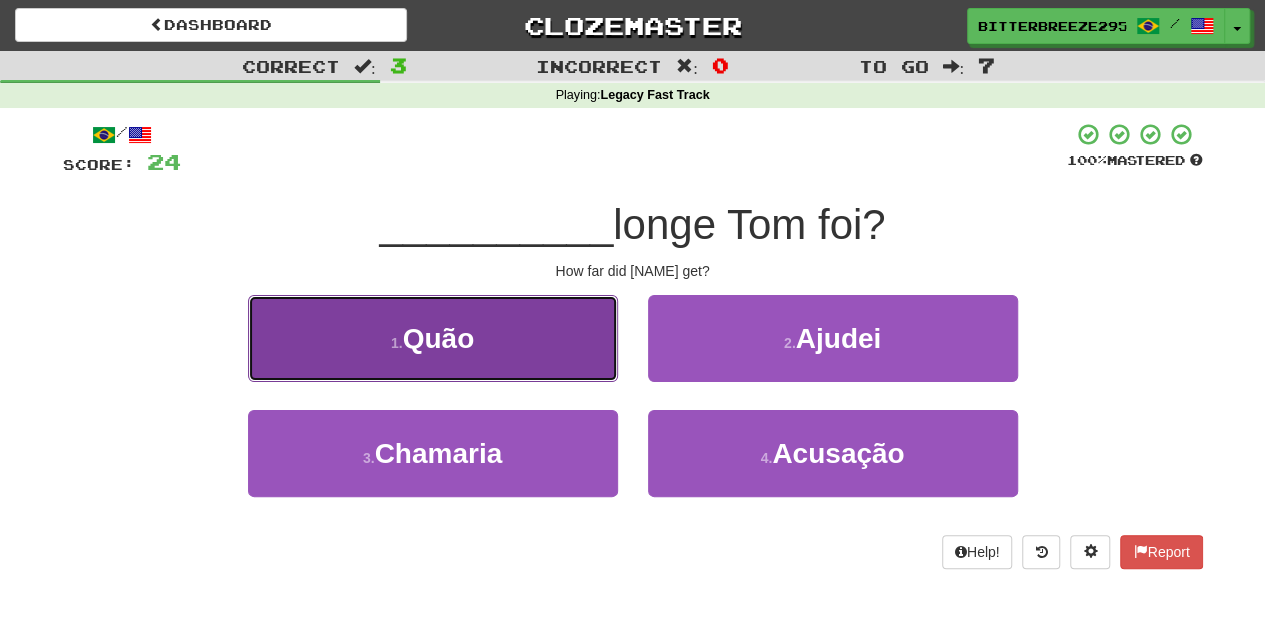 click on "1 .  Quão" at bounding box center [433, 338] 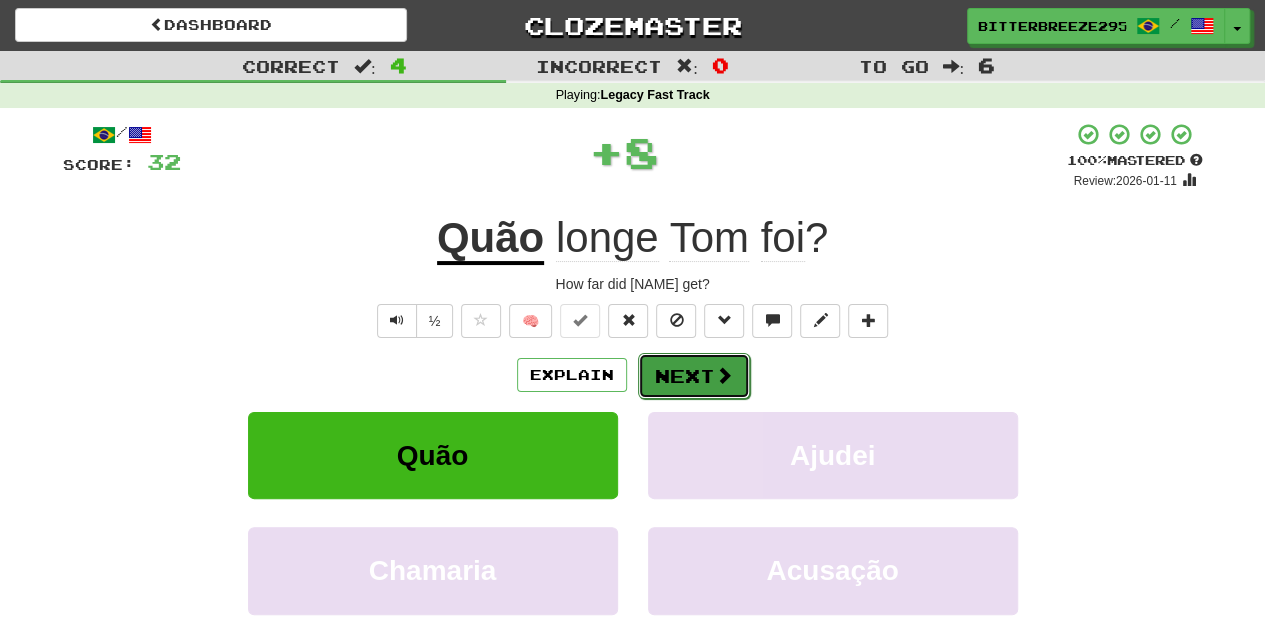 click on "Next" at bounding box center (694, 376) 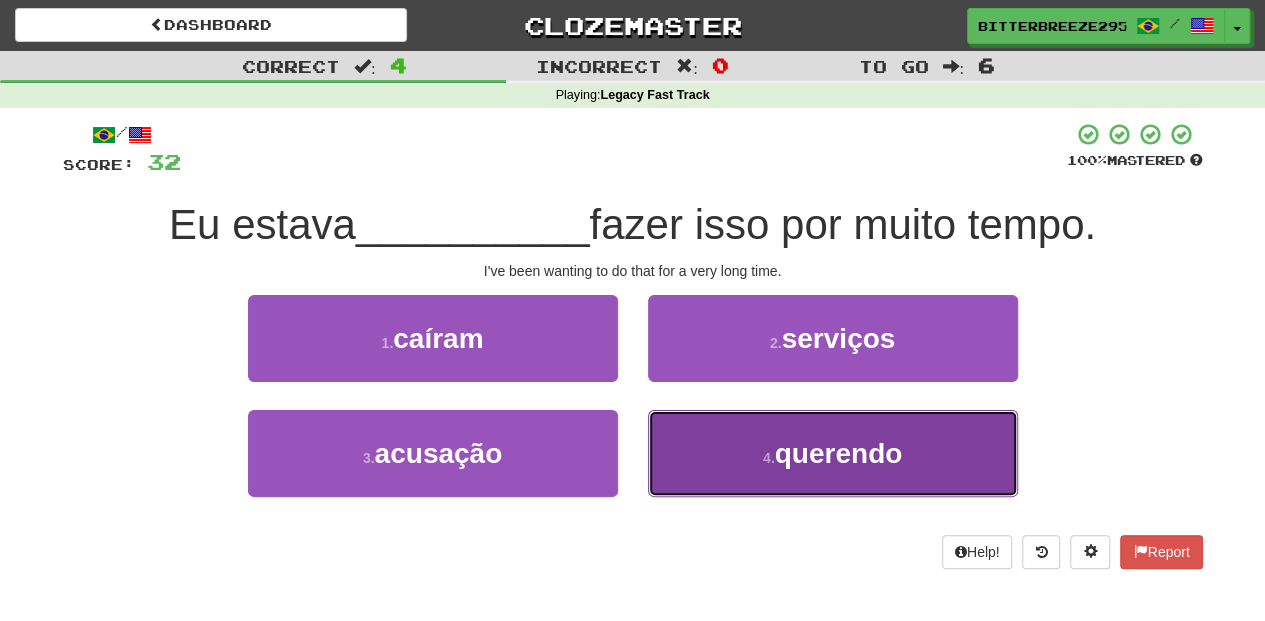 click on "4 .  querendo" at bounding box center [833, 453] 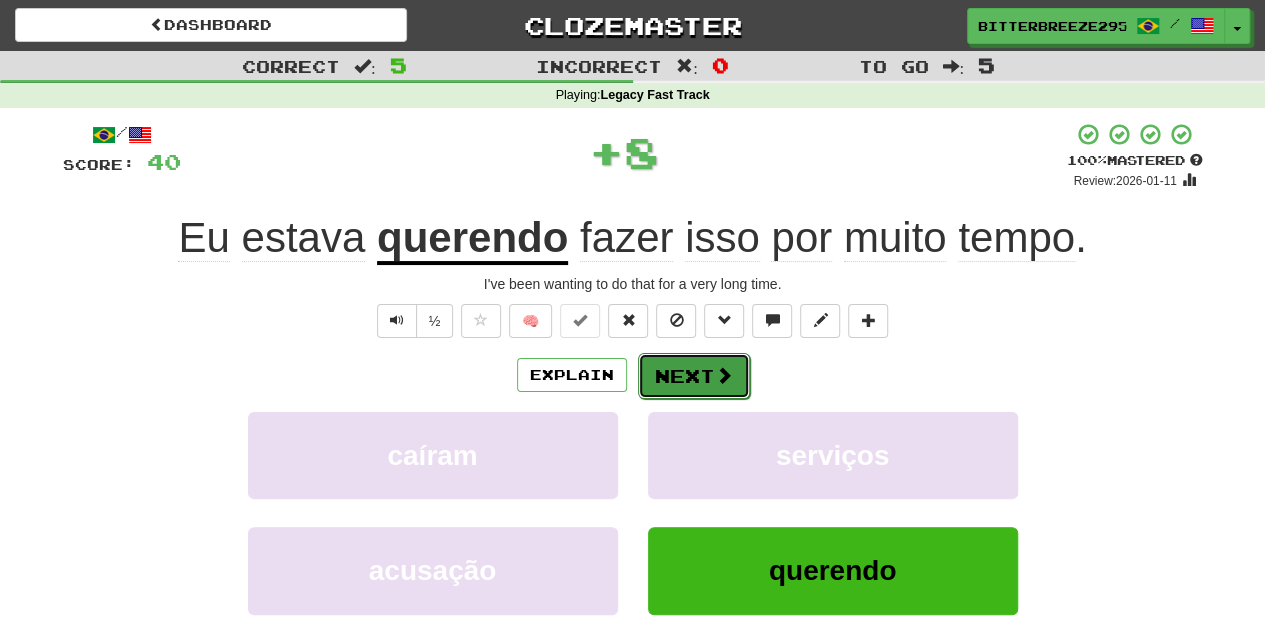 click on "Next" at bounding box center (694, 376) 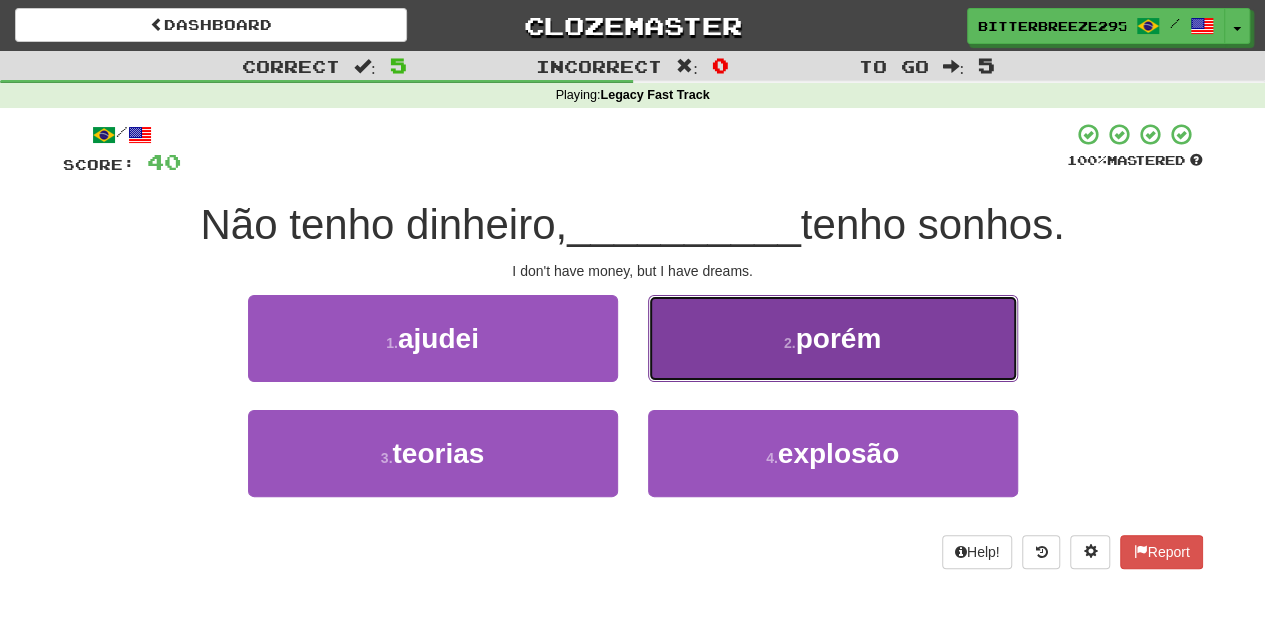 click on "2 .  porém" at bounding box center (833, 338) 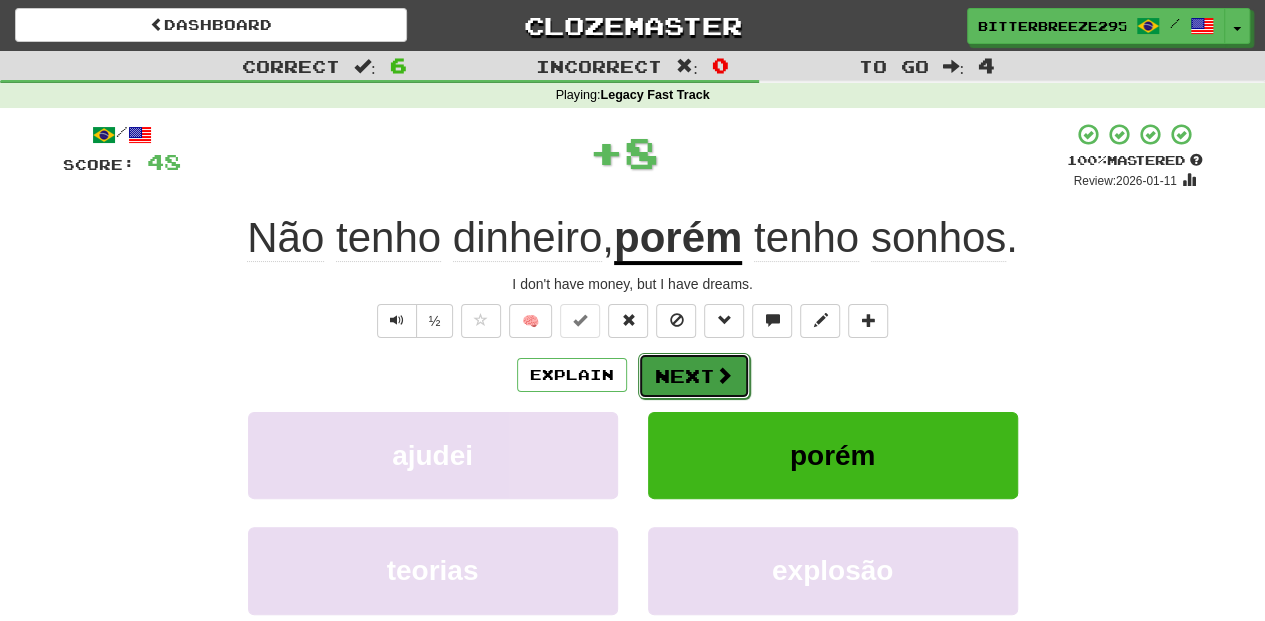 click on "Next" at bounding box center (694, 376) 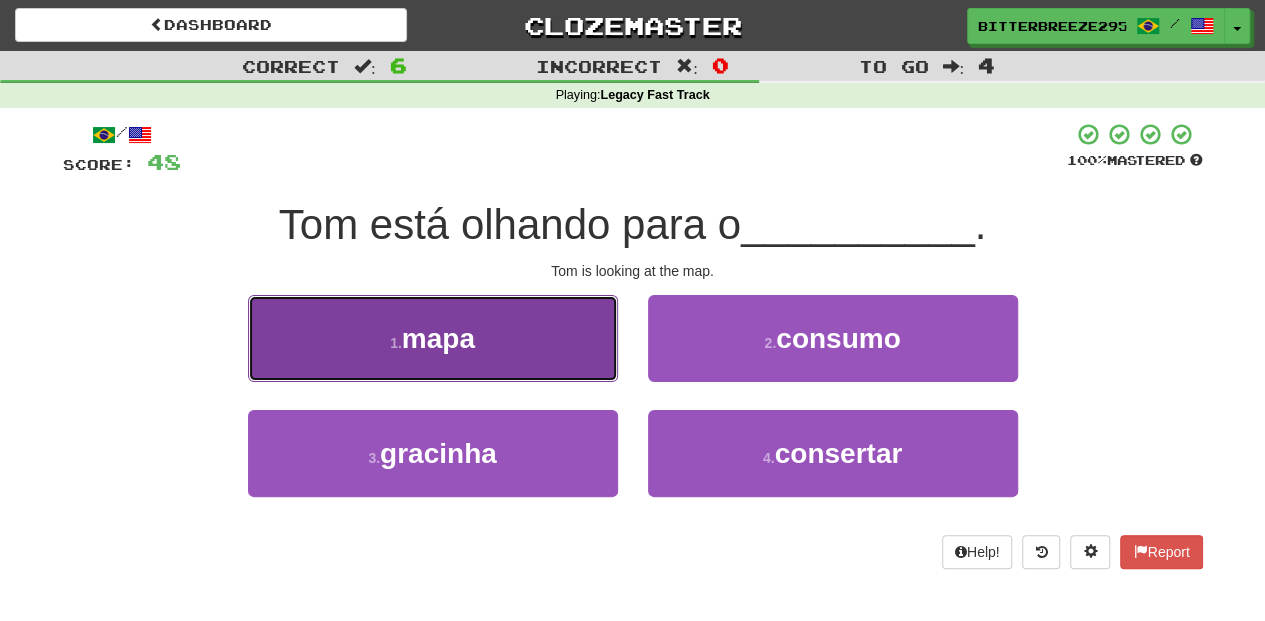 click on "1 .  mapa" at bounding box center [433, 338] 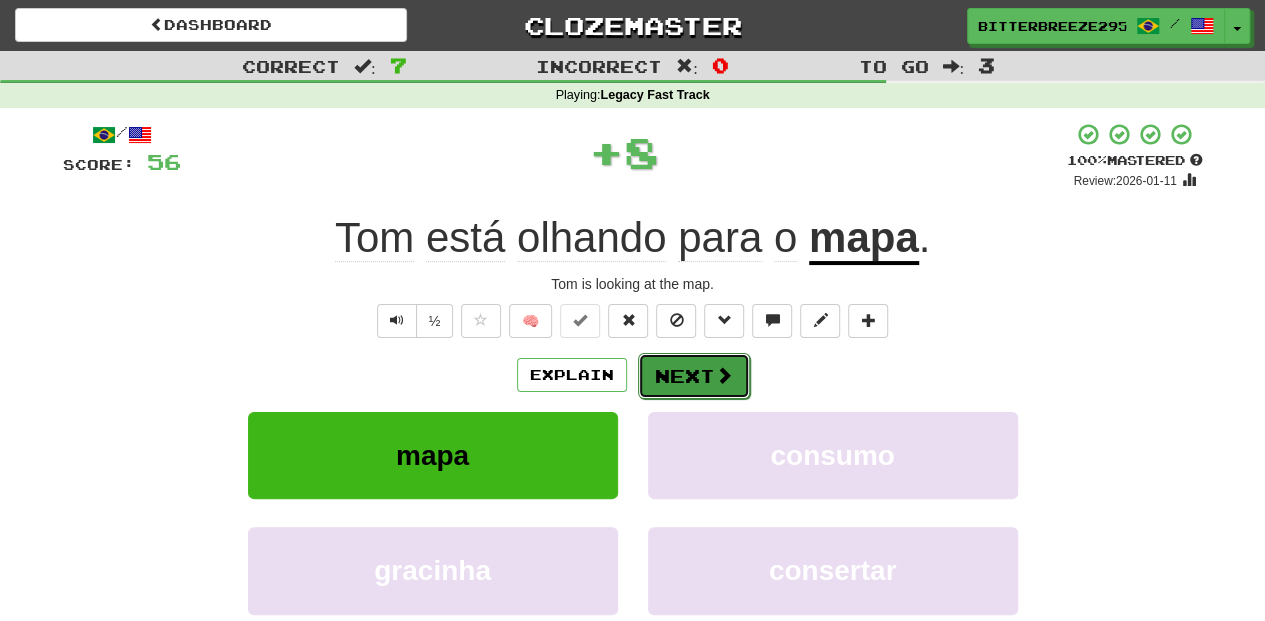 click on "Next" at bounding box center [694, 376] 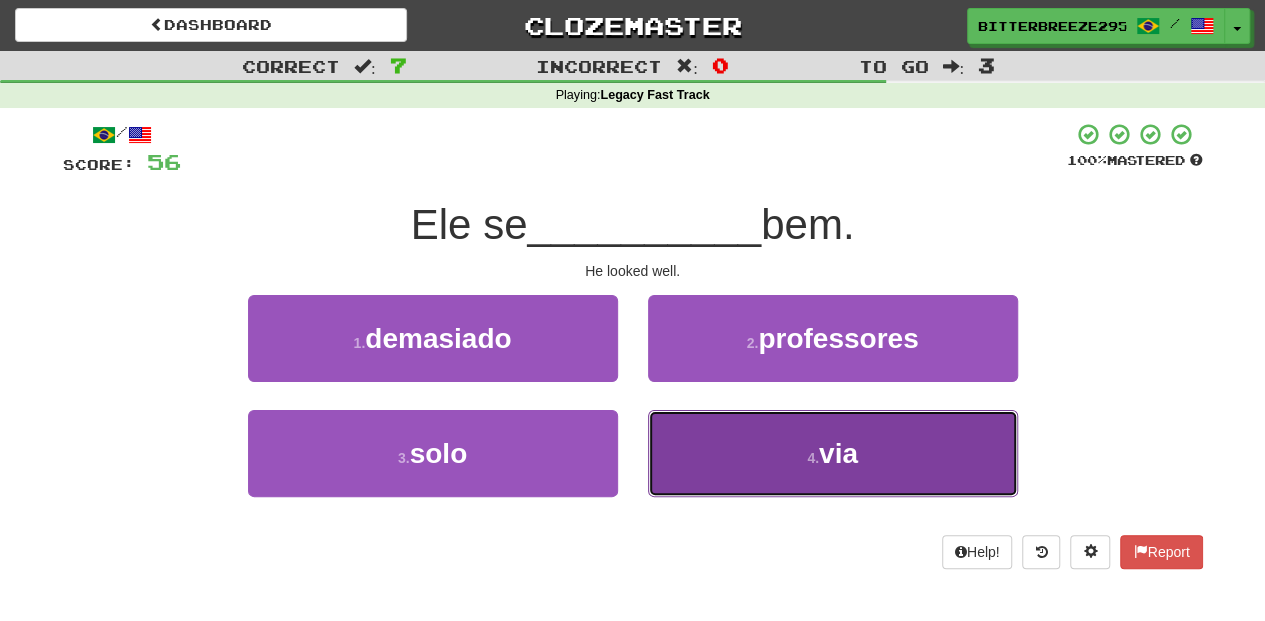 click on "4 .  via" at bounding box center (833, 453) 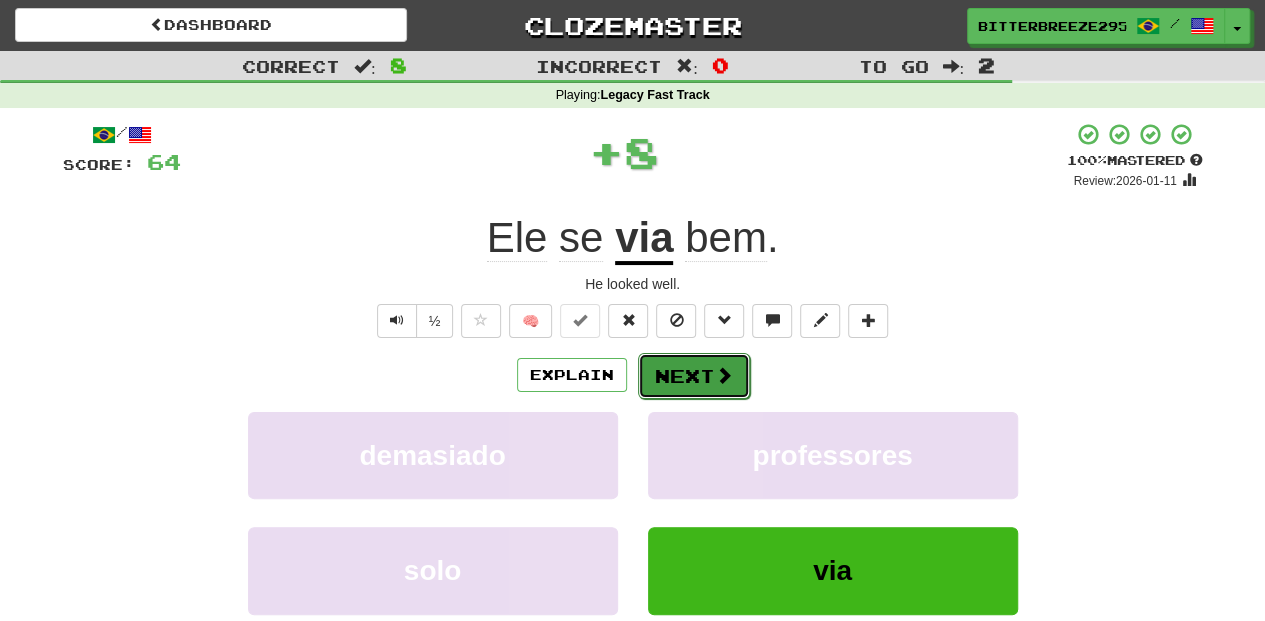 click on "Next" at bounding box center [694, 376] 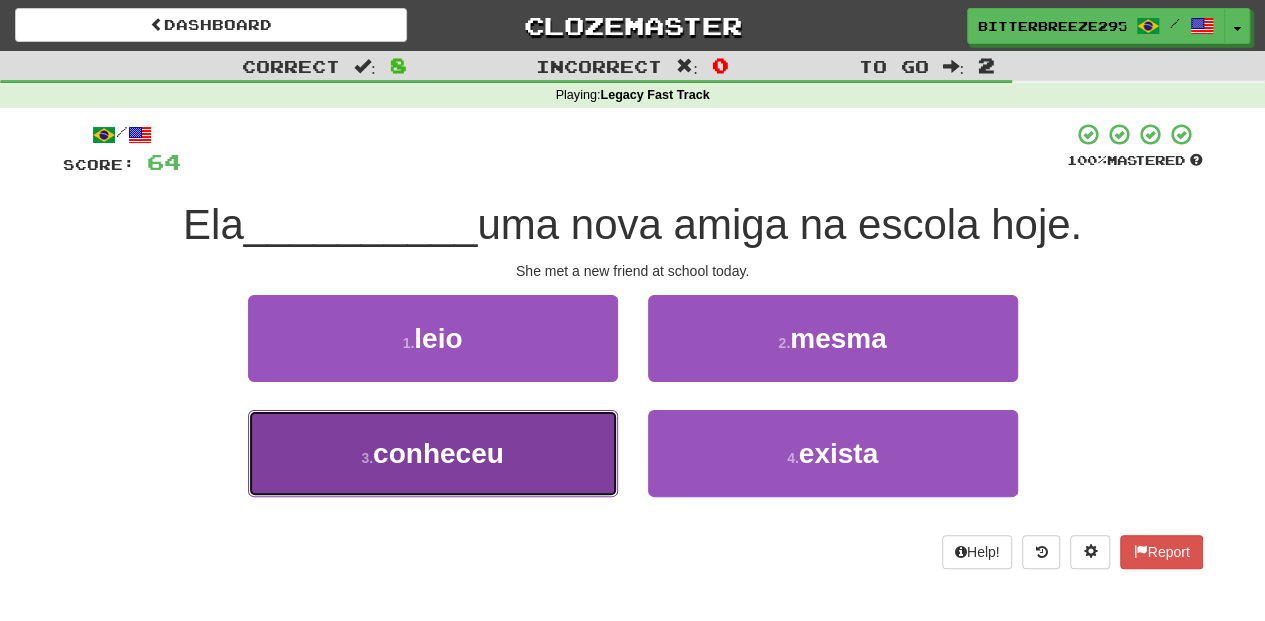 click on "3 .  conheceu" at bounding box center [433, 453] 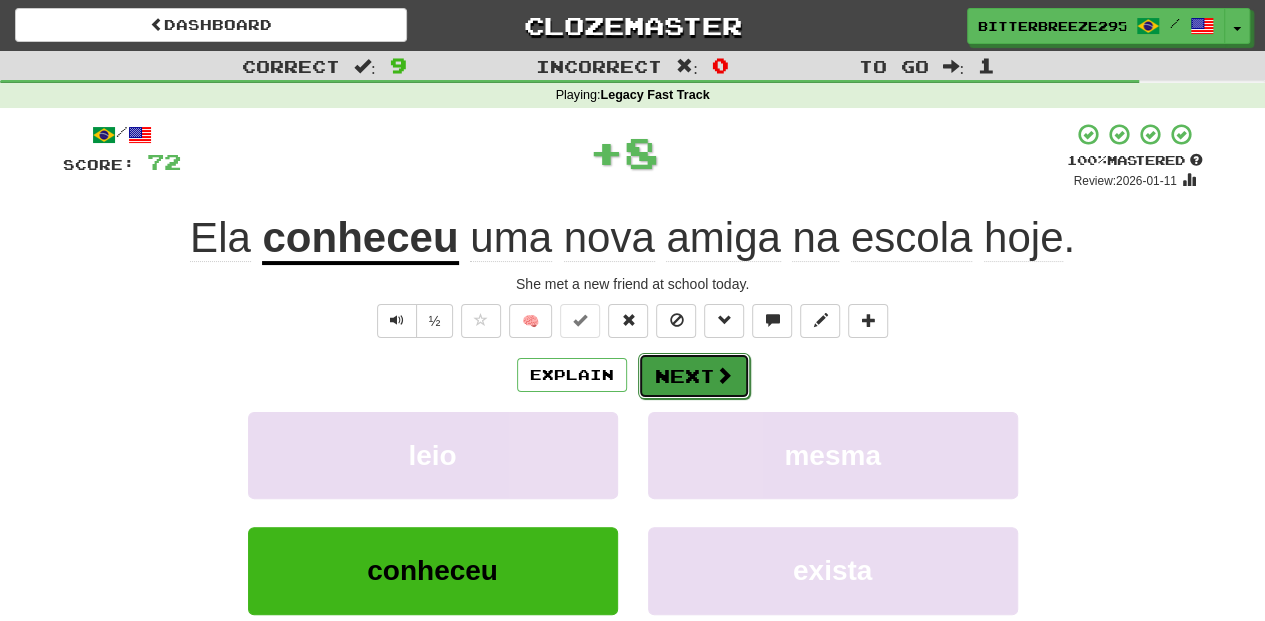 click on "Next" at bounding box center [694, 376] 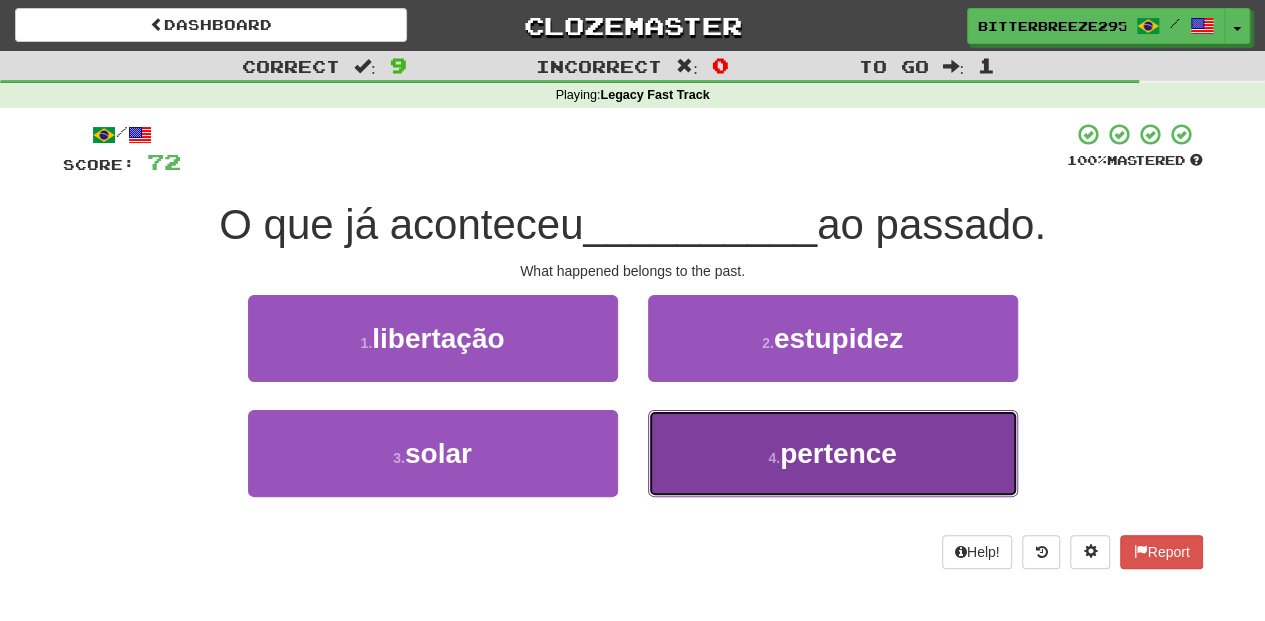 click on "4 .  pertence" at bounding box center [833, 453] 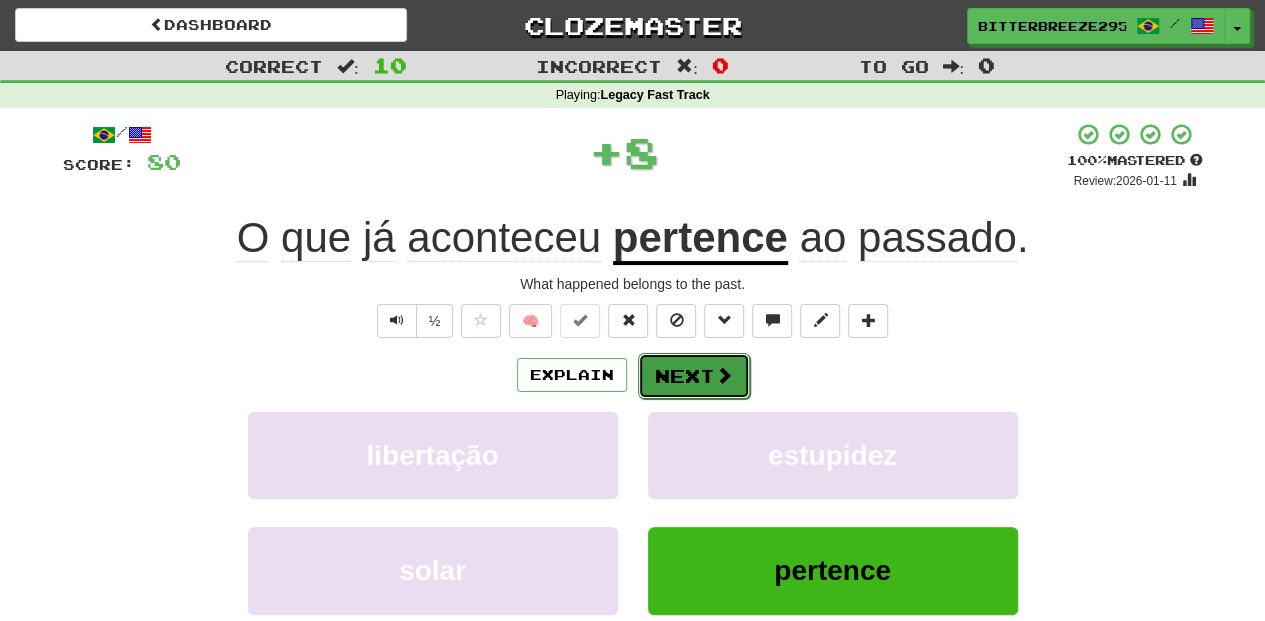 click on "Next" at bounding box center [694, 376] 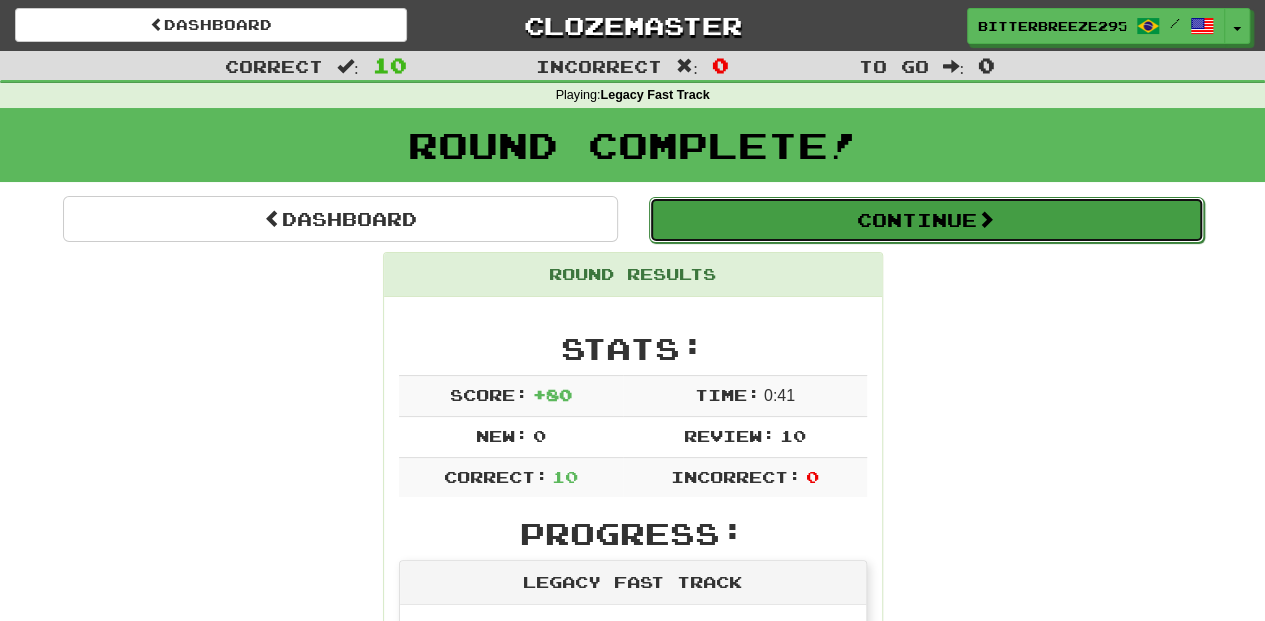 click on "Continue" at bounding box center [926, 220] 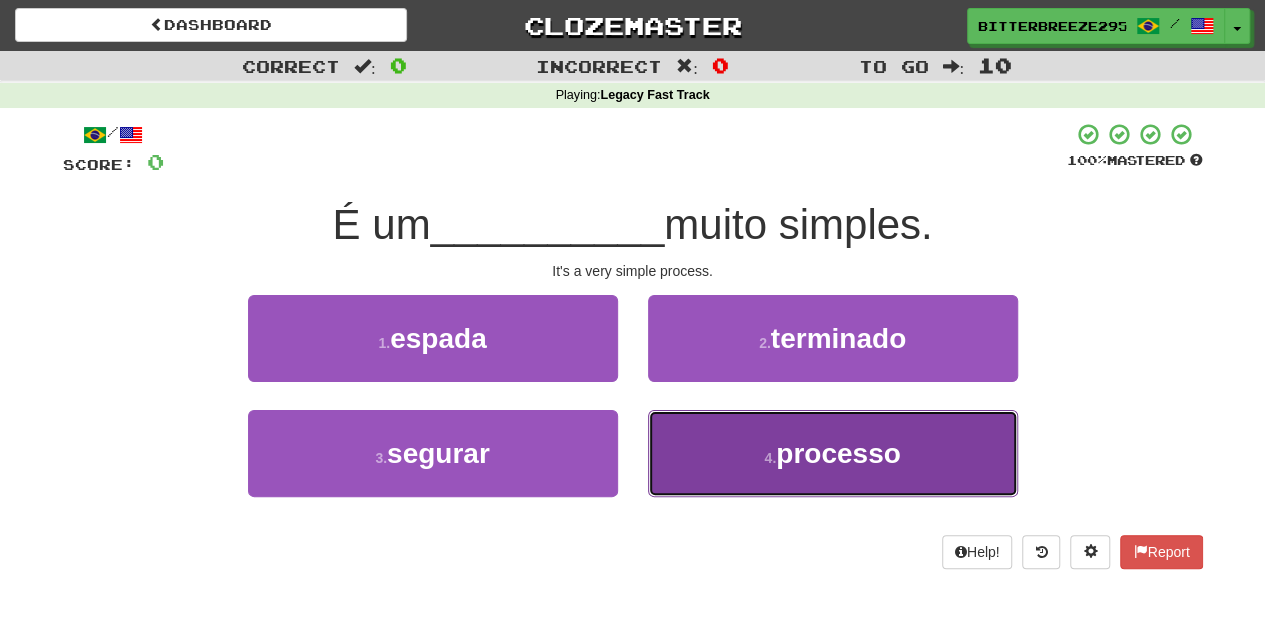click on "4 .  processo" at bounding box center (833, 453) 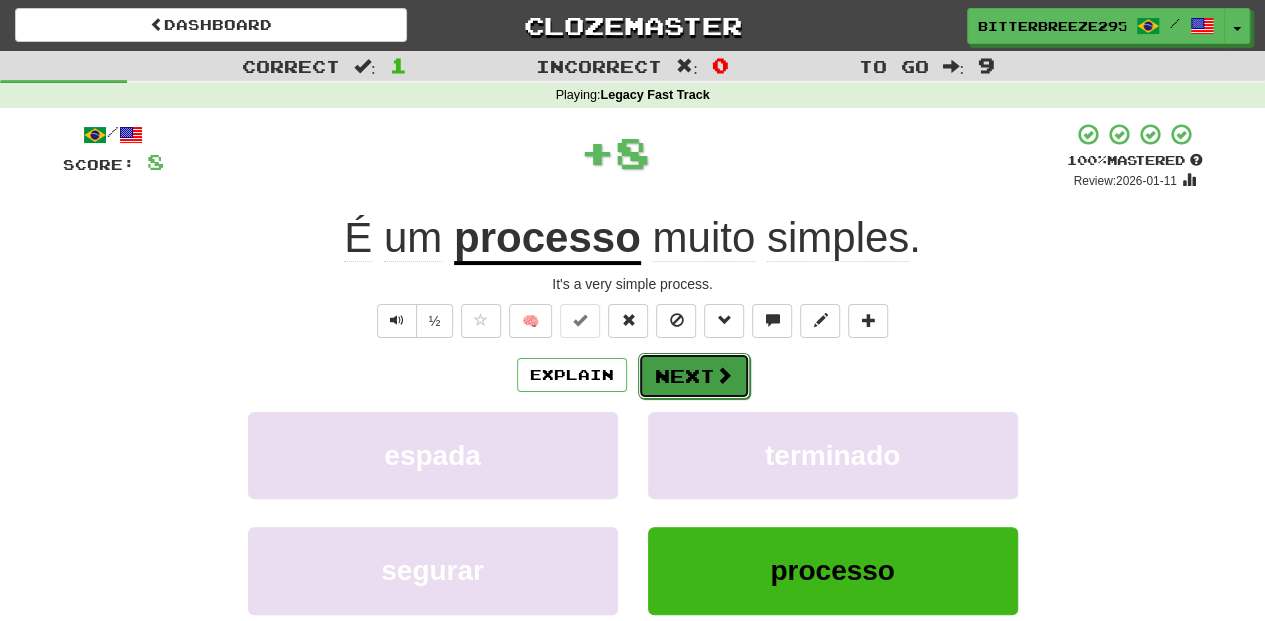 click on "Next" at bounding box center (694, 376) 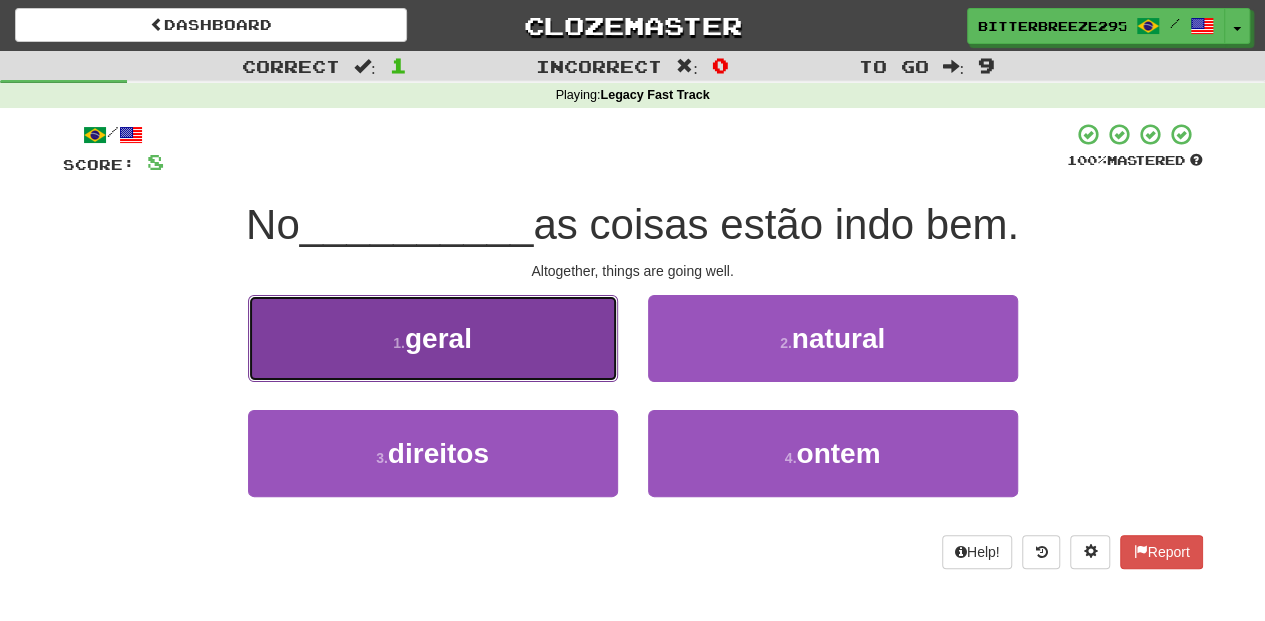 click on "1 .  geral" at bounding box center (433, 338) 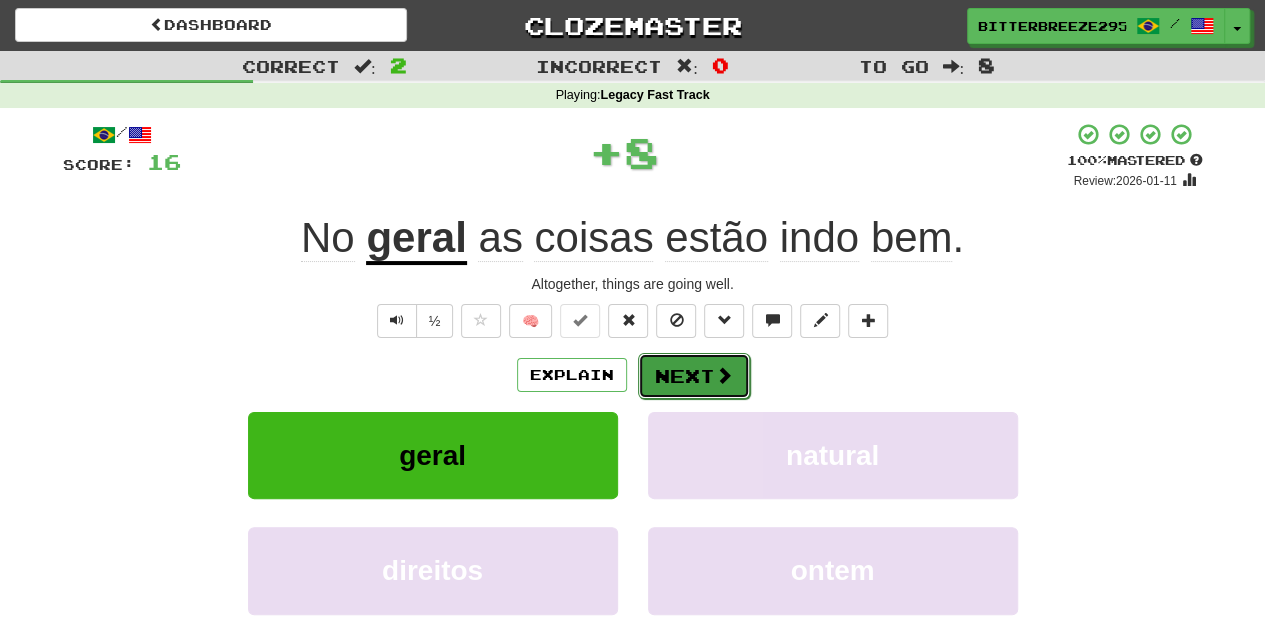 click on "Next" at bounding box center (694, 376) 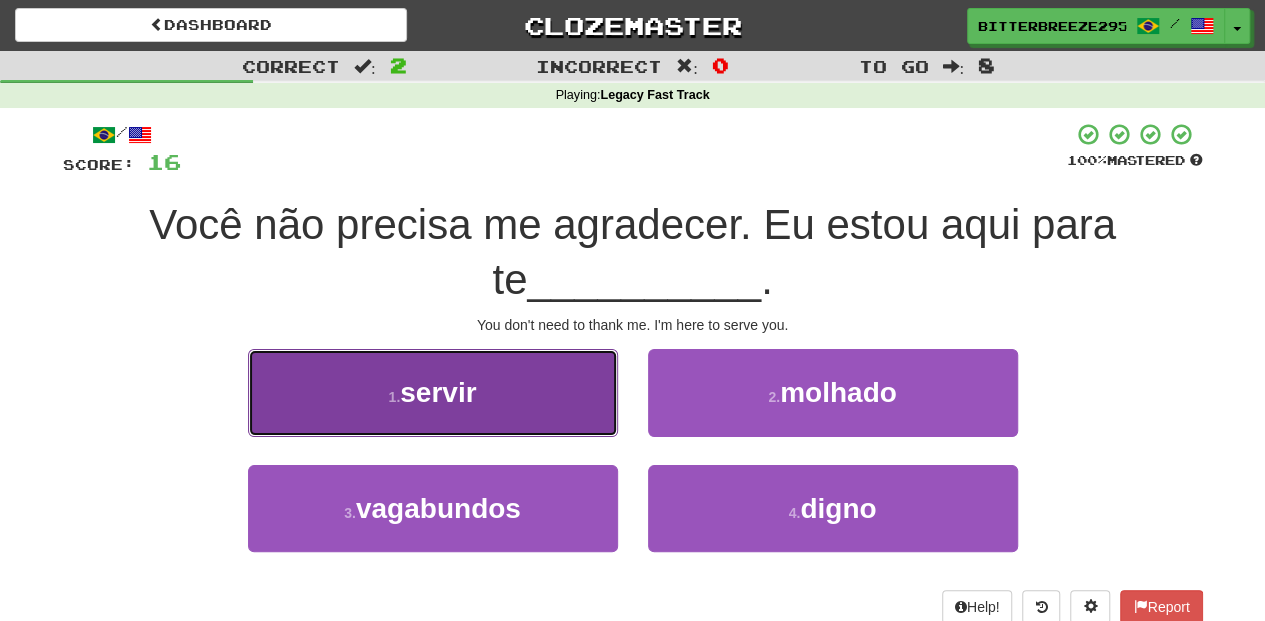 click on "1 .  servir" at bounding box center (433, 392) 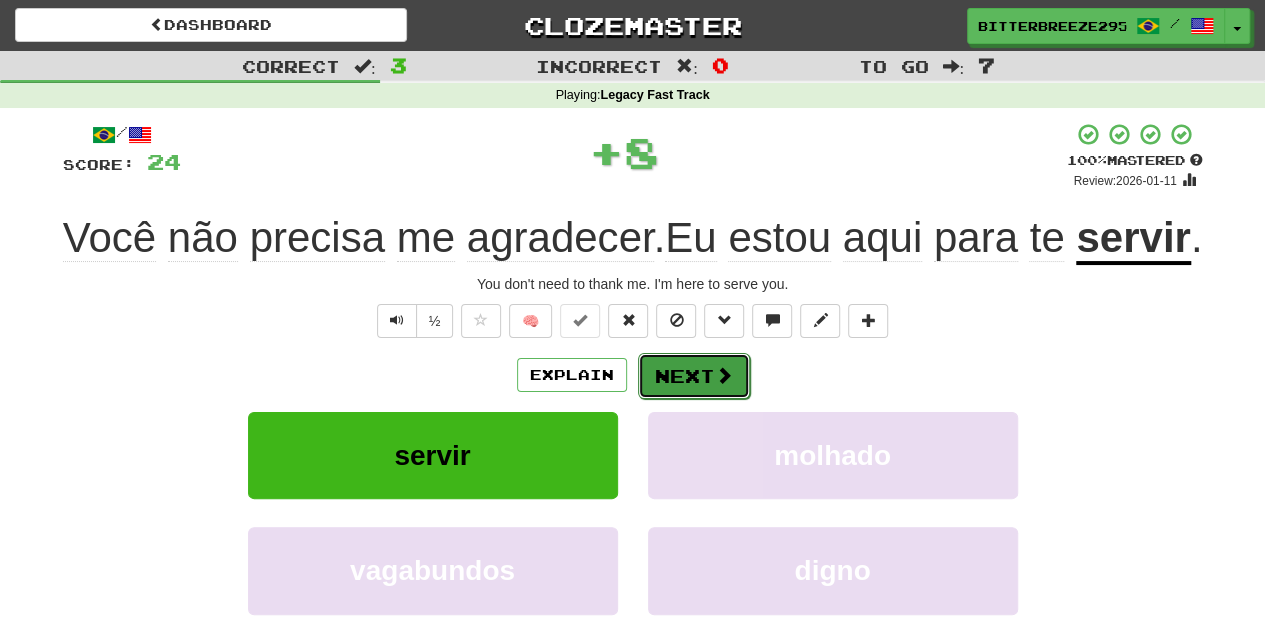 click on "Next" at bounding box center [694, 376] 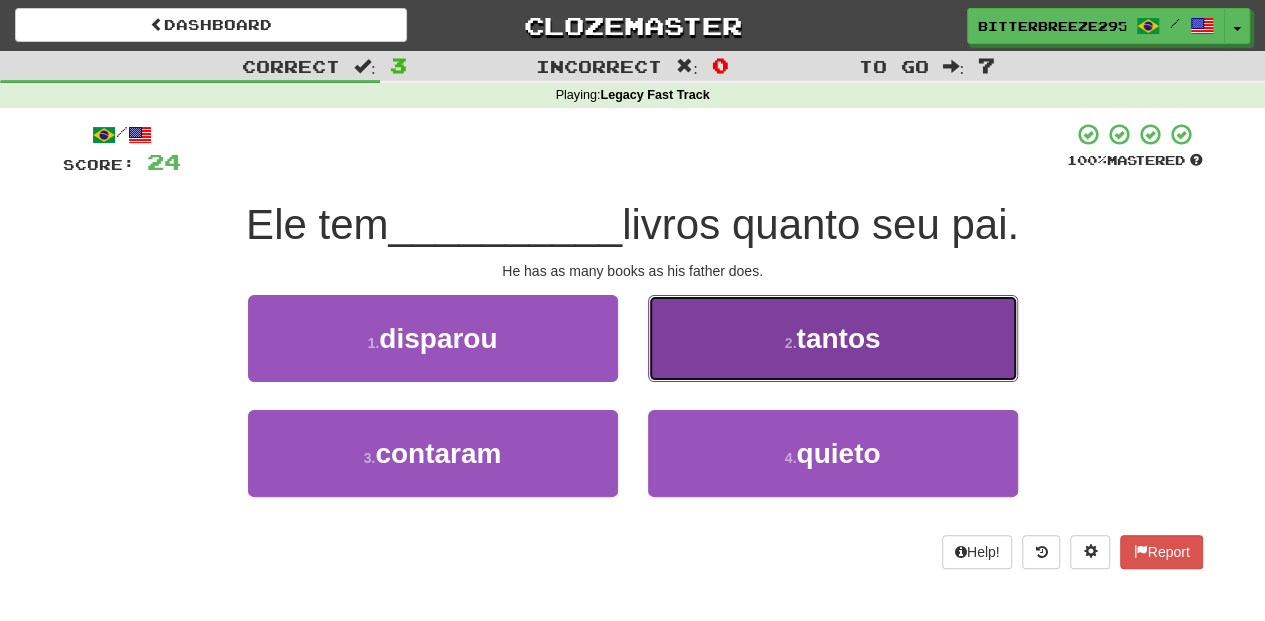 click on "2 .  tantos" at bounding box center (833, 338) 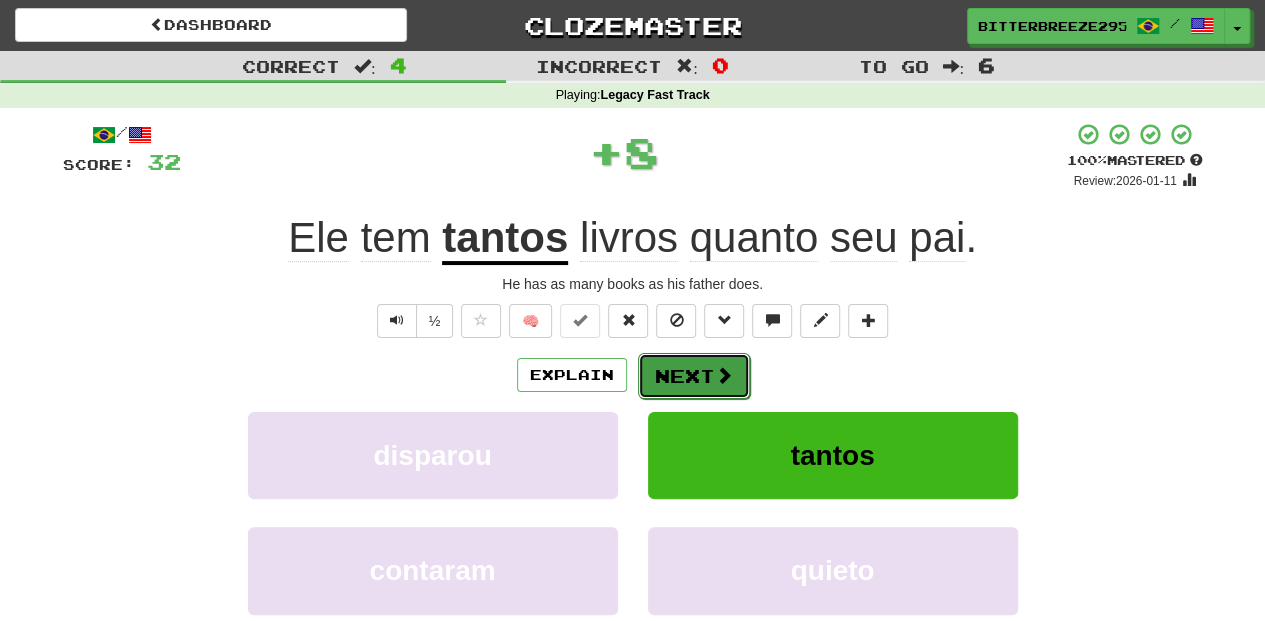 click on "Next" at bounding box center (694, 376) 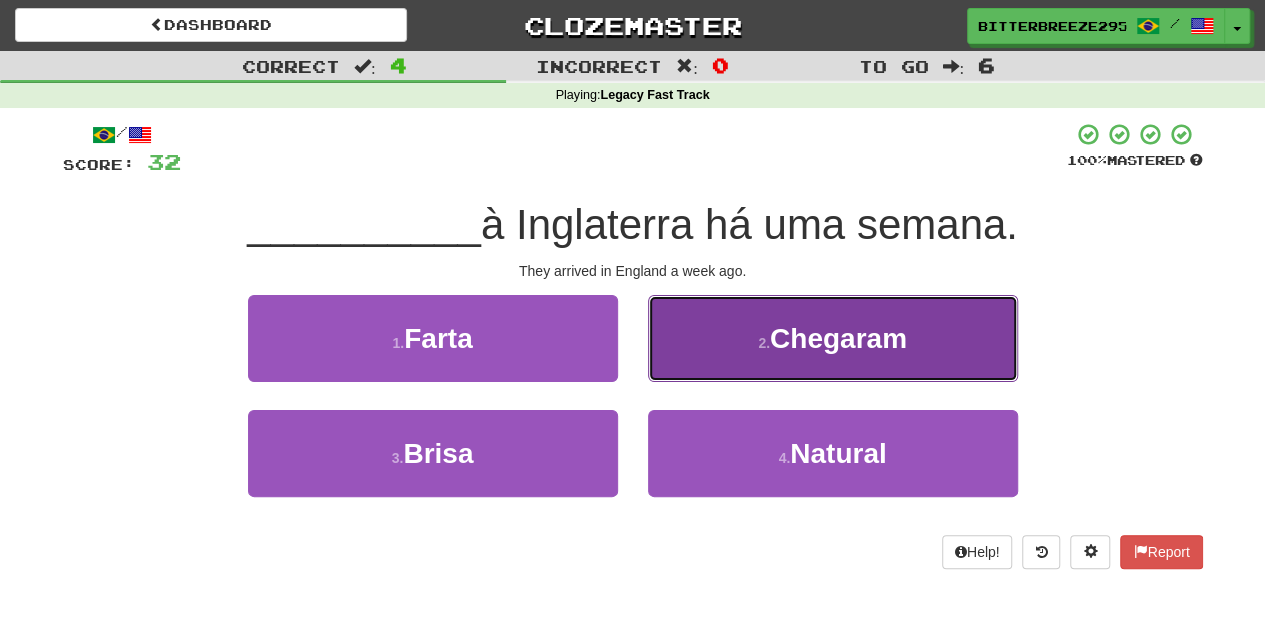 click on "2 .  Chegaram" at bounding box center [833, 338] 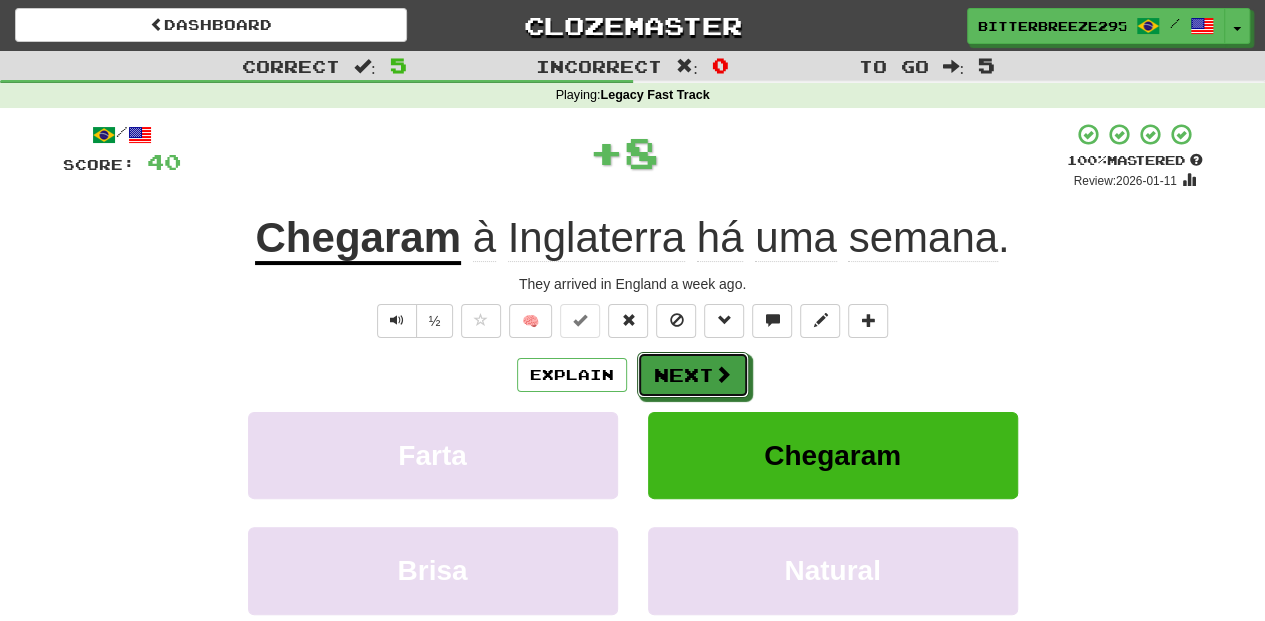 click on "Next" at bounding box center [693, 375] 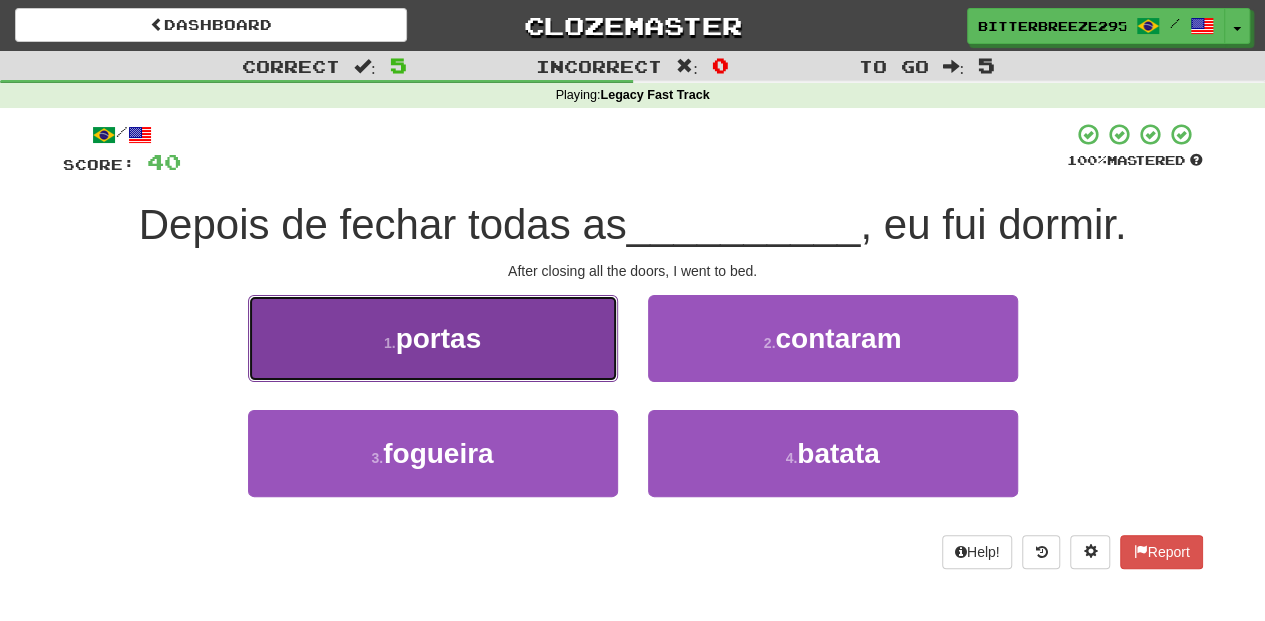 click on "1 .  portas" at bounding box center [433, 338] 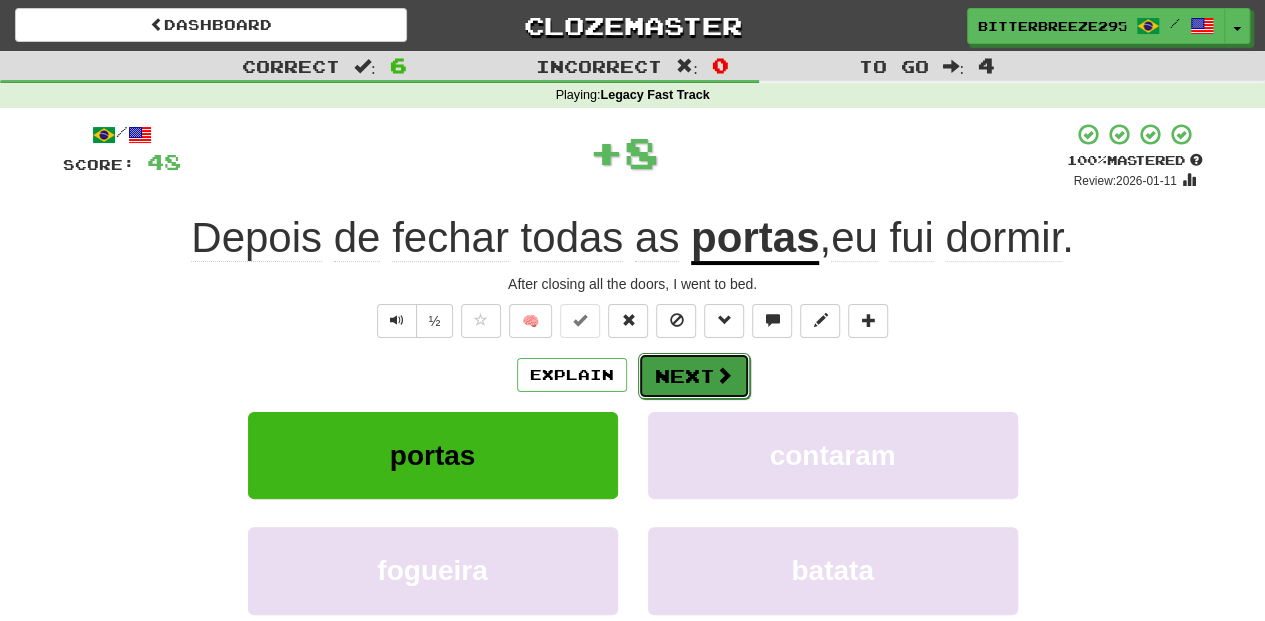 click on "Next" at bounding box center [694, 376] 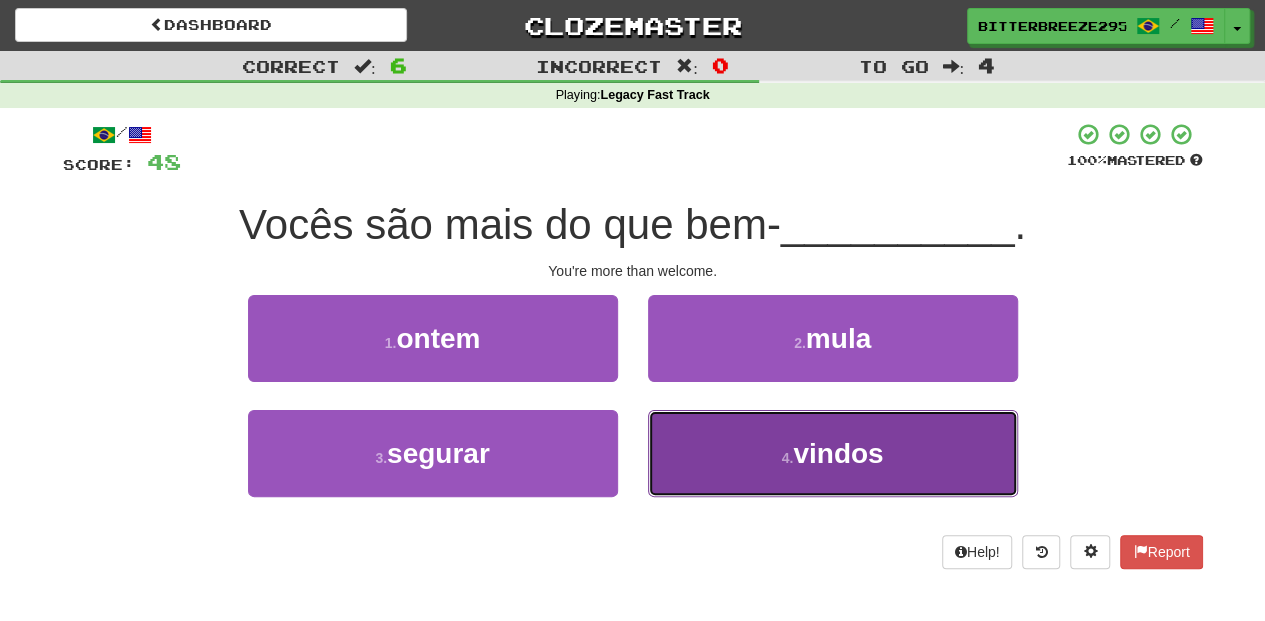 click on "4 .  vindos" at bounding box center [833, 453] 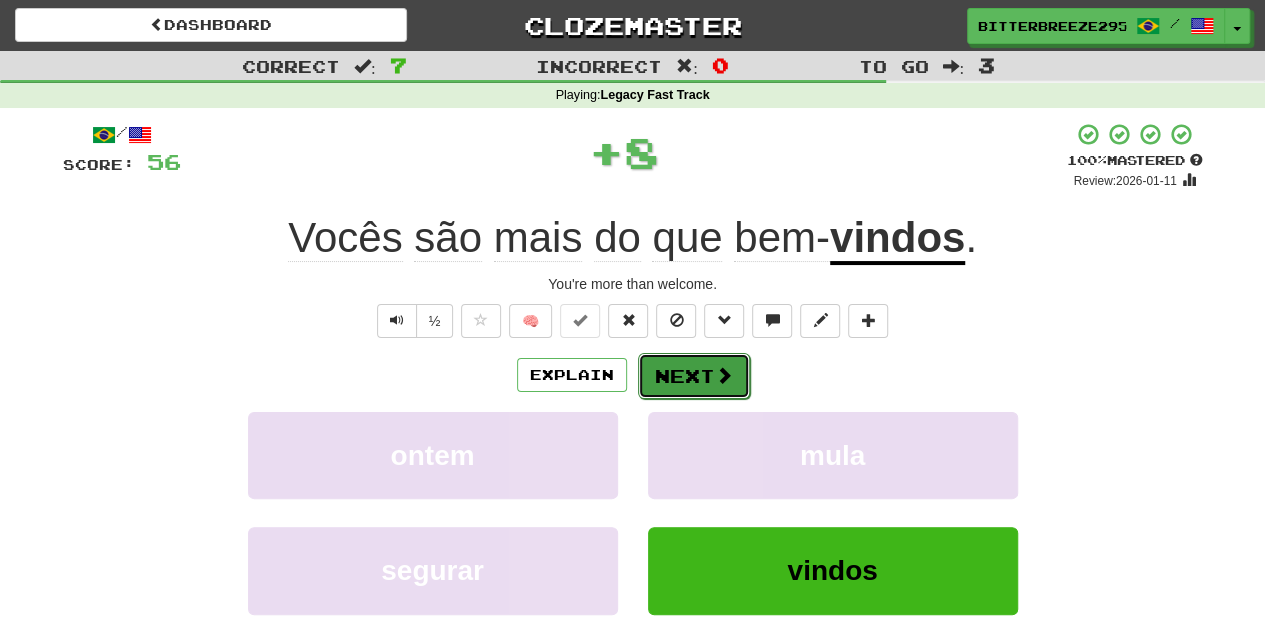 click on "Next" at bounding box center [694, 376] 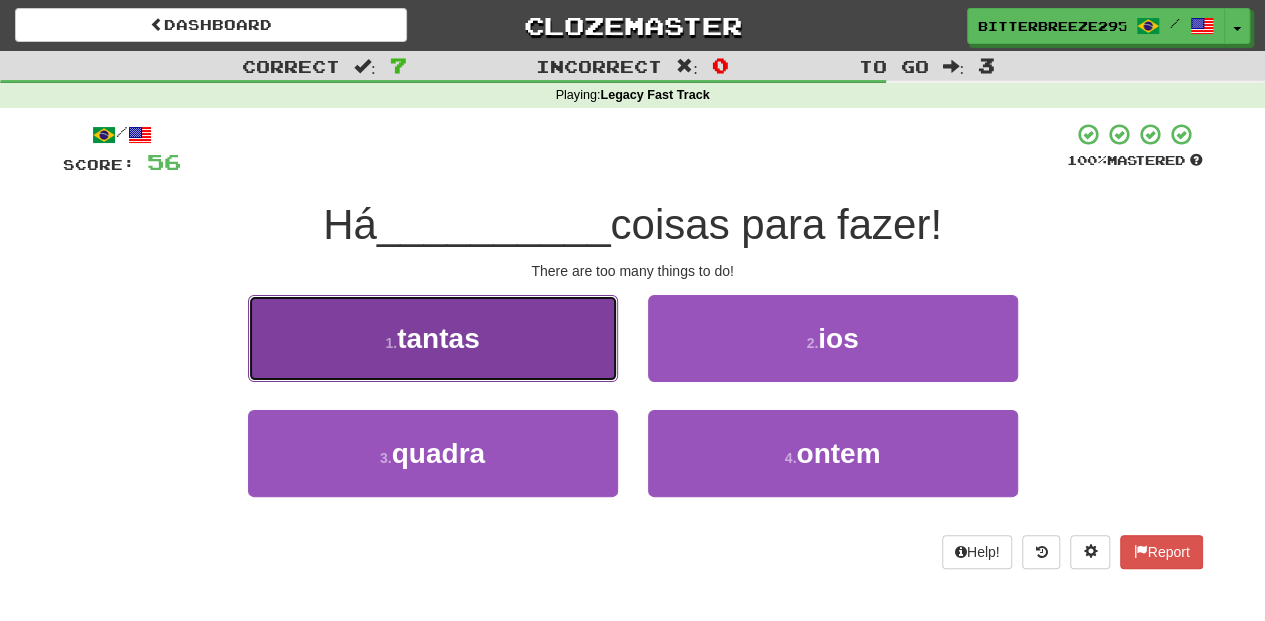 click on "1 .  tantas" at bounding box center (433, 338) 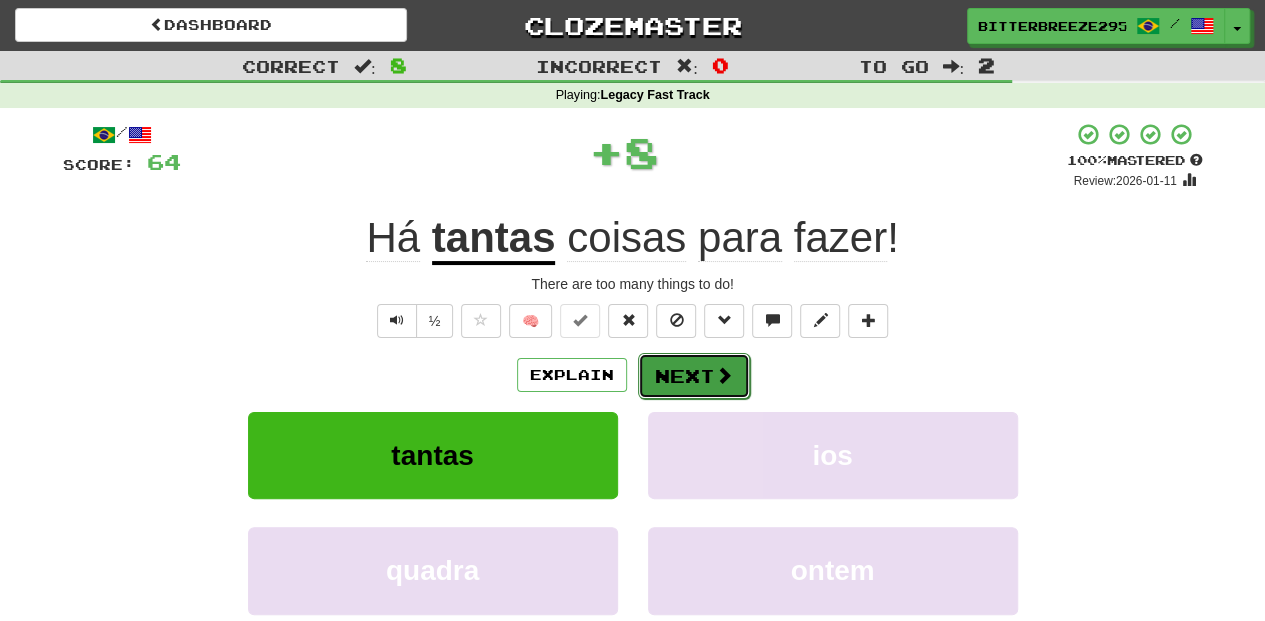 click on "Next" at bounding box center [694, 376] 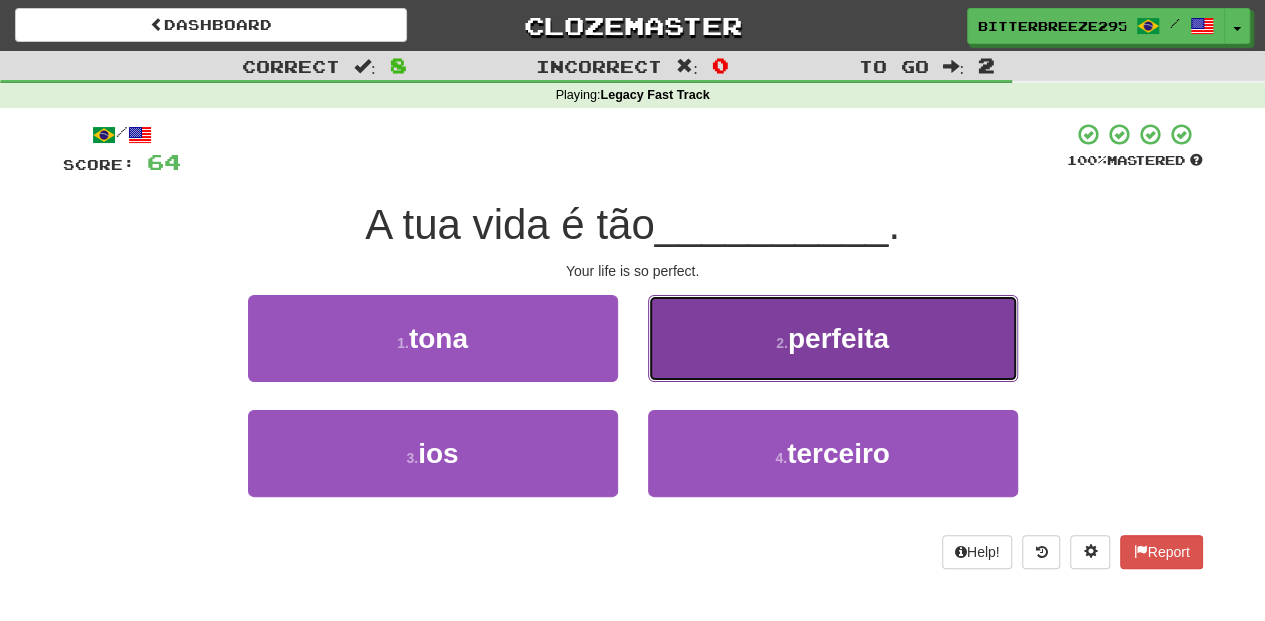 click on "2 .  perfeita" at bounding box center (833, 338) 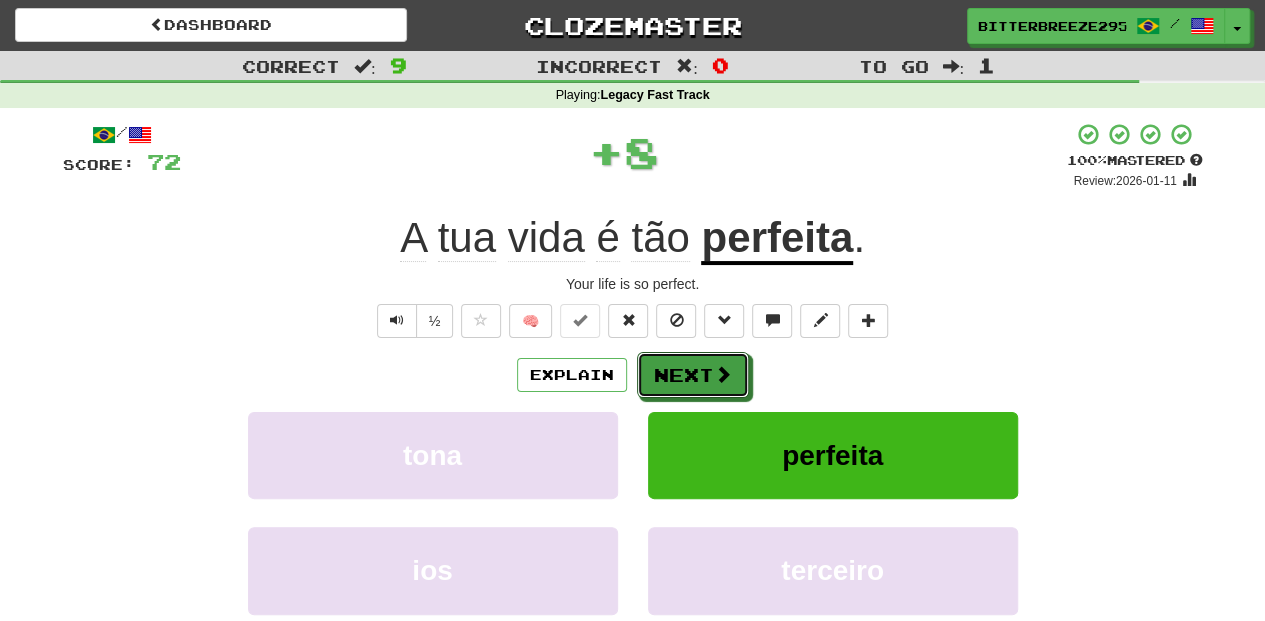 click on "Next" at bounding box center [693, 375] 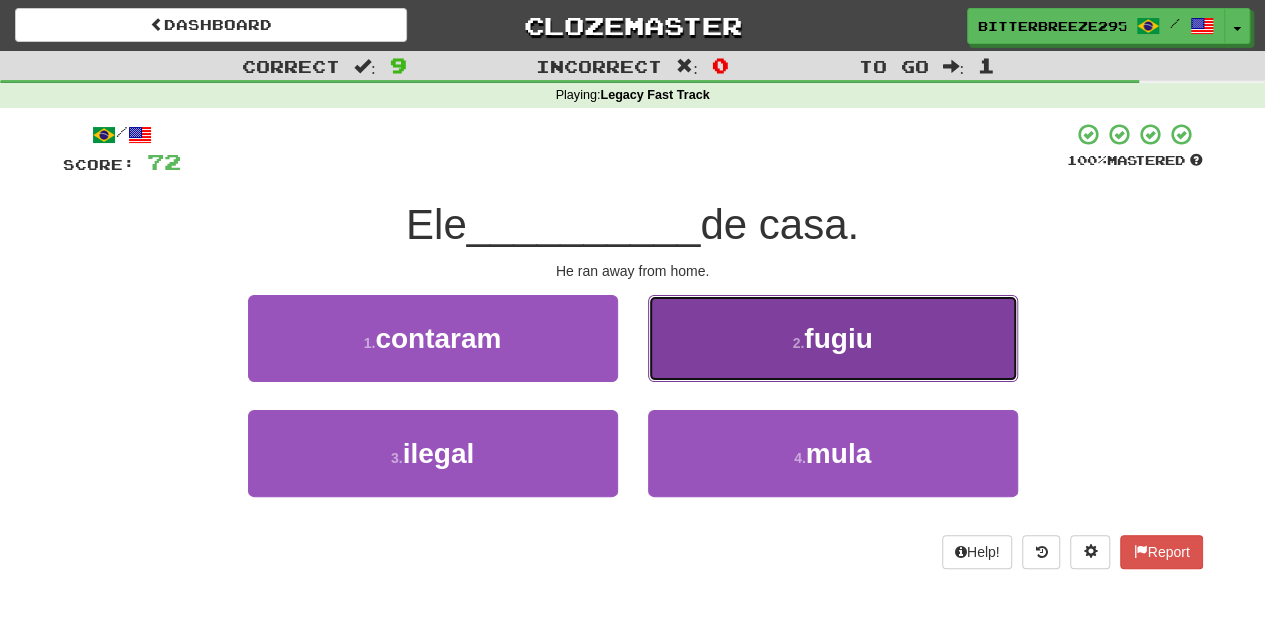 click on "2 .  fugiu" at bounding box center [833, 338] 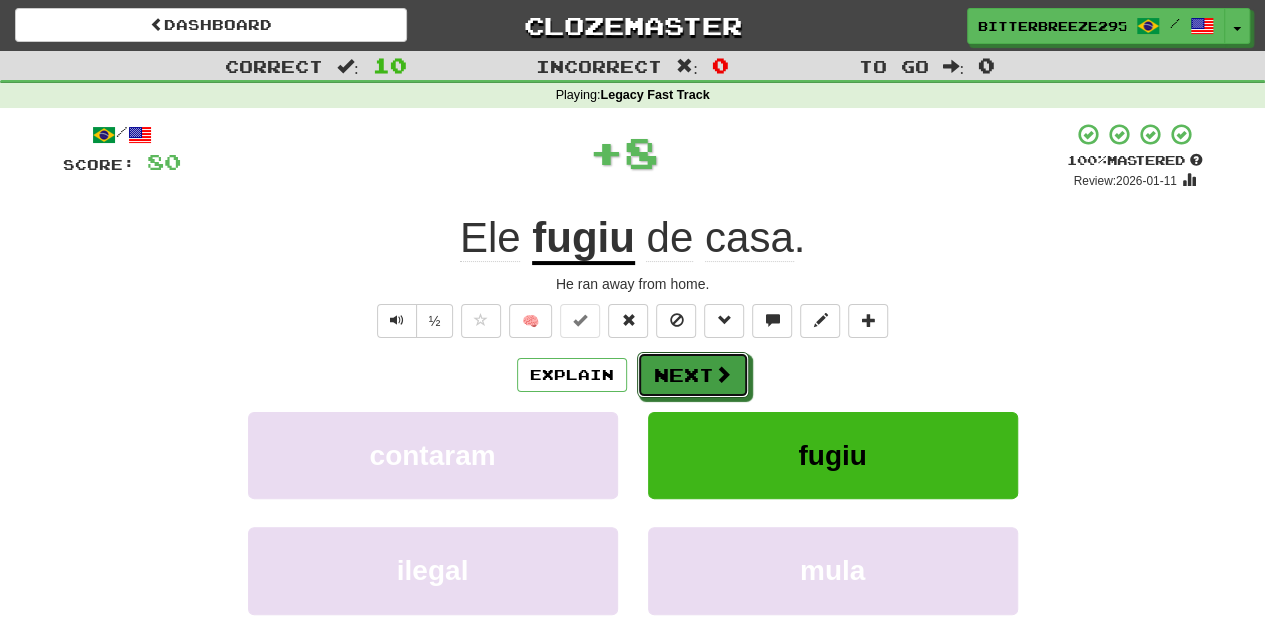 click on "Next" at bounding box center [693, 375] 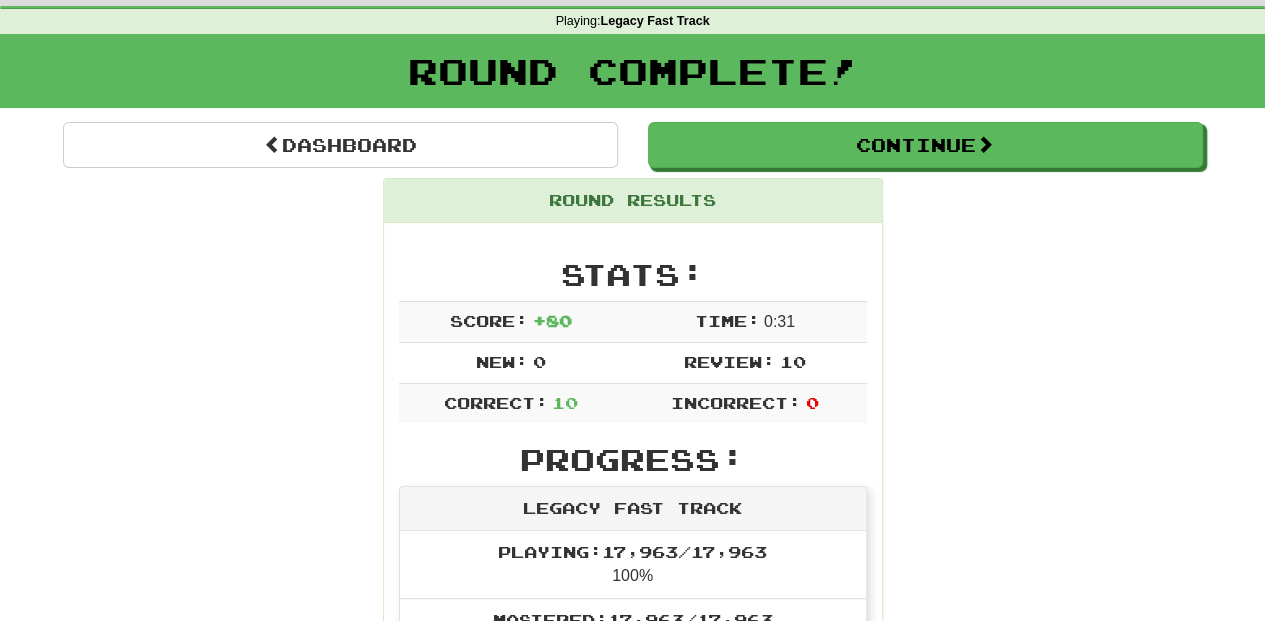 scroll, scrollTop: 66, scrollLeft: 0, axis: vertical 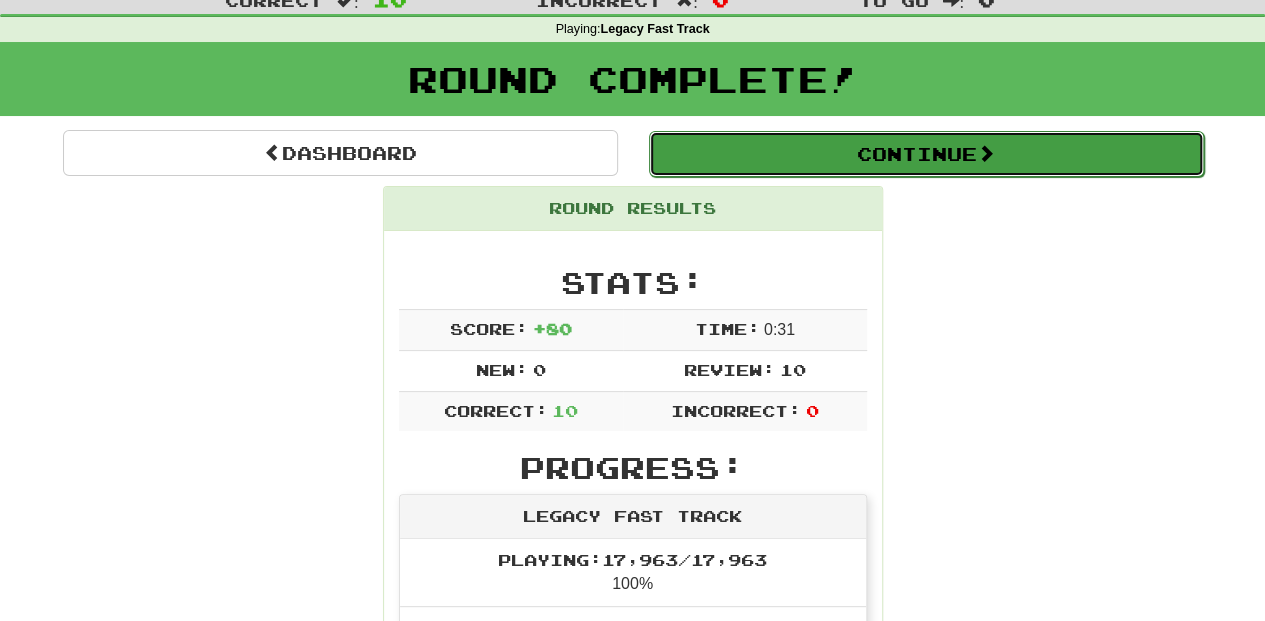 click on "Continue" at bounding box center [926, 154] 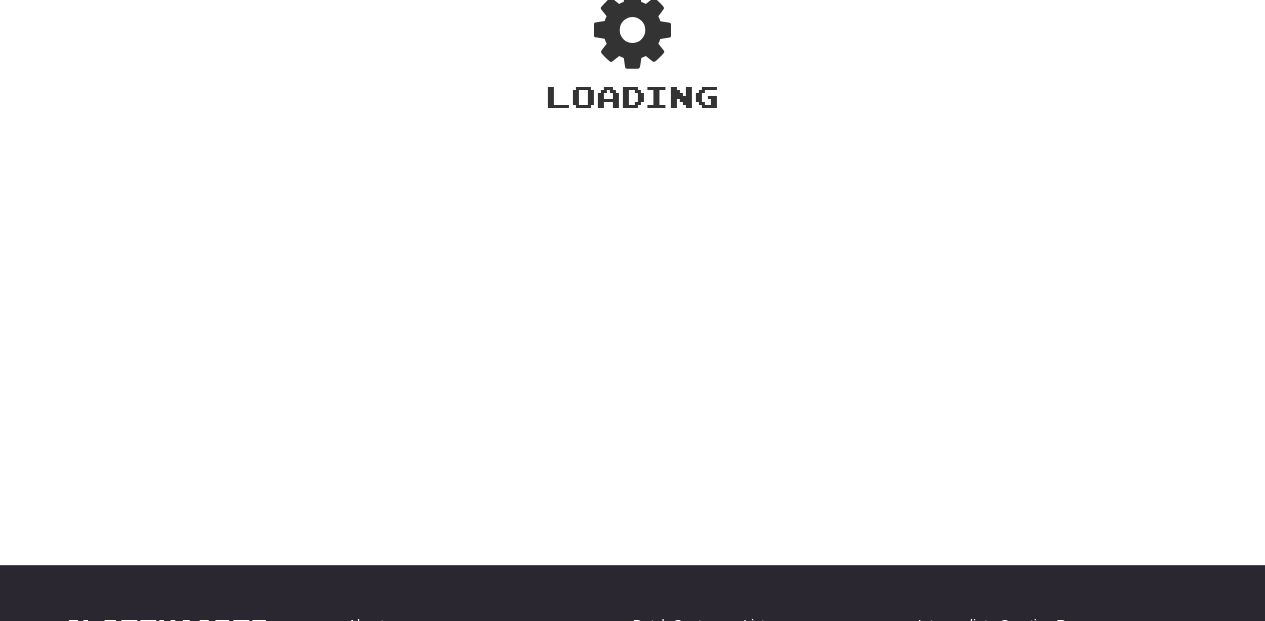 scroll, scrollTop: 66, scrollLeft: 0, axis: vertical 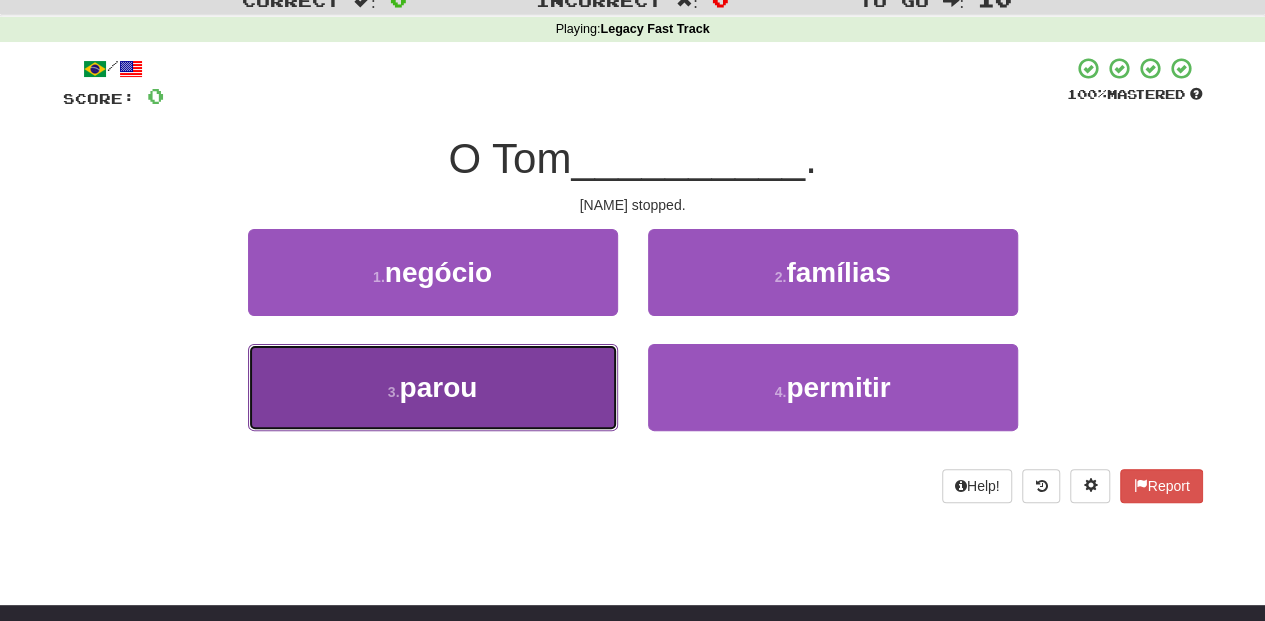 click on "3 .  parou" at bounding box center [433, 387] 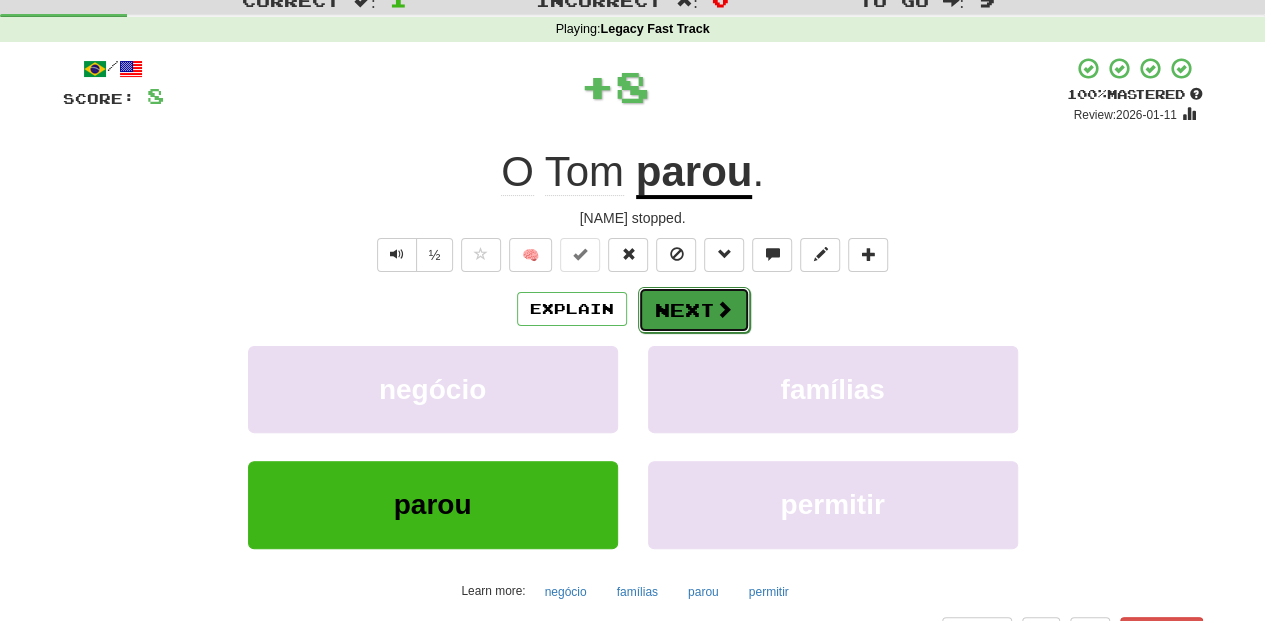 click on "Next" at bounding box center (694, 310) 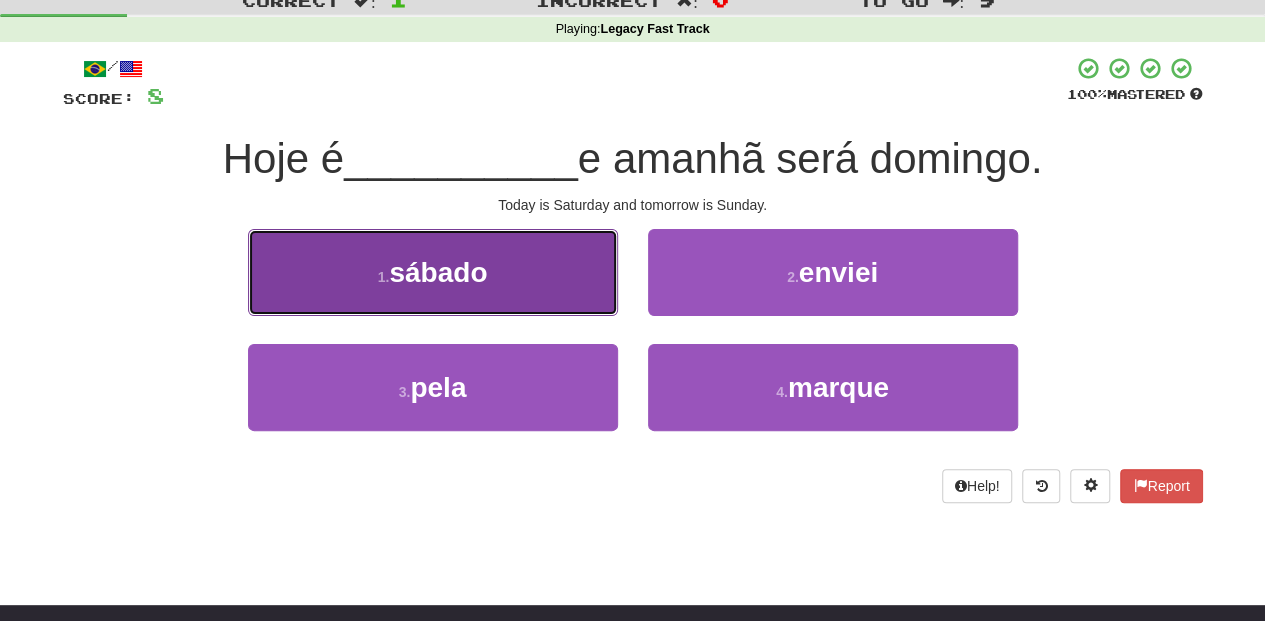 click on "1 .  sábado" at bounding box center [433, 272] 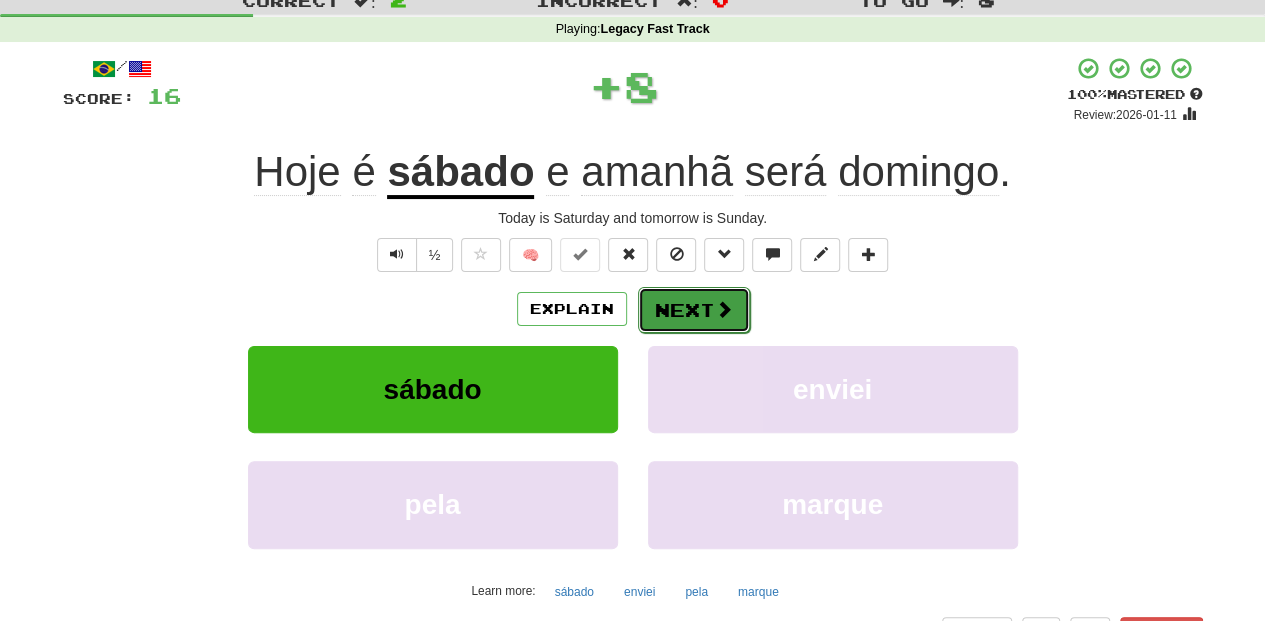 click on "Next" at bounding box center [694, 310] 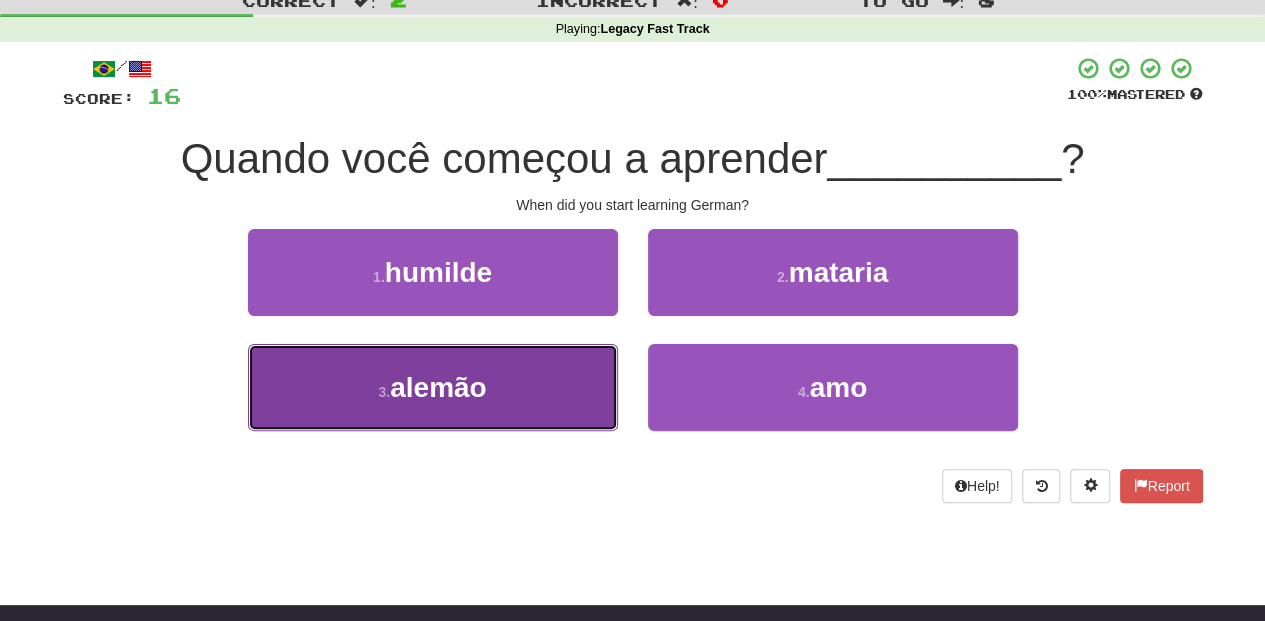 click on "3 .  alemão" at bounding box center [433, 387] 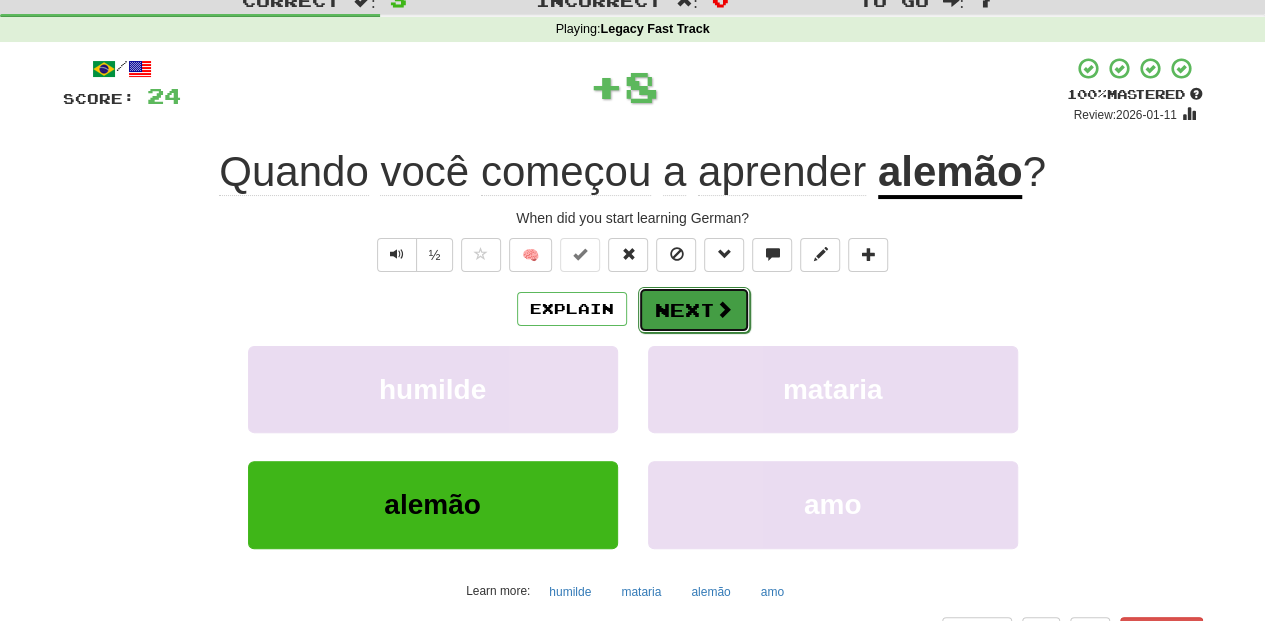 click on "Next" at bounding box center [694, 310] 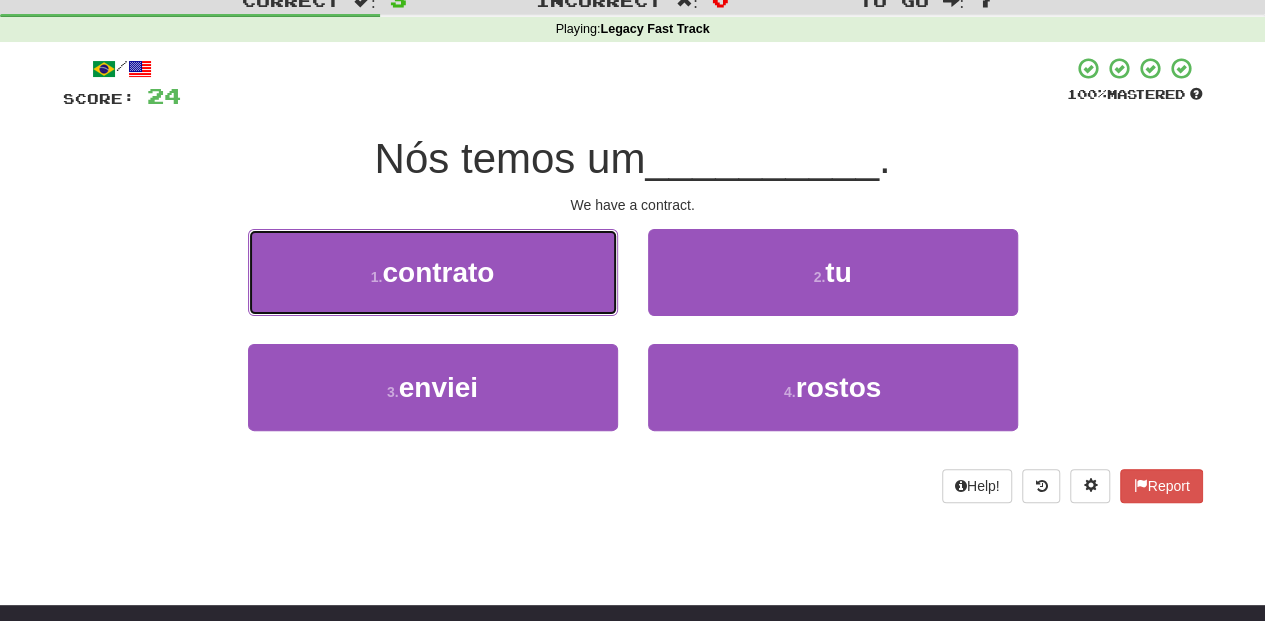 click on "1 .  contrato" at bounding box center [433, 272] 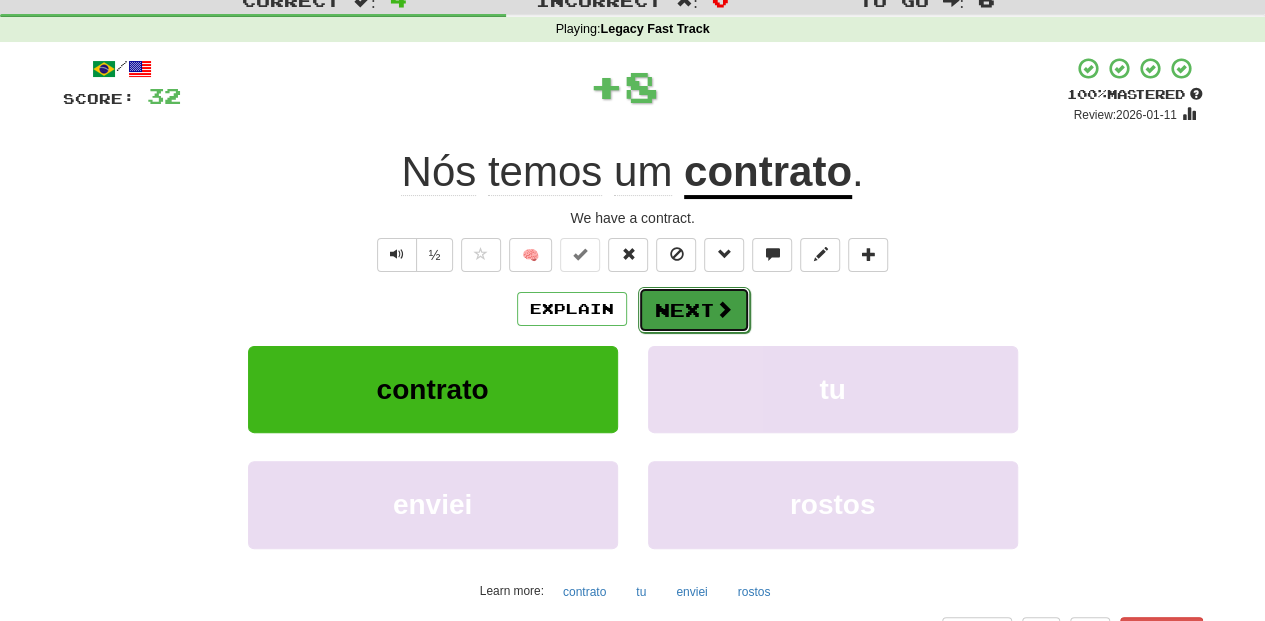 click on "Next" at bounding box center [694, 310] 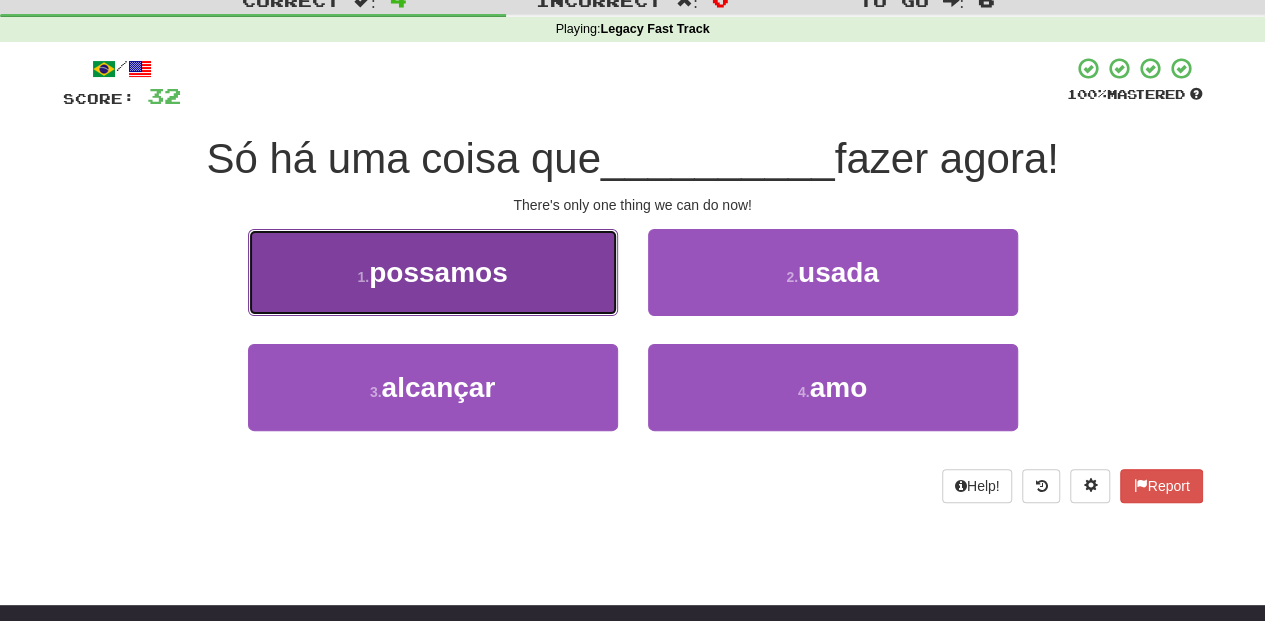 click on "1 .  possamos" at bounding box center [433, 272] 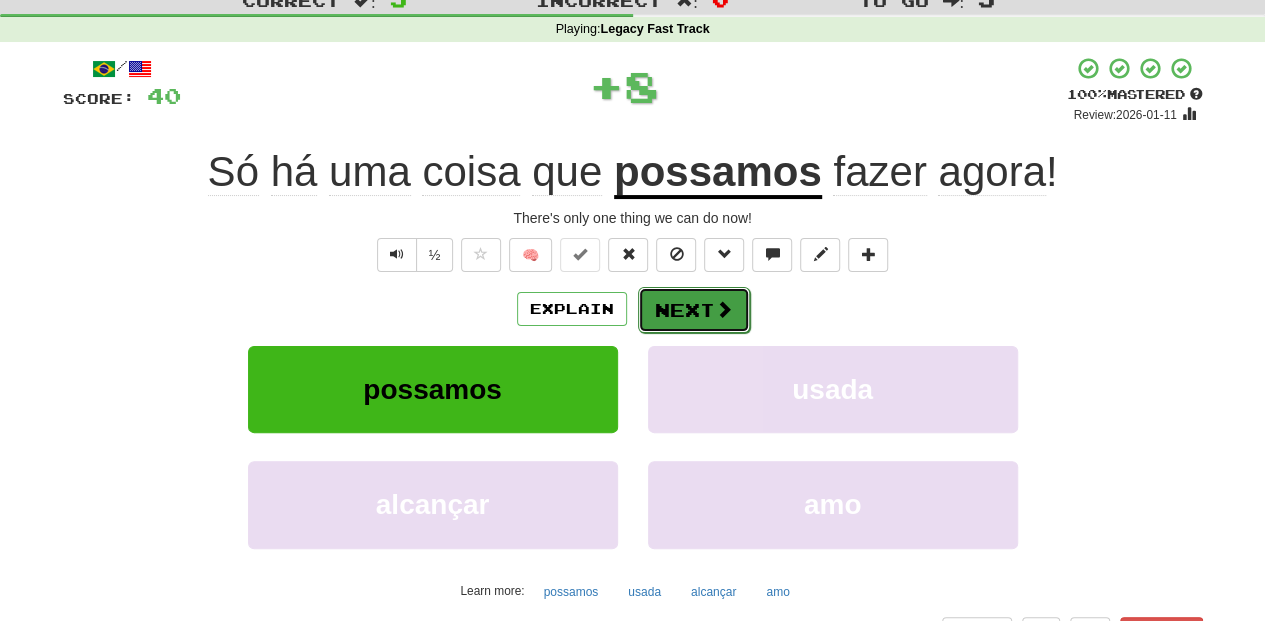 click on "Next" at bounding box center [694, 310] 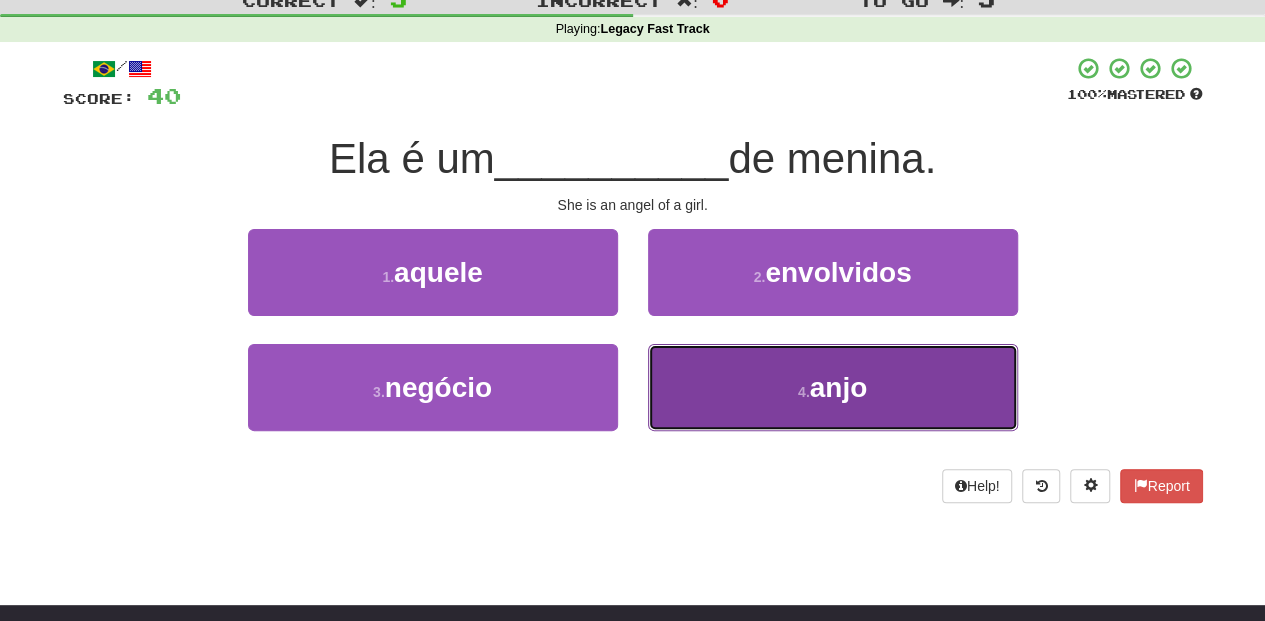 click on "4 .  anjo" at bounding box center [833, 387] 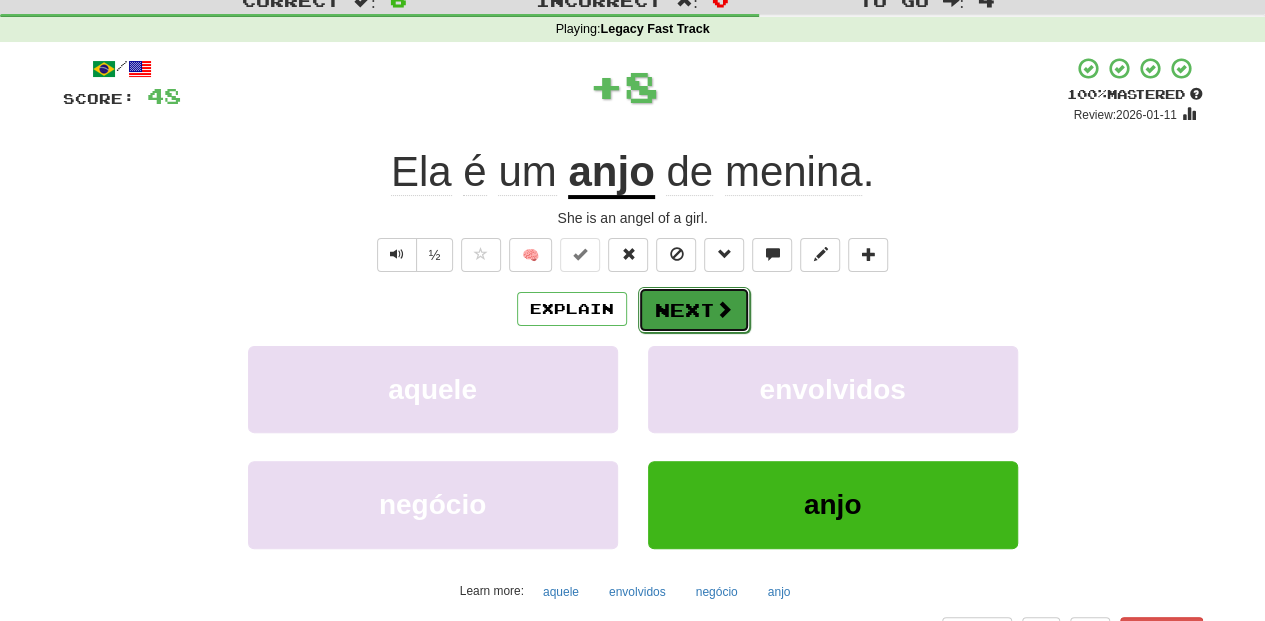 click on "Next" at bounding box center [694, 310] 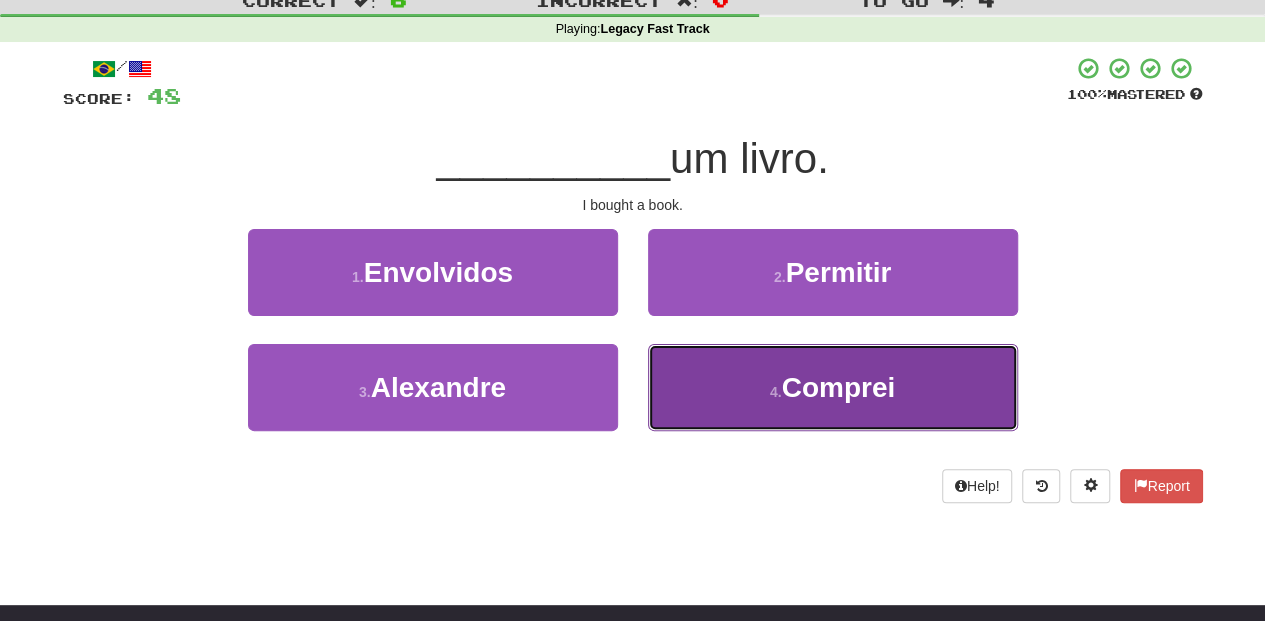 click on "4 .  Comprei" at bounding box center (833, 387) 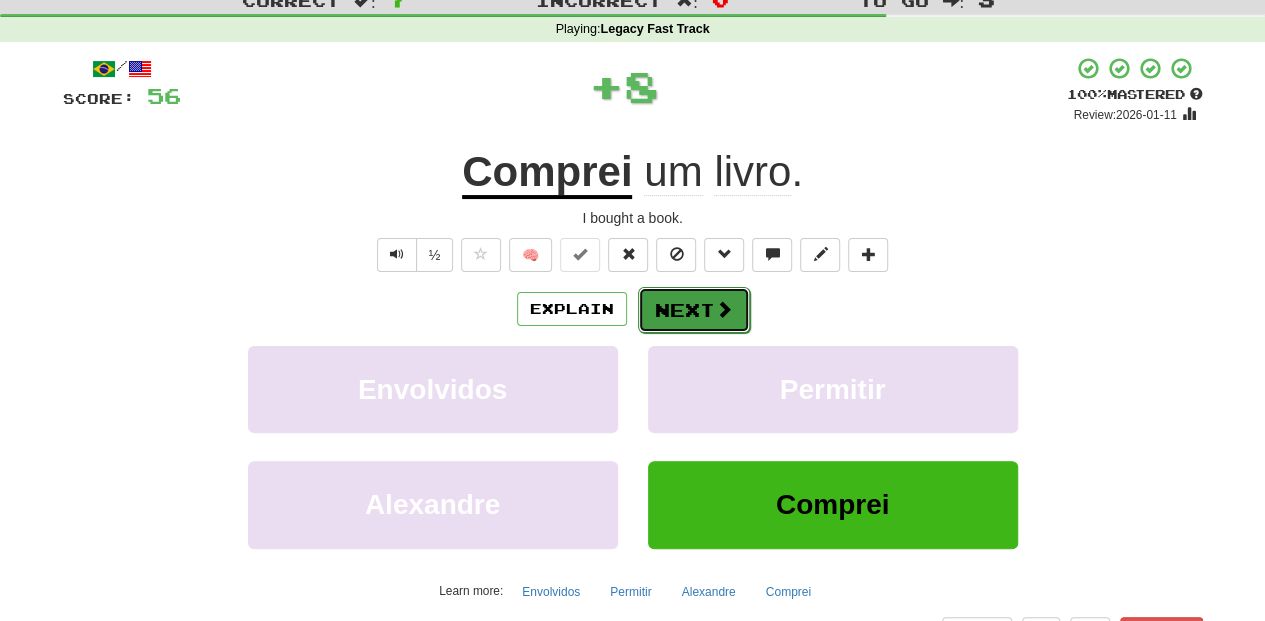 click on "Next" at bounding box center [694, 310] 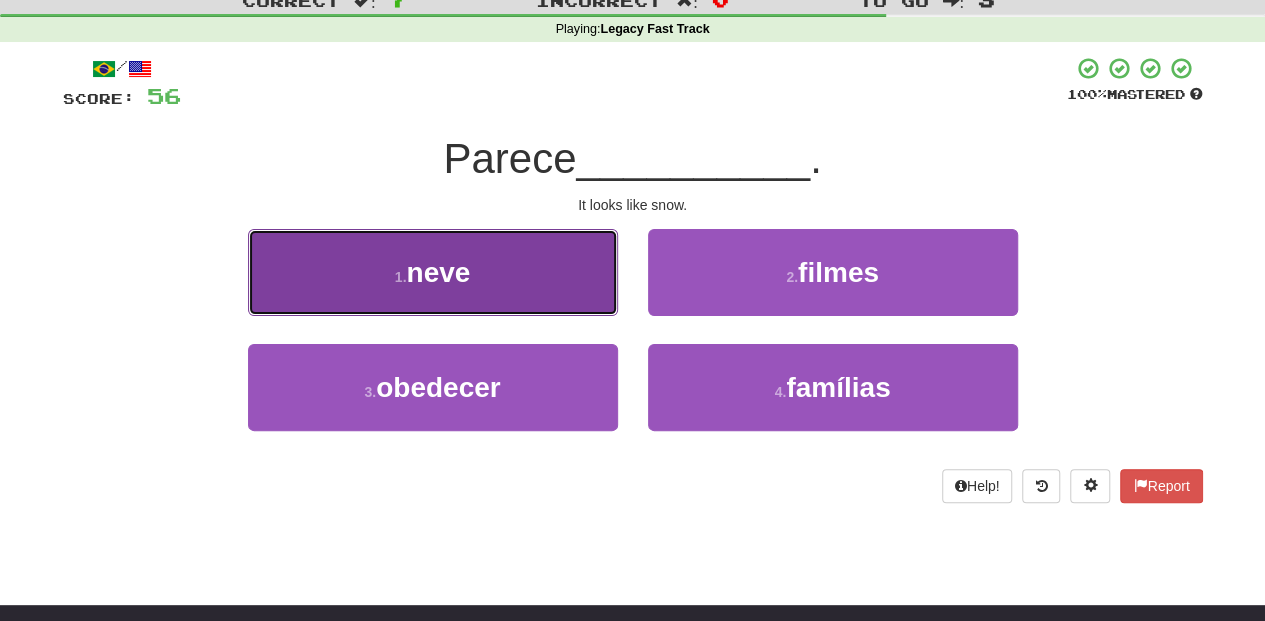 click on "1 .  neve" at bounding box center (433, 272) 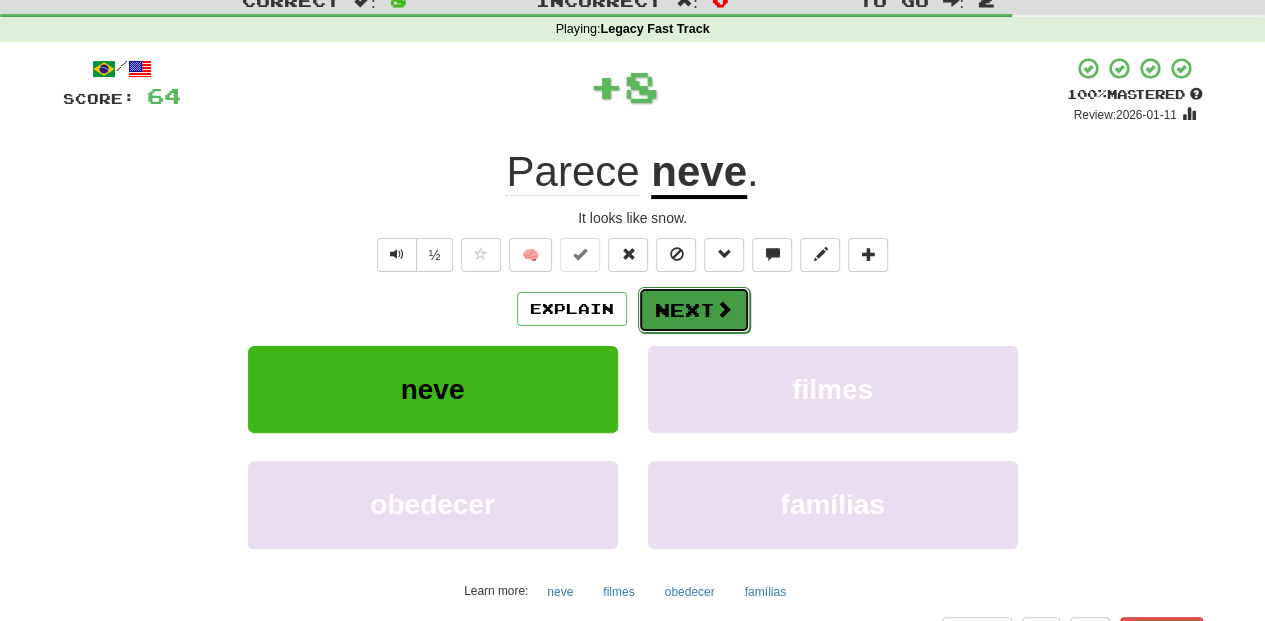 click on "Next" at bounding box center [694, 310] 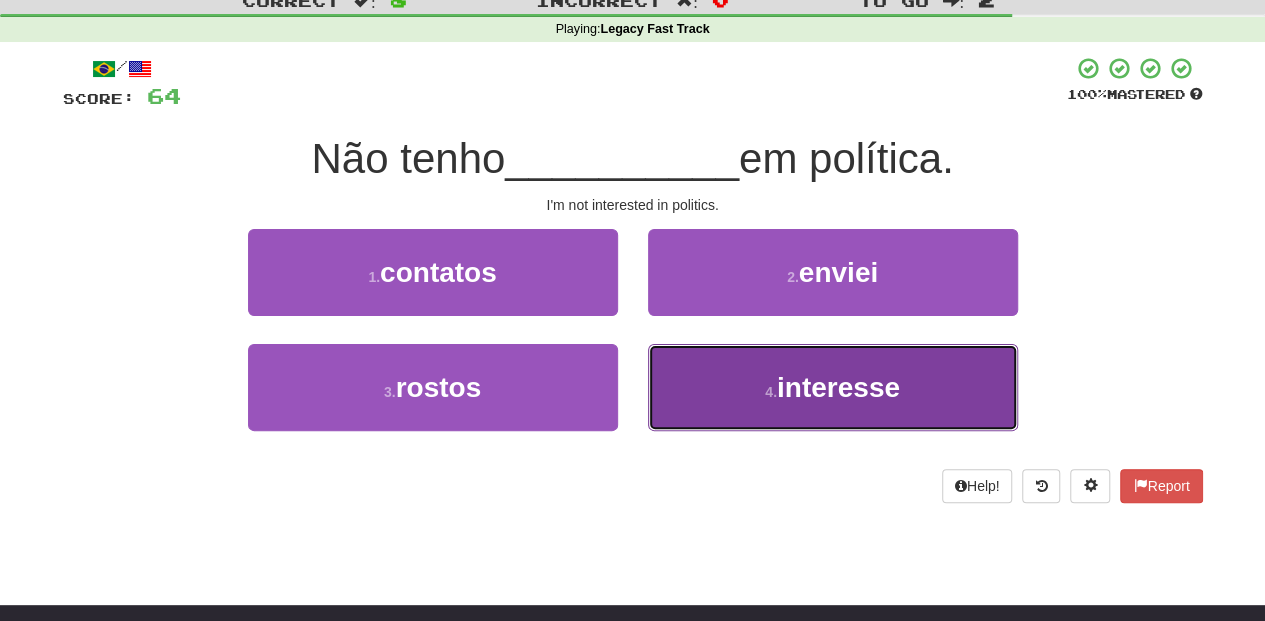 click on "4 .  interesse" at bounding box center [833, 387] 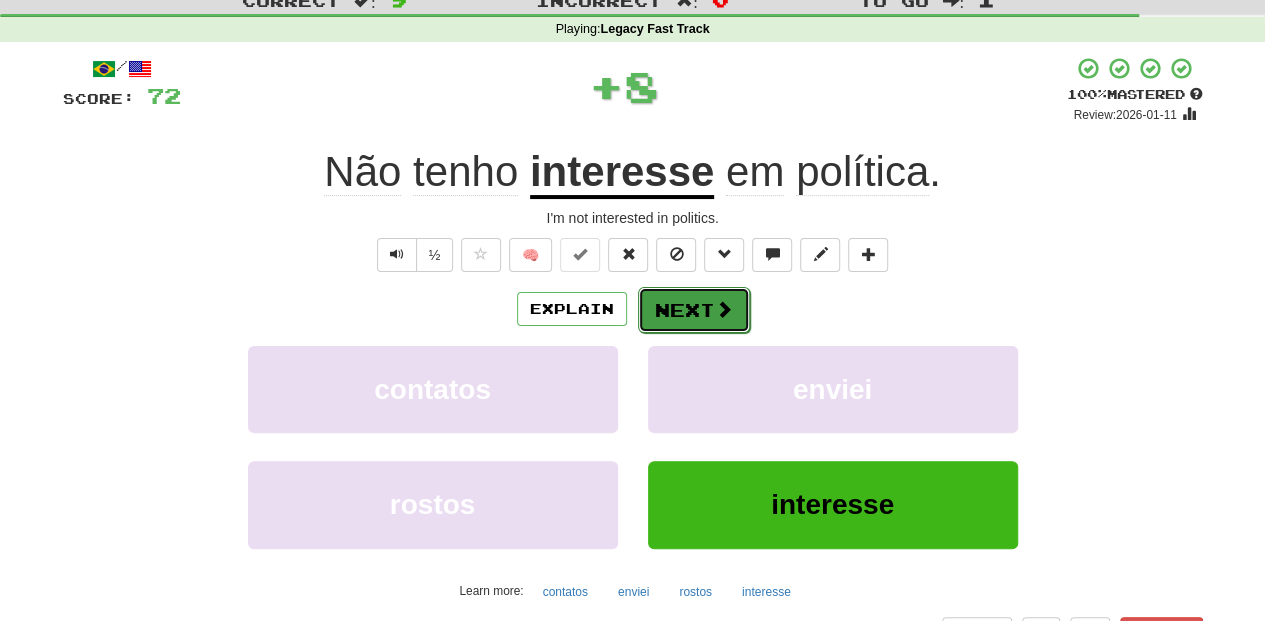 click on "Next" at bounding box center [694, 310] 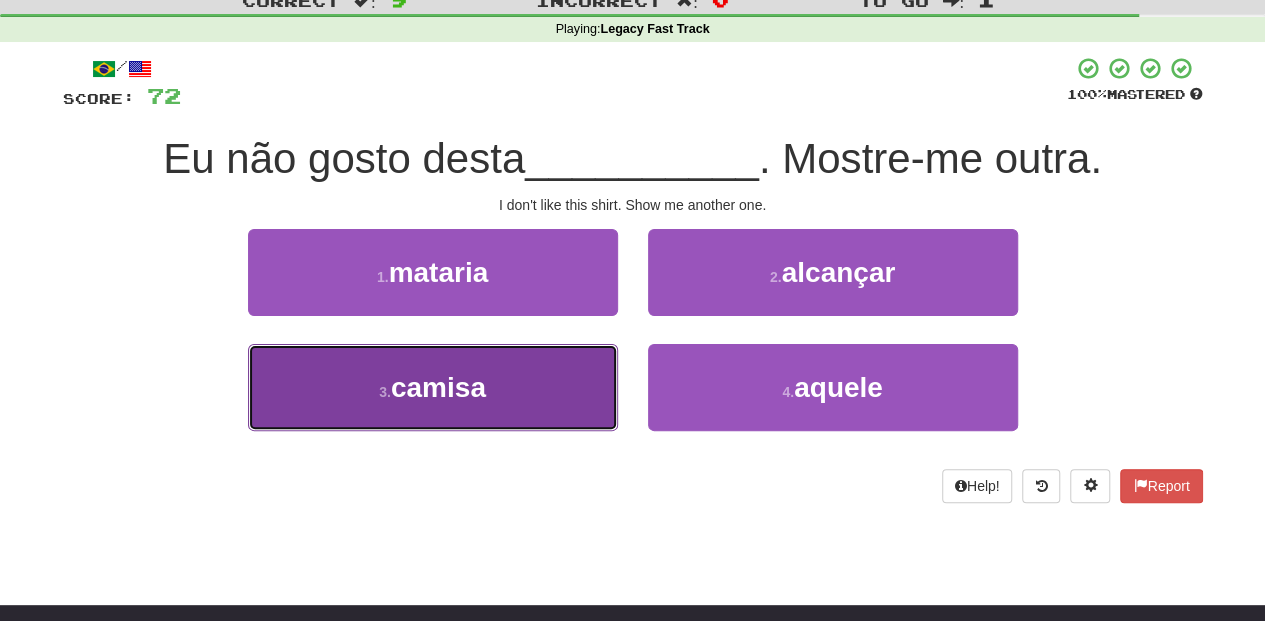 click on "3 .  camisa" at bounding box center [433, 387] 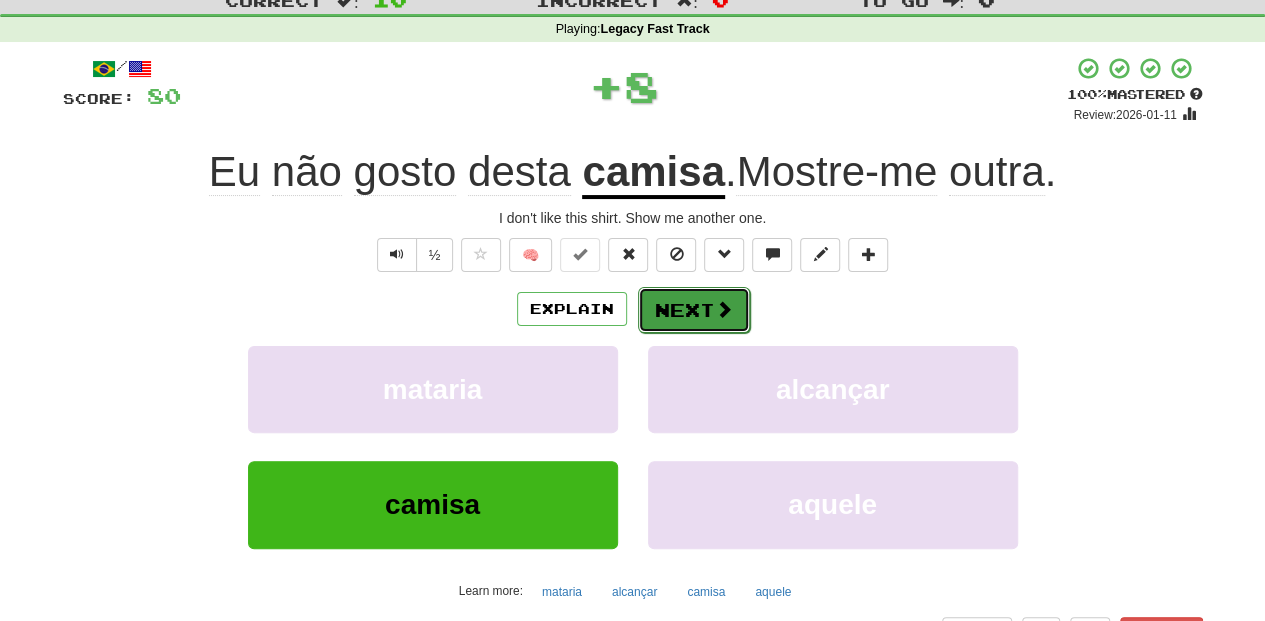 click on "Next" at bounding box center (694, 310) 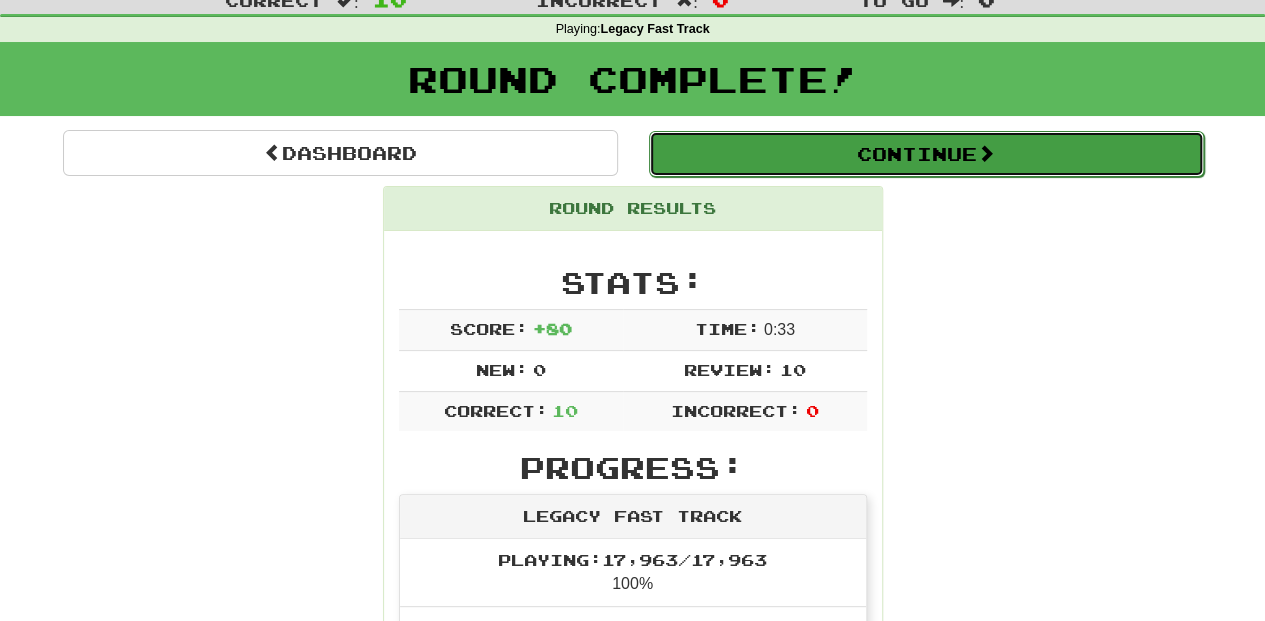 click on "Continue" at bounding box center [926, 154] 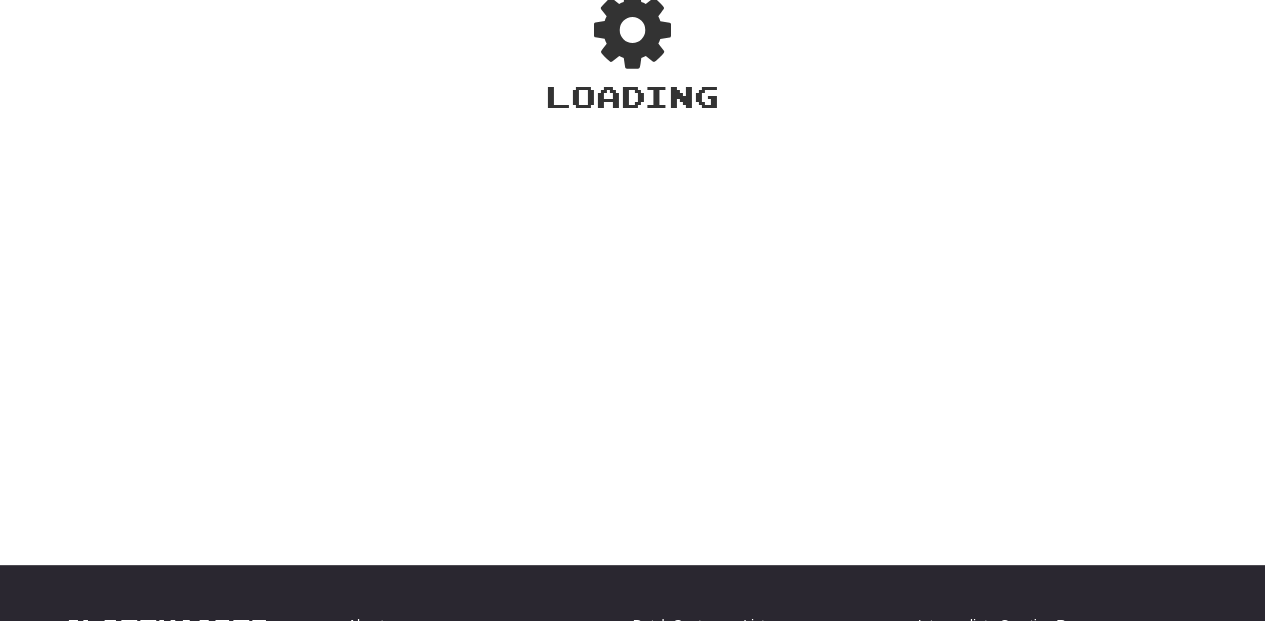 scroll, scrollTop: 66, scrollLeft: 0, axis: vertical 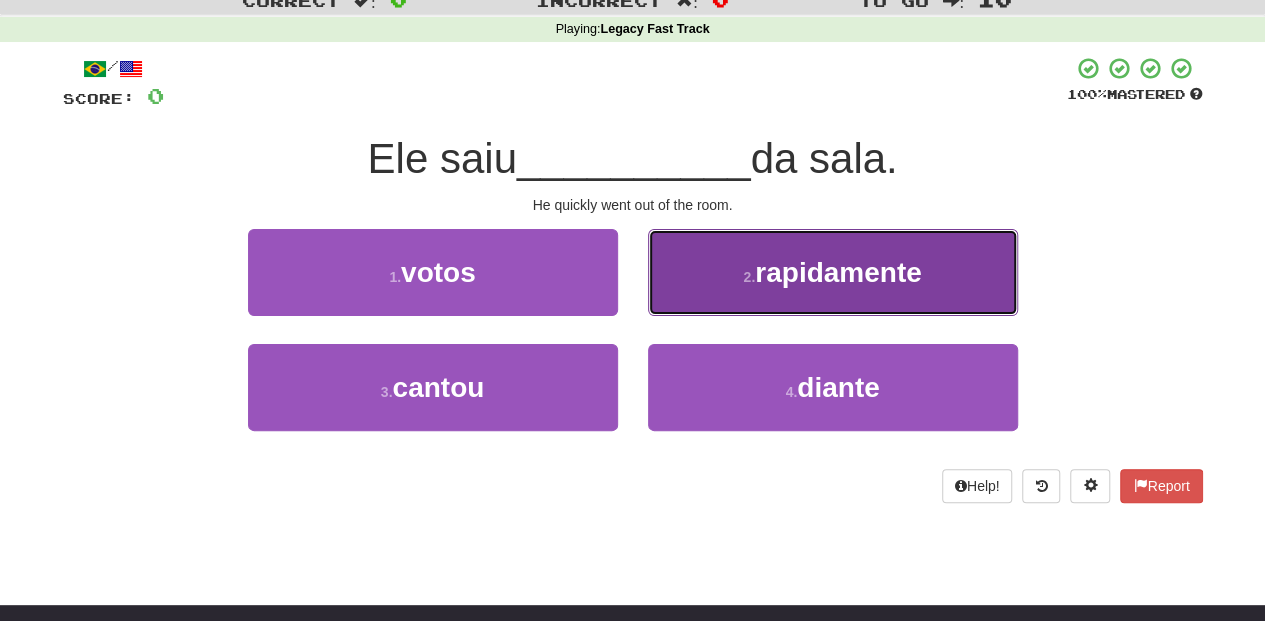 click on "2 .  rapidamente" at bounding box center (833, 272) 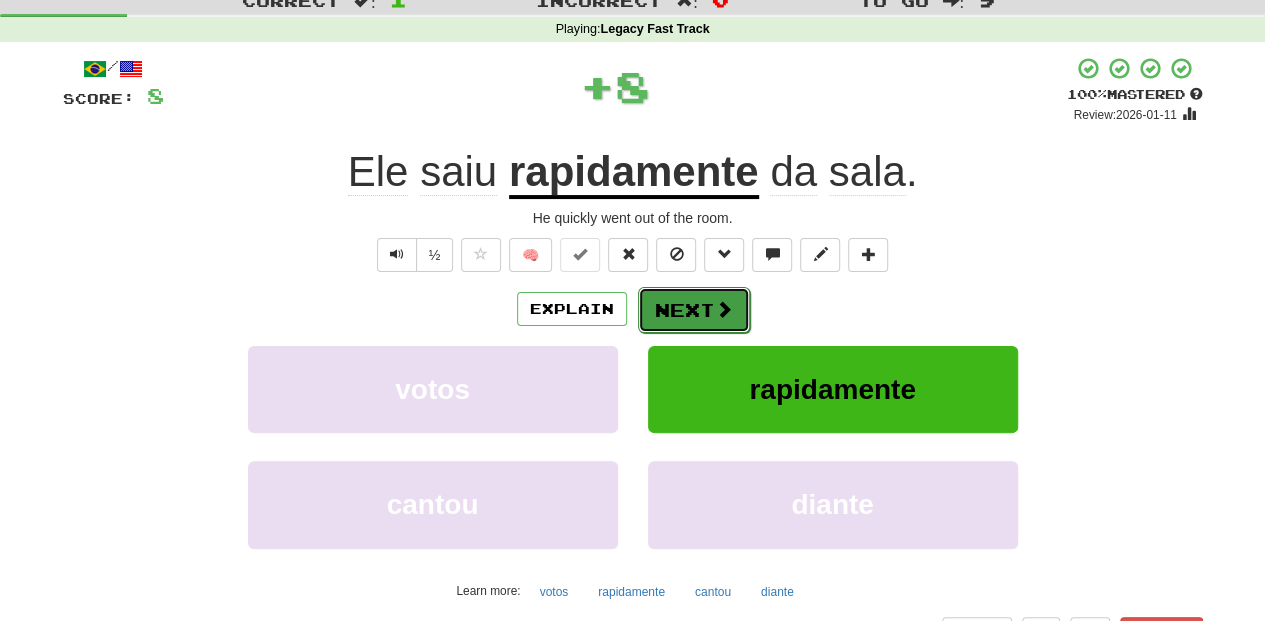 click on "Next" at bounding box center [694, 310] 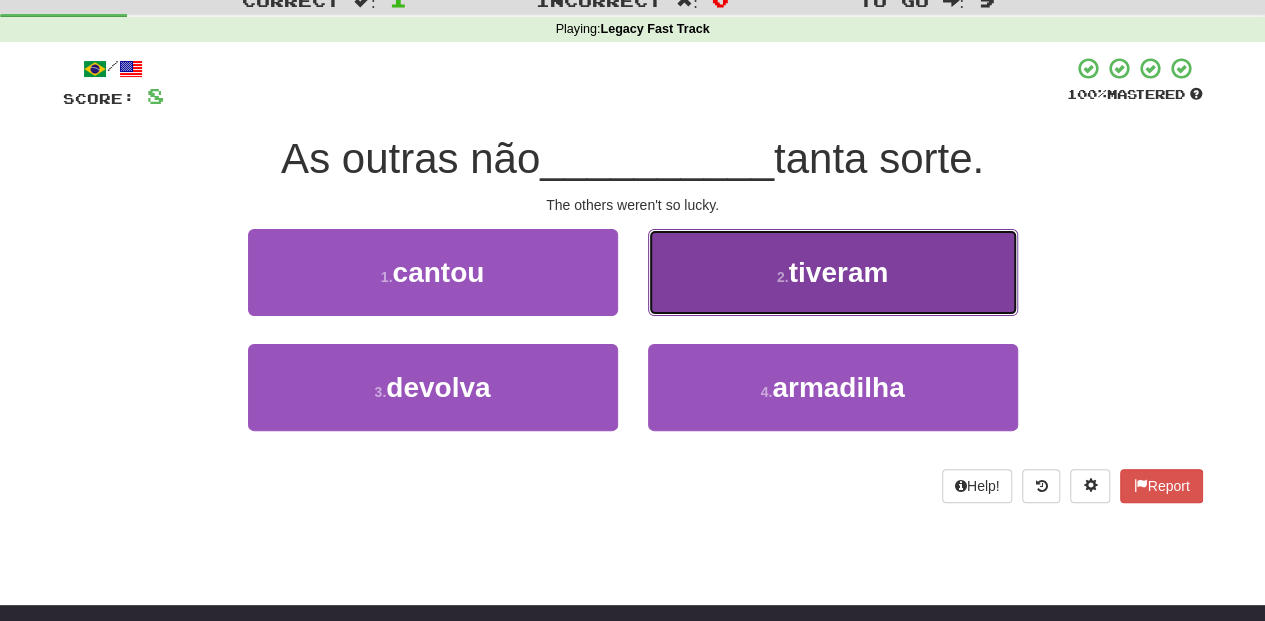 click on "2 .  tiveram" at bounding box center [833, 272] 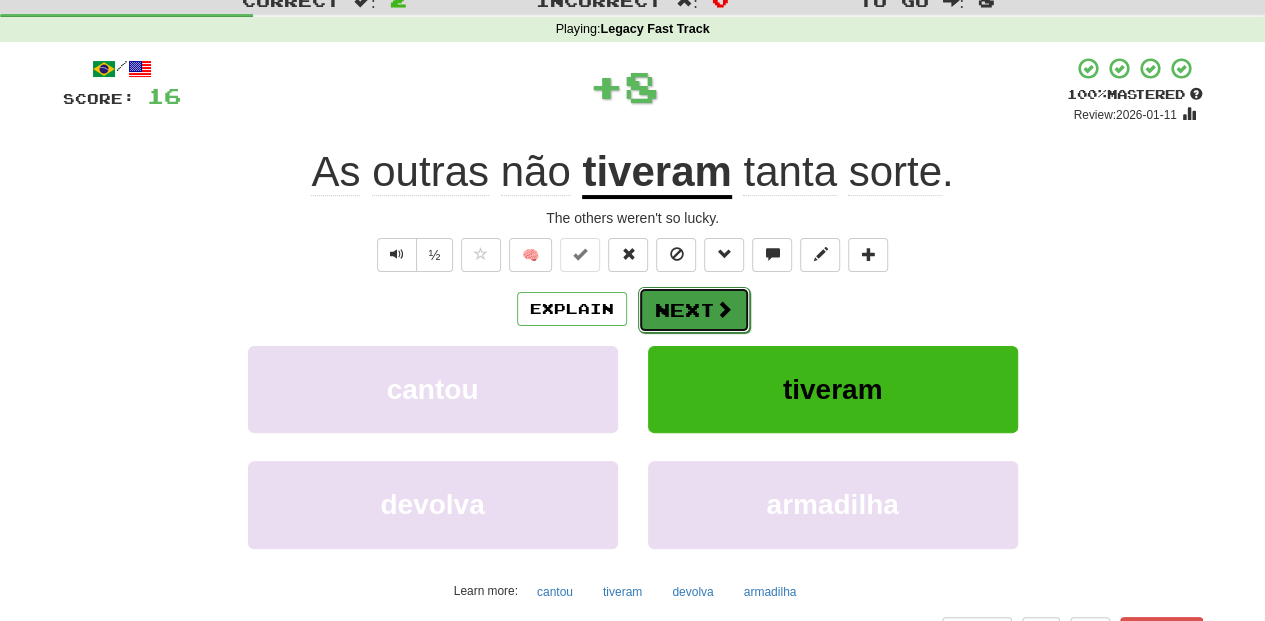click on "Next" at bounding box center [694, 310] 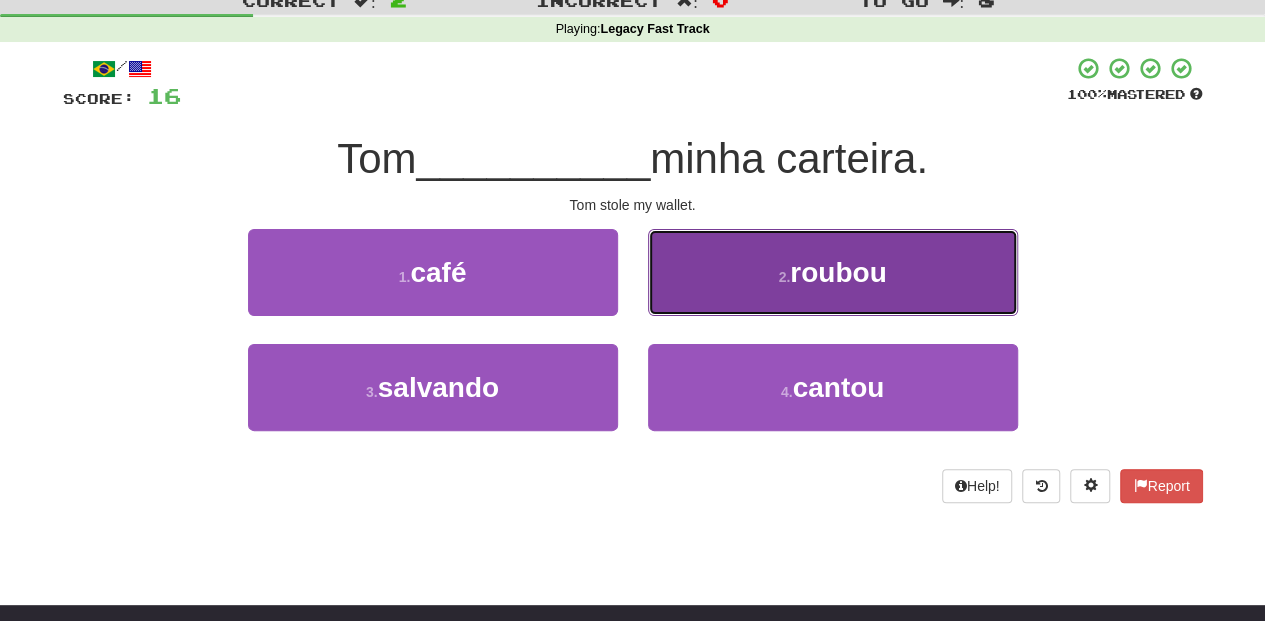 click on "2 .  roubou" at bounding box center [833, 272] 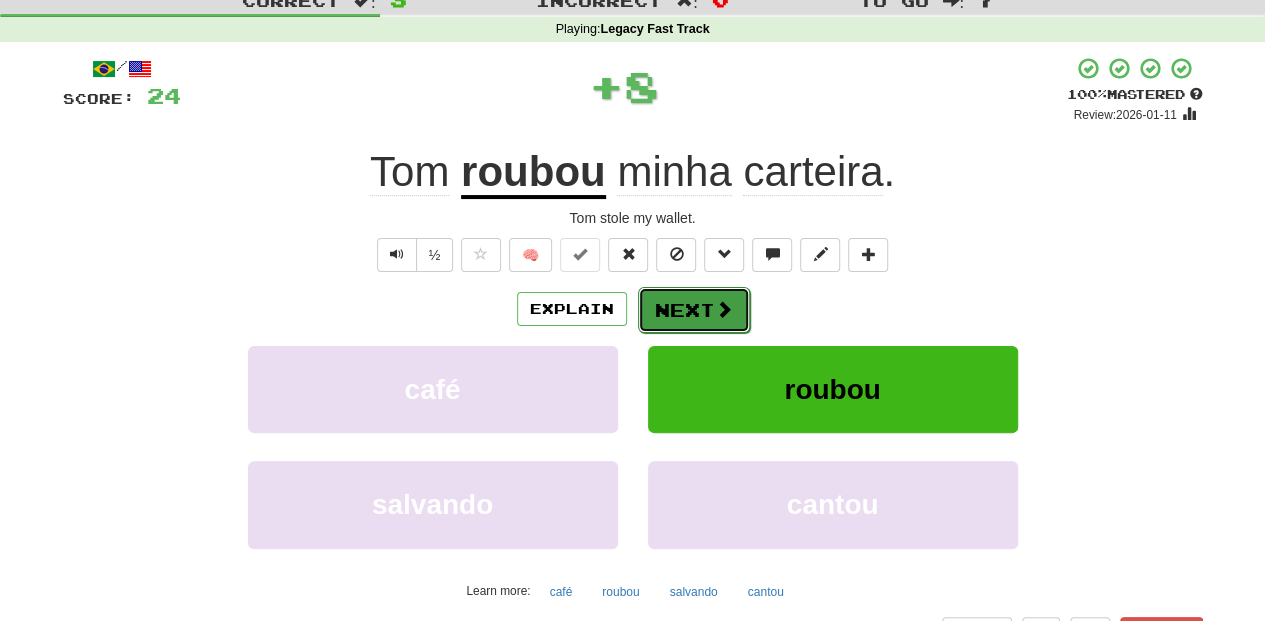 click on "Next" at bounding box center (694, 310) 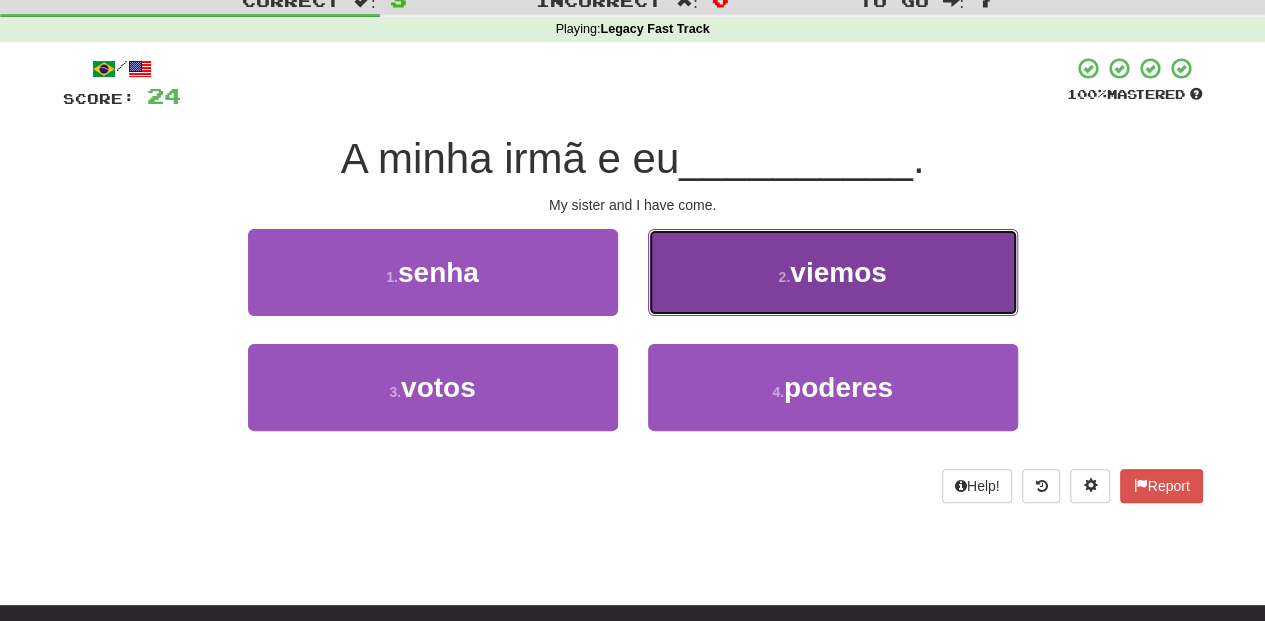 click on "2 .  viemos" at bounding box center (833, 272) 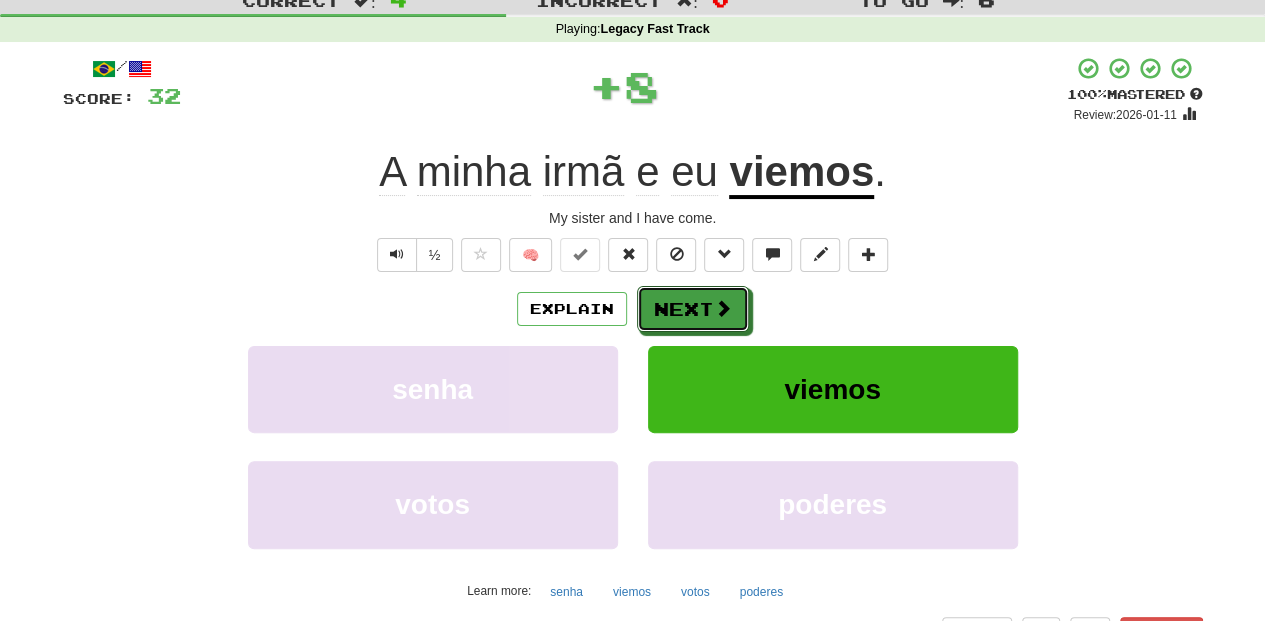 click on "Next" at bounding box center [693, 309] 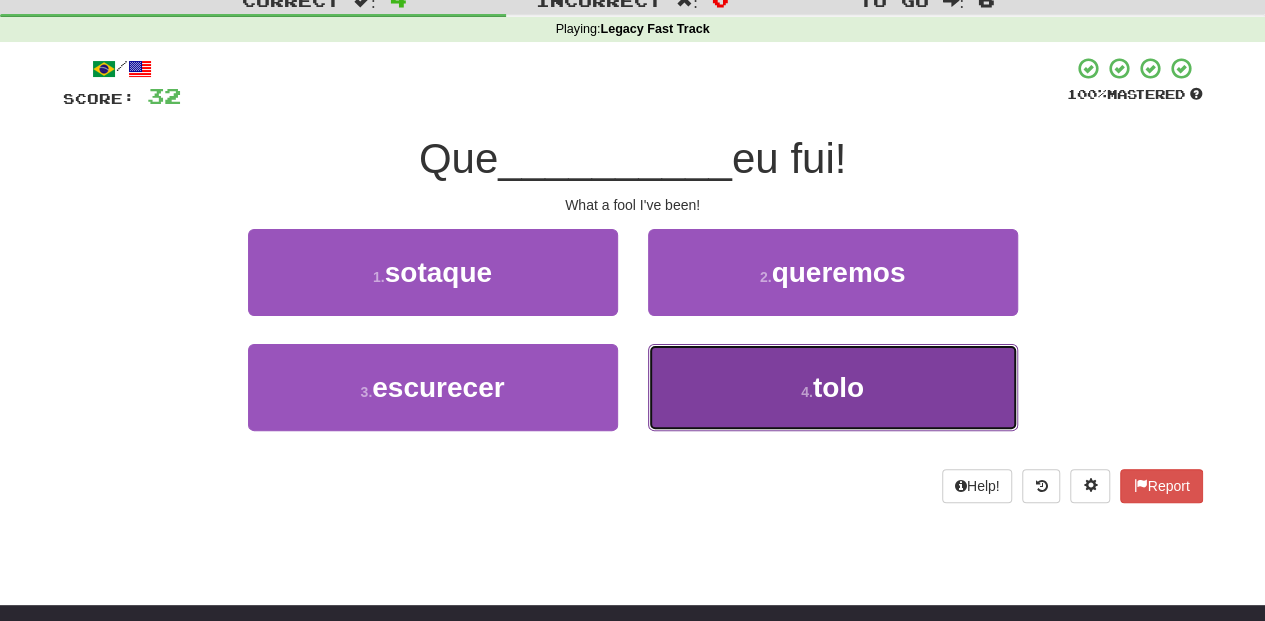 click on "4 .  tolo" at bounding box center [833, 387] 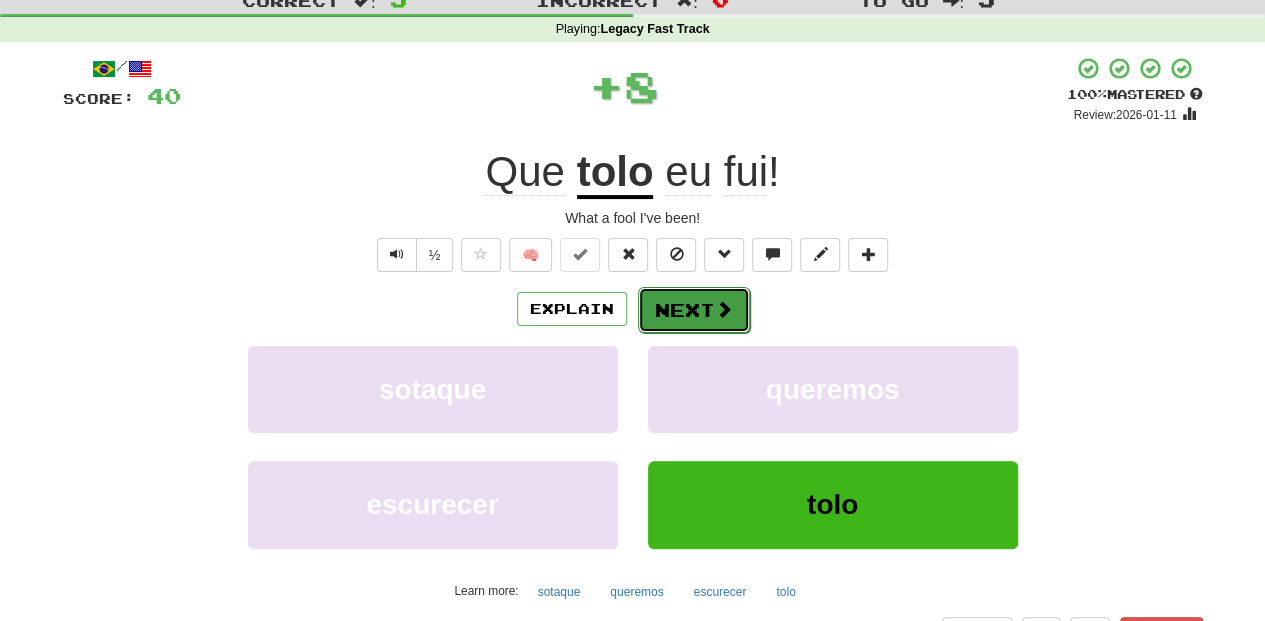 click on "Next" at bounding box center [694, 310] 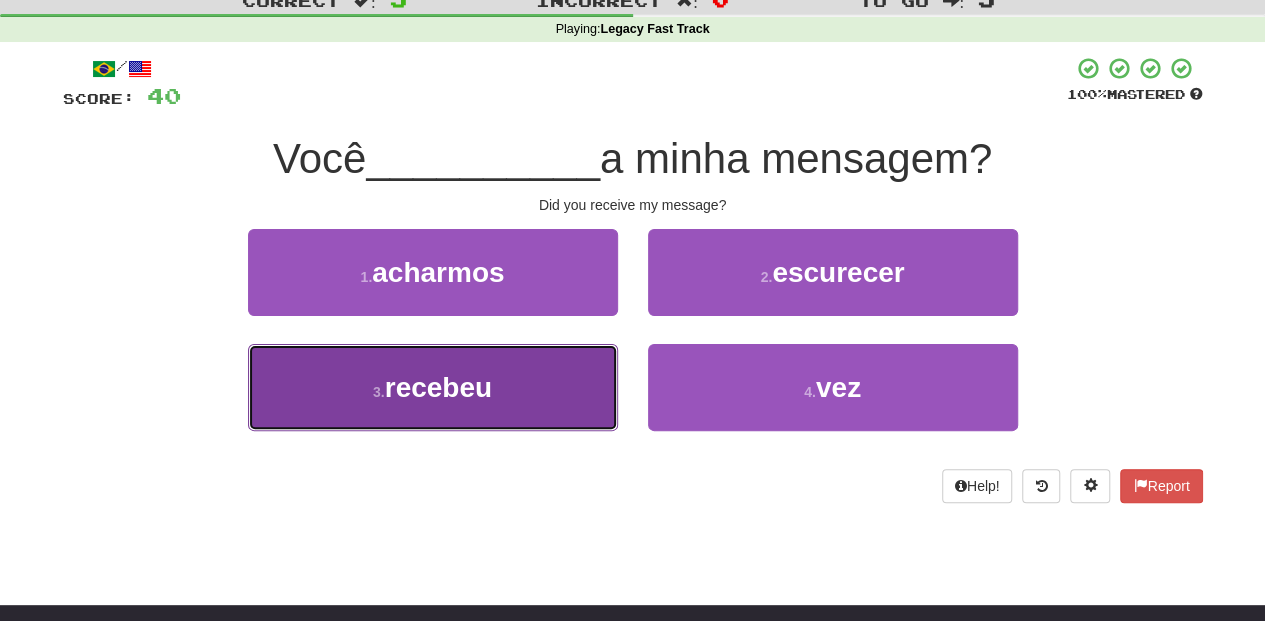 click on "3 .  recebeu" at bounding box center [433, 387] 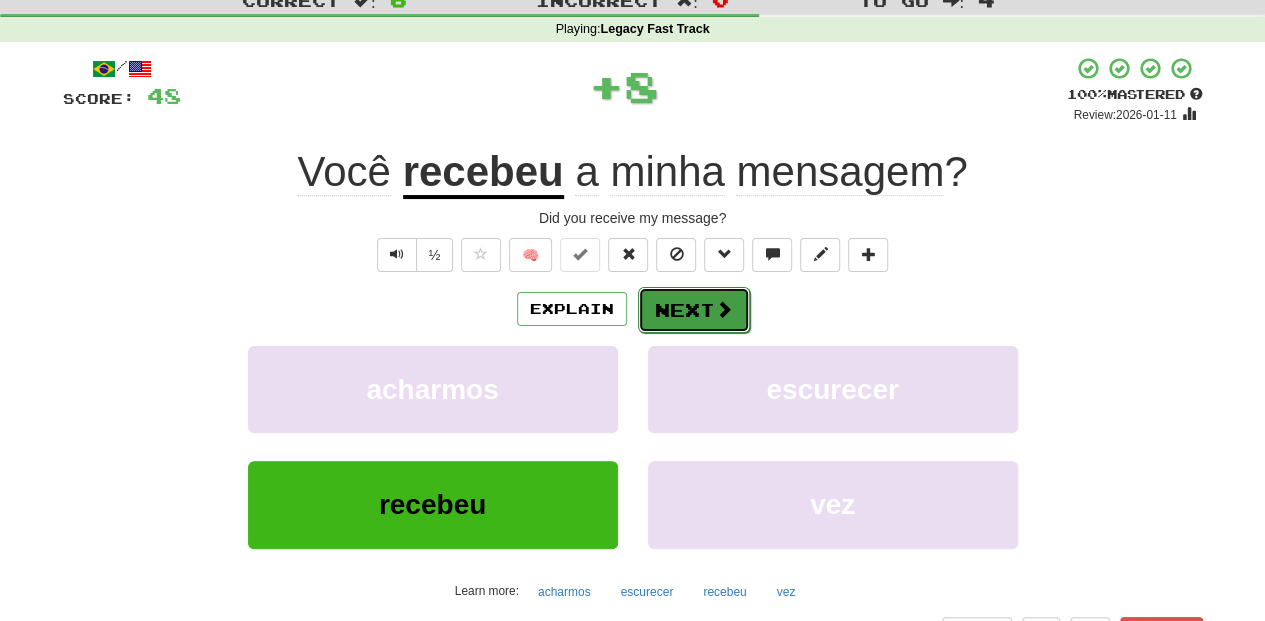 click at bounding box center (724, 309) 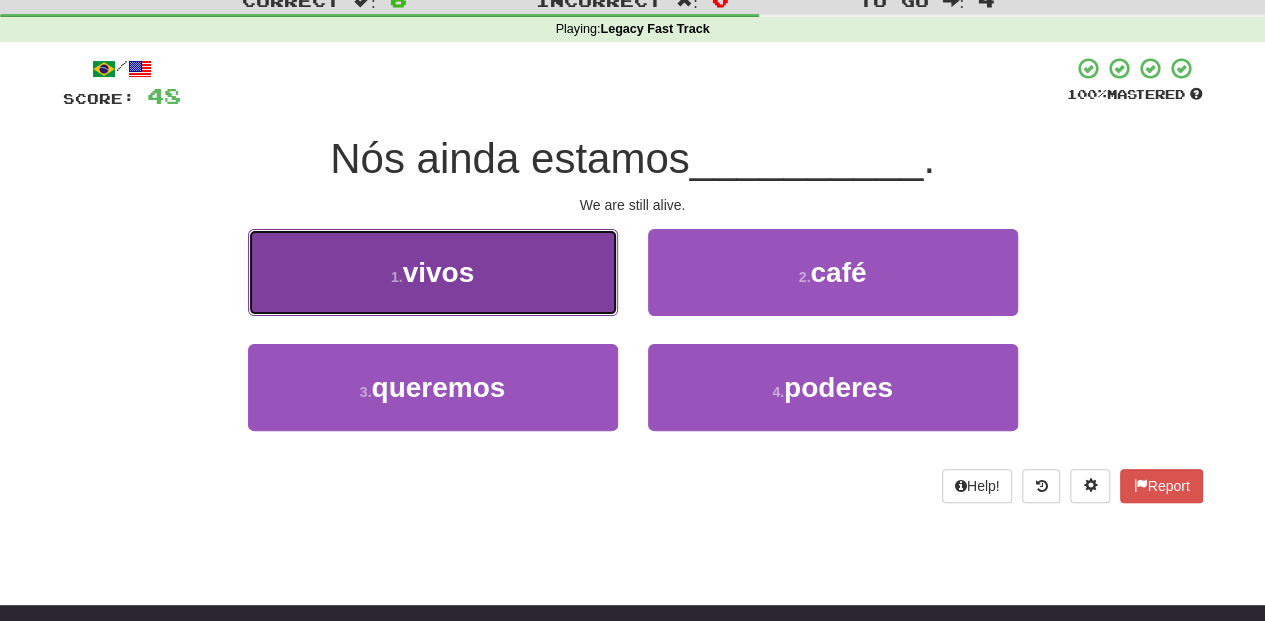click on "1 .  vivos" at bounding box center [433, 272] 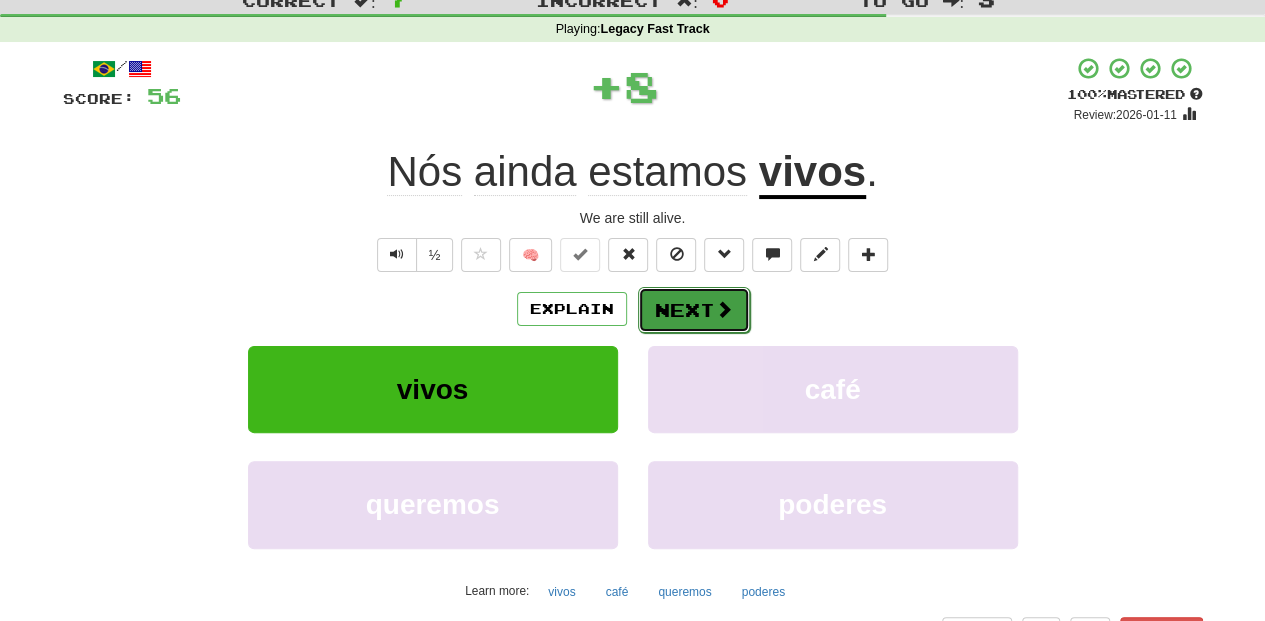 click on "Next" at bounding box center [694, 310] 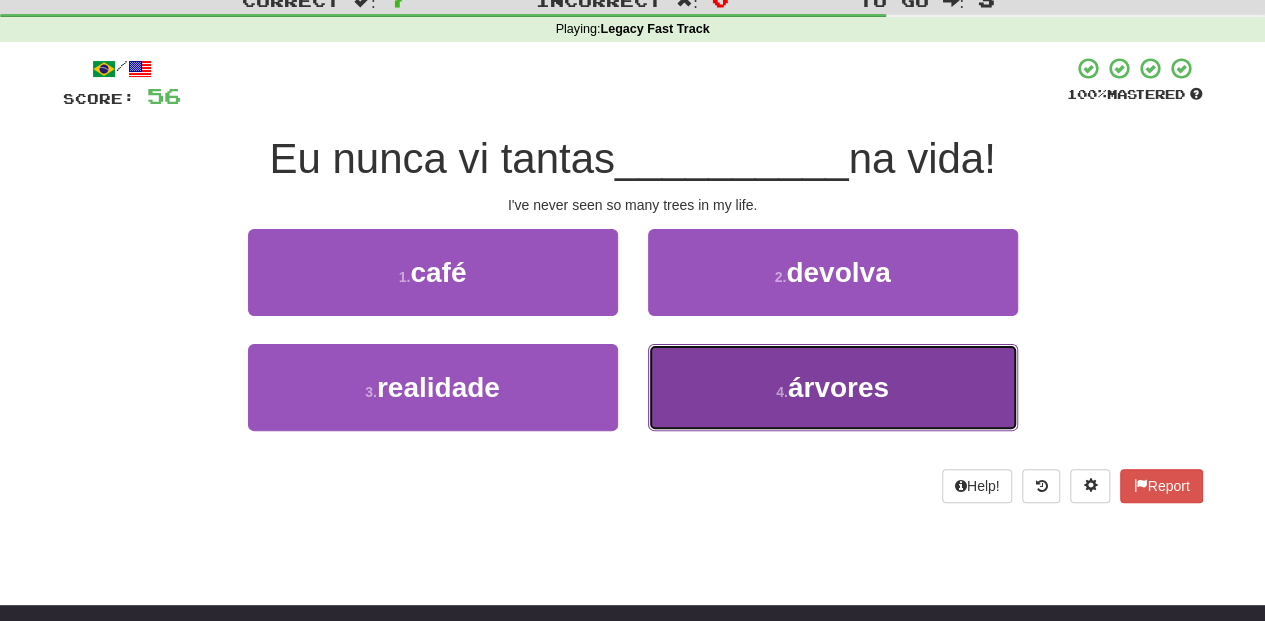 click on "4 .  árvores" at bounding box center [833, 387] 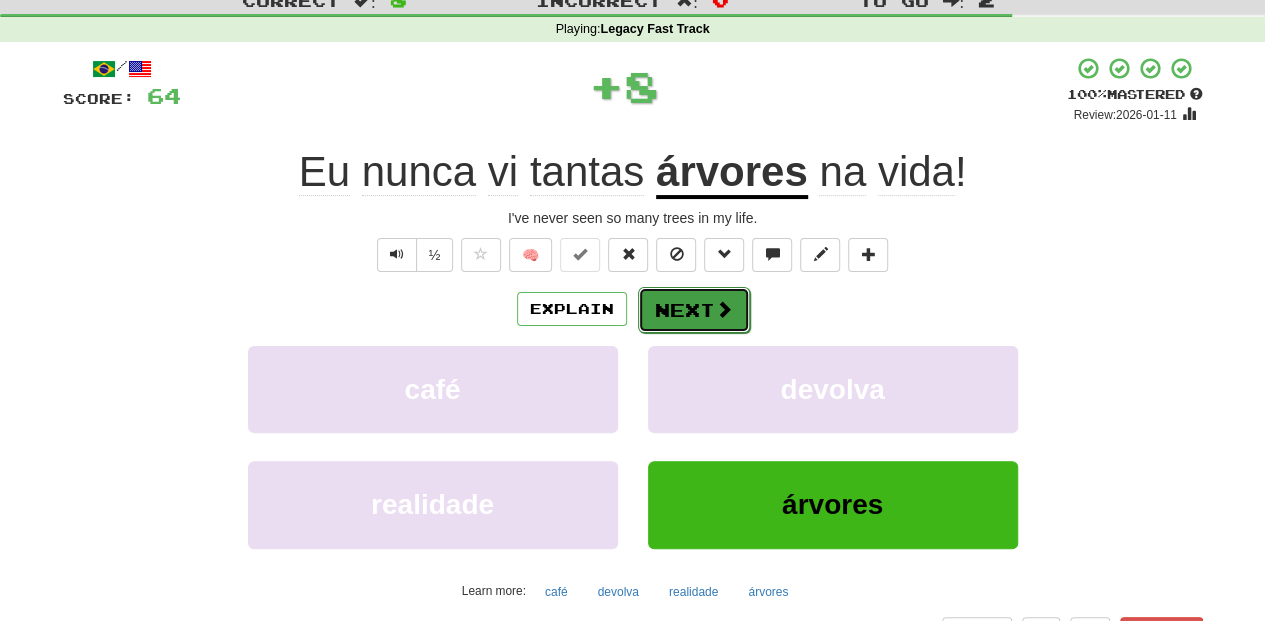 click on "Next" at bounding box center [694, 310] 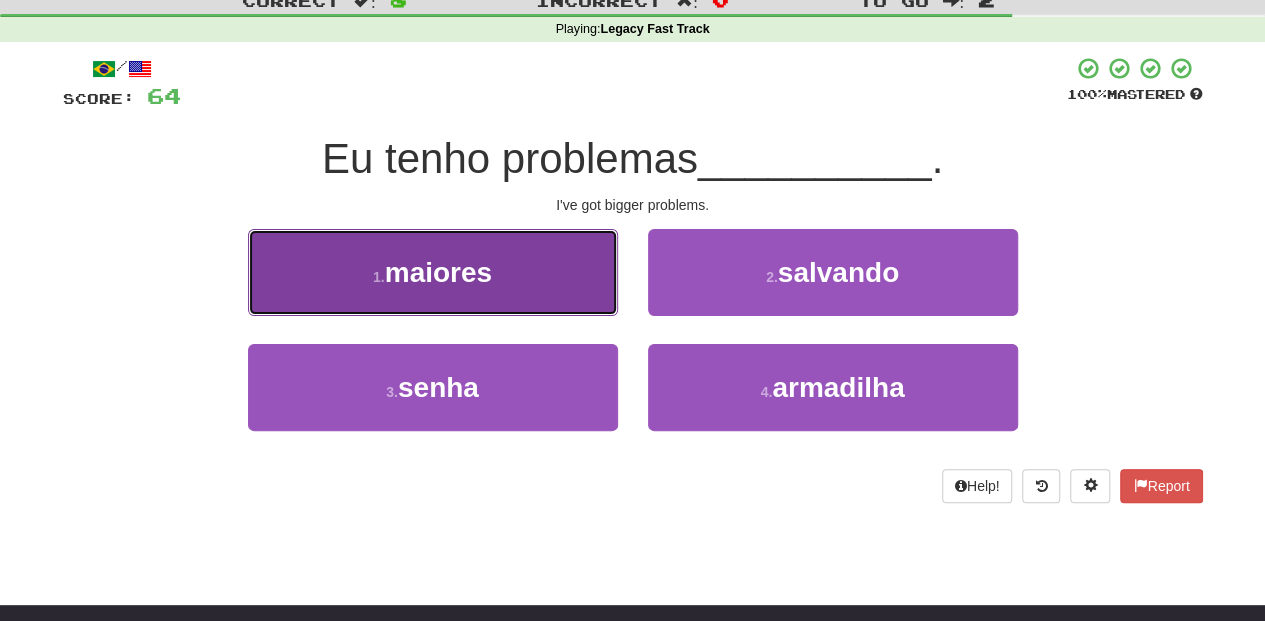 click on "1 .  maiores" at bounding box center (433, 272) 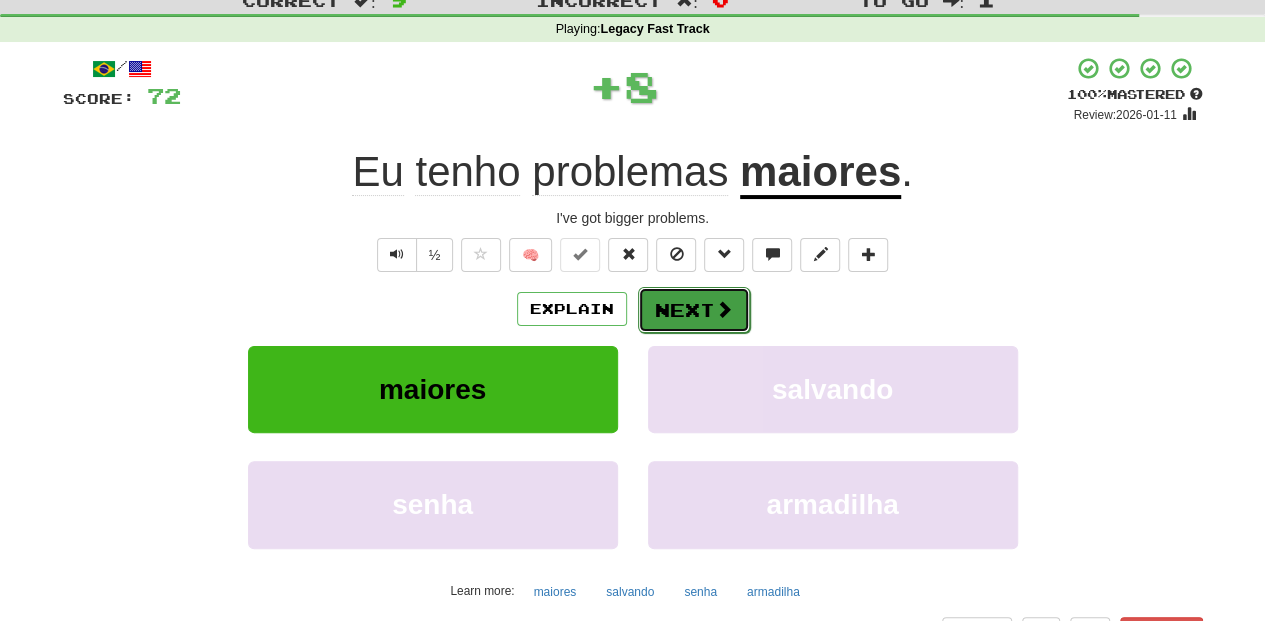 click on "Next" at bounding box center [694, 310] 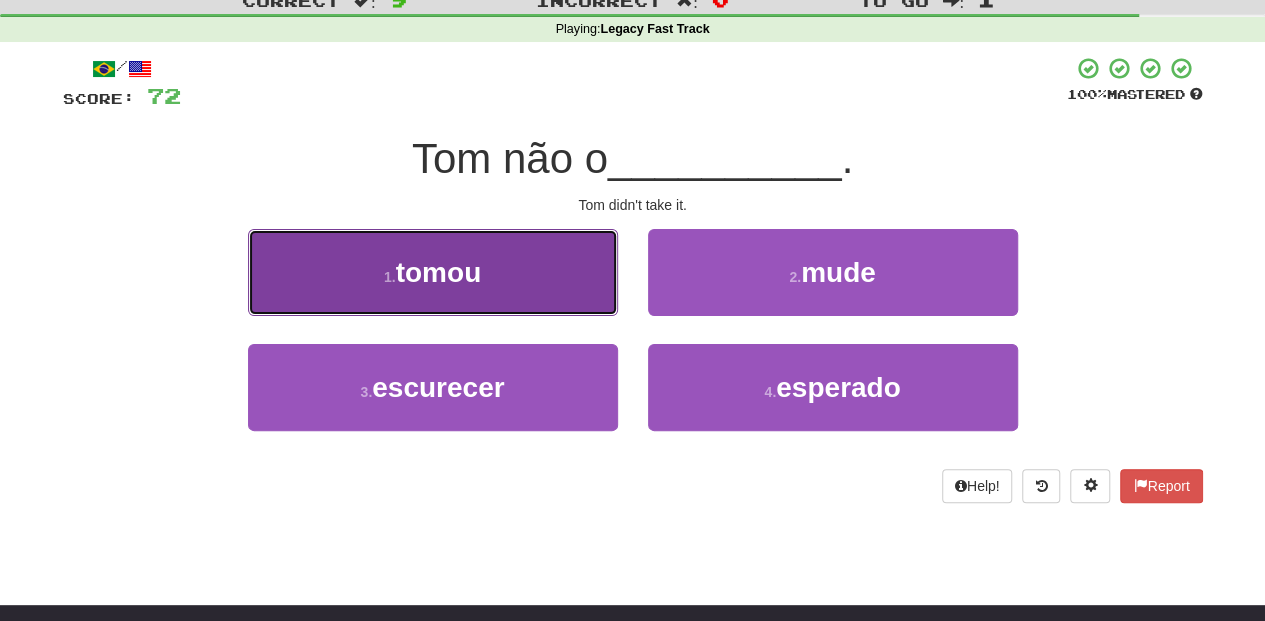 click on "1 .  tomou" at bounding box center [433, 272] 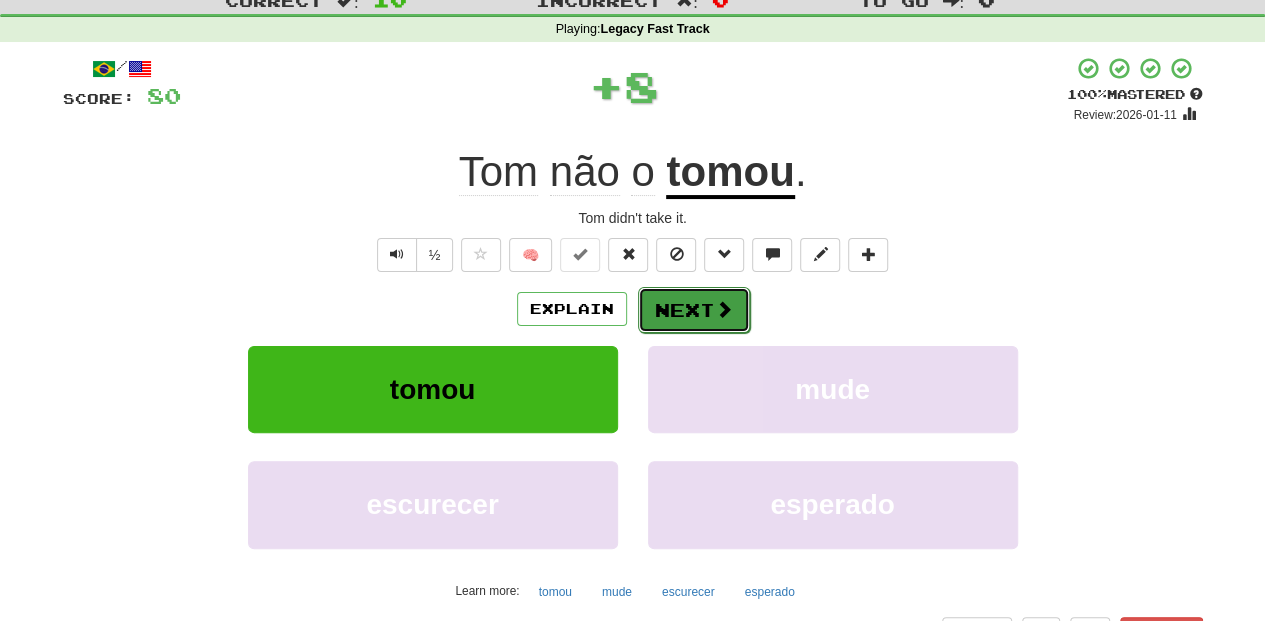 click on "Next" at bounding box center [694, 310] 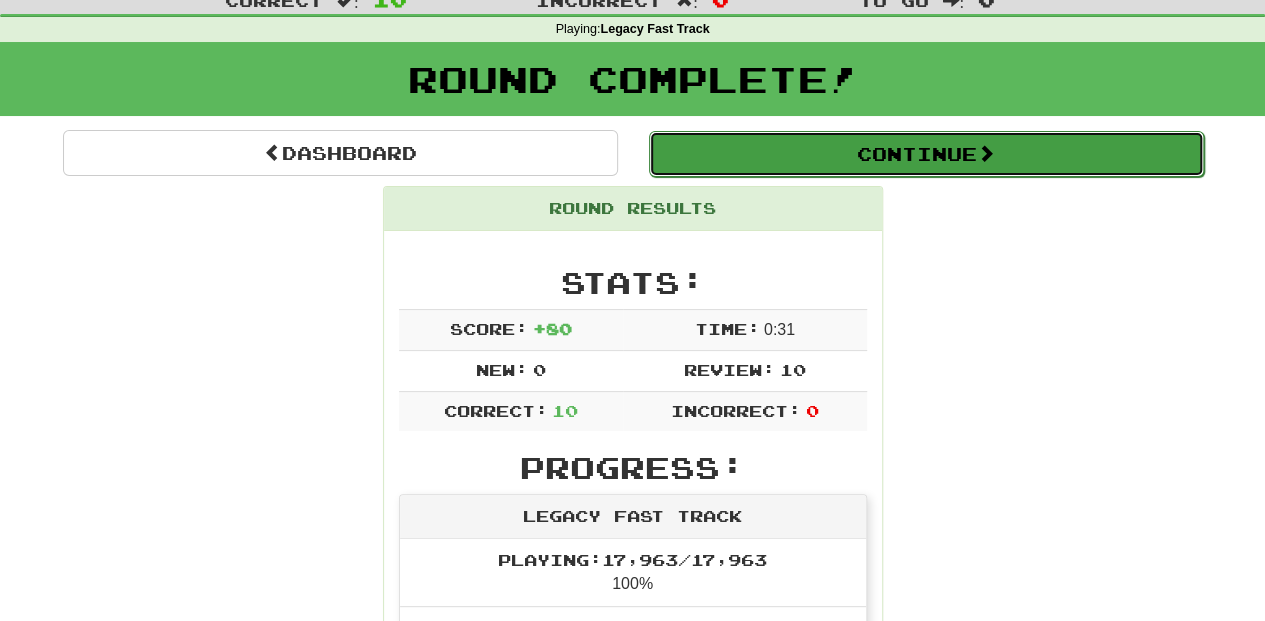 click on "Continue" at bounding box center [926, 154] 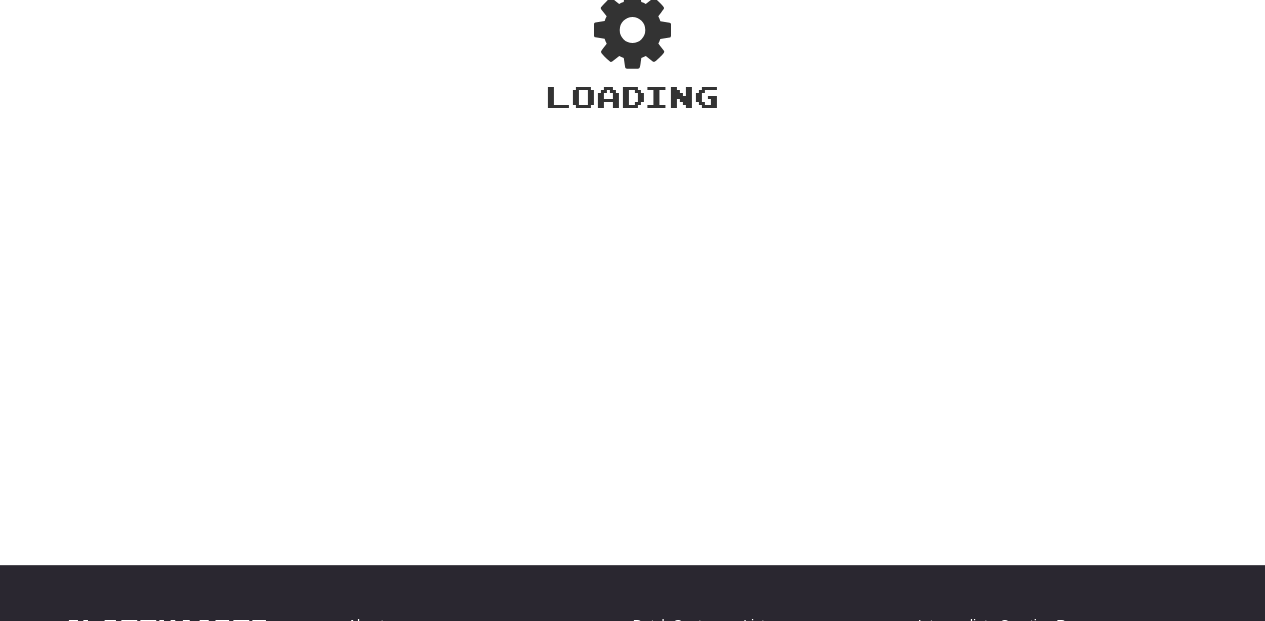scroll, scrollTop: 66, scrollLeft: 0, axis: vertical 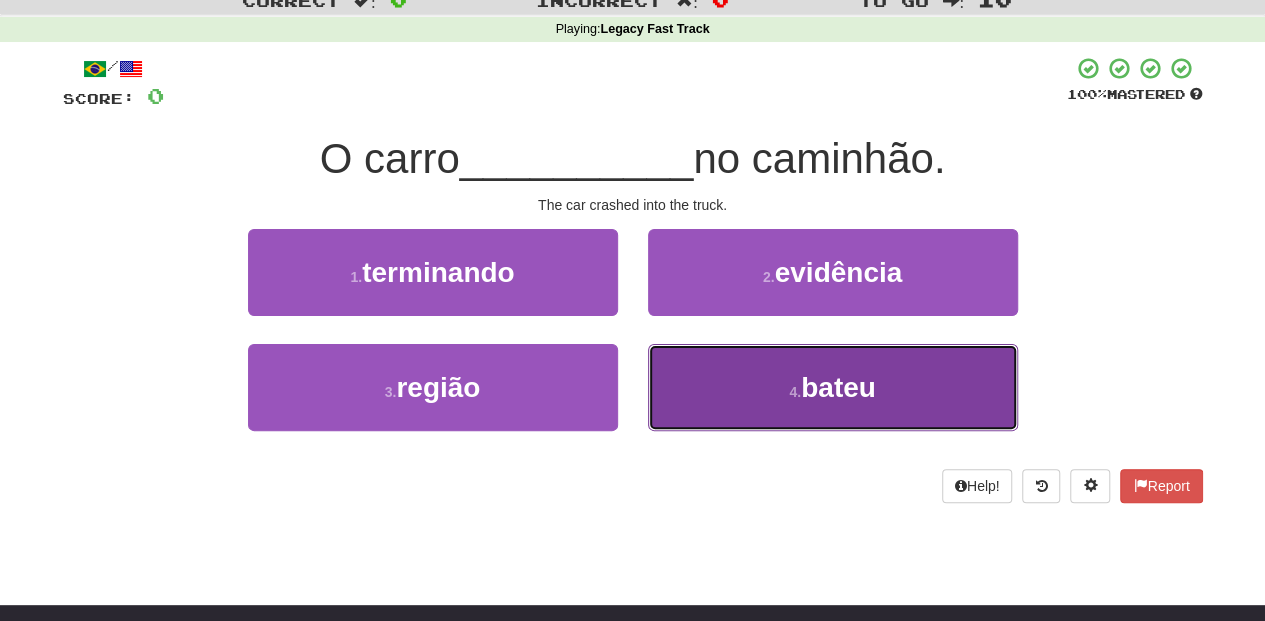 click on "4 .  bateu" at bounding box center (833, 387) 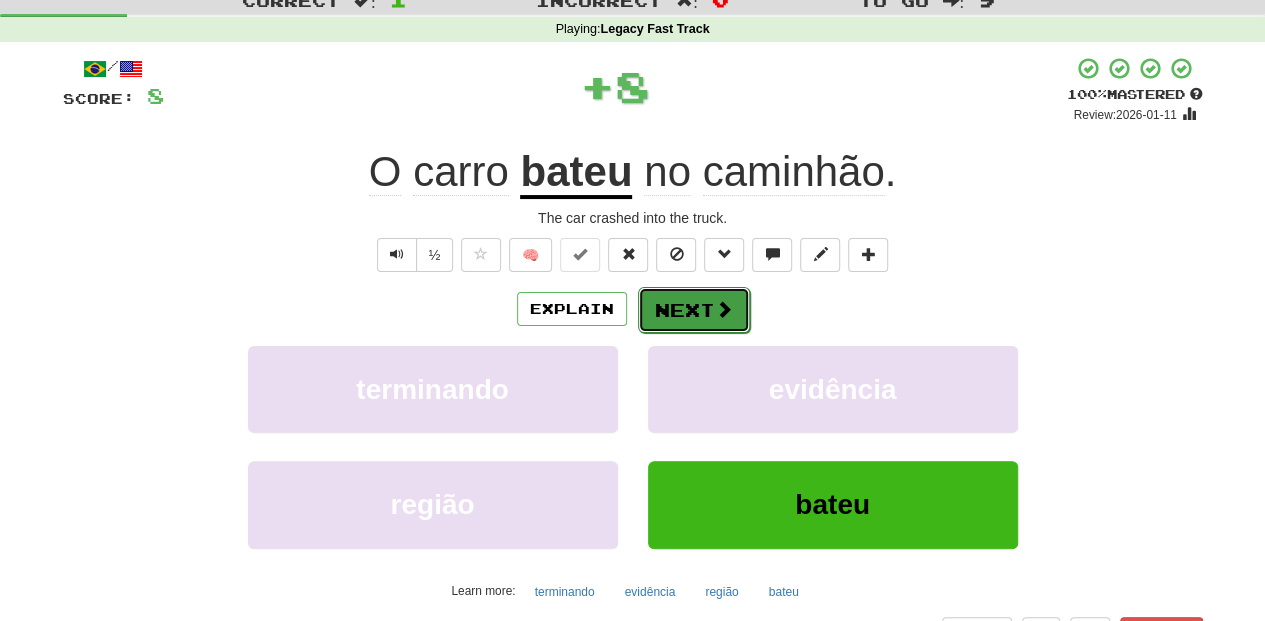 click on "Next" at bounding box center [694, 310] 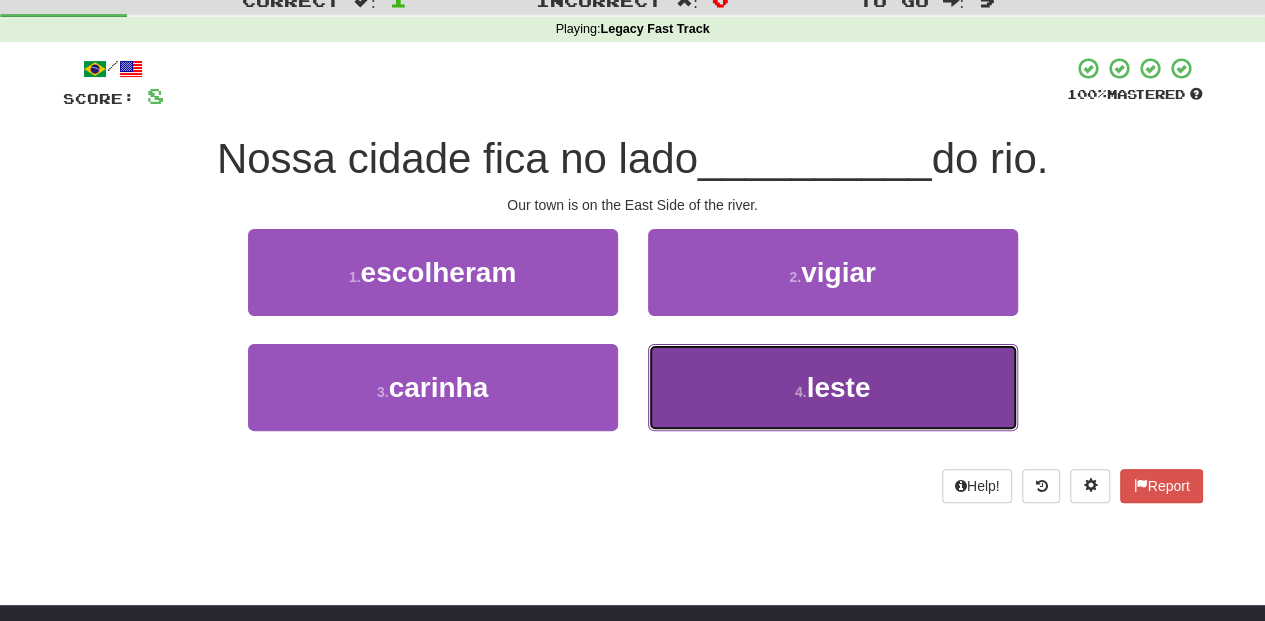 click on "4 .  leste" at bounding box center [833, 387] 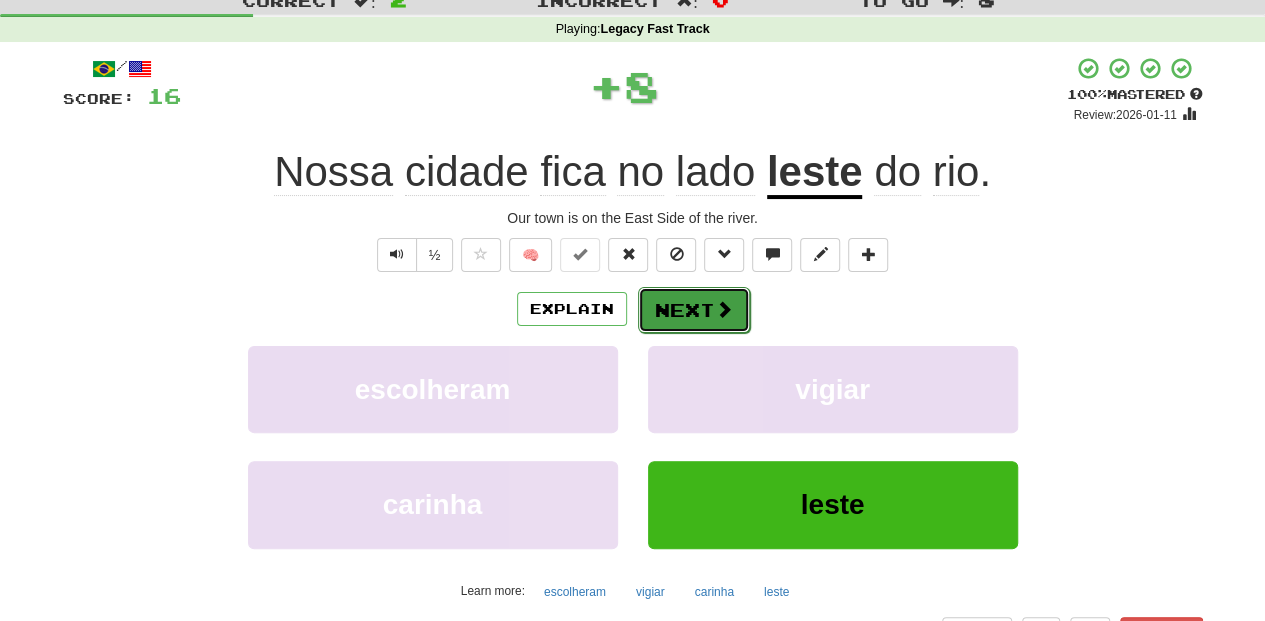 click on "Next" at bounding box center (694, 310) 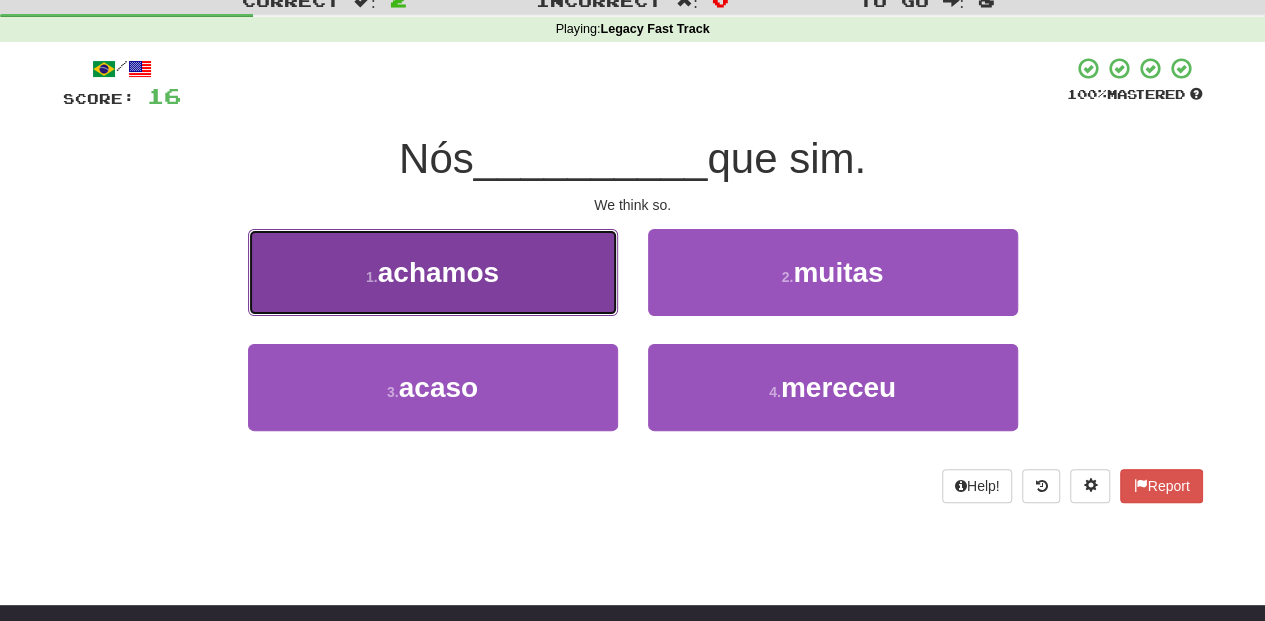 click on "1 .  achamos" at bounding box center [433, 272] 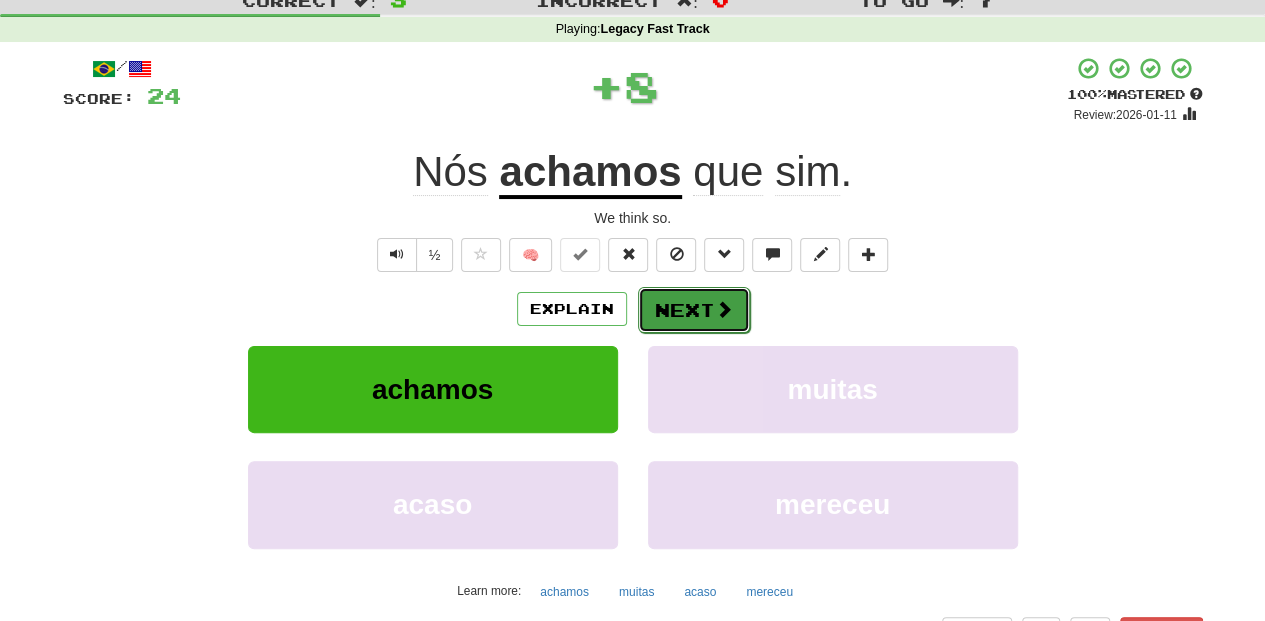 click on "Next" at bounding box center [694, 310] 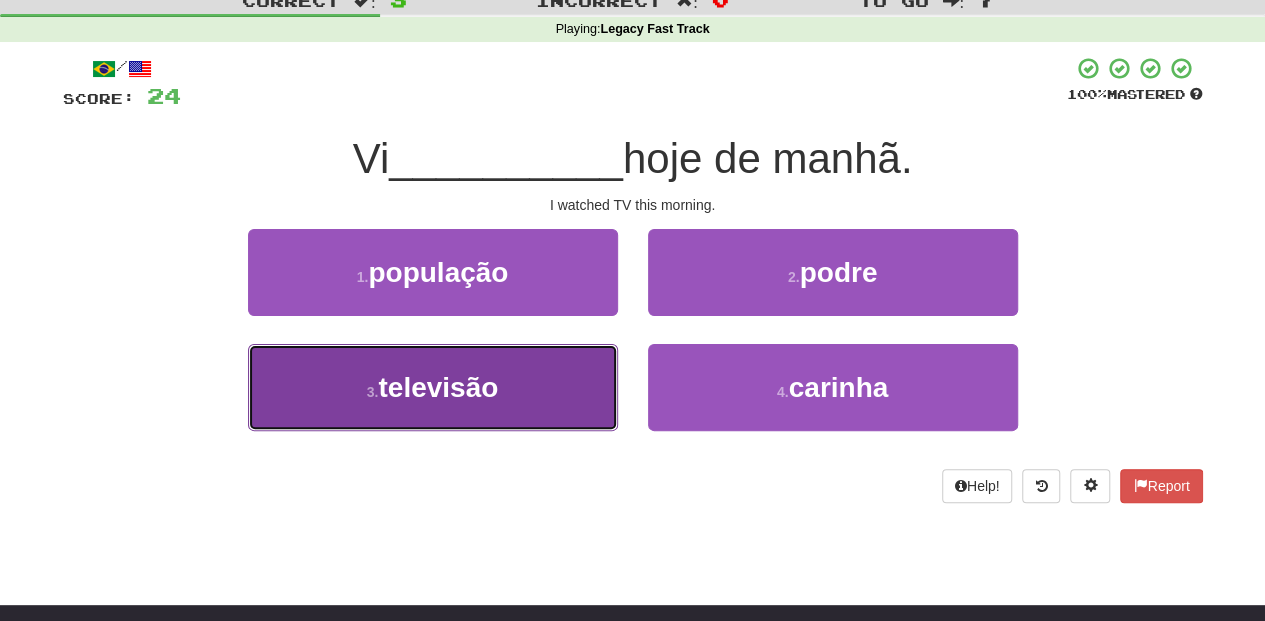 click on "3 .  televisão" at bounding box center (433, 387) 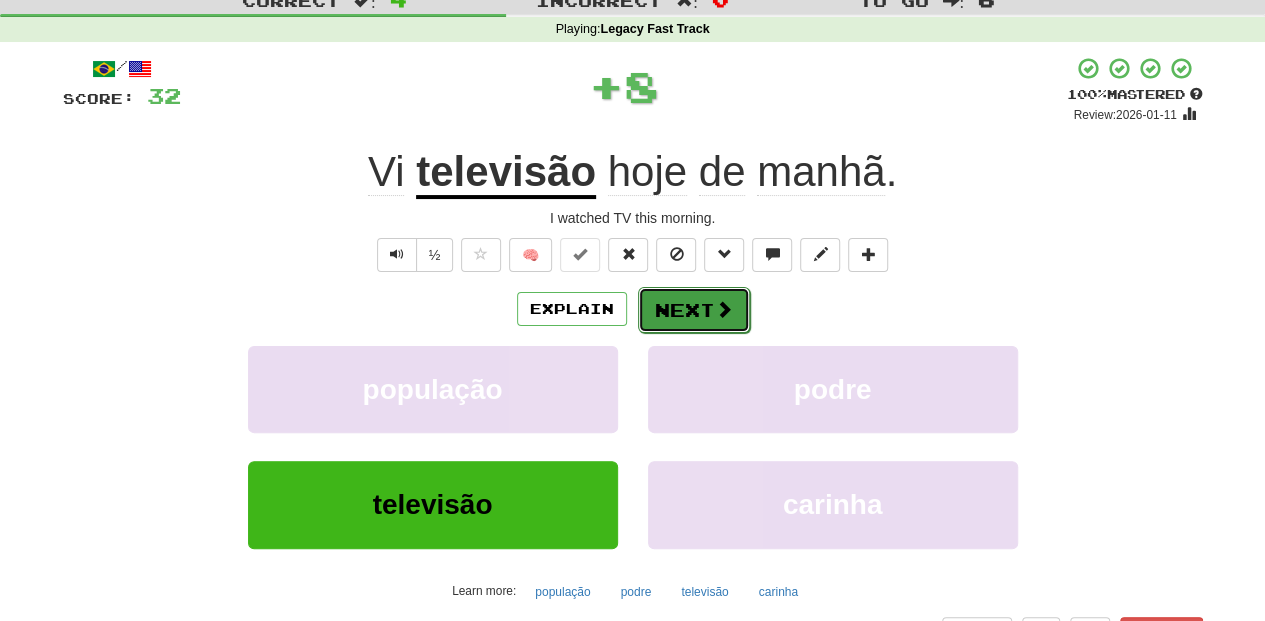 click on "Next" at bounding box center [694, 310] 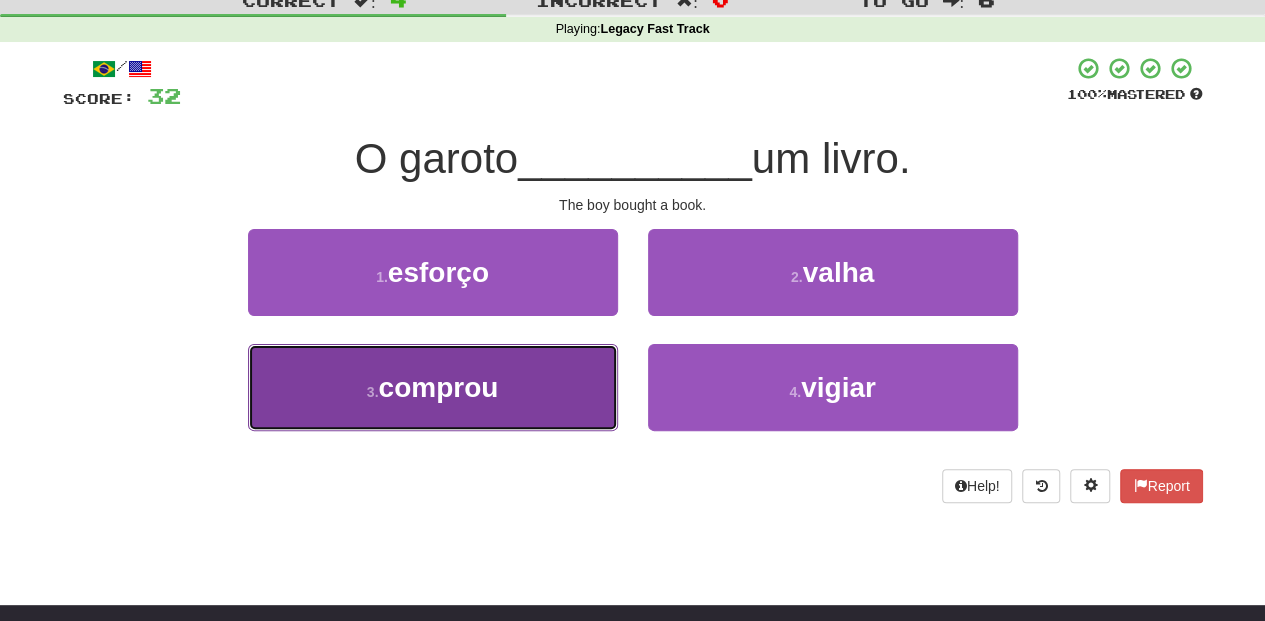 click on "3 .  comprou" at bounding box center (433, 387) 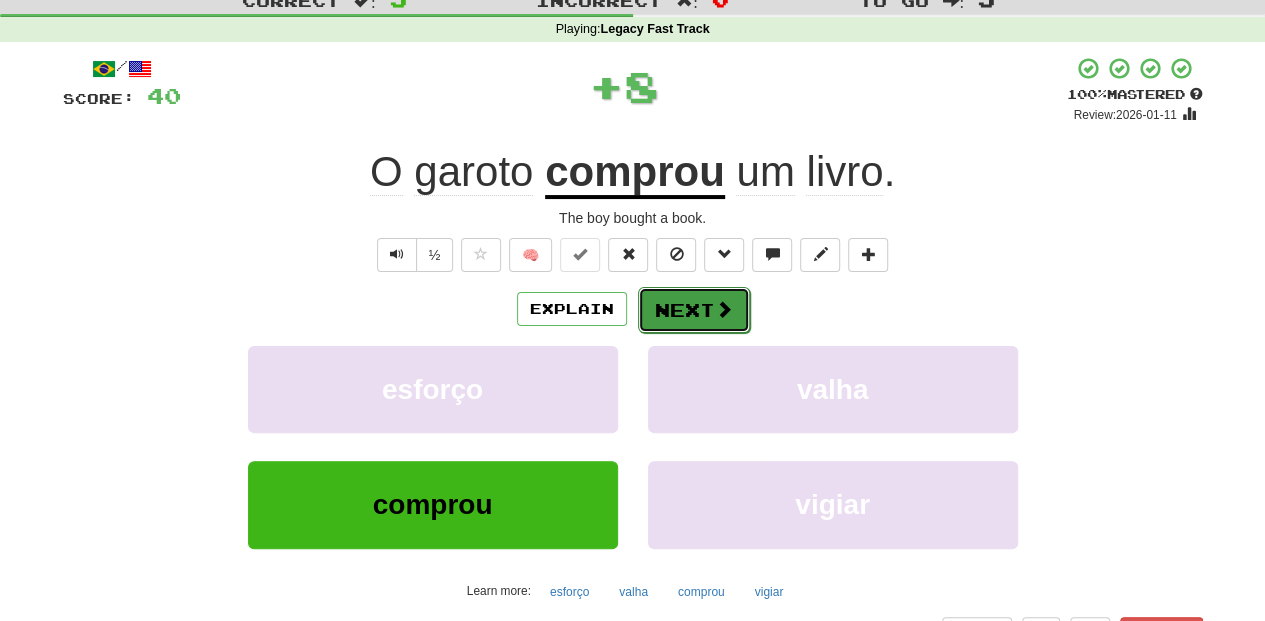 click on "Next" at bounding box center (694, 310) 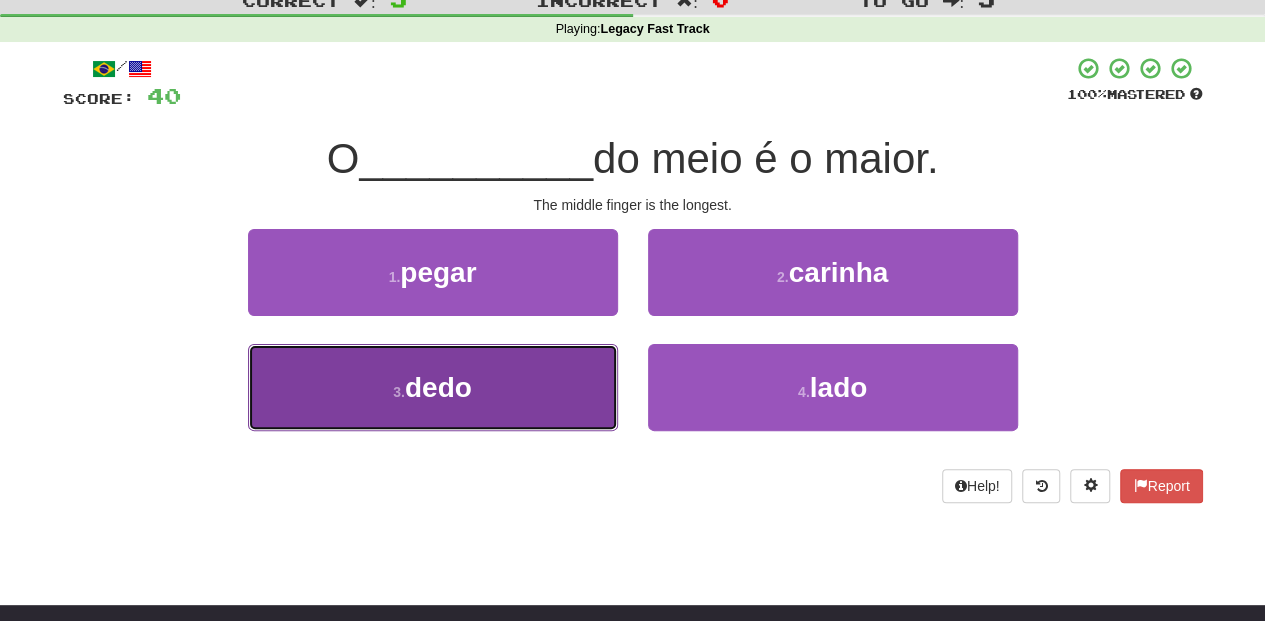 click on "3 .  dedo" at bounding box center (433, 387) 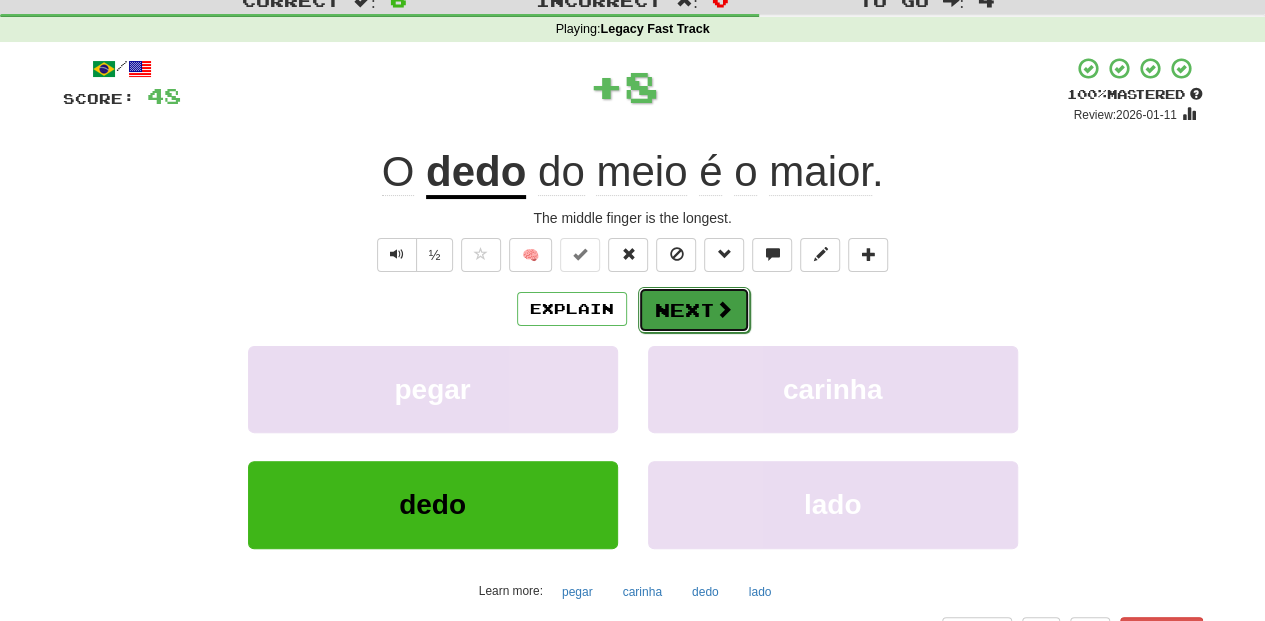 click on "Next" at bounding box center [694, 310] 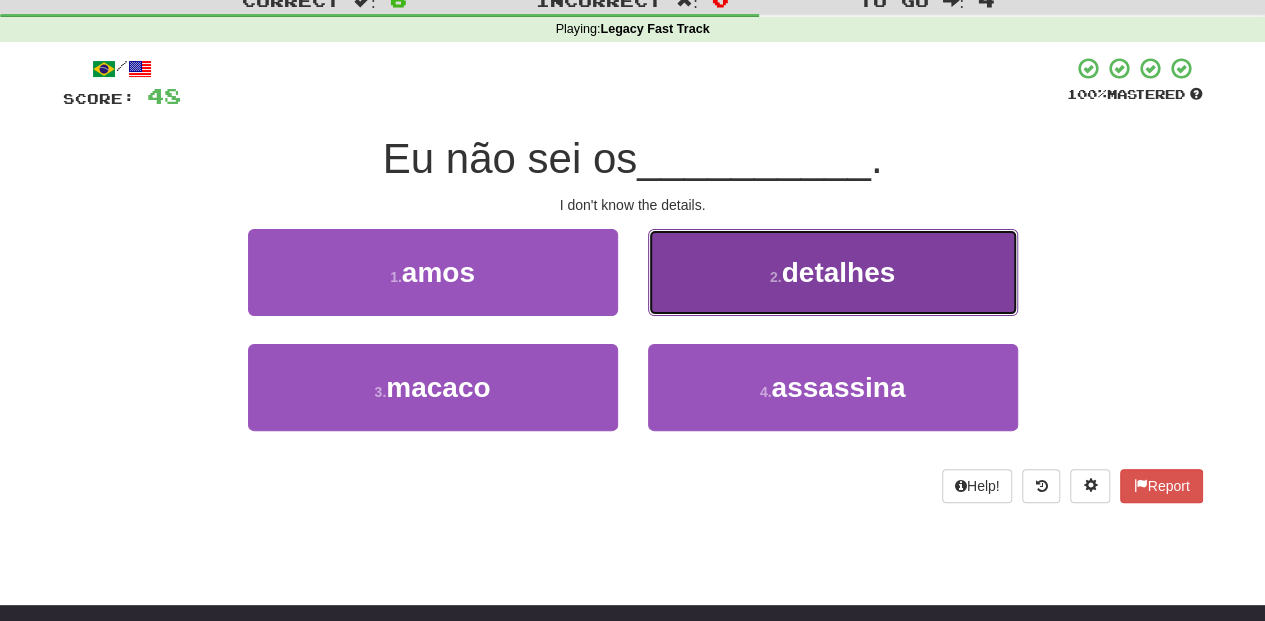 click on "2 .  detalhes" at bounding box center (833, 272) 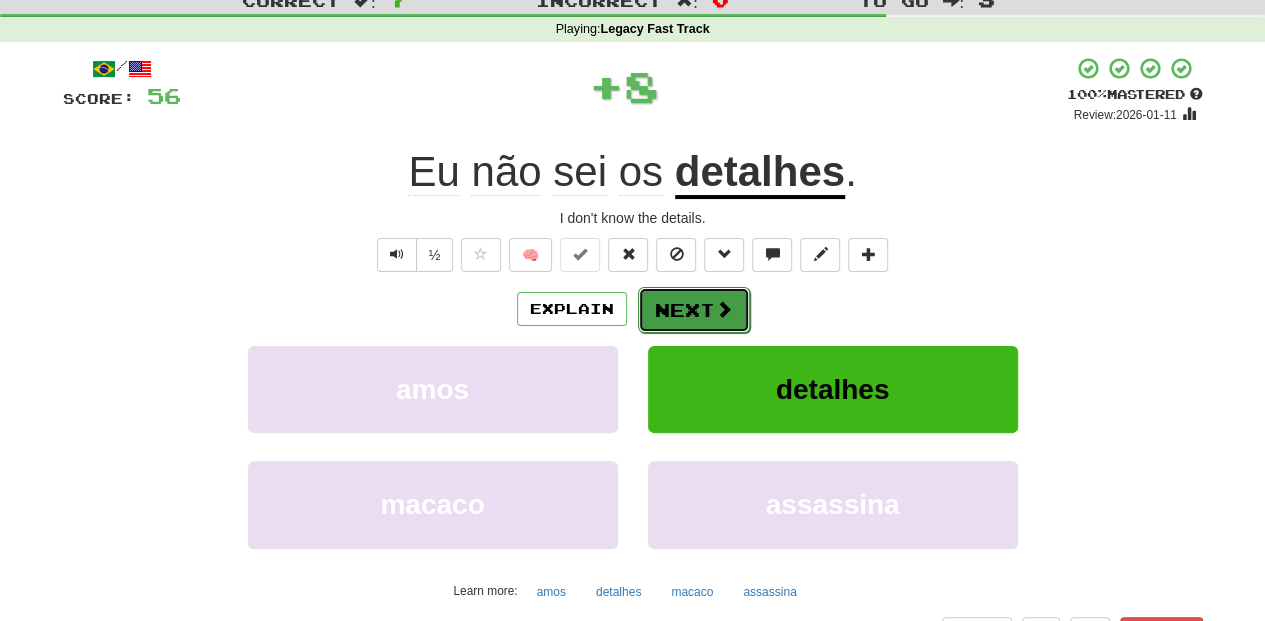 click on "Next" at bounding box center [694, 310] 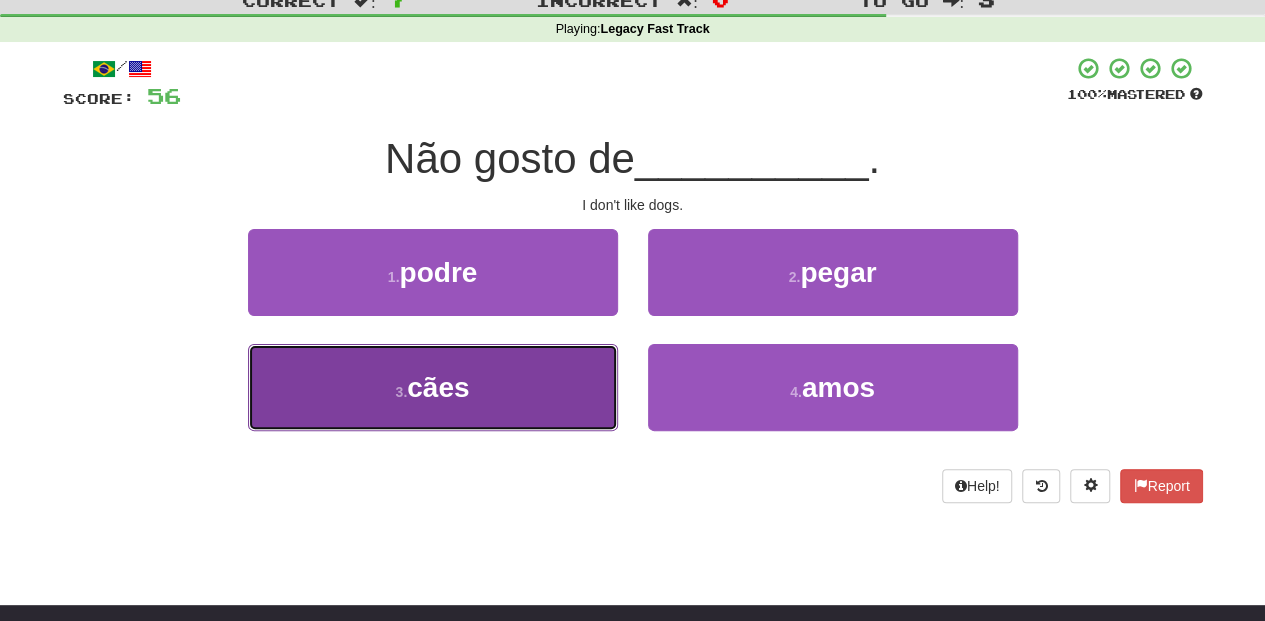 click on "3 .  cães" at bounding box center [433, 387] 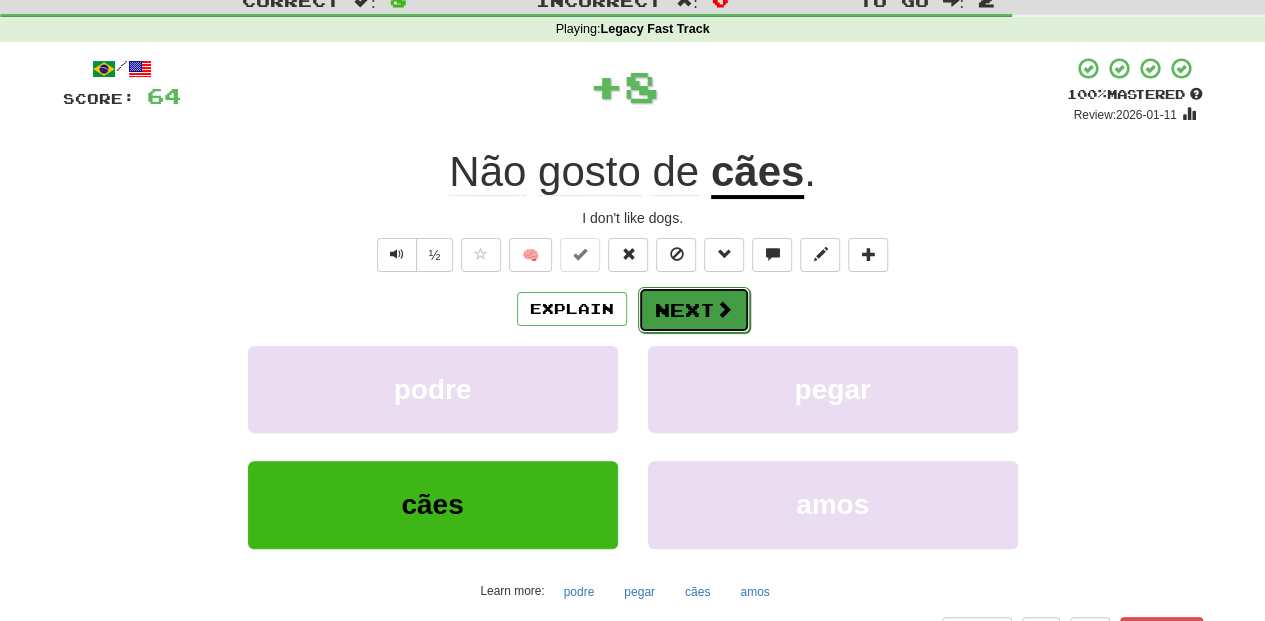 click on "Next" at bounding box center [694, 310] 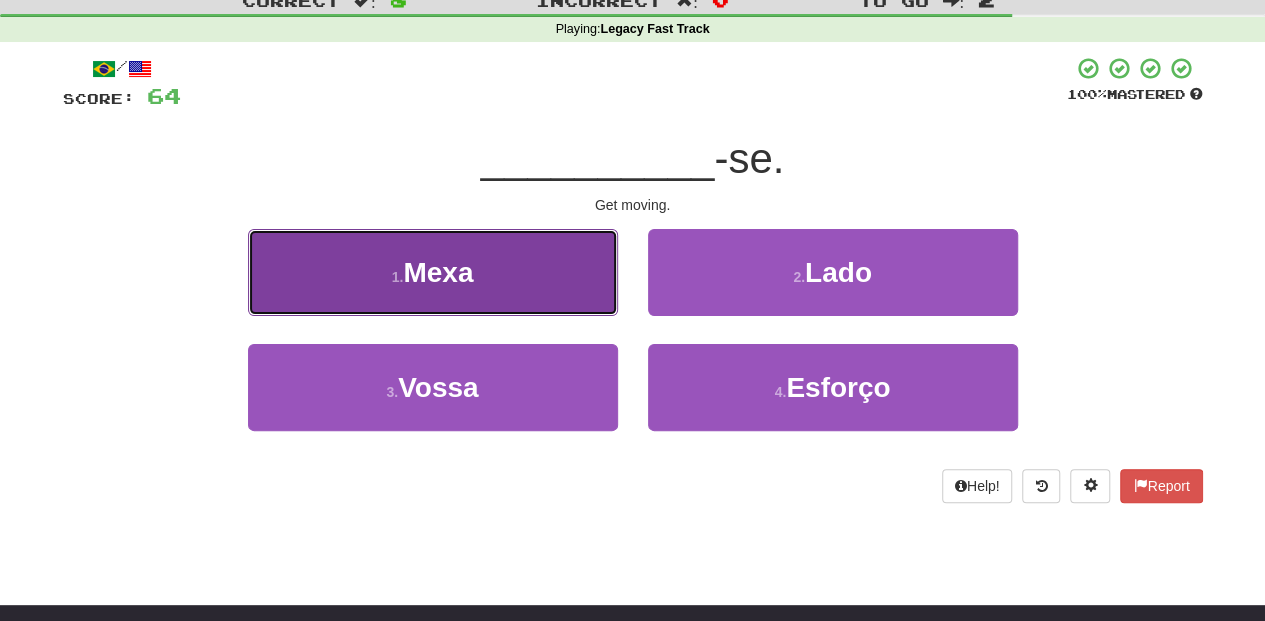 click on "1 .  Mexa" at bounding box center [433, 272] 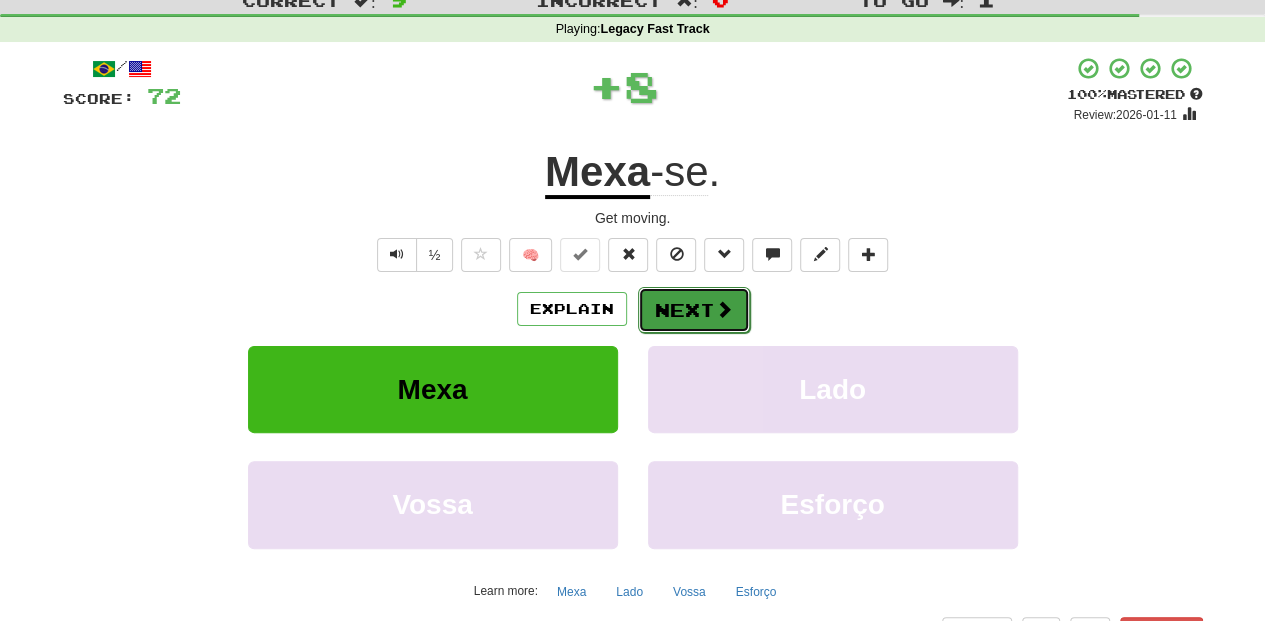 click on "Next" at bounding box center [694, 310] 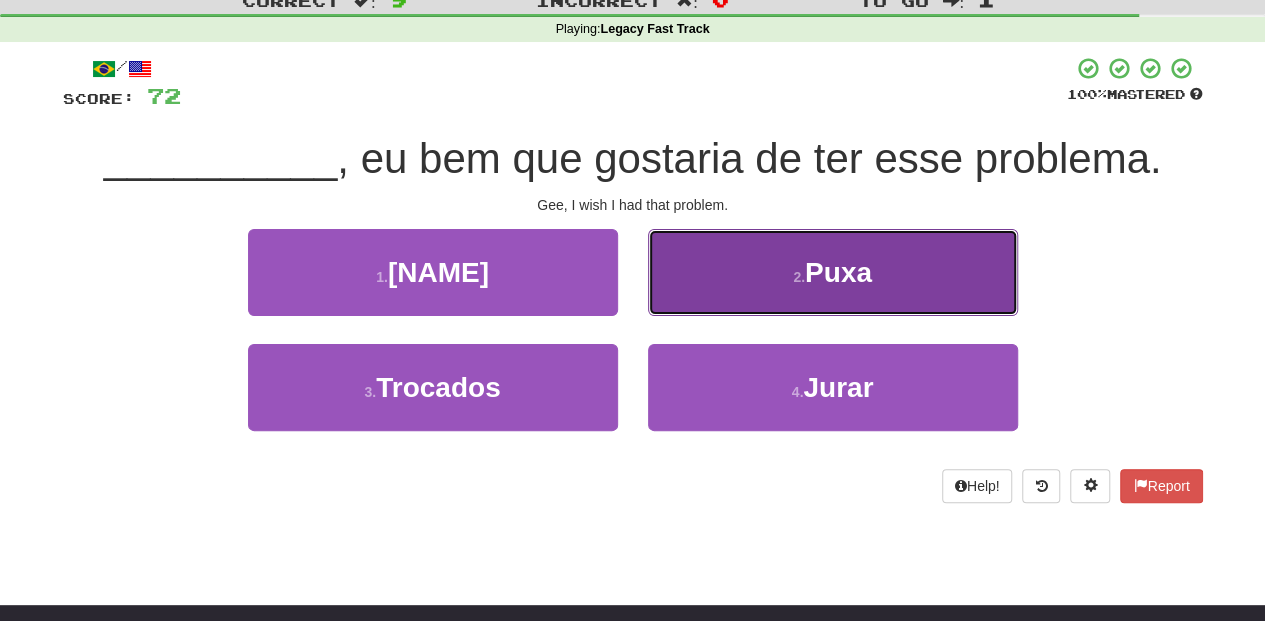 click on "2 .  Puxa" at bounding box center [833, 272] 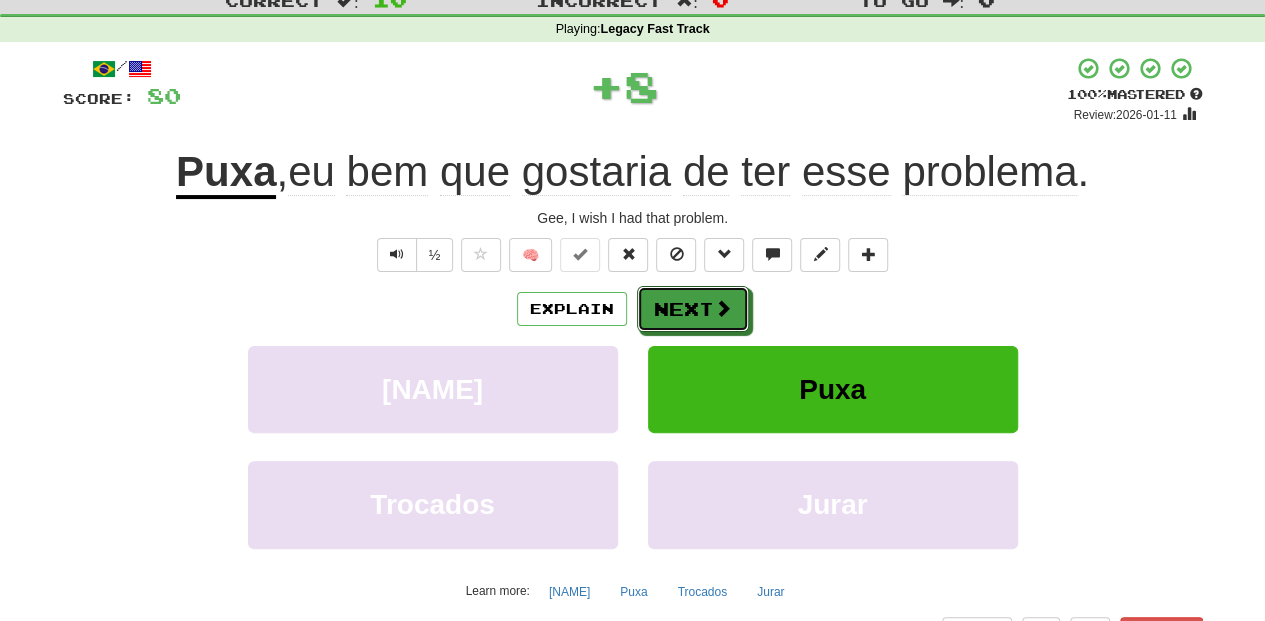 click on "Next" at bounding box center (693, 309) 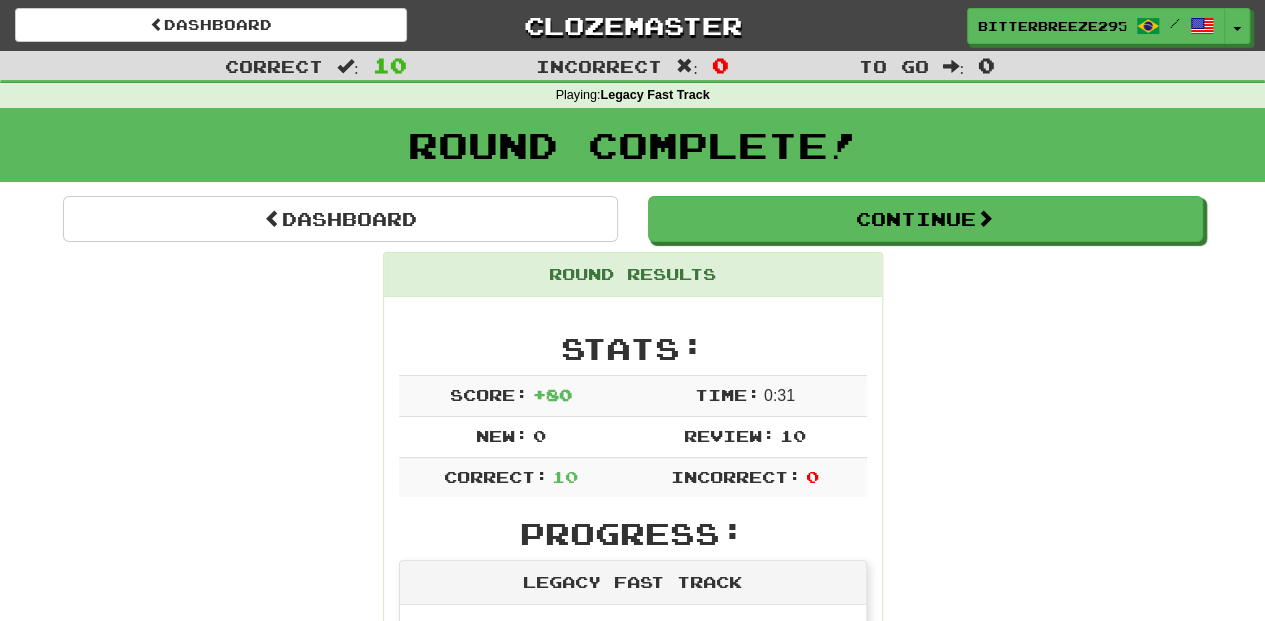 scroll, scrollTop: 0, scrollLeft: 0, axis: both 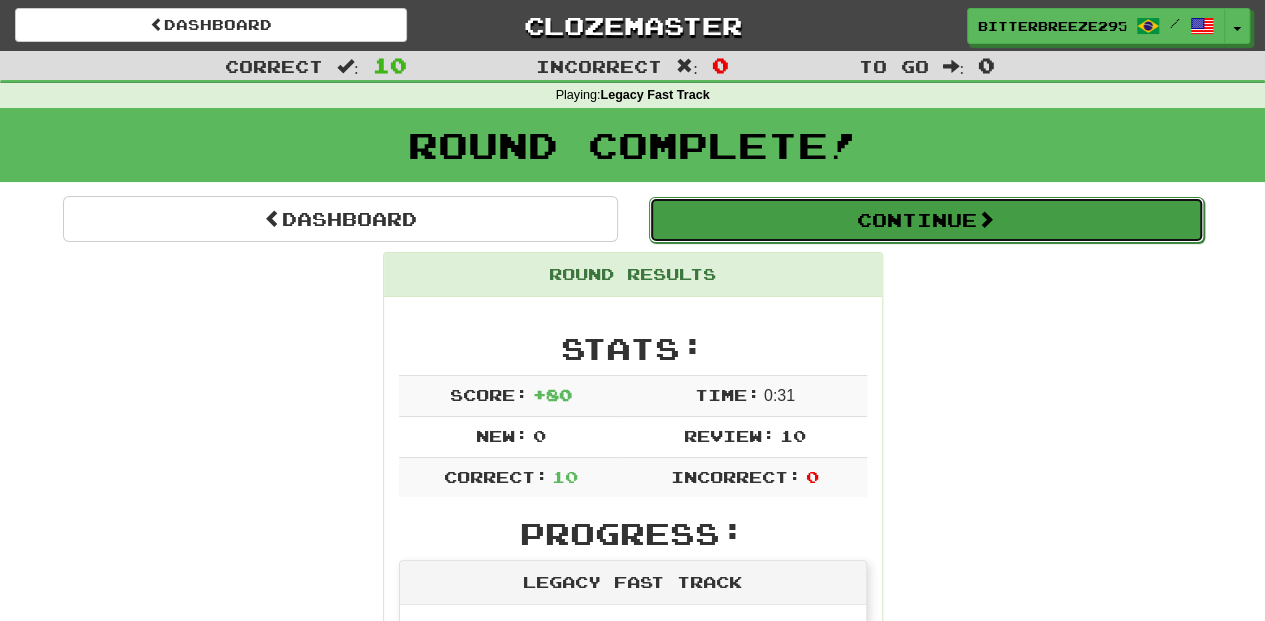 click on "Continue" at bounding box center (926, 220) 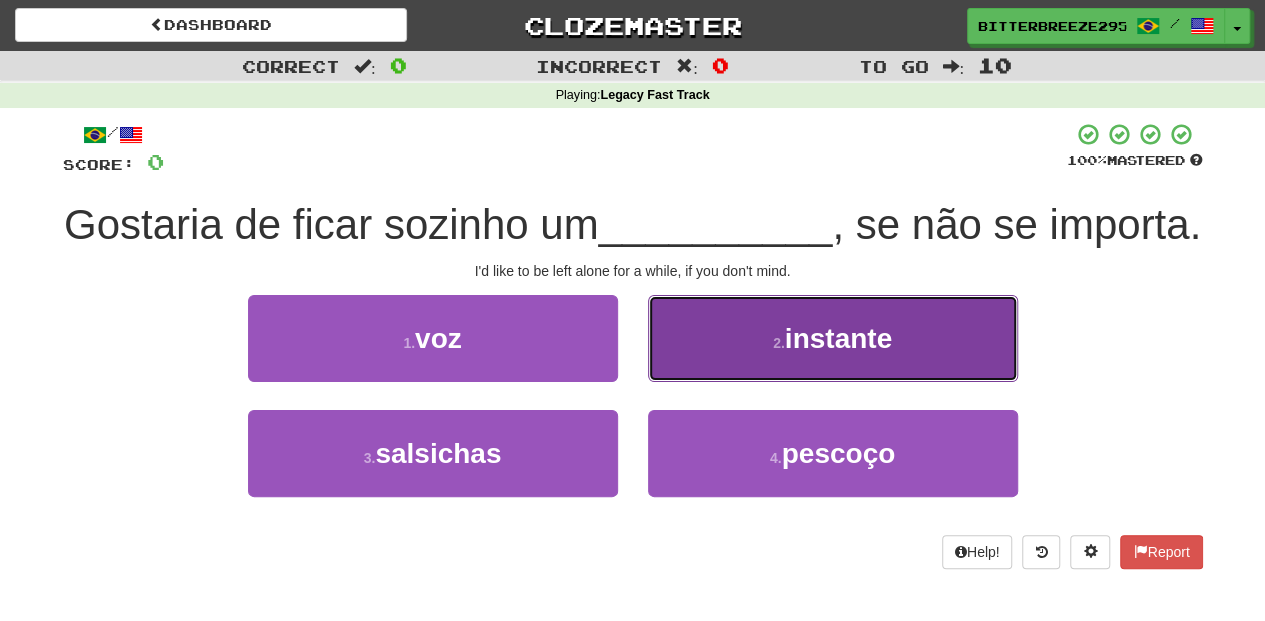 click on "2 .  instante" at bounding box center [833, 338] 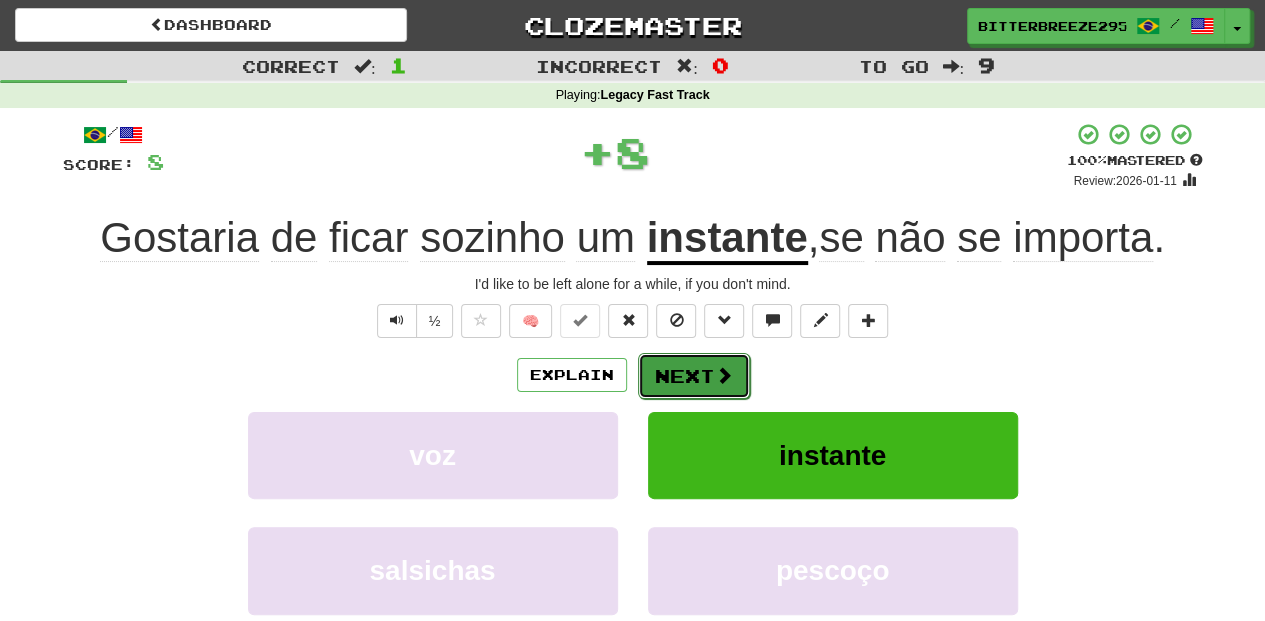 click on "Next" at bounding box center (694, 376) 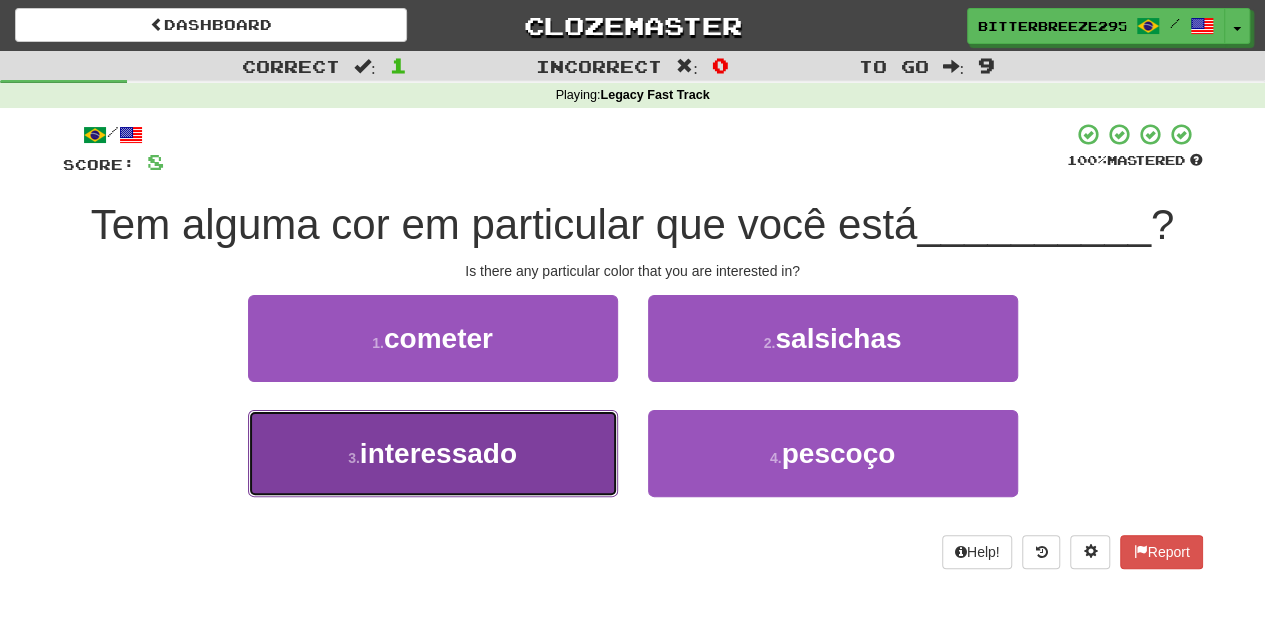 click on "3 .  interessado" at bounding box center (433, 453) 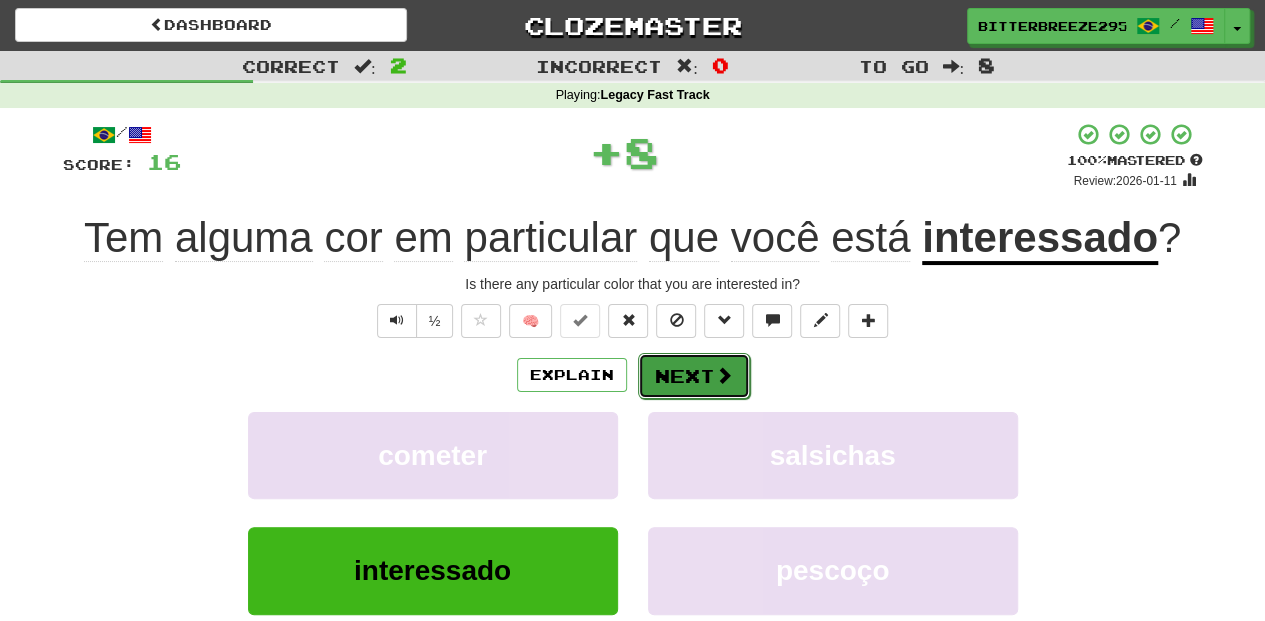 click on "Next" at bounding box center (694, 376) 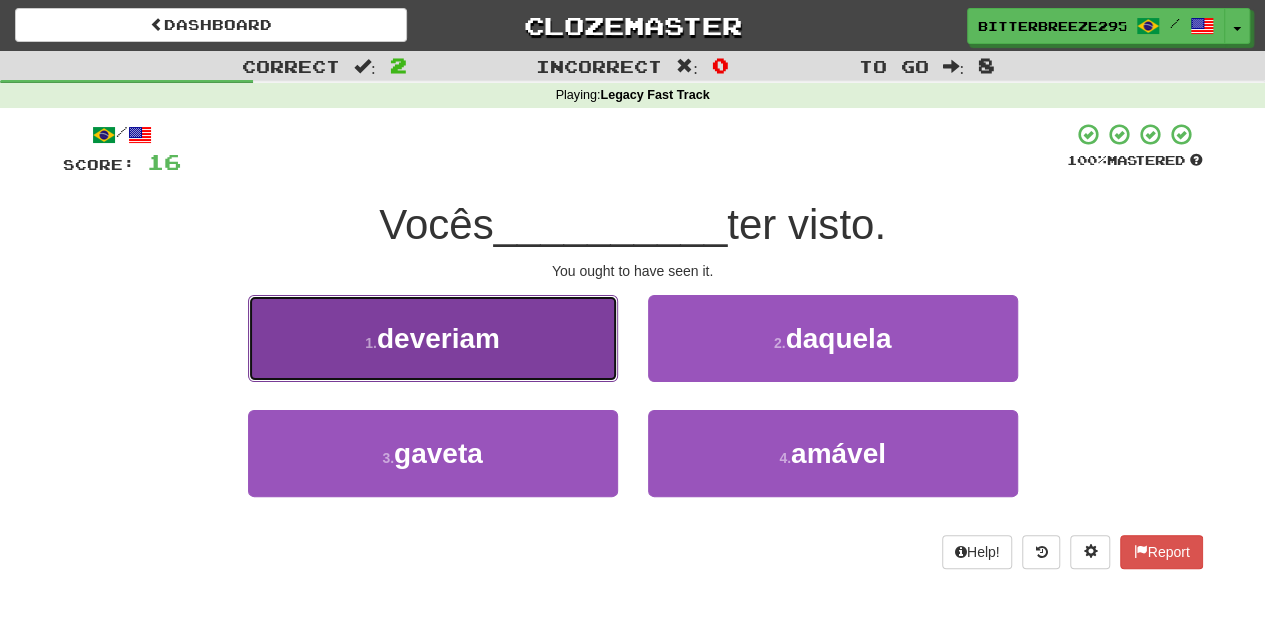 click on "deveriam" at bounding box center [438, 338] 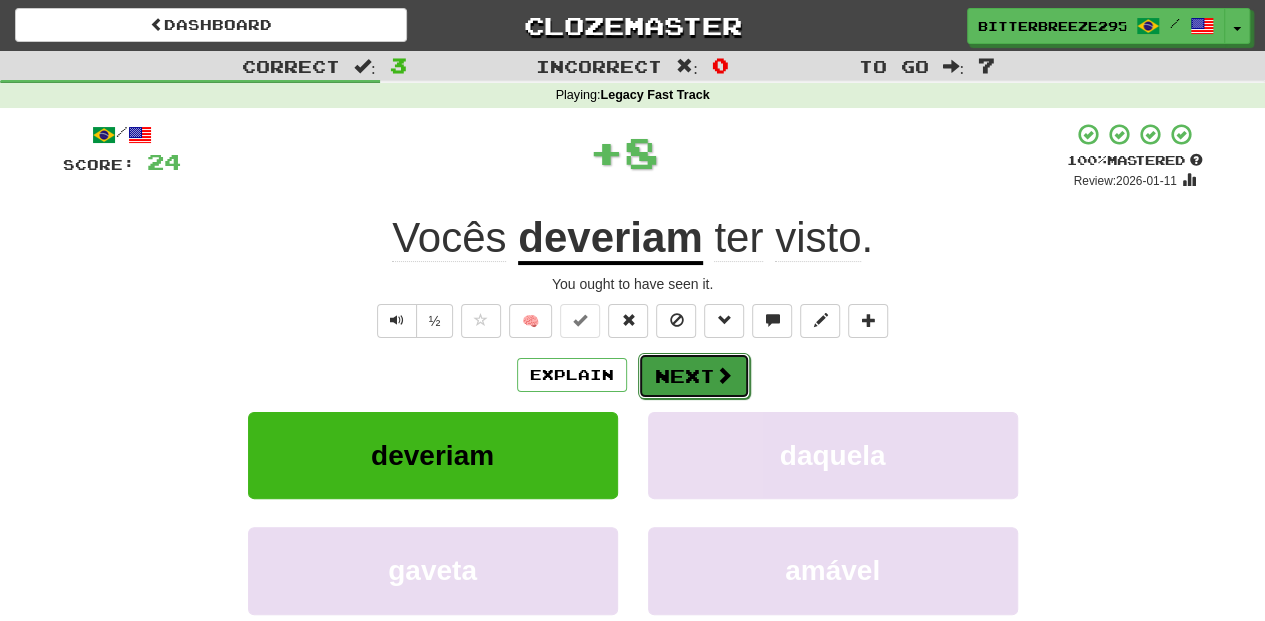 click on "Next" at bounding box center [694, 376] 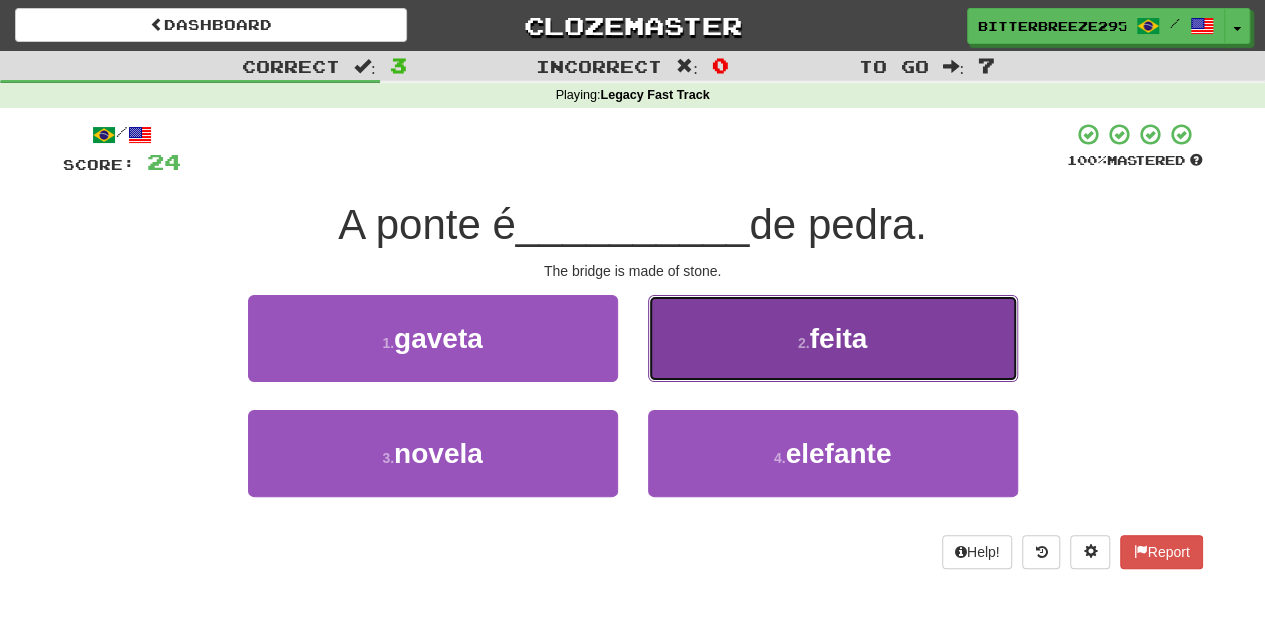 click on "2 .  feita" at bounding box center [833, 338] 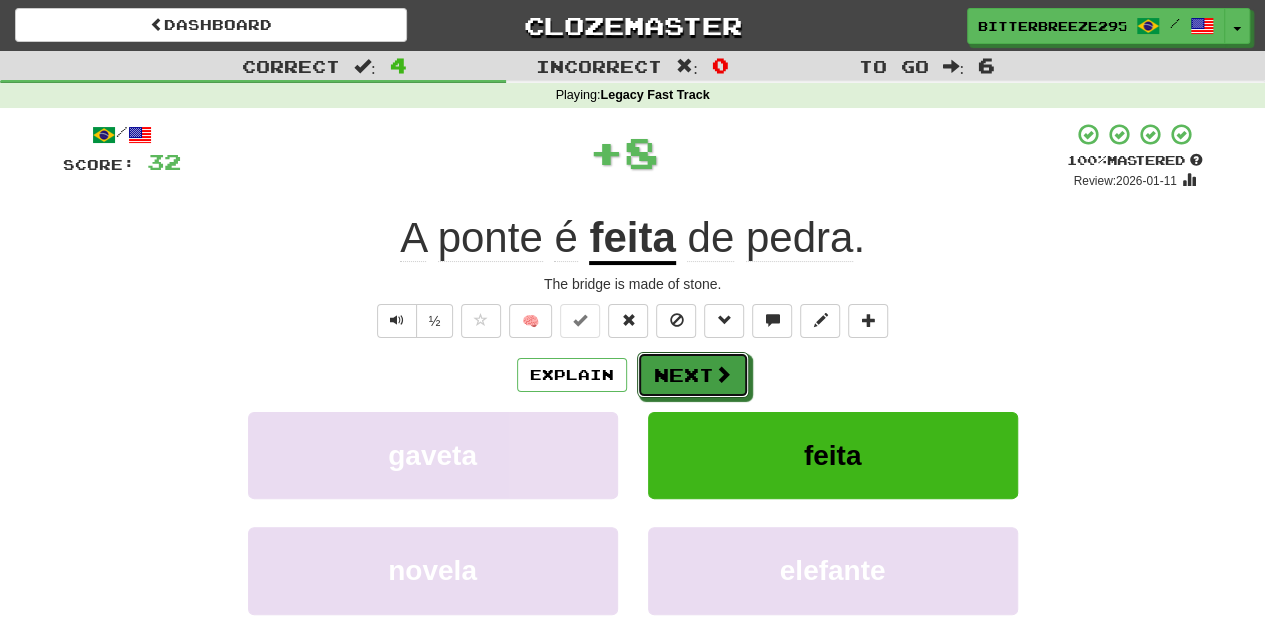 click on "Next" at bounding box center (693, 375) 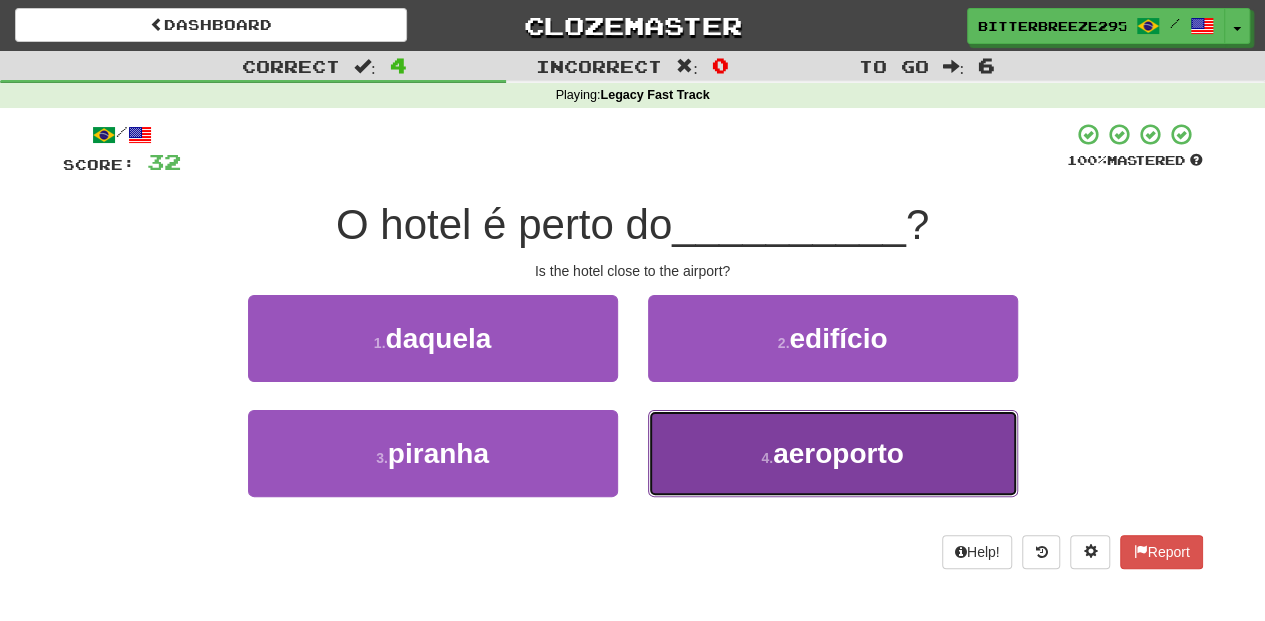 click on "4 .  aeroporto" at bounding box center [833, 453] 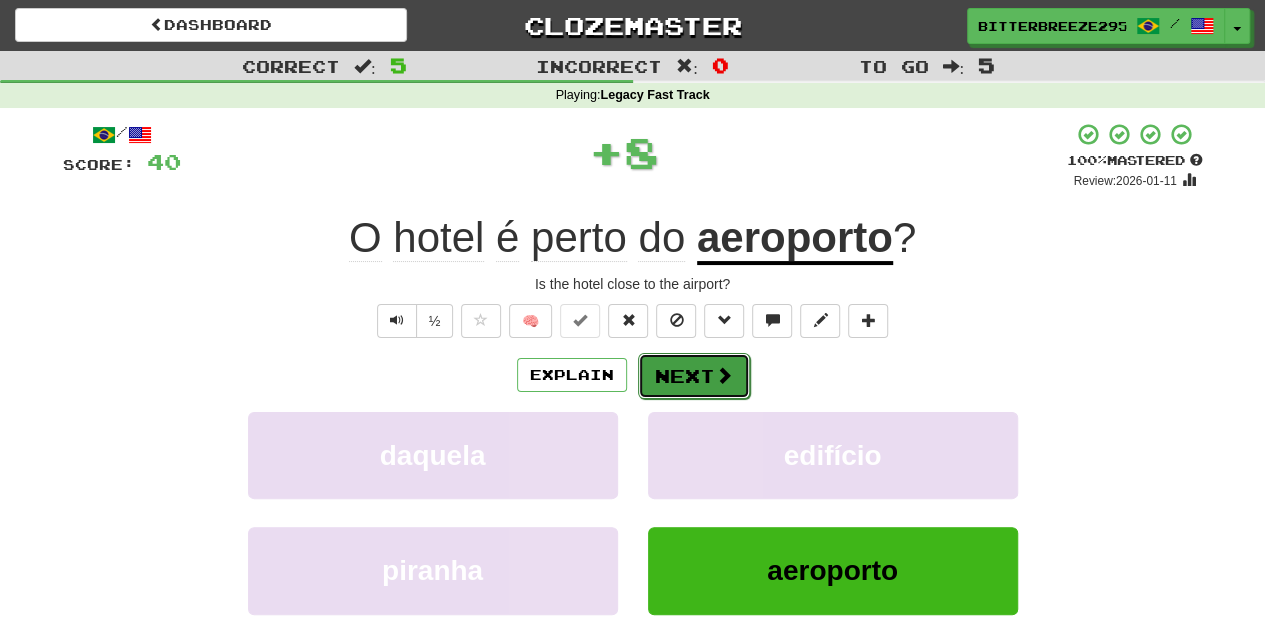 click on "Next" at bounding box center [694, 376] 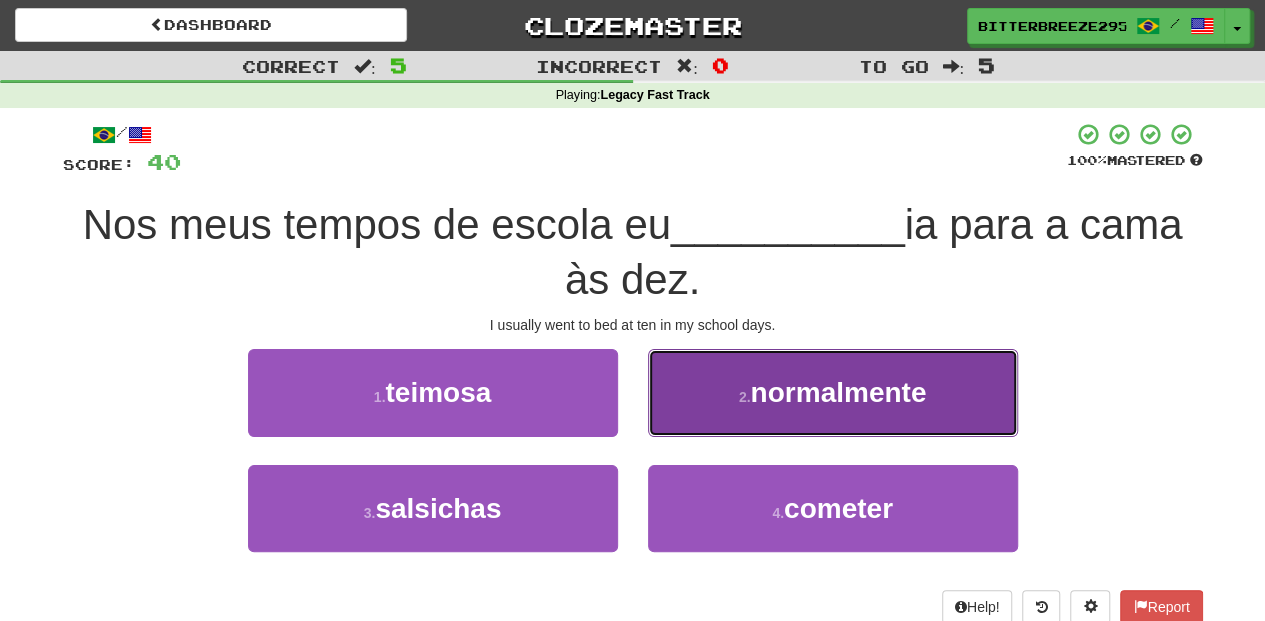 click on "2 .  normalmente" at bounding box center [833, 392] 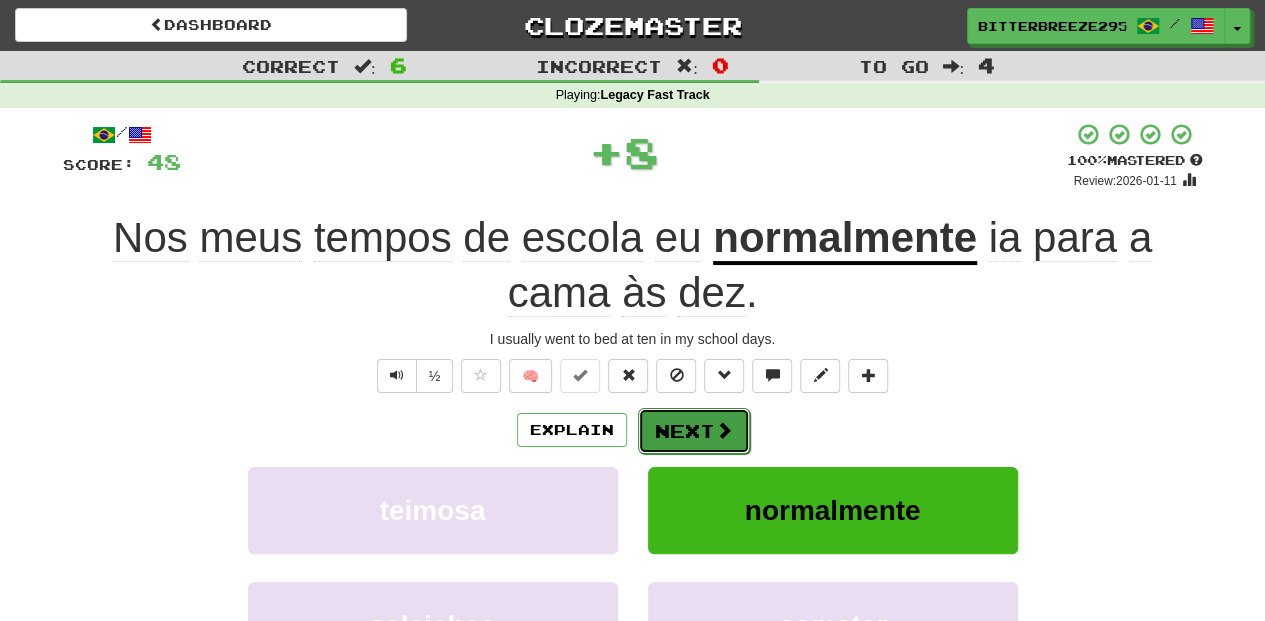 click on "Next" at bounding box center (694, 431) 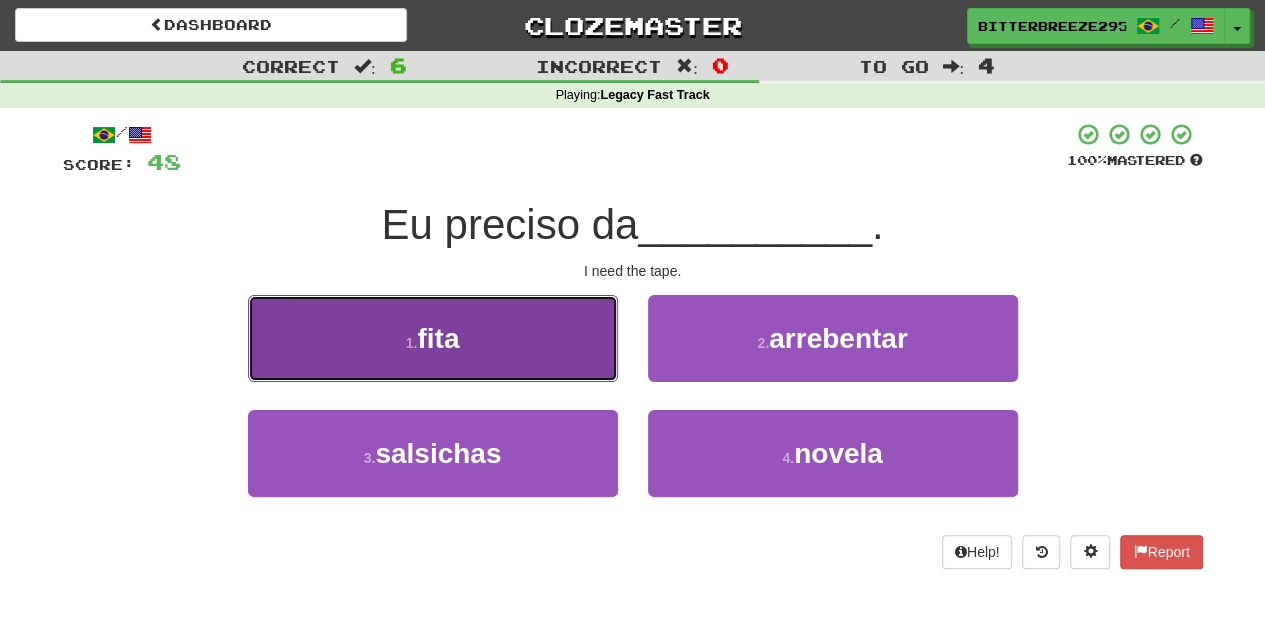 click on "1 .  fita" at bounding box center (433, 338) 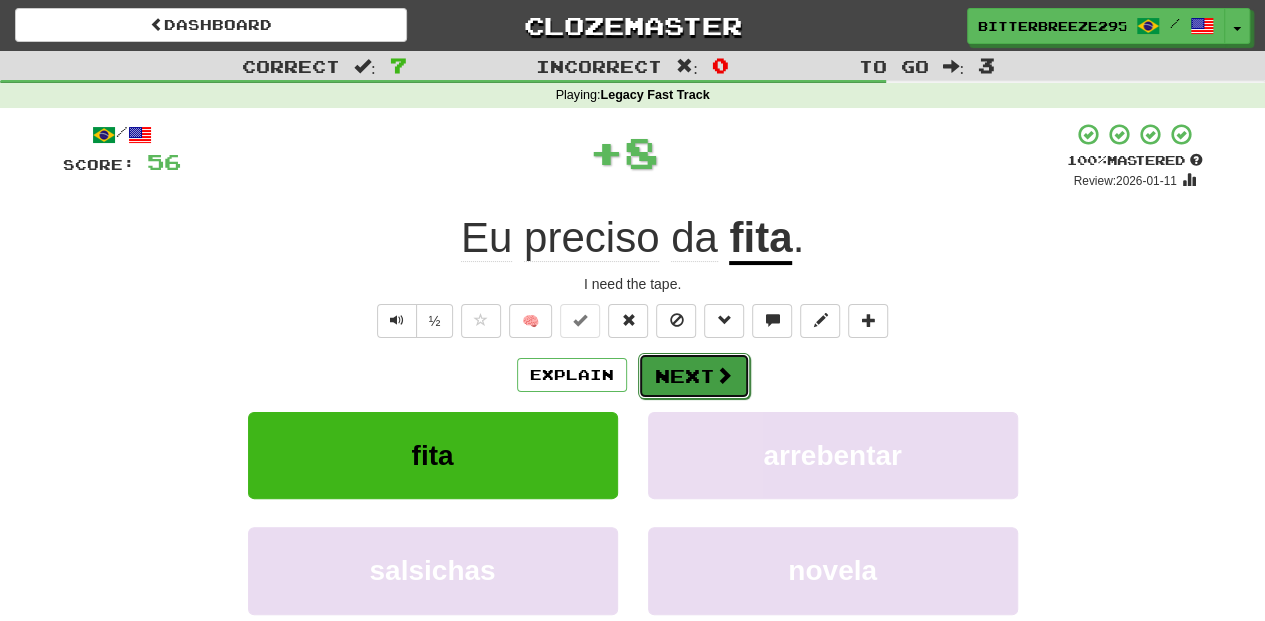 click on "Next" at bounding box center [694, 376] 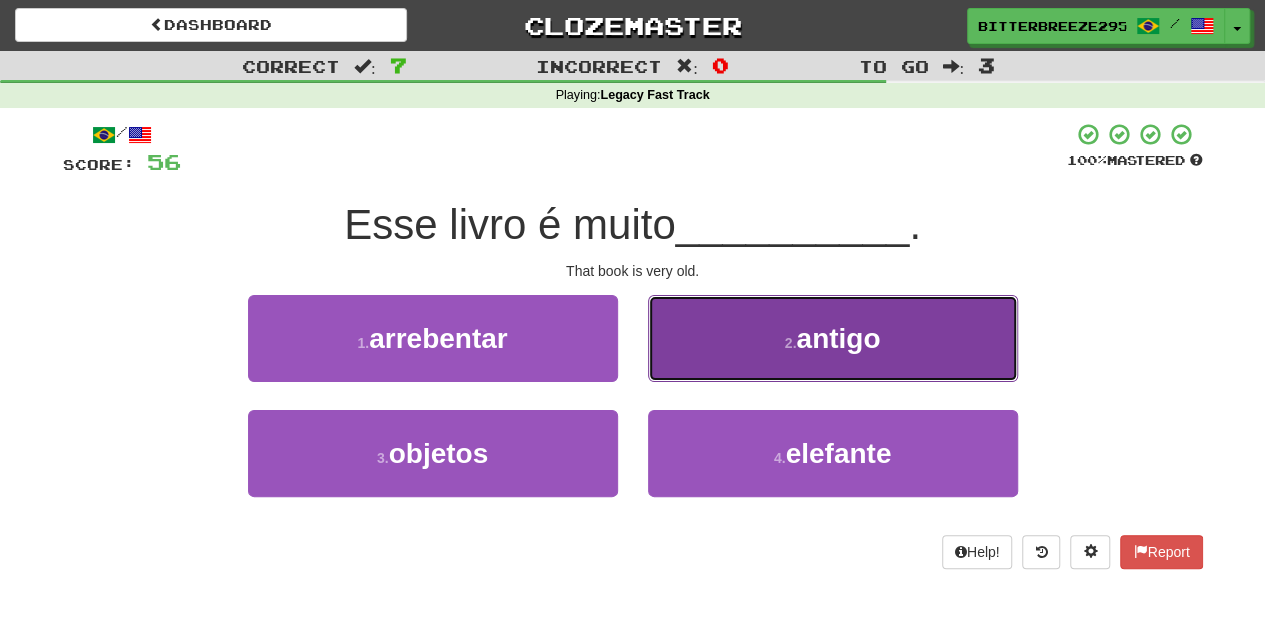 click on "2 .  antigo" at bounding box center [833, 338] 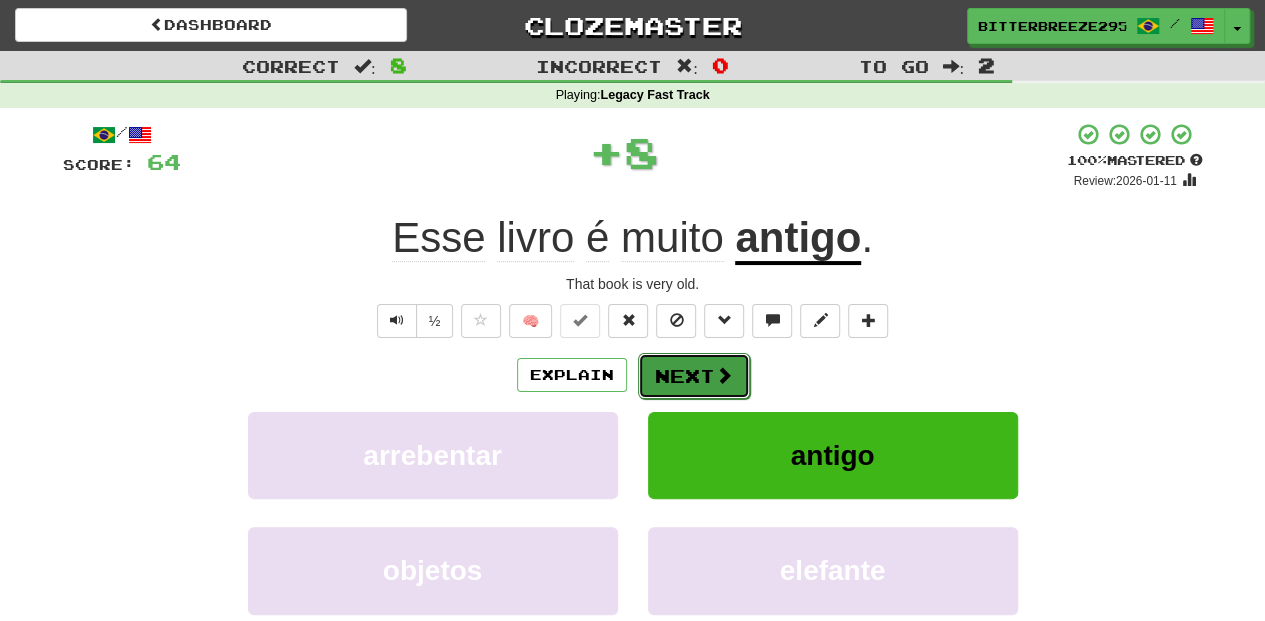 click on "Next" at bounding box center (694, 376) 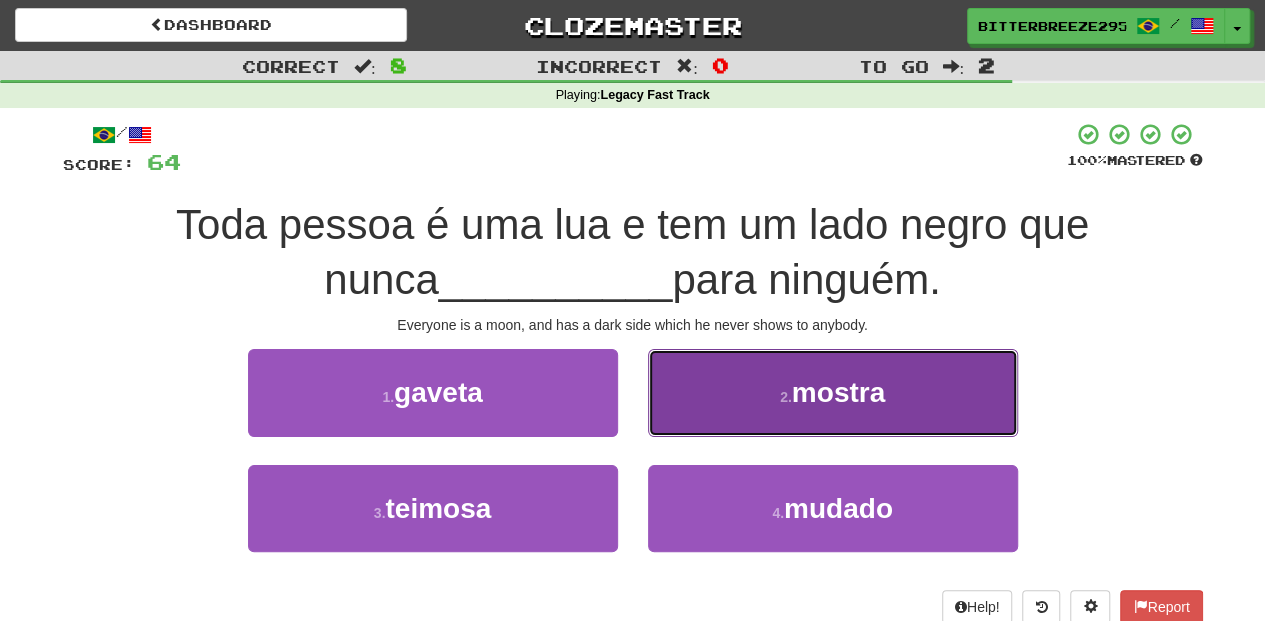 click on "2 .  mostra" at bounding box center (833, 392) 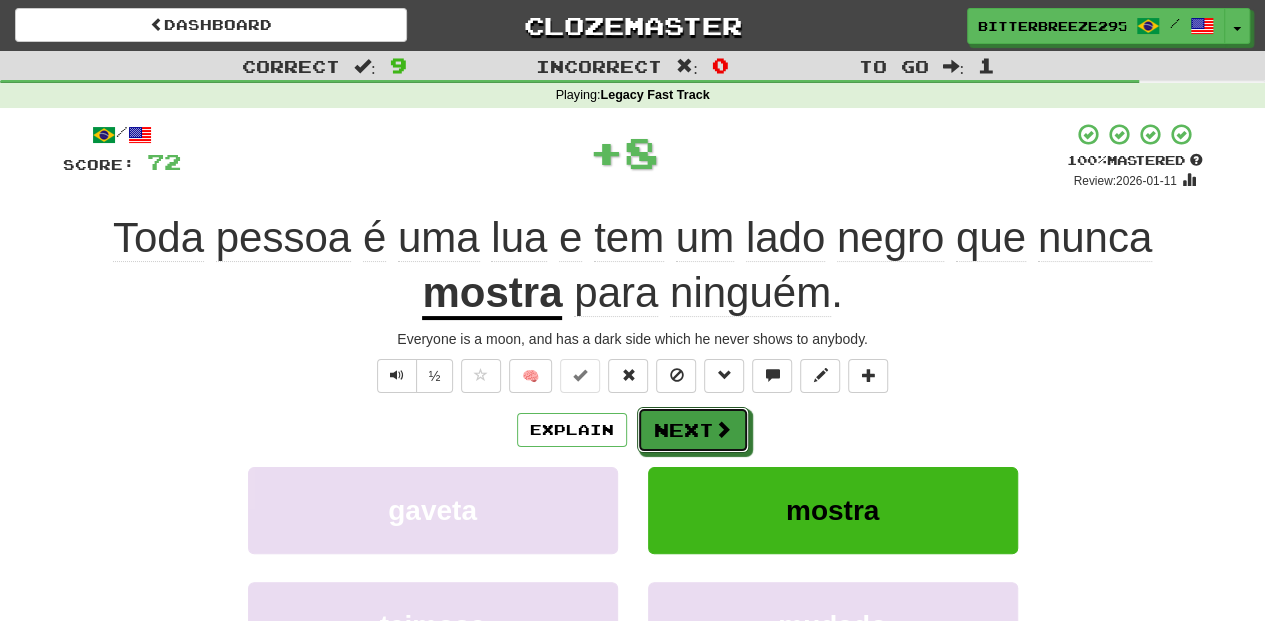 click on "Next" at bounding box center [693, 430] 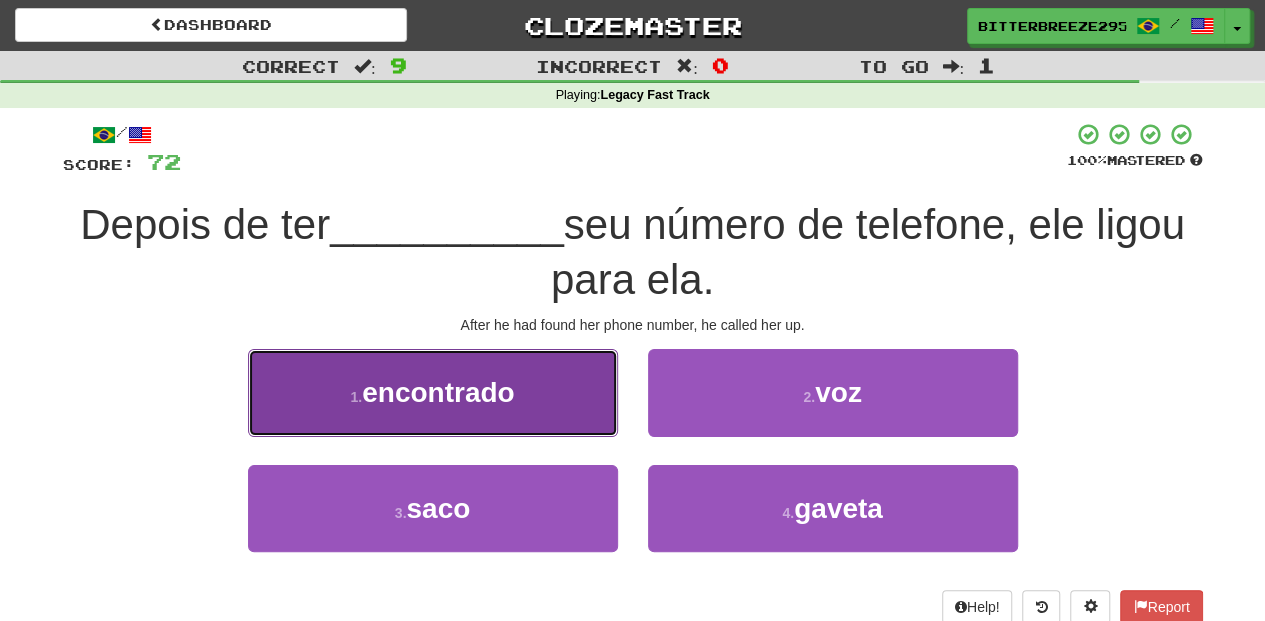click on "1 .  encontrado" at bounding box center (433, 392) 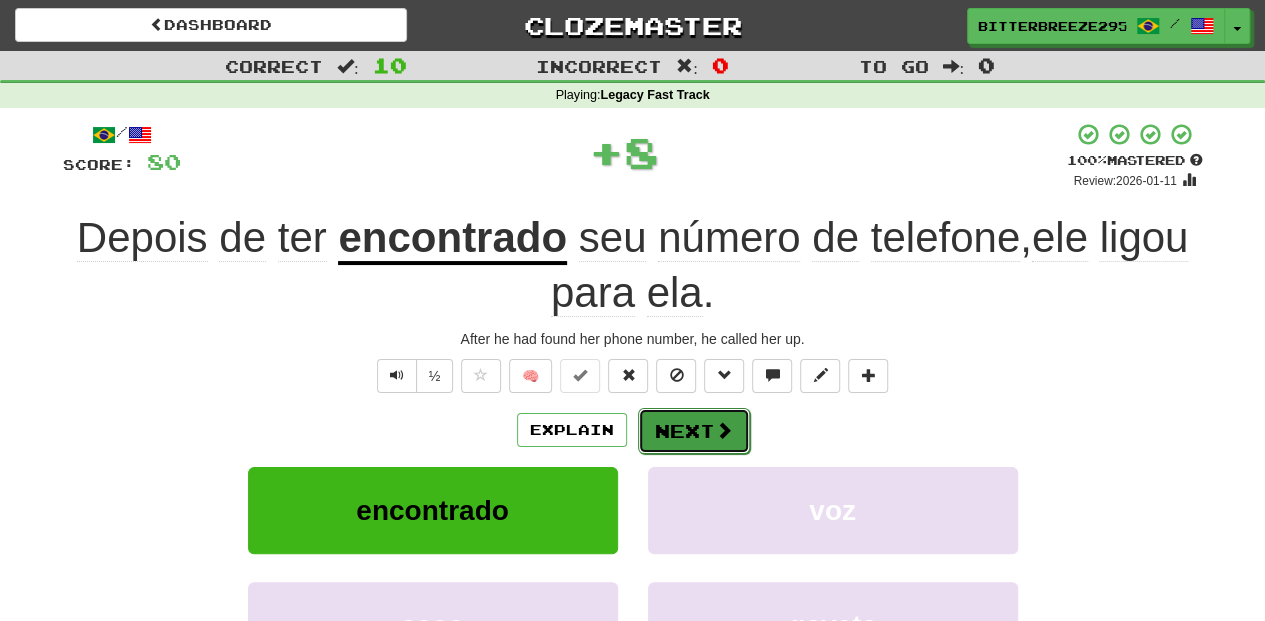 click on "Next" at bounding box center (694, 431) 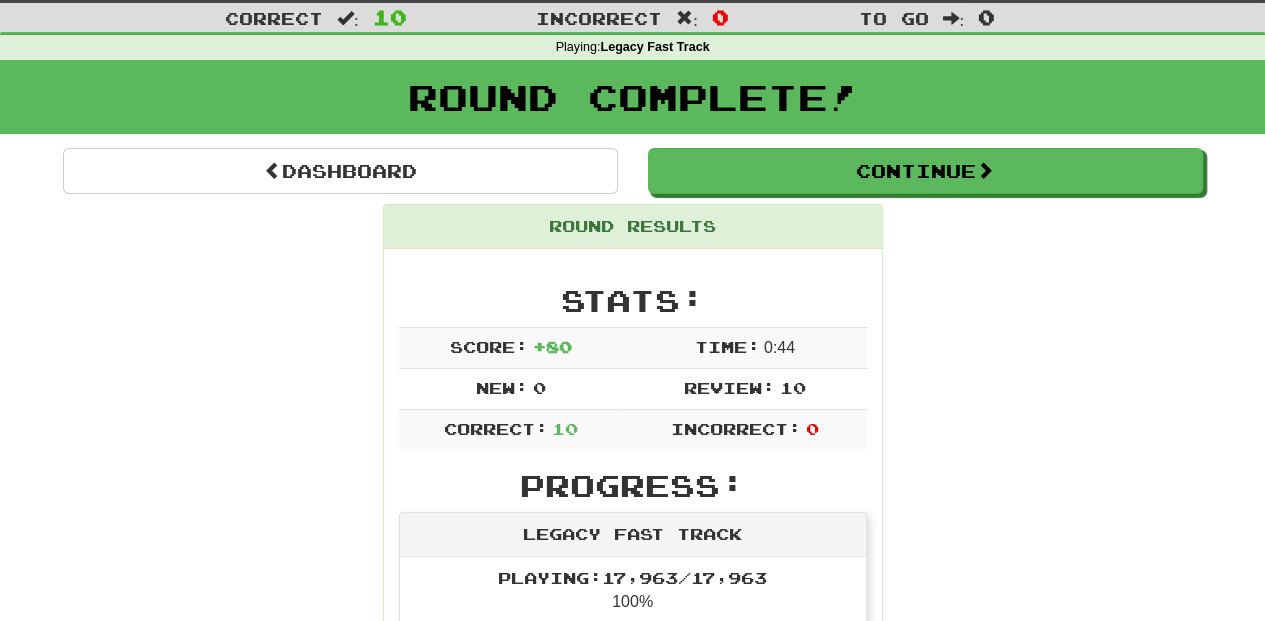 scroll, scrollTop: 0, scrollLeft: 0, axis: both 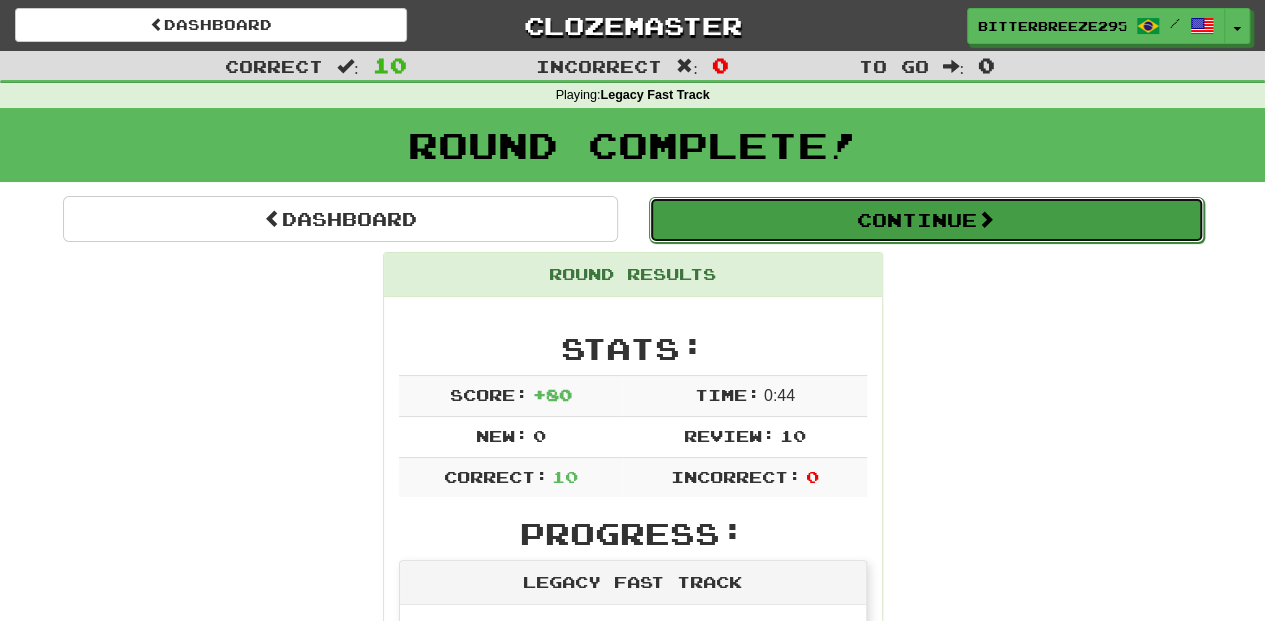 click on "Continue" at bounding box center [926, 220] 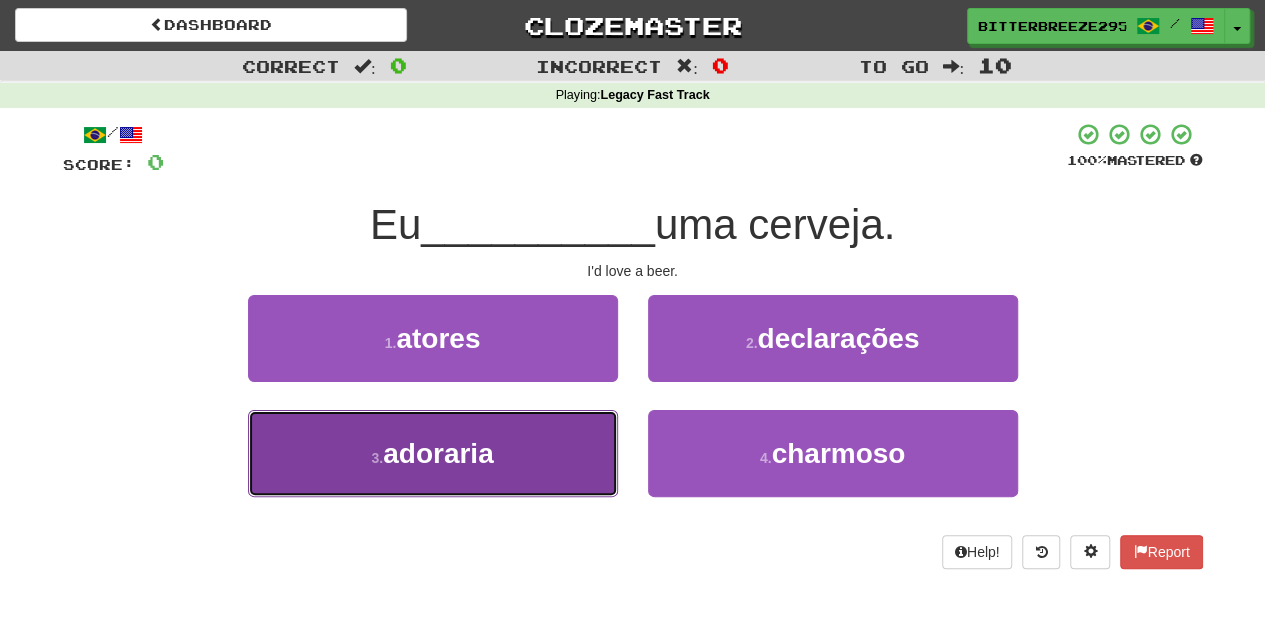 click on "3 .  adoraria" at bounding box center [433, 453] 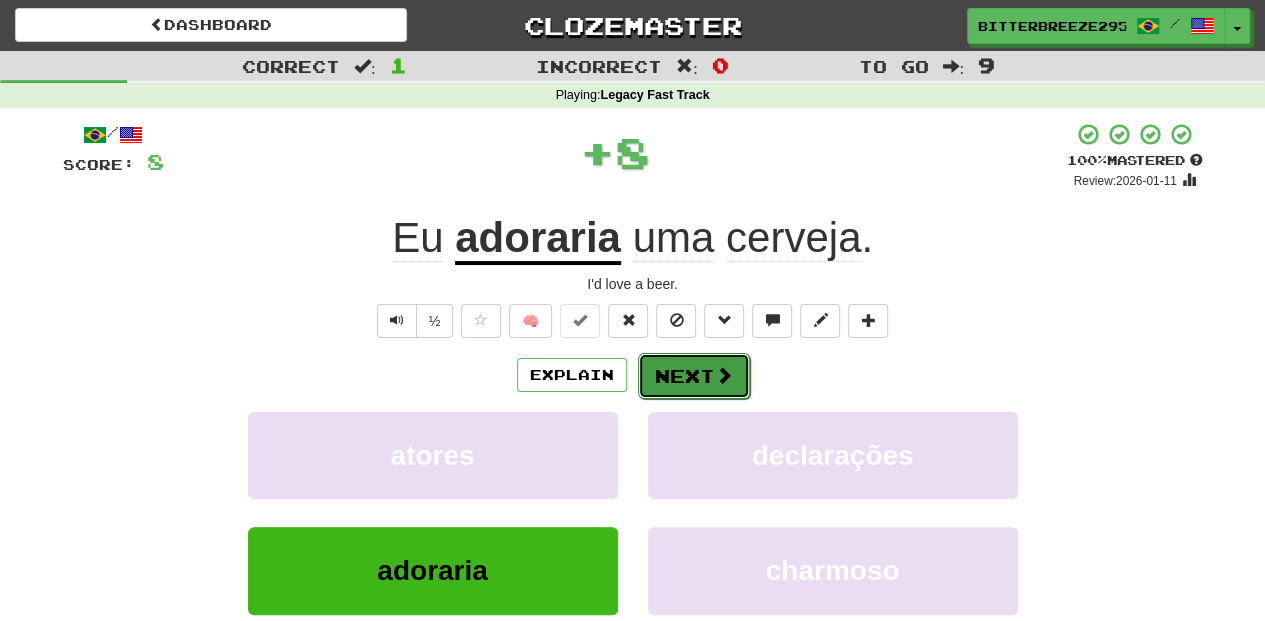 click on "Next" at bounding box center (694, 376) 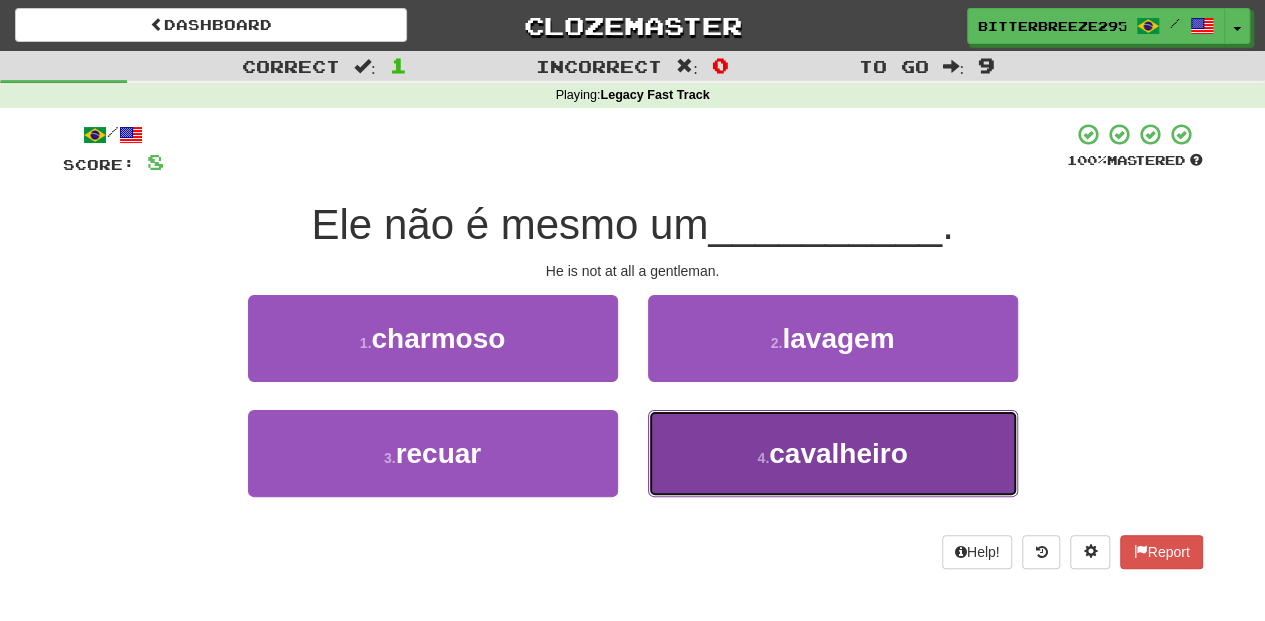 click on "4 .  cavalheiro" at bounding box center (833, 453) 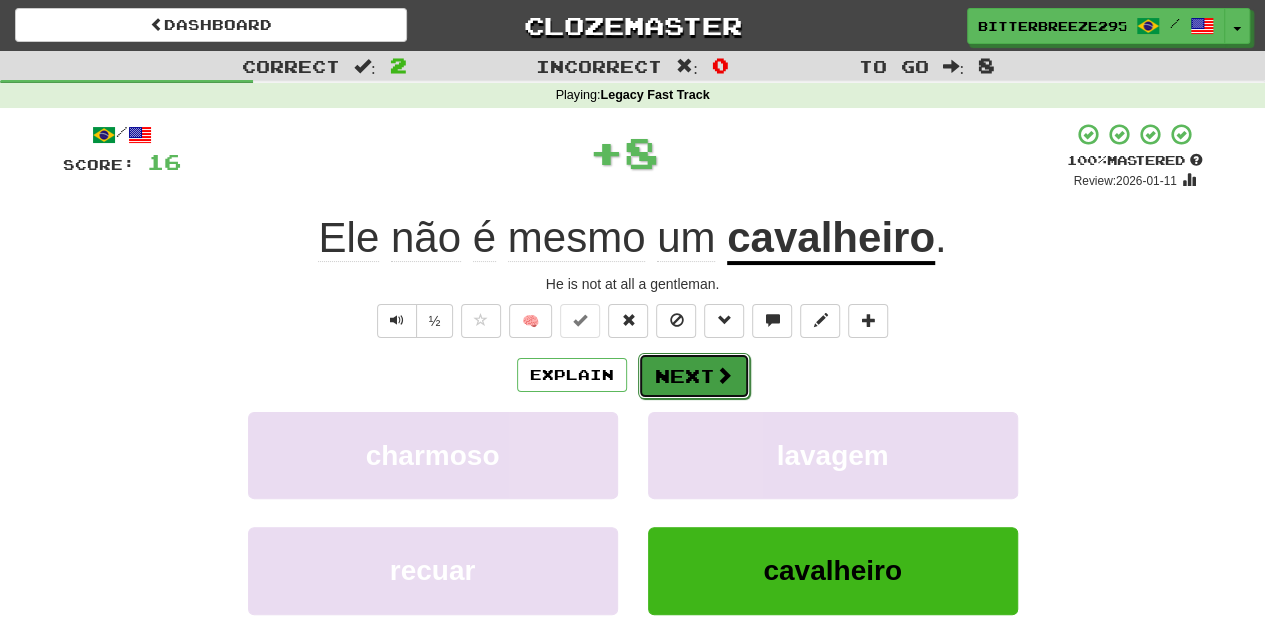click on "Next" at bounding box center (694, 376) 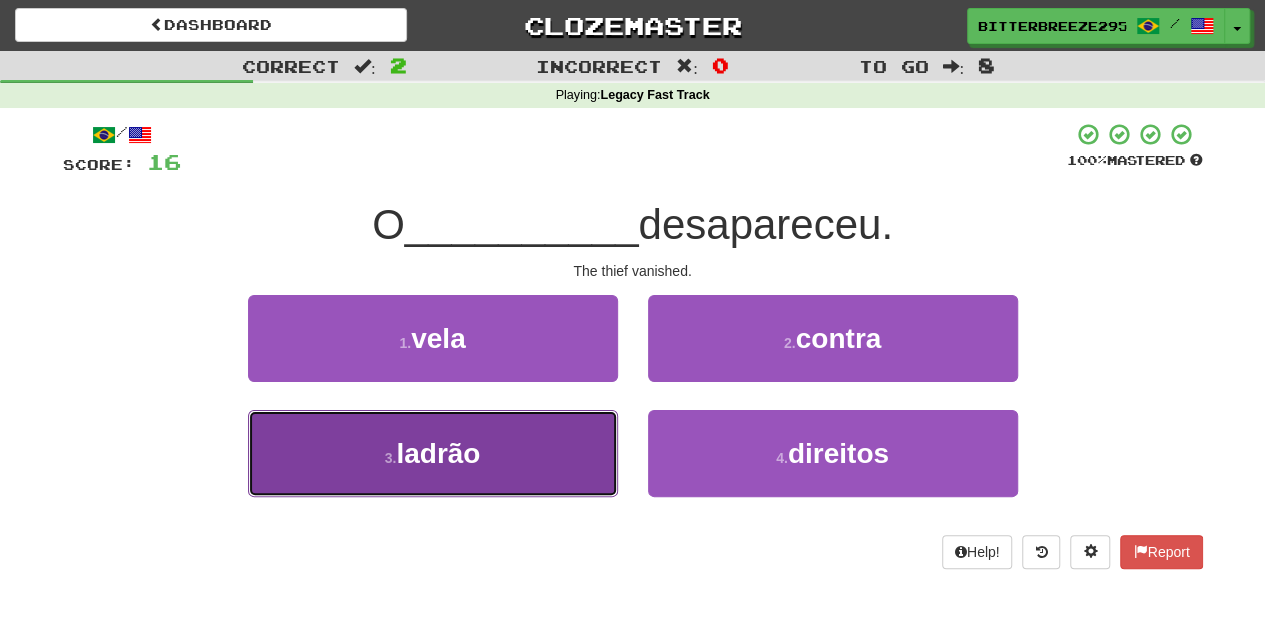 click on "3 .  ladrão" at bounding box center (433, 453) 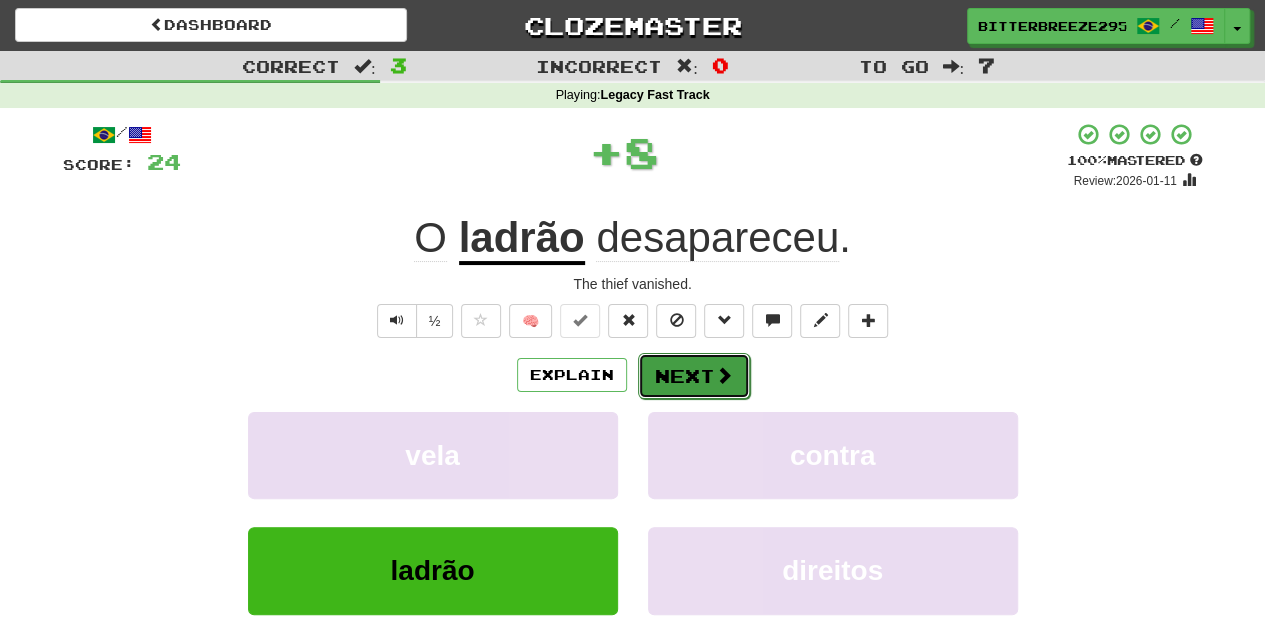 click on "Next" at bounding box center [694, 376] 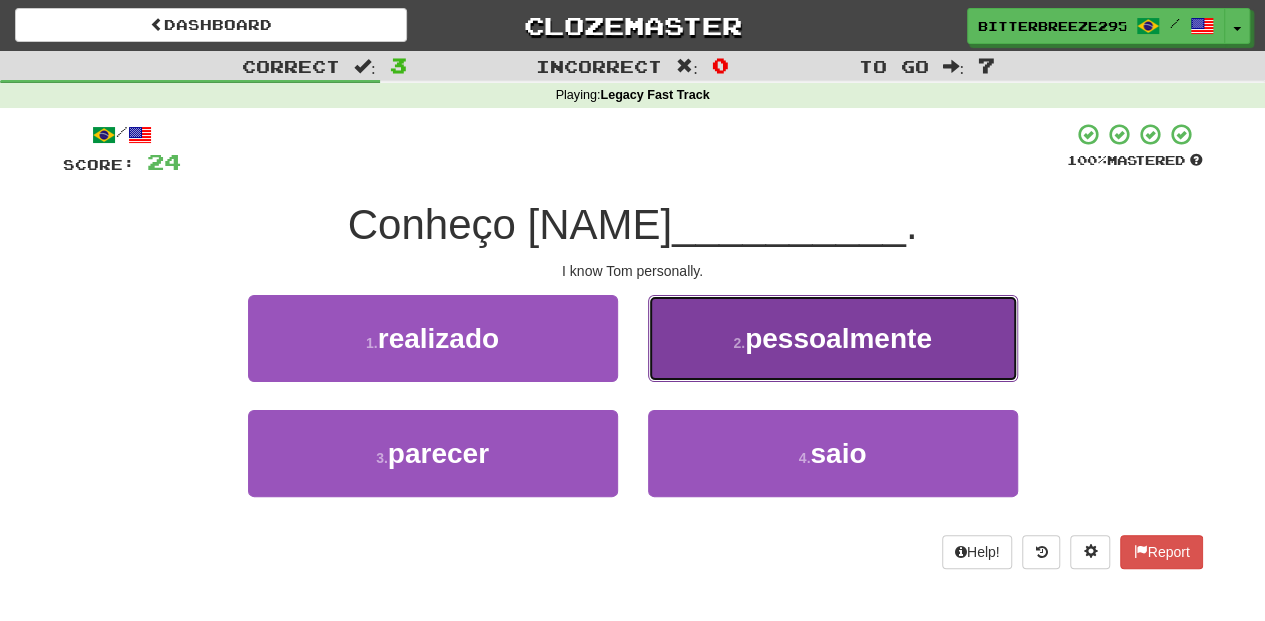 click on "2 .  pessoalmente" at bounding box center [833, 338] 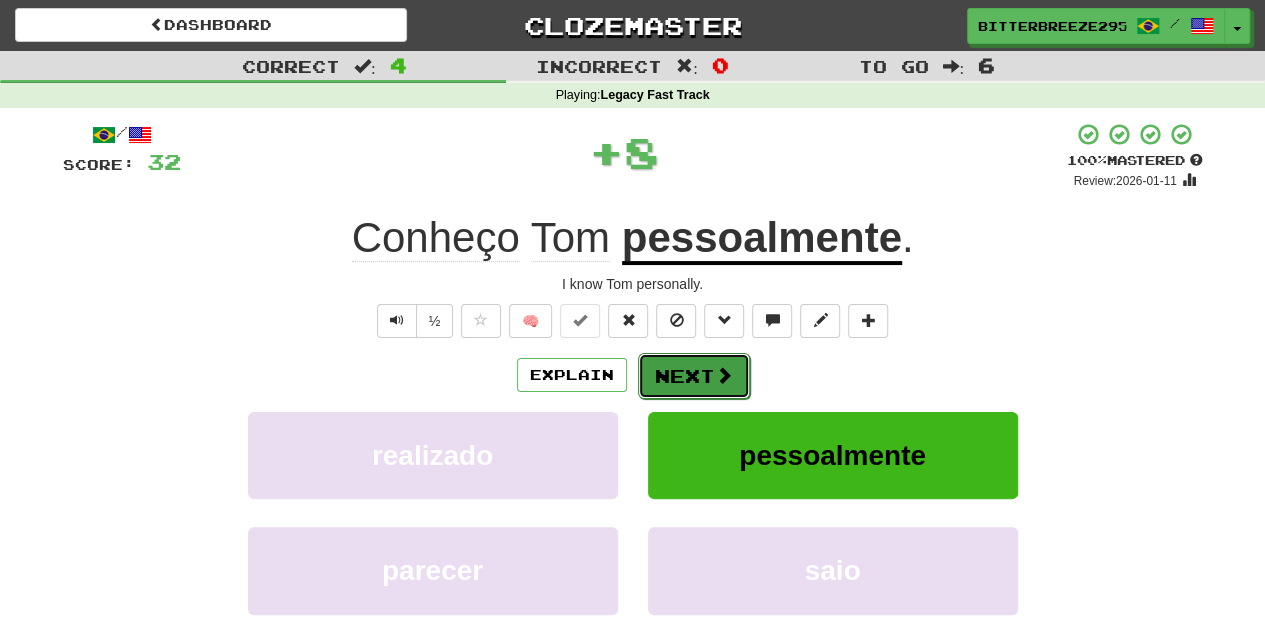 click on "Next" at bounding box center (694, 376) 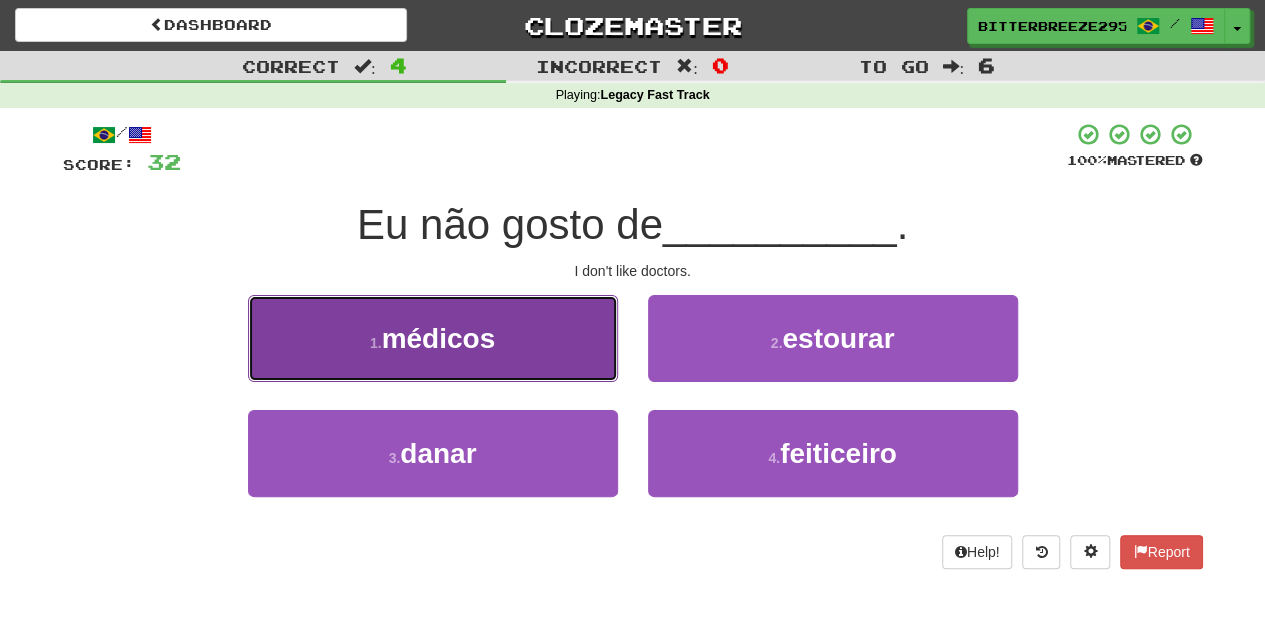 click on "1 .  médicos" at bounding box center [433, 338] 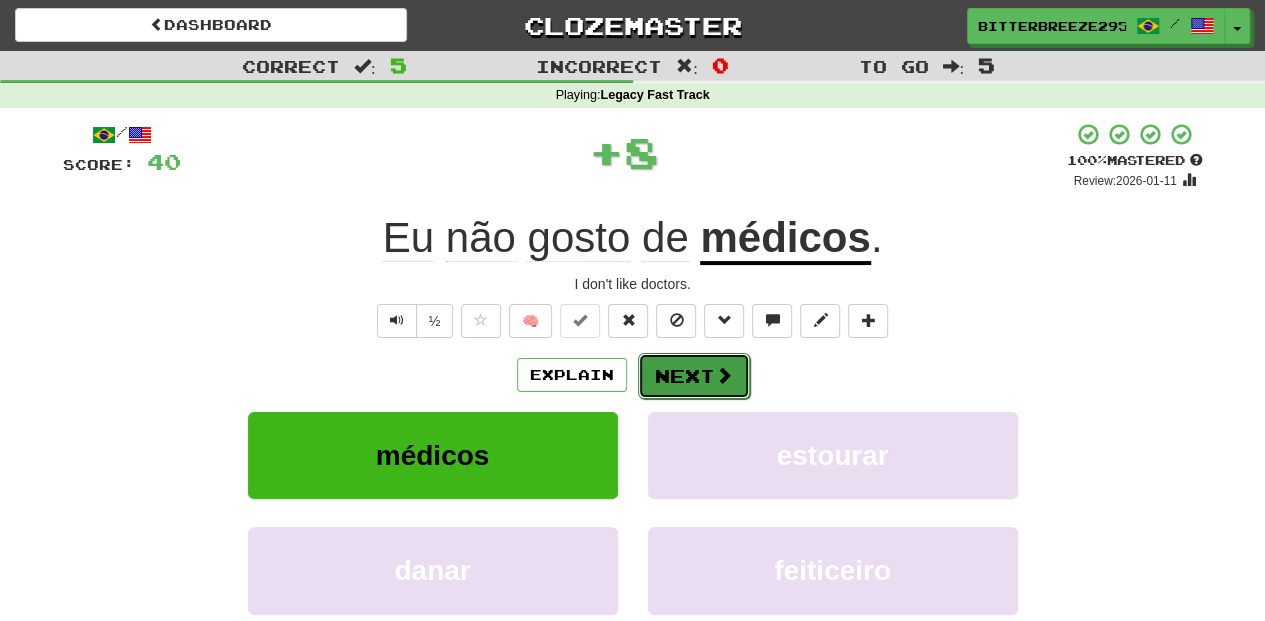 click on "Next" at bounding box center [694, 376] 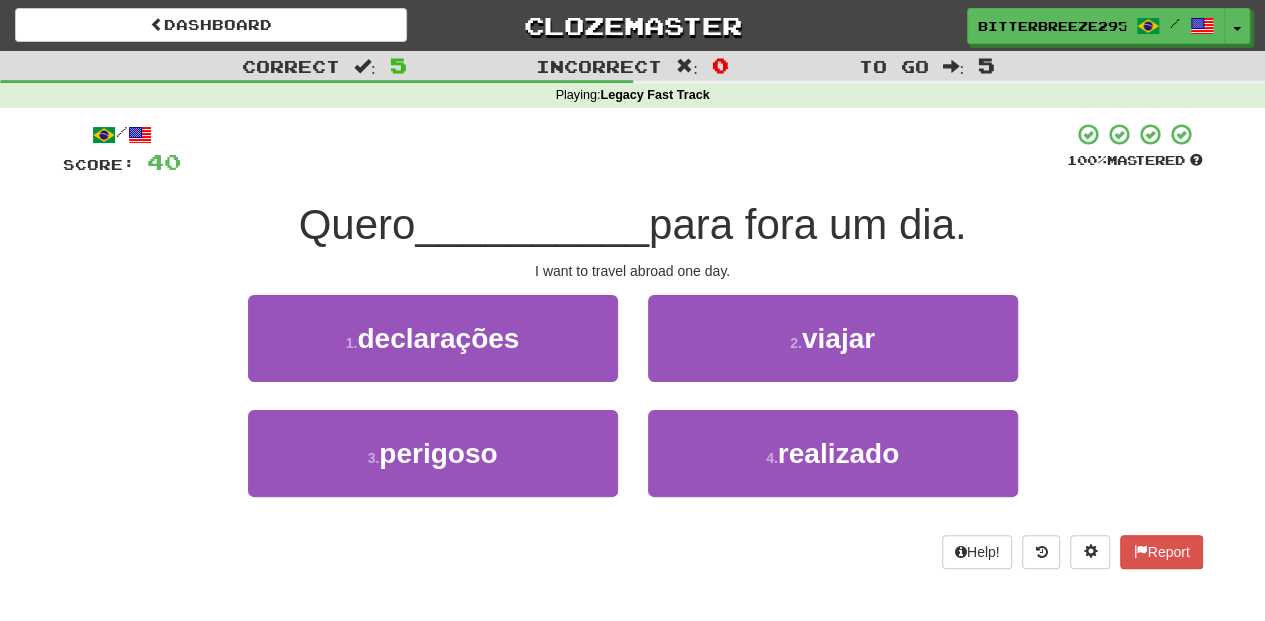 click on "2 .  viajar" at bounding box center [833, 352] 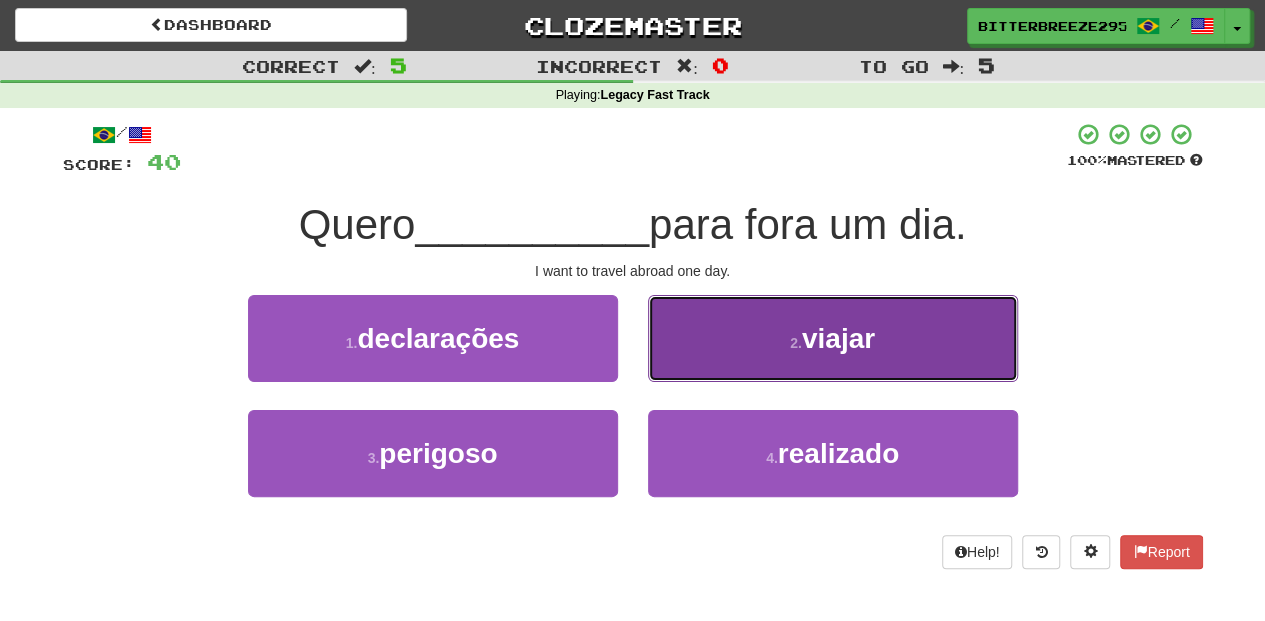 click on "2 .  viajar" at bounding box center [833, 338] 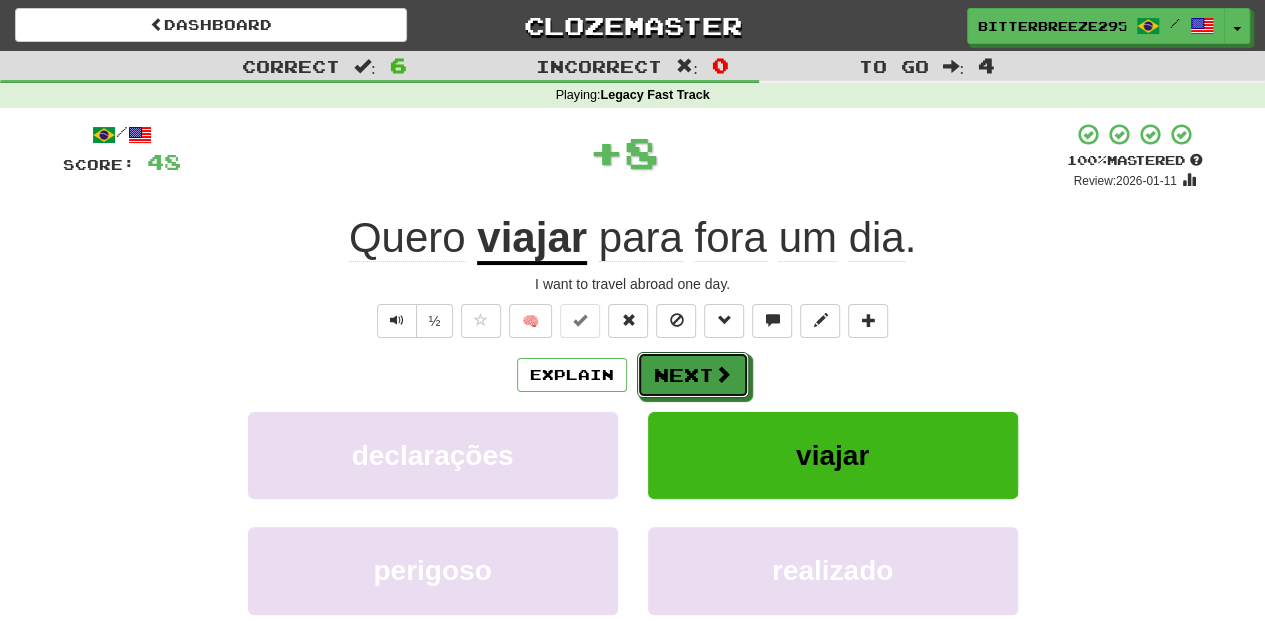 click on "Next" at bounding box center [693, 375] 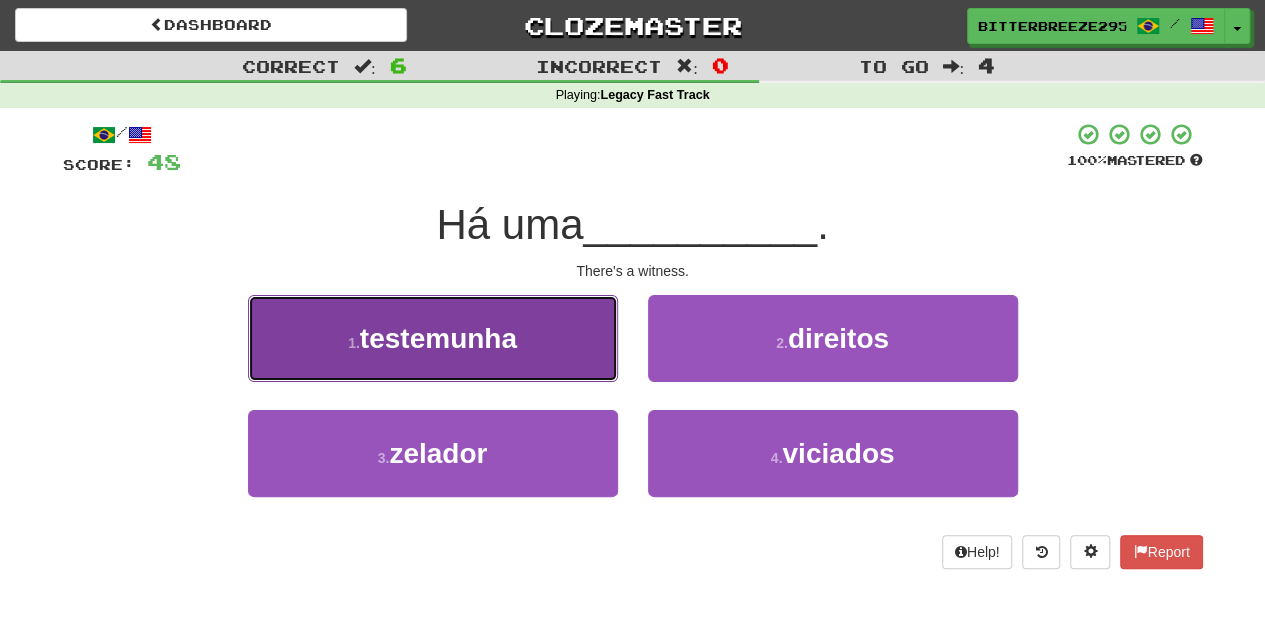 click on "1 .  testemunha" at bounding box center [433, 338] 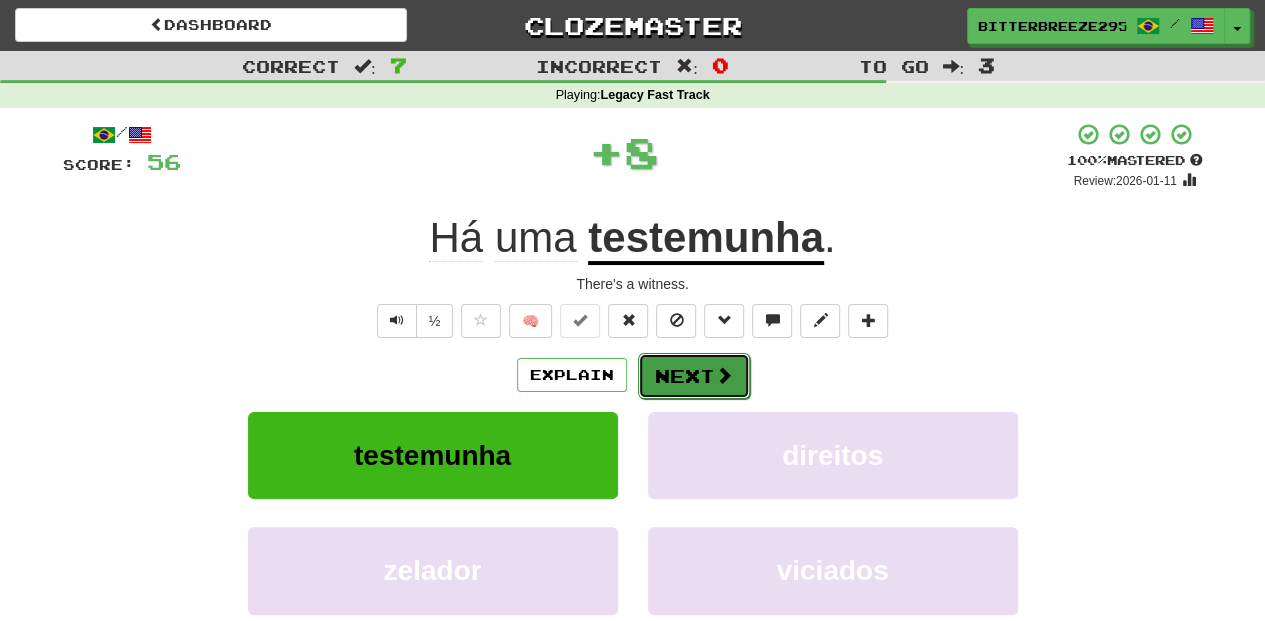 click on "Next" at bounding box center (694, 376) 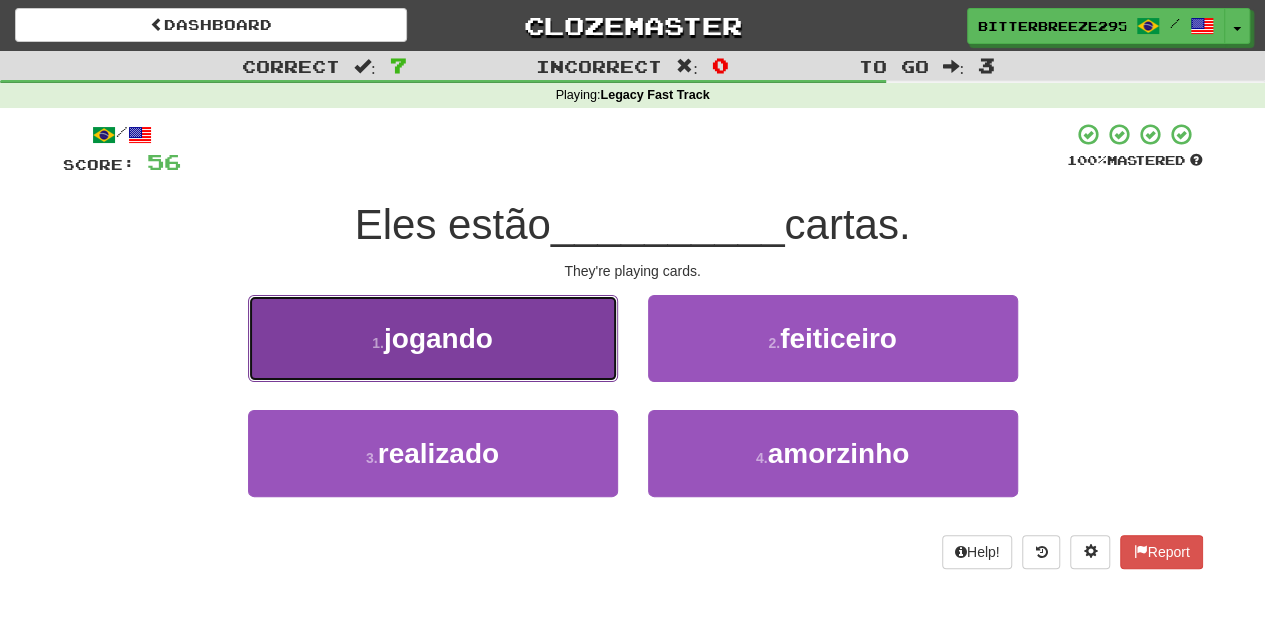 click on "1 .  jogando" at bounding box center (433, 338) 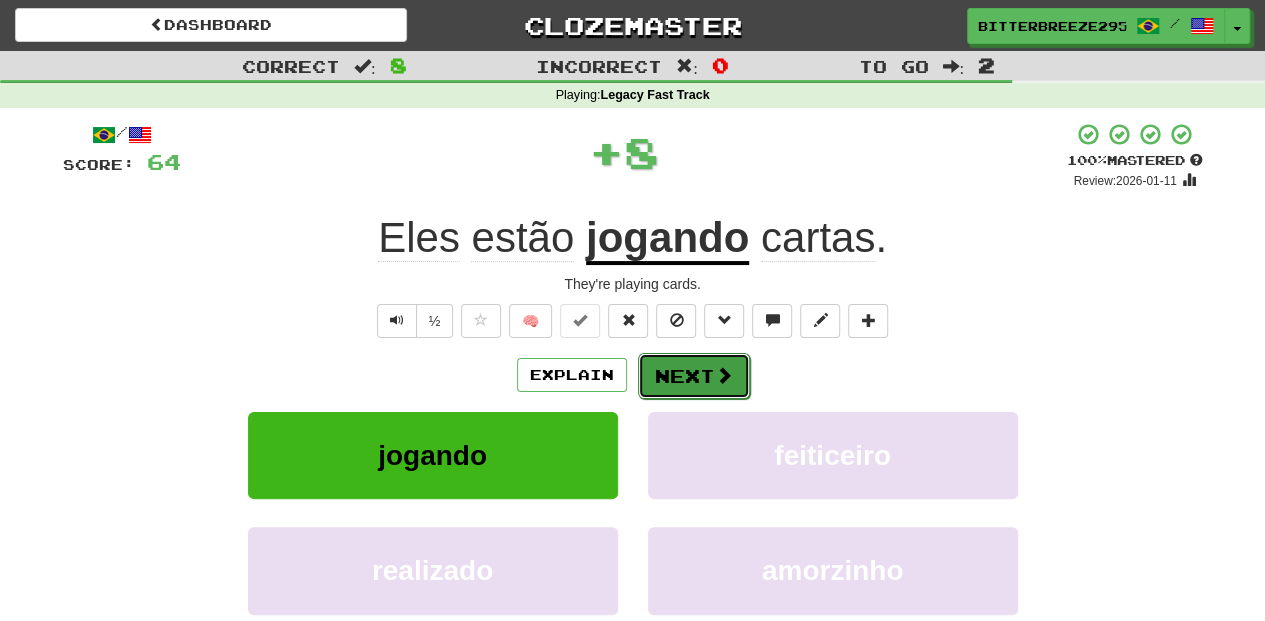 click on "Next" at bounding box center (694, 376) 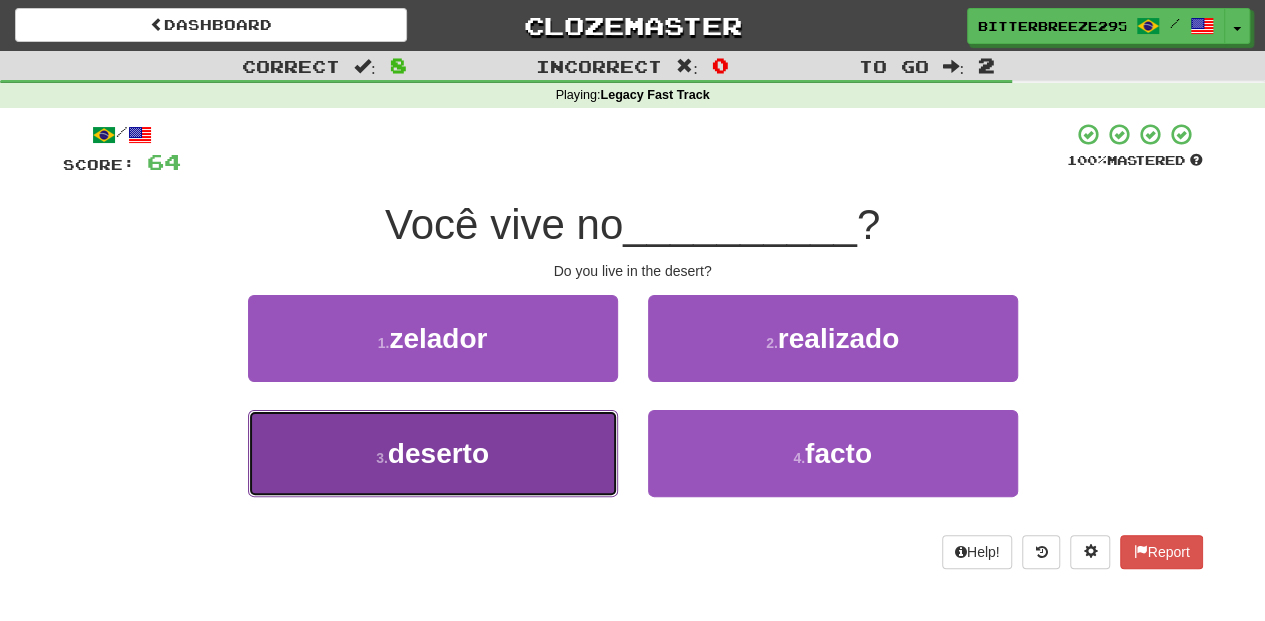 click on "3 .  deserto" at bounding box center [433, 453] 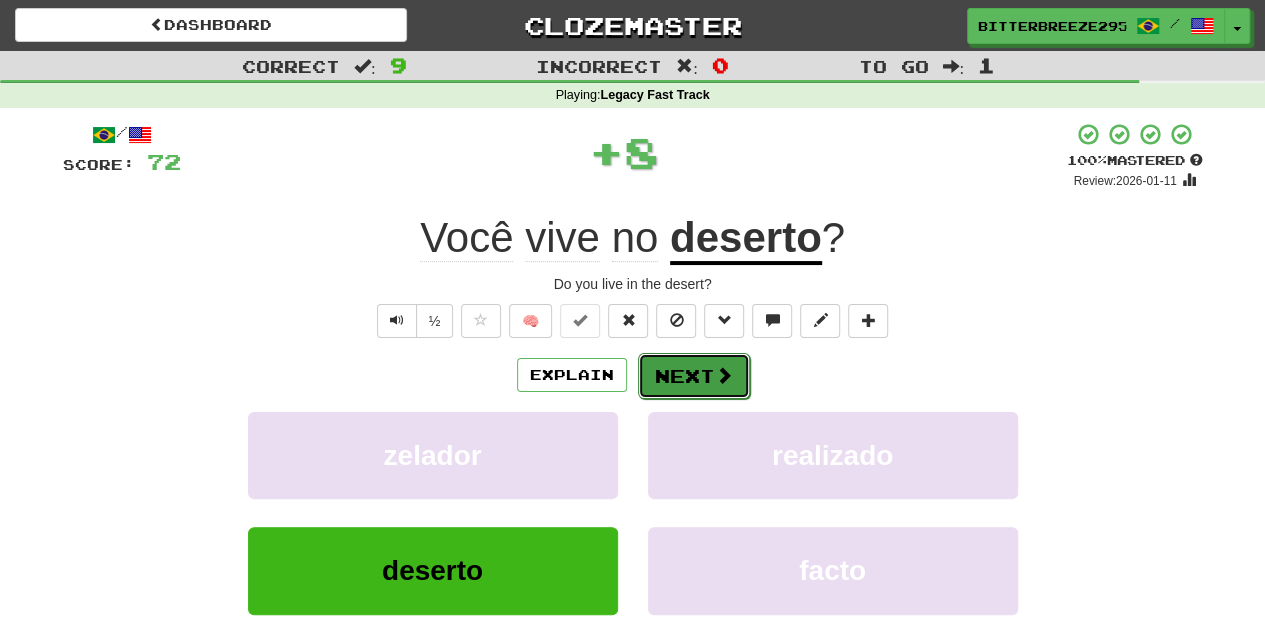click on "Next" at bounding box center [694, 376] 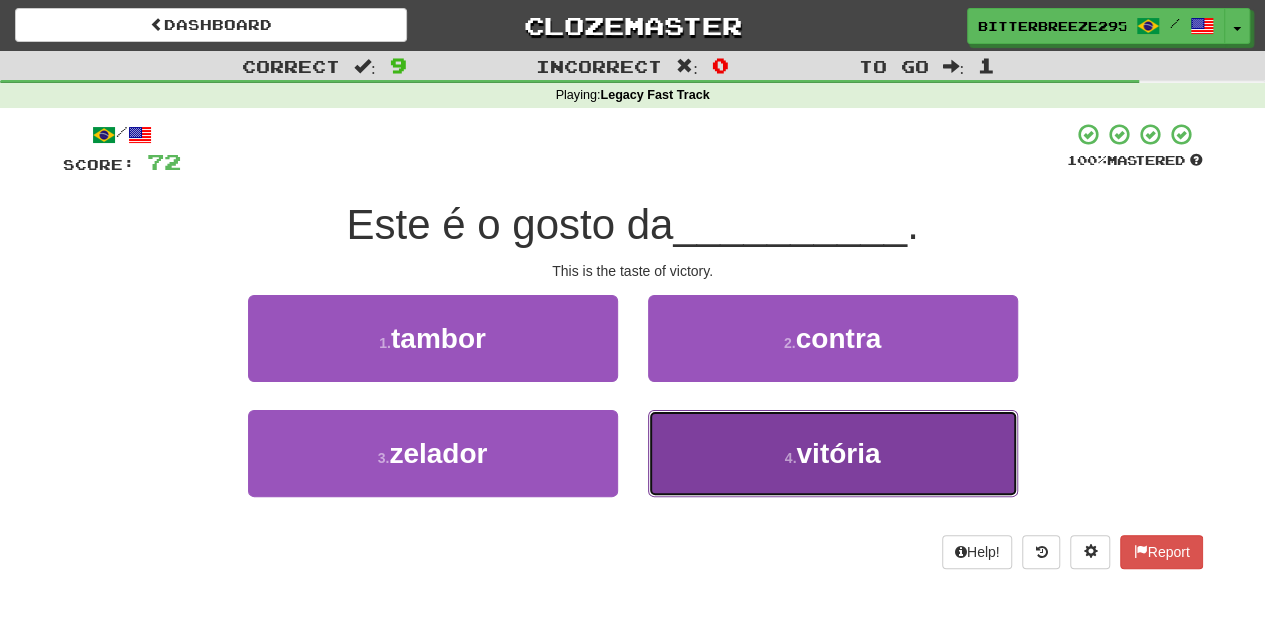 click on "4 .  vitória" at bounding box center [833, 453] 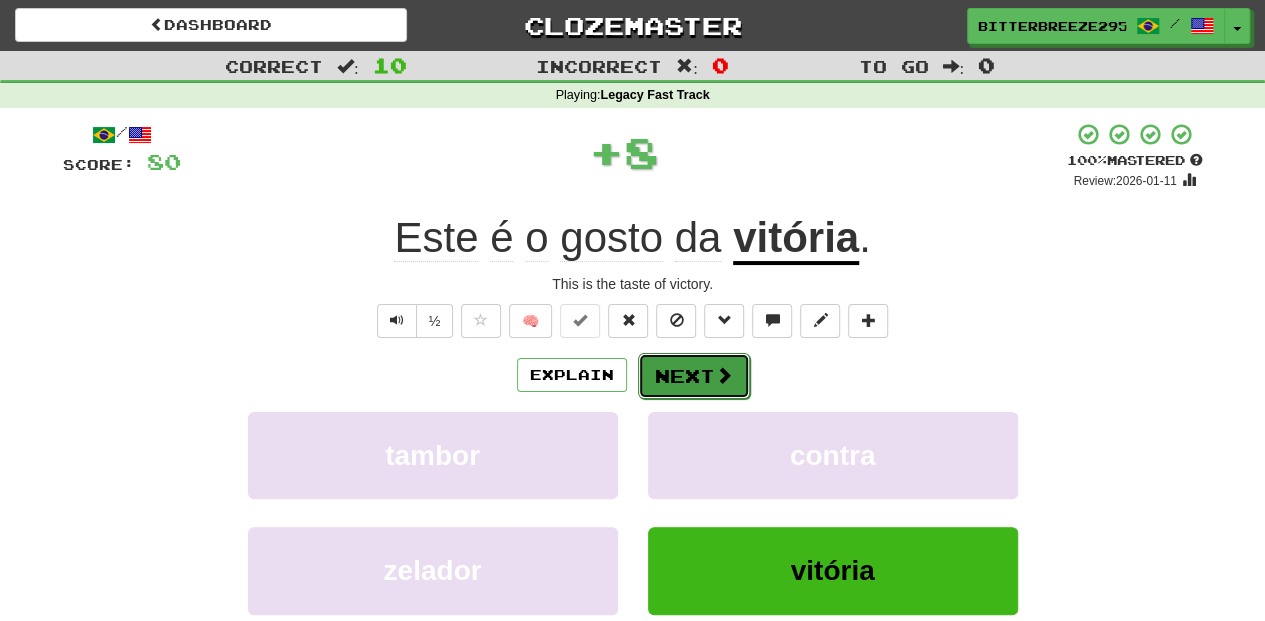 click on "Next" at bounding box center (694, 376) 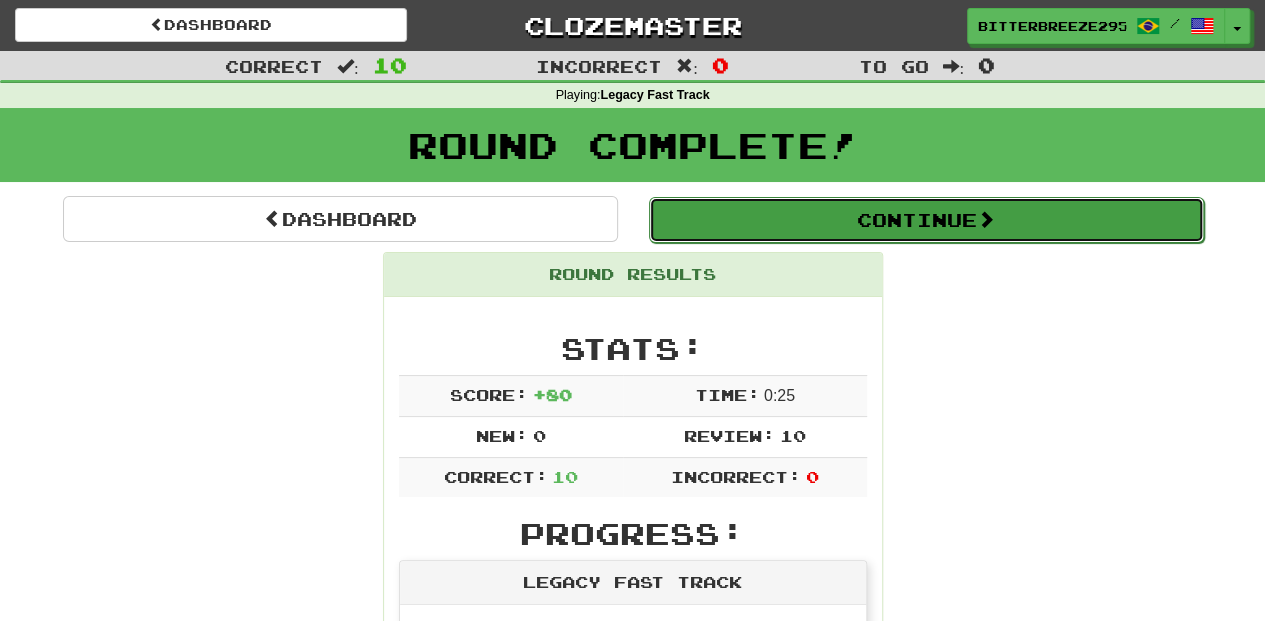 click on "Continue" at bounding box center [926, 220] 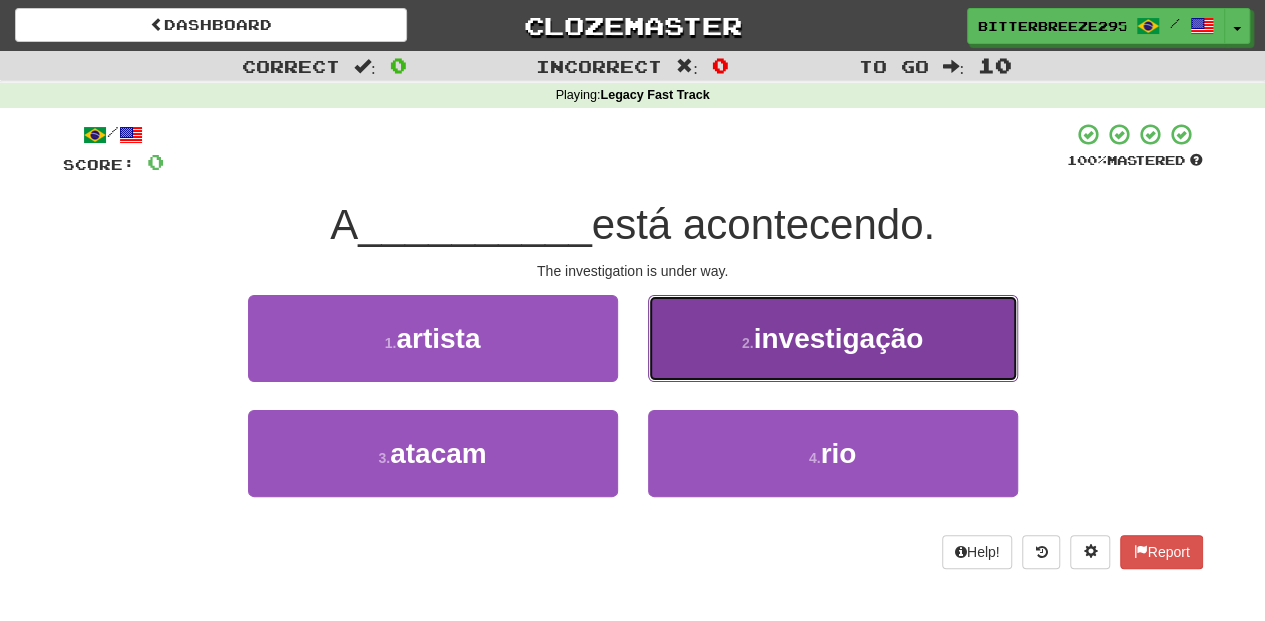 click on "2 .  investigação" at bounding box center (833, 338) 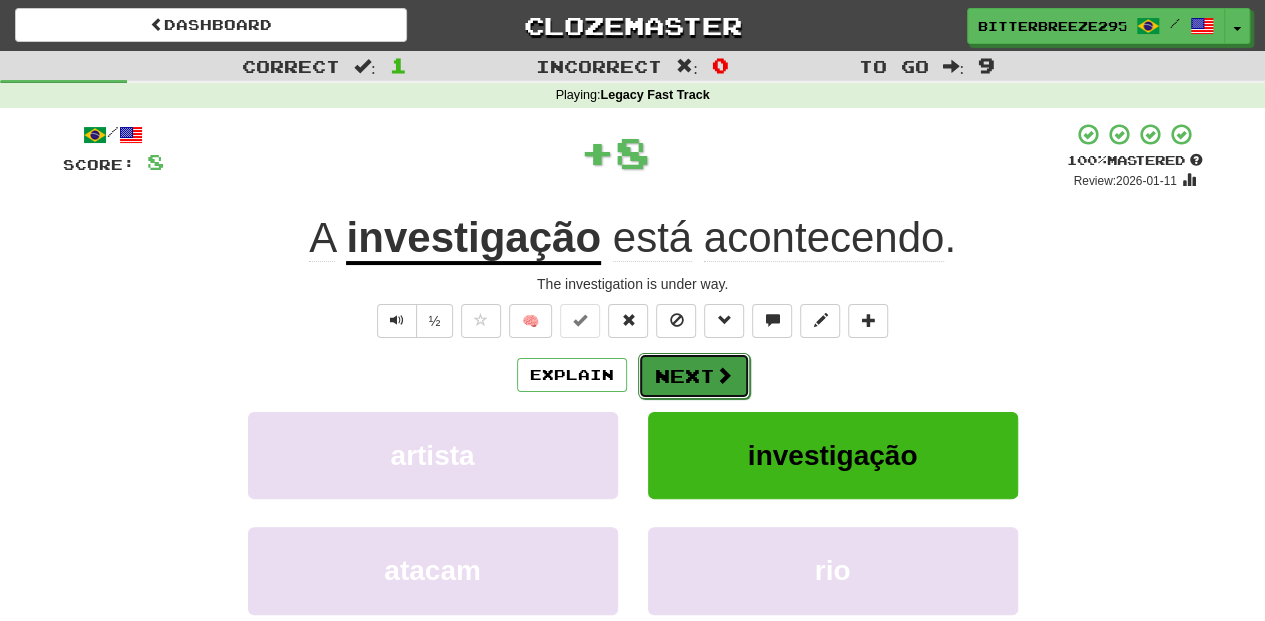 click on "Next" at bounding box center [694, 376] 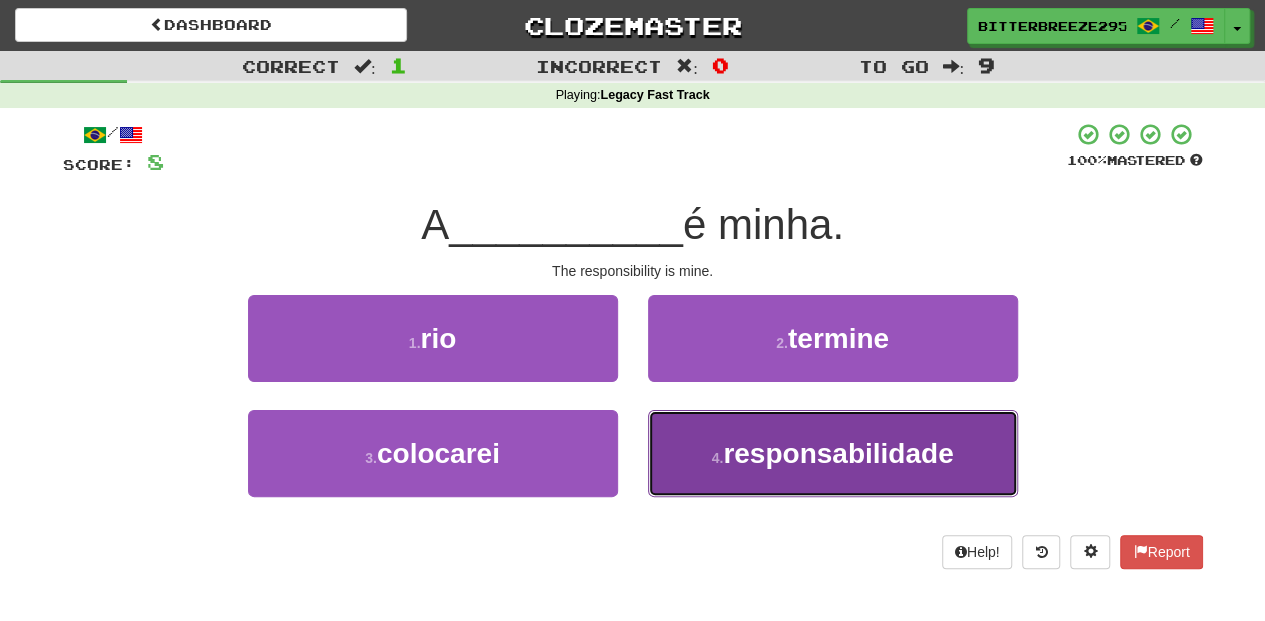 click on "responsabilidade" at bounding box center [838, 453] 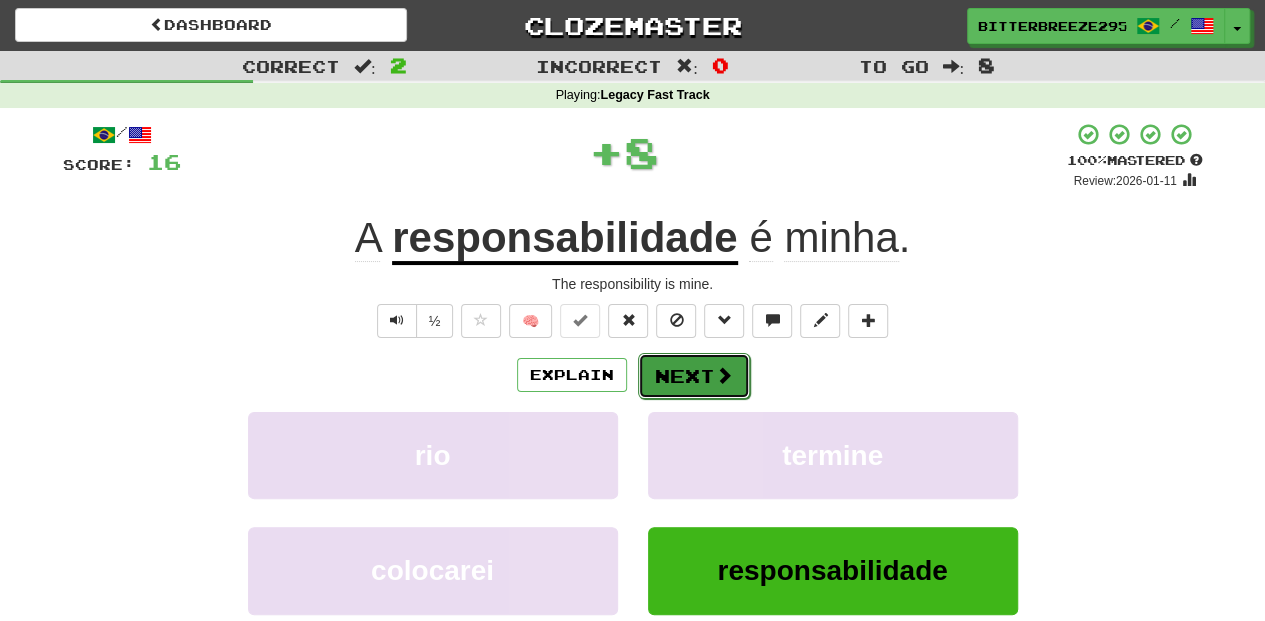 click on "Next" at bounding box center [694, 376] 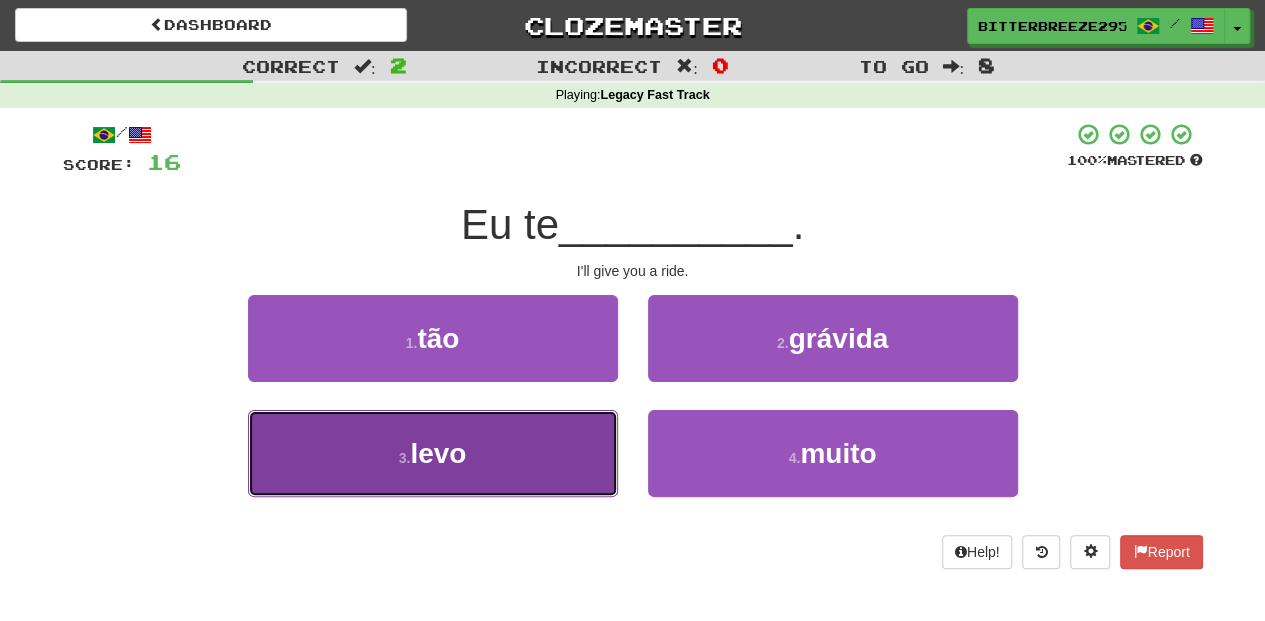click on "3 .  levo" at bounding box center (433, 453) 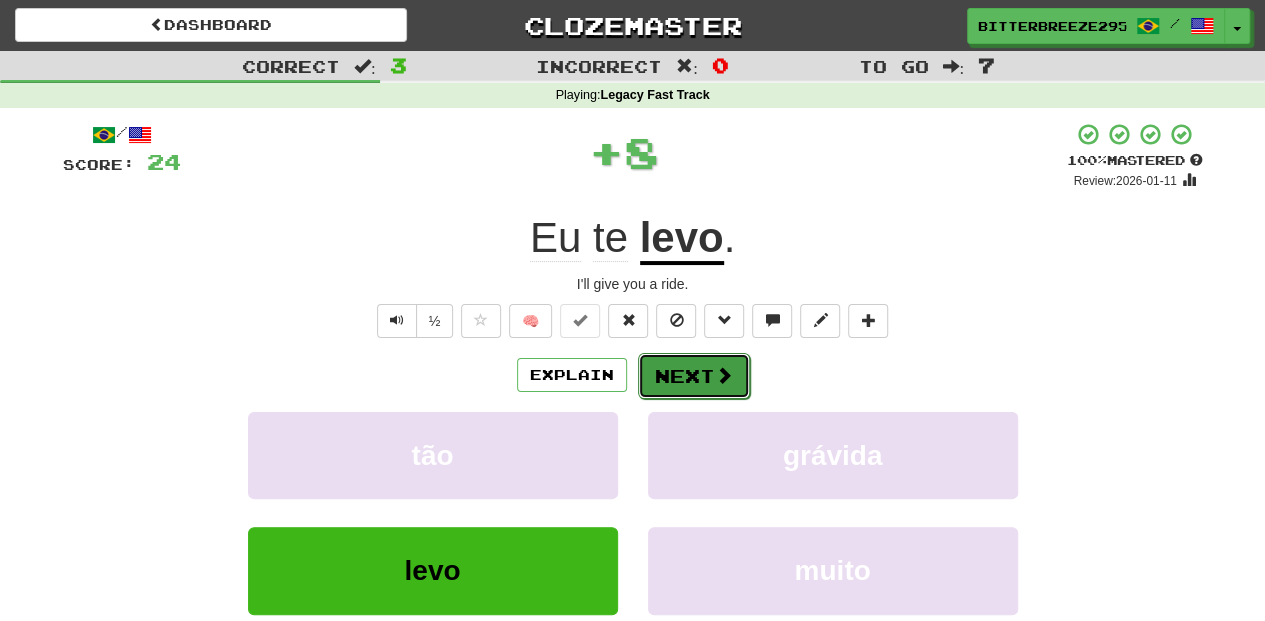 click on "Next" at bounding box center (694, 376) 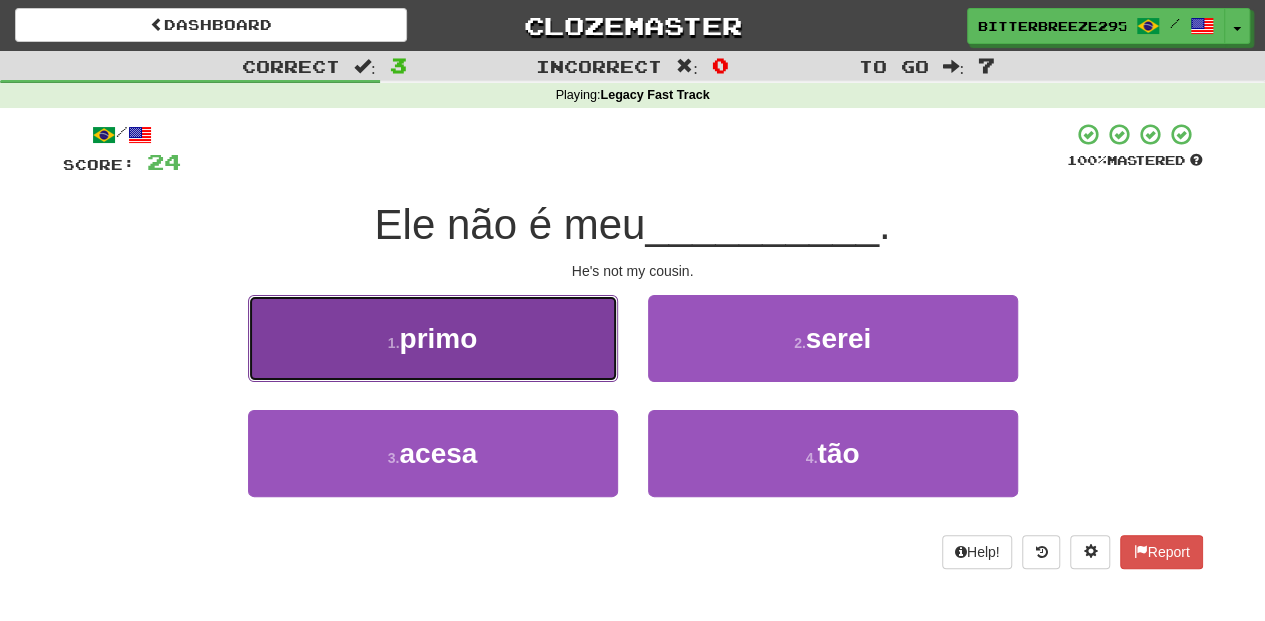 click on "1 .  primo" at bounding box center (433, 338) 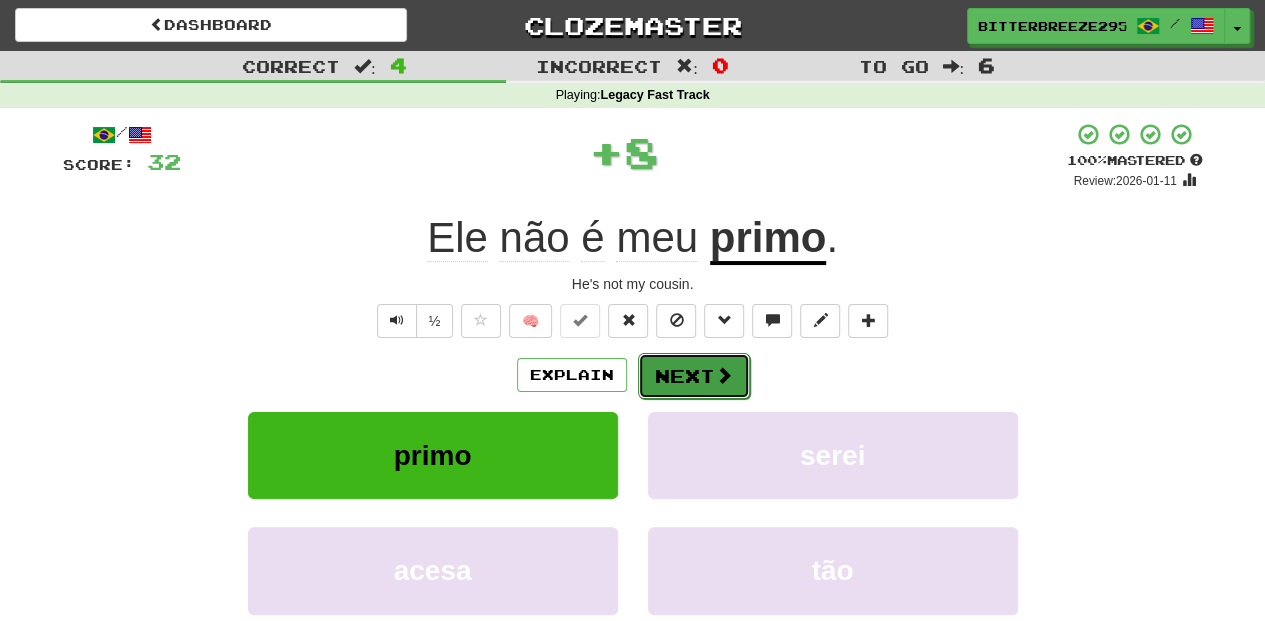 click on "Next" at bounding box center (694, 376) 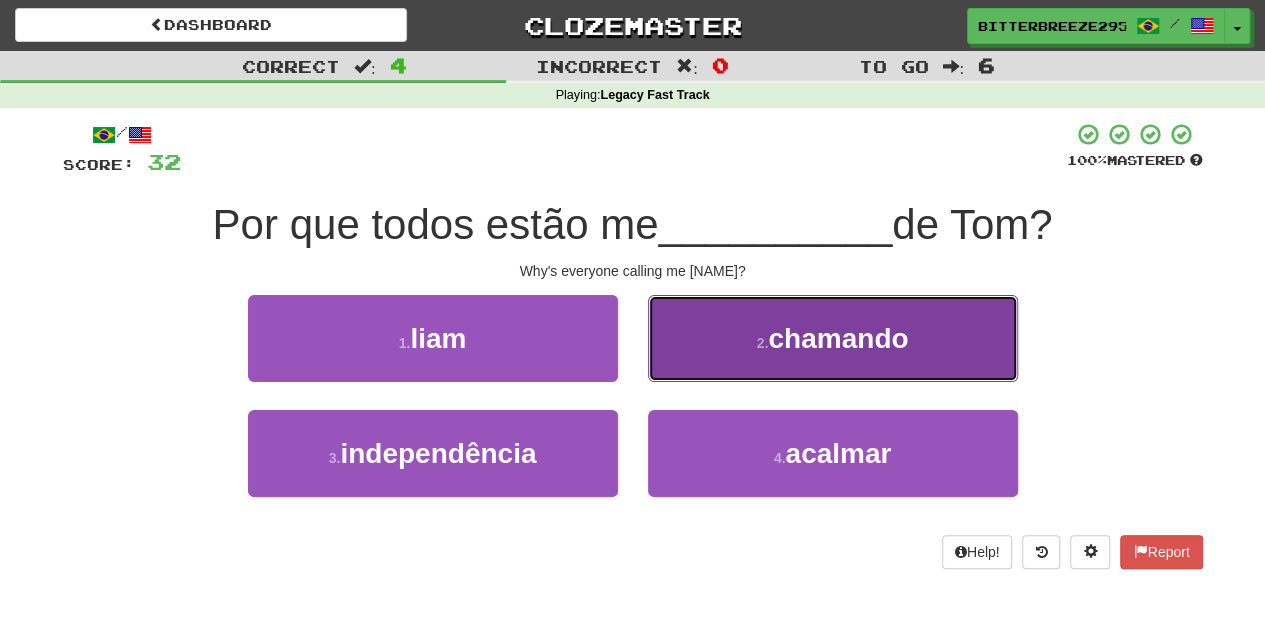 click on "2 .  chamando" at bounding box center (833, 338) 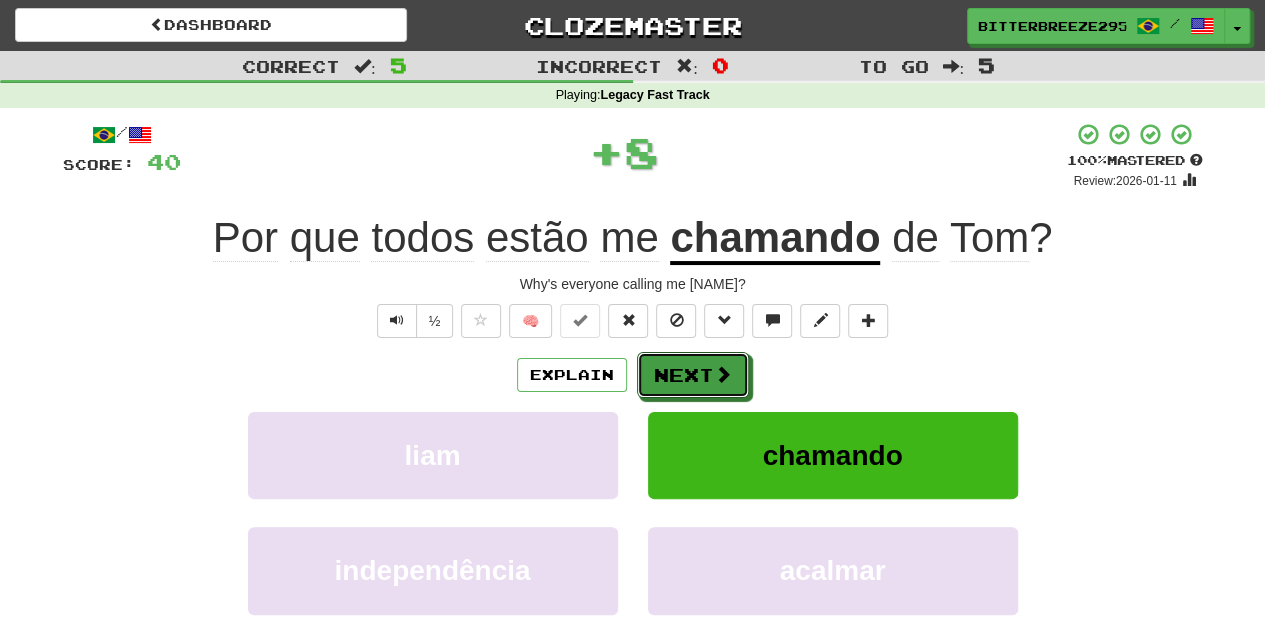 click on "Next" at bounding box center [693, 375] 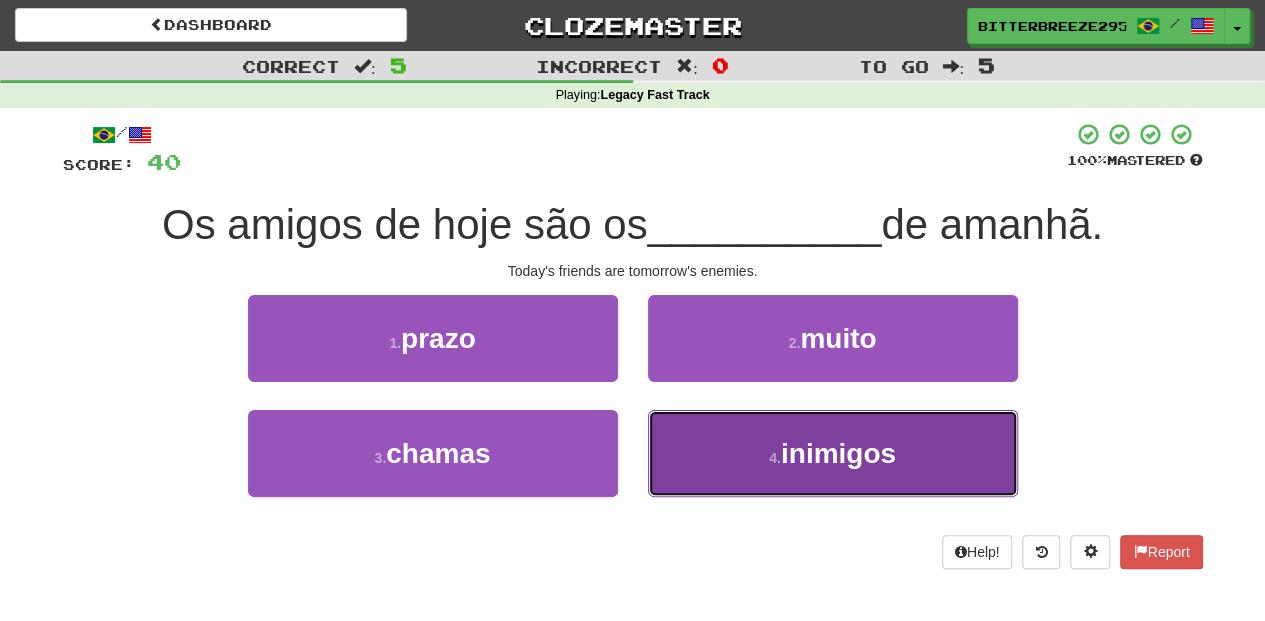 click on "4 .  inimigos" at bounding box center [833, 453] 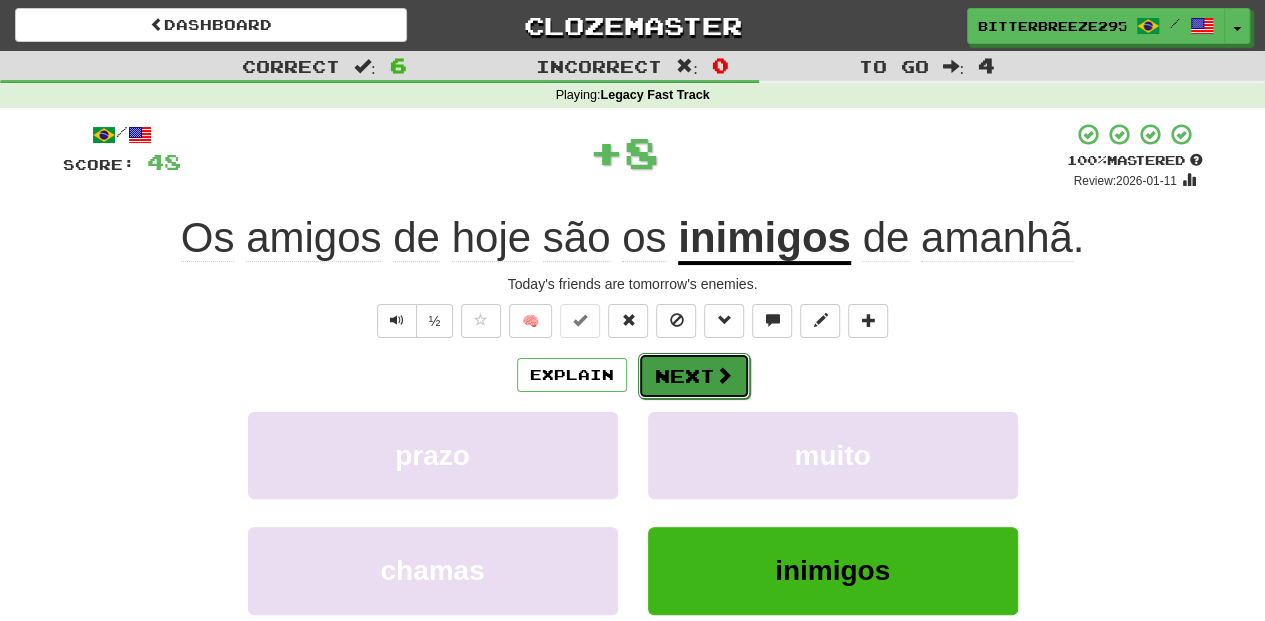 click on "Next" at bounding box center (694, 376) 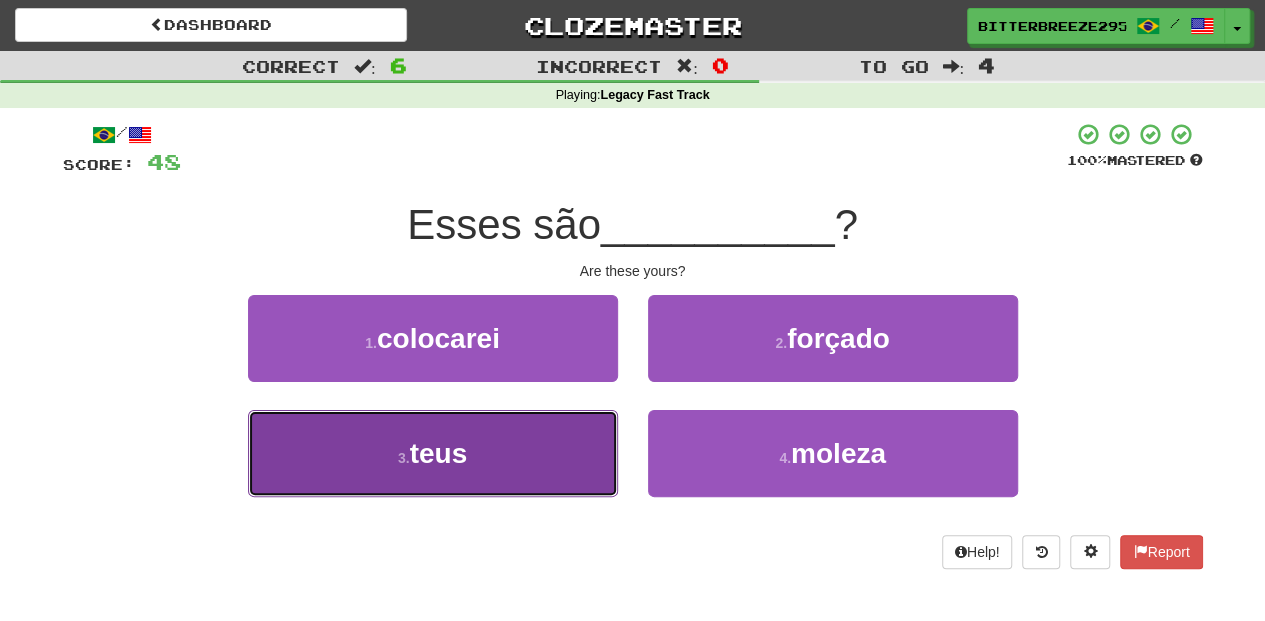 click on "3 .  teus" at bounding box center (433, 453) 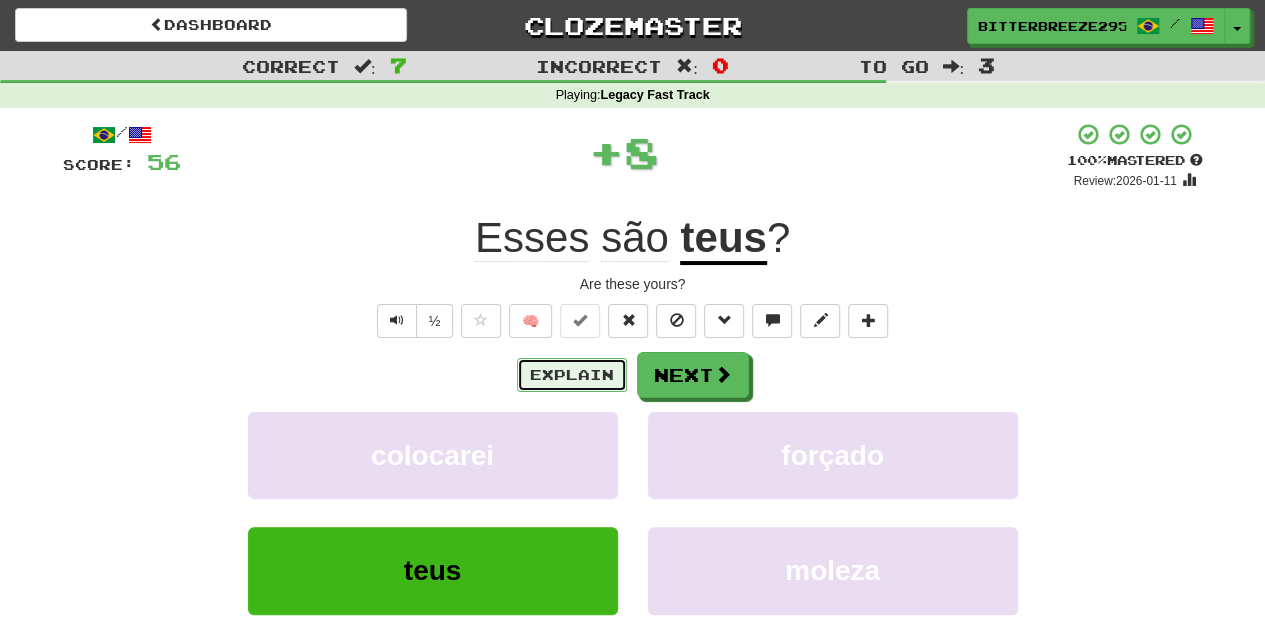 click on "Explain" at bounding box center [572, 375] 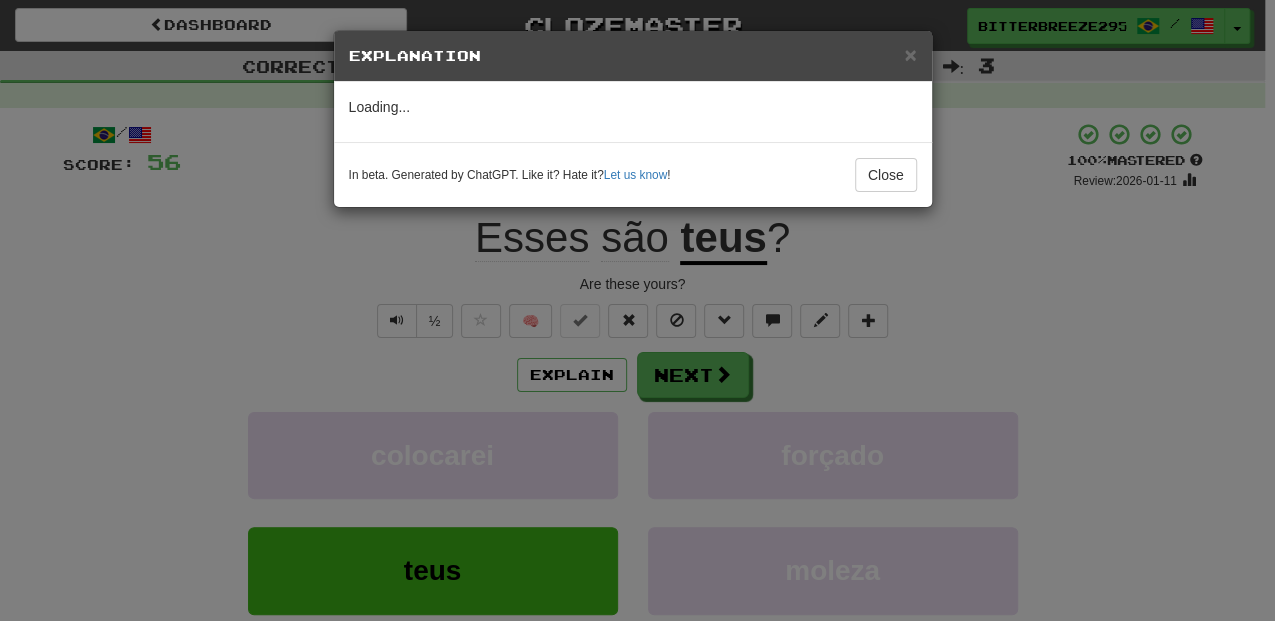 click on "× Explanation Loading... In beta. Generated by ChatGPT. Like it? Hate it?  Let us know ! Close" at bounding box center [637, 310] 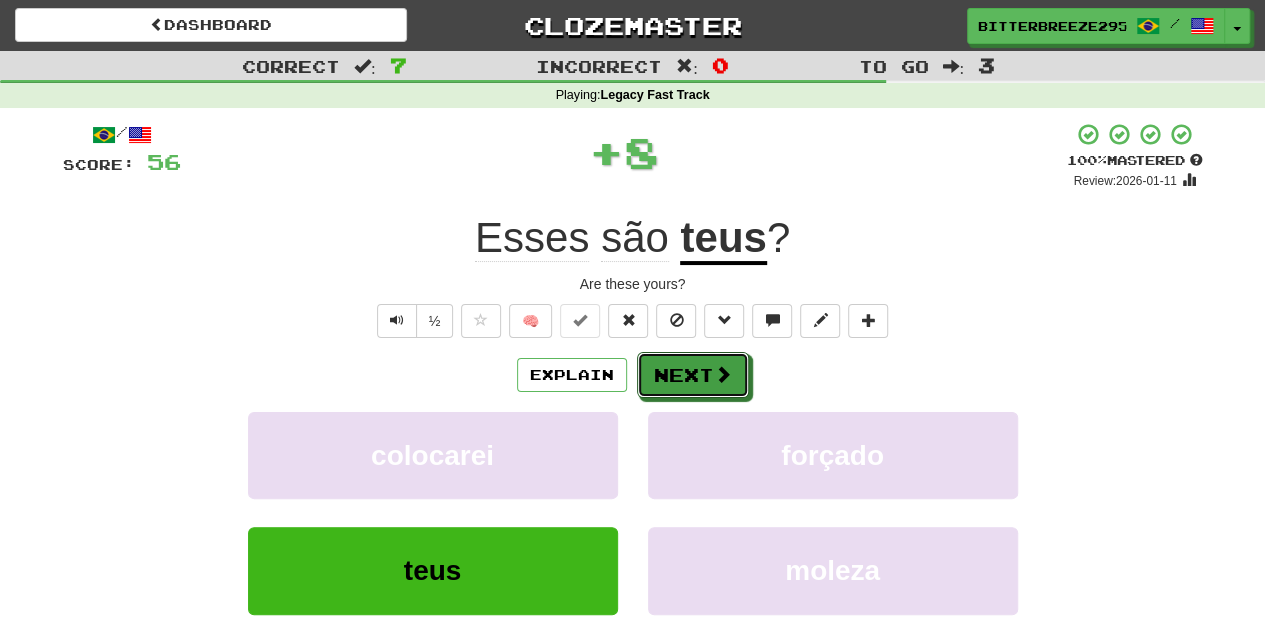click on "Next" at bounding box center (693, 375) 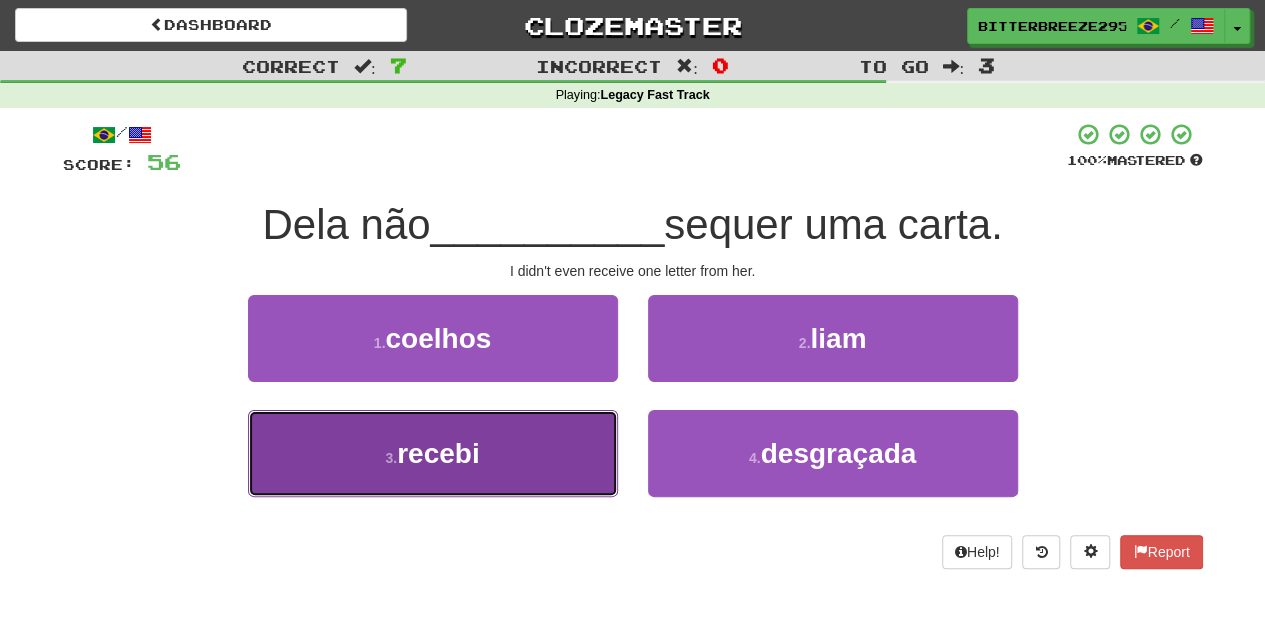 click on "3 .  recebi" at bounding box center (433, 453) 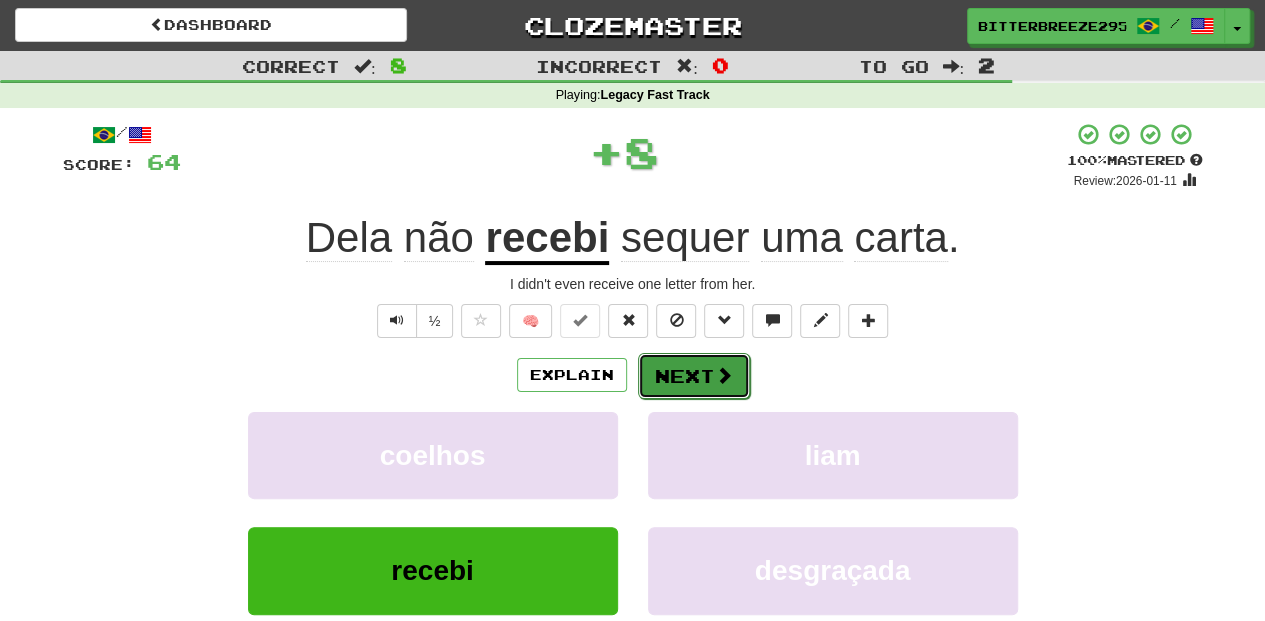 click on "Next" at bounding box center [694, 376] 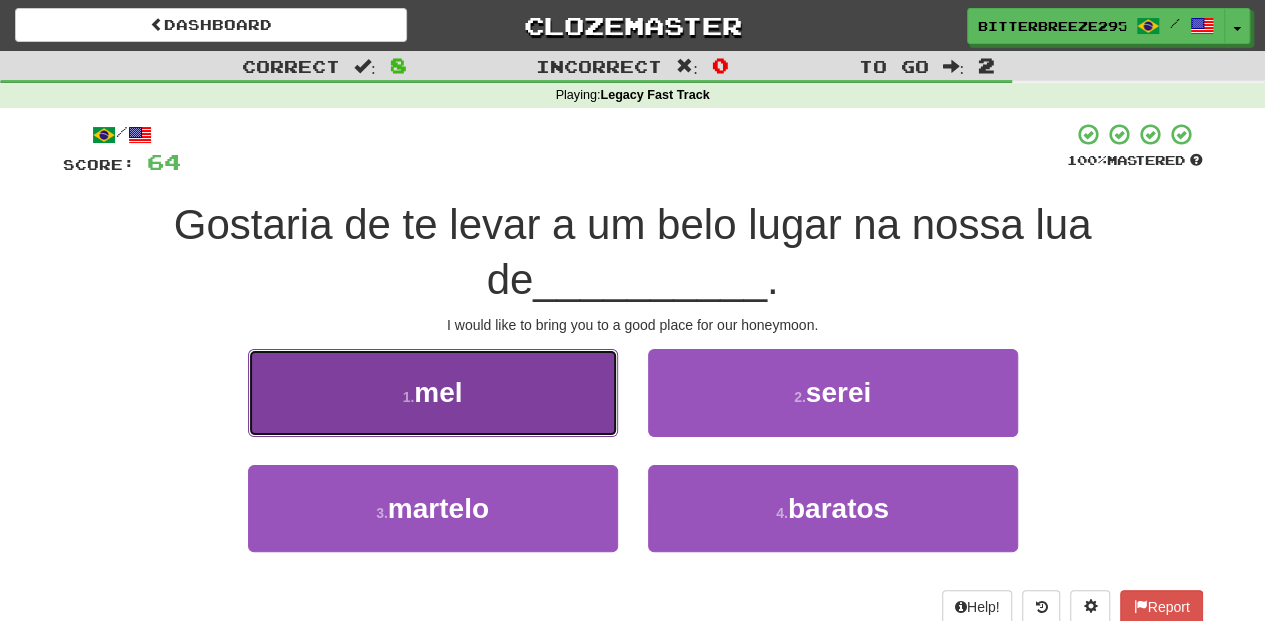 click on "1 .  mel" at bounding box center (433, 392) 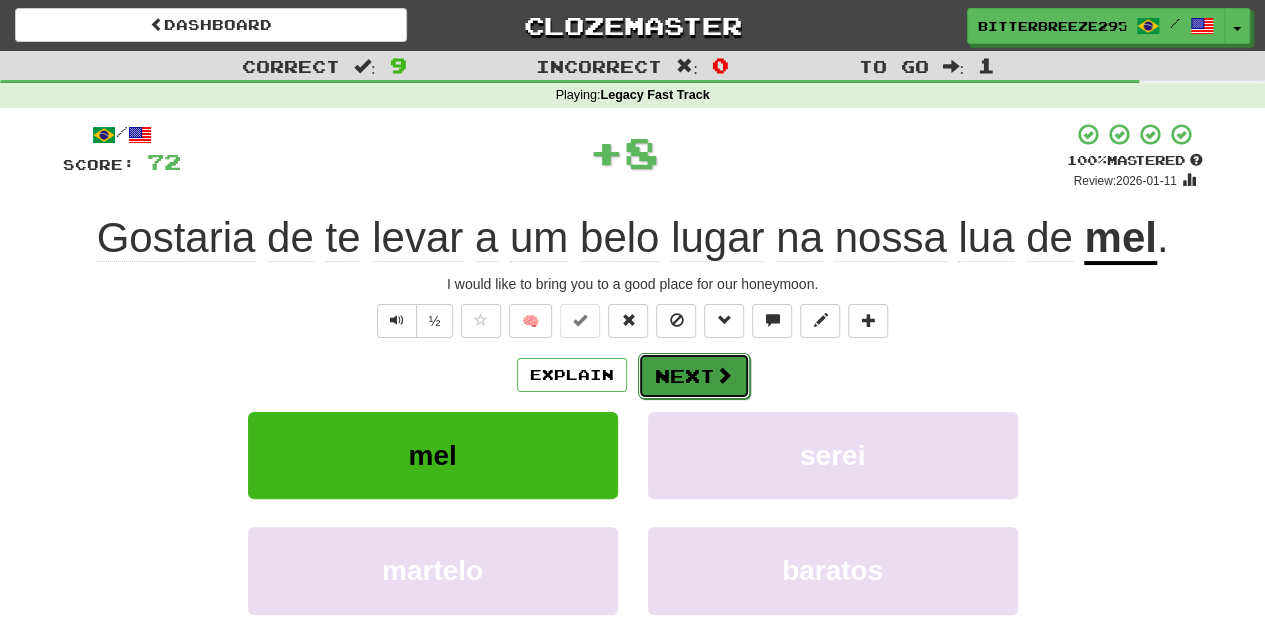 click on "Next" at bounding box center (694, 376) 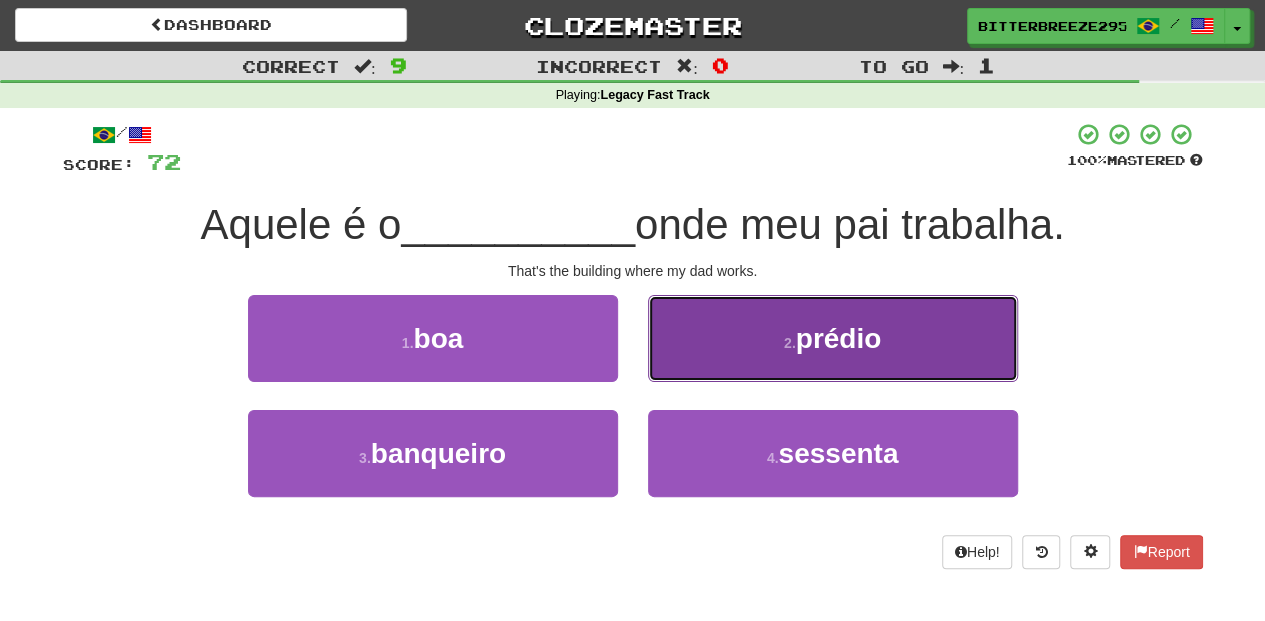 click on "2 .  prédio" at bounding box center (833, 338) 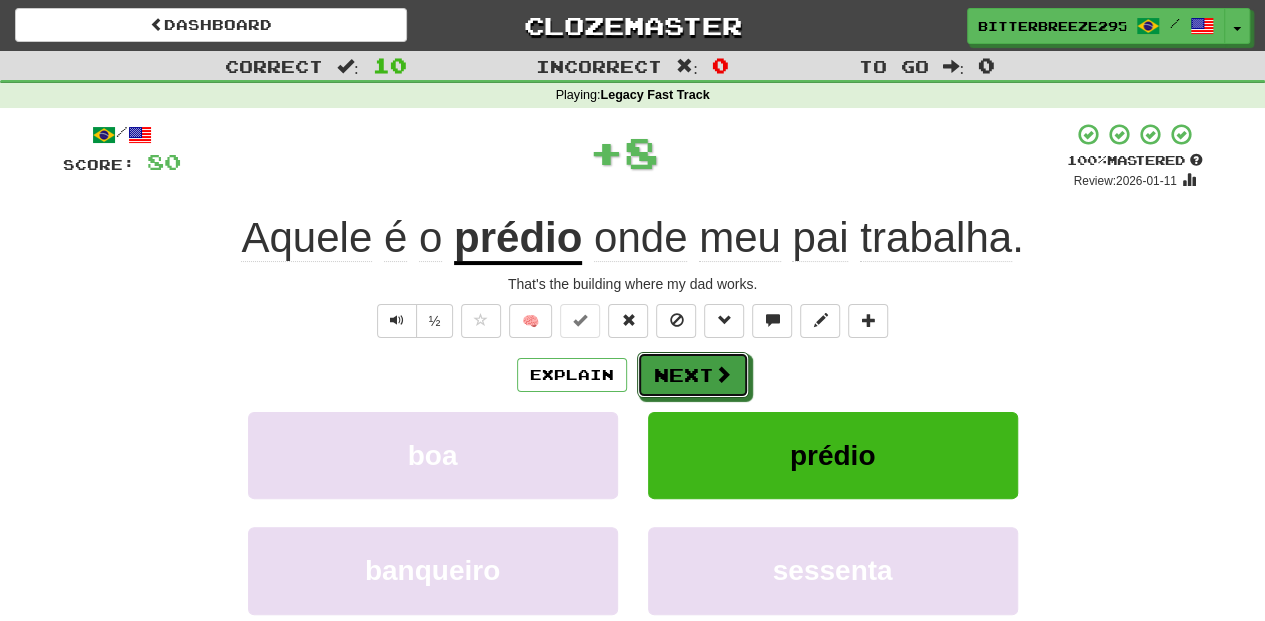 click on "Next" at bounding box center (693, 375) 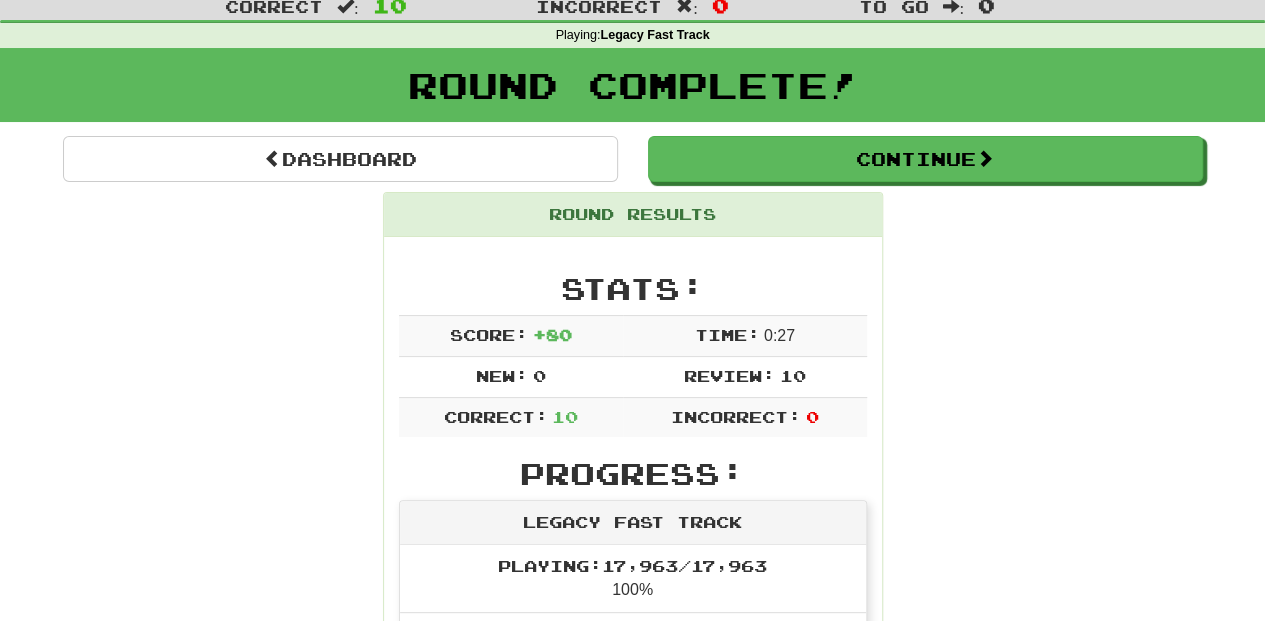 scroll, scrollTop: 0, scrollLeft: 0, axis: both 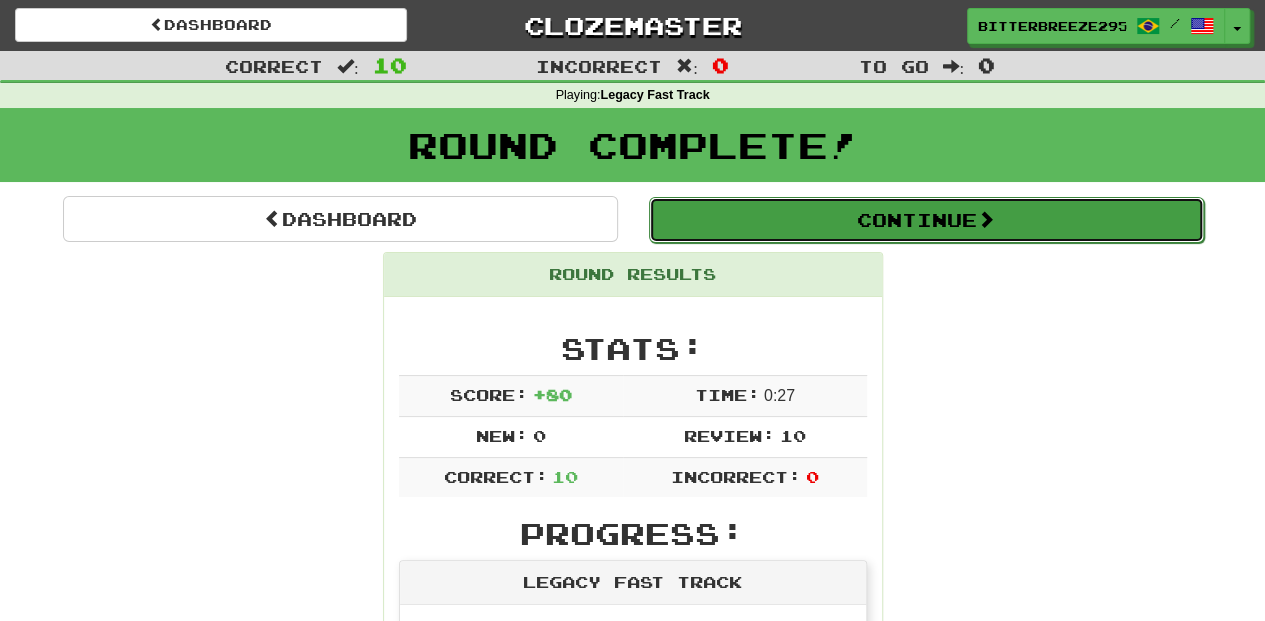 click on "Continue" at bounding box center [926, 220] 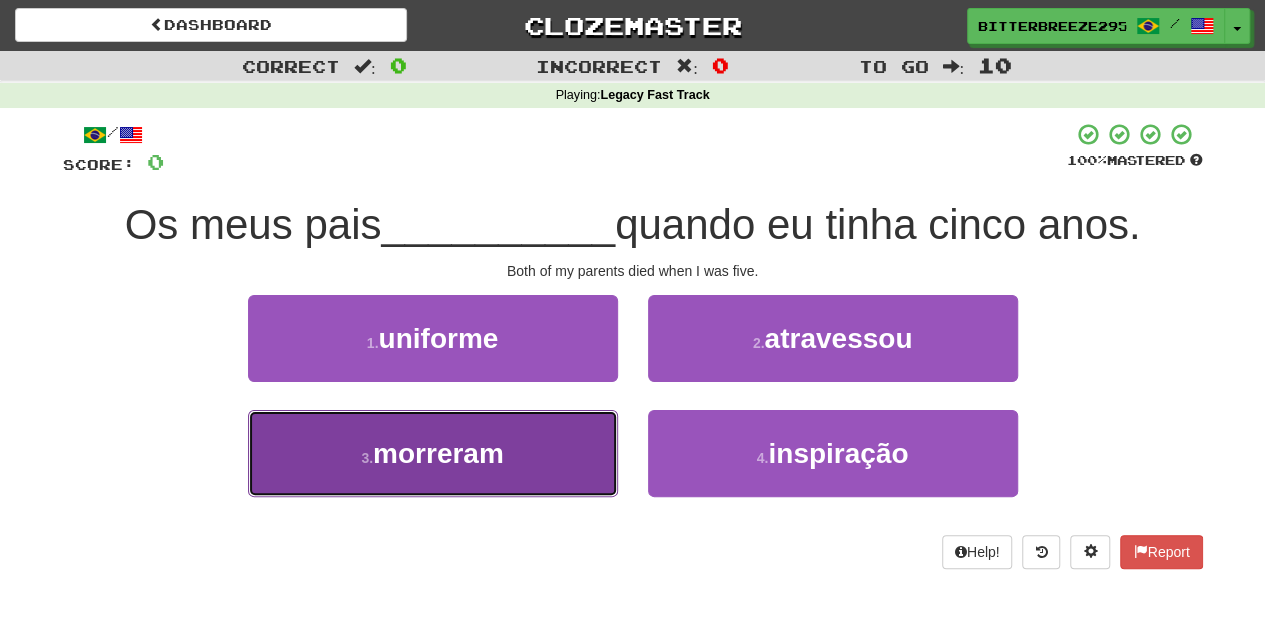 click on "3 .  morreram" at bounding box center [433, 453] 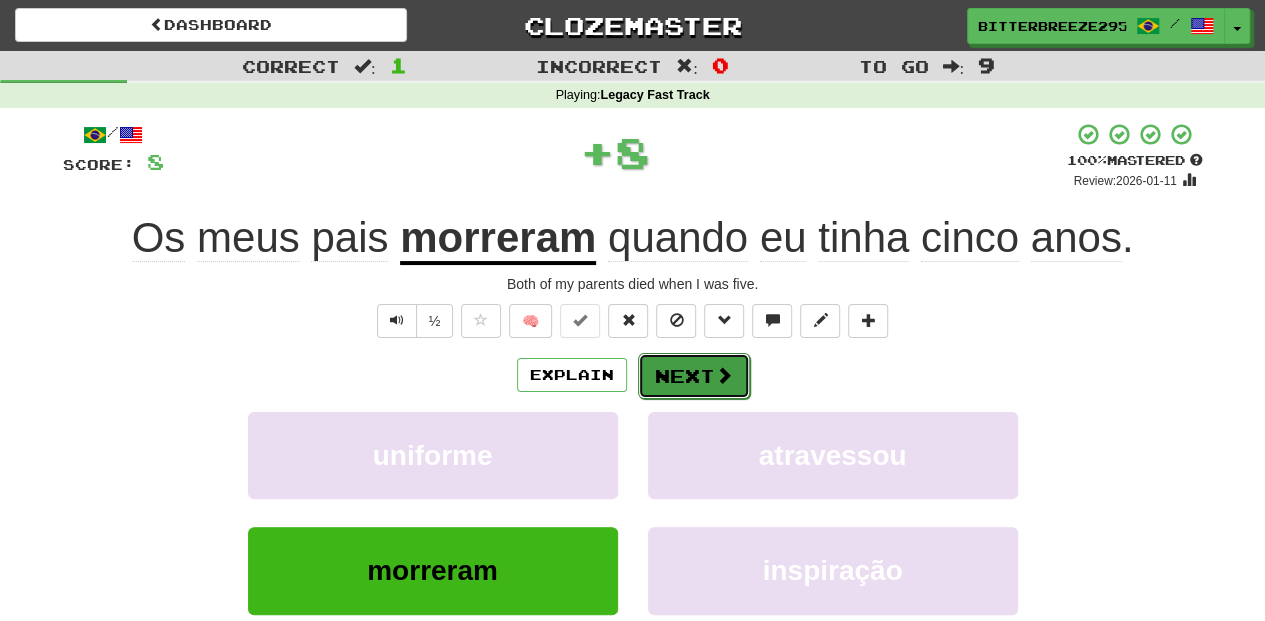 click on "Next" at bounding box center [694, 376] 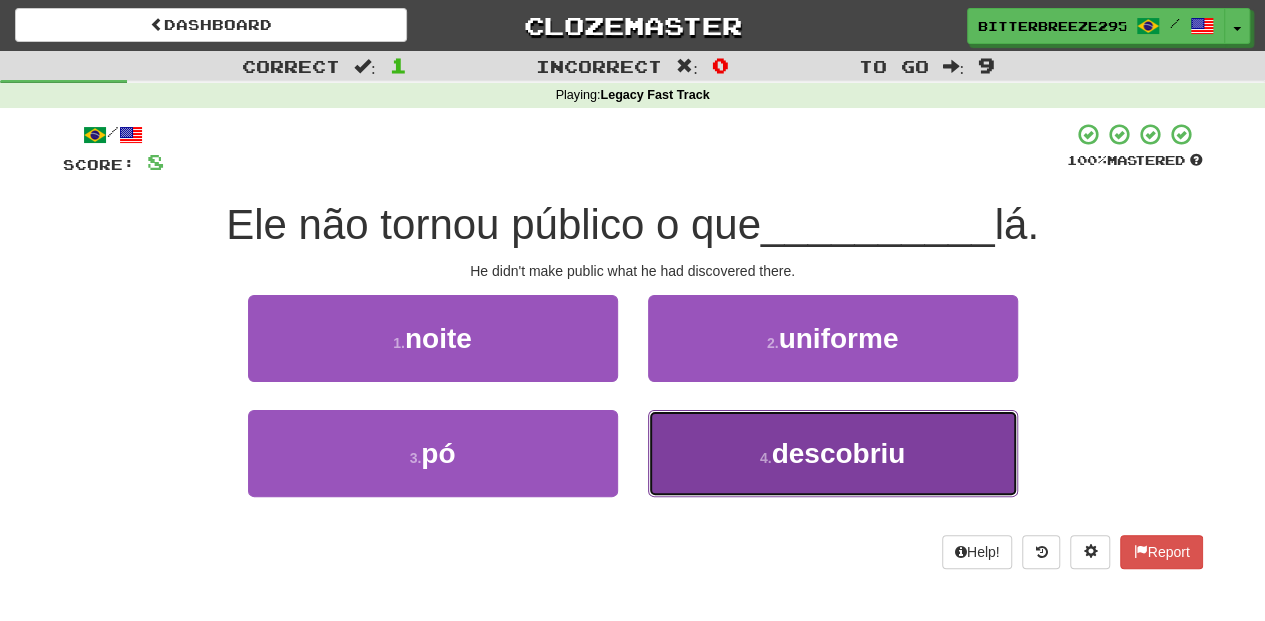 click on "4 .  descobriu" at bounding box center (833, 453) 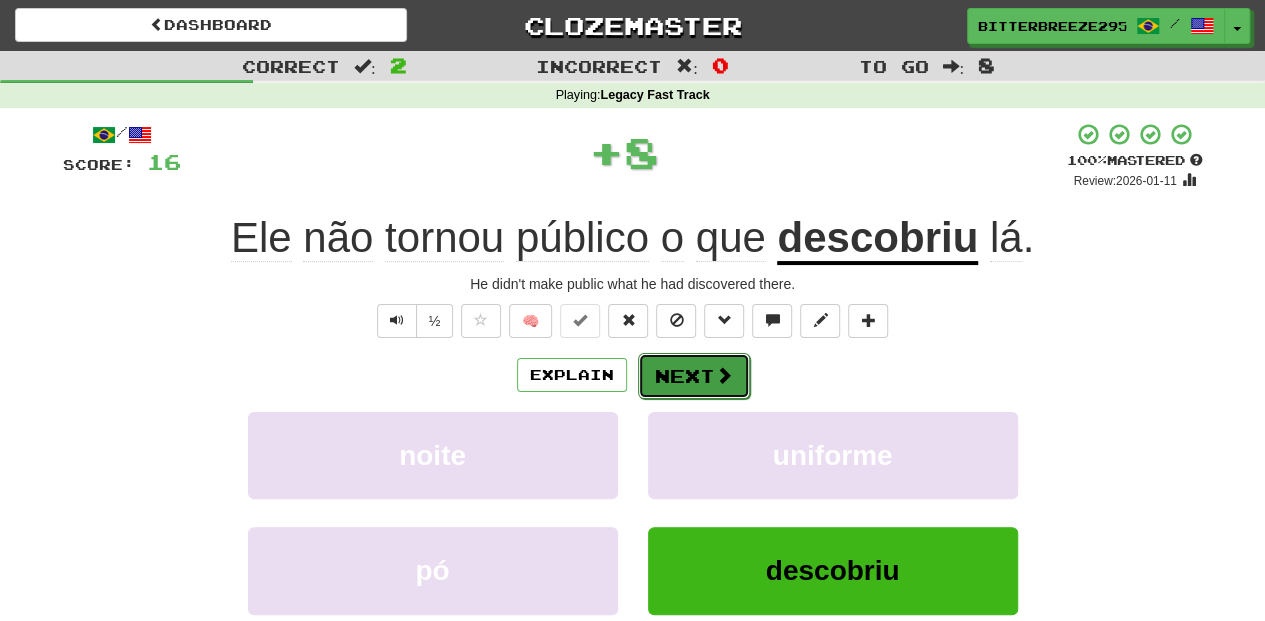 click on "Next" at bounding box center (694, 376) 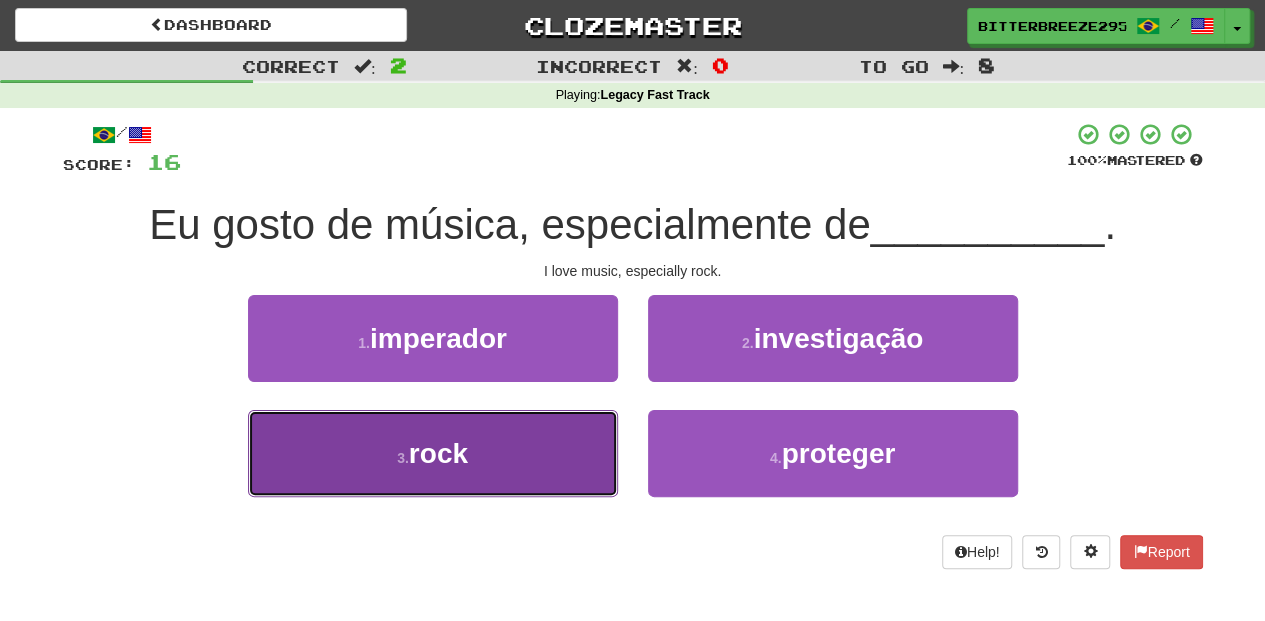 click on "3 .  rock" at bounding box center [433, 453] 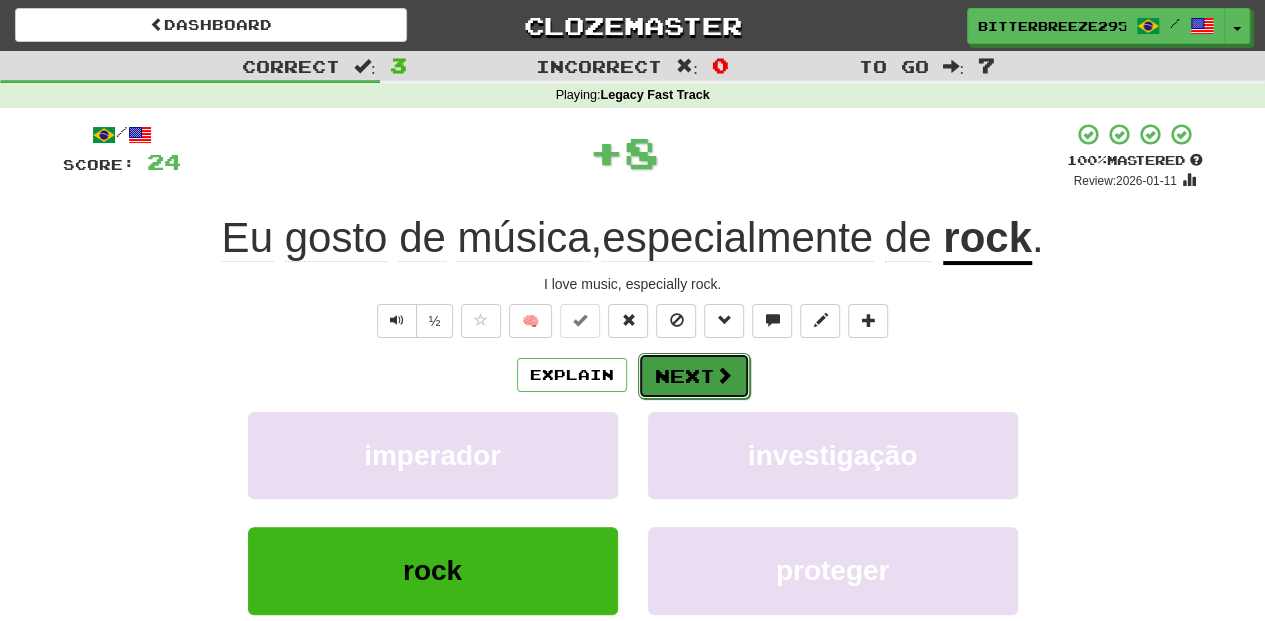 click on "Next" at bounding box center (694, 376) 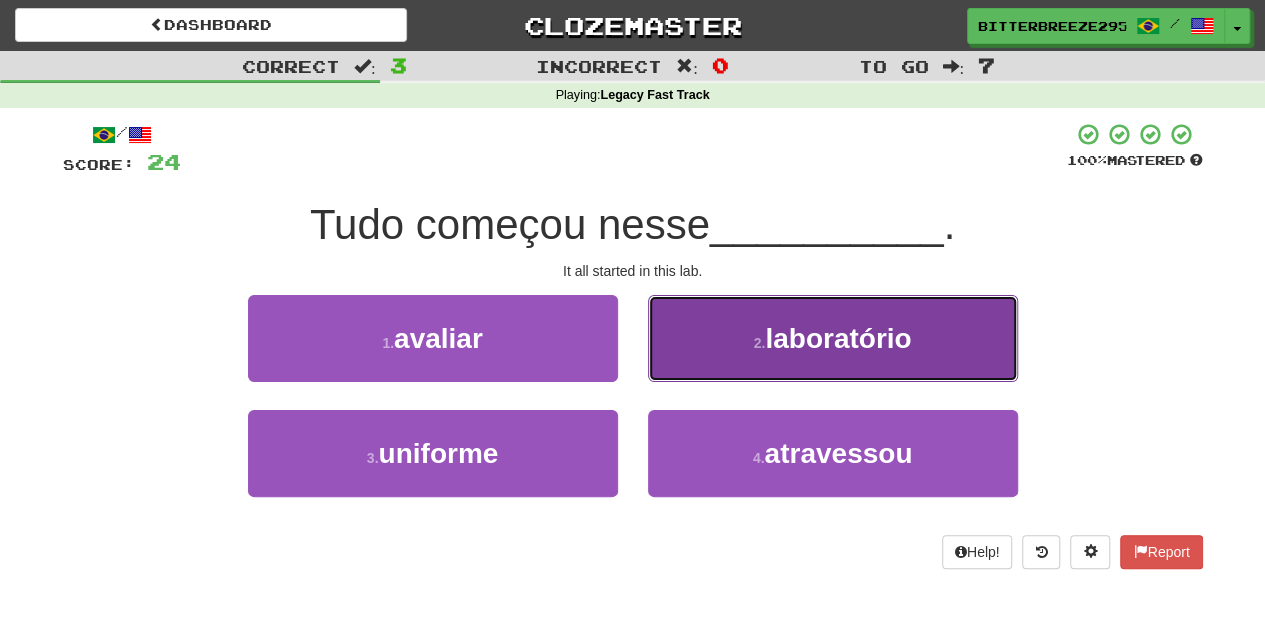 click on "2 .  laboratório" at bounding box center [833, 338] 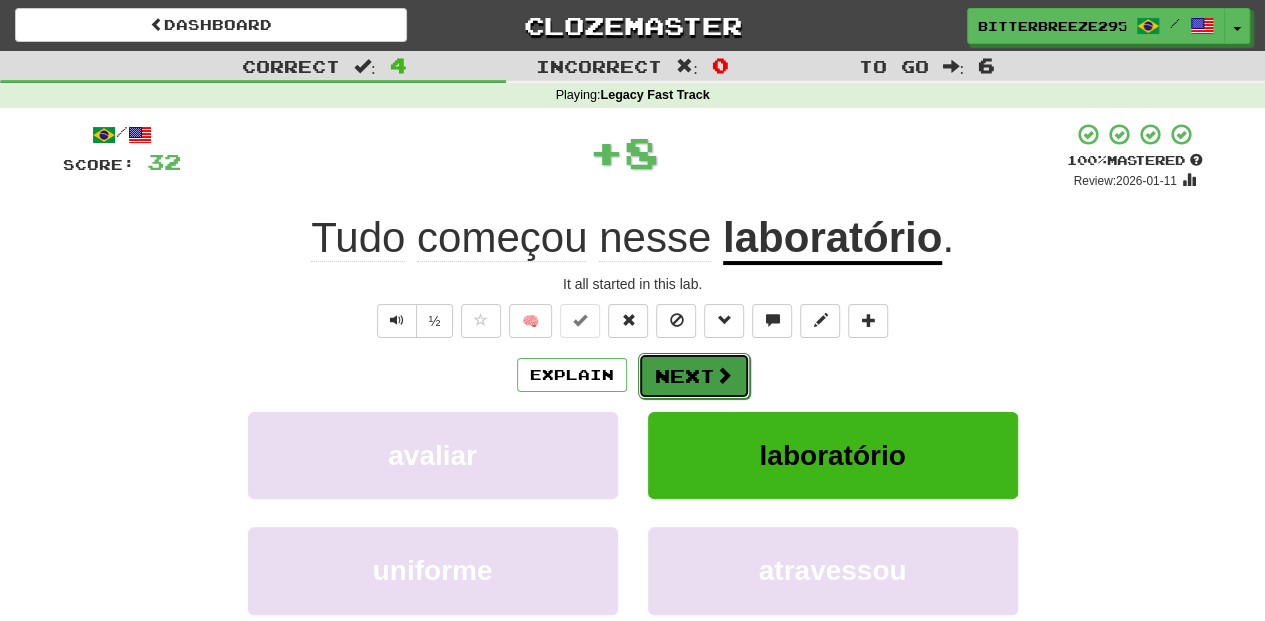 click on "Next" at bounding box center (694, 376) 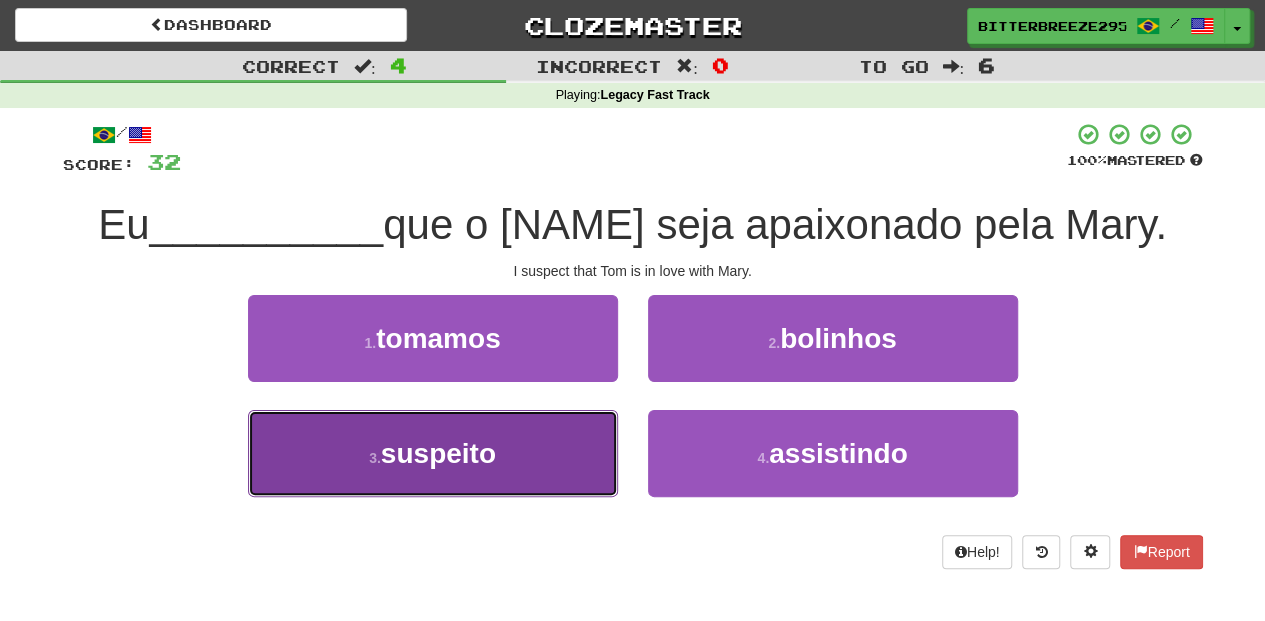 click on "3 .  suspeito" at bounding box center [433, 453] 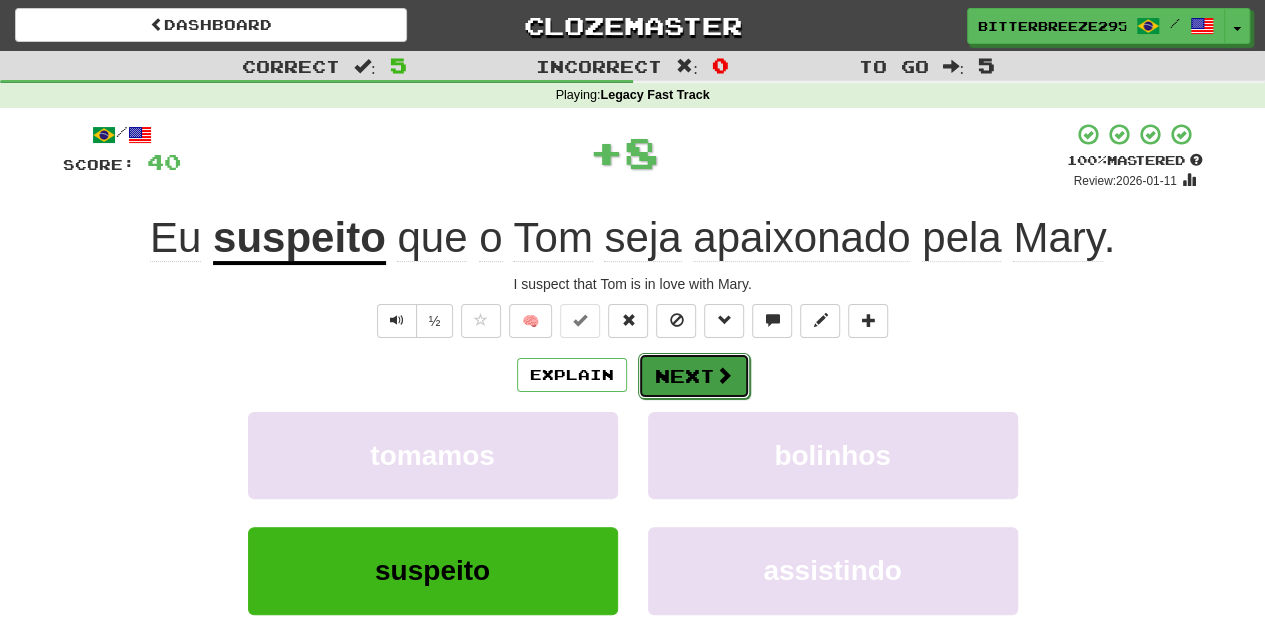click on "Next" at bounding box center (694, 376) 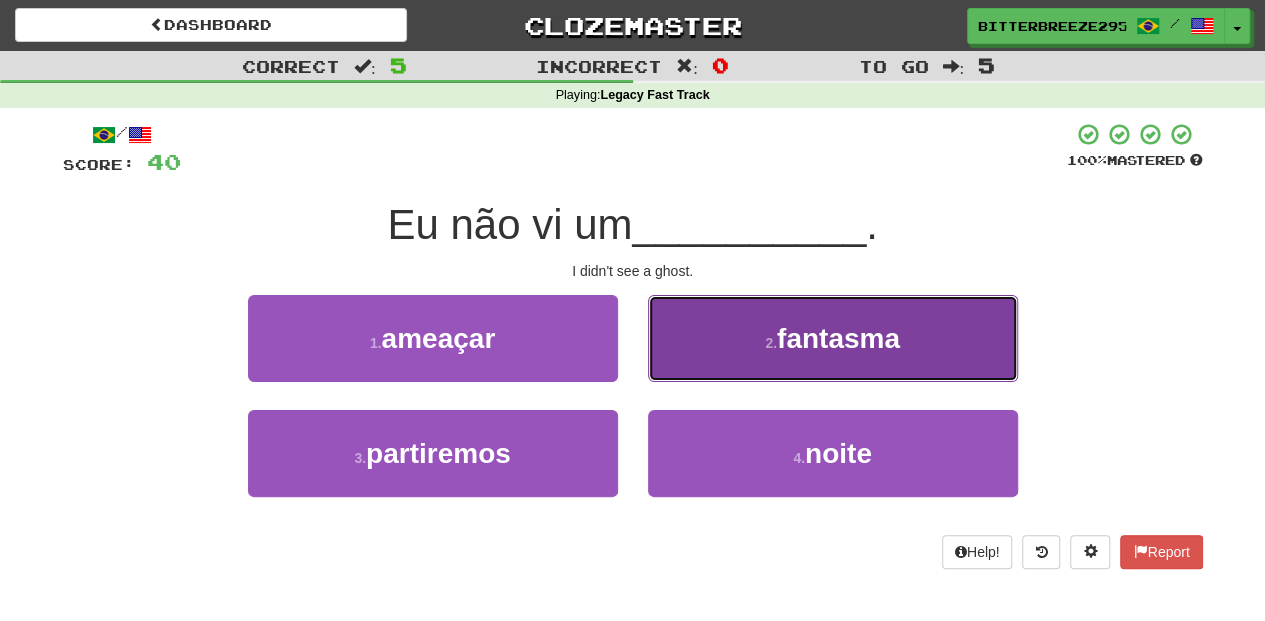 click on "2 .  fantasma" at bounding box center [833, 338] 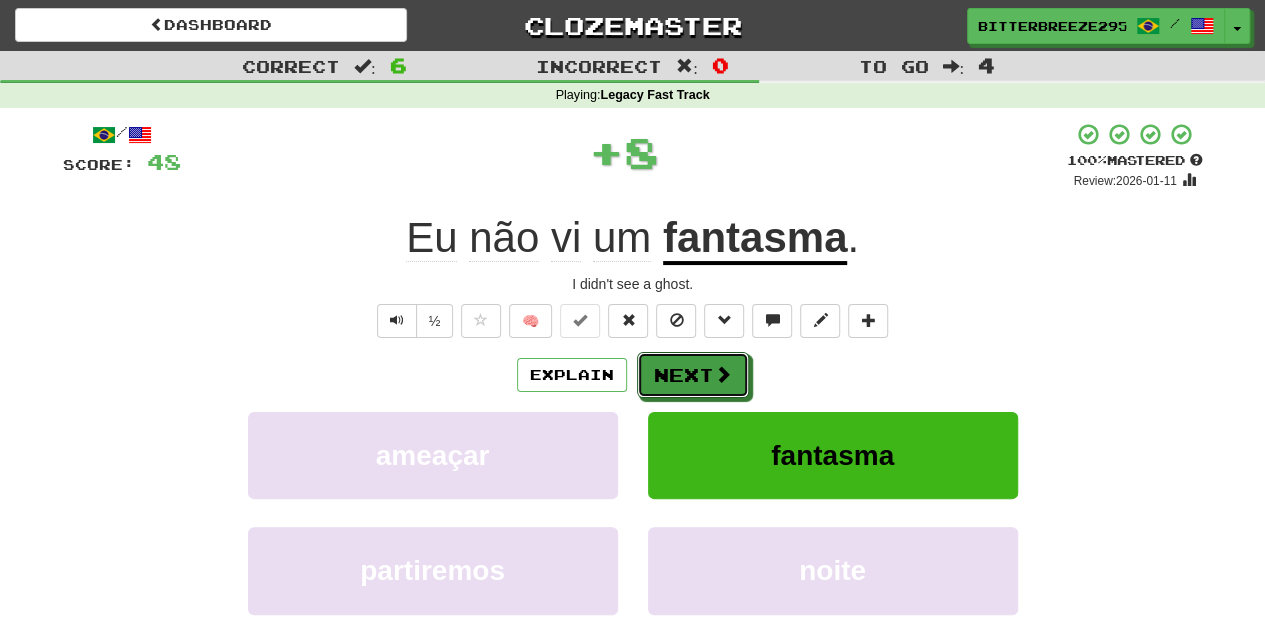 click on "Next" at bounding box center [693, 375] 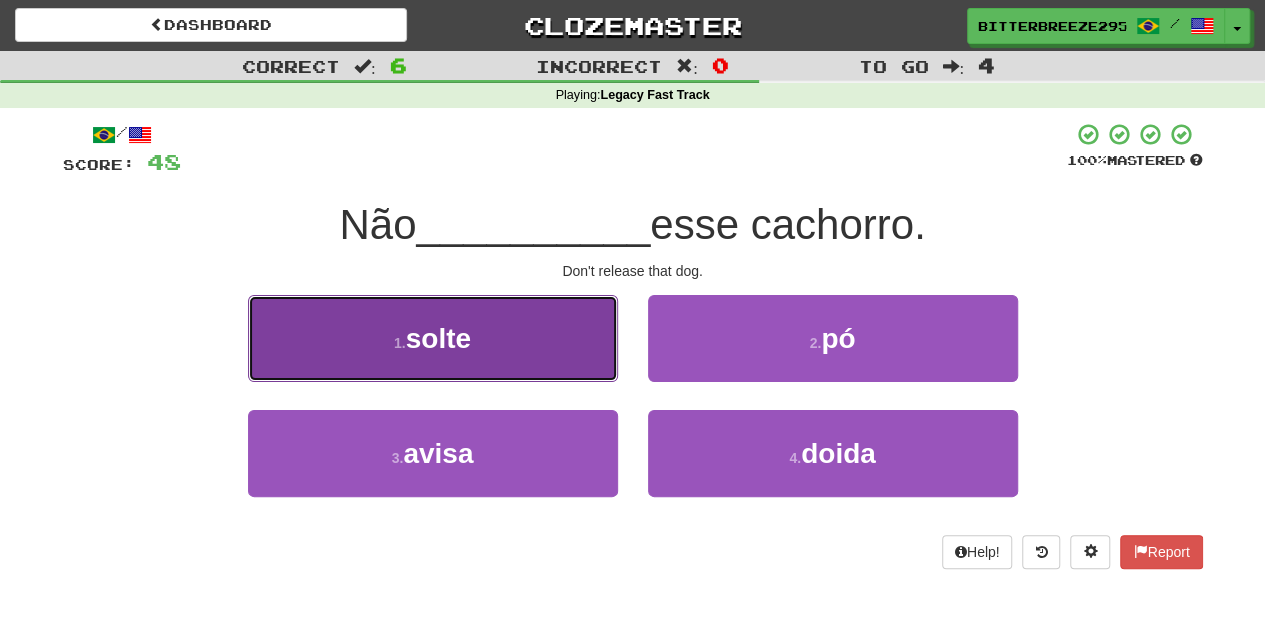 click on "1 .  solte" at bounding box center [433, 338] 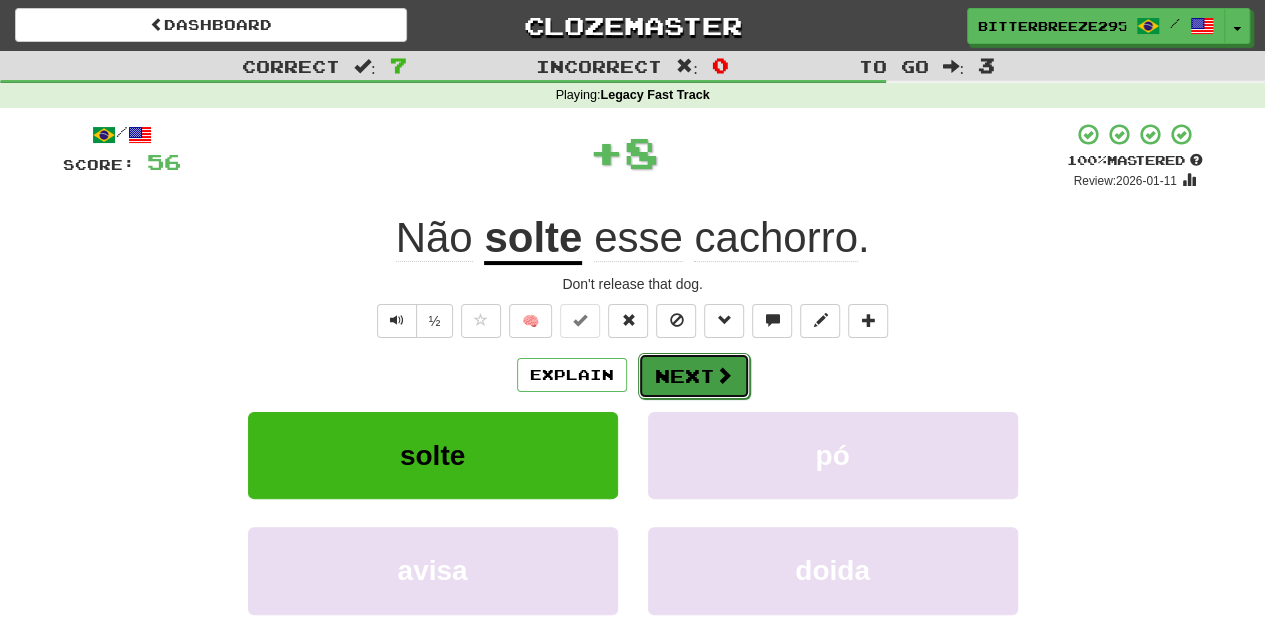 click on "Next" at bounding box center (694, 376) 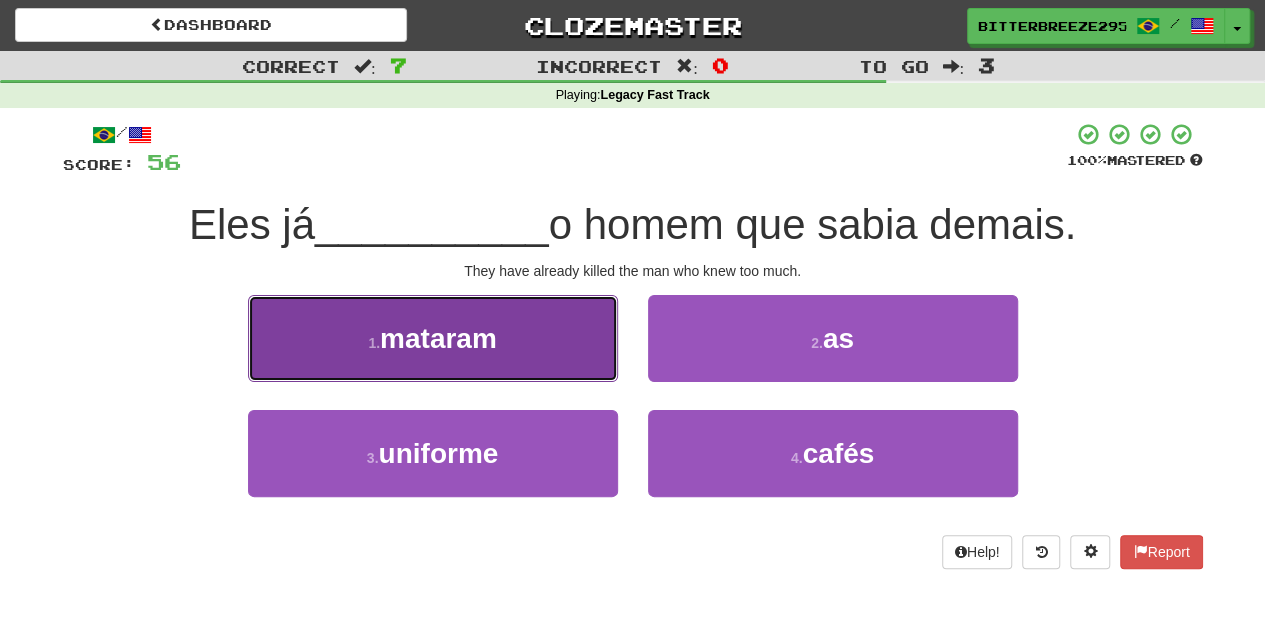 click on "1 .  mataram" at bounding box center (433, 338) 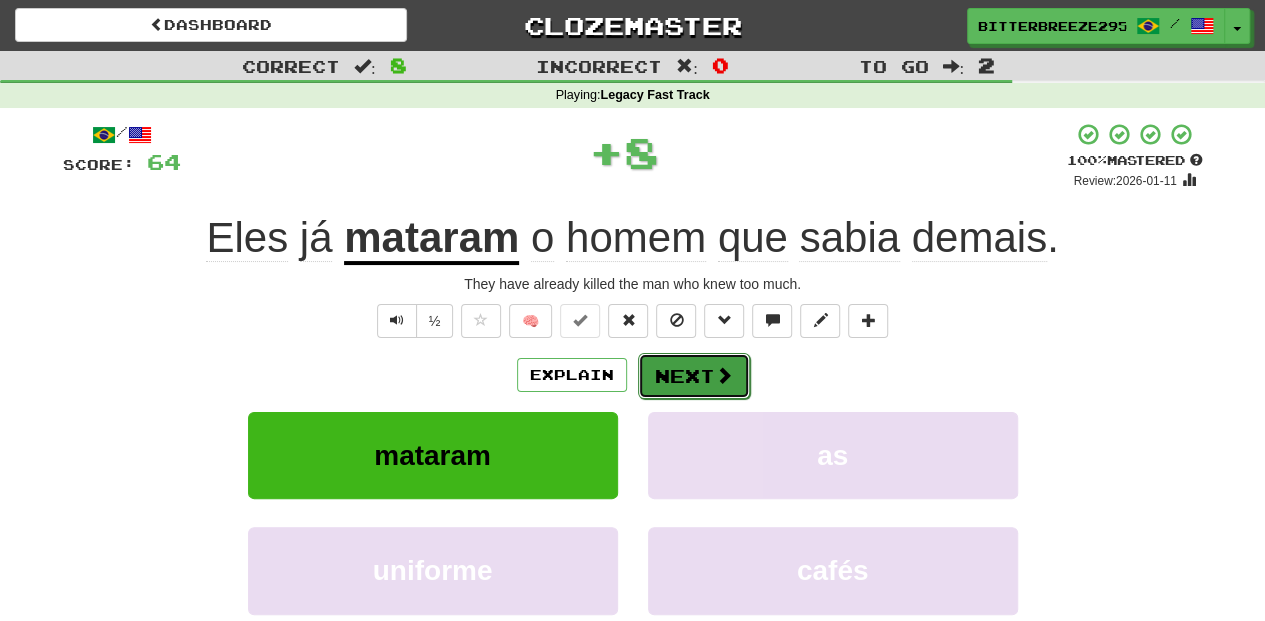 click on "Next" at bounding box center [694, 376] 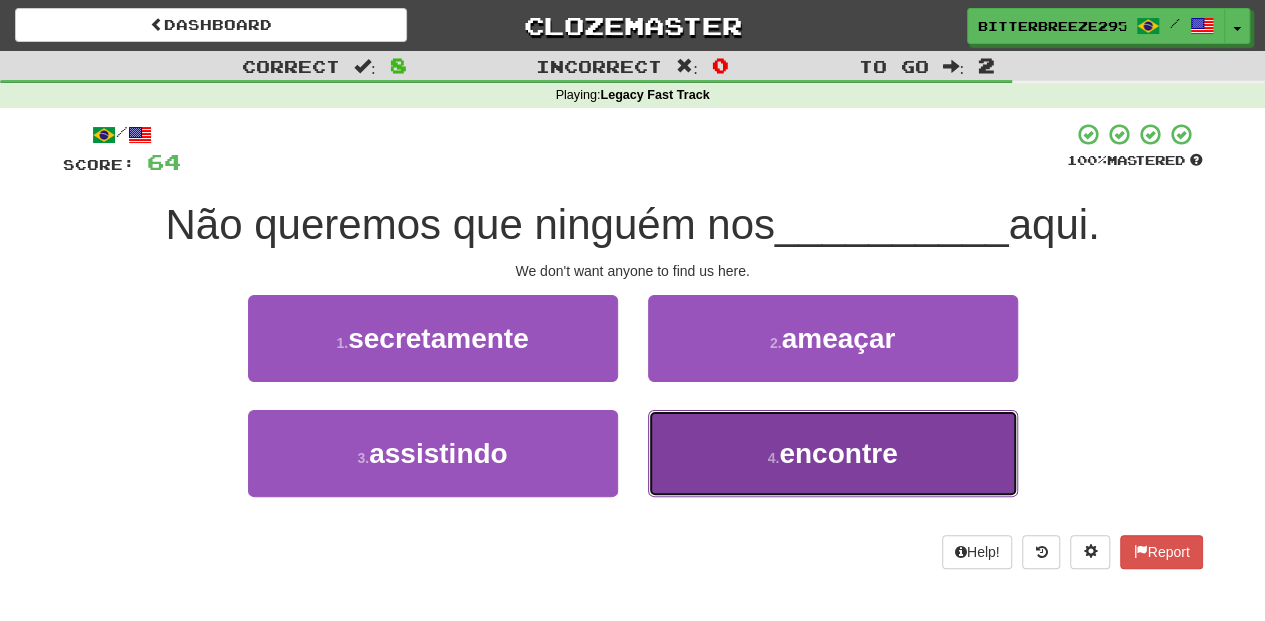 click on "4 .  encontre" at bounding box center (833, 453) 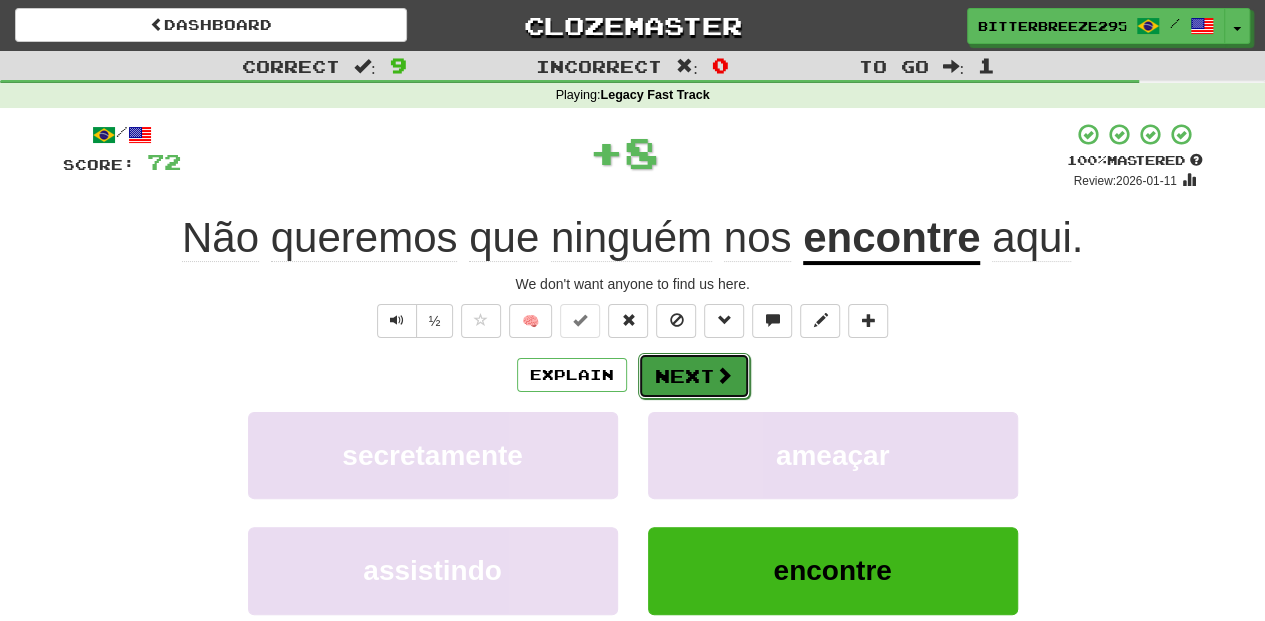 click on "Next" at bounding box center (694, 376) 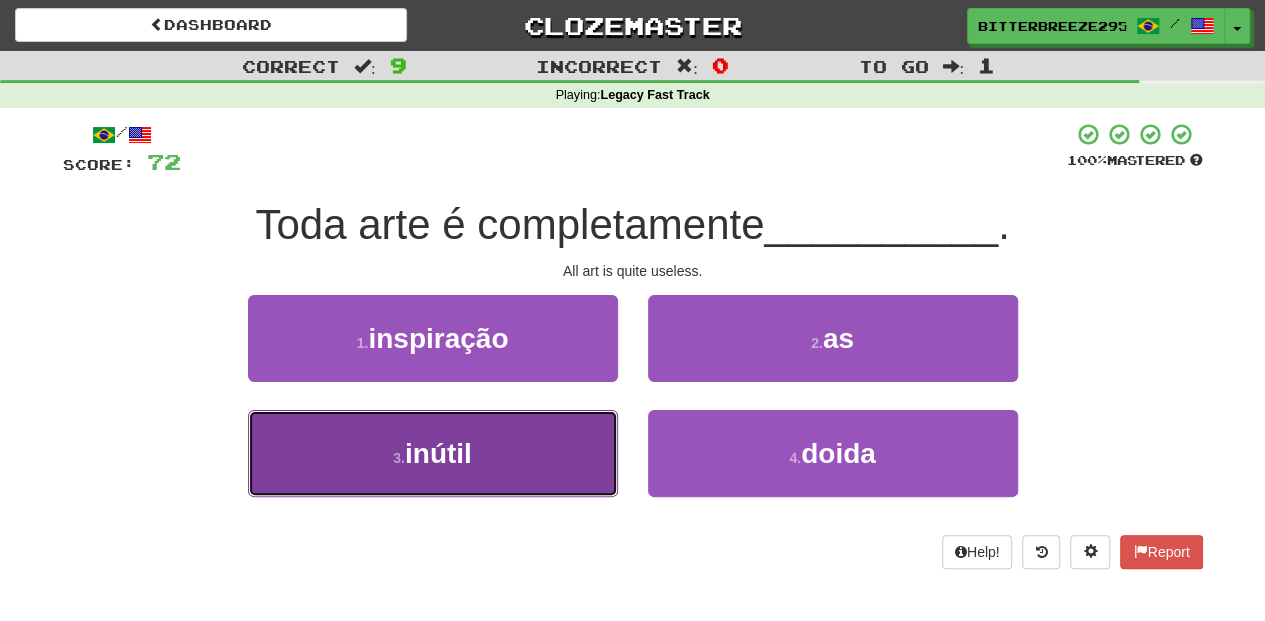 click on "3 .  inútil" at bounding box center (433, 453) 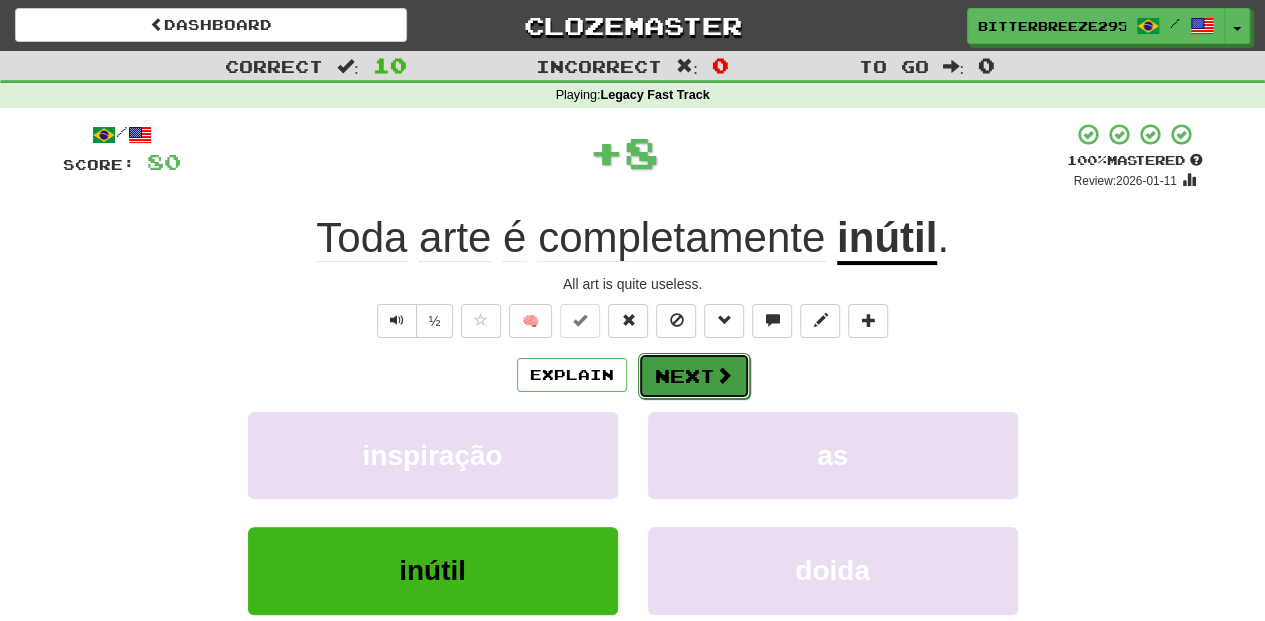 click on "Next" at bounding box center (694, 376) 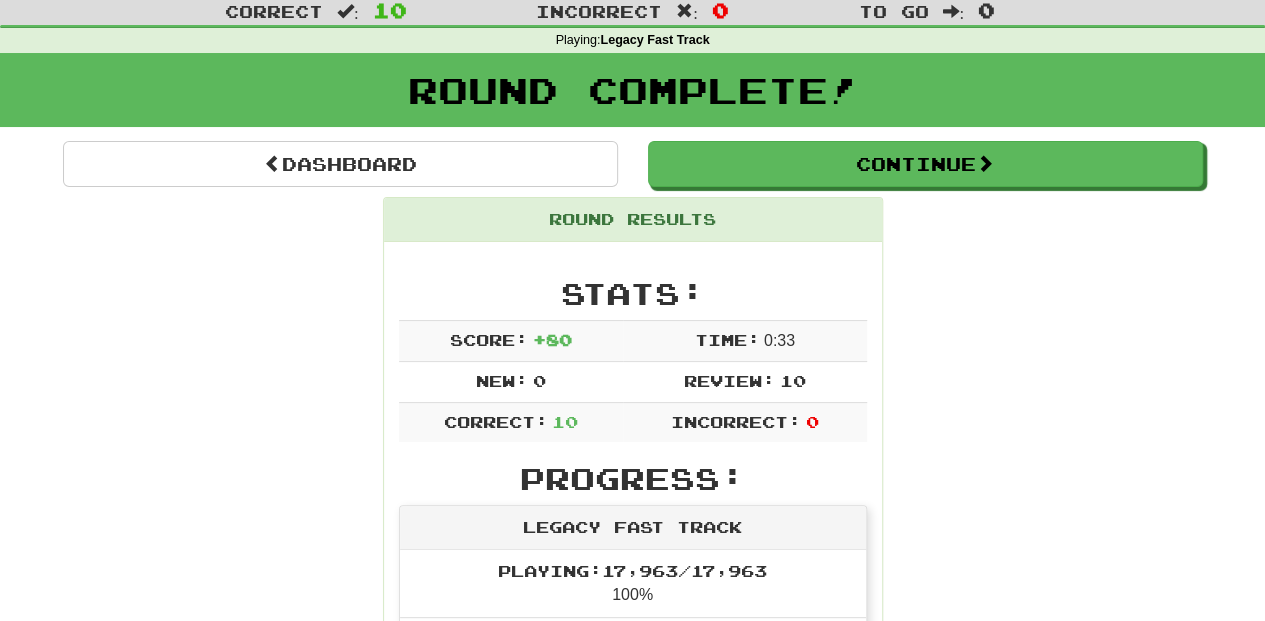 scroll, scrollTop: 0, scrollLeft: 0, axis: both 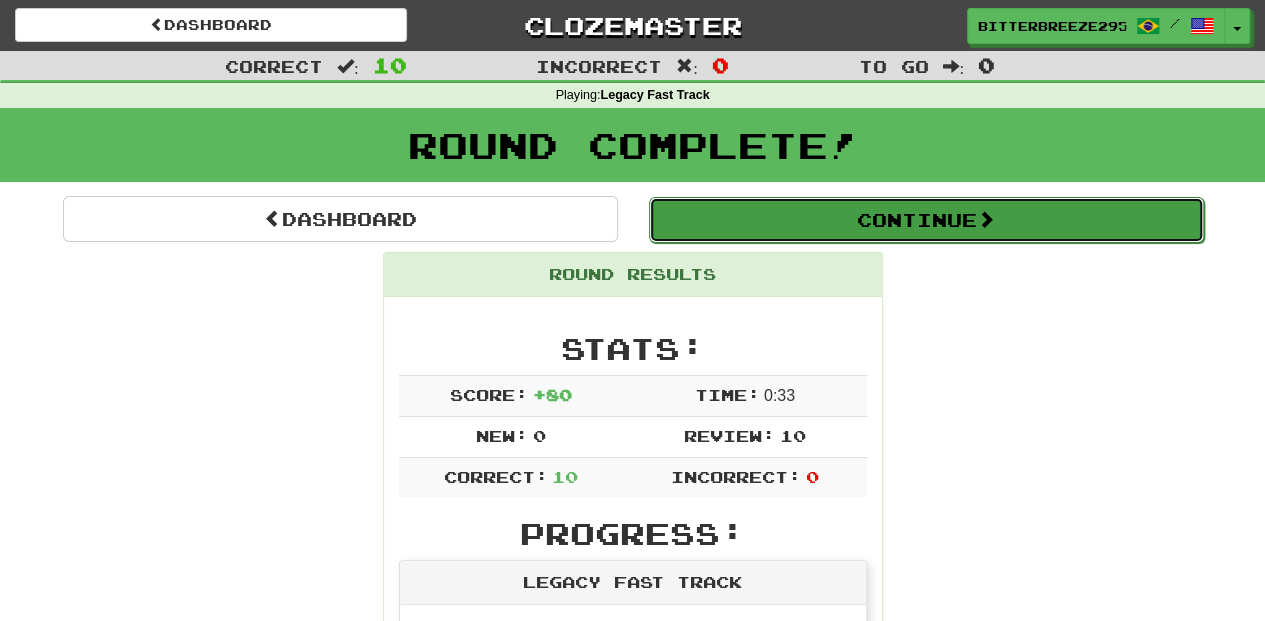 click on "Continue" at bounding box center (926, 220) 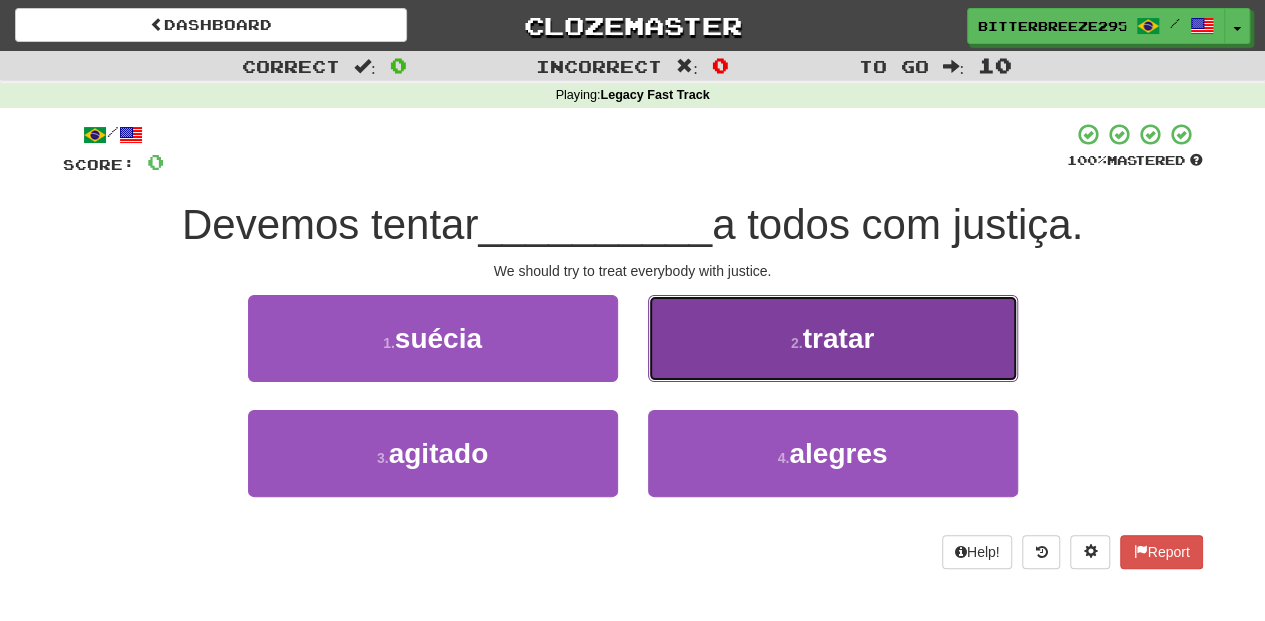 click on "2 .  tratar" at bounding box center [833, 338] 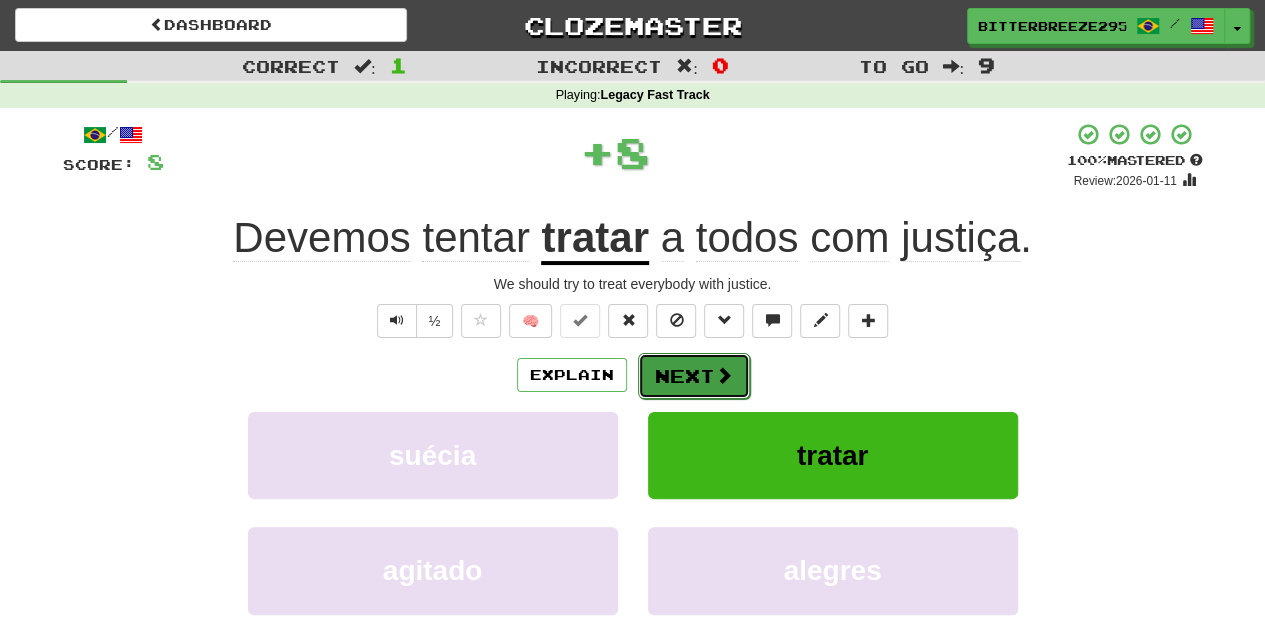 click on "Next" at bounding box center [694, 376] 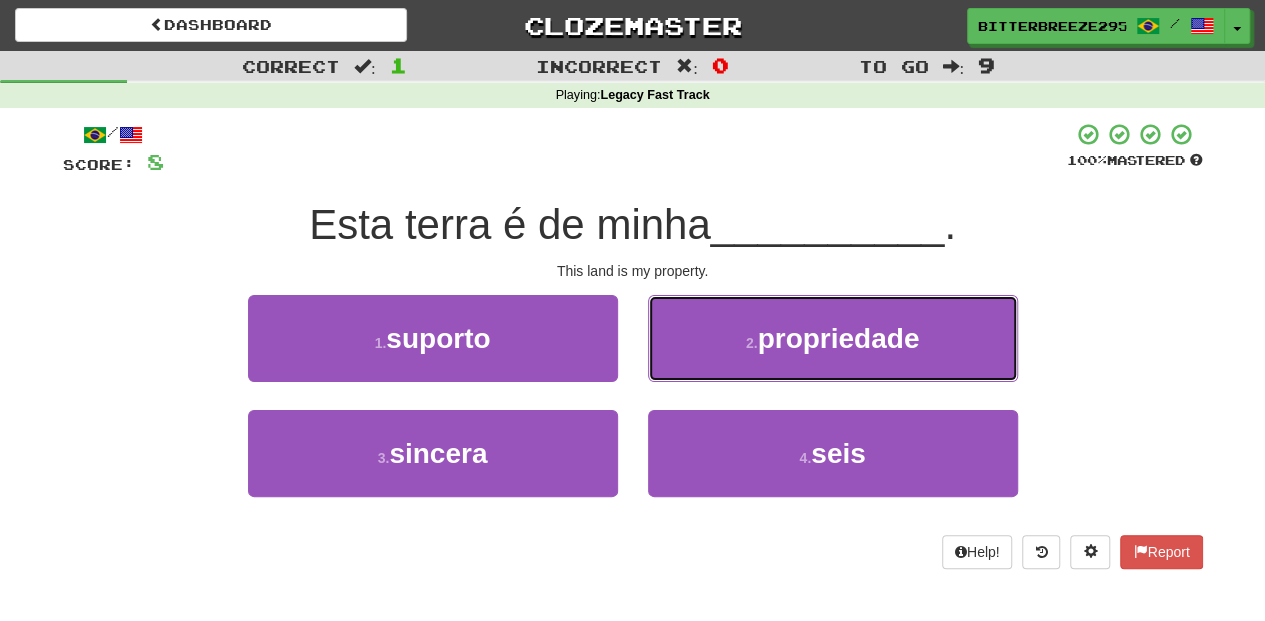 click on "2 .  propriedade" at bounding box center [833, 338] 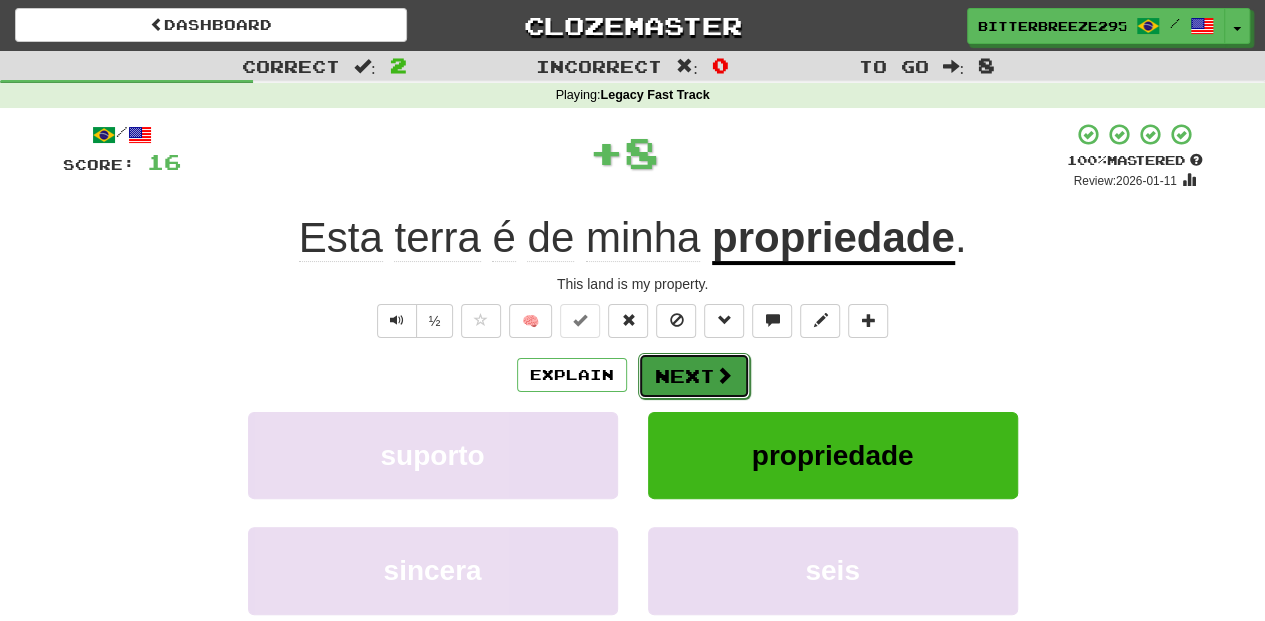 click on "Next" at bounding box center [694, 376] 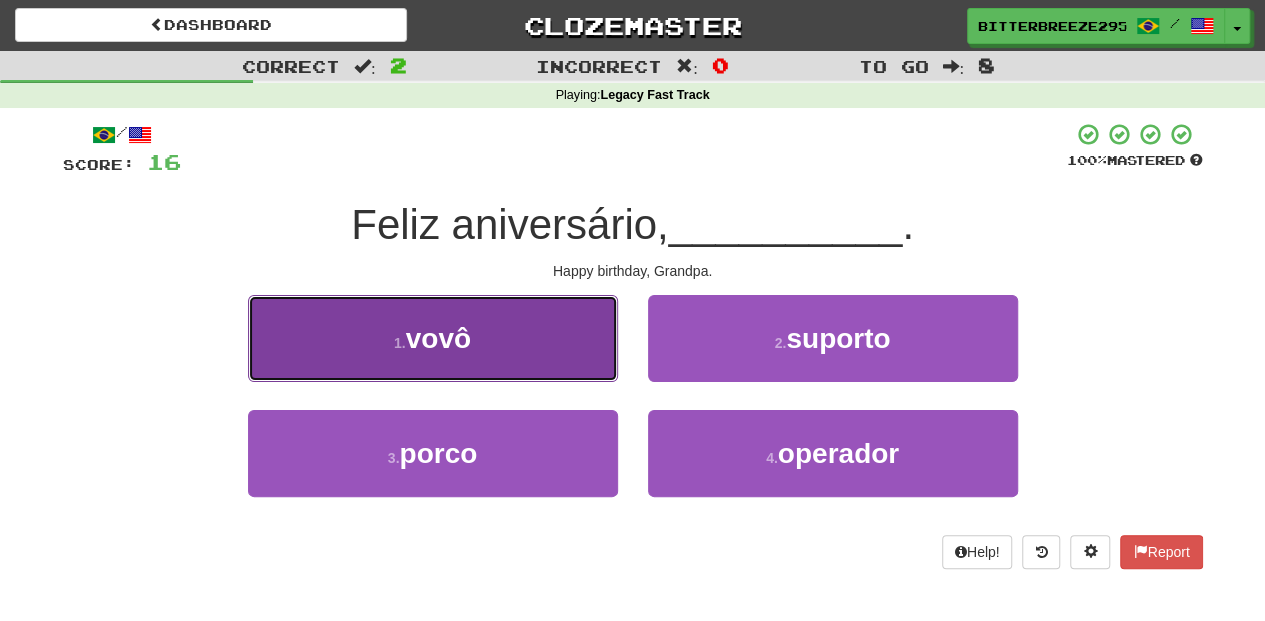 click on "1 .  vovô" at bounding box center (433, 338) 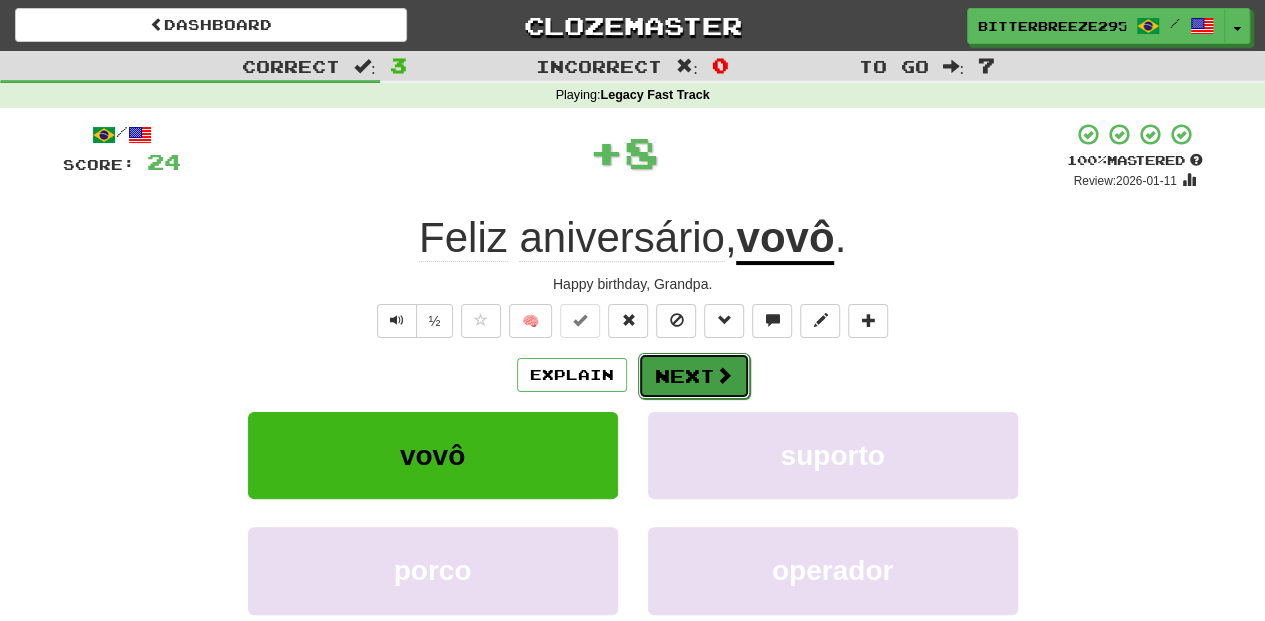 click on "Next" at bounding box center (694, 376) 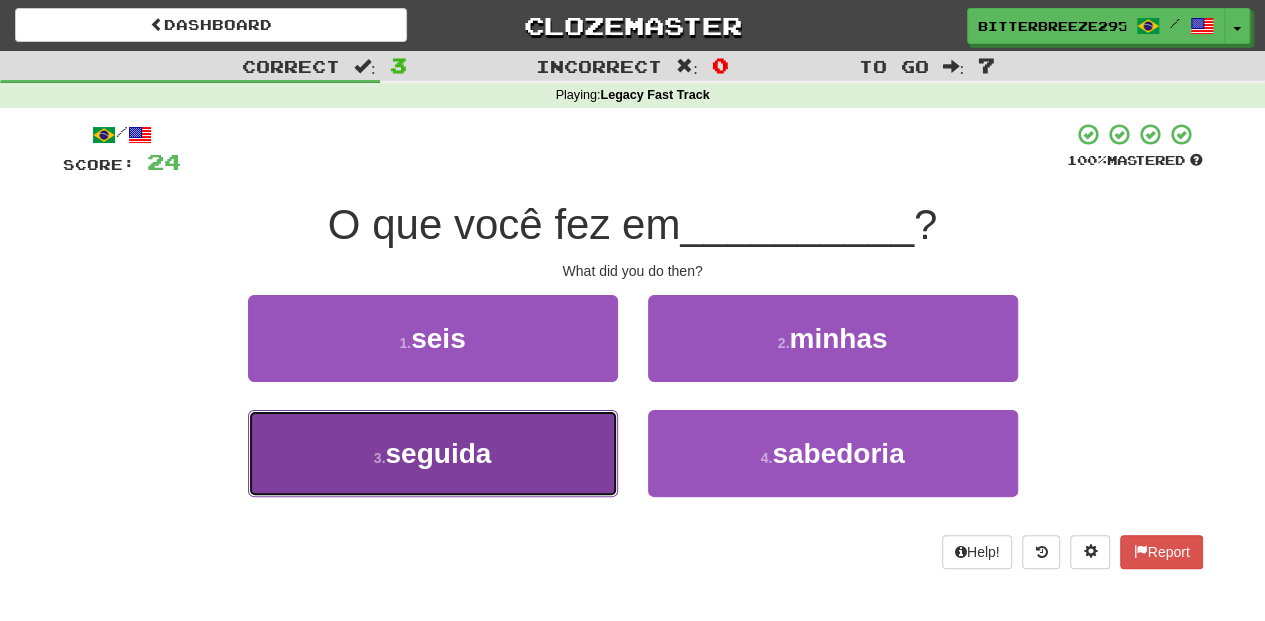 click on "3 .  seguida" at bounding box center (433, 453) 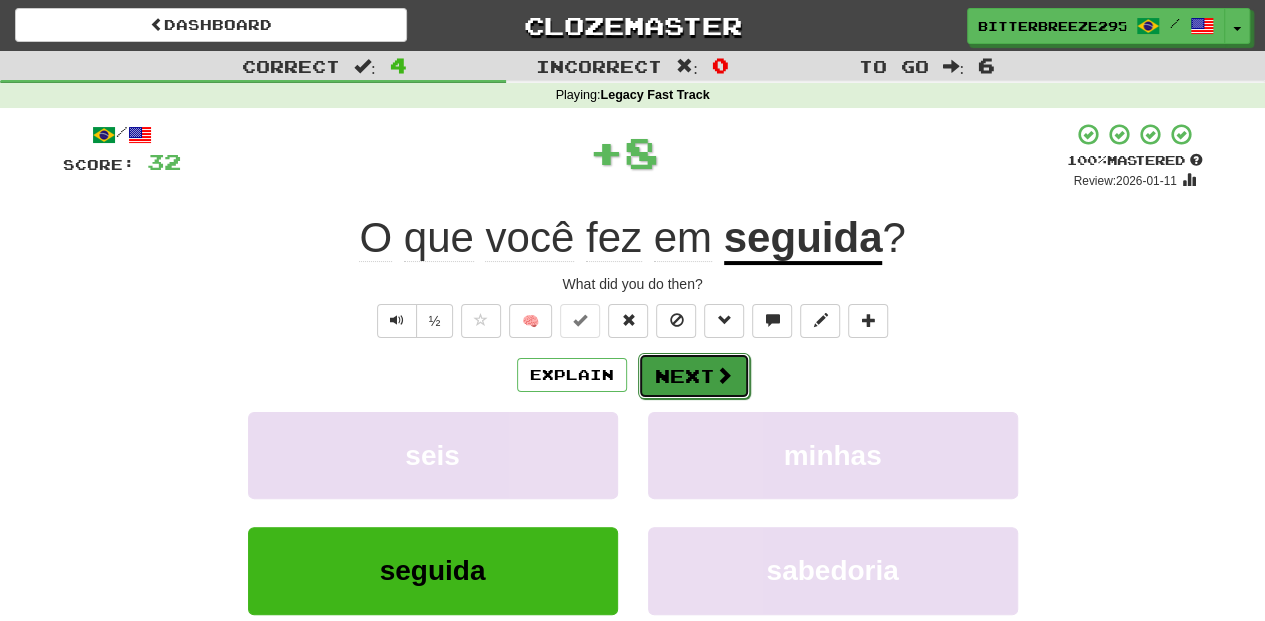 click on "Next" at bounding box center (694, 376) 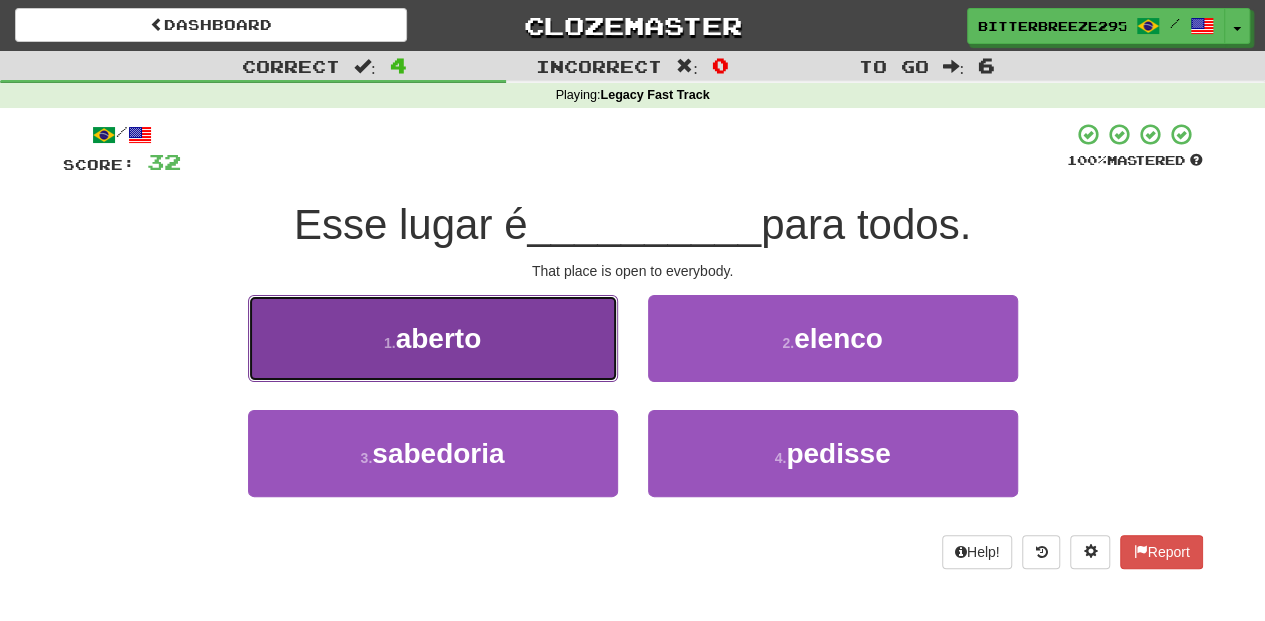 click on "1 .  aberto" at bounding box center (433, 338) 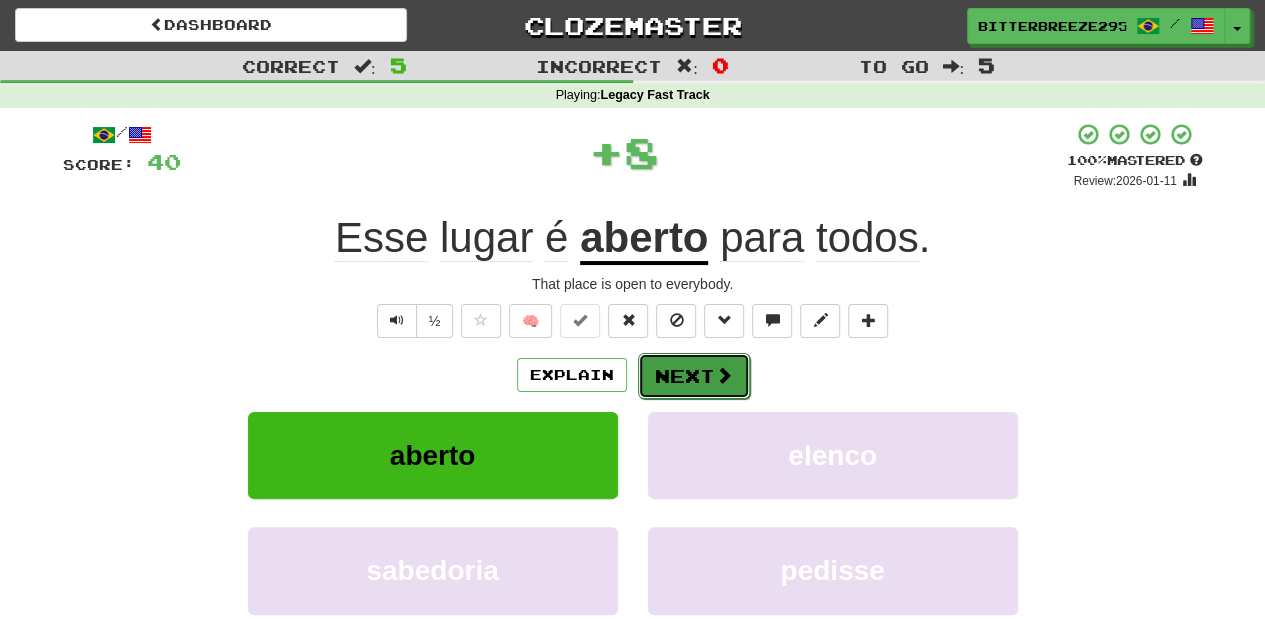 click on "Next" at bounding box center (694, 376) 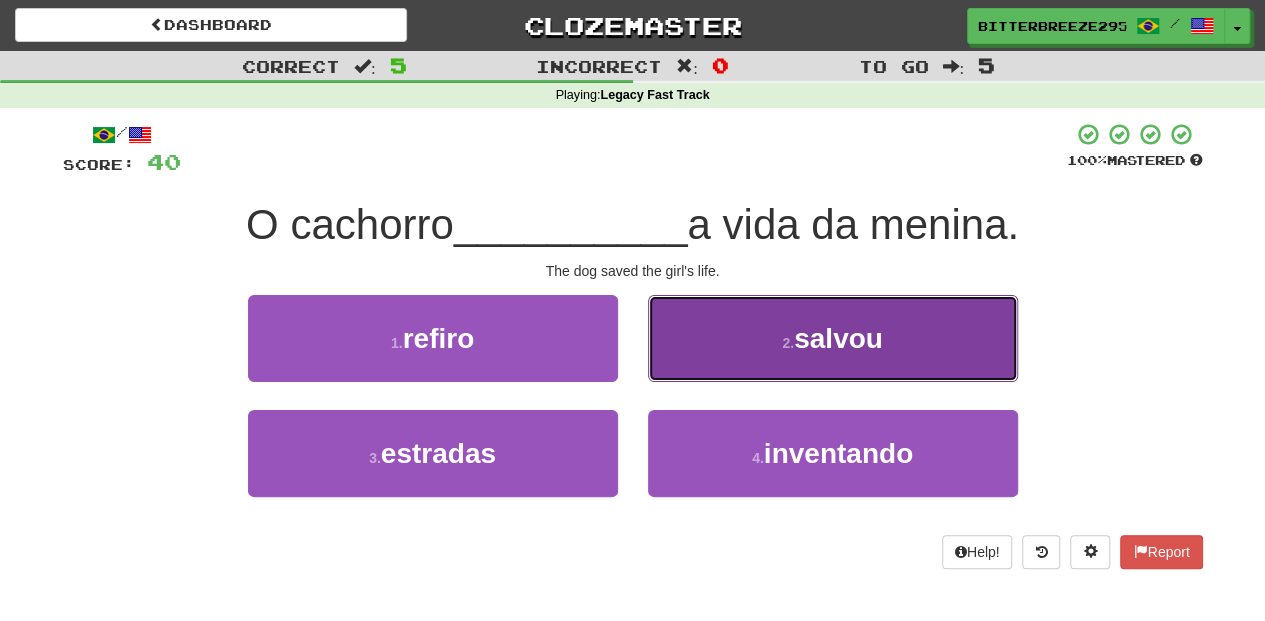 click on "2 .  salvou" at bounding box center [833, 338] 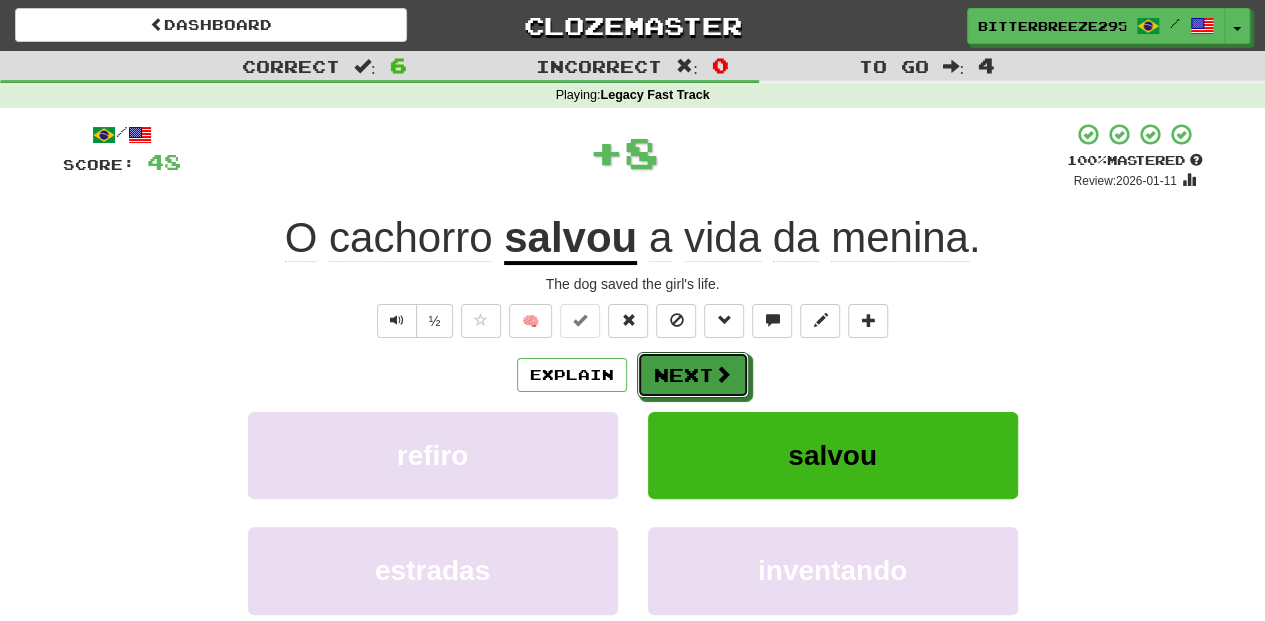 click on "Next" at bounding box center (693, 375) 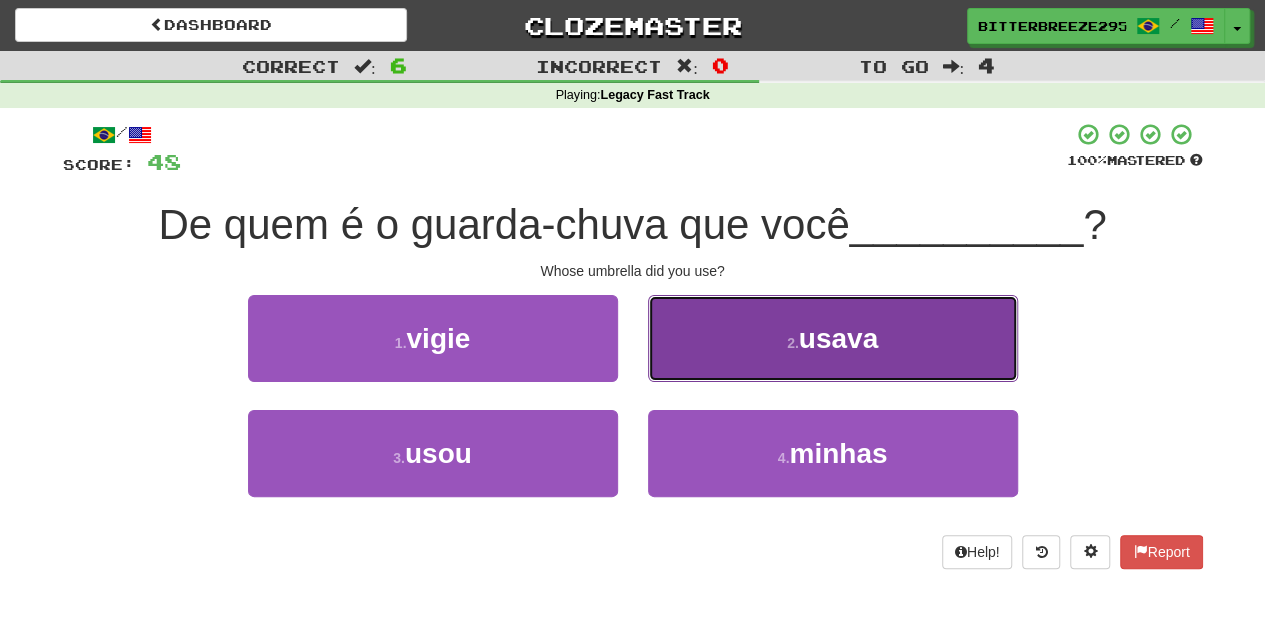 click on "2 .  usava" at bounding box center [833, 338] 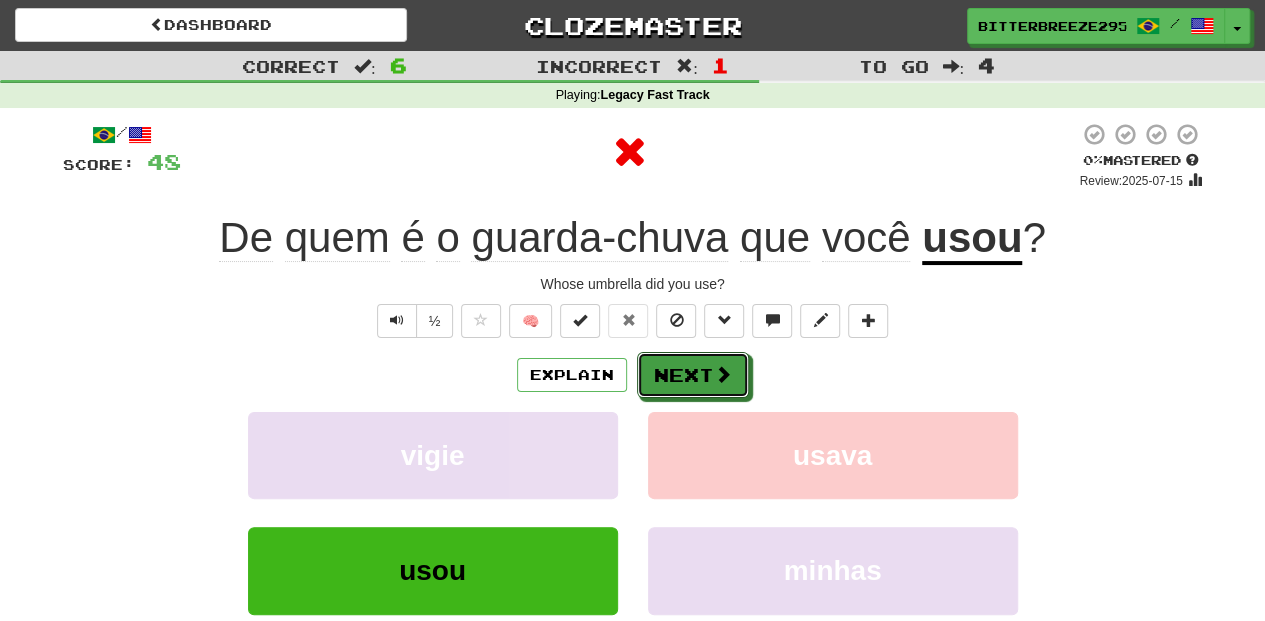 click on "Next" at bounding box center [693, 375] 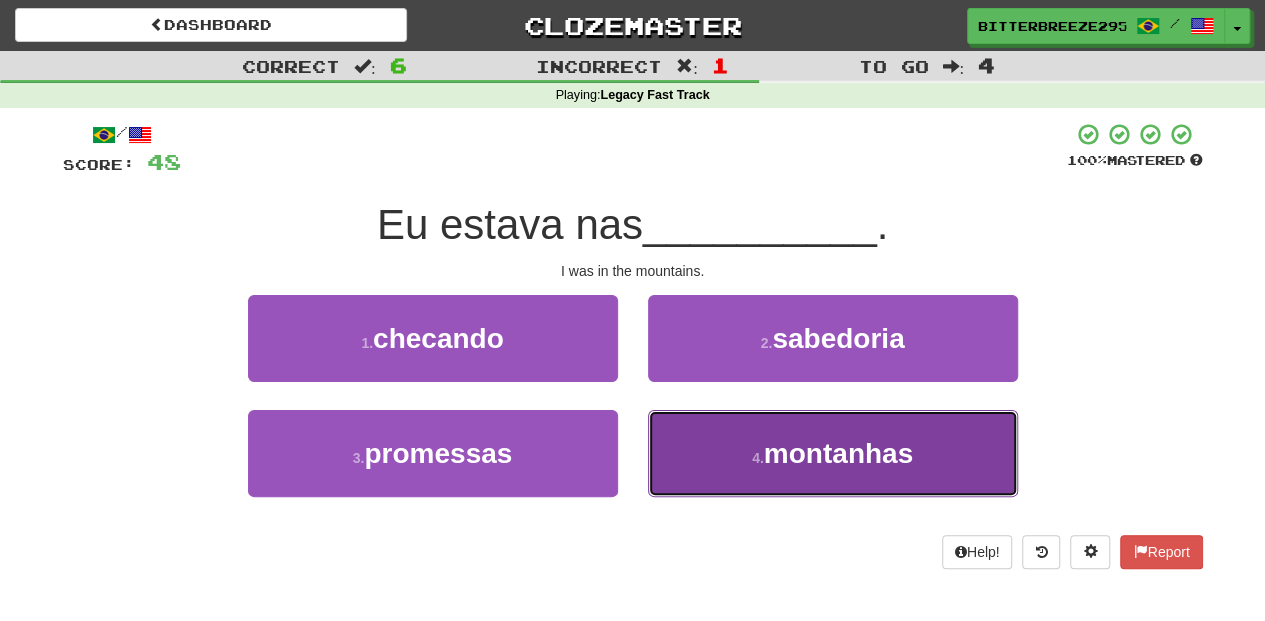 click on "4 .  montanhas" at bounding box center [833, 453] 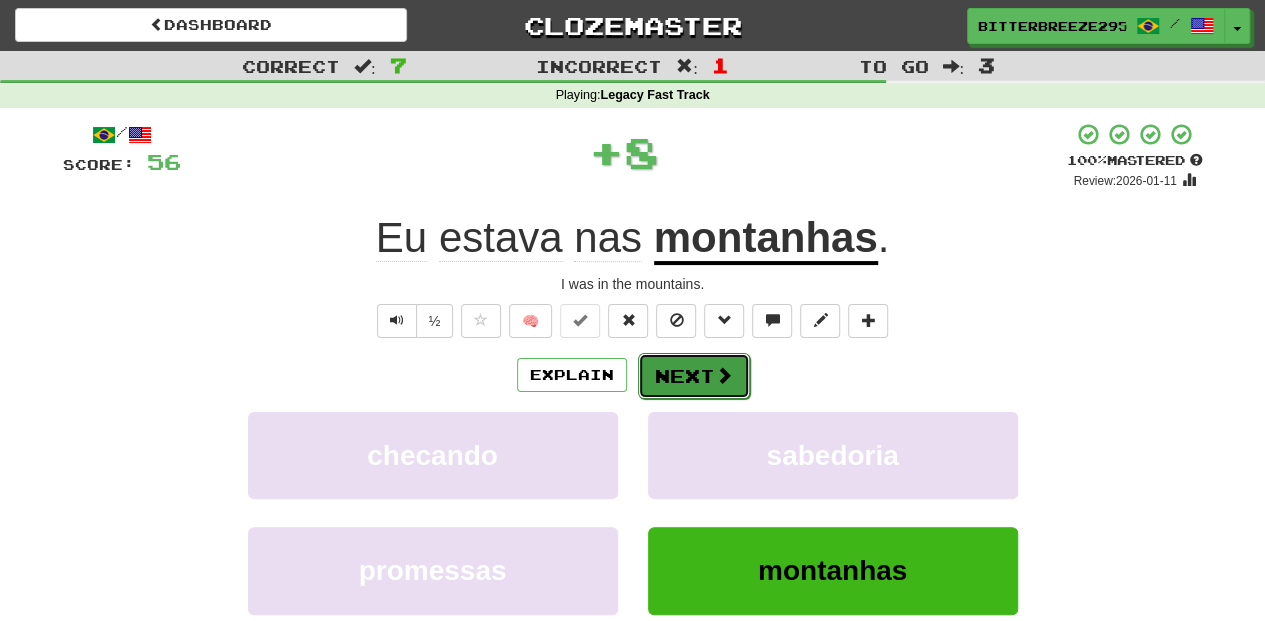 click on "Next" at bounding box center [694, 376] 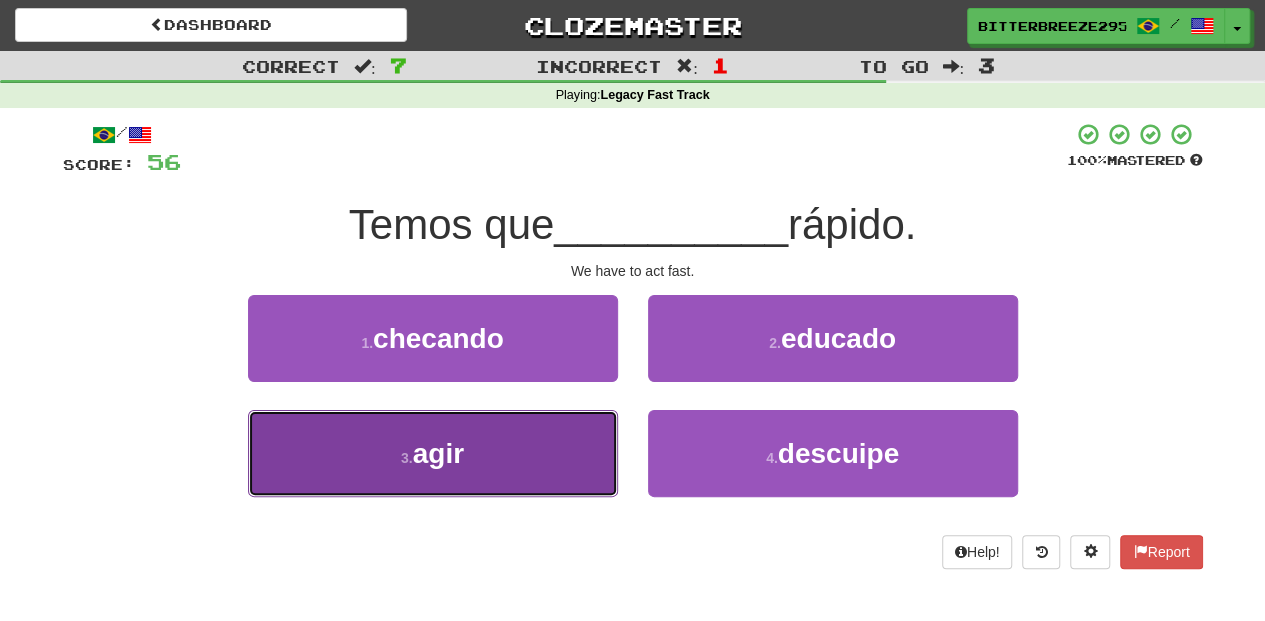 click on "3 .  agir" at bounding box center (433, 453) 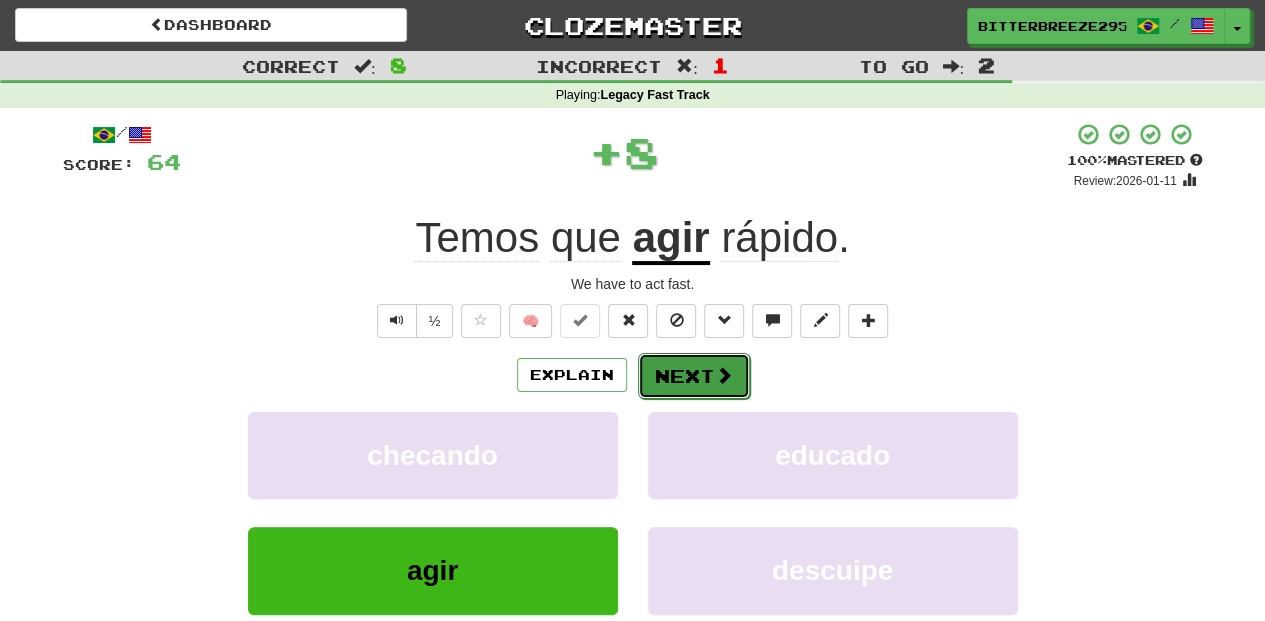 click on "Next" at bounding box center [694, 376] 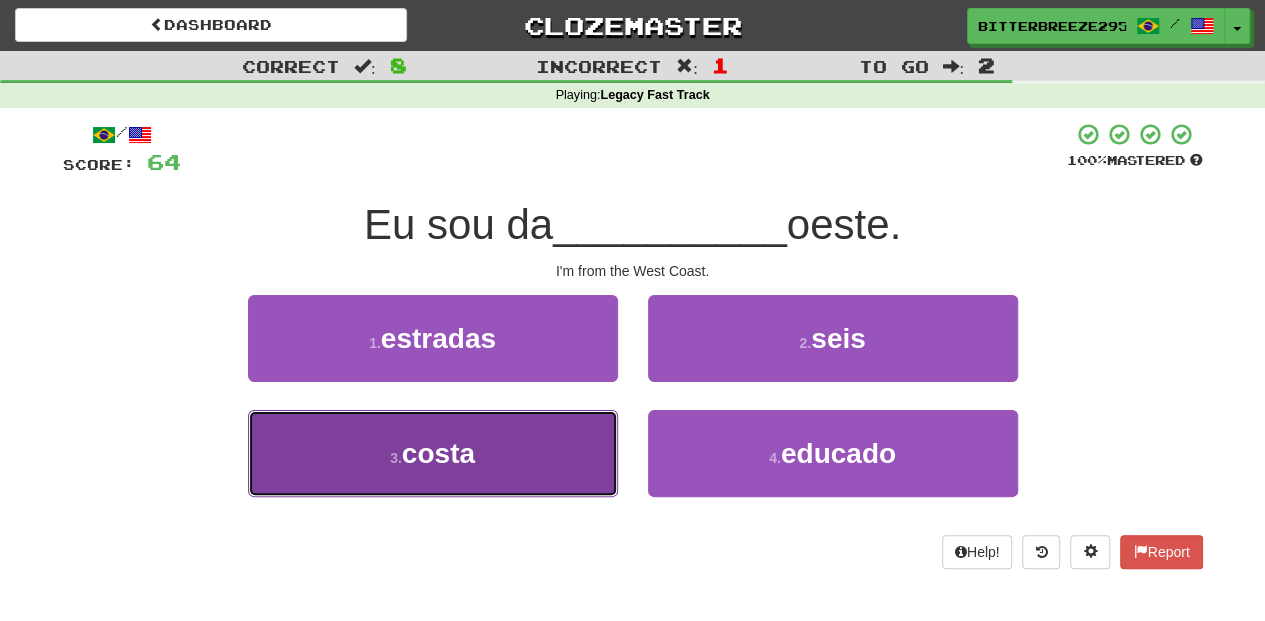 click on "3 .  costa" at bounding box center [433, 453] 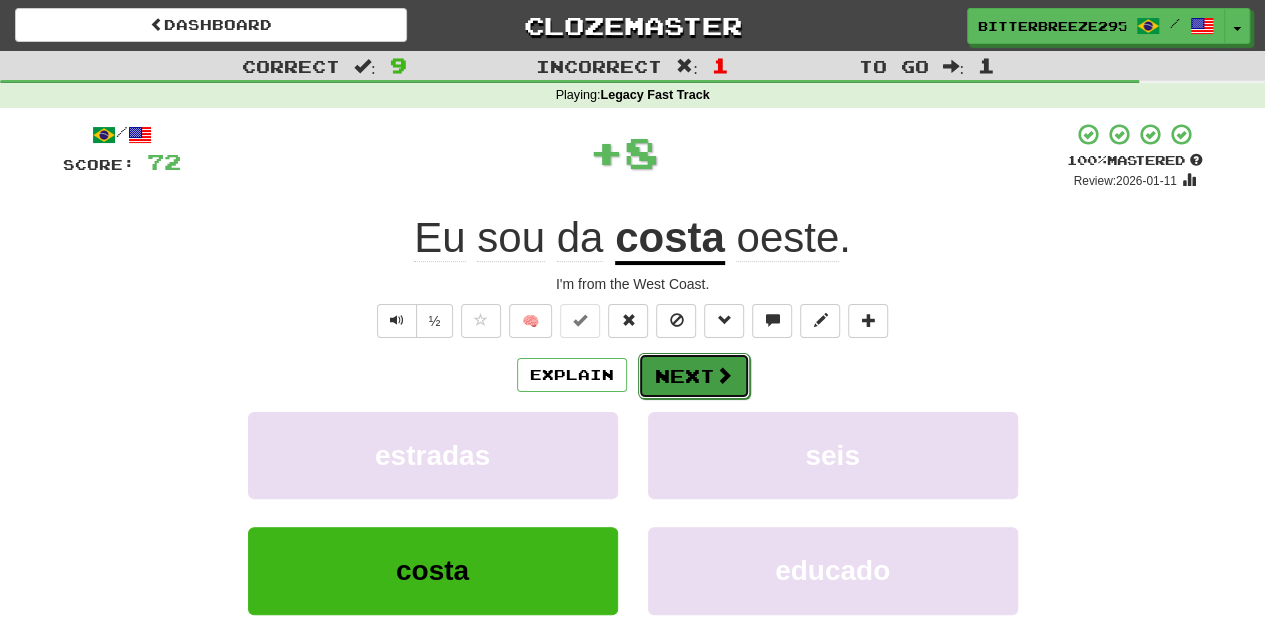 click on "Next" at bounding box center [694, 376] 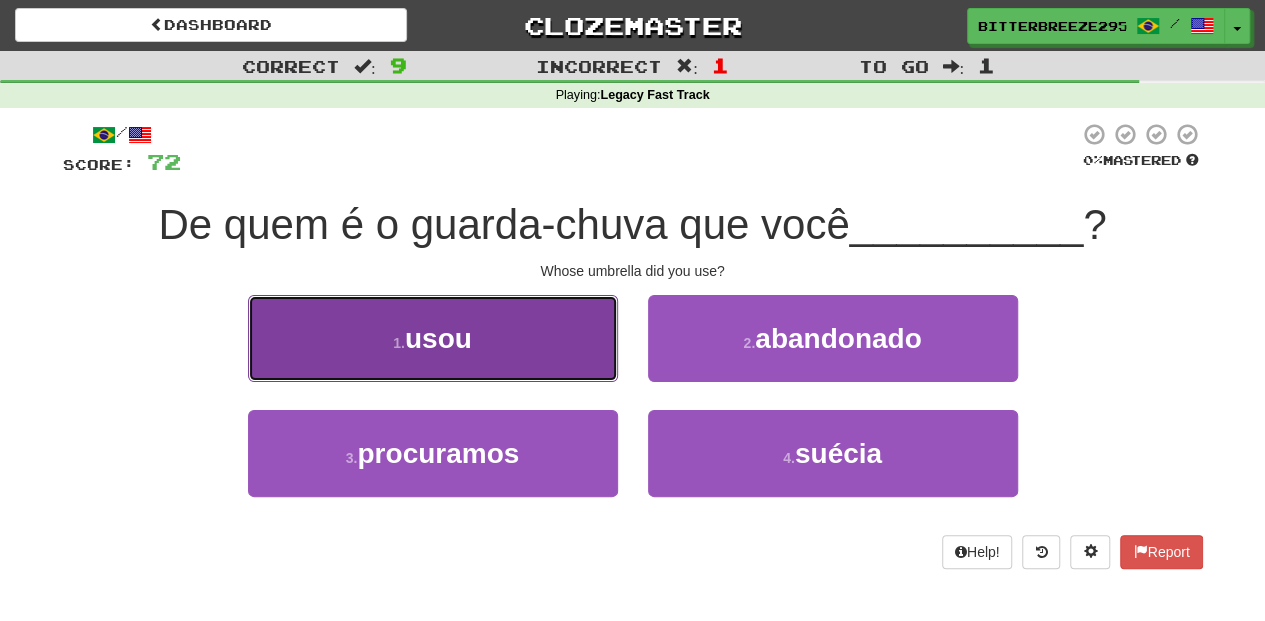 click on "1 .  usou" at bounding box center (433, 338) 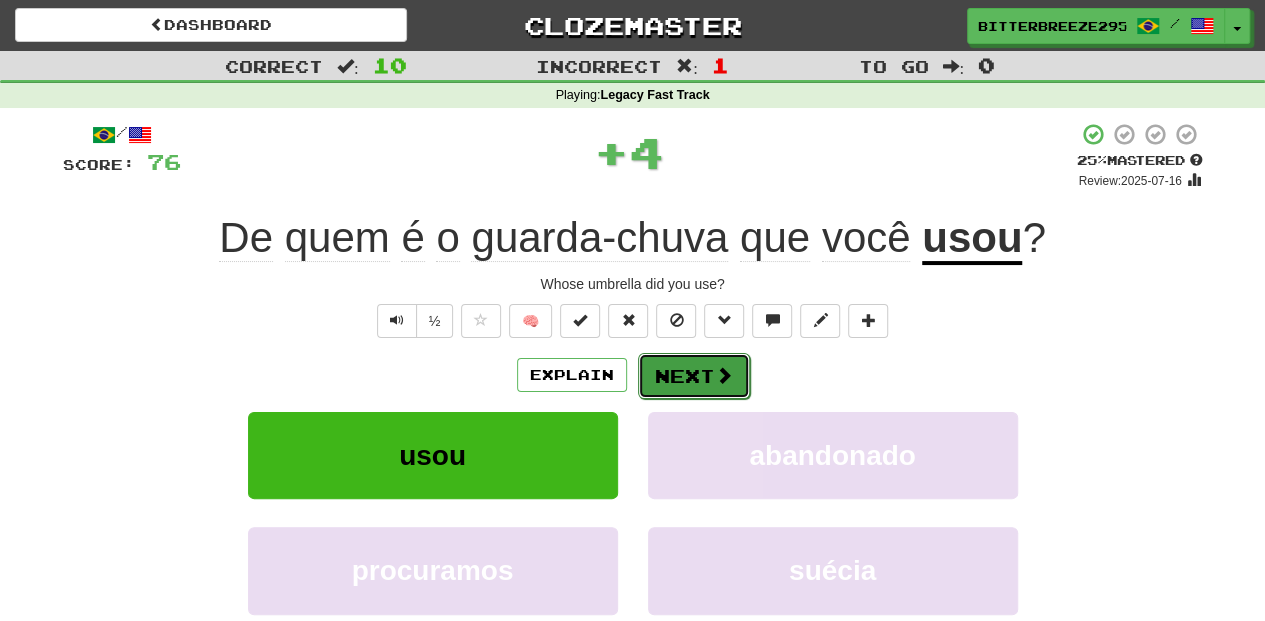 click at bounding box center (724, 375) 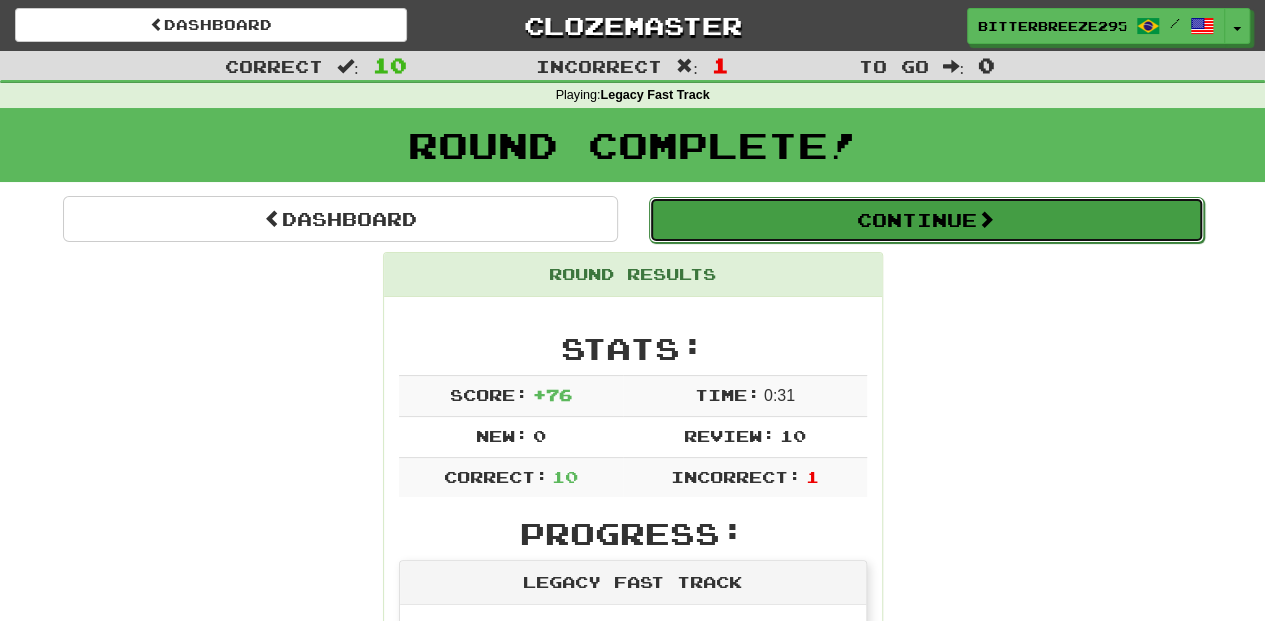 click on "Continue" at bounding box center (926, 220) 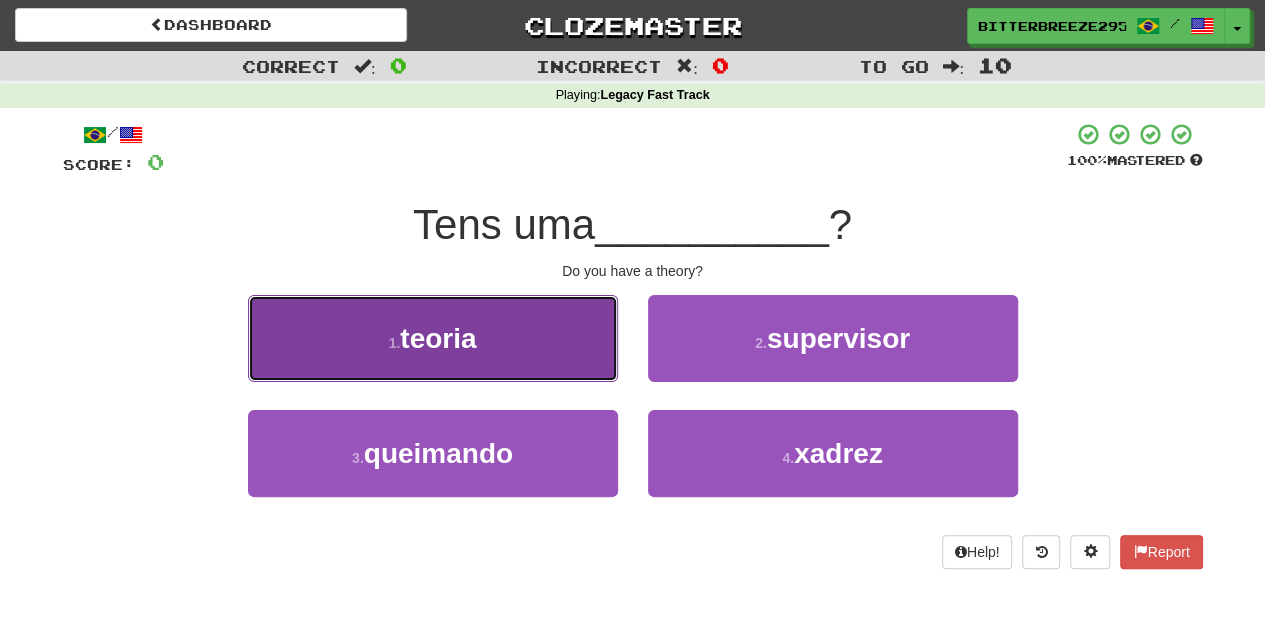 click on "1 .  teoria" at bounding box center [433, 338] 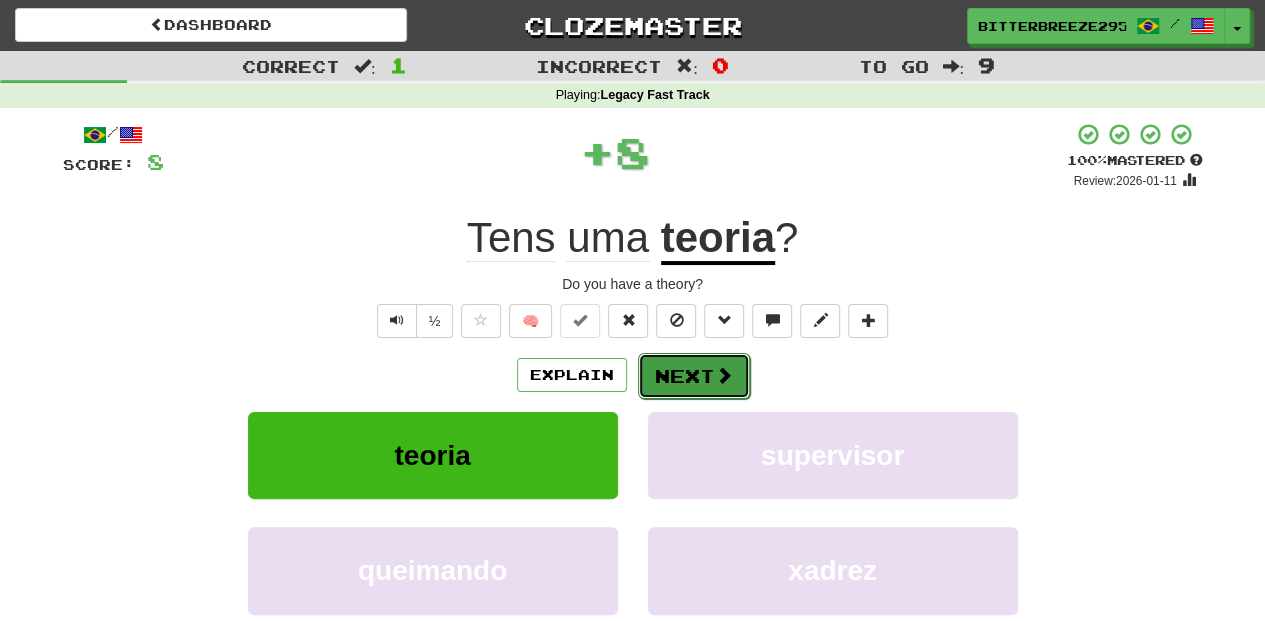 click on "Next" at bounding box center (694, 376) 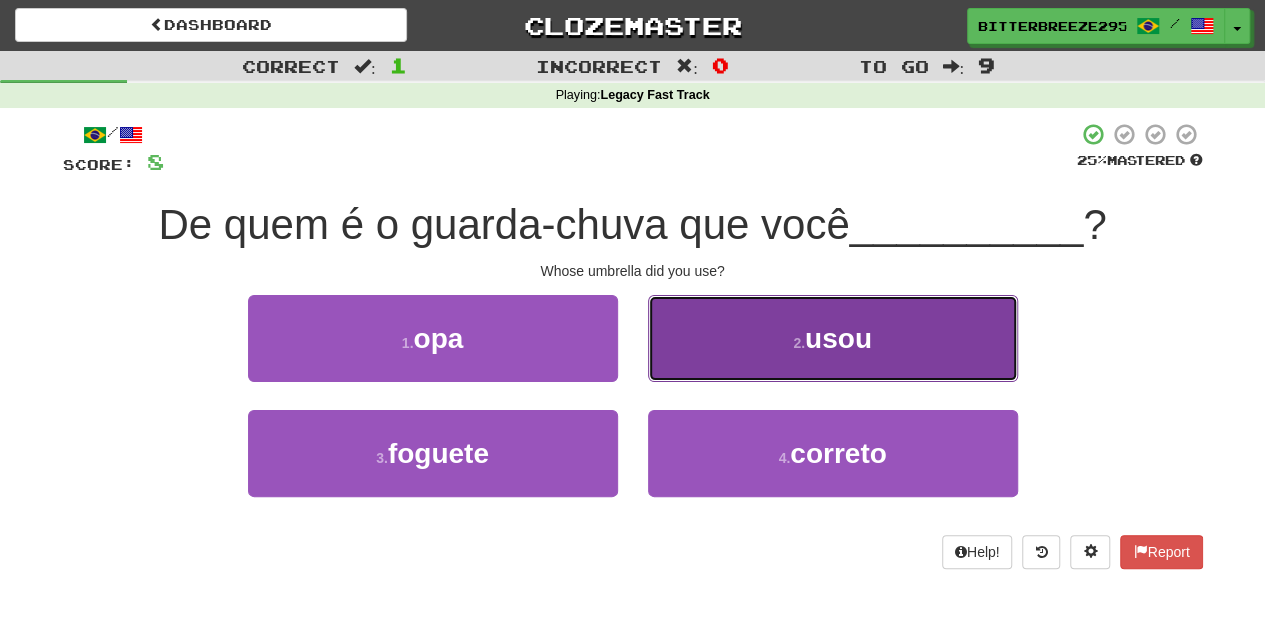 click on "2 .  usou" at bounding box center (833, 338) 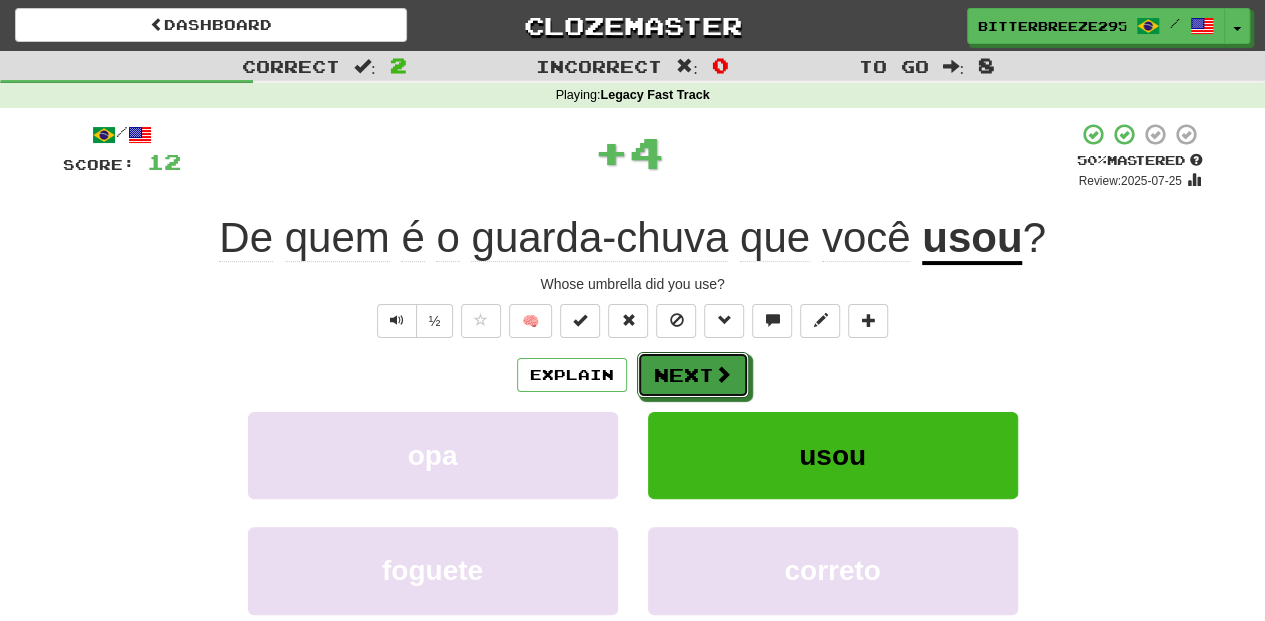 click on "Next" at bounding box center [693, 375] 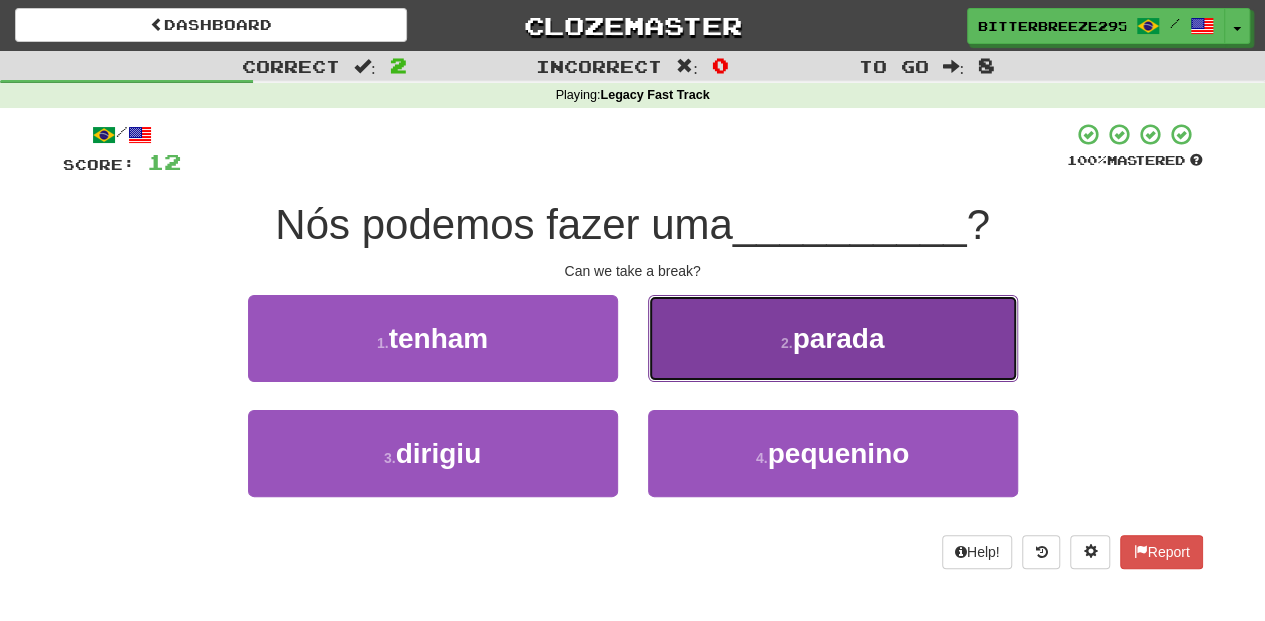click on "2 .  parada" at bounding box center [833, 338] 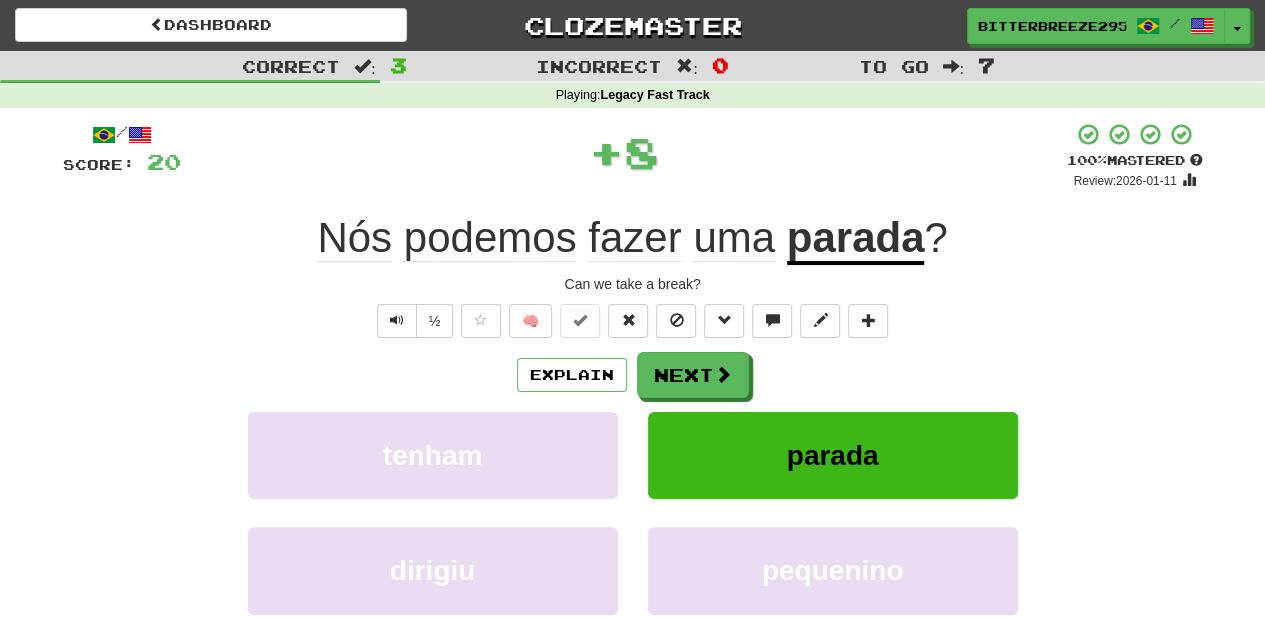 click on "Next" at bounding box center [693, 375] 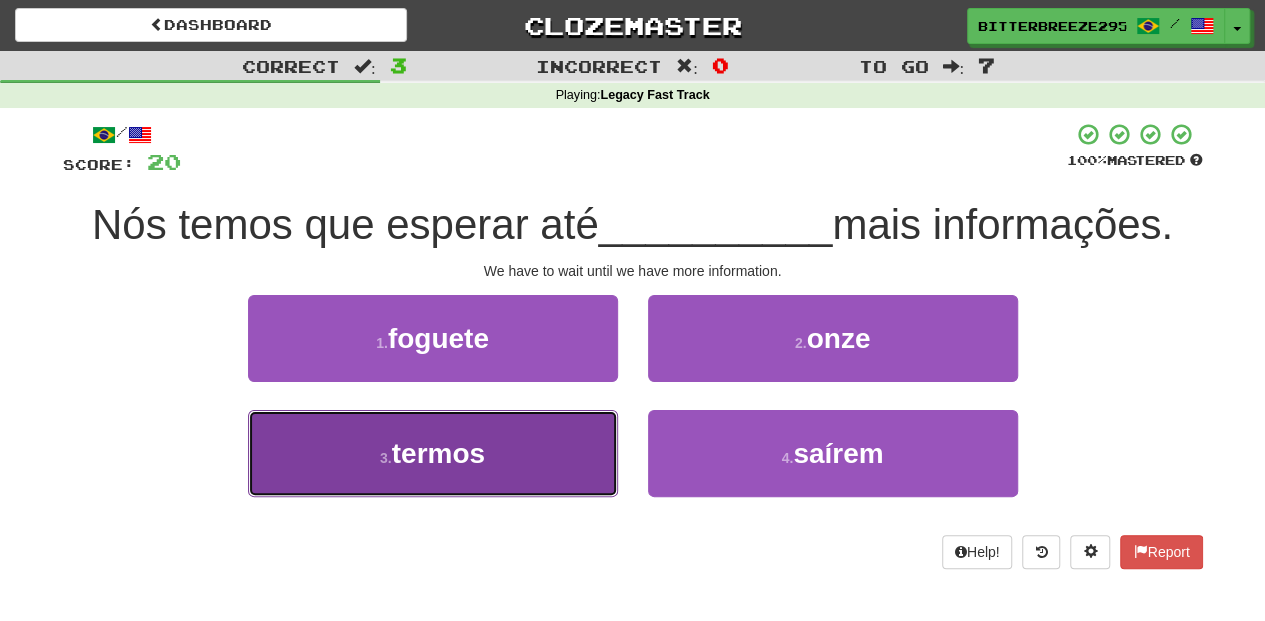 click on "3 .  termos" at bounding box center (433, 453) 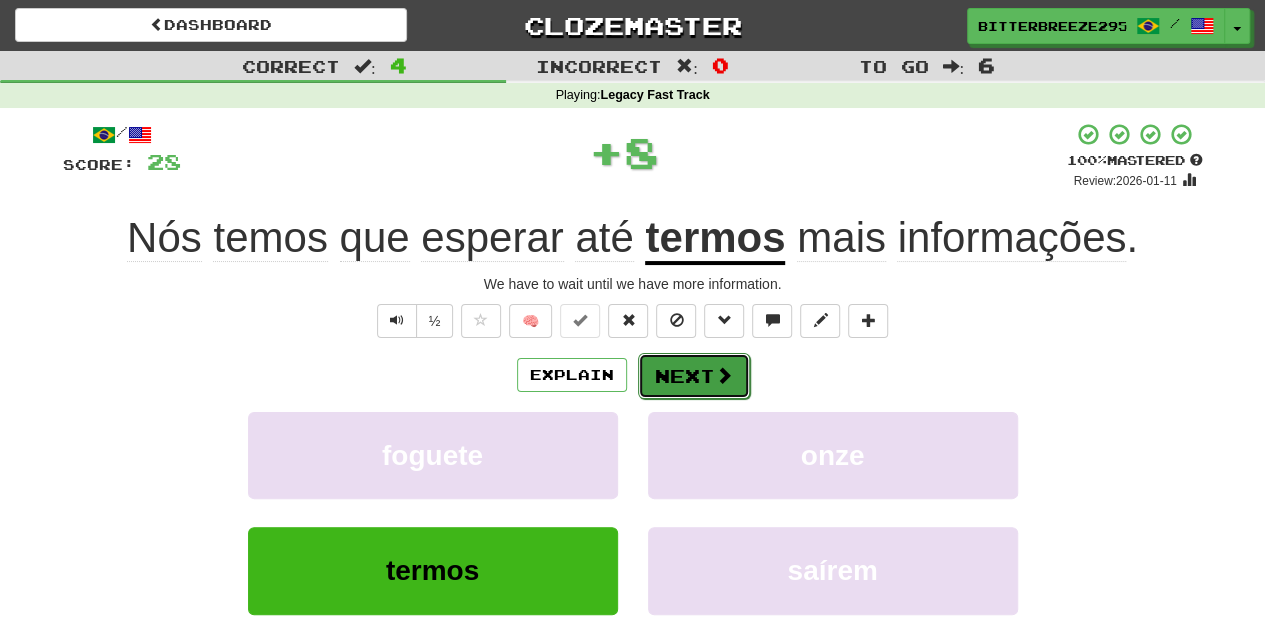 click on "Next" at bounding box center [694, 376] 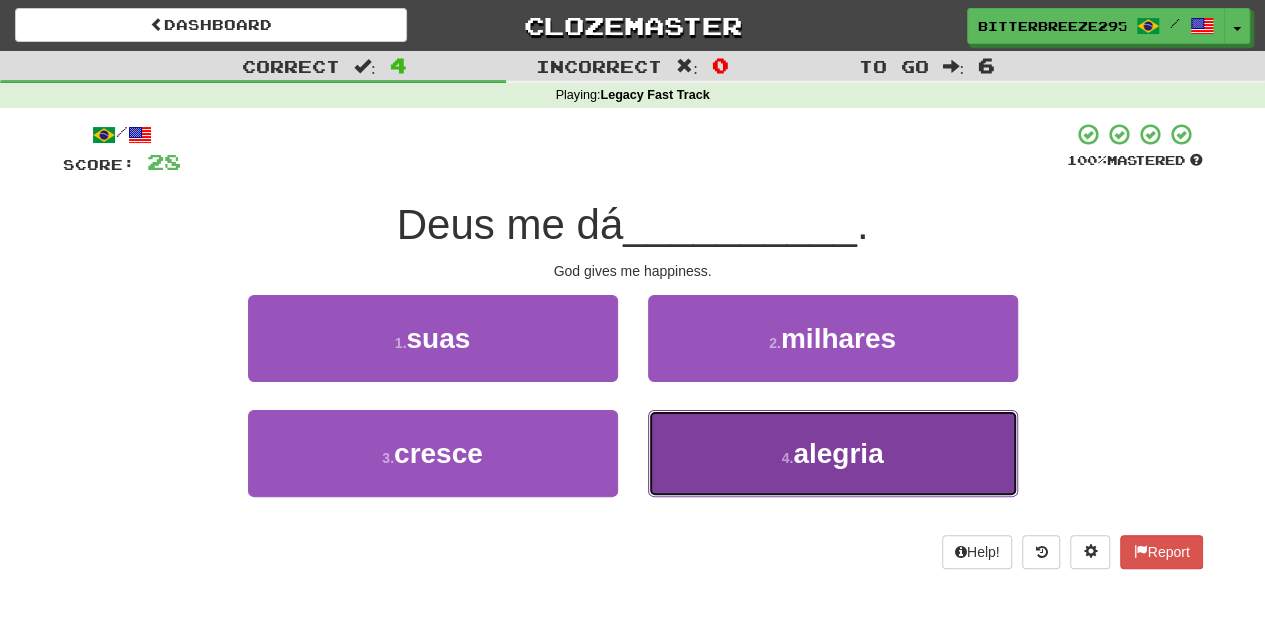 click on "4 .  alegria" at bounding box center [833, 453] 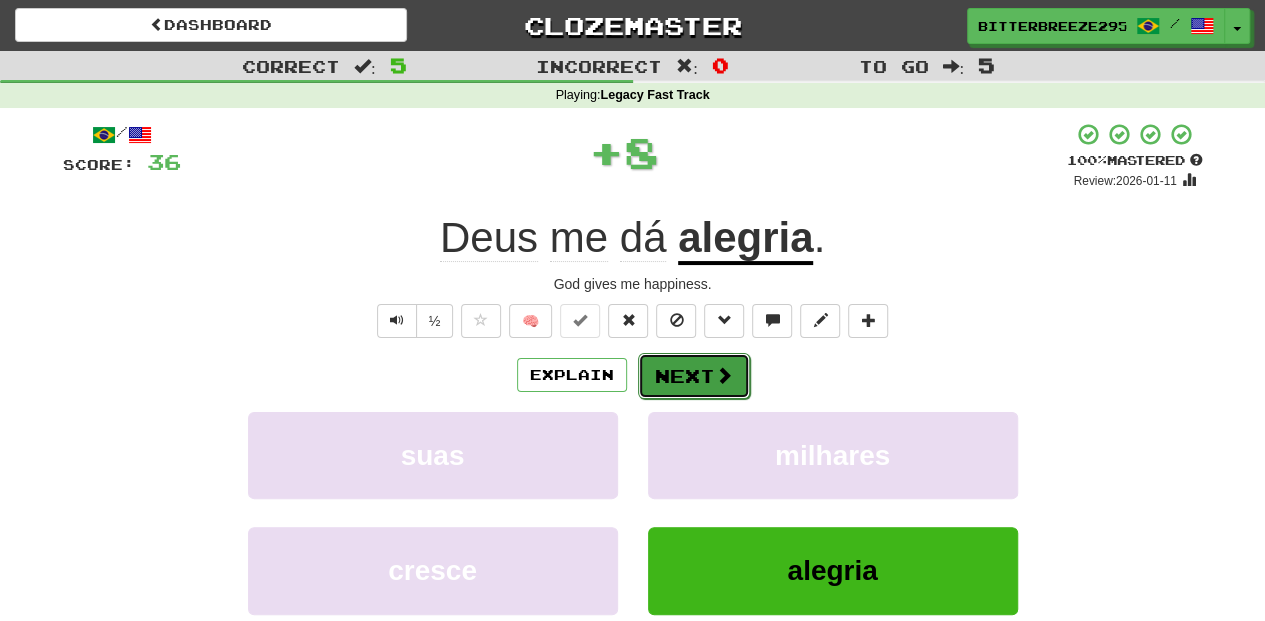 click on "Next" at bounding box center [694, 376] 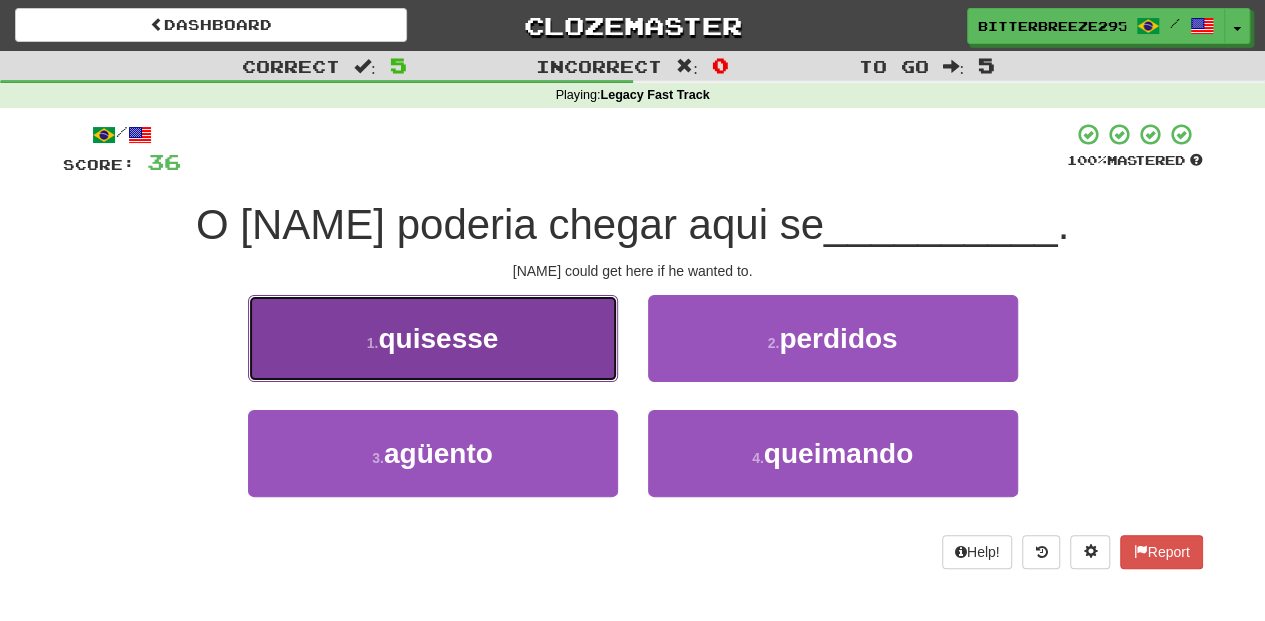 click on "1 .  quisesse" at bounding box center (433, 338) 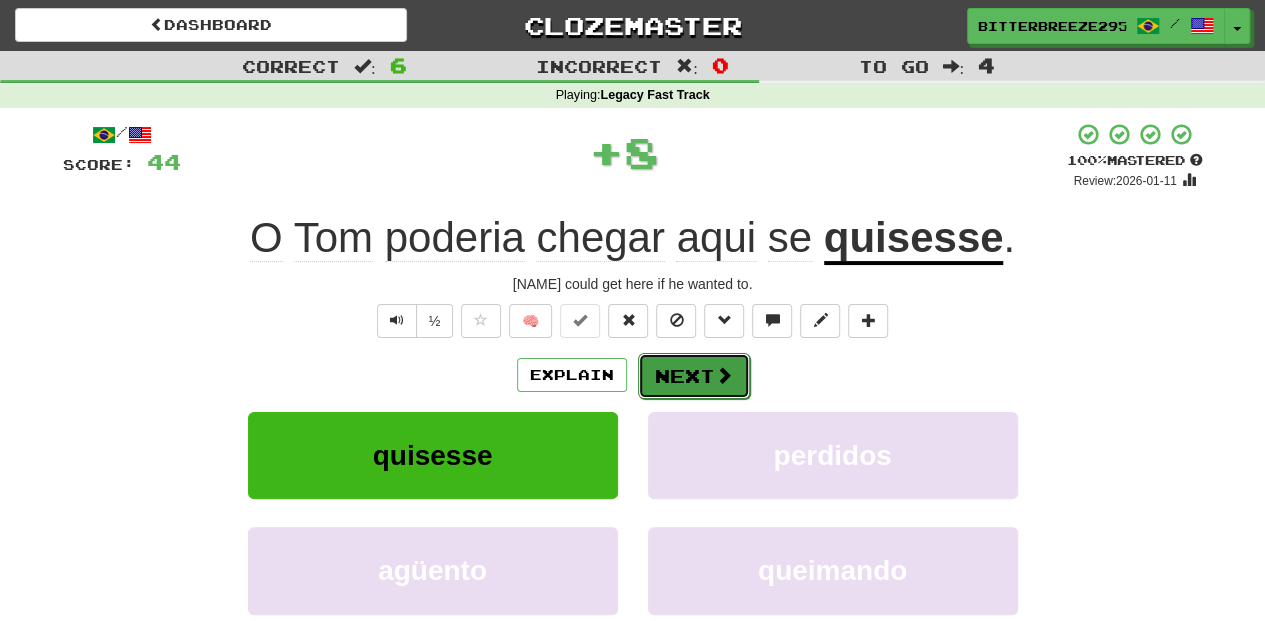 click on "Next" at bounding box center (694, 376) 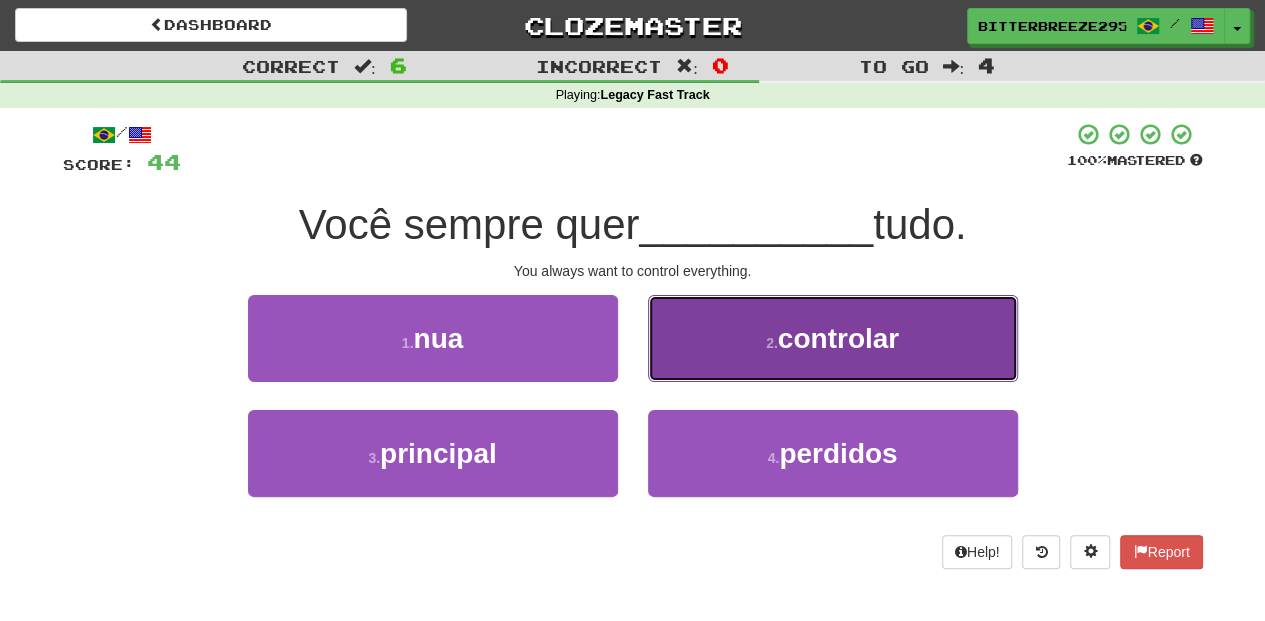 click on "2 .  controlar" at bounding box center (833, 338) 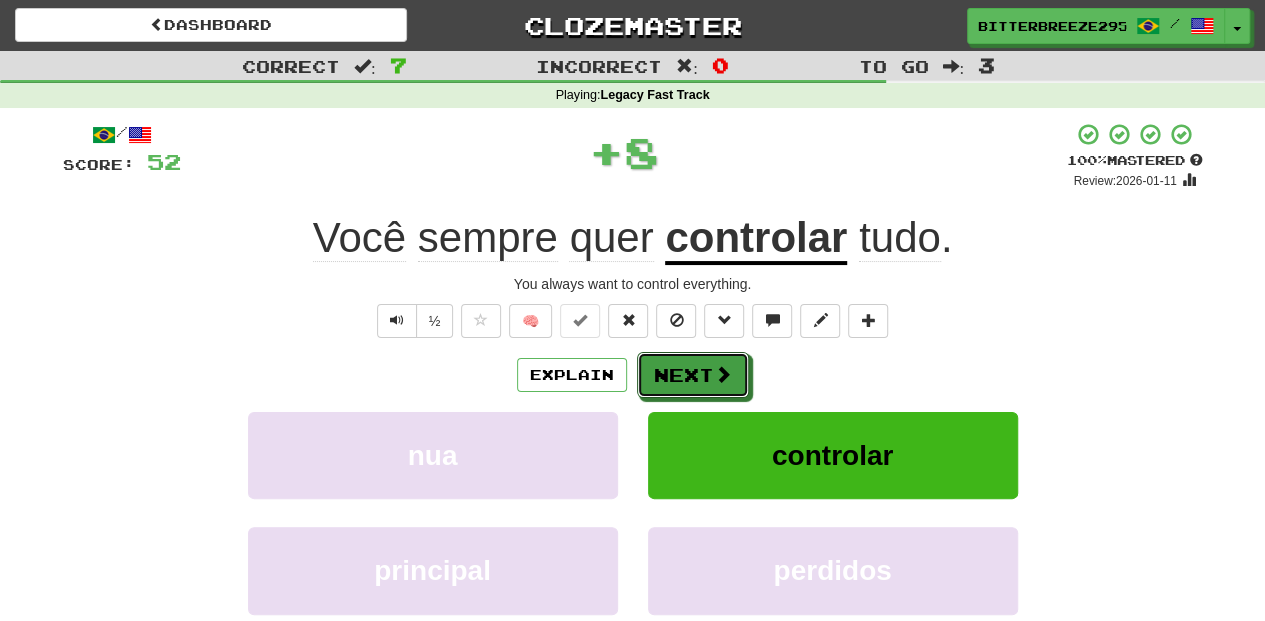 click on "Next" at bounding box center (693, 375) 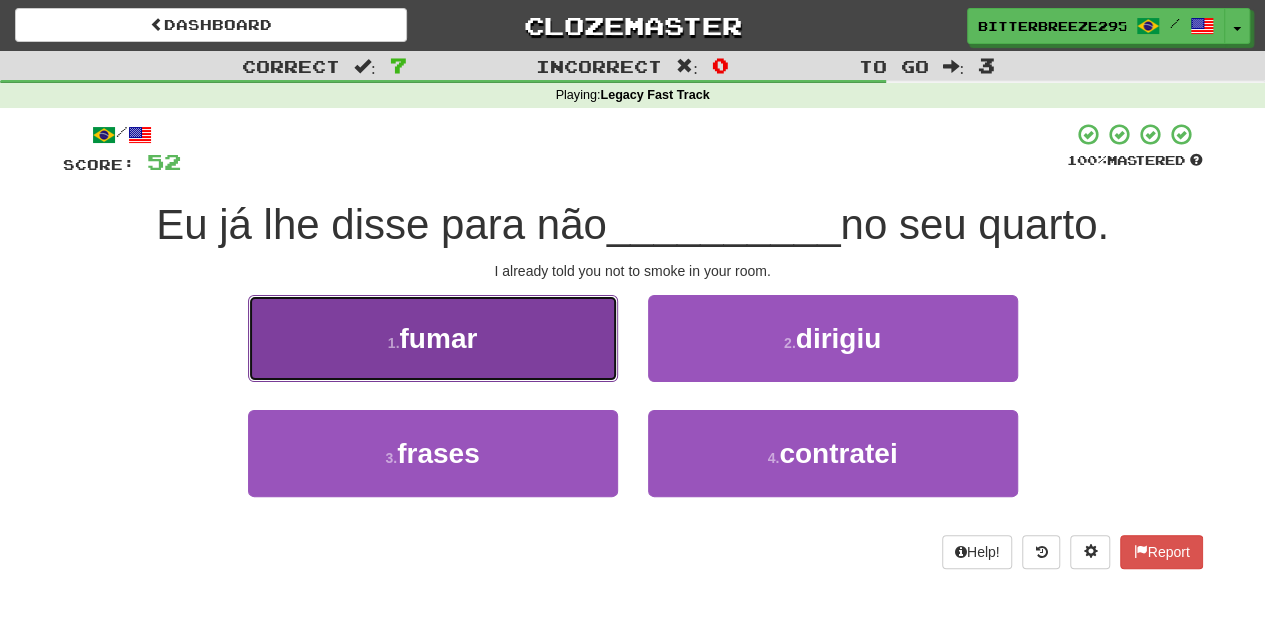 click on "1 .  fumar" at bounding box center (433, 338) 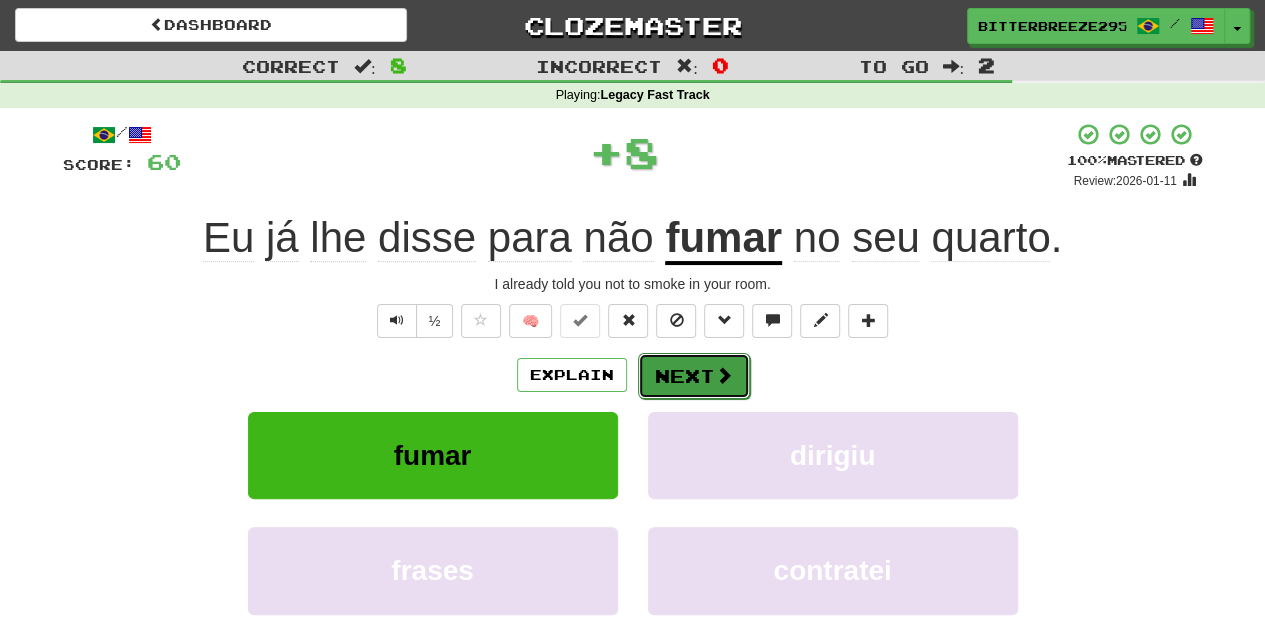 click on "Next" at bounding box center [694, 376] 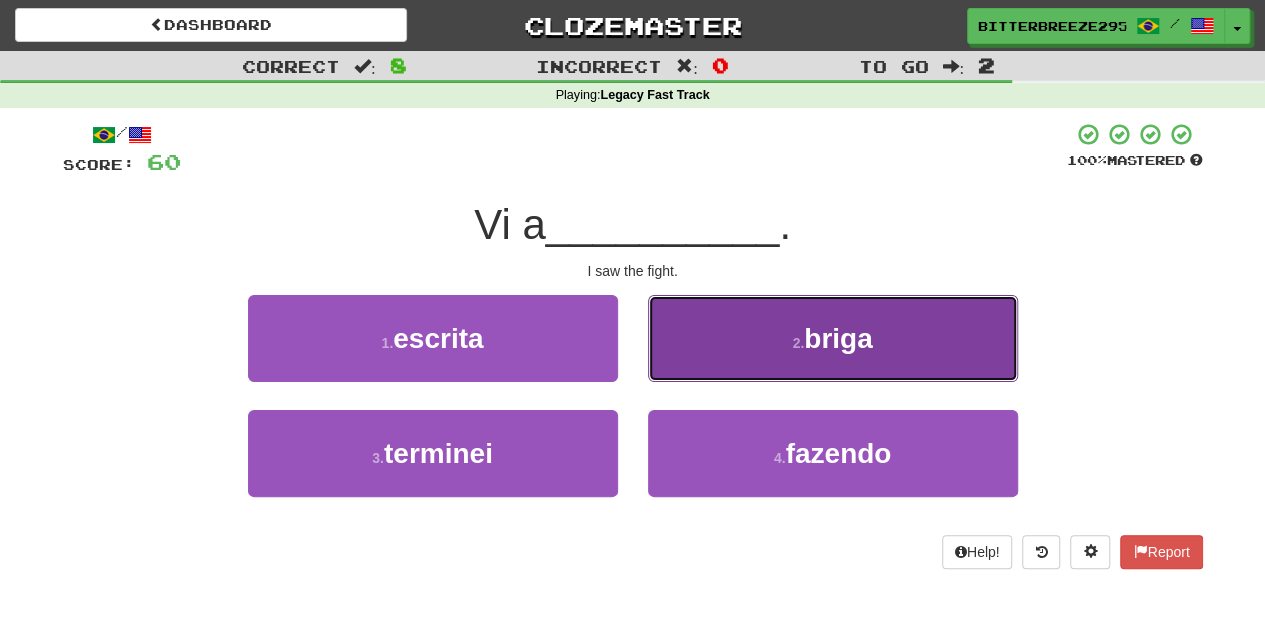 click on "2 .  briga" at bounding box center (833, 338) 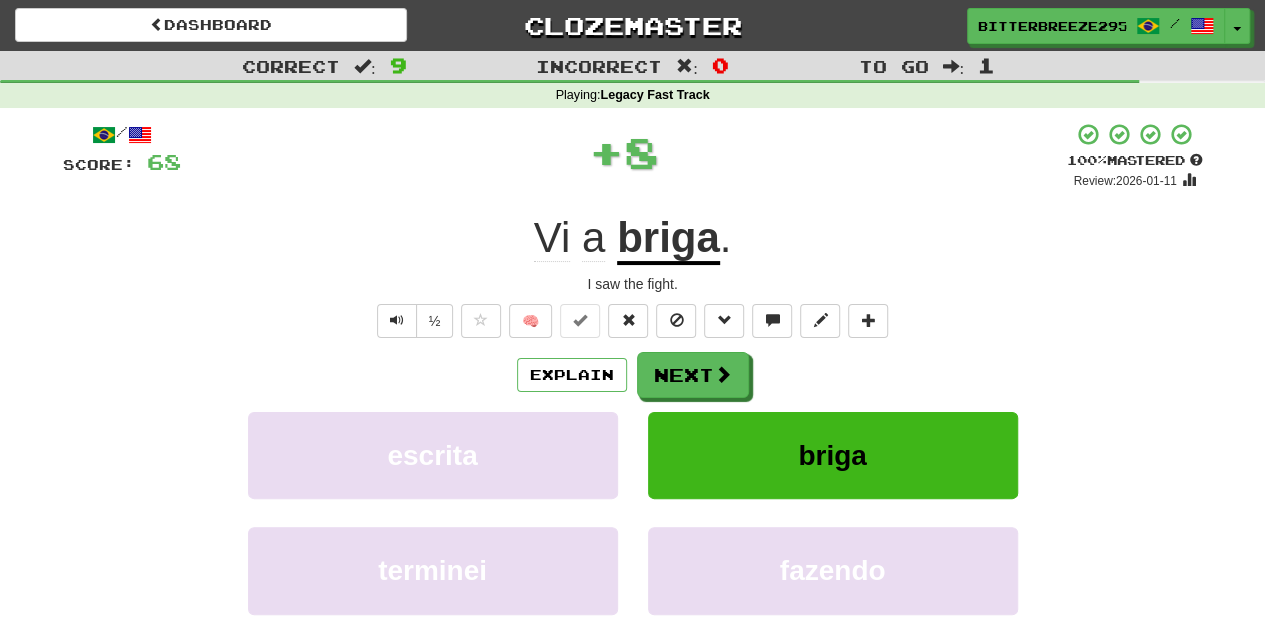 click on "Next" at bounding box center [693, 375] 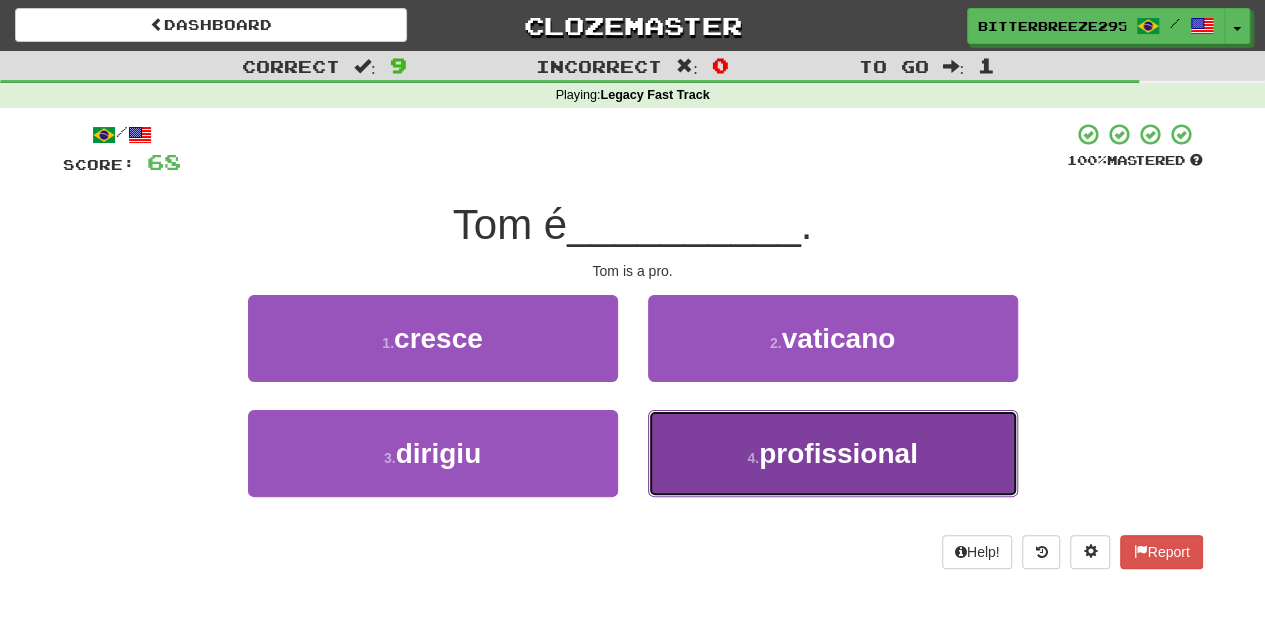 click on "4 .  profissional" at bounding box center [833, 453] 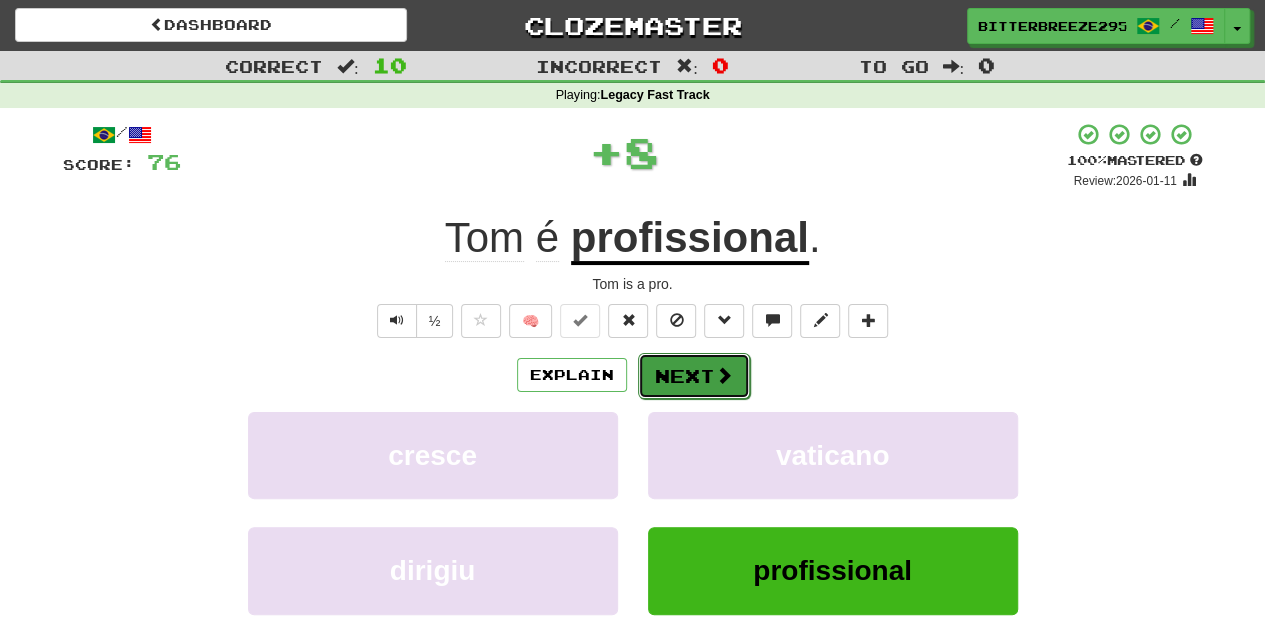 click on "Next" at bounding box center [694, 376] 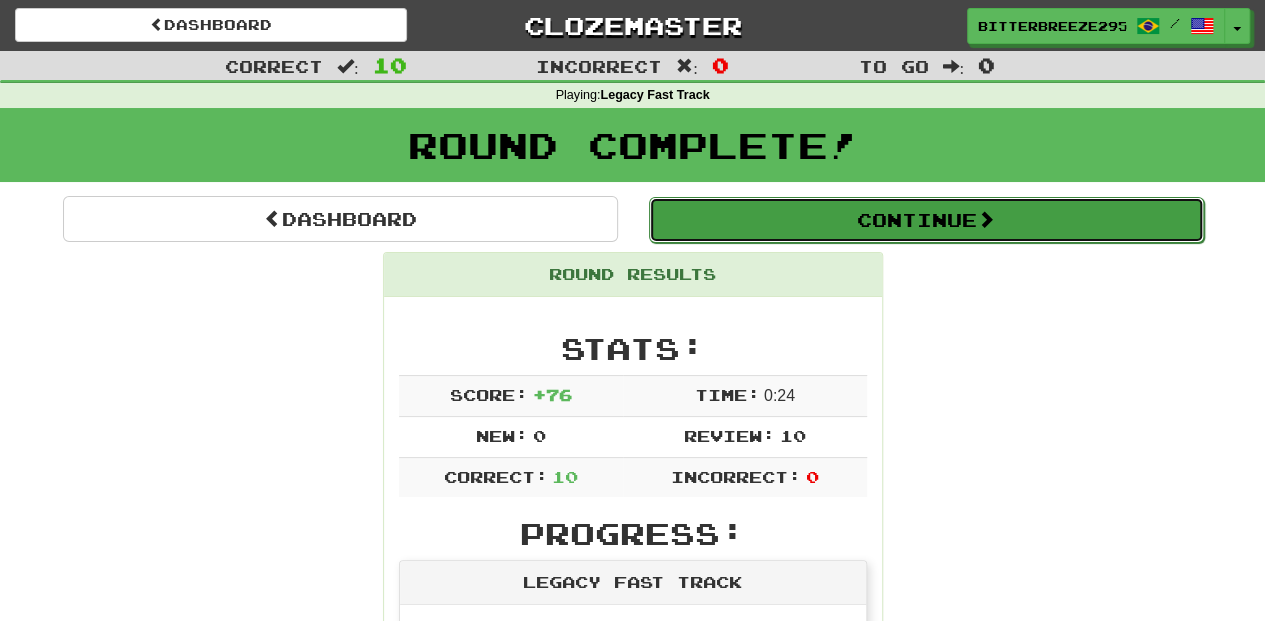 click on "Continue" at bounding box center [926, 220] 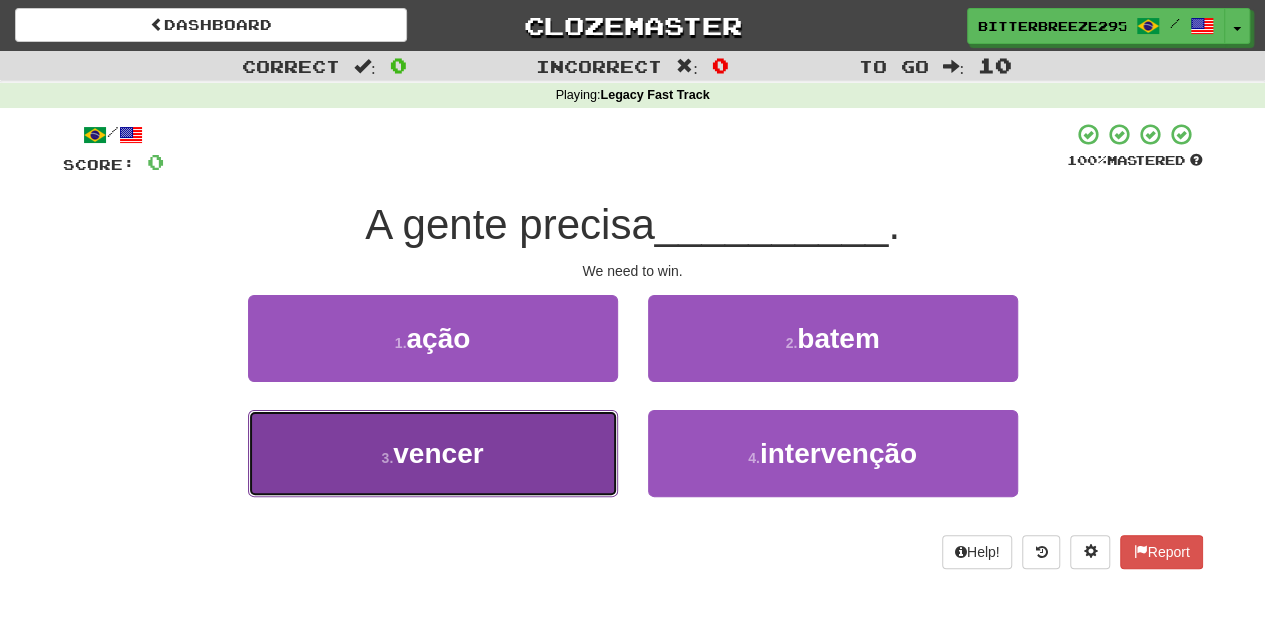 click on "3 .  vencer" at bounding box center (433, 453) 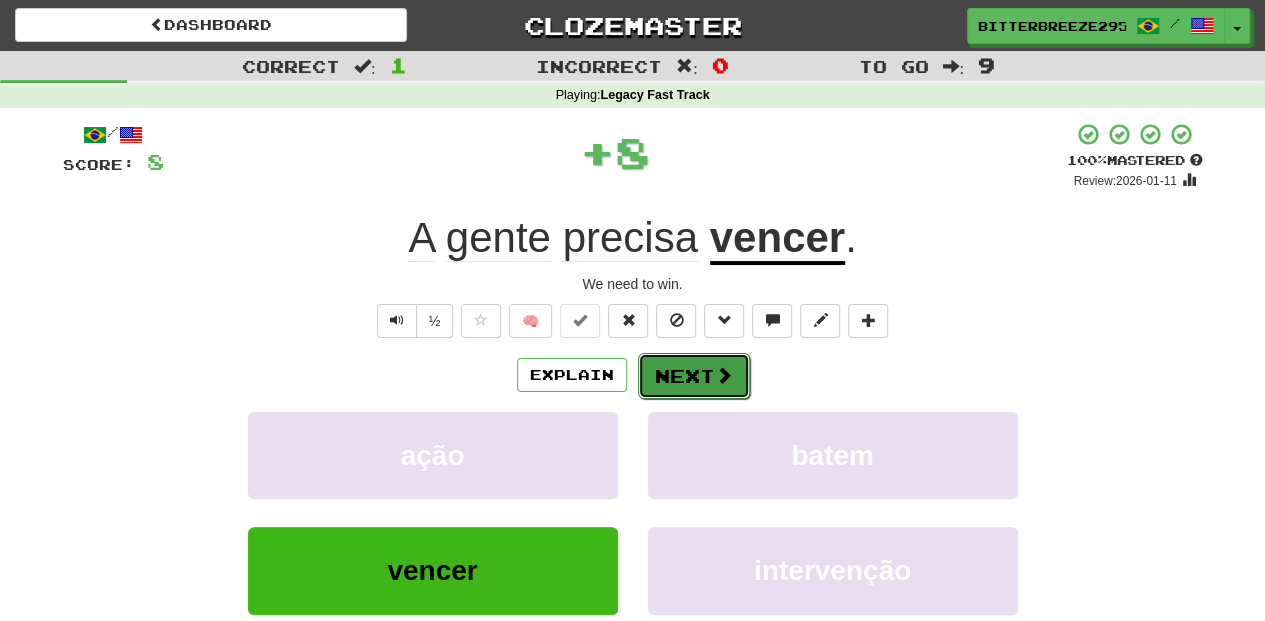 click on "Next" at bounding box center (694, 376) 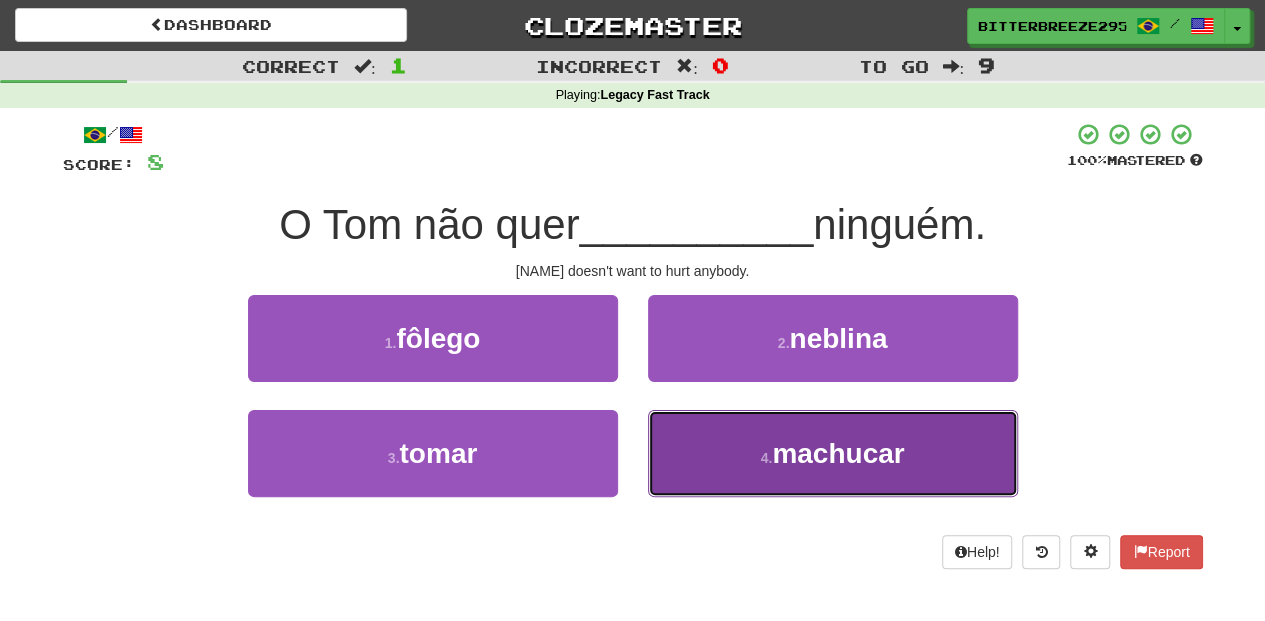 click on "4 .  machucar" at bounding box center [833, 453] 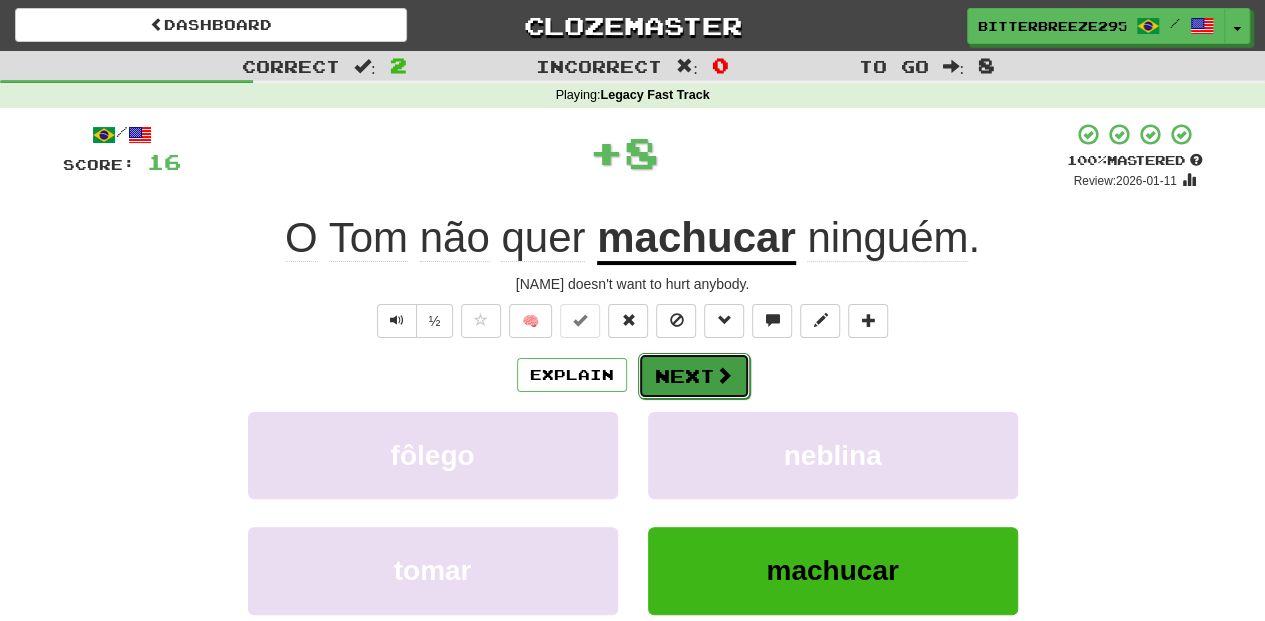 click on "Next" at bounding box center (694, 376) 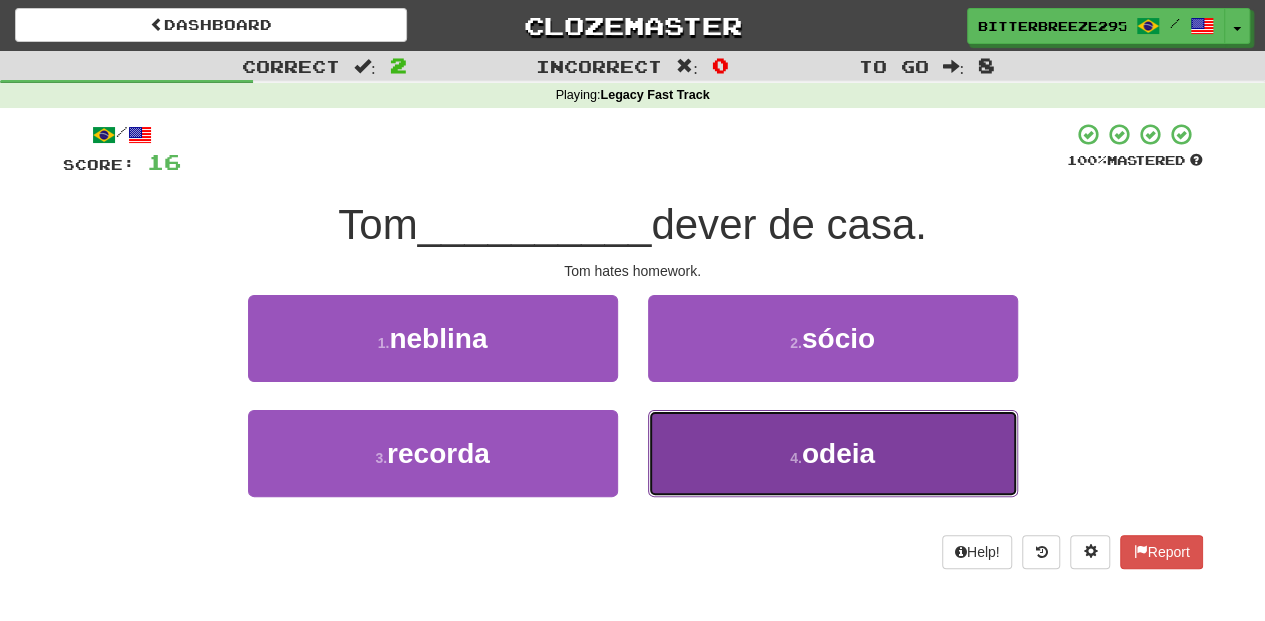 click on "4 .  odeia" at bounding box center (833, 453) 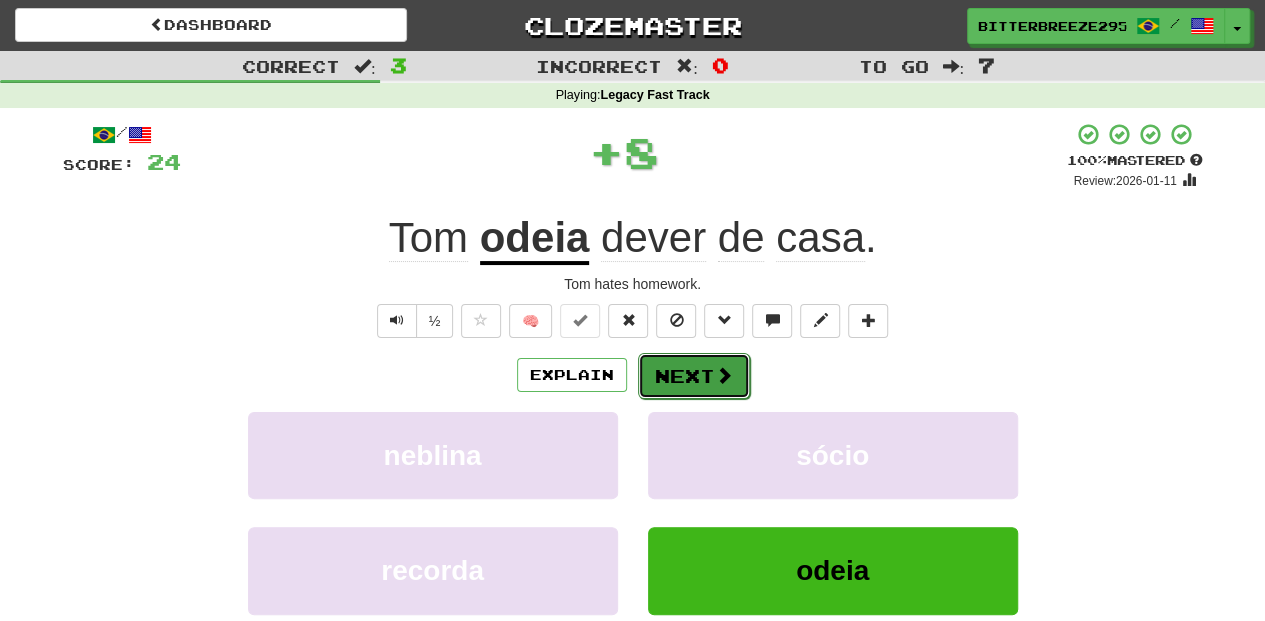 click on "Next" at bounding box center (694, 376) 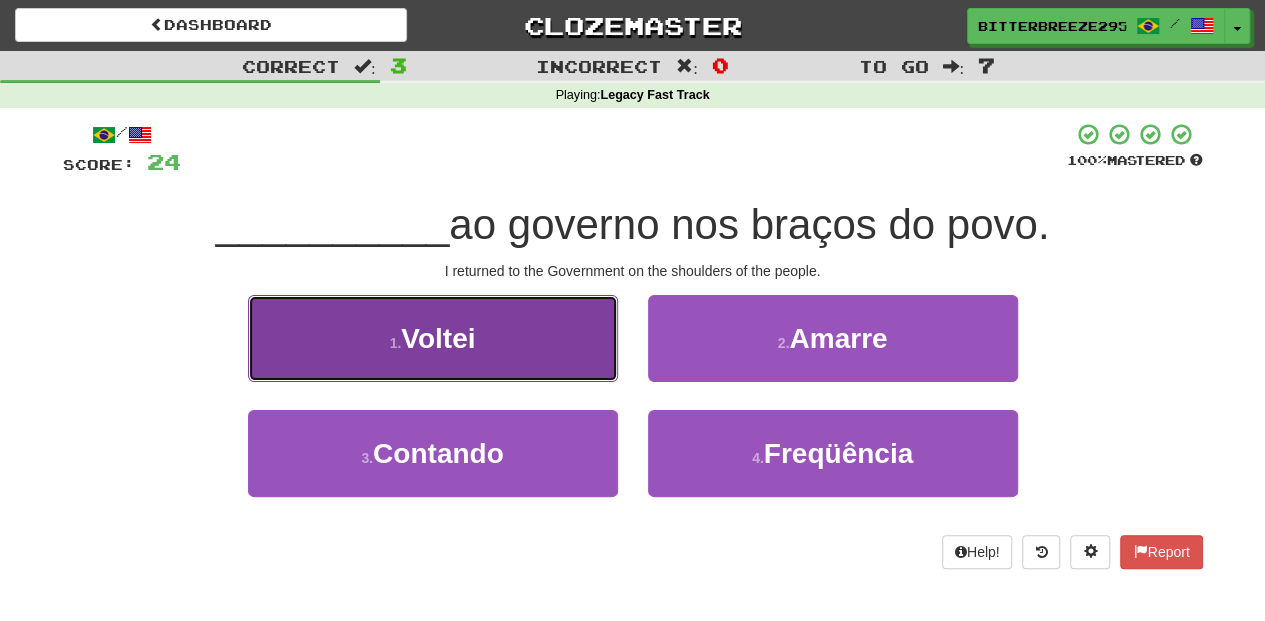 click on "1 .  Voltei" at bounding box center [433, 338] 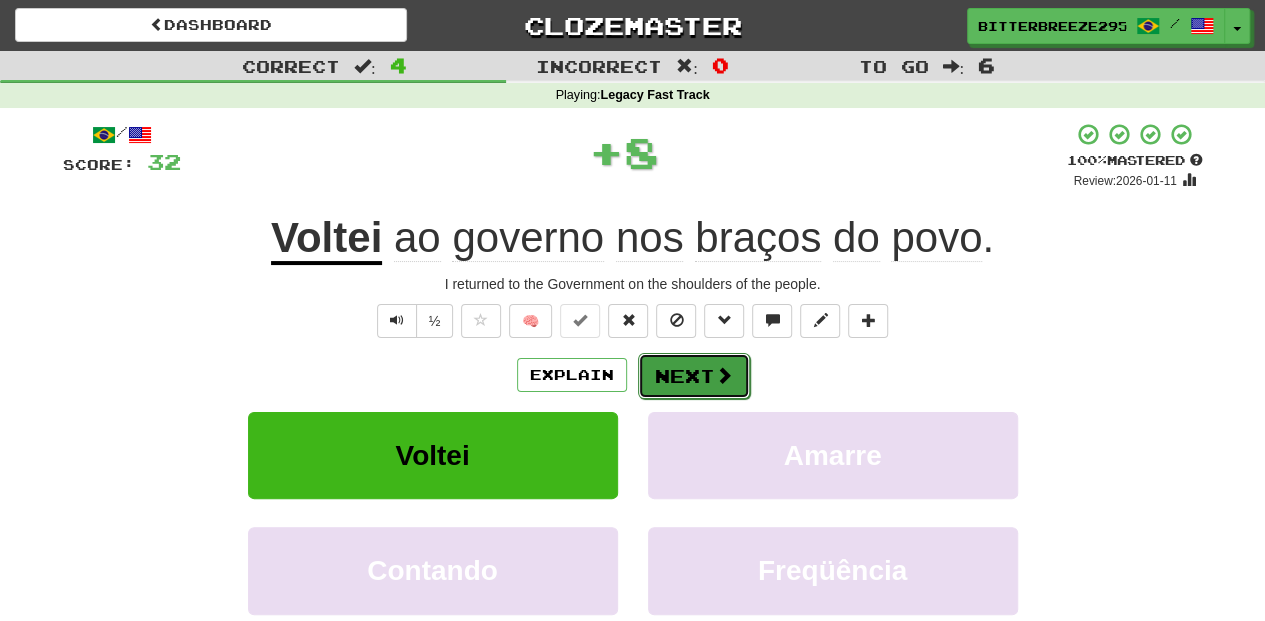 click on "Next" at bounding box center (694, 376) 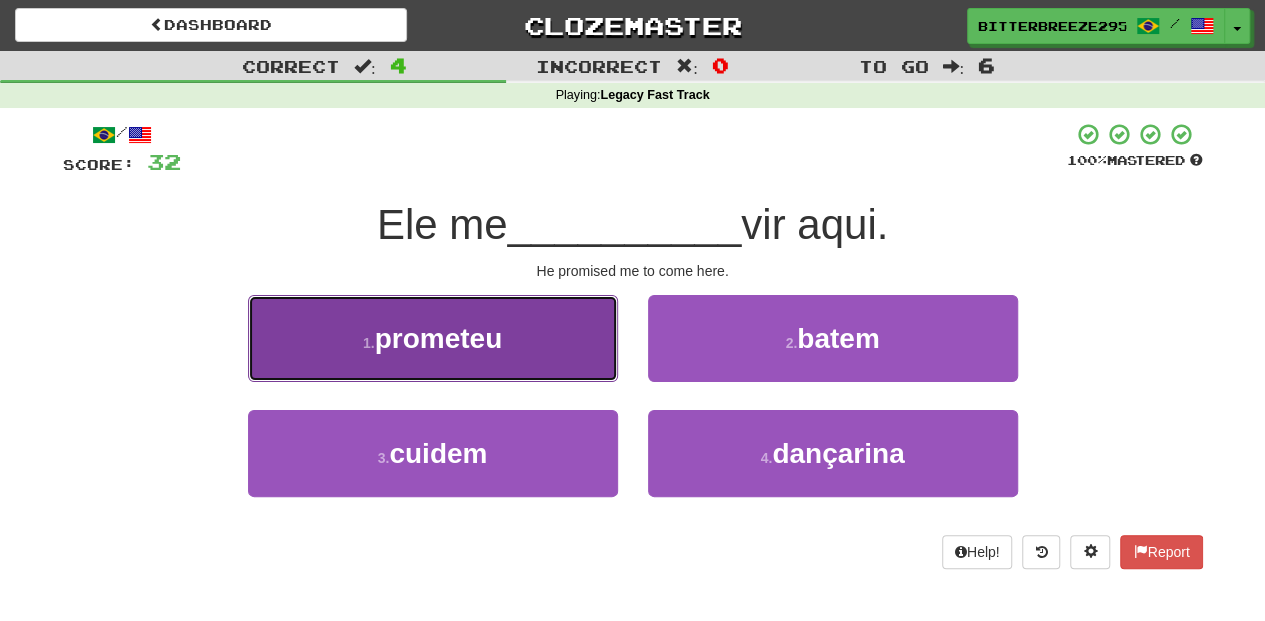 click on "1 .  prometeu" at bounding box center (433, 338) 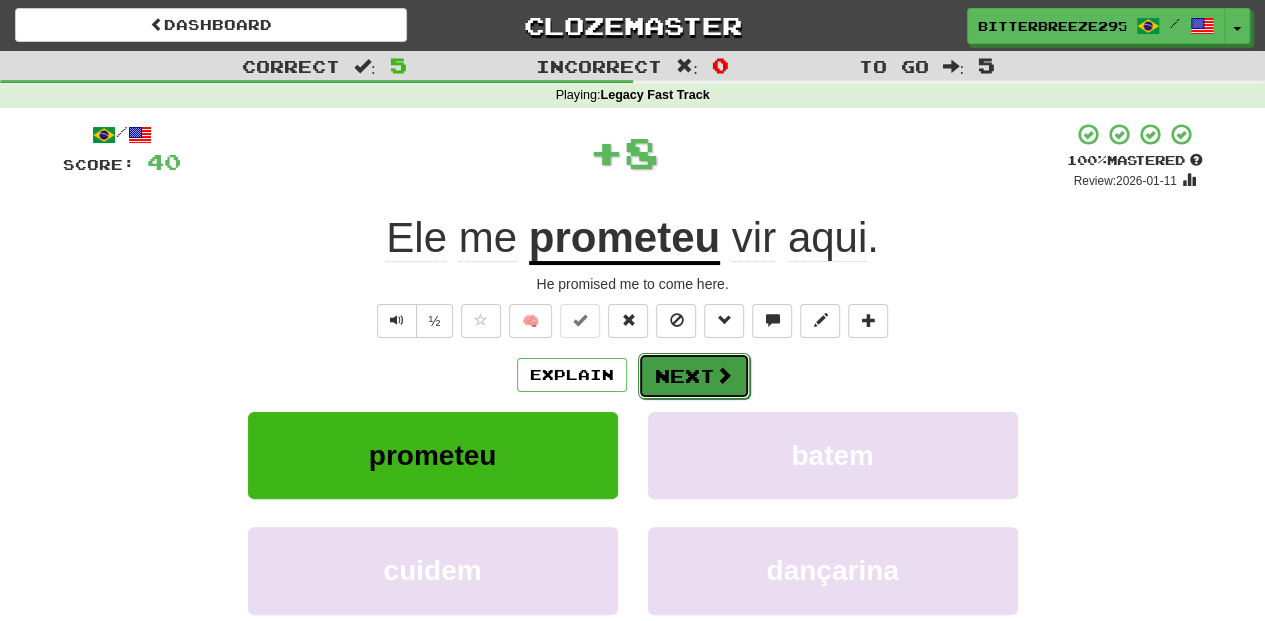 click on "Next" at bounding box center [694, 376] 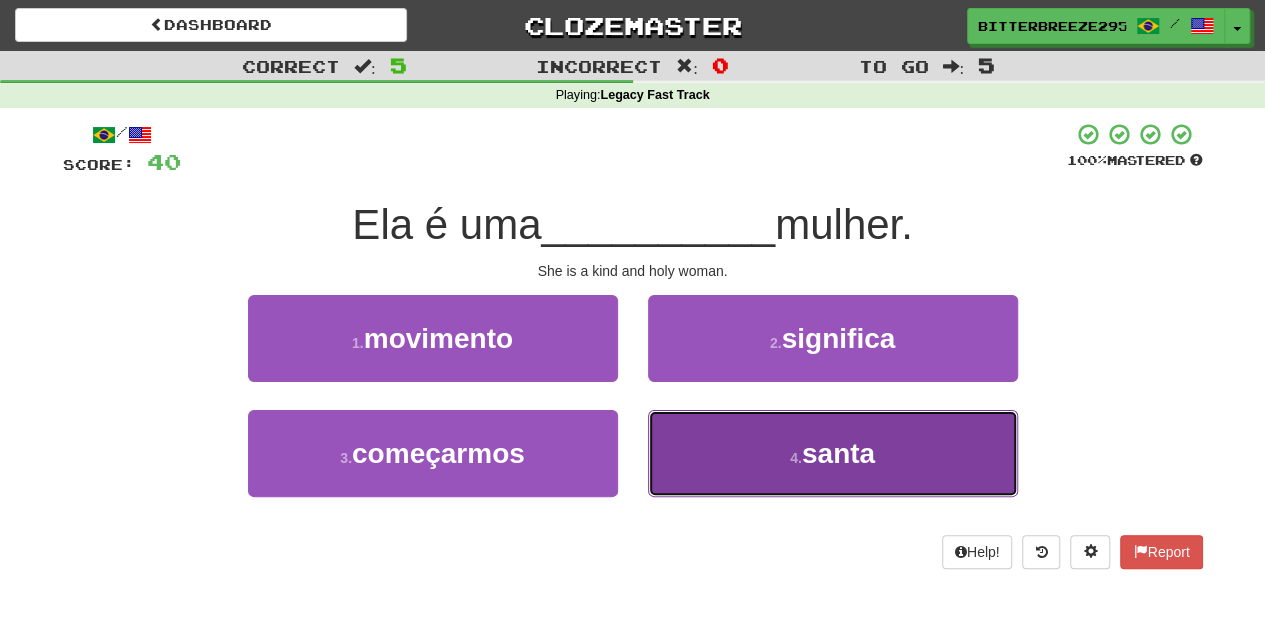click on "4 .  santa" at bounding box center [833, 453] 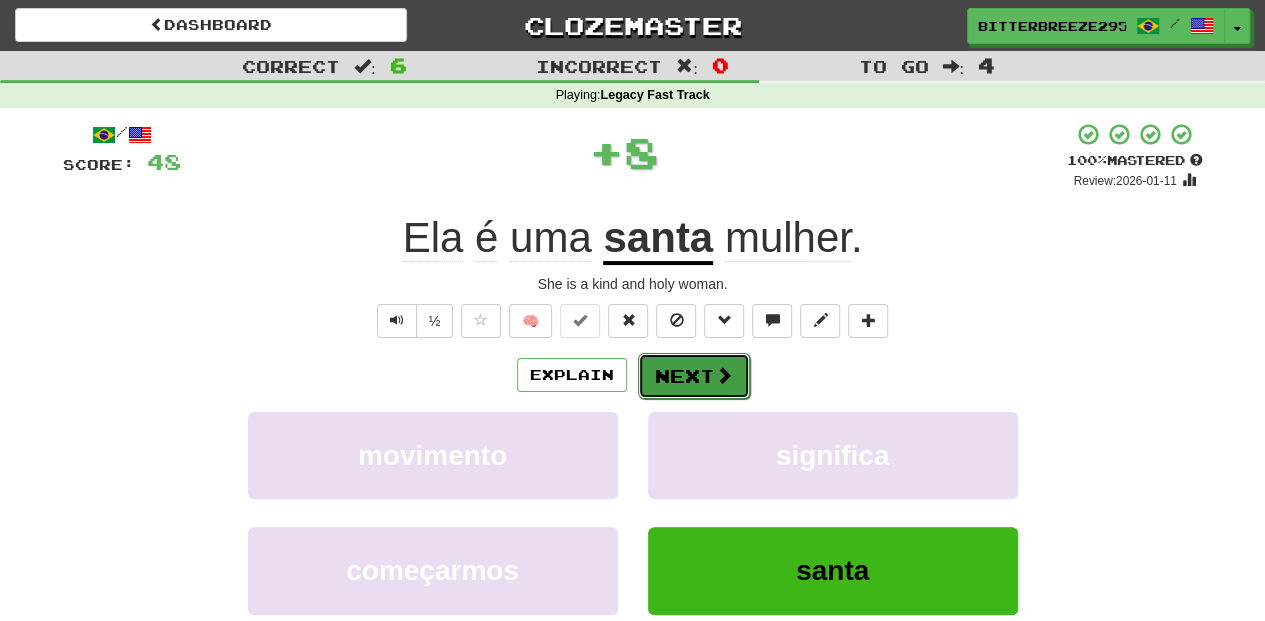 click on "Next" at bounding box center (694, 376) 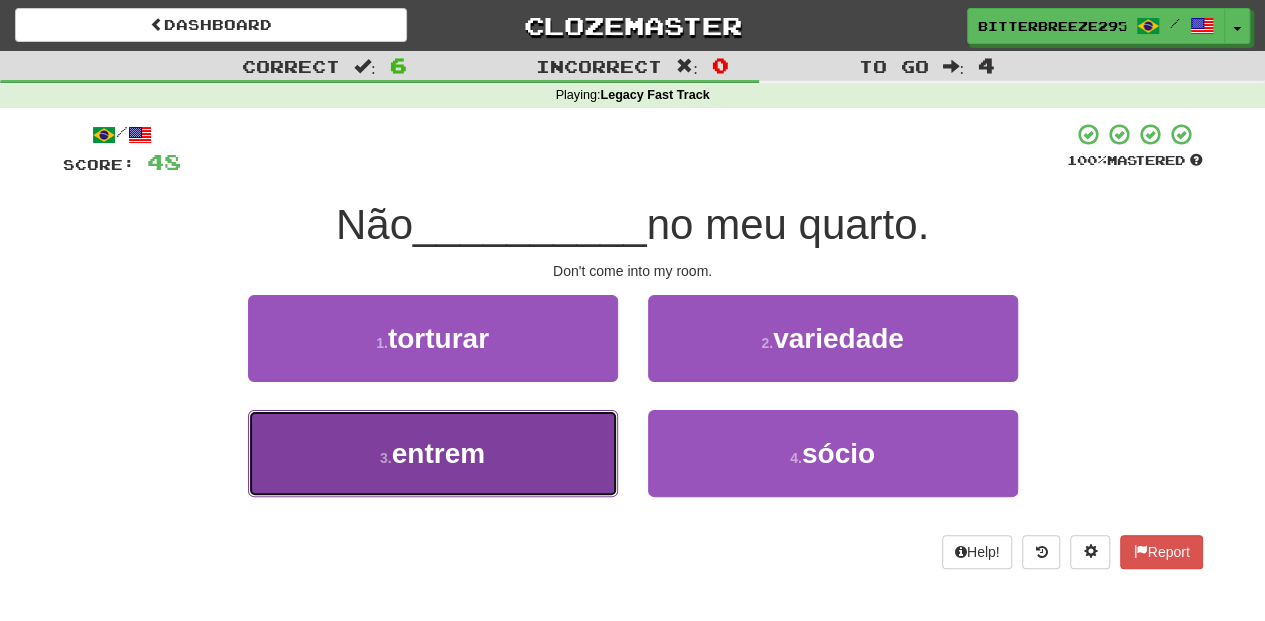 click on "3 .  entrem" at bounding box center (433, 453) 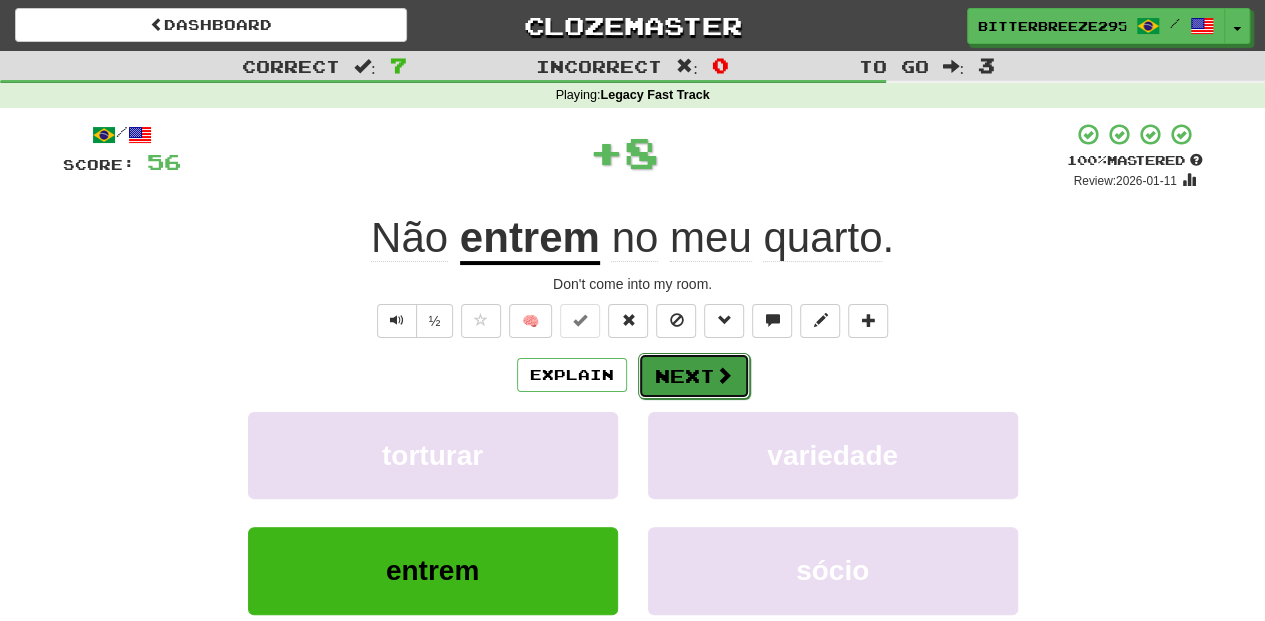 click on "Next" at bounding box center [694, 376] 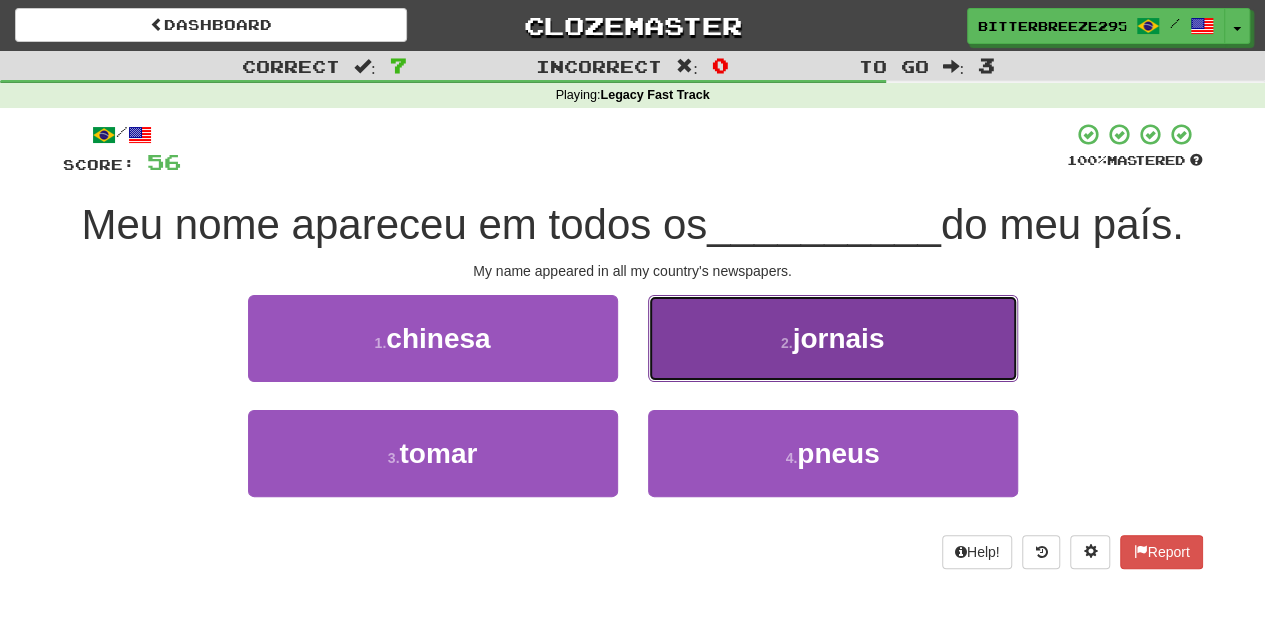 click on "2 .  jornais" at bounding box center (833, 338) 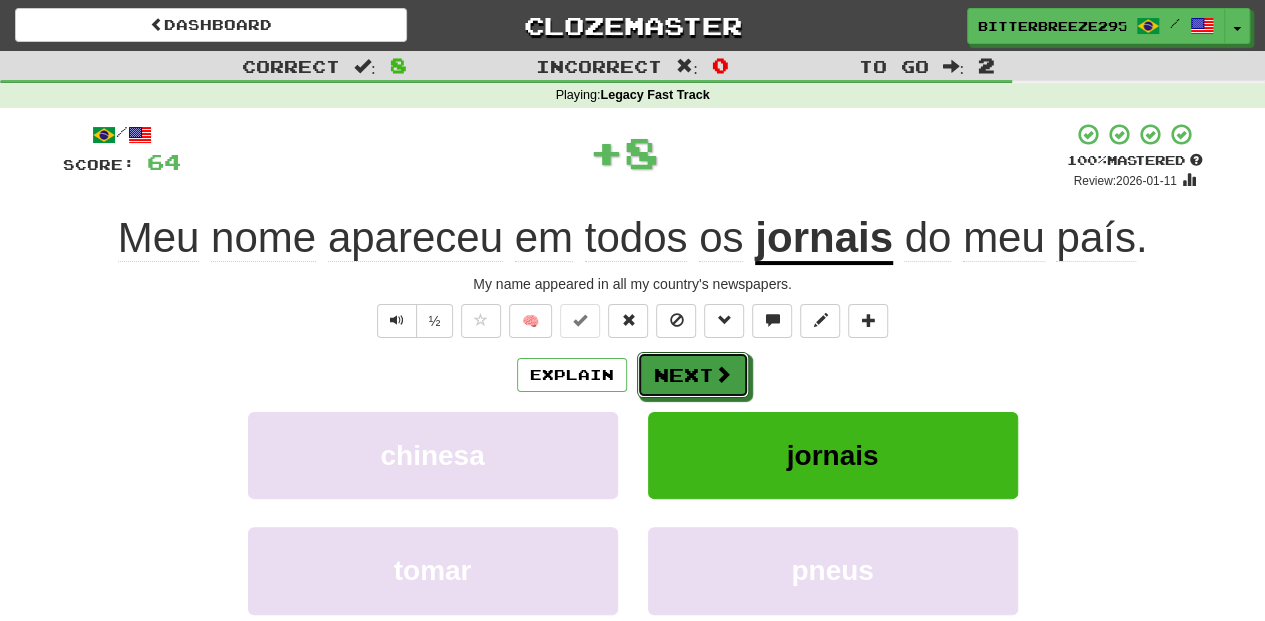 click on "Next" at bounding box center (693, 375) 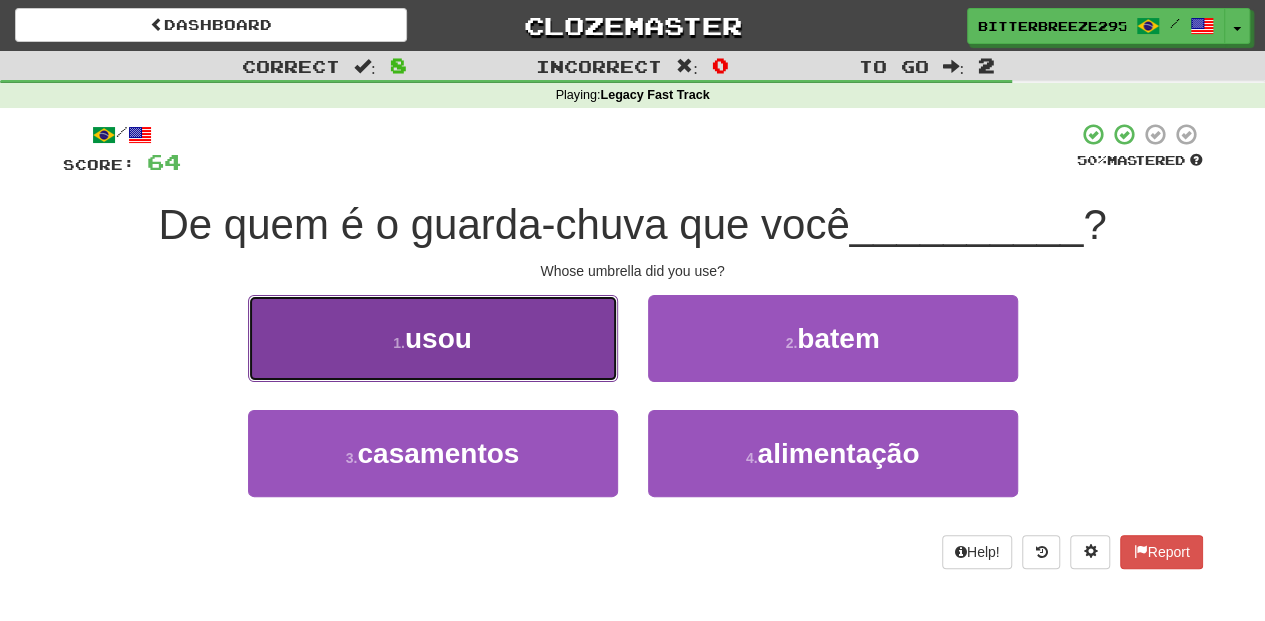 click on "1 .  usou" at bounding box center [433, 338] 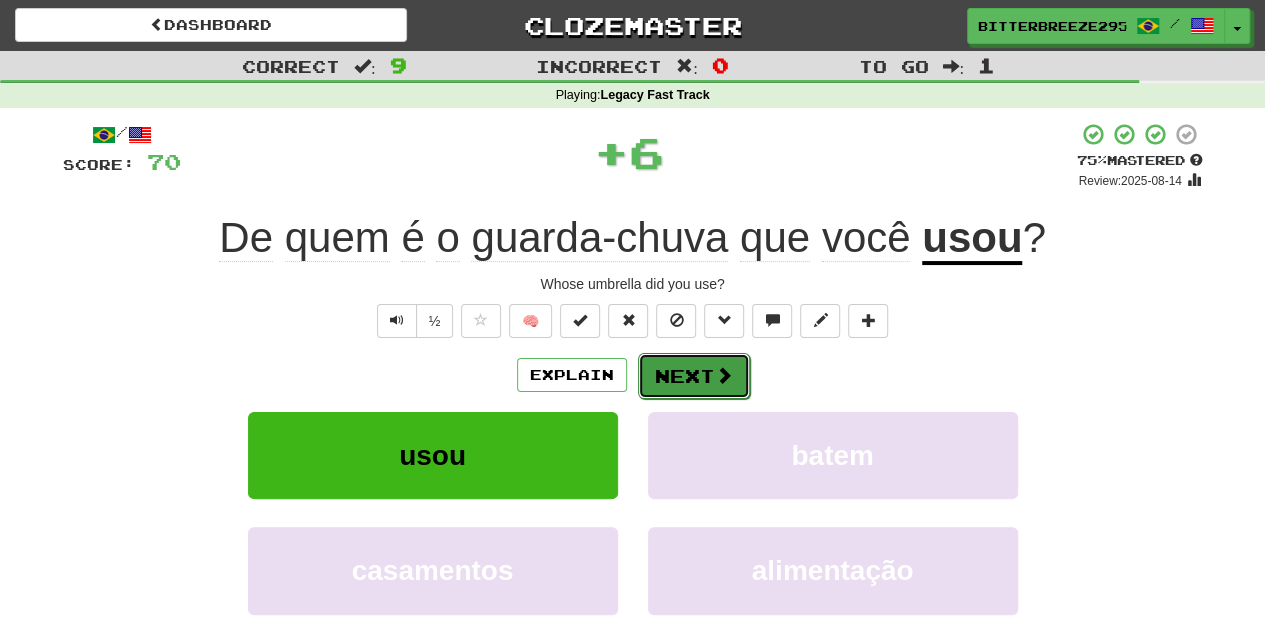 click on "Next" at bounding box center (694, 376) 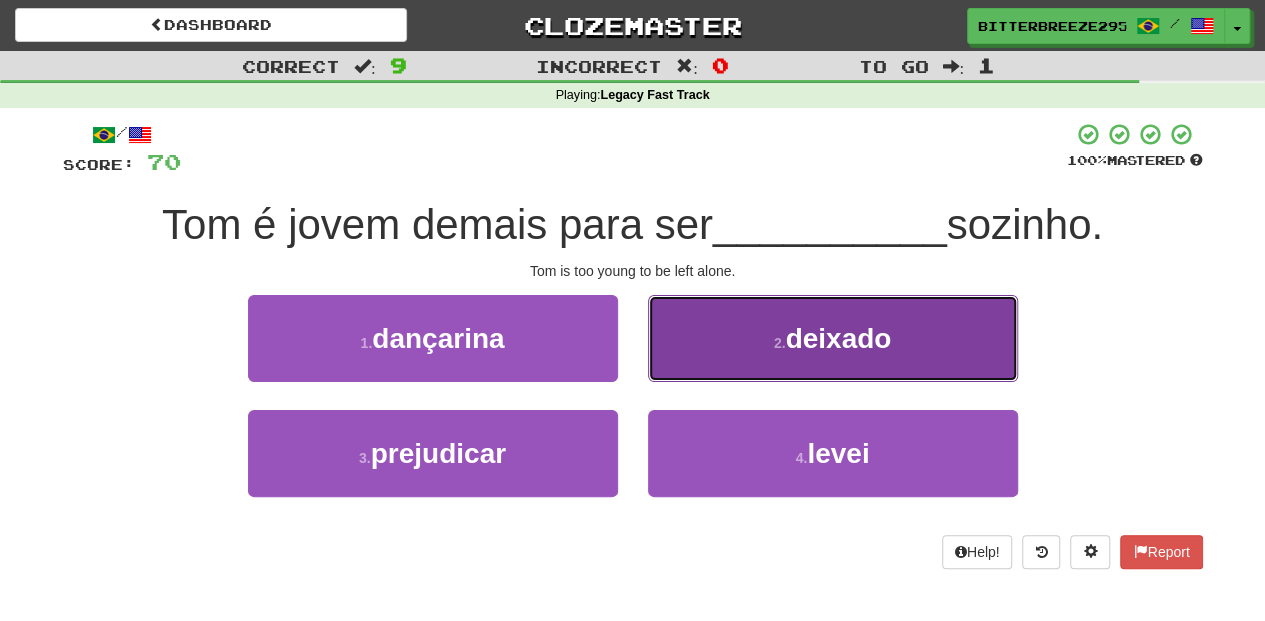 click on "2 .  deixado" at bounding box center (833, 338) 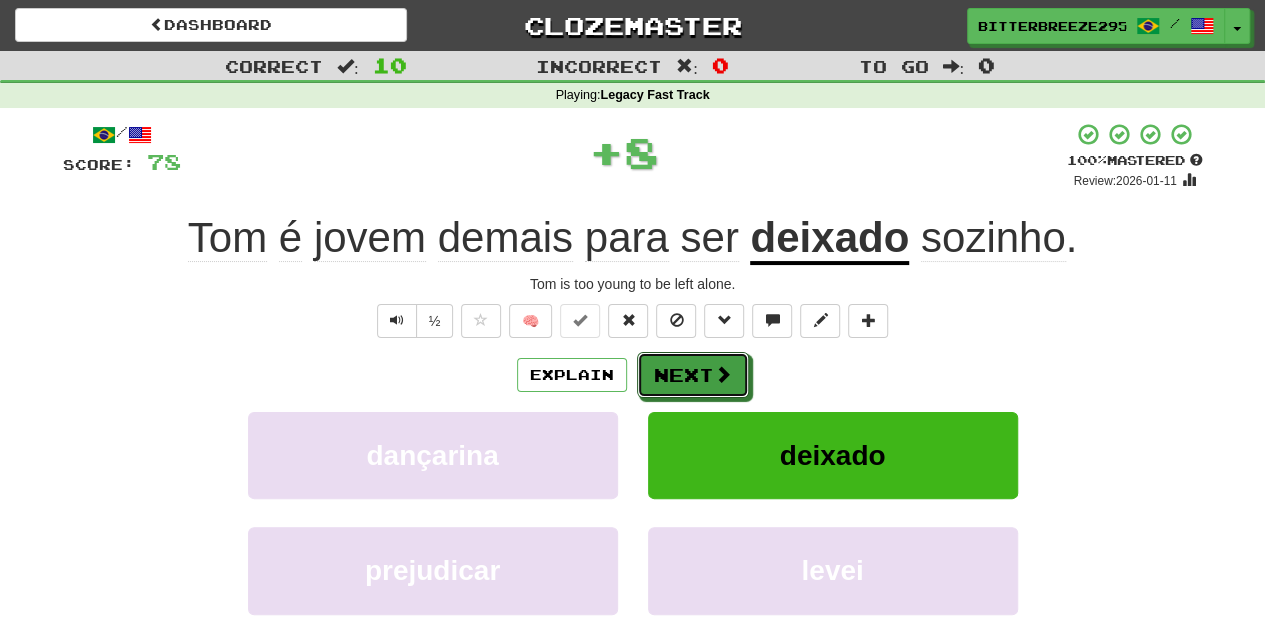 click on "Next" at bounding box center (693, 375) 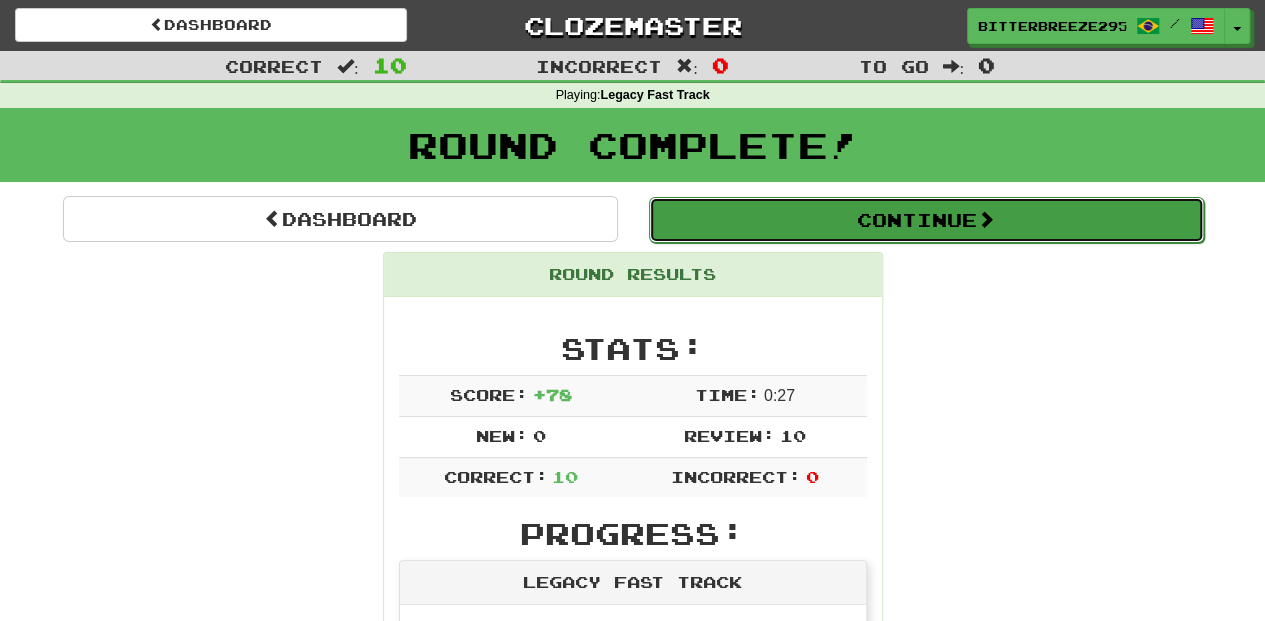 click on "Continue" at bounding box center (926, 220) 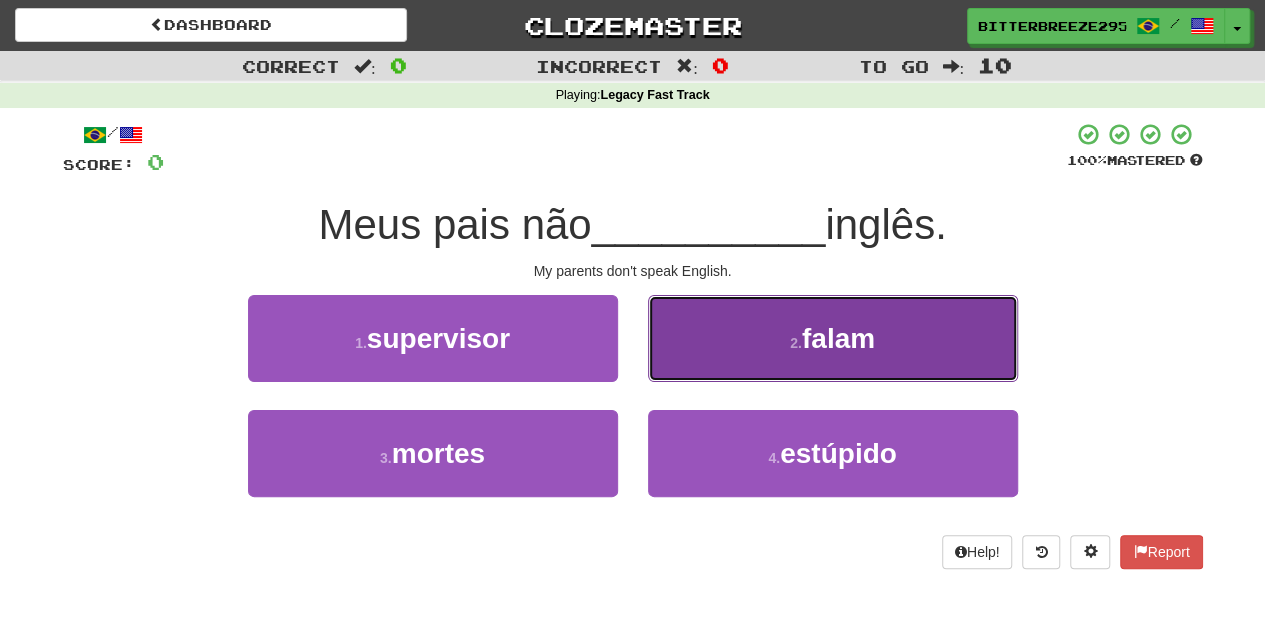 click on "2 .  falam" at bounding box center (833, 338) 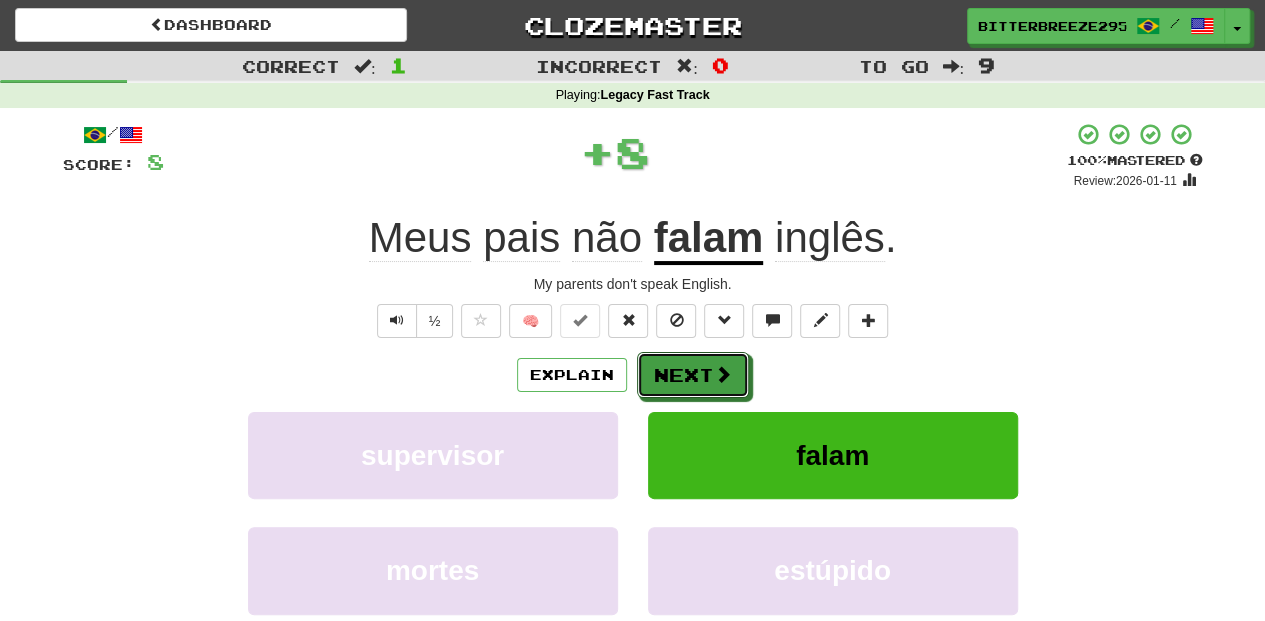 click on "Next" at bounding box center (693, 375) 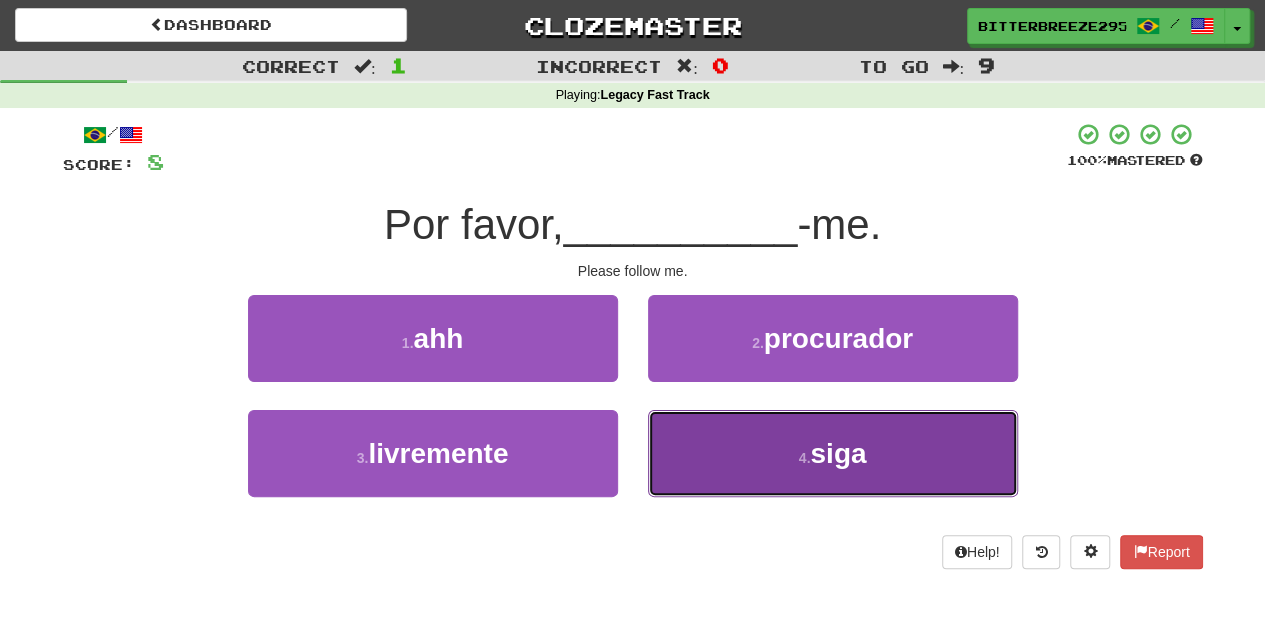 click on "4 .  siga" at bounding box center [833, 453] 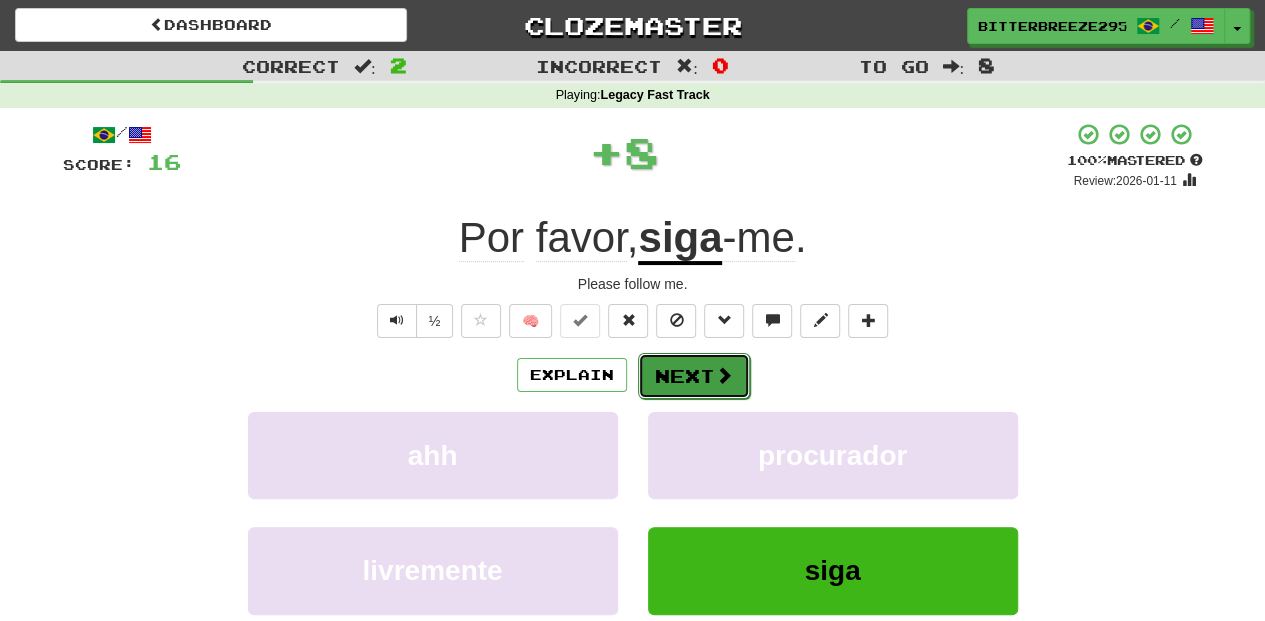 click on "Next" at bounding box center [694, 376] 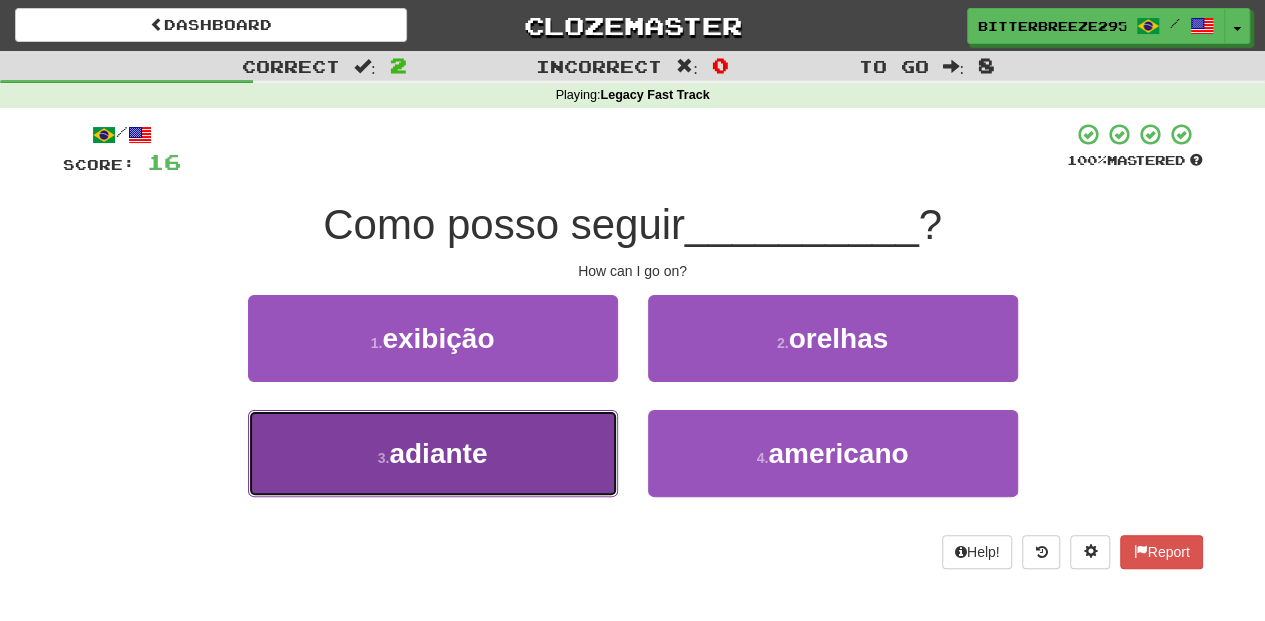 click on "3 .  adiante" at bounding box center [433, 453] 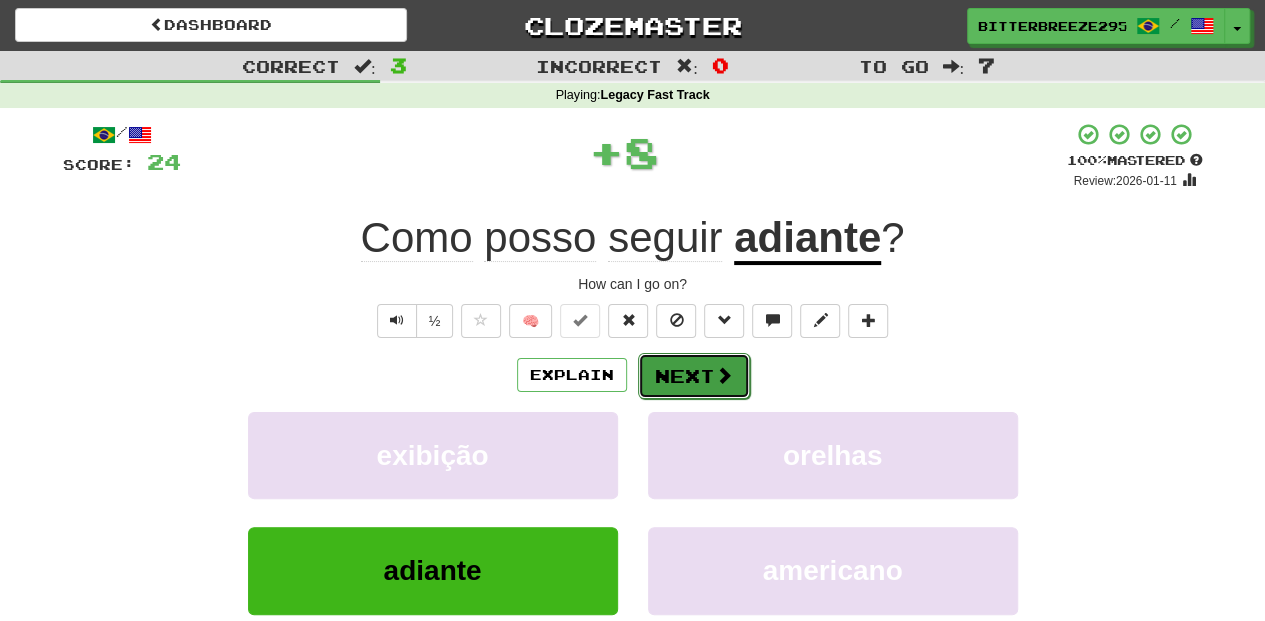 click on "Next" at bounding box center [694, 376] 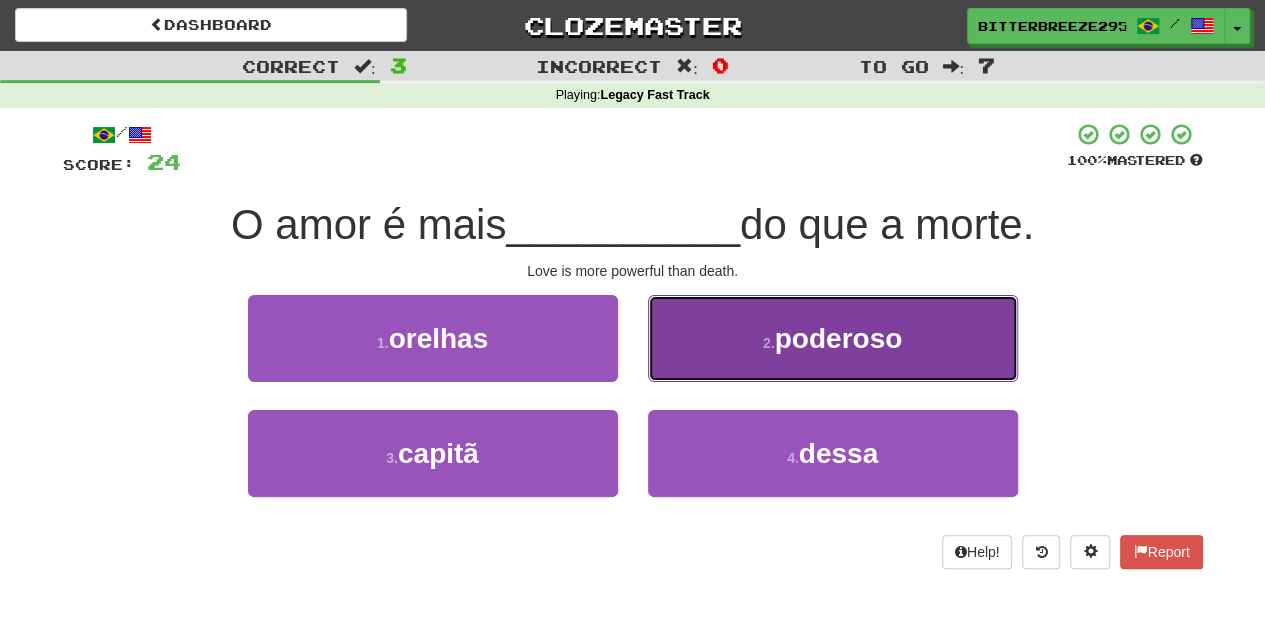 click on "2 .  poderoso" at bounding box center (833, 338) 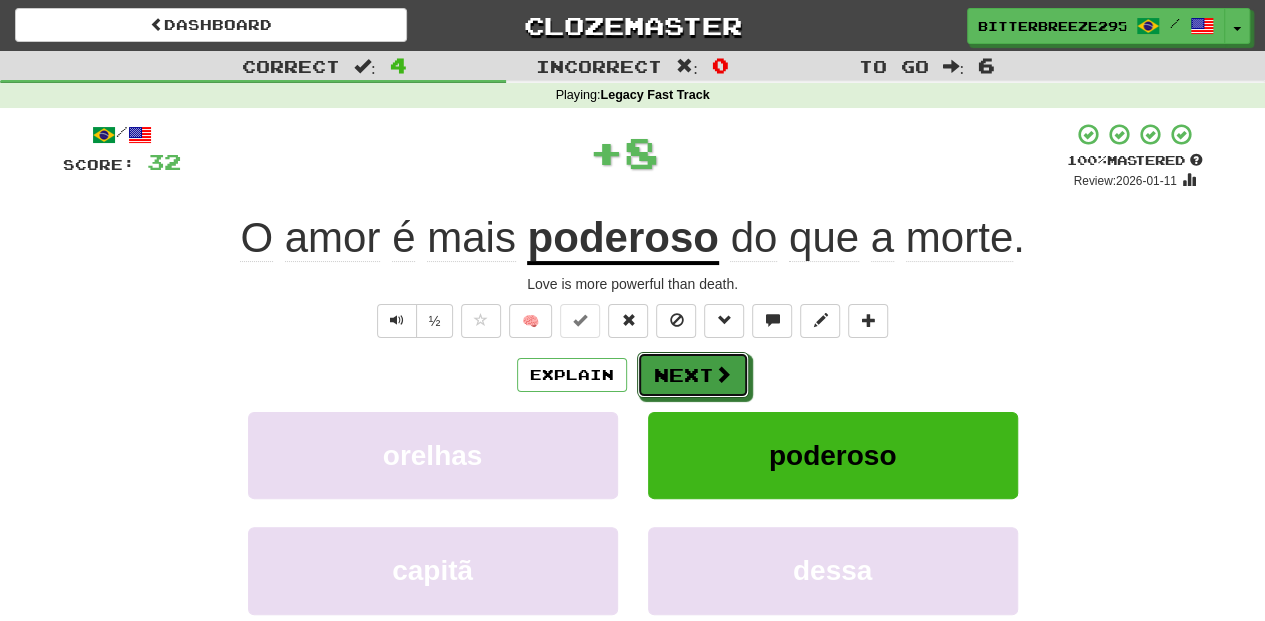 click on "Next" at bounding box center [693, 375] 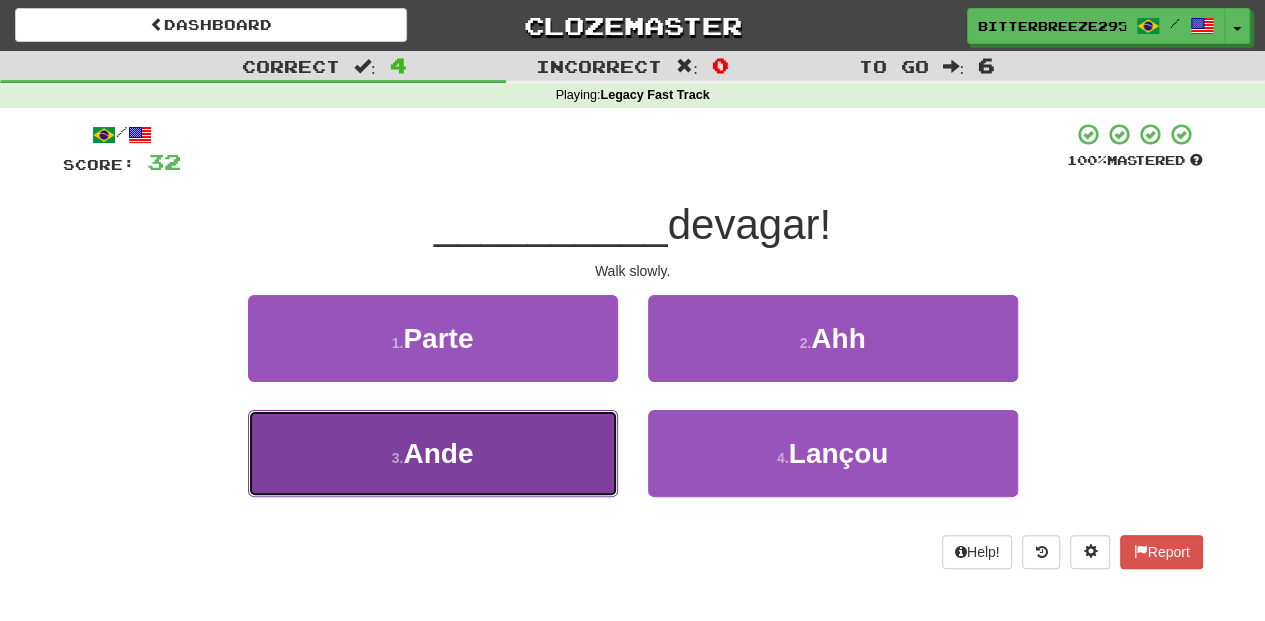 click on "3 .  Ande" at bounding box center [433, 453] 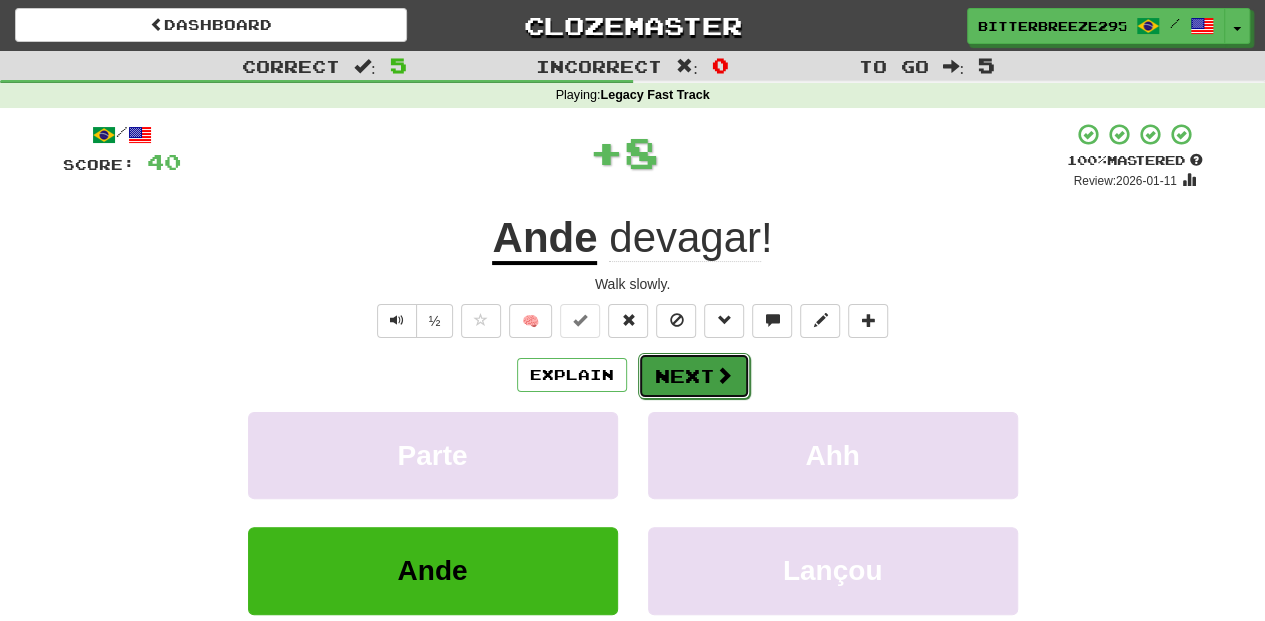 click on "Next" at bounding box center [694, 376] 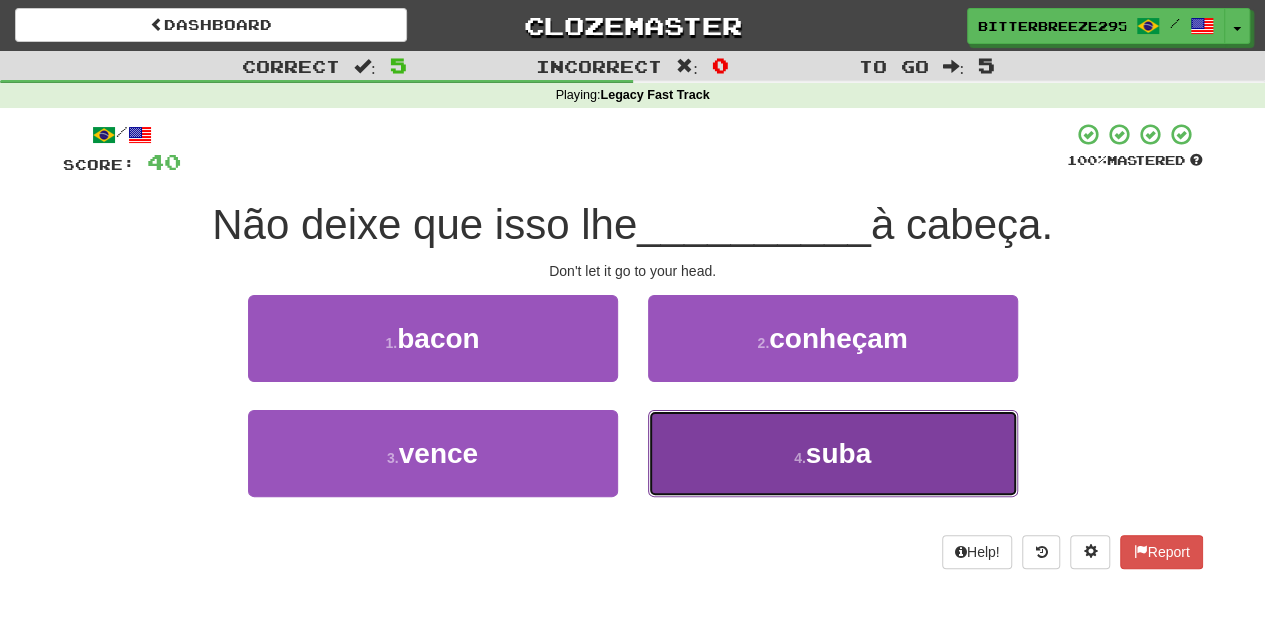click on "4 .  suba" at bounding box center [833, 453] 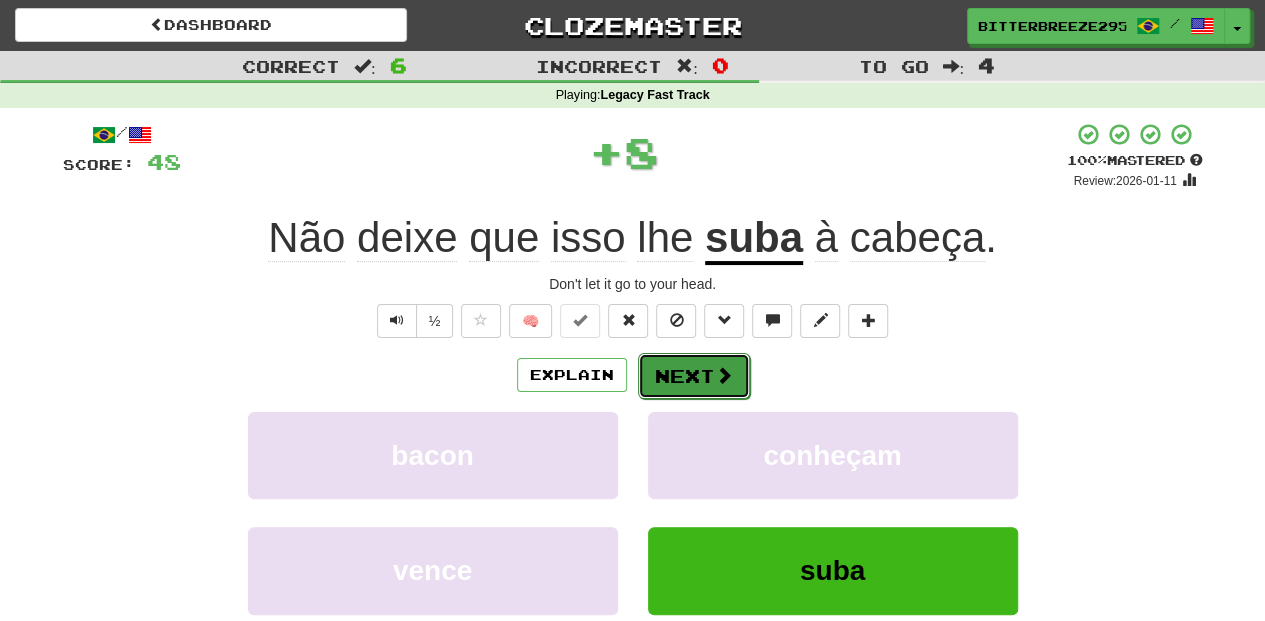 click on "Next" at bounding box center [694, 376] 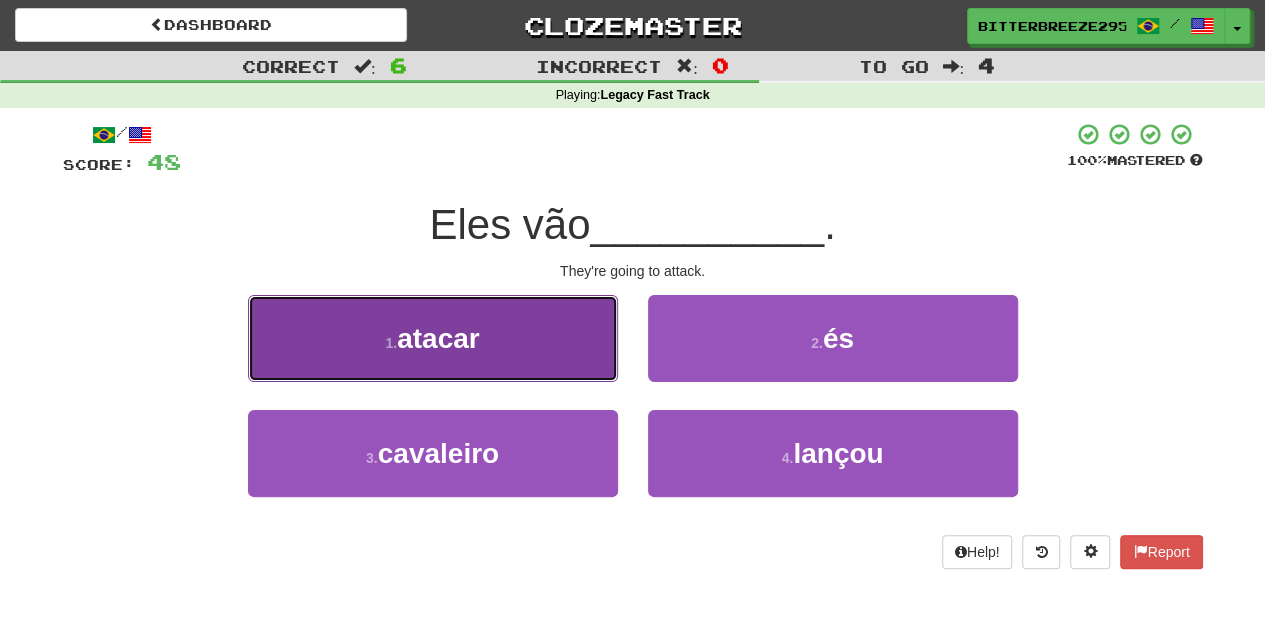 click on "1 .  atacar" at bounding box center (433, 338) 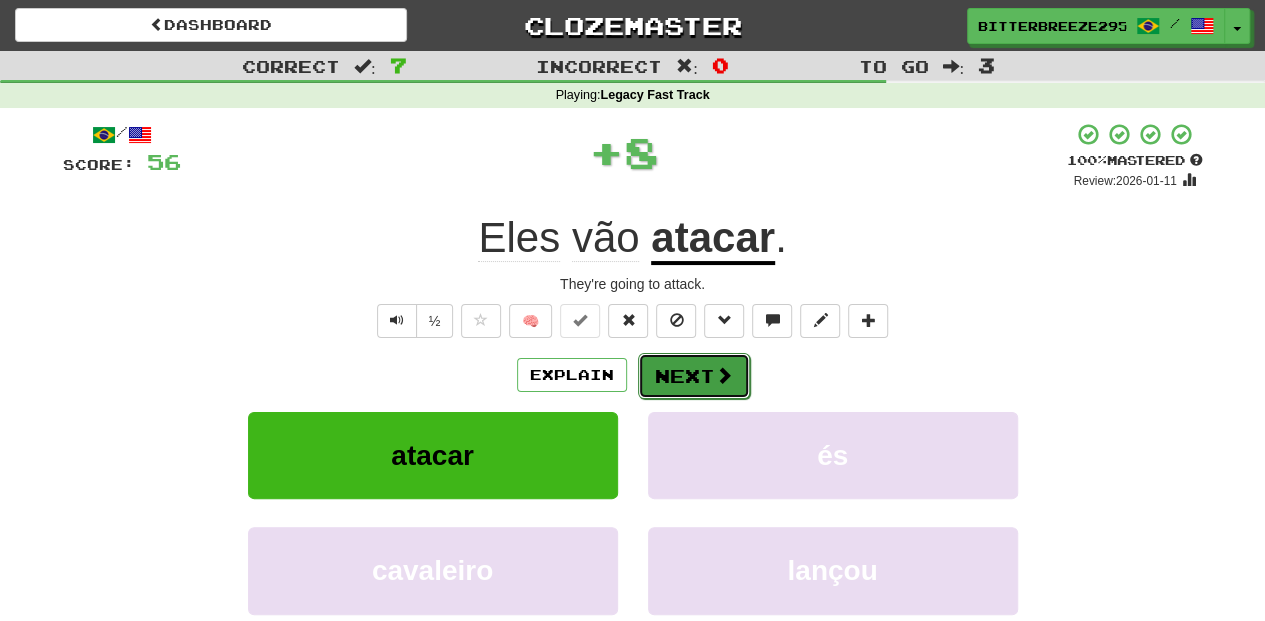 click on "Next" at bounding box center [694, 376] 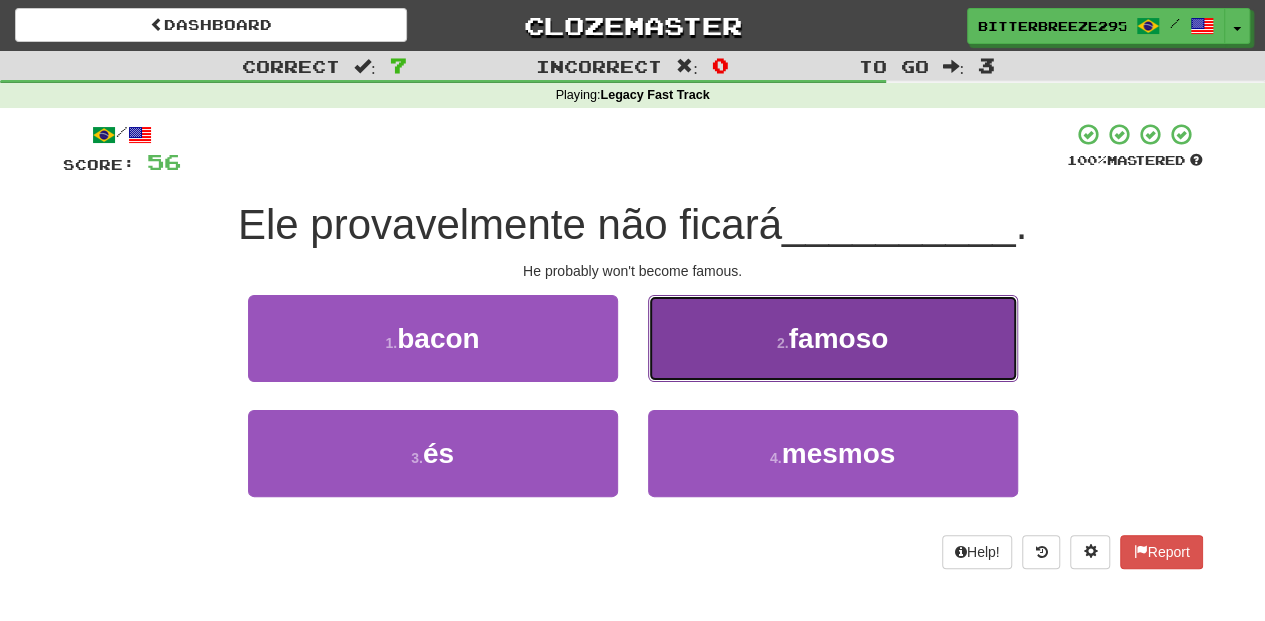 click on "2 .  famoso" at bounding box center [833, 338] 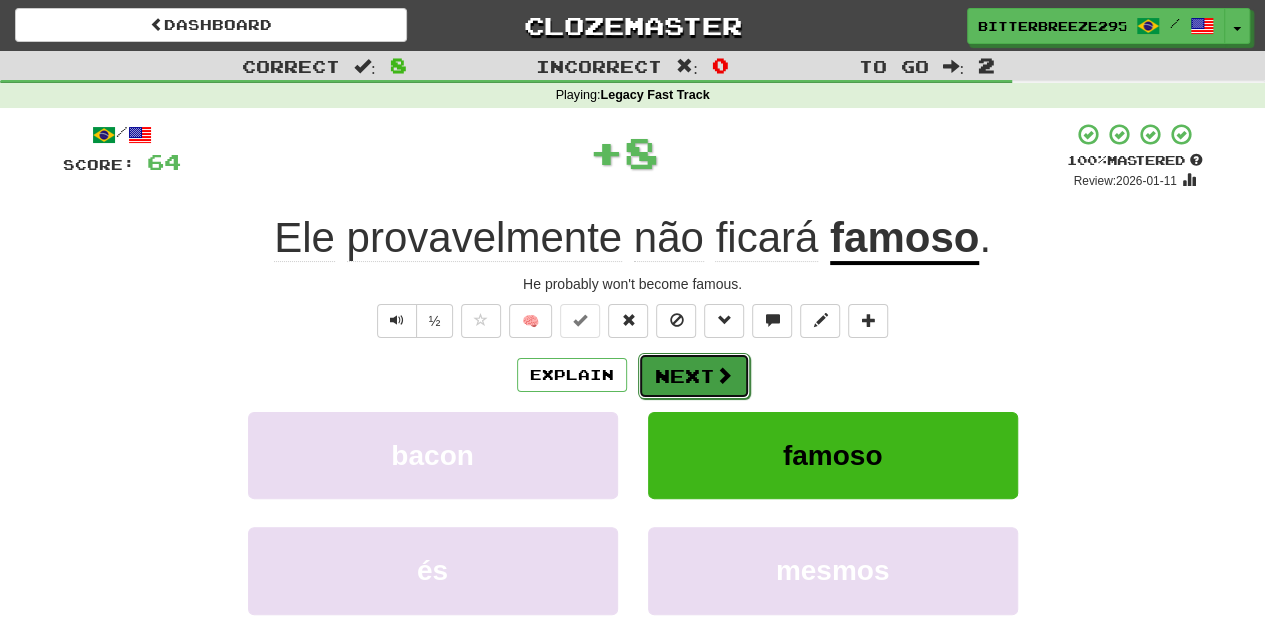 click on "Next" at bounding box center [694, 376] 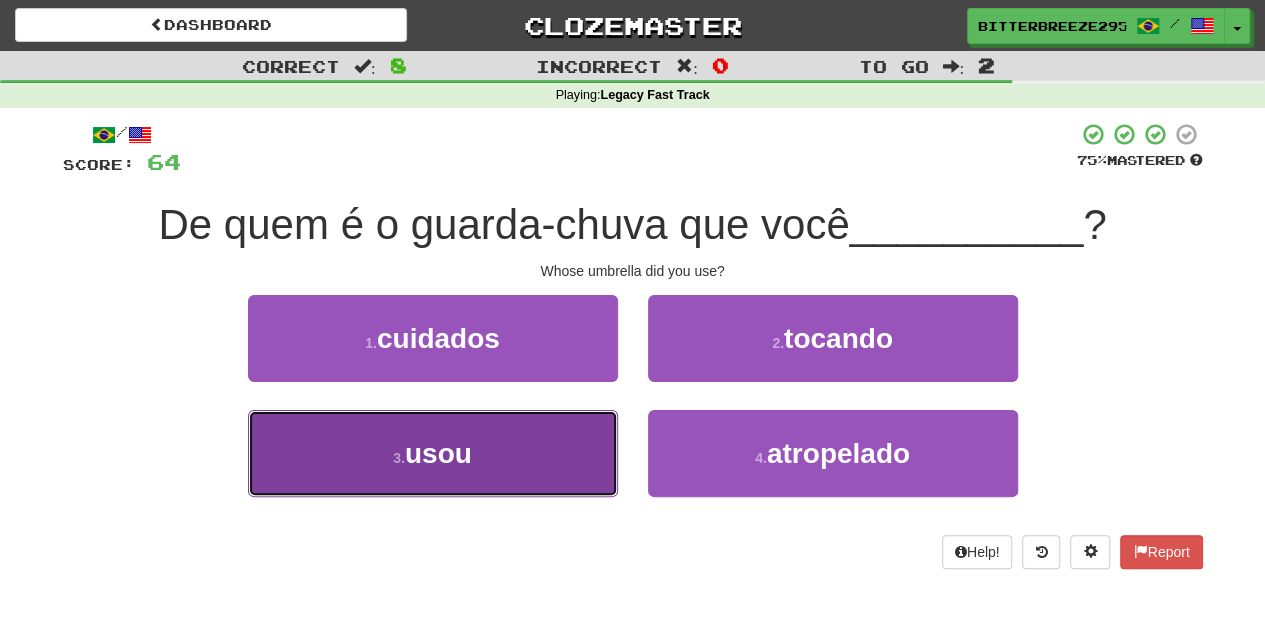 drag, startPoint x: 562, startPoint y: 413, endPoint x: 565, endPoint y: 428, distance: 15.297058 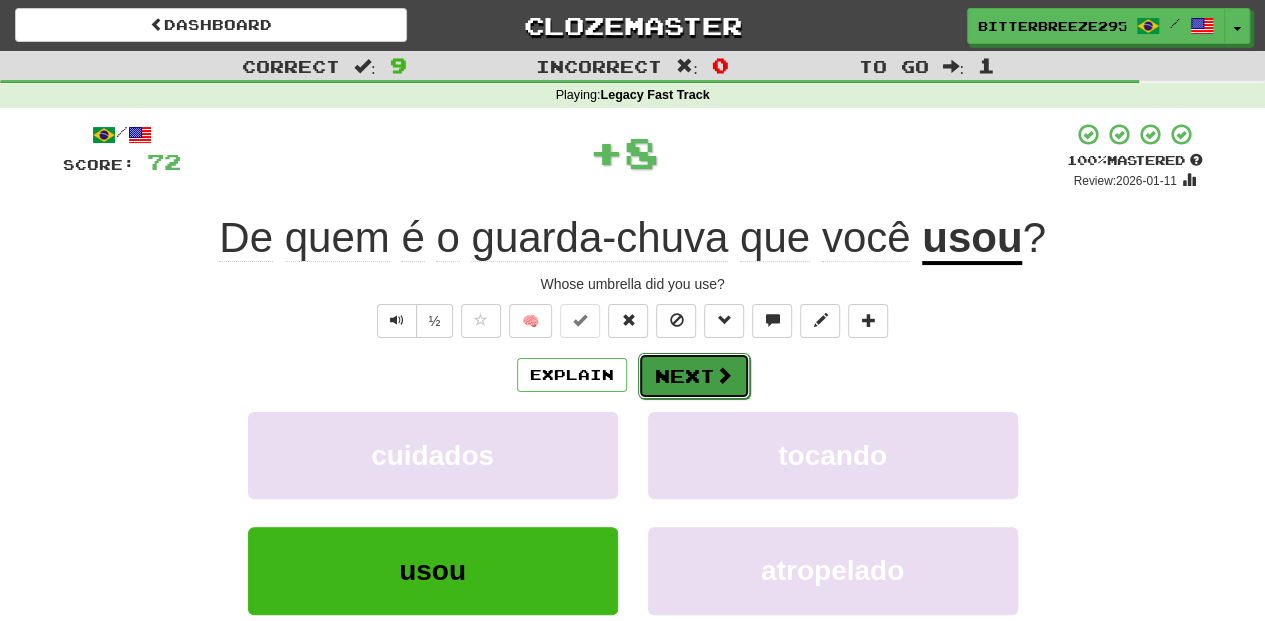 click on "Next" at bounding box center [694, 376] 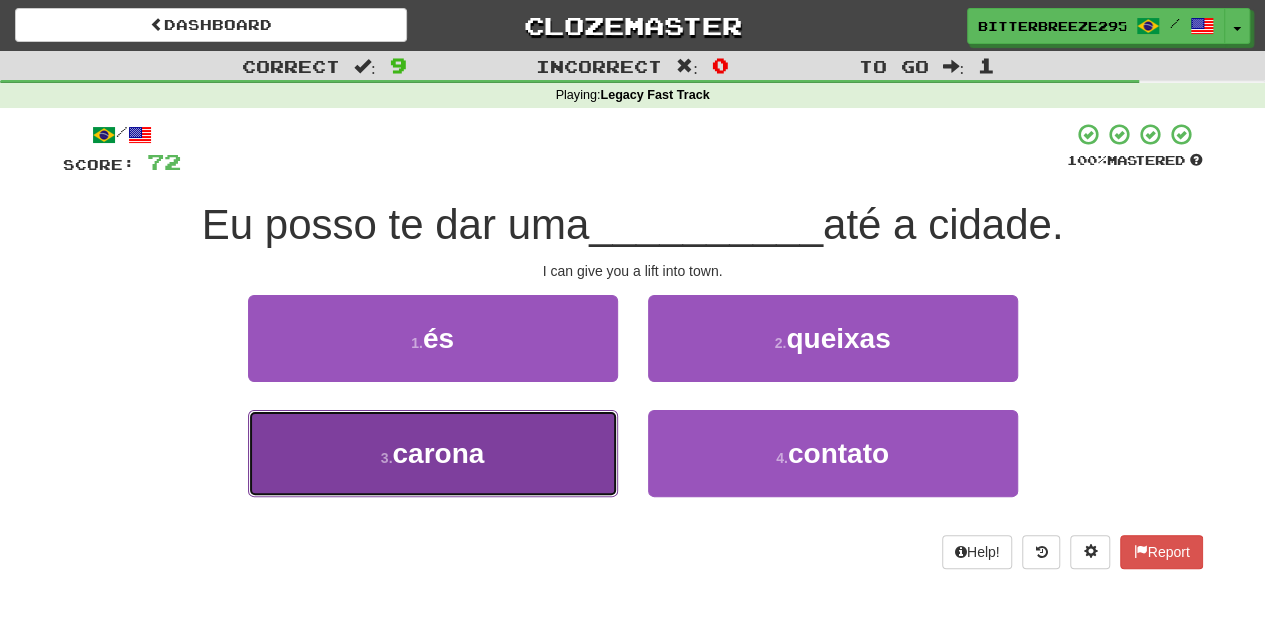 click on "3 .  carona" at bounding box center [433, 453] 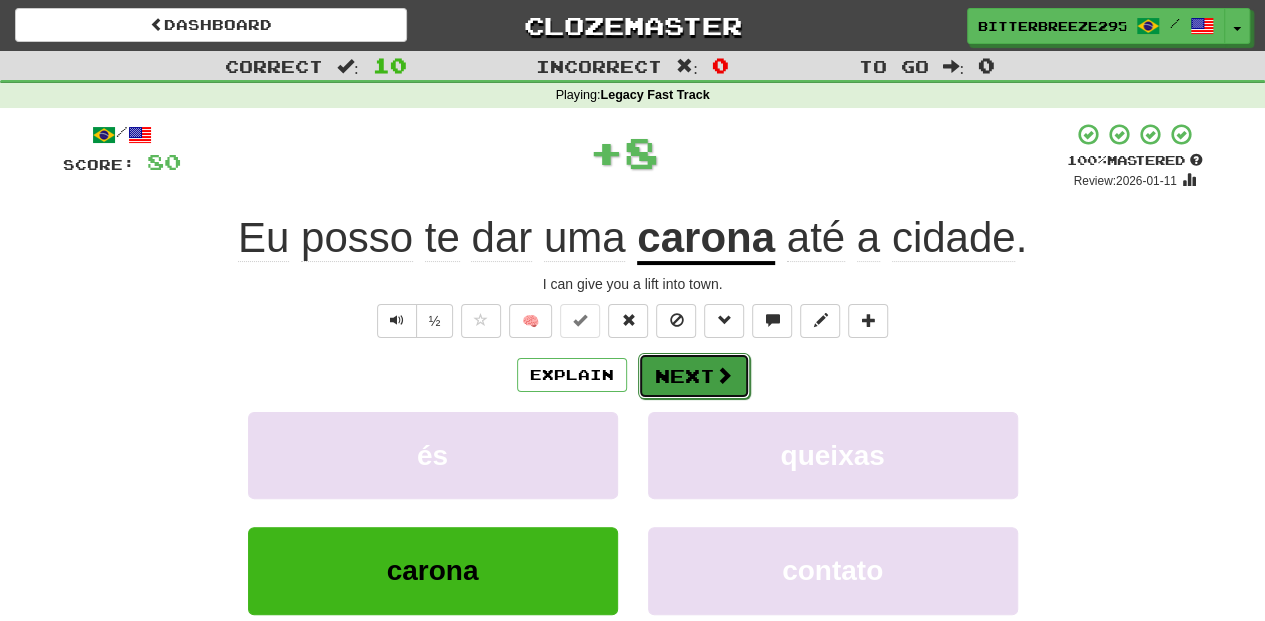click on "Next" at bounding box center (694, 376) 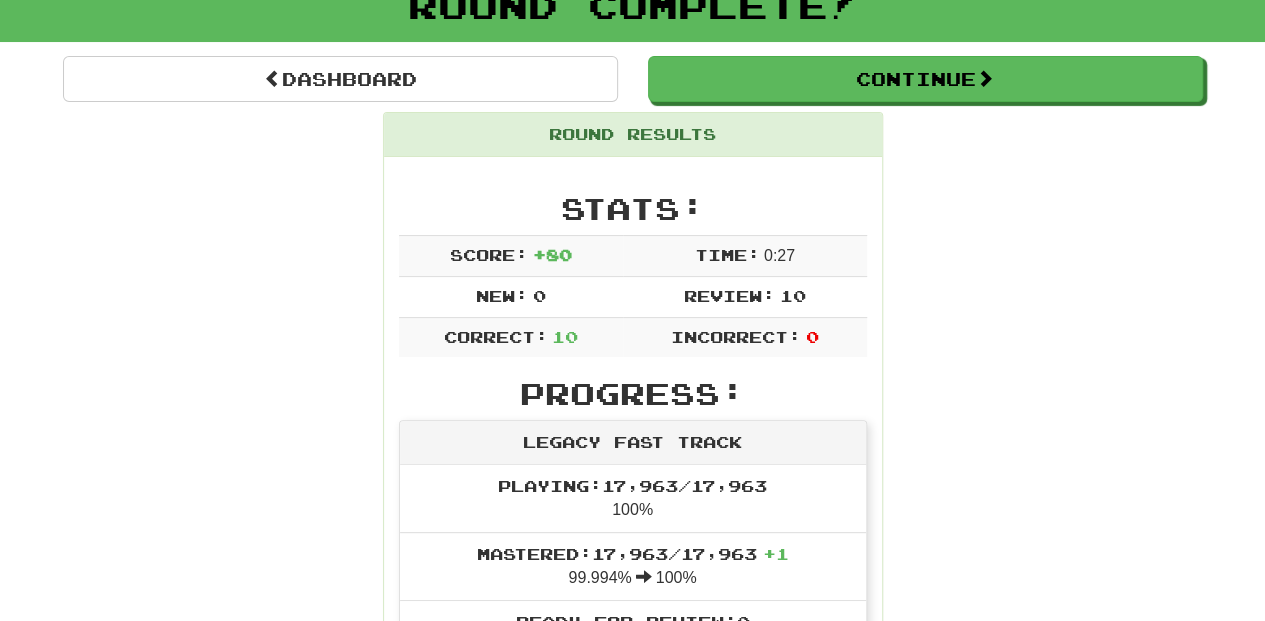 scroll, scrollTop: 0, scrollLeft: 0, axis: both 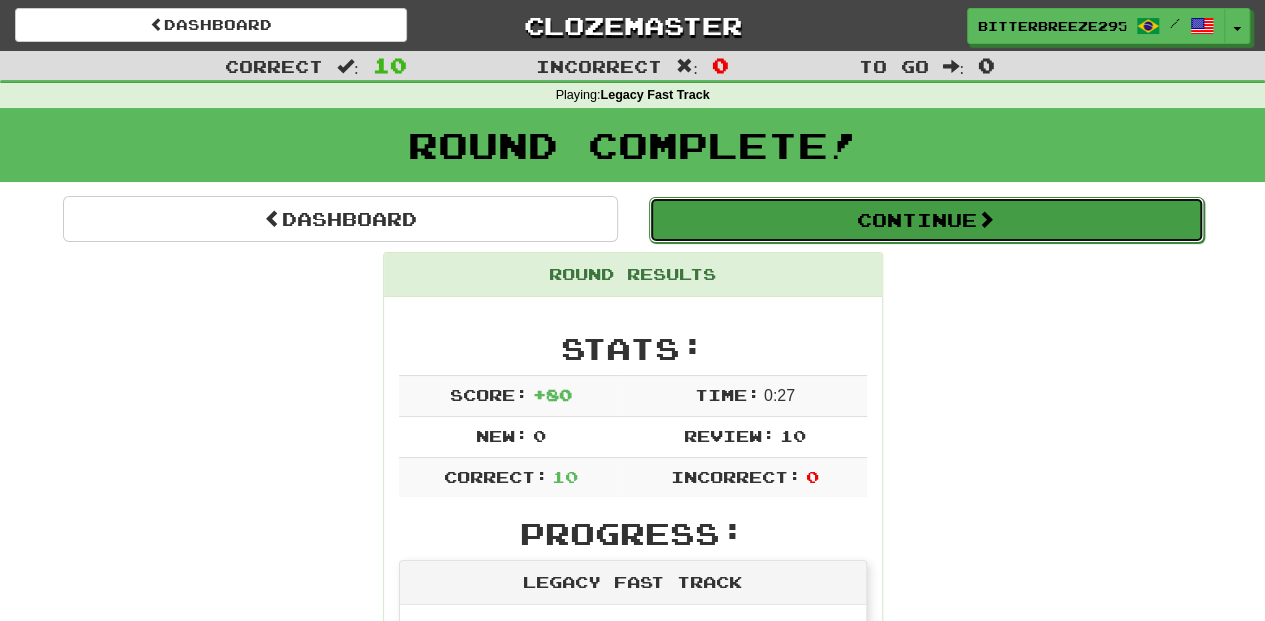 click on "Continue" at bounding box center (926, 220) 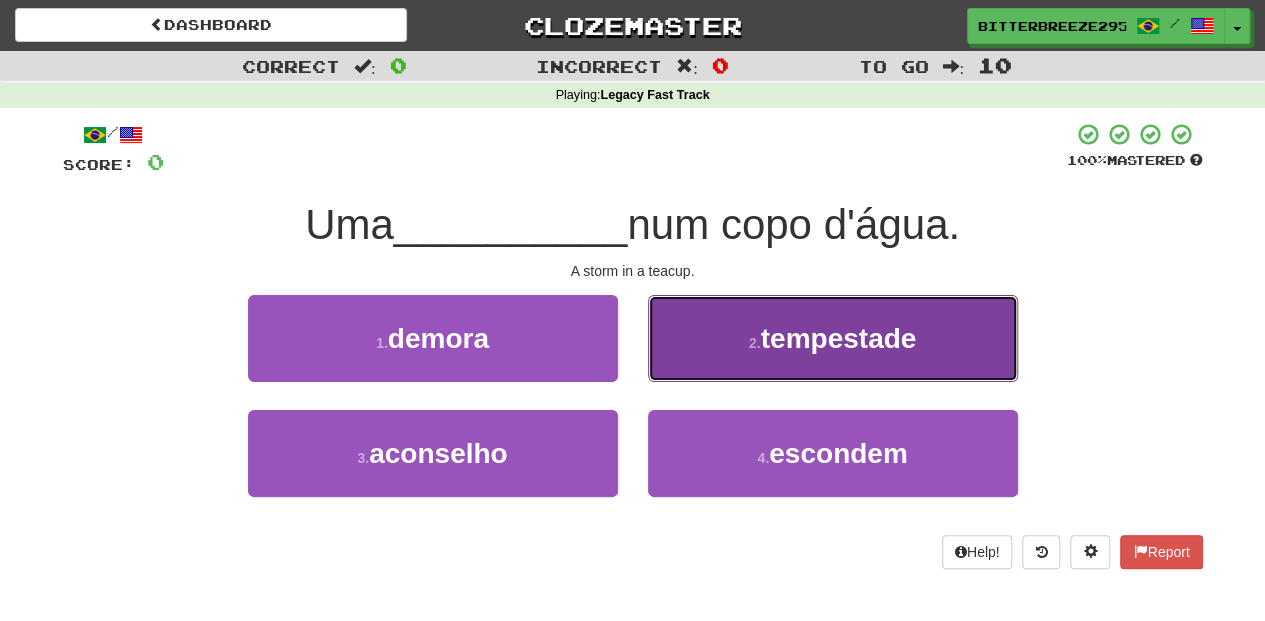 click on "2 .  tempestade" at bounding box center [833, 338] 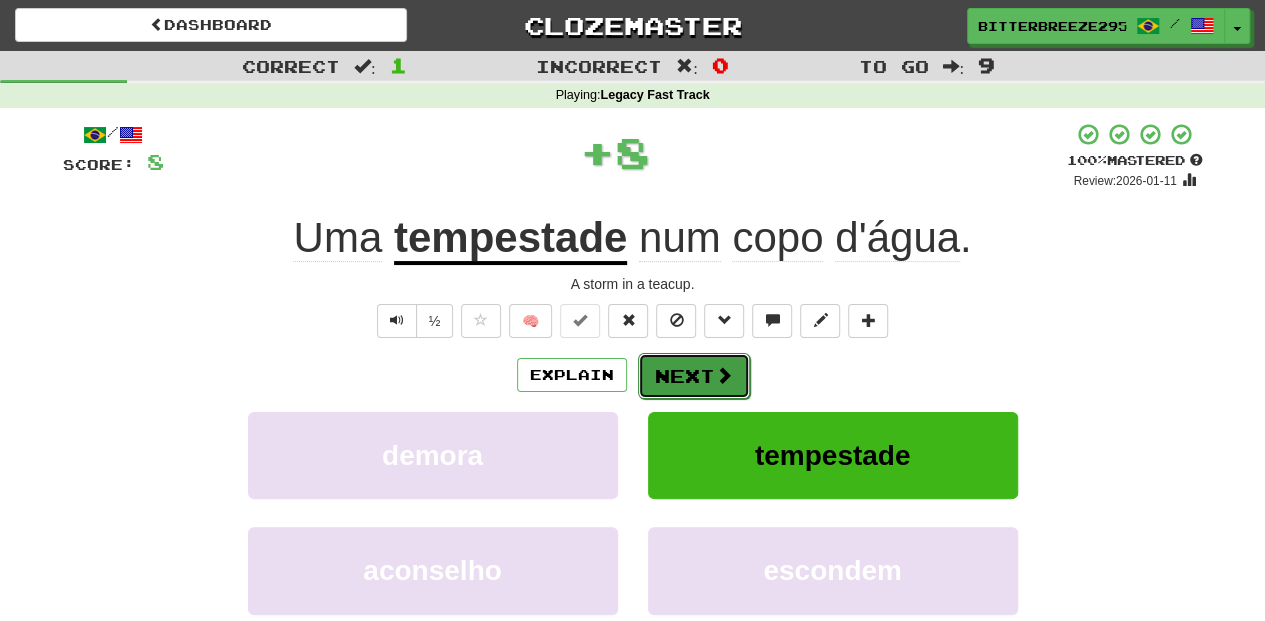 click on "Next" at bounding box center [694, 376] 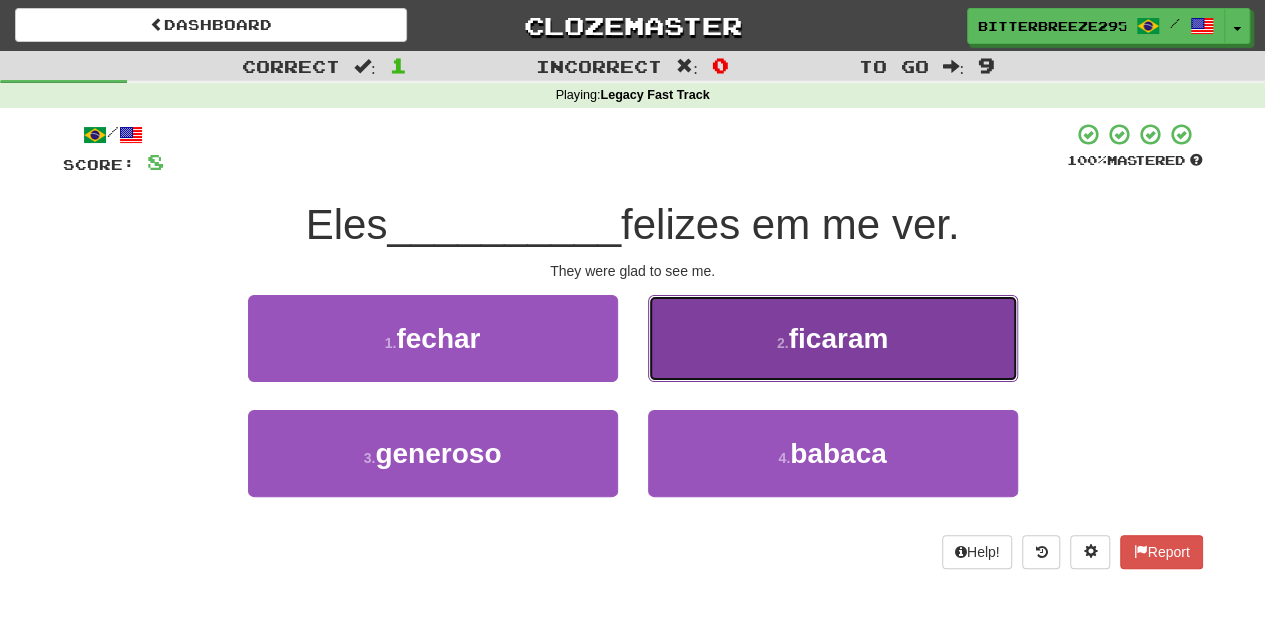 click on "2 .  ficaram" at bounding box center [833, 338] 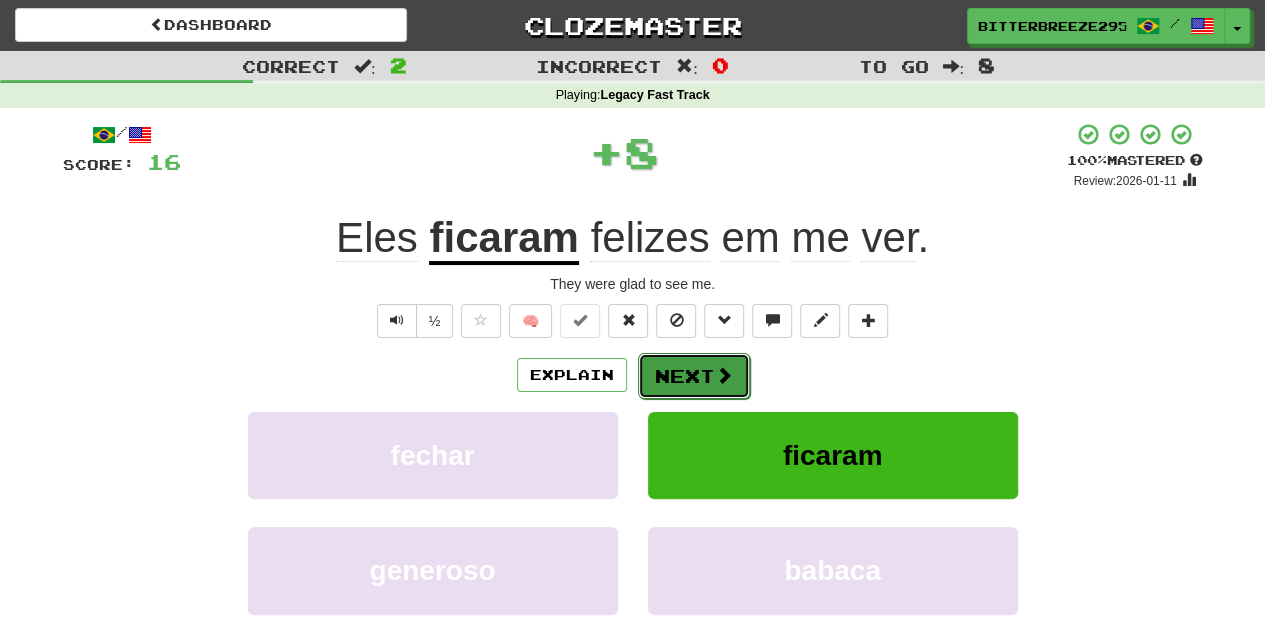 click on "Next" at bounding box center [694, 376] 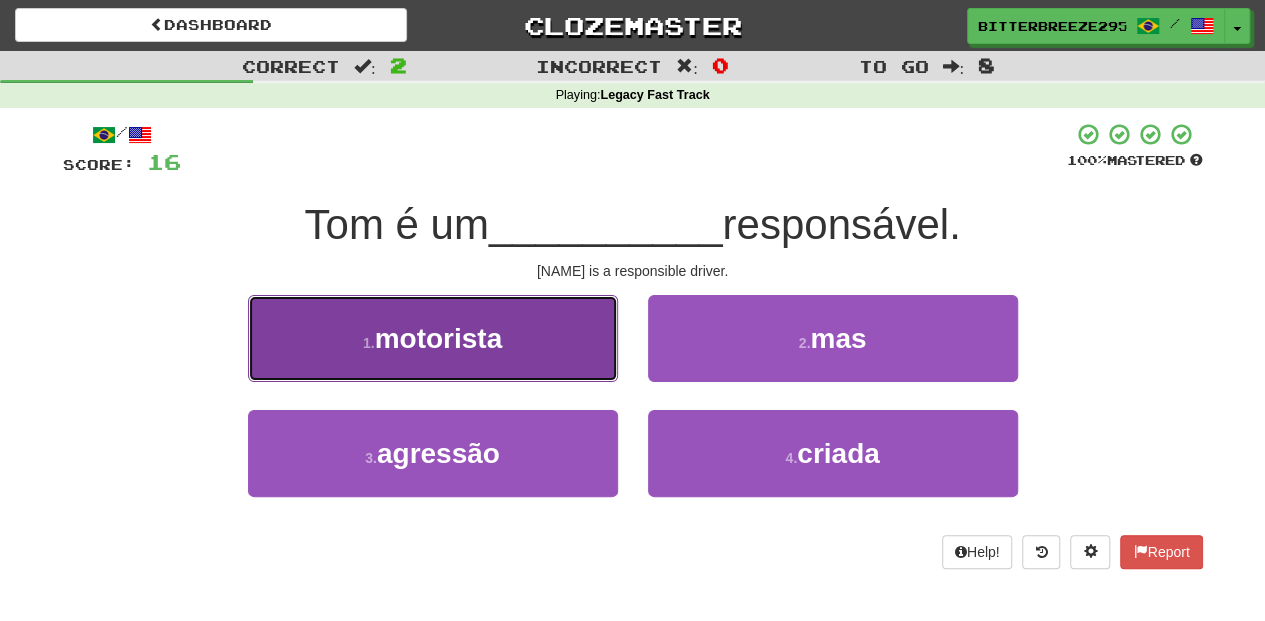 click on "1 .  motorista" at bounding box center [433, 338] 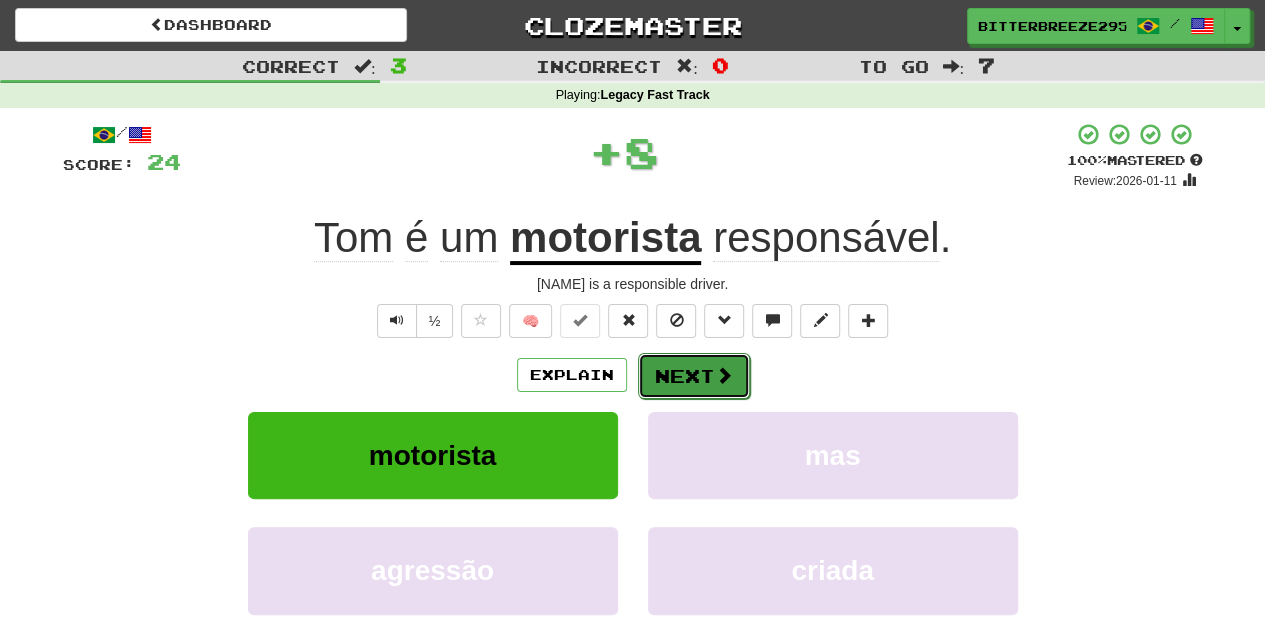 click on "Next" at bounding box center [694, 376] 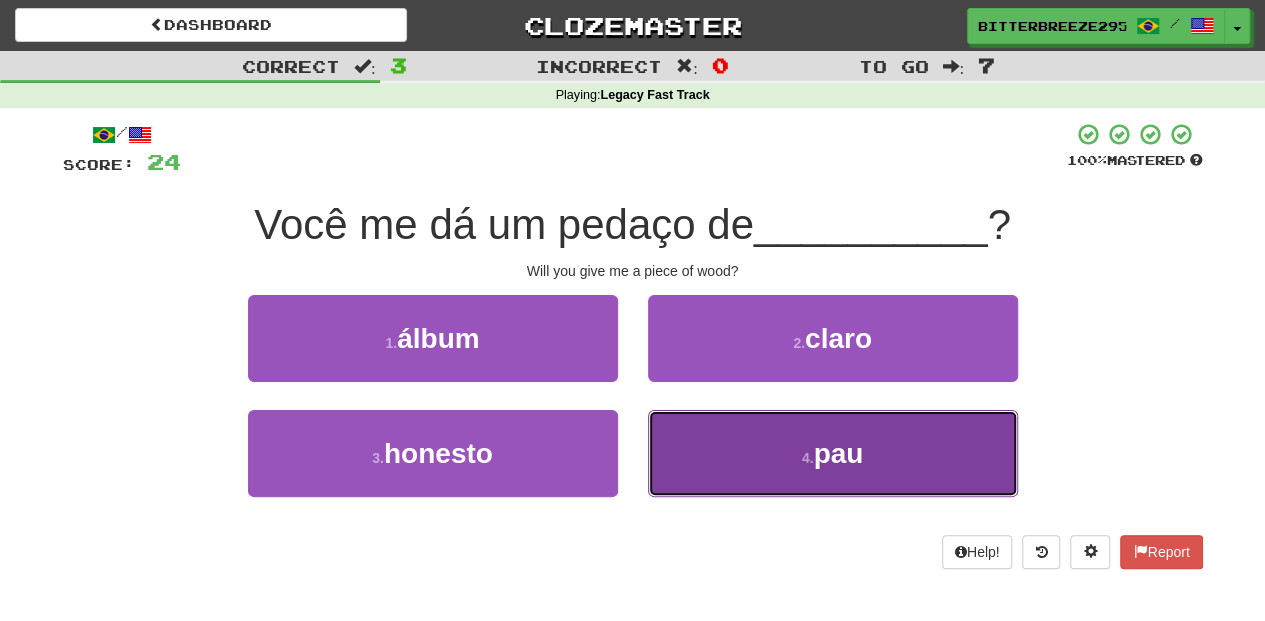 click on "4 .  pau" at bounding box center (833, 453) 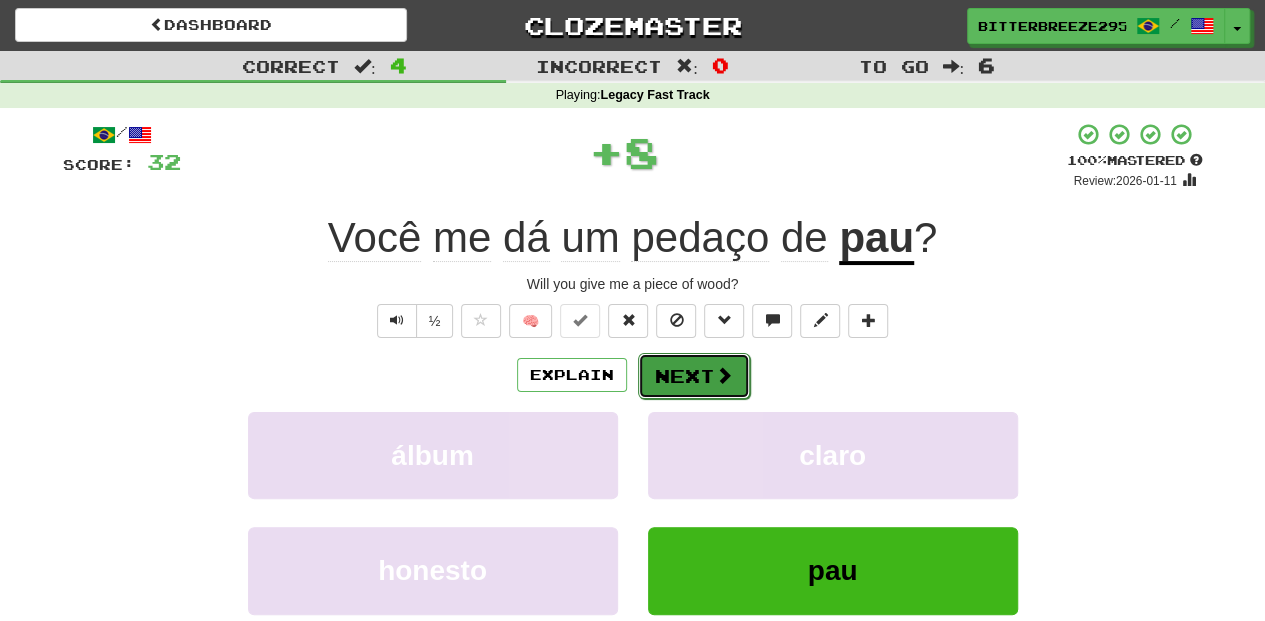 click on "Next" at bounding box center (694, 376) 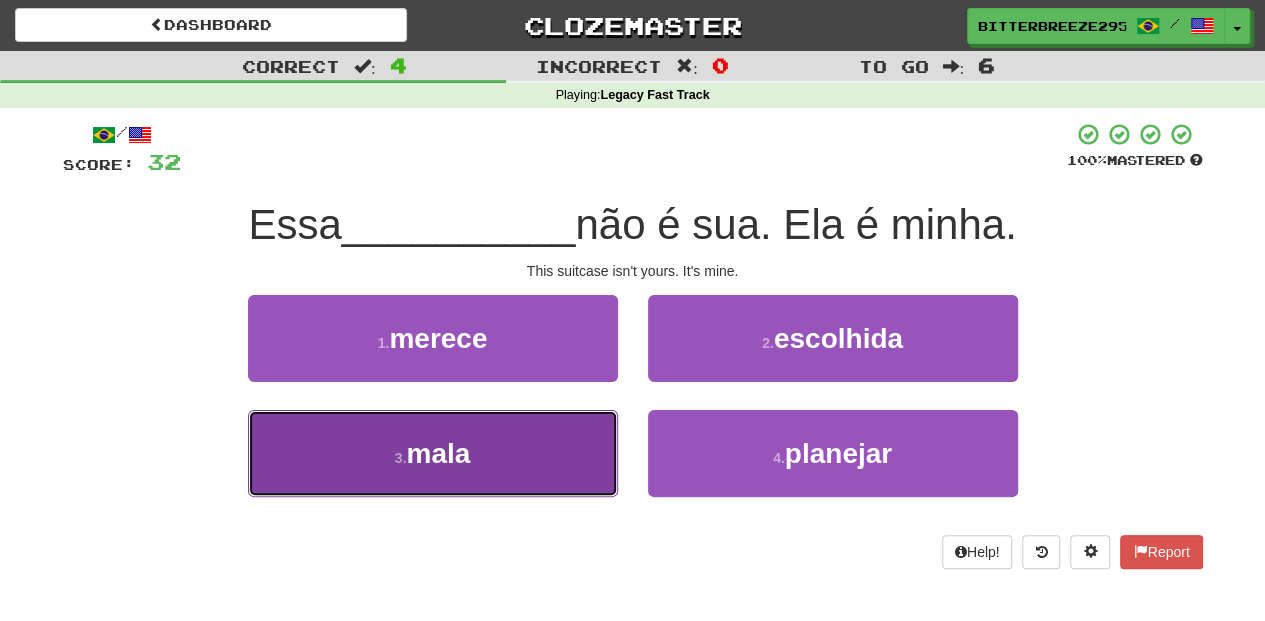 click on "3 .  mala" at bounding box center [433, 453] 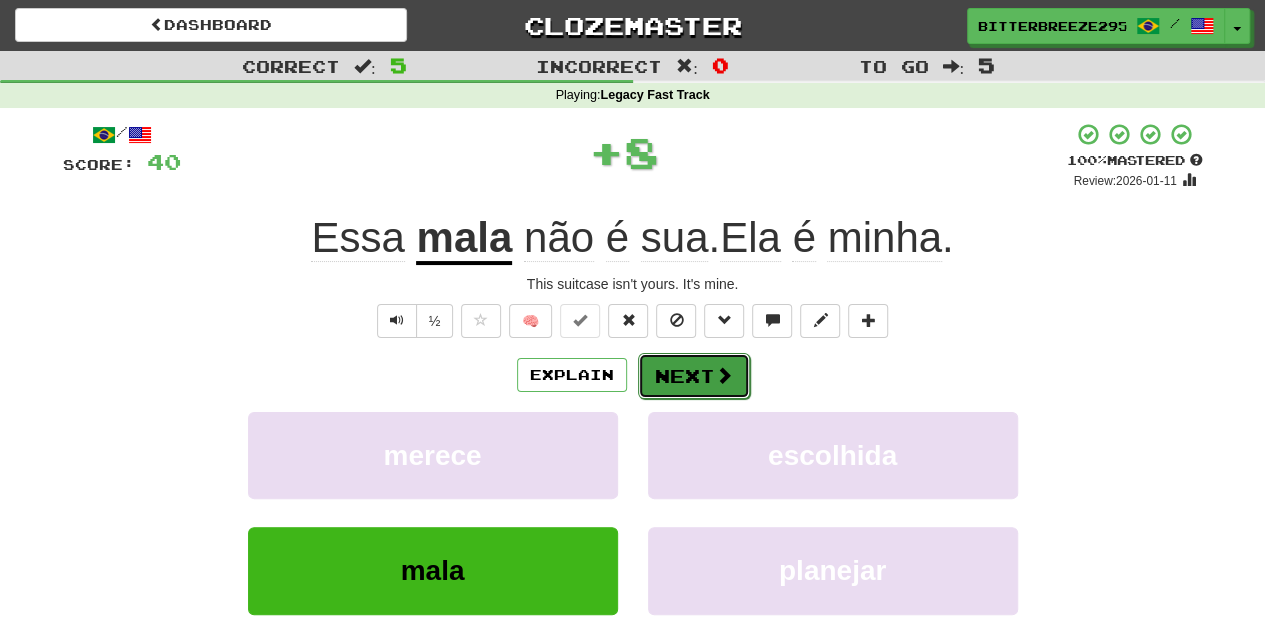click on "Next" at bounding box center [694, 376] 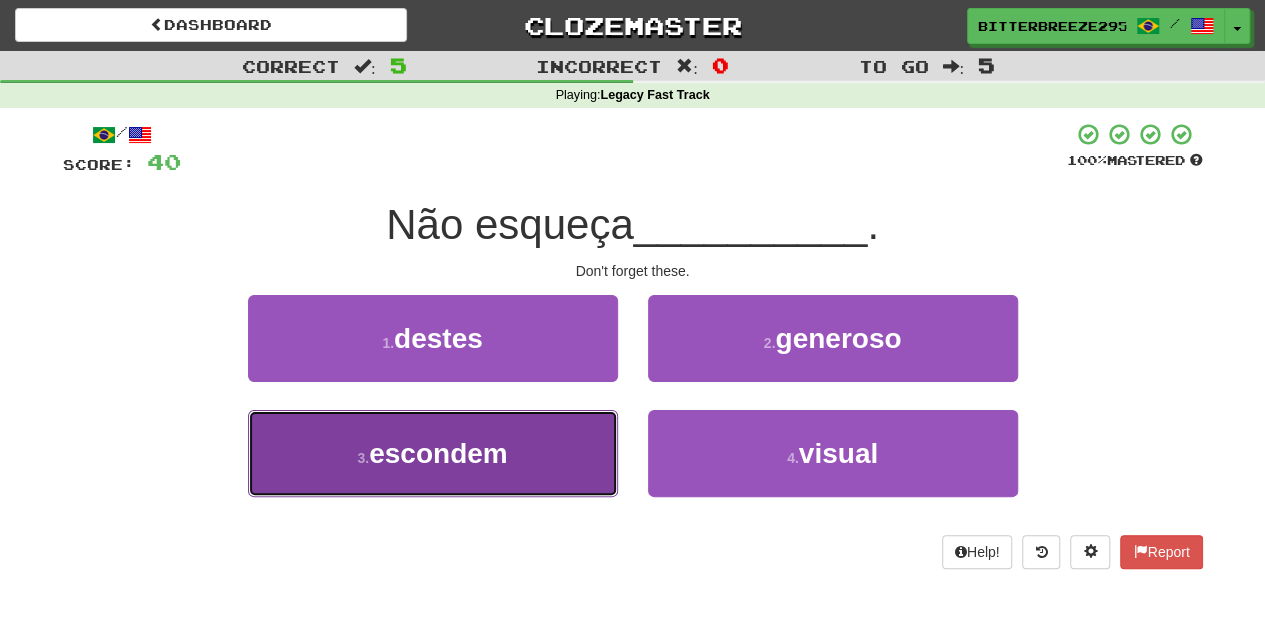click on "3 .  escondem" at bounding box center [433, 453] 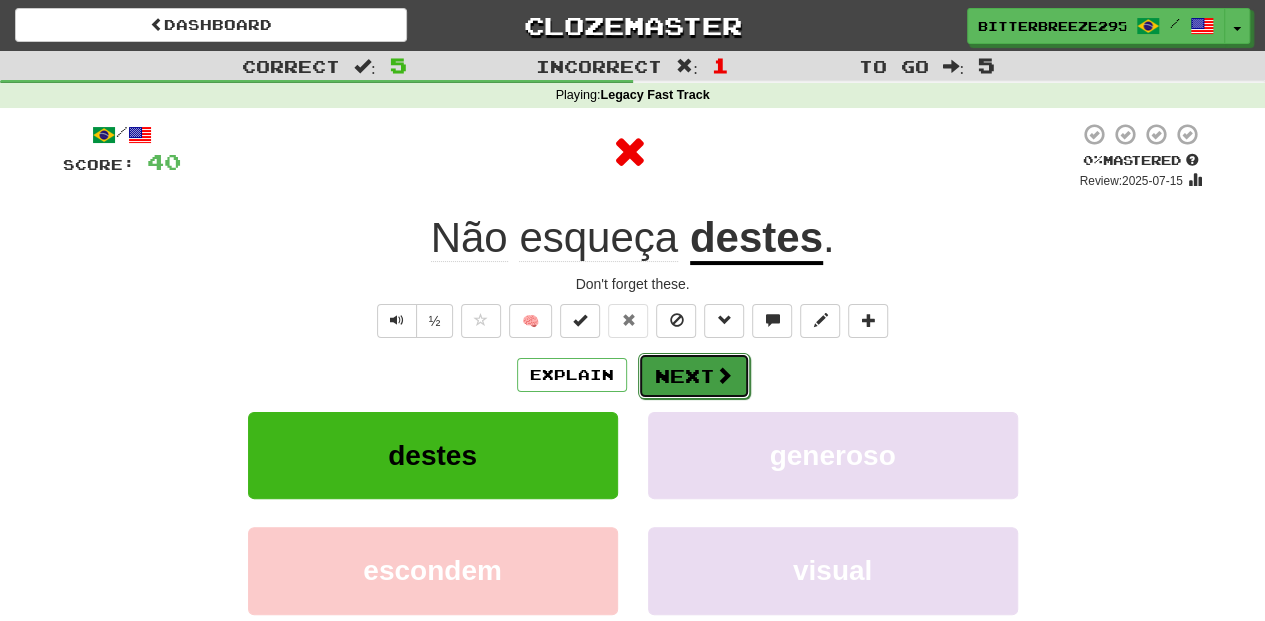 click on "Next" at bounding box center [694, 376] 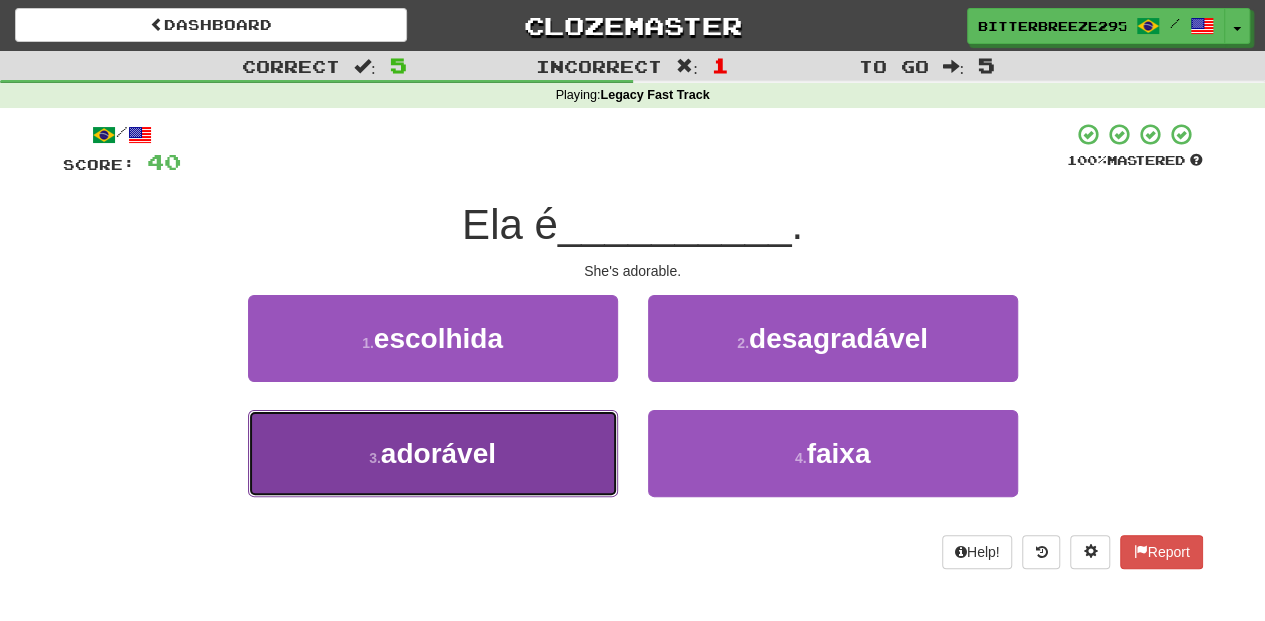 click on "3 .  adorável" at bounding box center (433, 453) 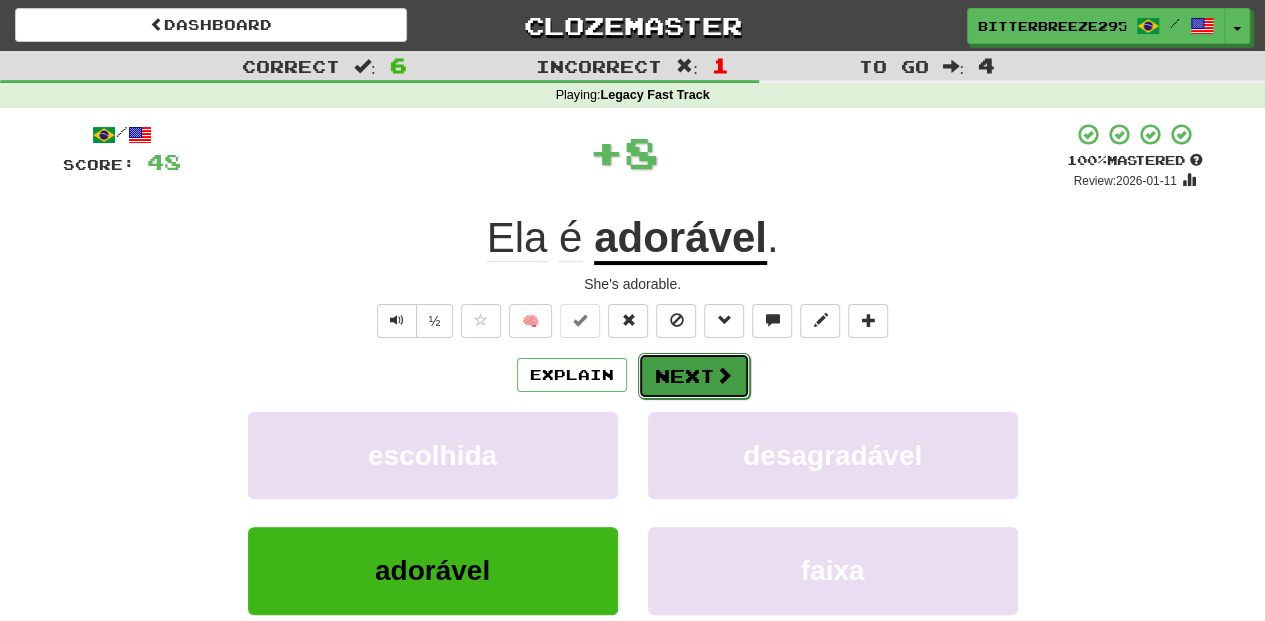 click on "Next" at bounding box center [694, 376] 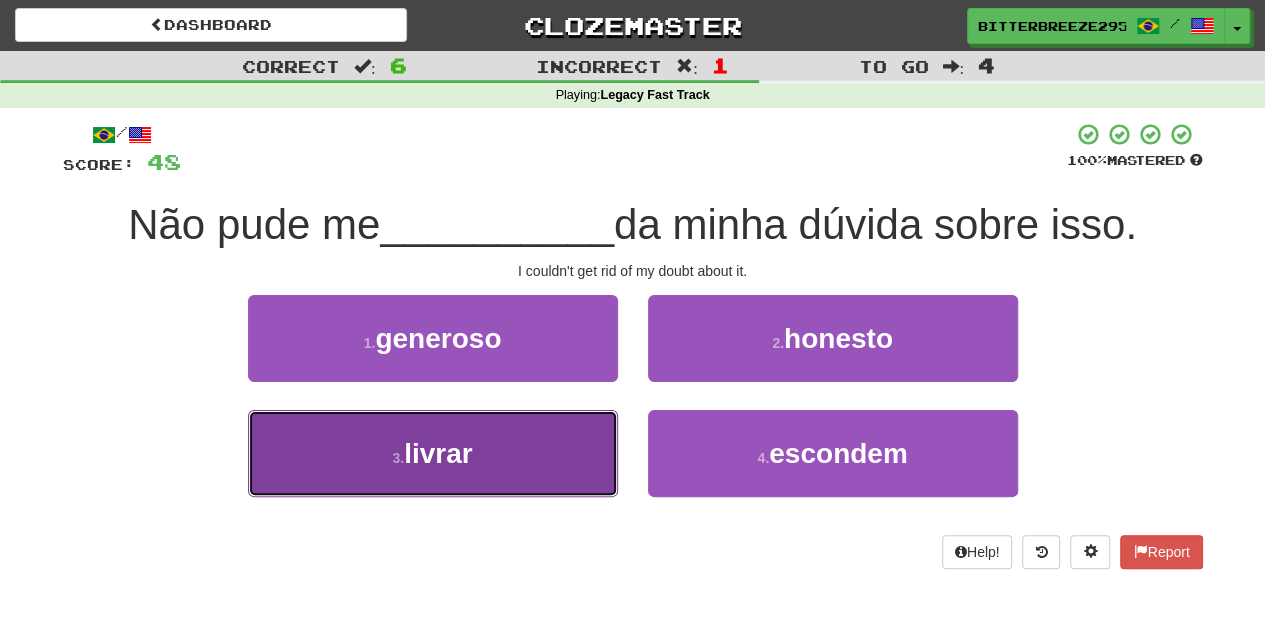 click on "3 .  livrar" at bounding box center (433, 453) 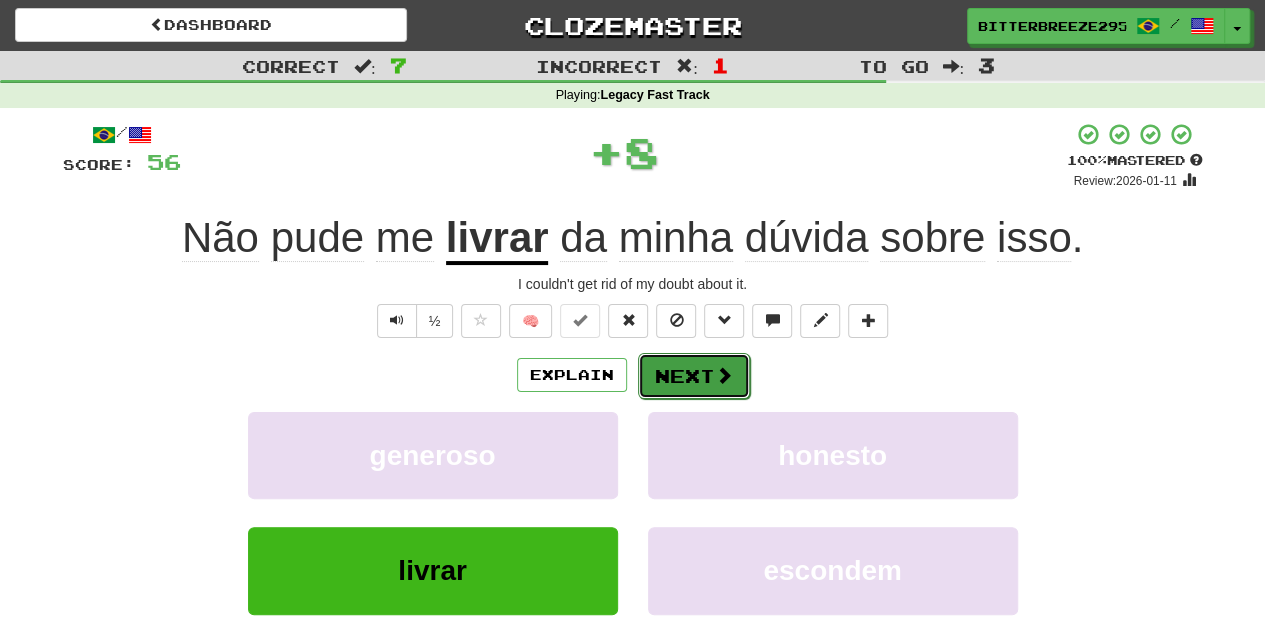 click on "Next" at bounding box center (694, 376) 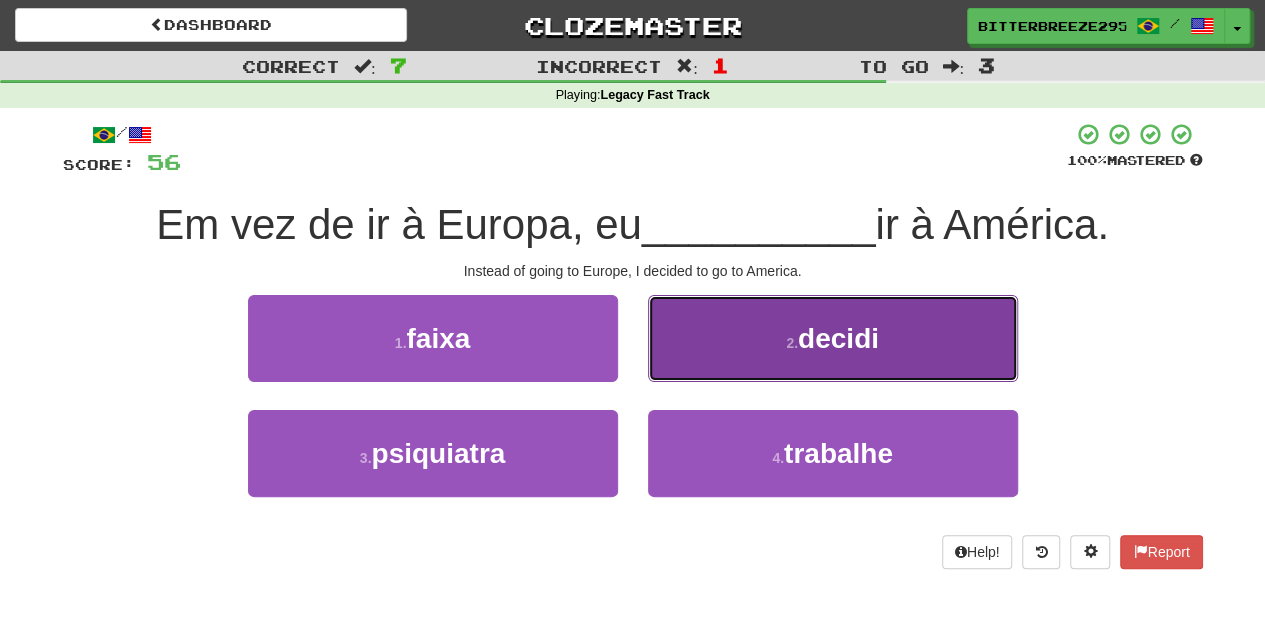 click on "2 .  decidi" at bounding box center (833, 338) 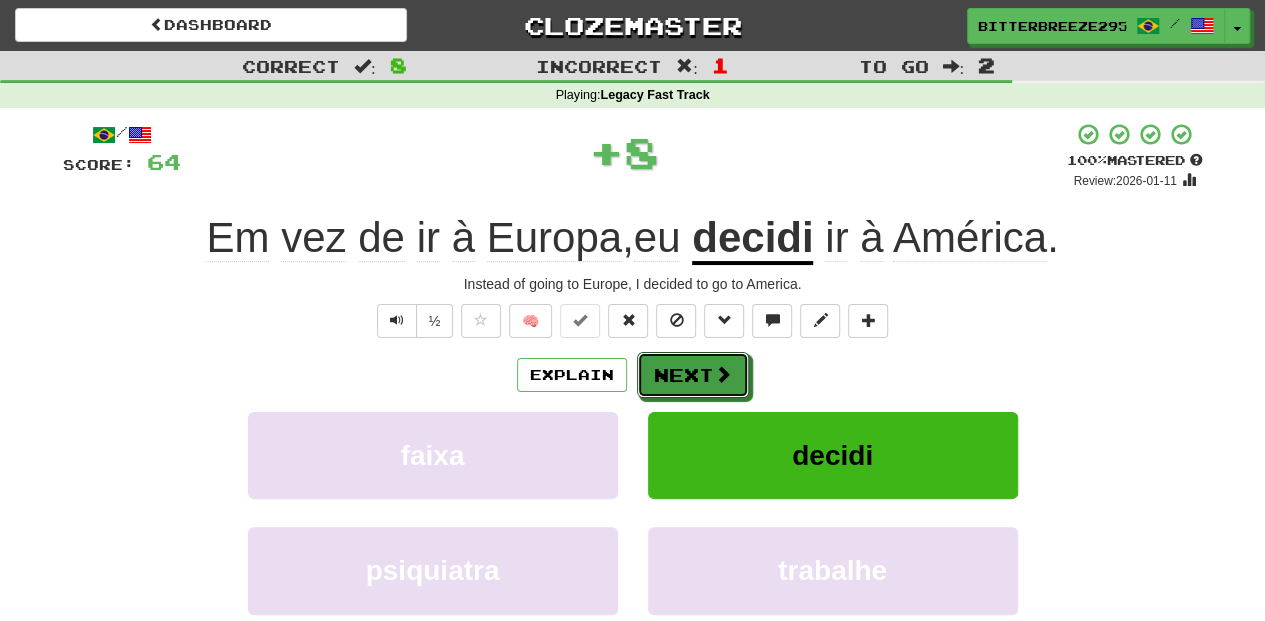 click on "Next" at bounding box center (693, 375) 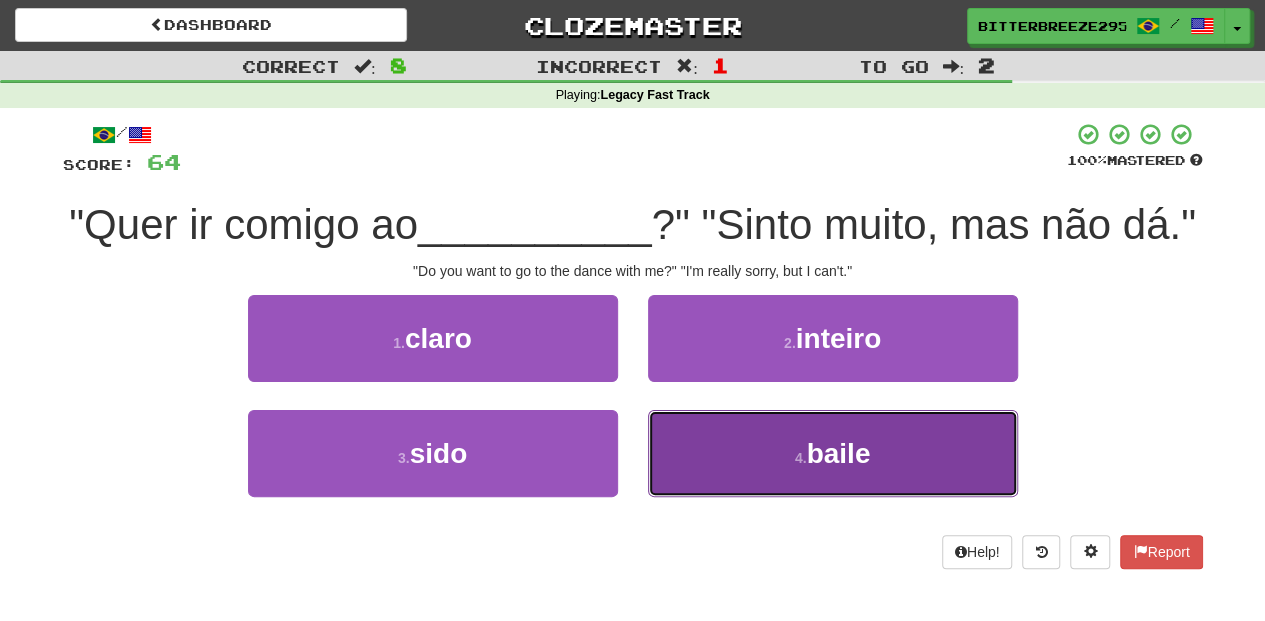 click on "4 .  baile" at bounding box center (833, 453) 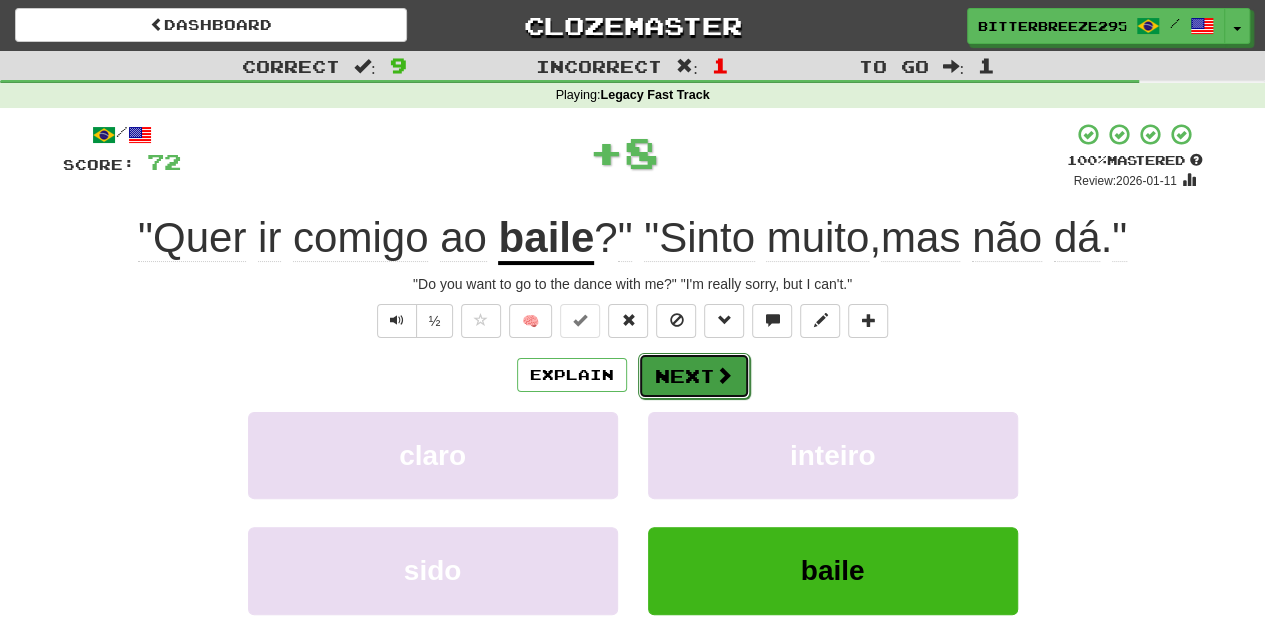click on "Next" at bounding box center [694, 376] 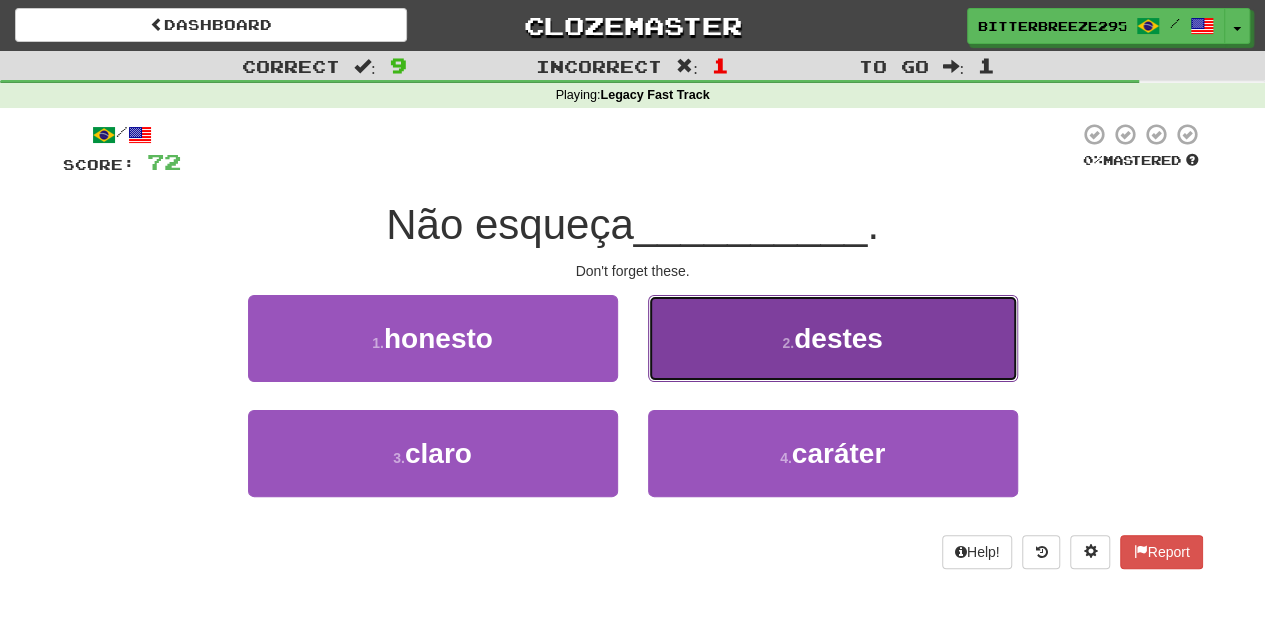 click on "2 .  destes" at bounding box center (833, 338) 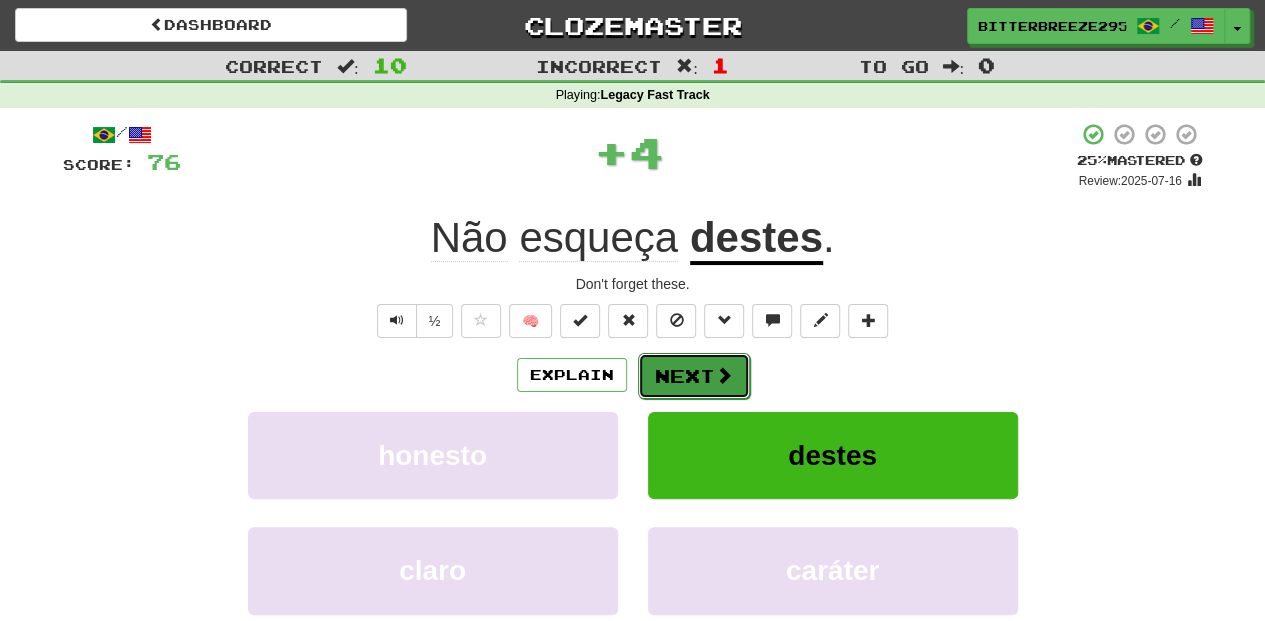 click on "Next" at bounding box center (694, 376) 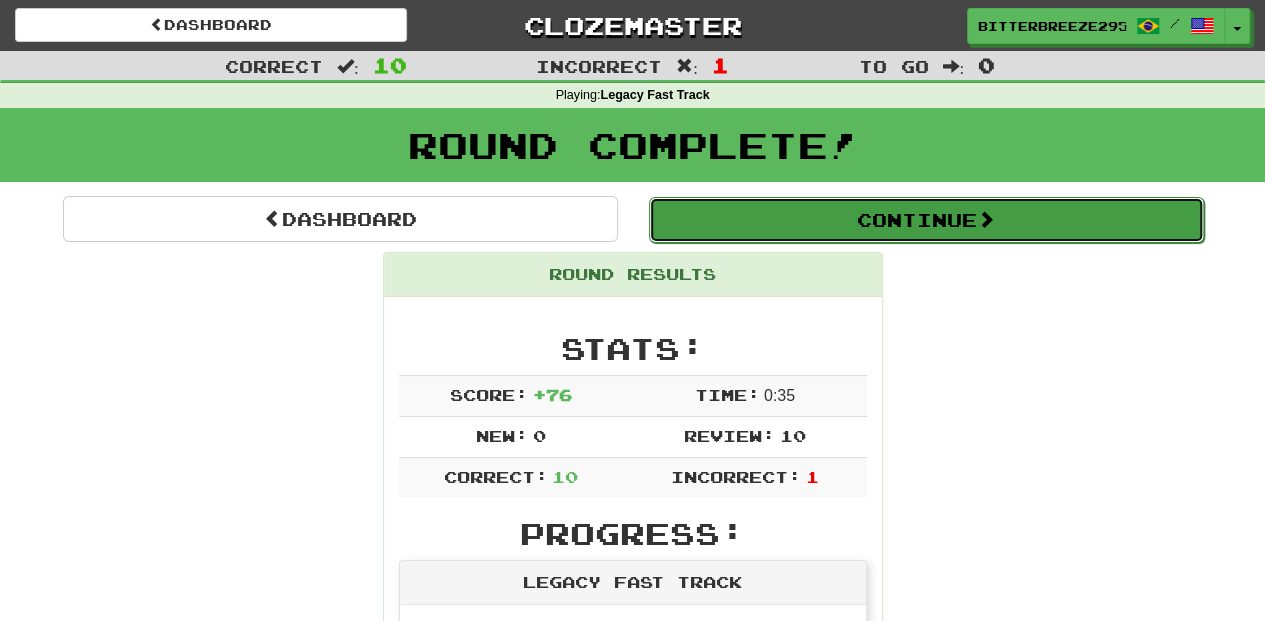 click on "Continue" at bounding box center (926, 220) 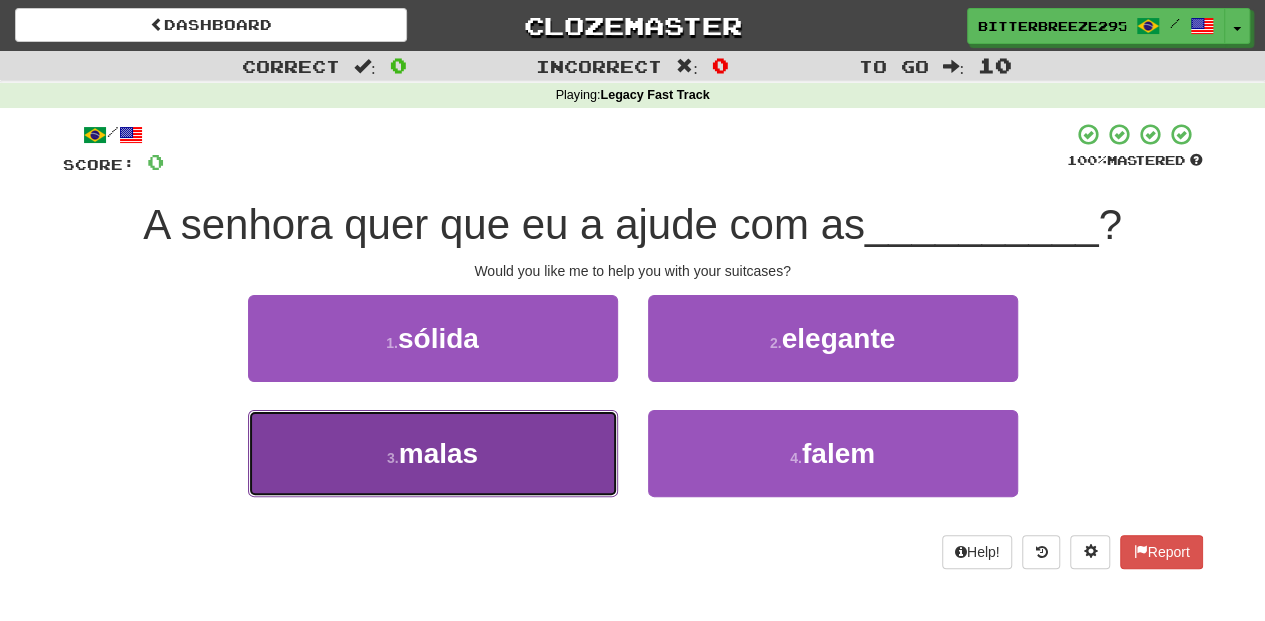 click on "3 .  malas" at bounding box center (433, 453) 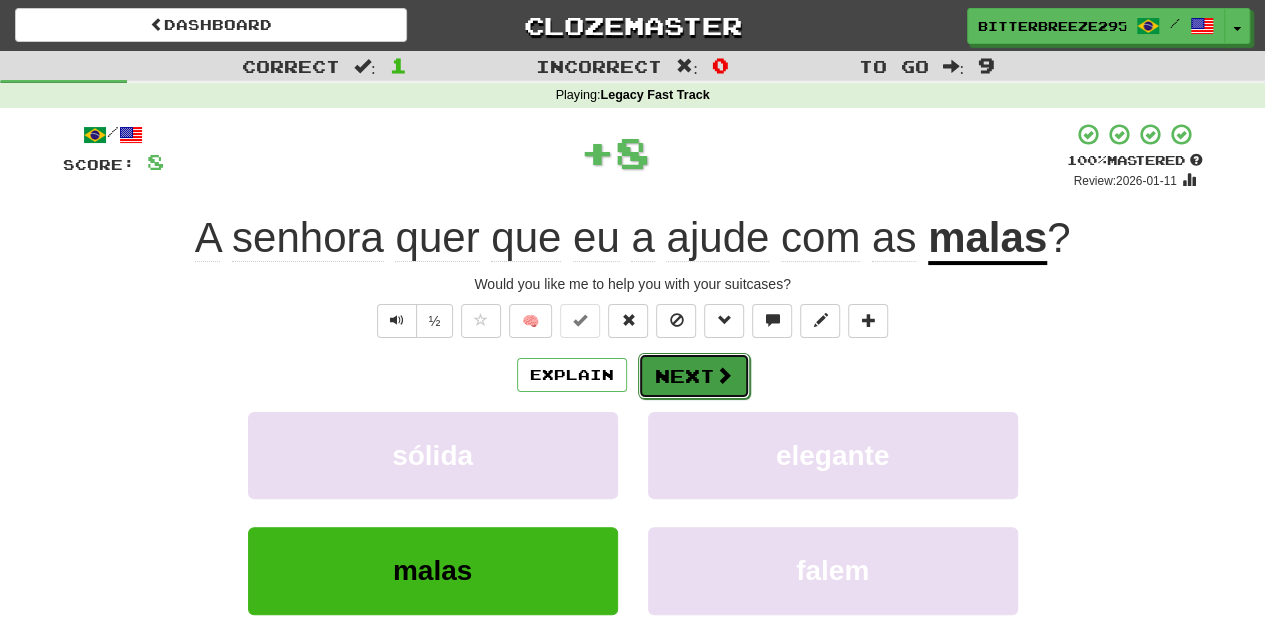 click on "Next" at bounding box center [694, 376] 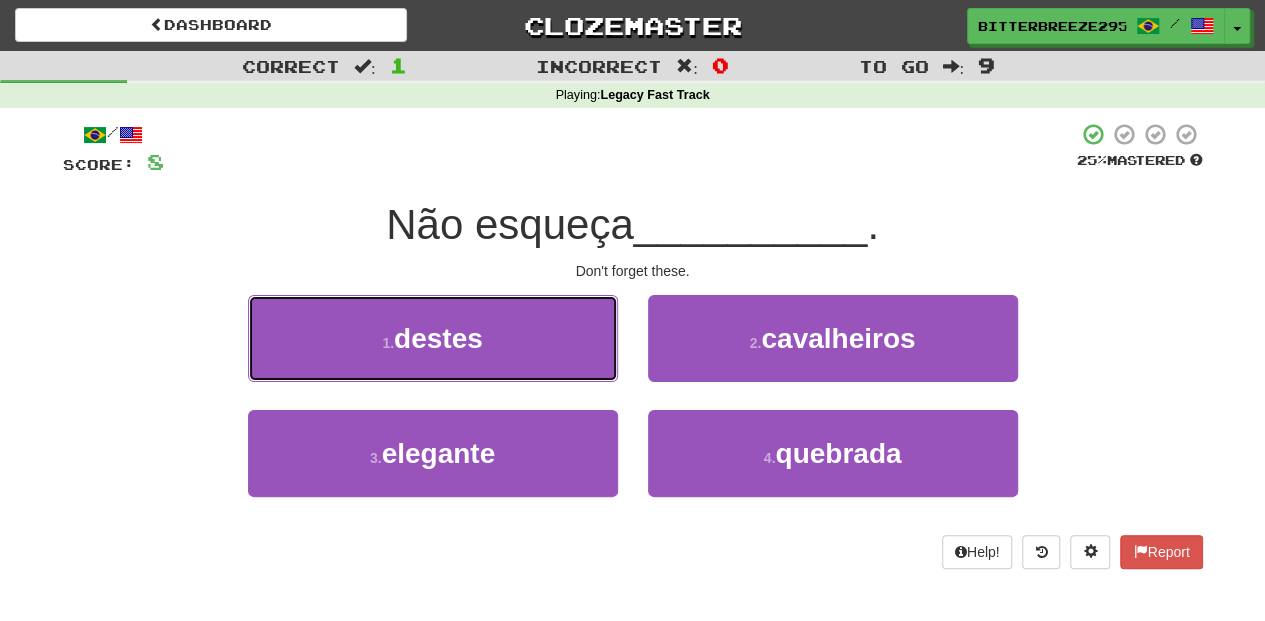 drag, startPoint x: 540, startPoint y: 338, endPoint x: 552, endPoint y: 347, distance: 15 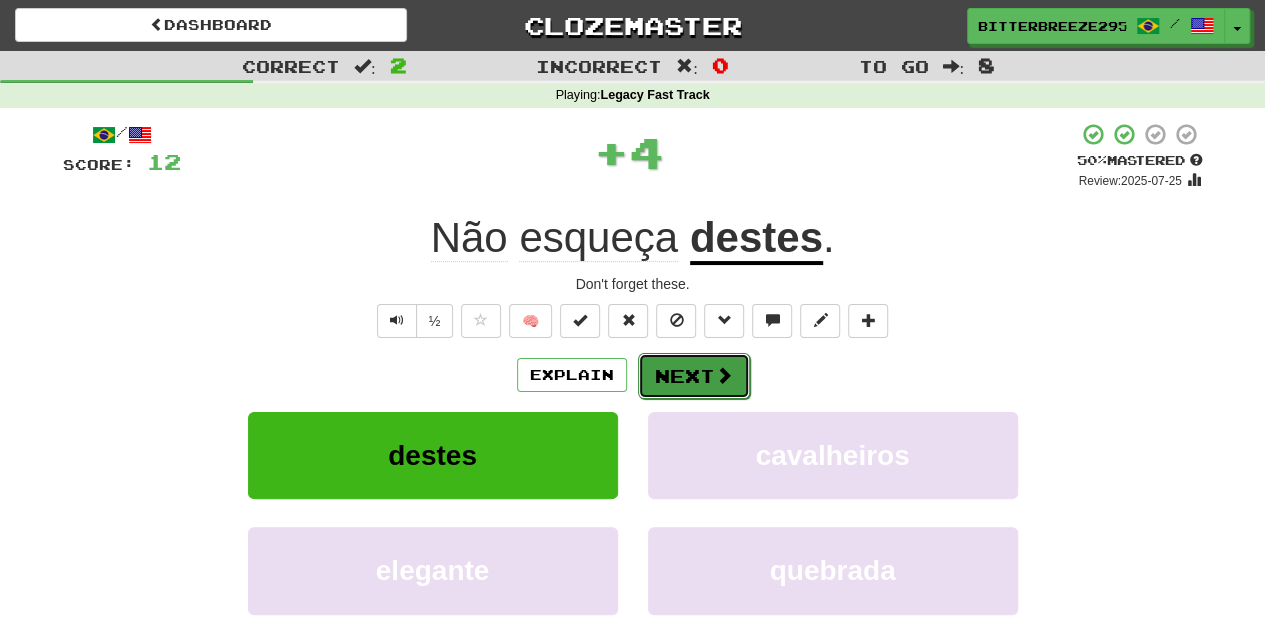 click on "Next" at bounding box center [694, 376] 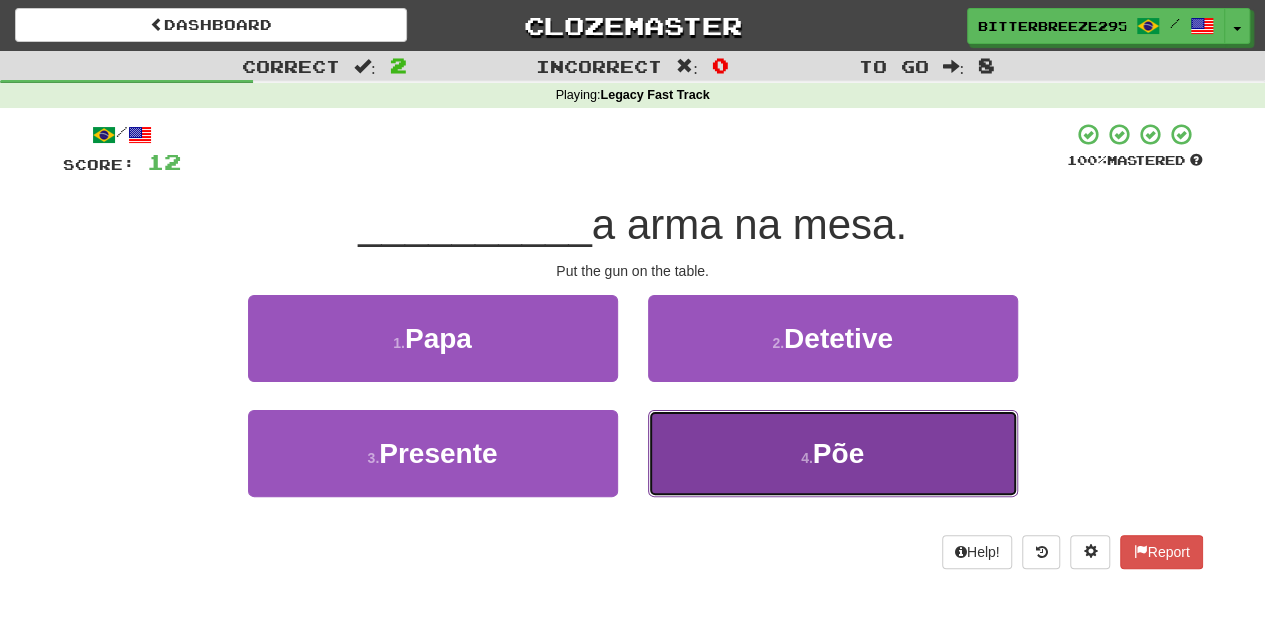 click on "4 .  Põe" at bounding box center (833, 453) 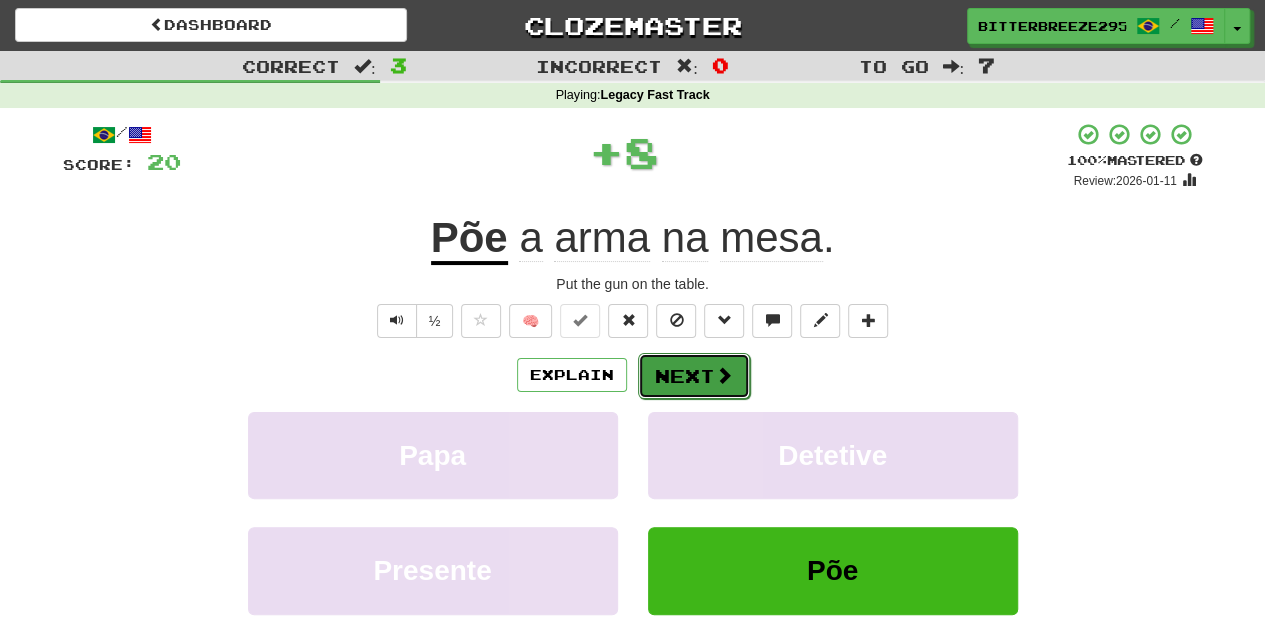 click on "Next" at bounding box center (694, 376) 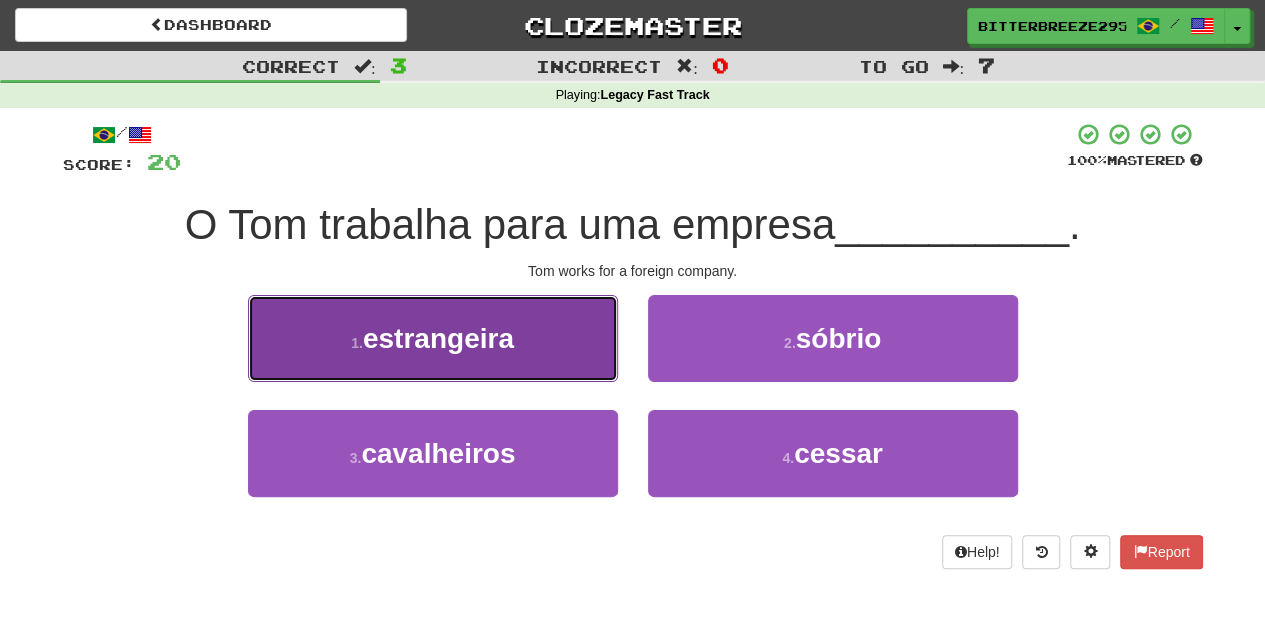 click on "1 .  estrangeira" at bounding box center [433, 338] 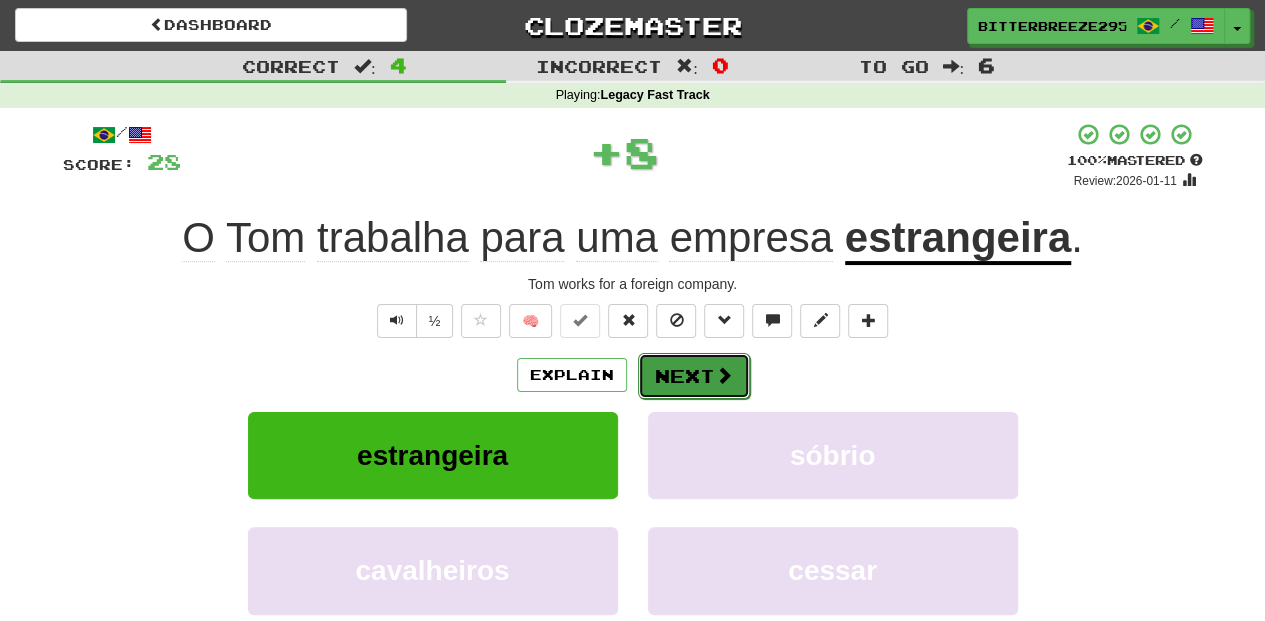 click on "Next" at bounding box center (694, 376) 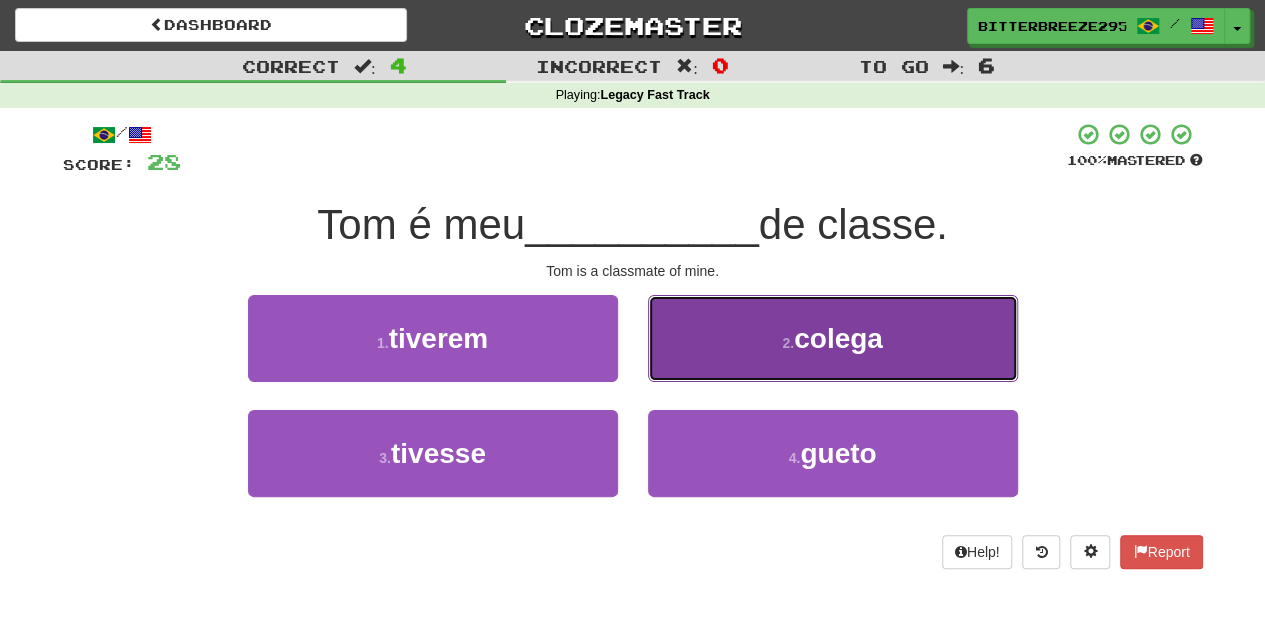 click on "2 .  colega" at bounding box center [833, 338] 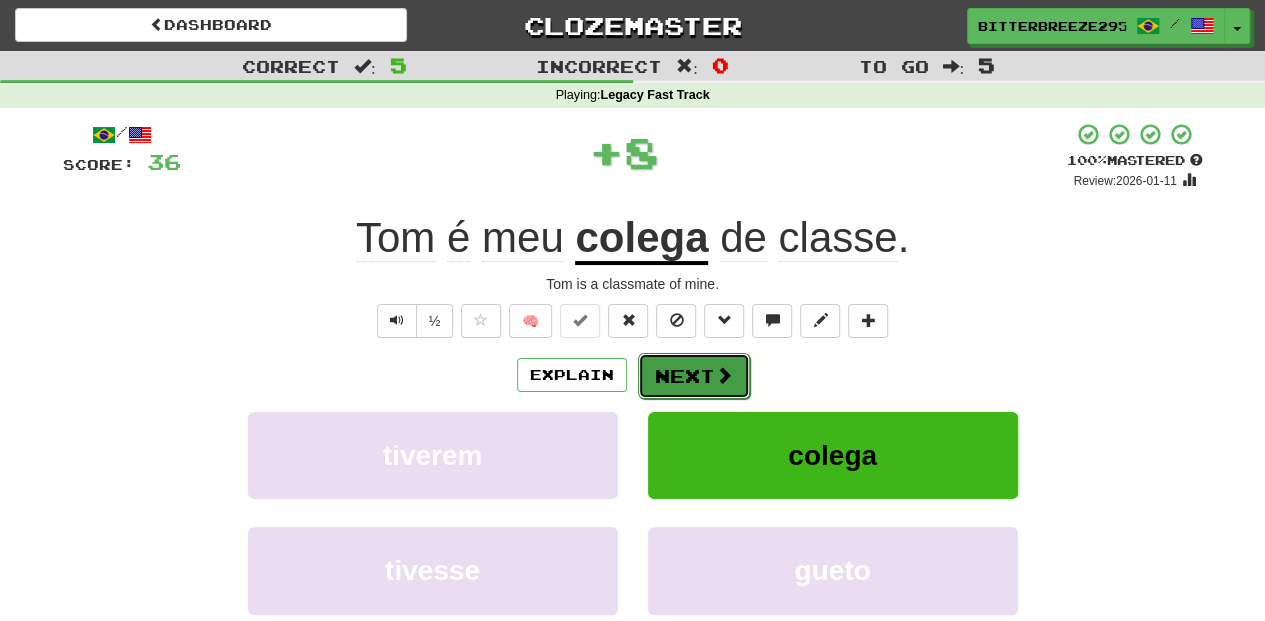 click on "Next" at bounding box center (694, 376) 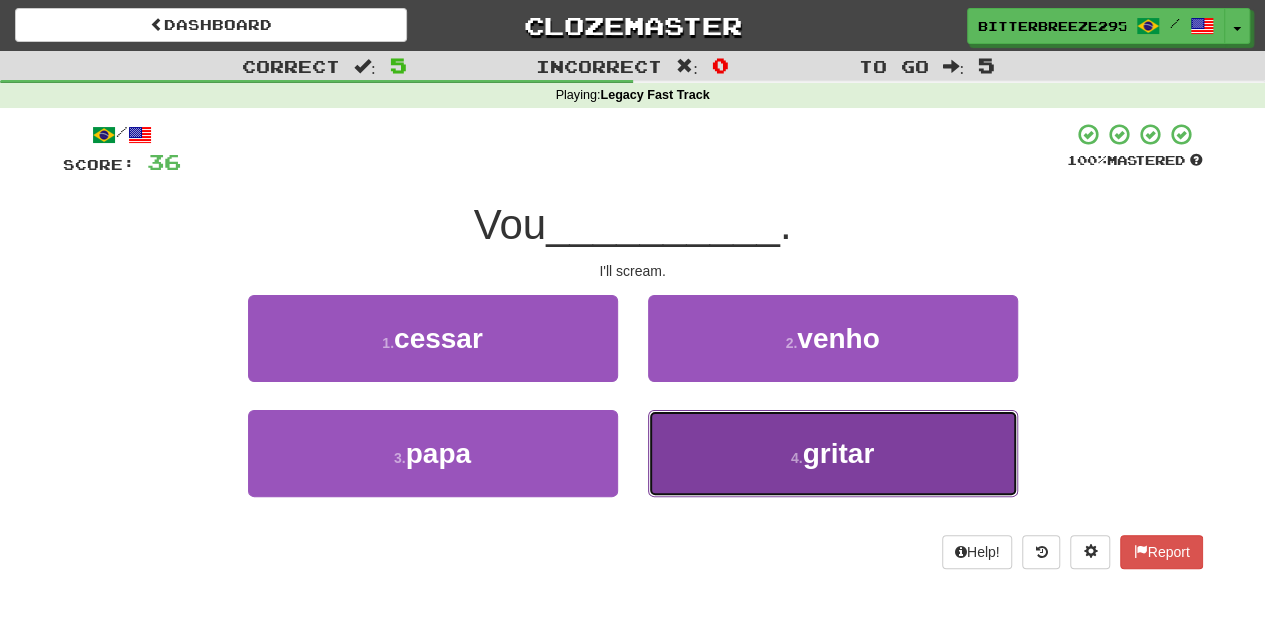 click on "4 .  gritar" at bounding box center (833, 453) 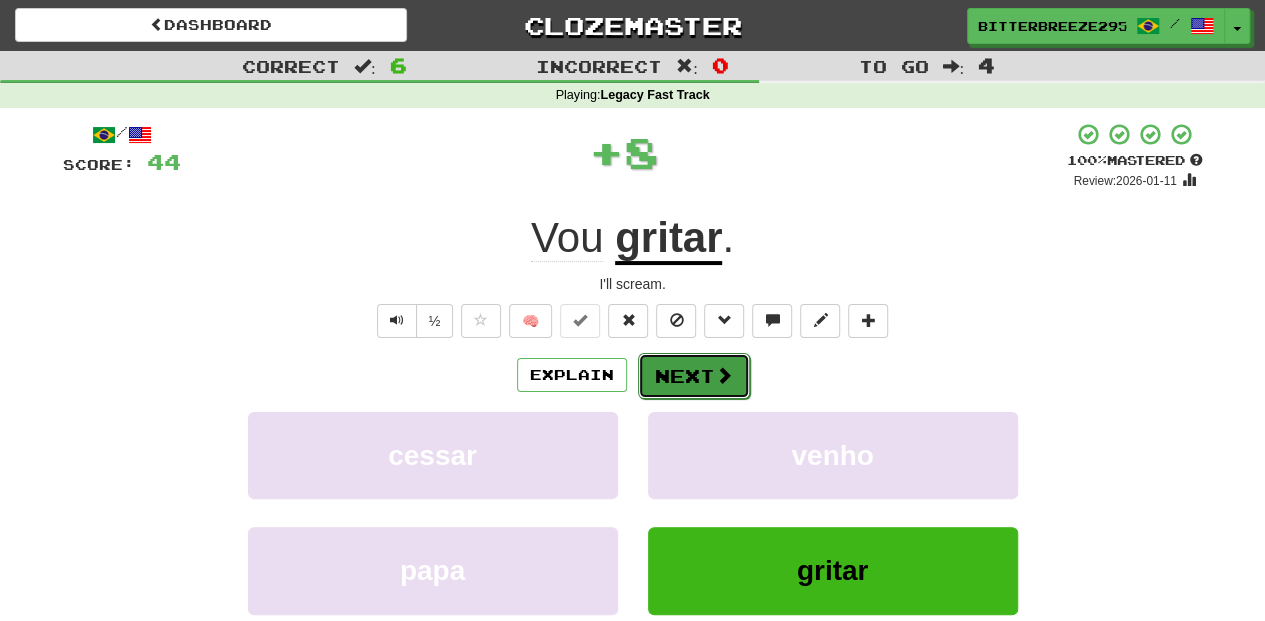 click on "Next" at bounding box center [694, 376] 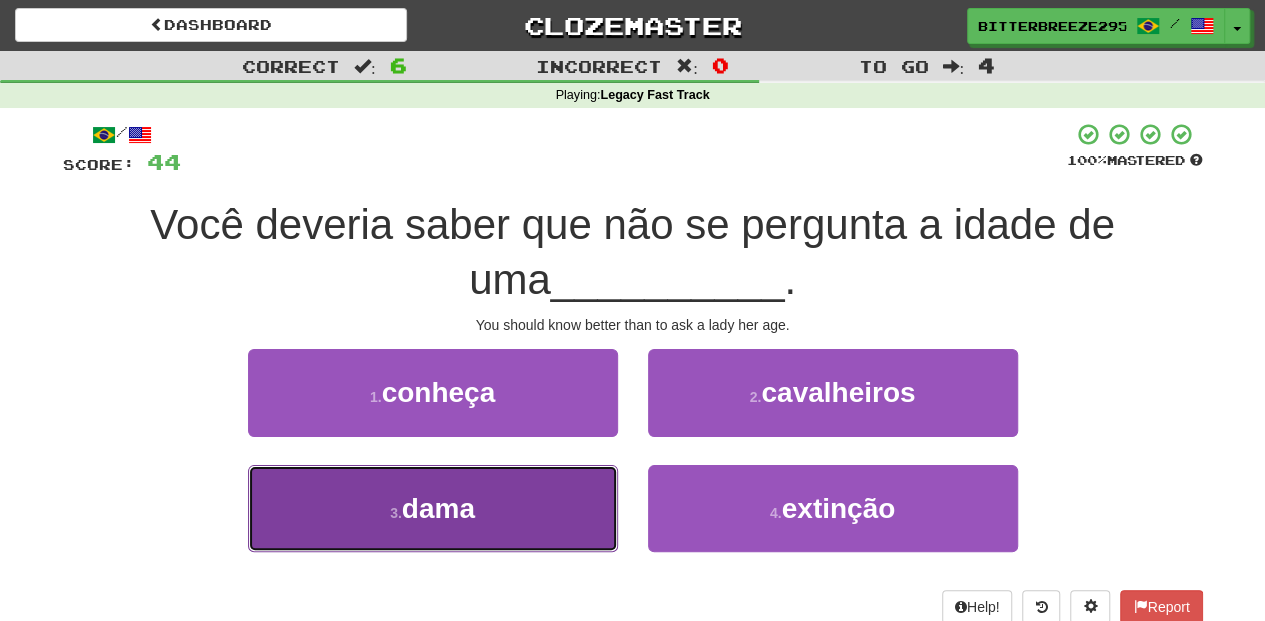 click on "3 .  dama" at bounding box center [433, 508] 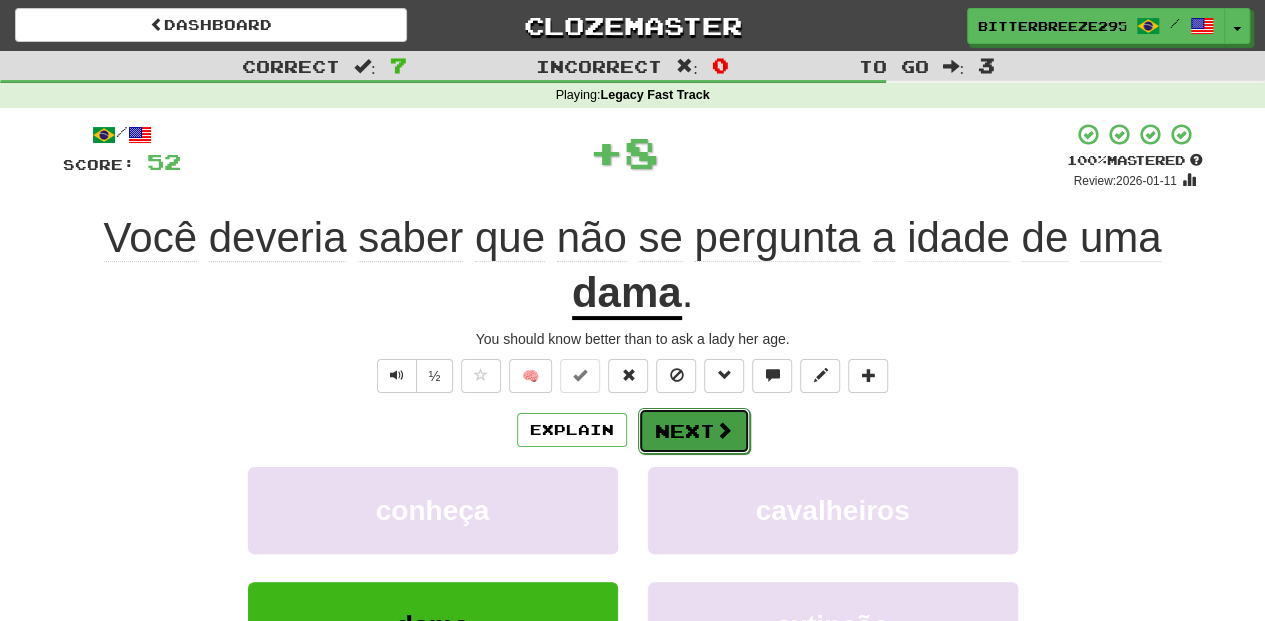 click on "Next" at bounding box center [694, 431] 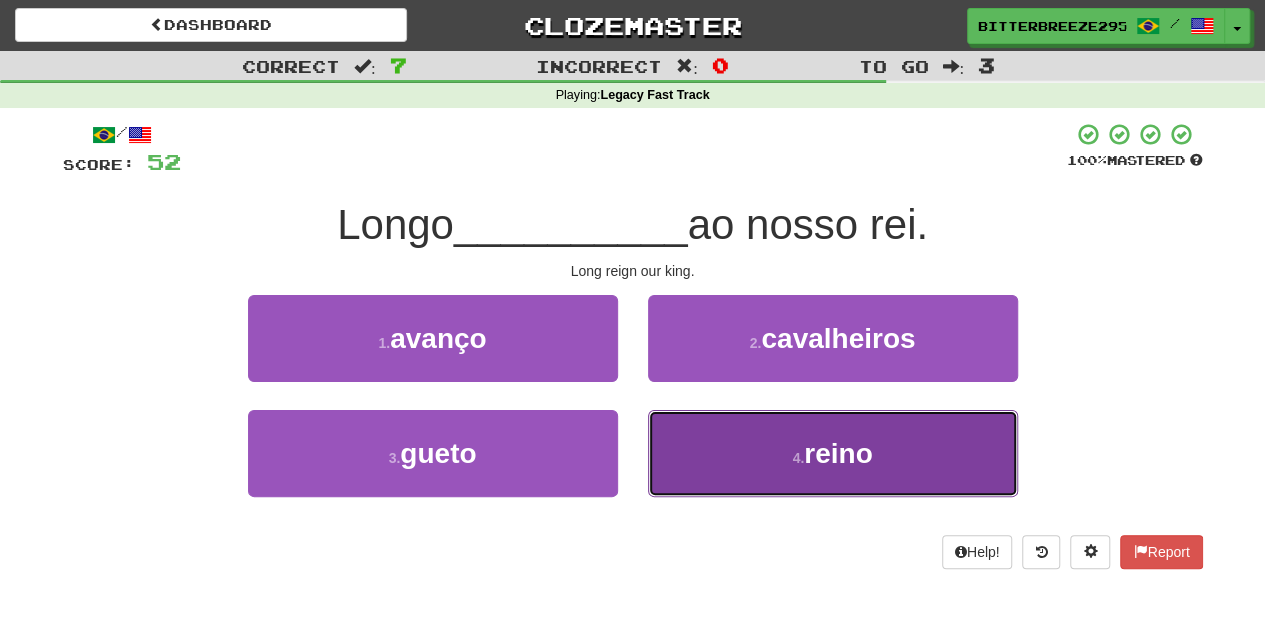 click on "4 .  reino" at bounding box center [833, 453] 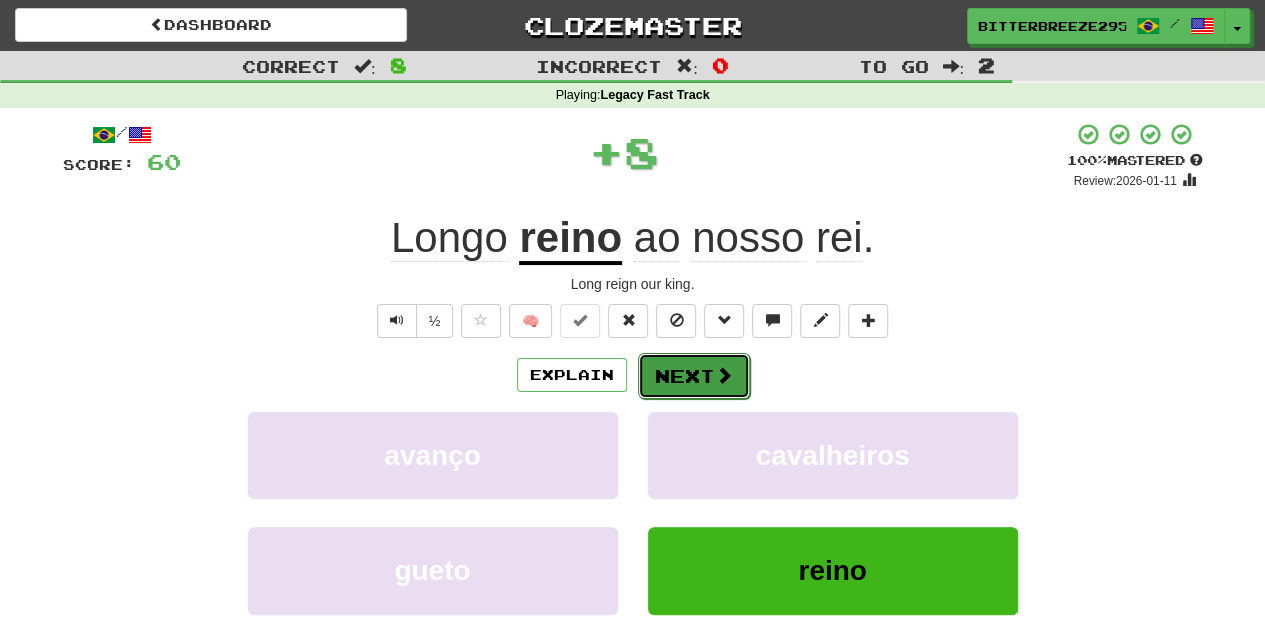 click on "Next" at bounding box center [694, 376] 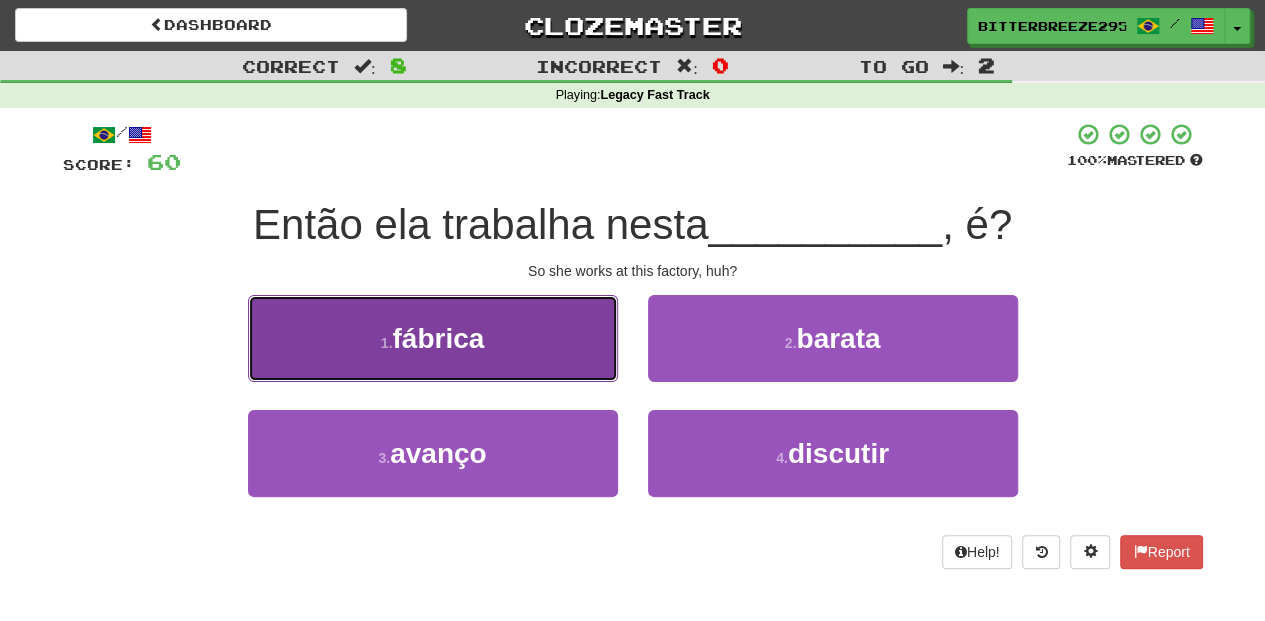 click on "1 .  fábrica" at bounding box center [433, 338] 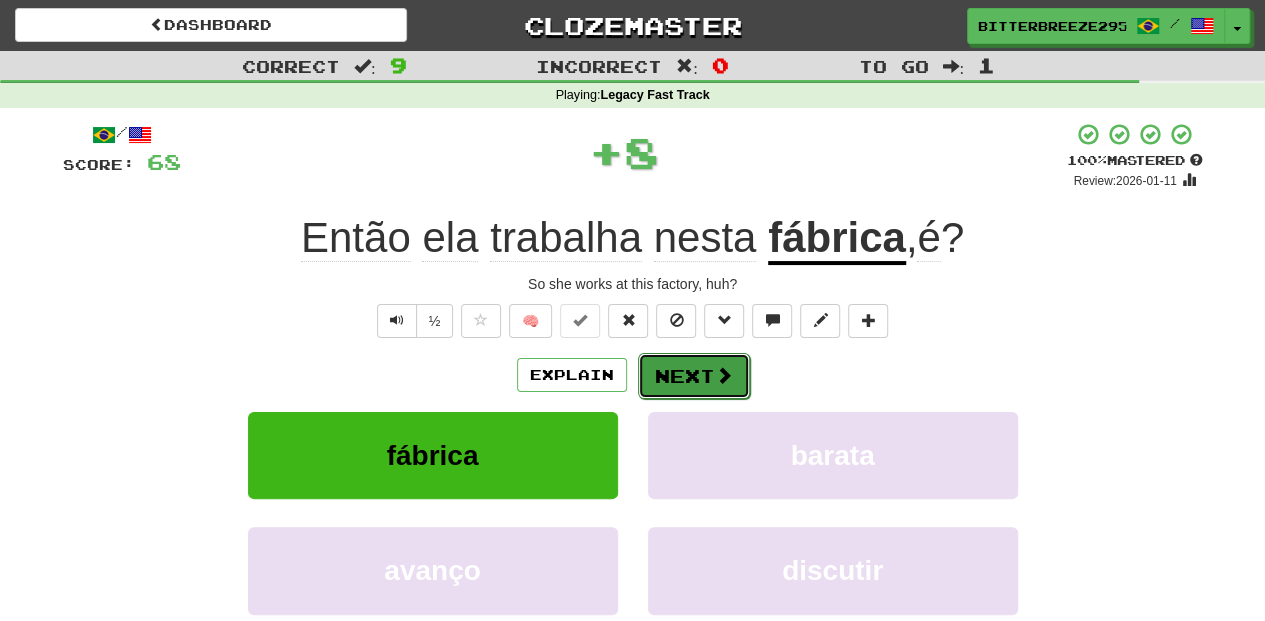 click at bounding box center [724, 375] 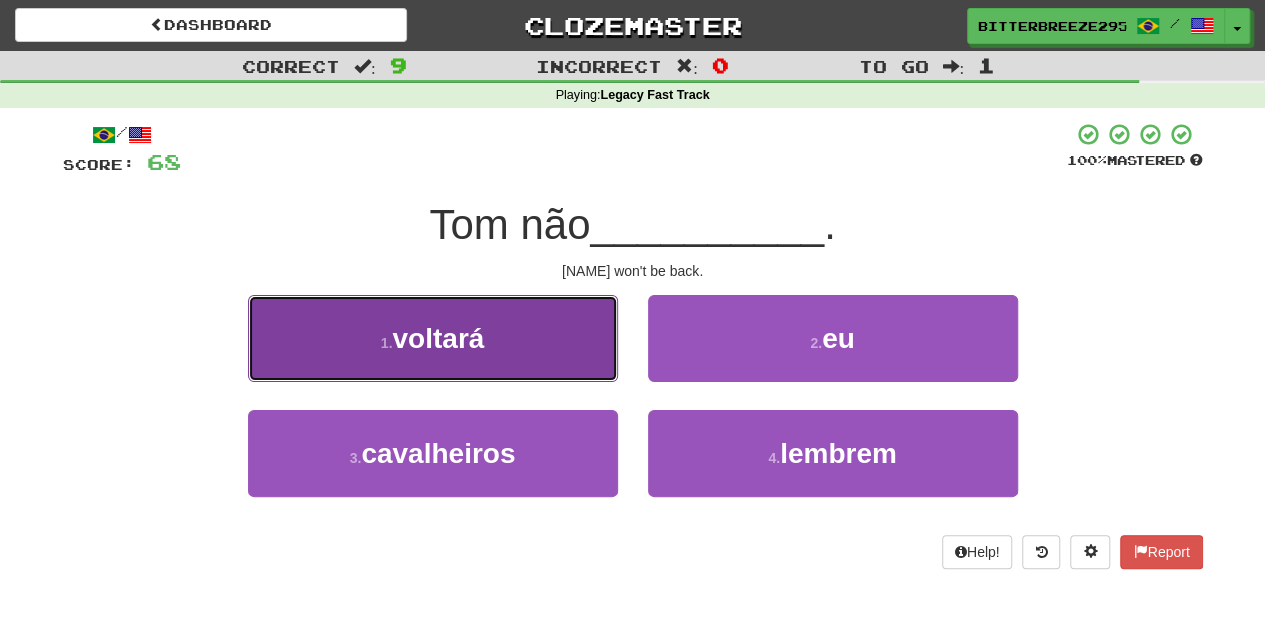 click on "1 .  voltará" at bounding box center (433, 338) 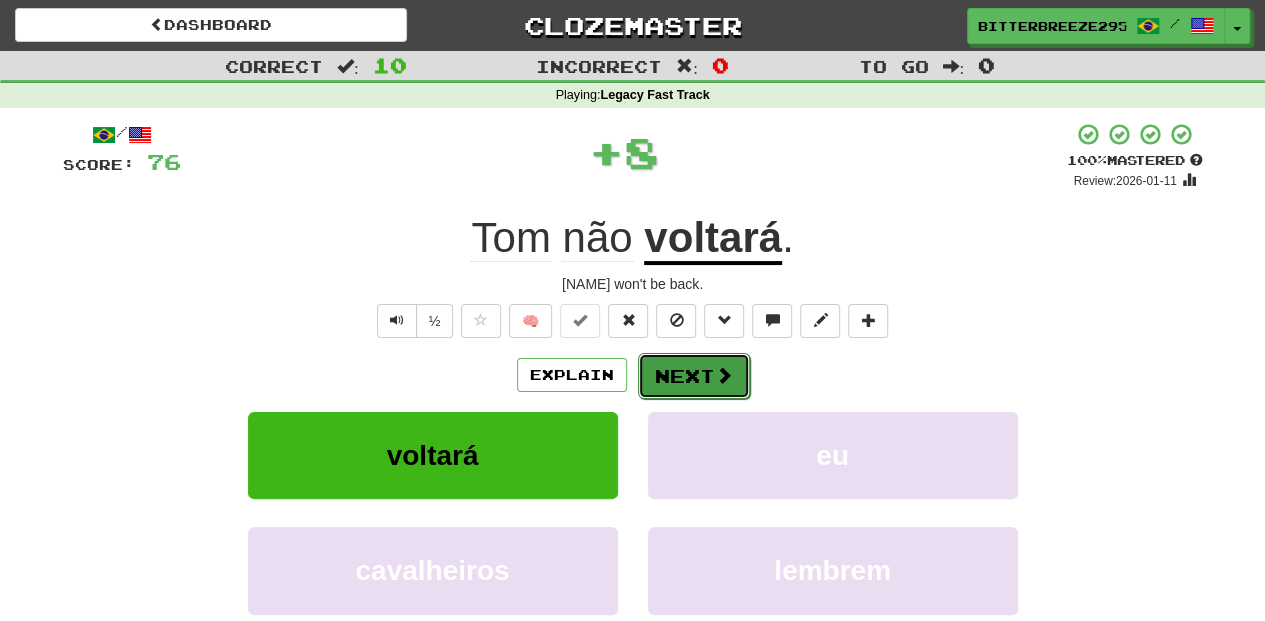 click on "Next" at bounding box center (694, 376) 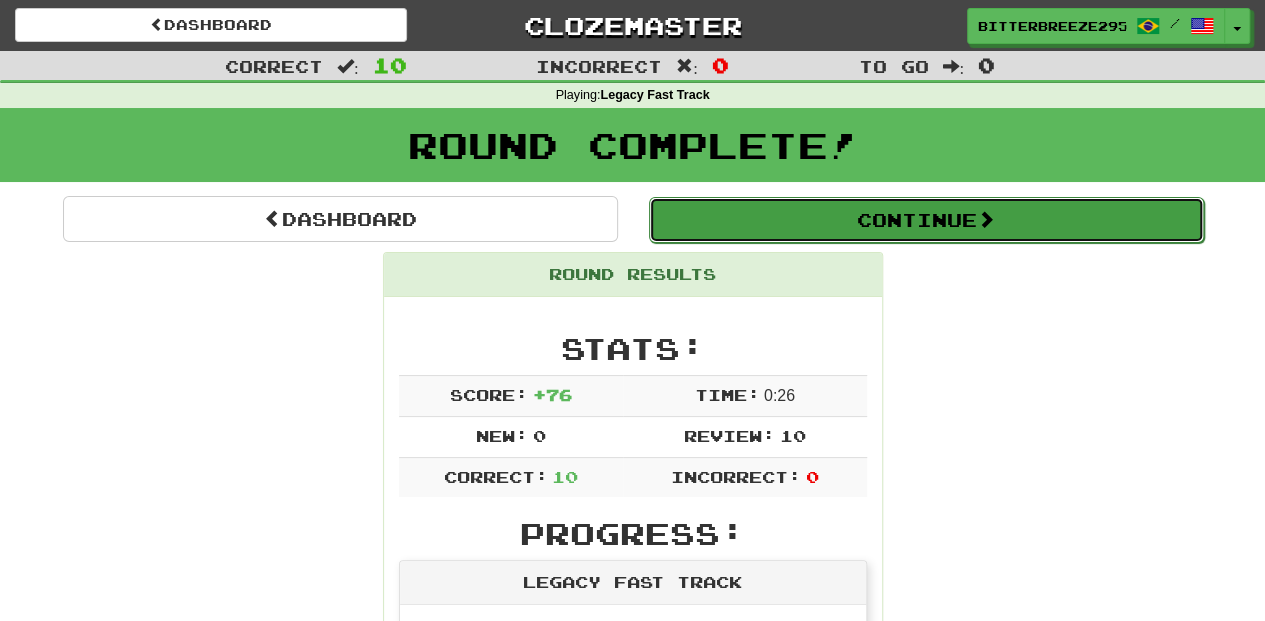 click on "Continue" at bounding box center (926, 220) 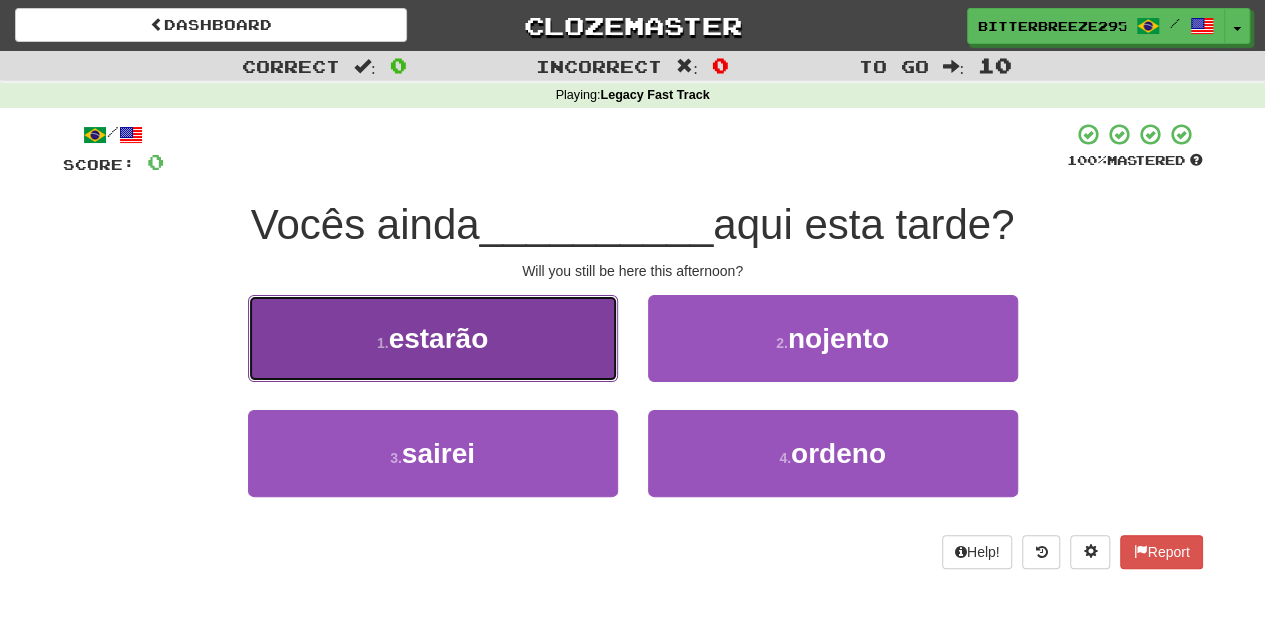 click on "1 .  estarão" at bounding box center [433, 338] 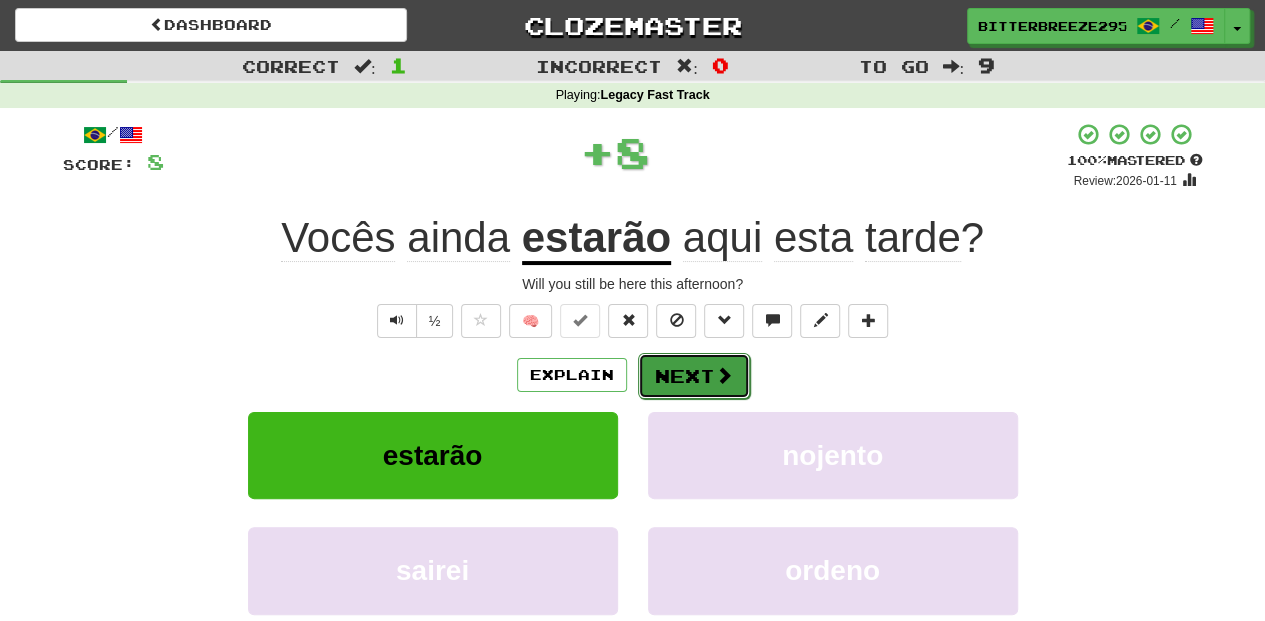 click on "Next" at bounding box center (694, 376) 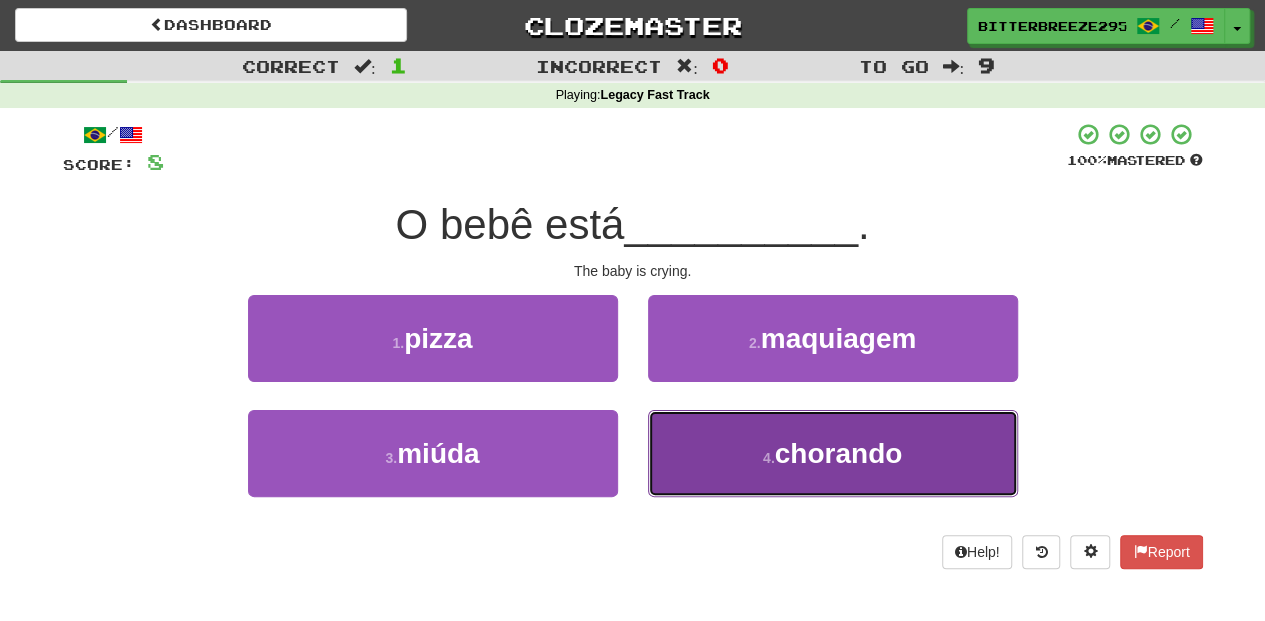 click on "4 .  chorando" at bounding box center (833, 453) 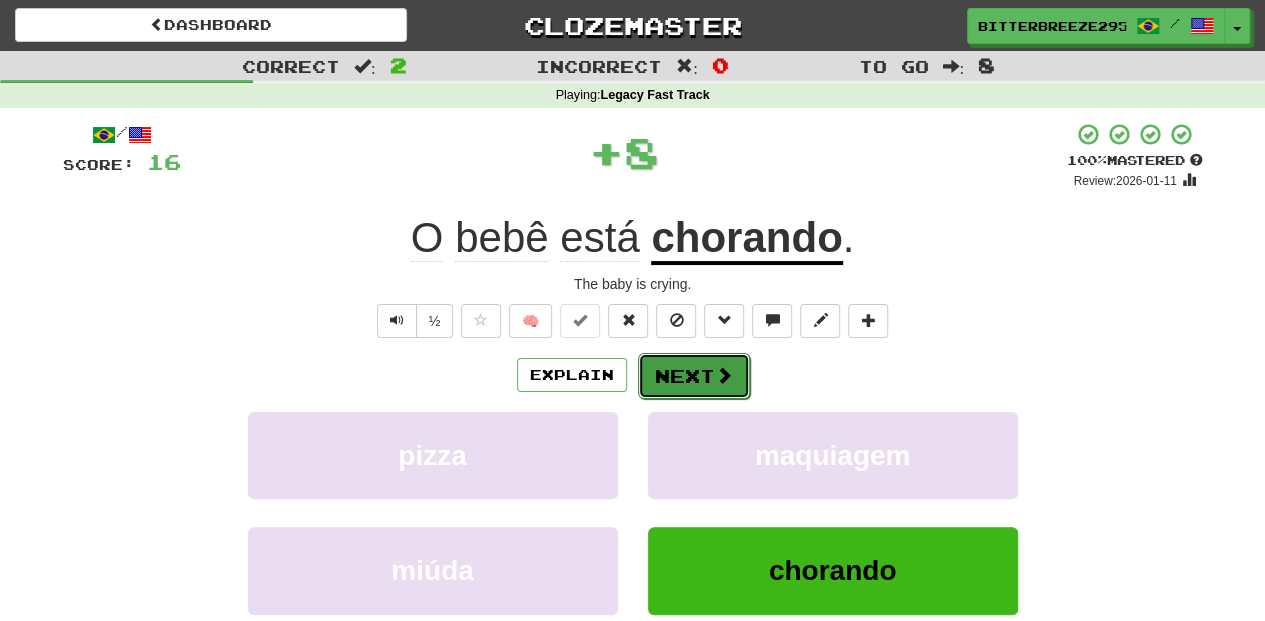 click on "Next" at bounding box center (694, 376) 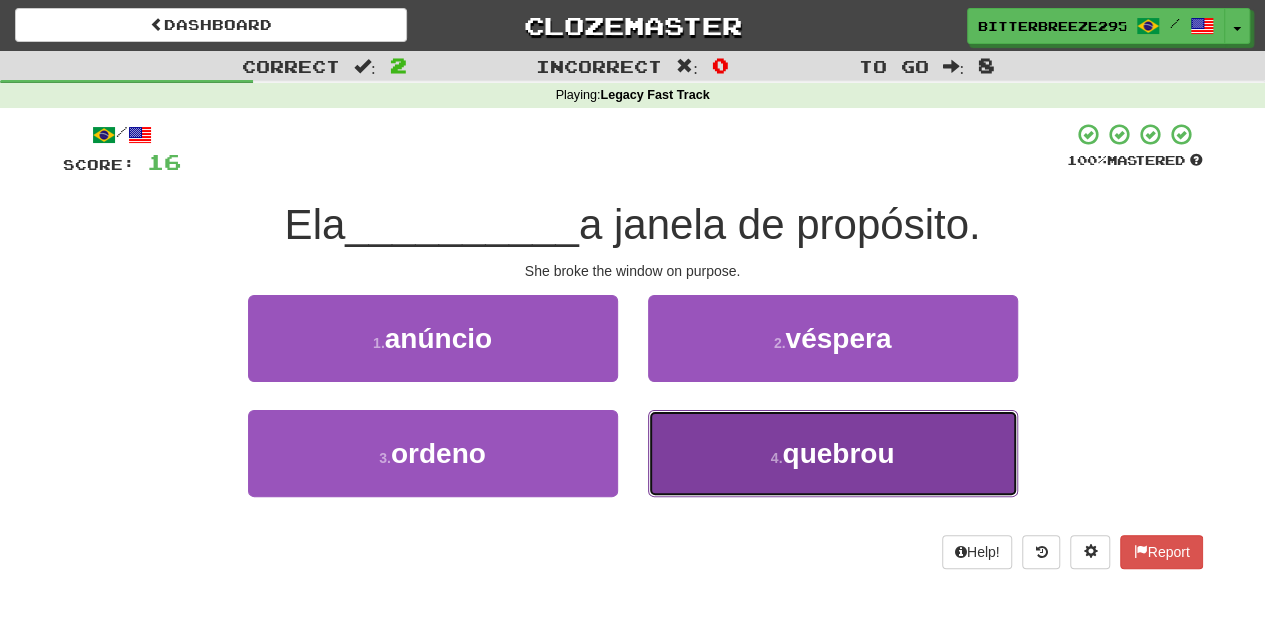 click on "4 .  quebrou" at bounding box center [833, 453] 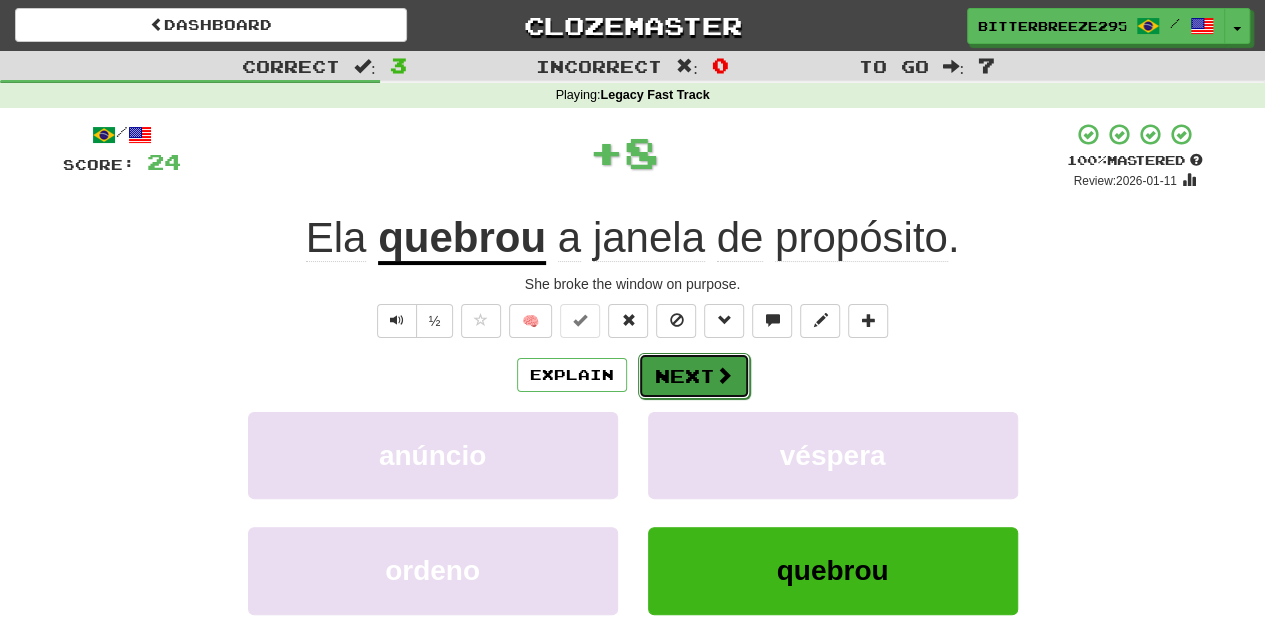 click on "Next" at bounding box center [694, 376] 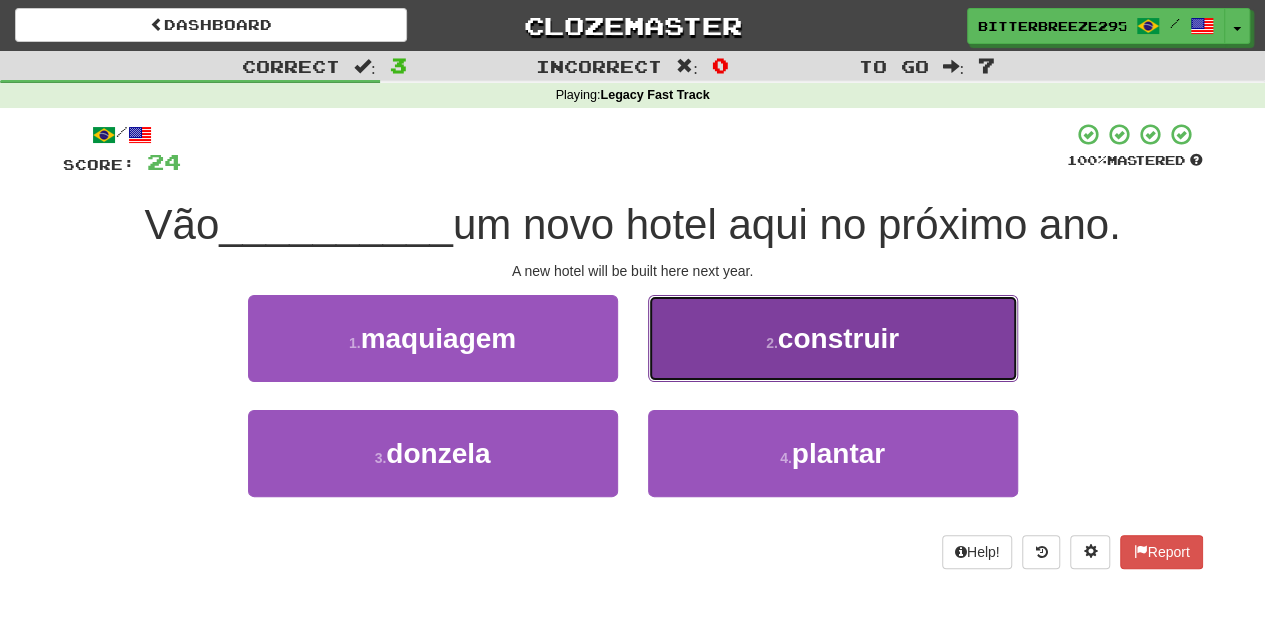 click on "2 .  construir" at bounding box center [833, 338] 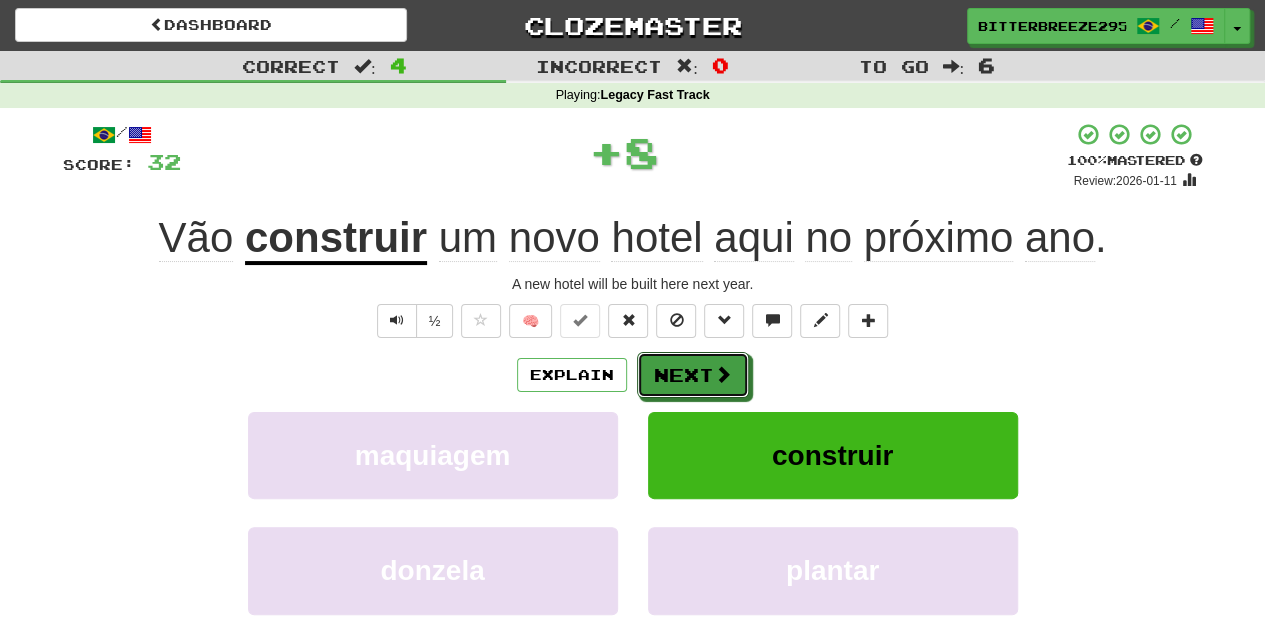 click on "Next" at bounding box center (693, 375) 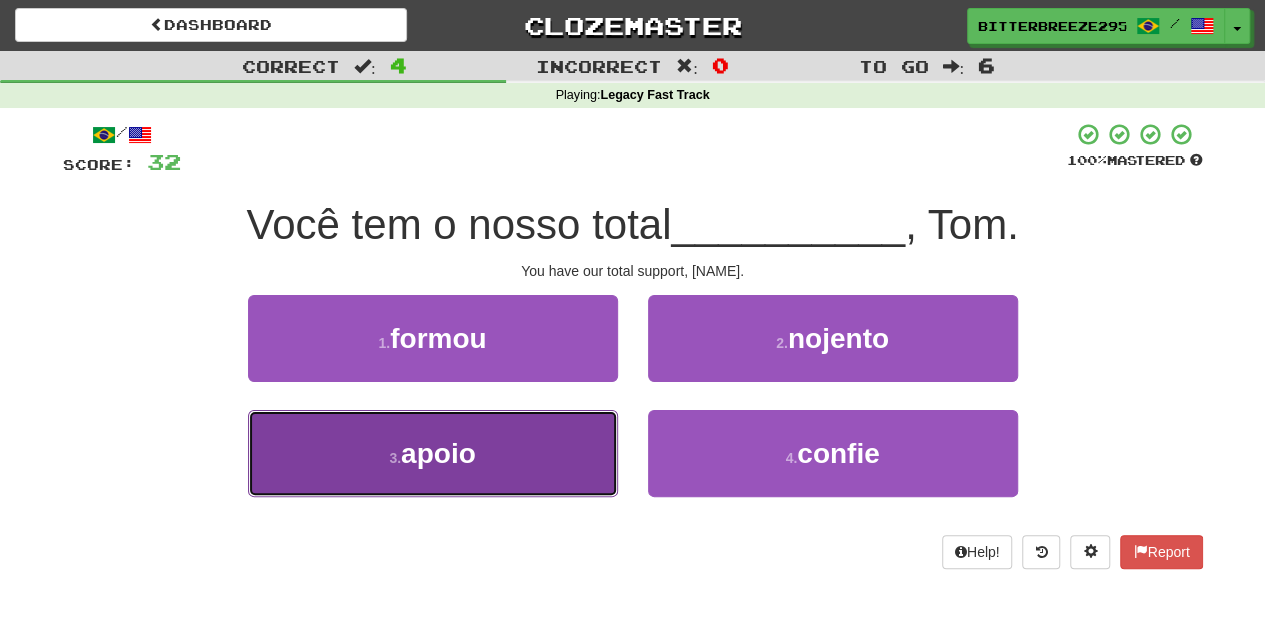click on "3 .  apoio" at bounding box center (433, 453) 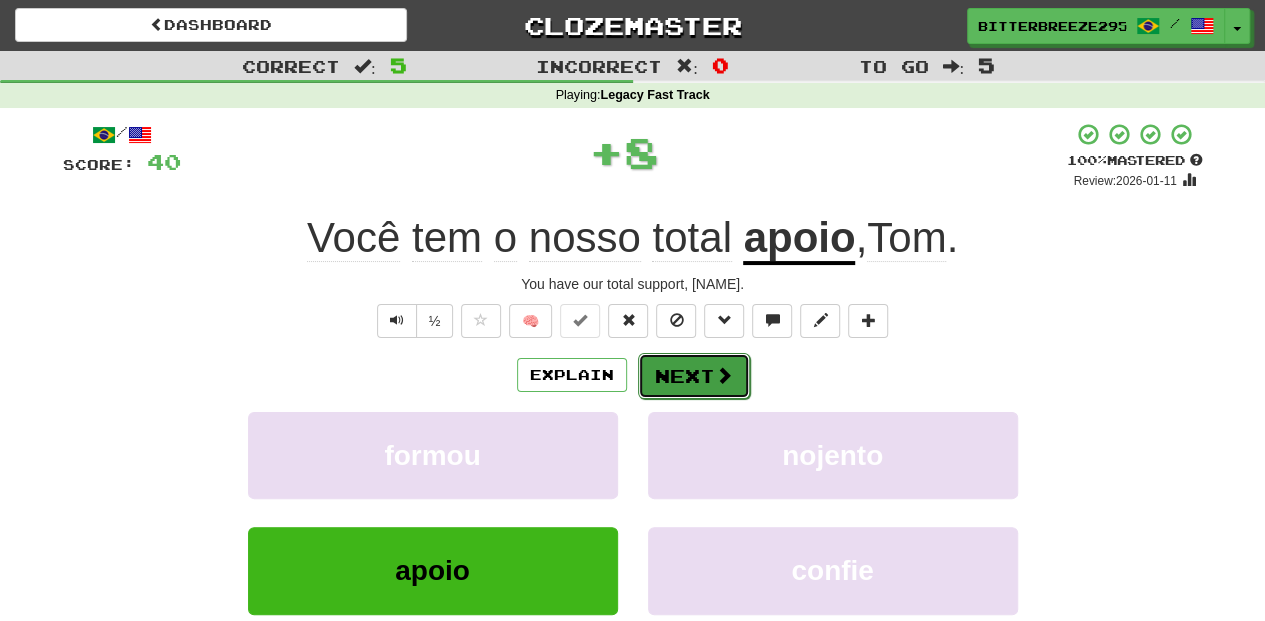 click on "Next" at bounding box center (694, 376) 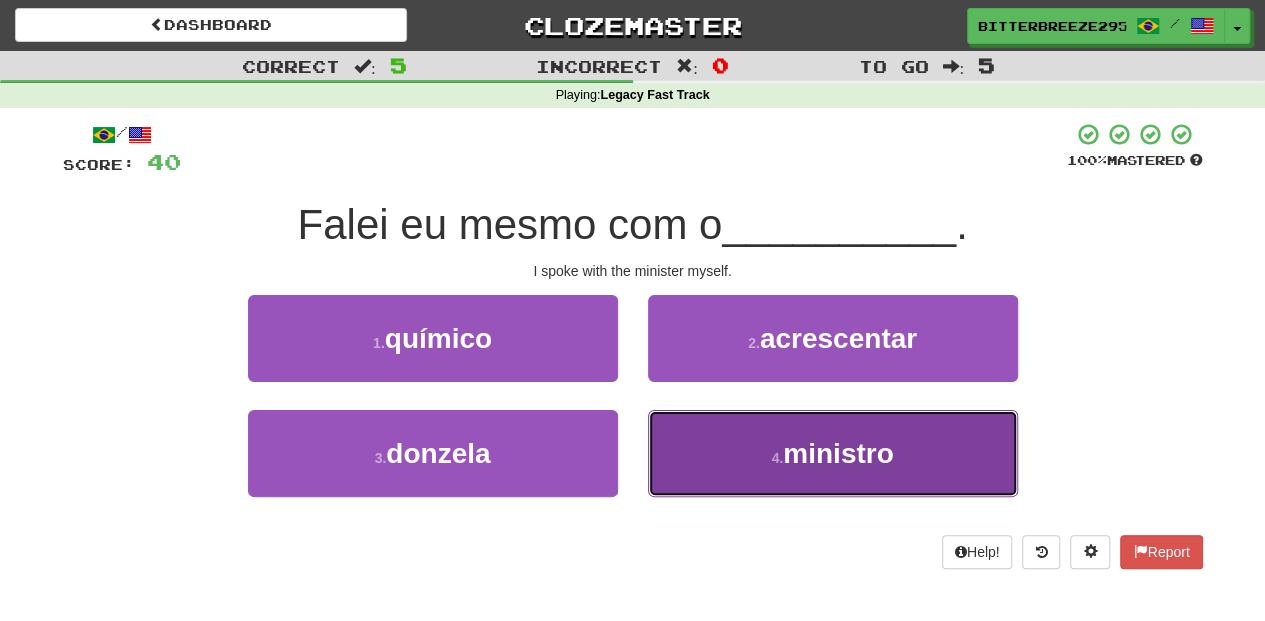 click on "4 .  ministro" at bounding box center [833, 453] 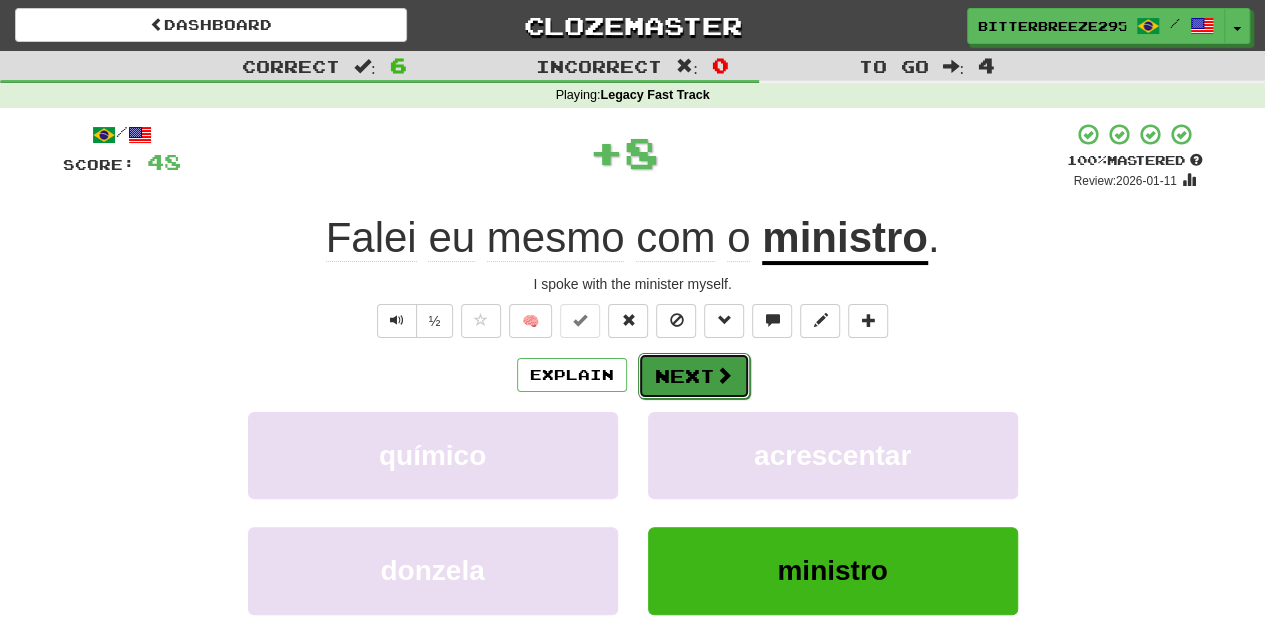 click on "Next" at bounding box center [694, 376] 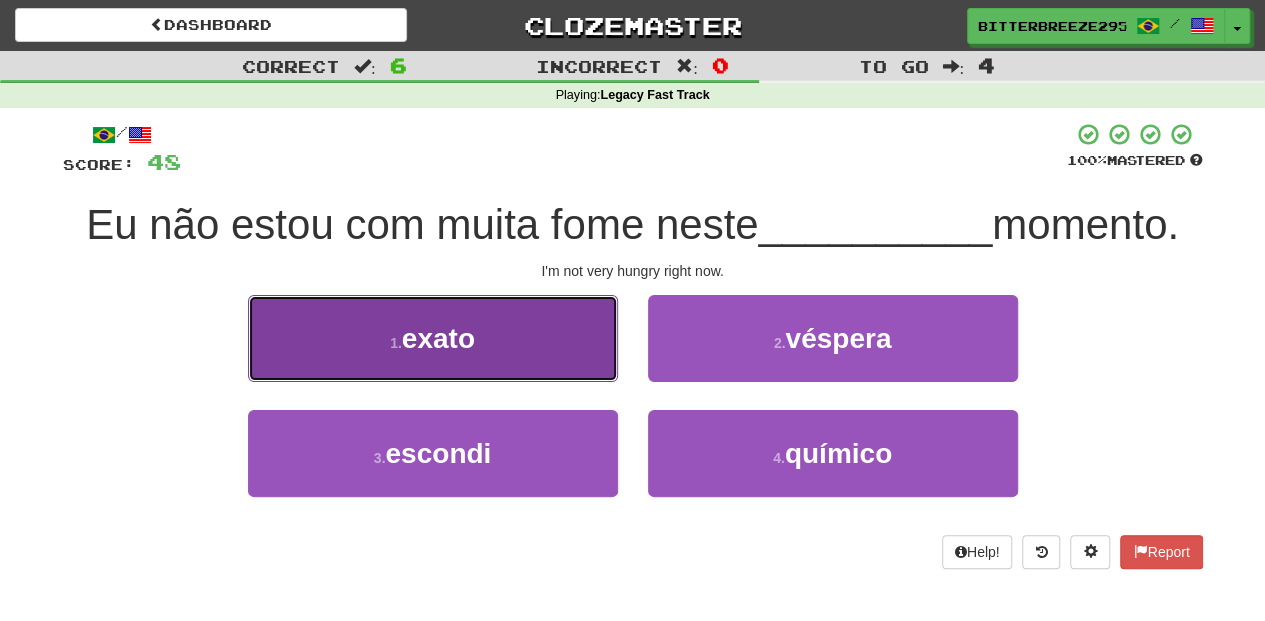 click on "1 .  exato" at bounding box center [433, 338] 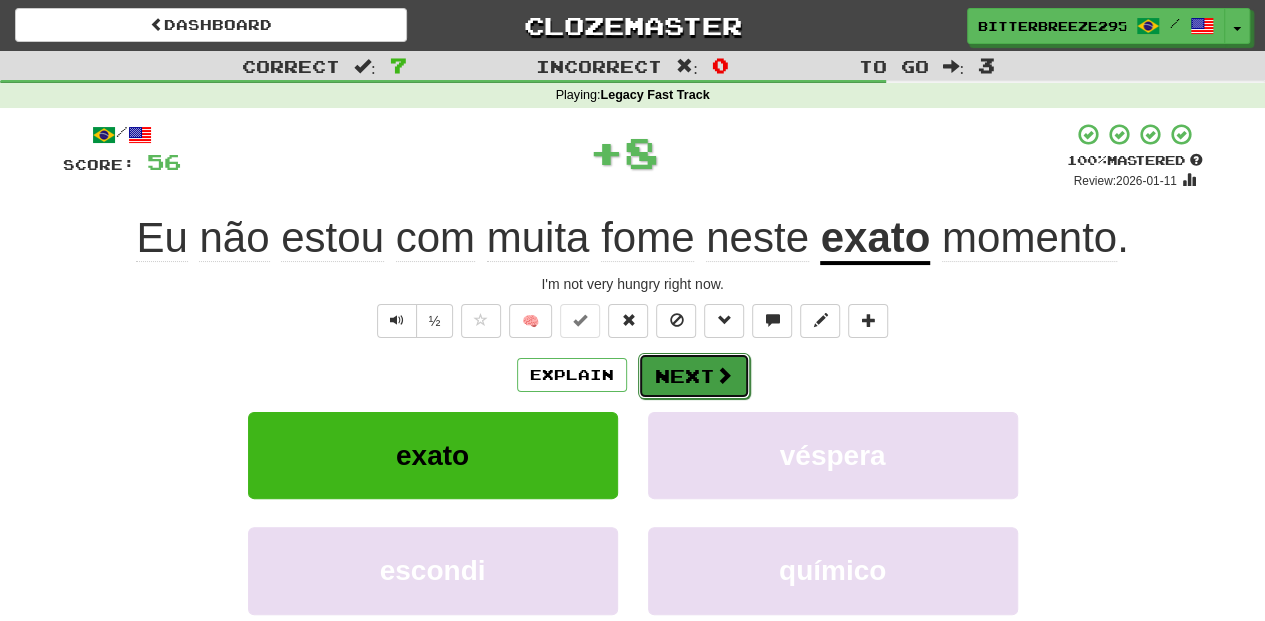 click on "Next" at bounding box center (694, 376) 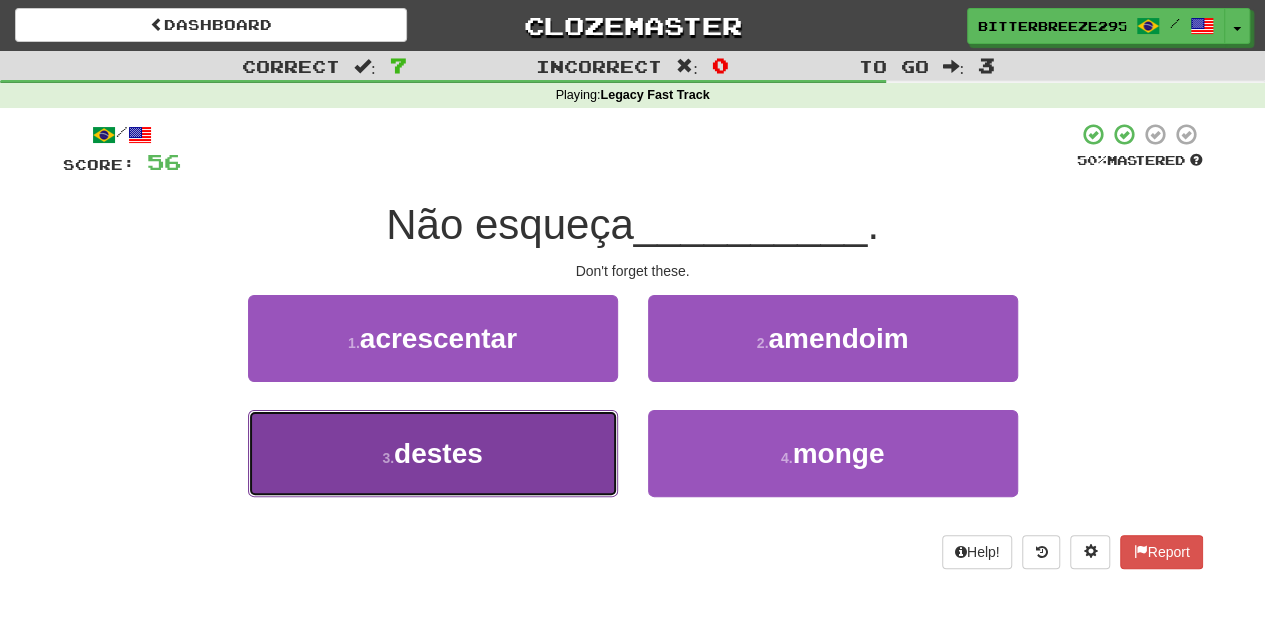 click on "3 .  destes" at bounding box center (433, 453) 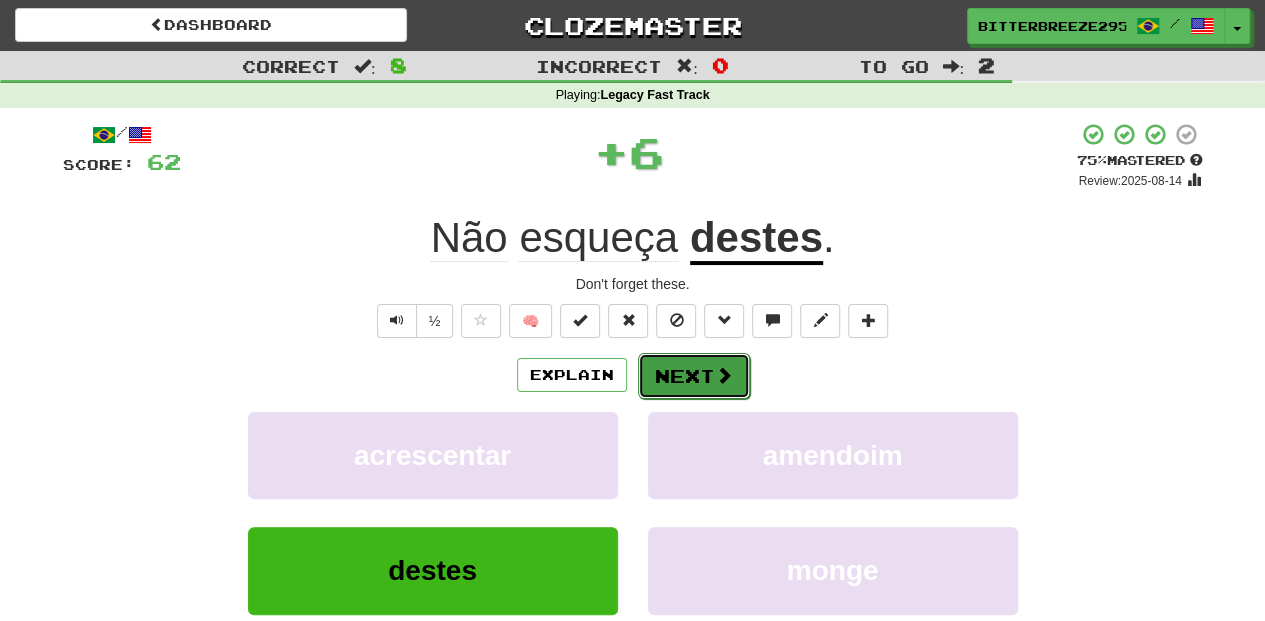 click on "Next" at bounding box center [694, 376] 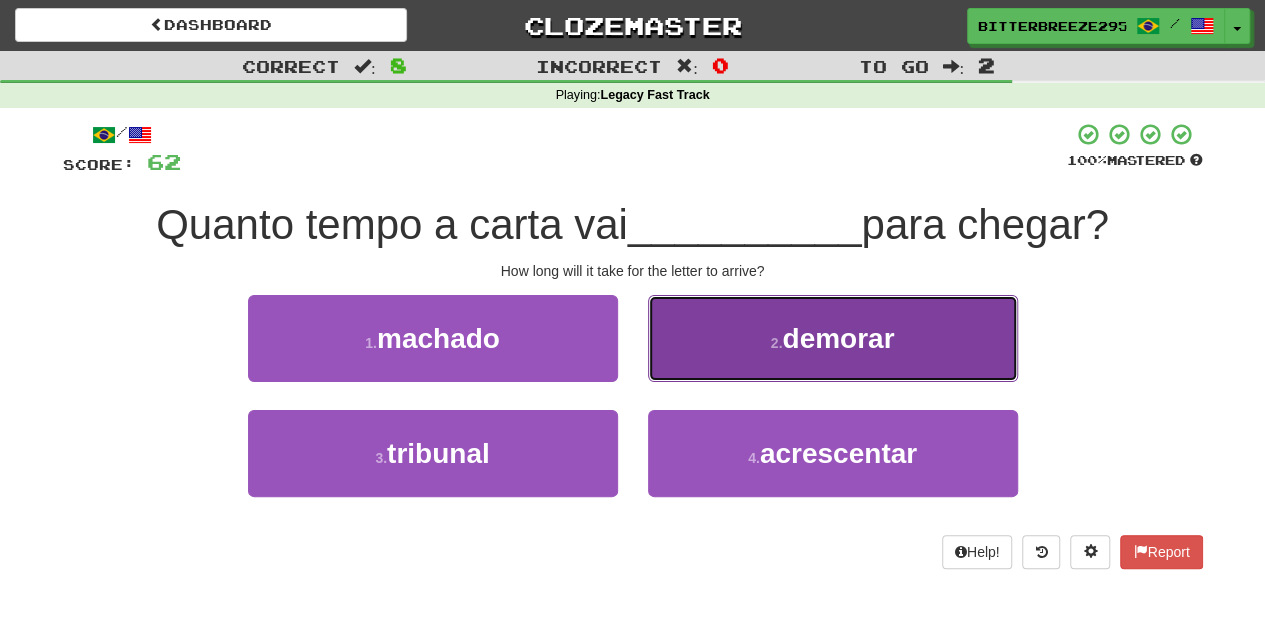 click on "2 .  demorar" at bounding box center [833, 338] 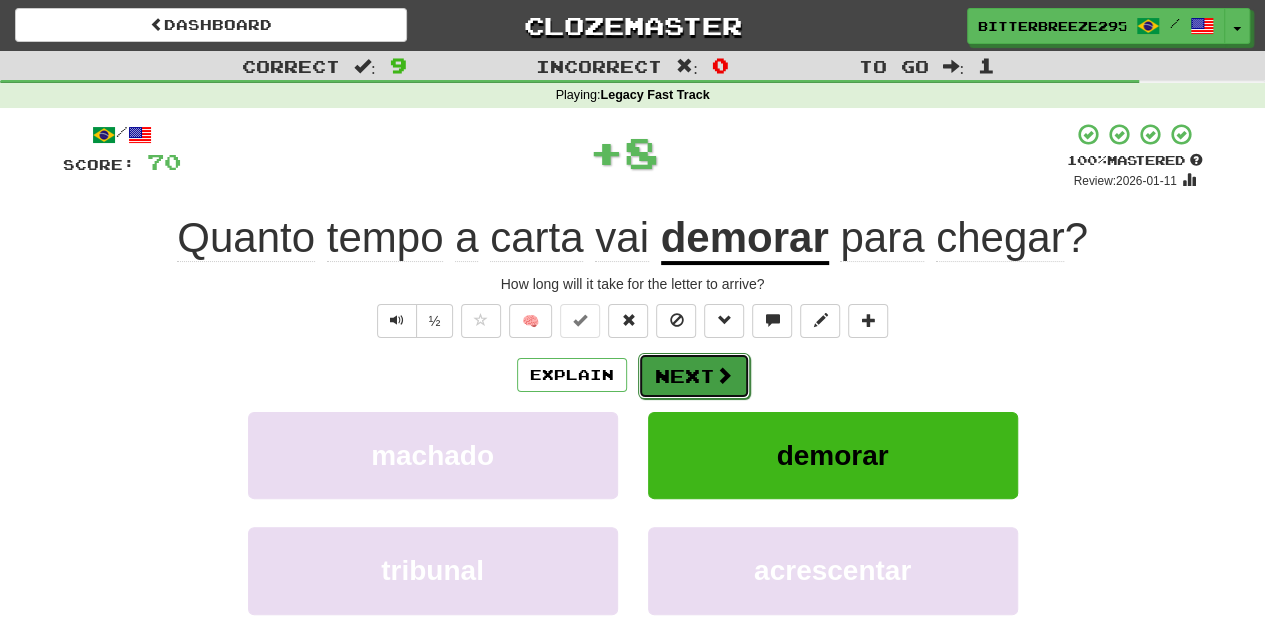 click on "Next" at bounding box center [694, 376] 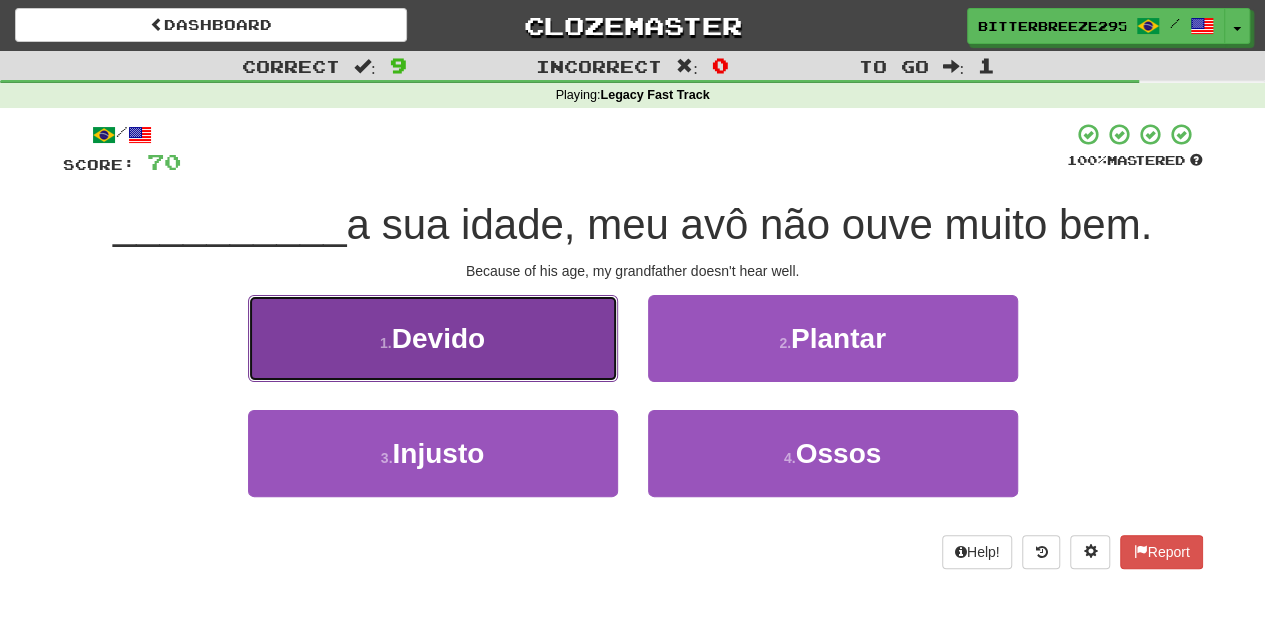 click on "1 .  Devido" at bounding box center (433, 338) 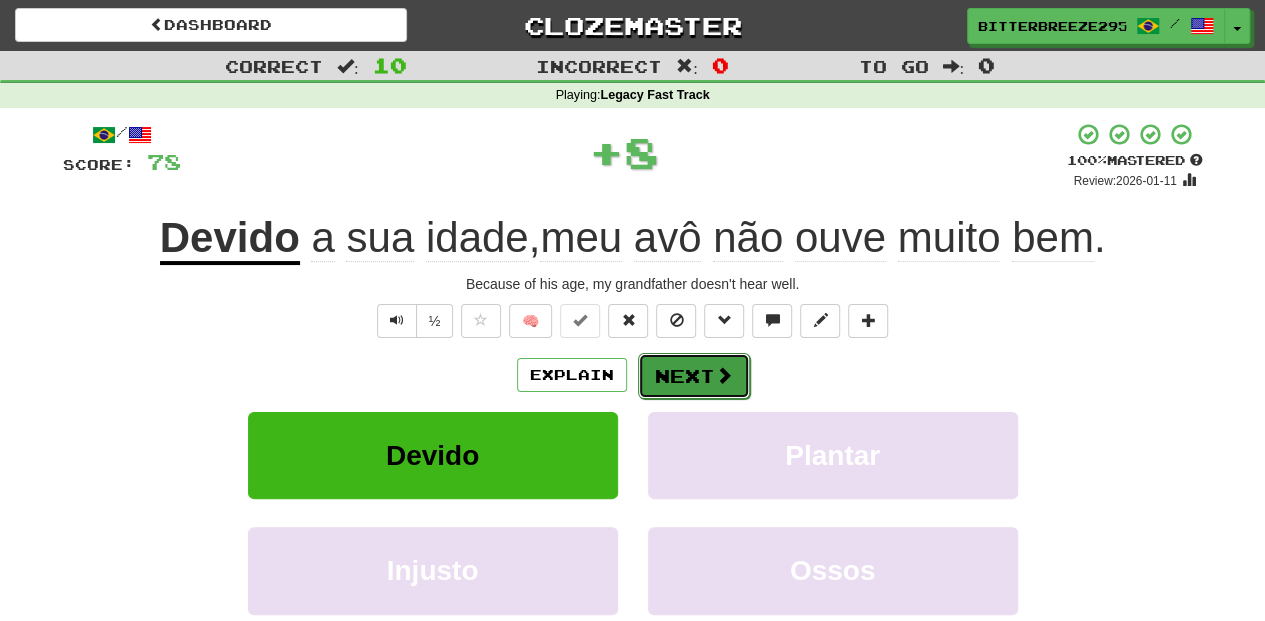 click on "Next" at bounding box center [694, 376] 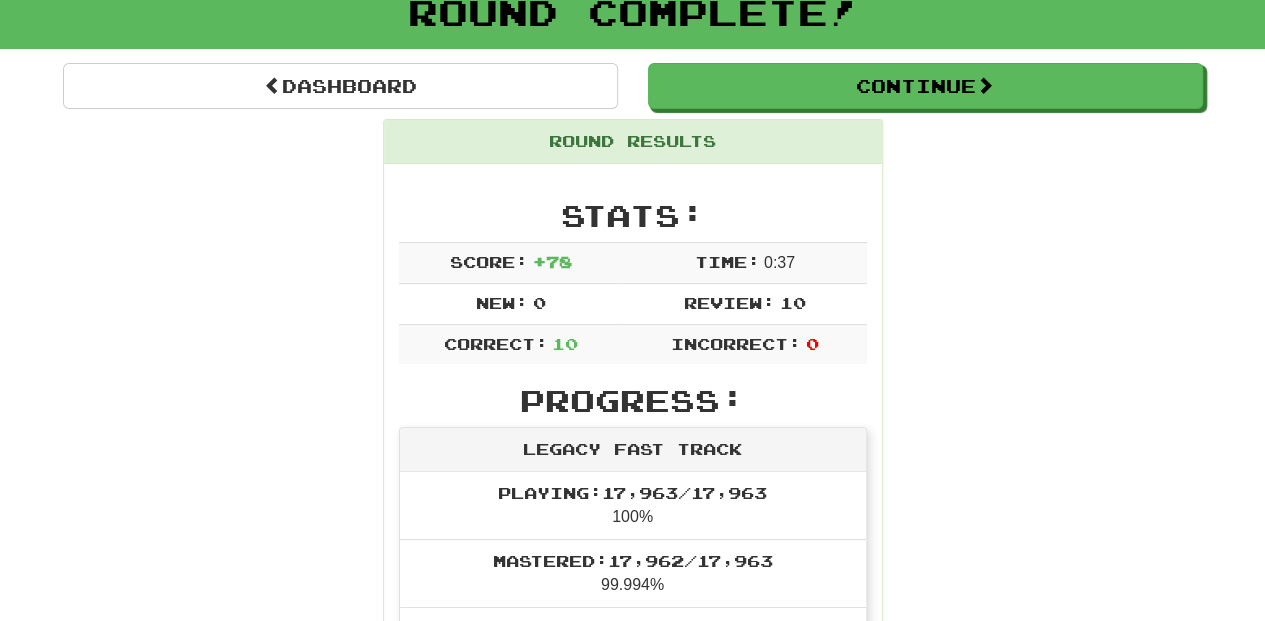 scroll, scrollTop: 0, scrollLeft: 0, axis: both 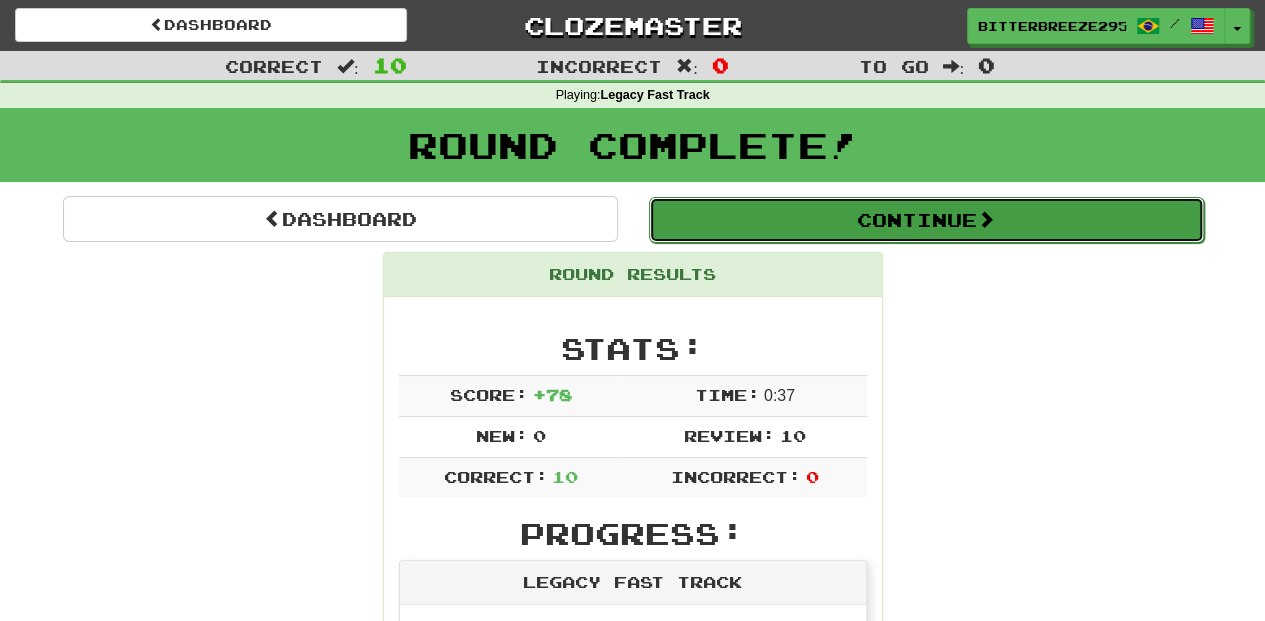 click on "Continue" at bounding box center (926, 220) 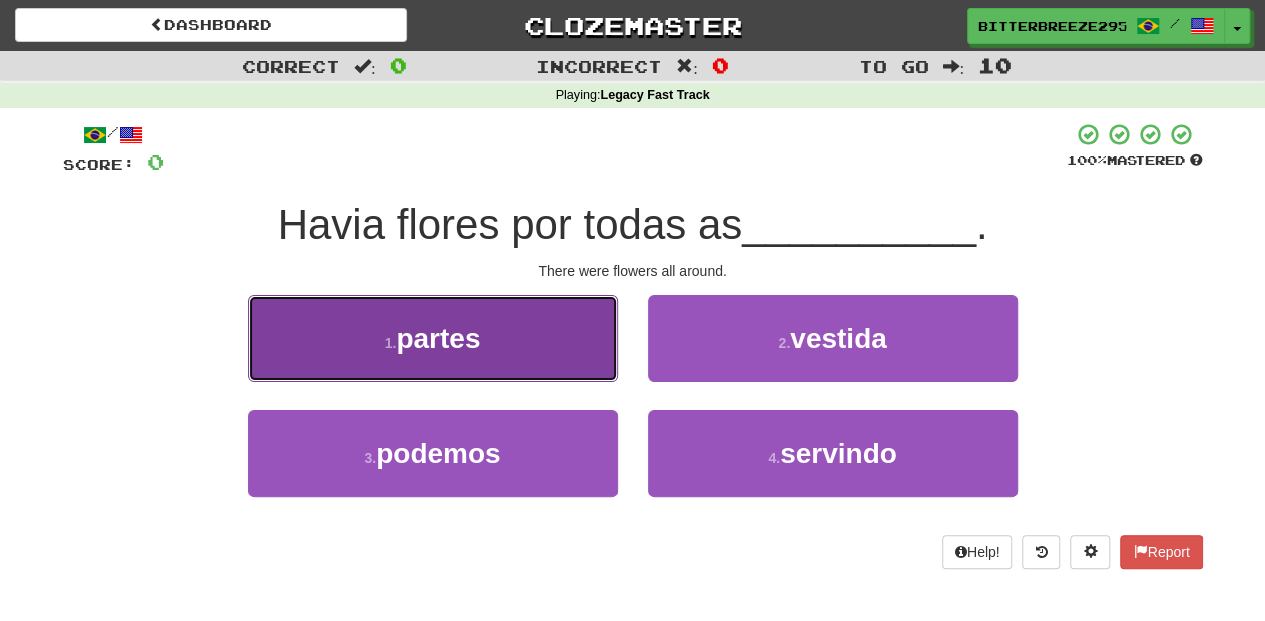 click on "1 .  partes" at bounding box center [433, 338] 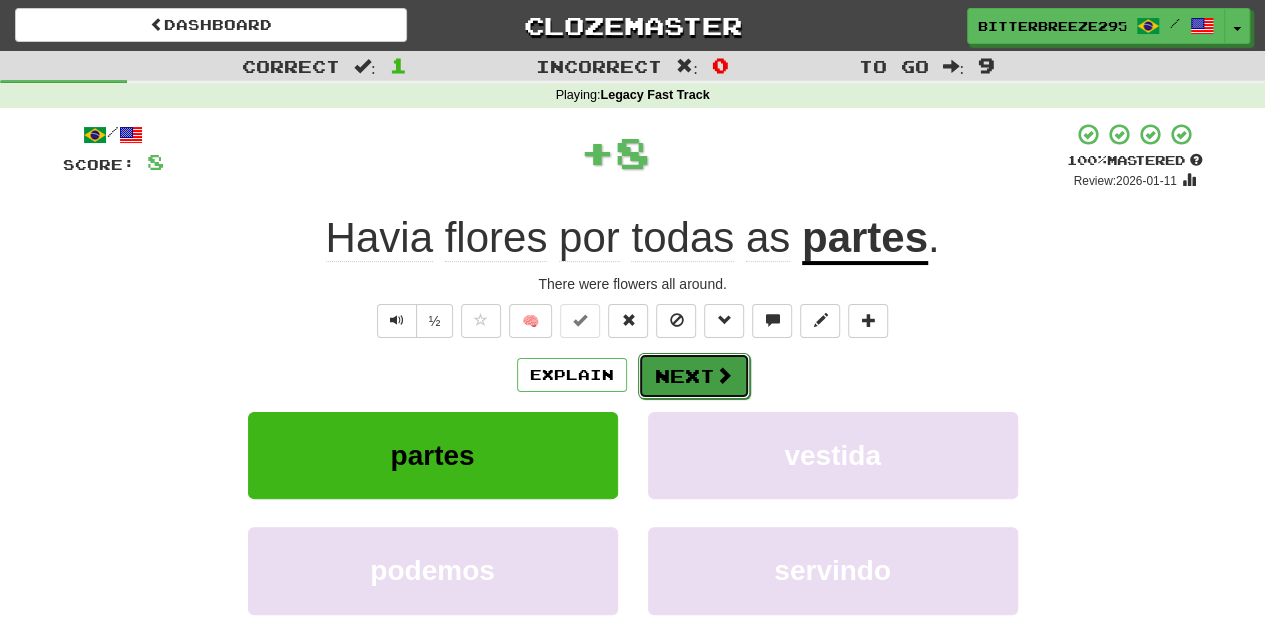 click on "Next" at bounding box center [694, 376] 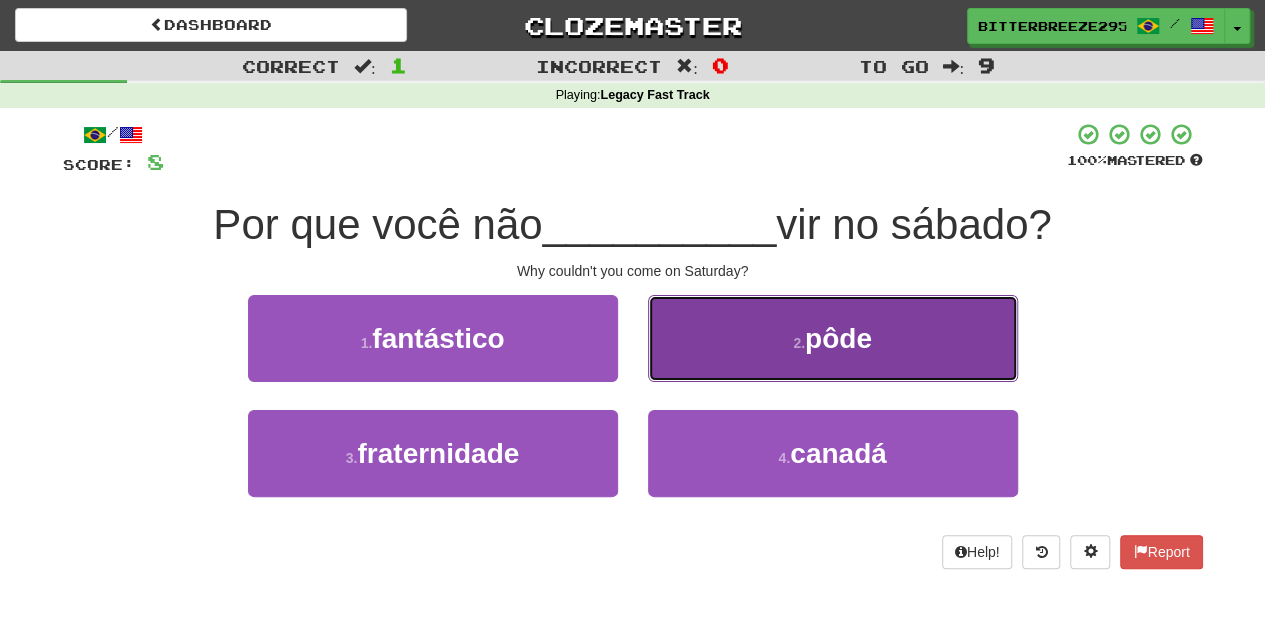 click on "2 .  pôde" at bounding box center (833, 338) 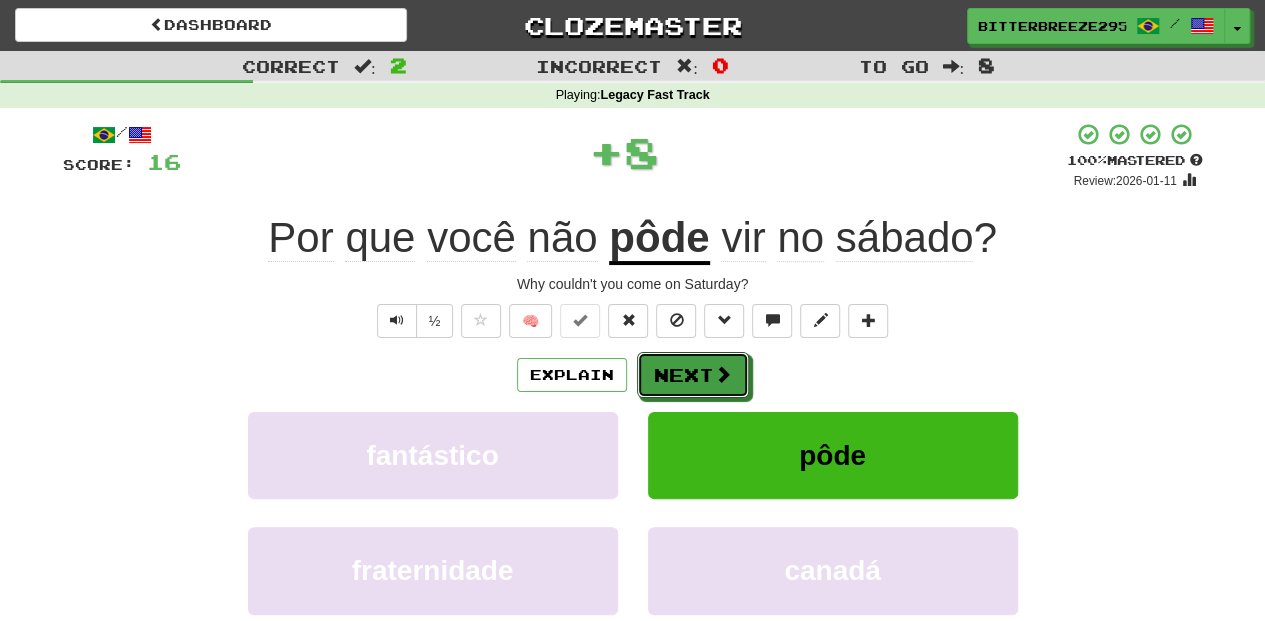 click on "Next" at bounding box center [693, 375] 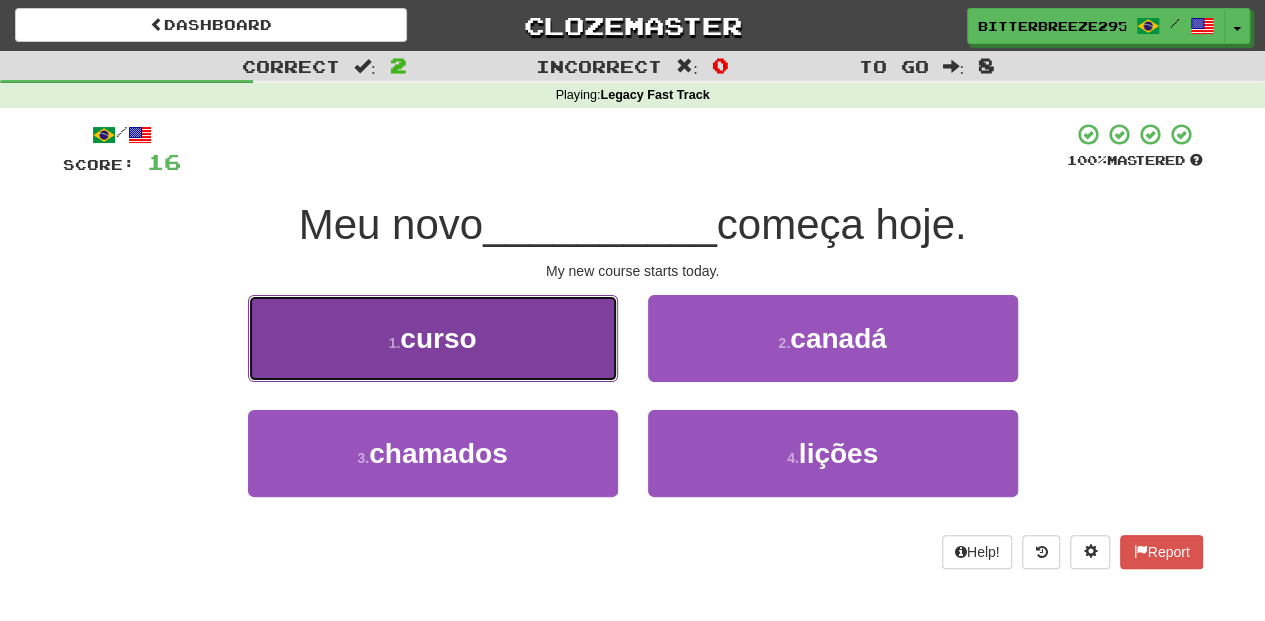 click on "1 .  curso" at bounding box center (433, 338) 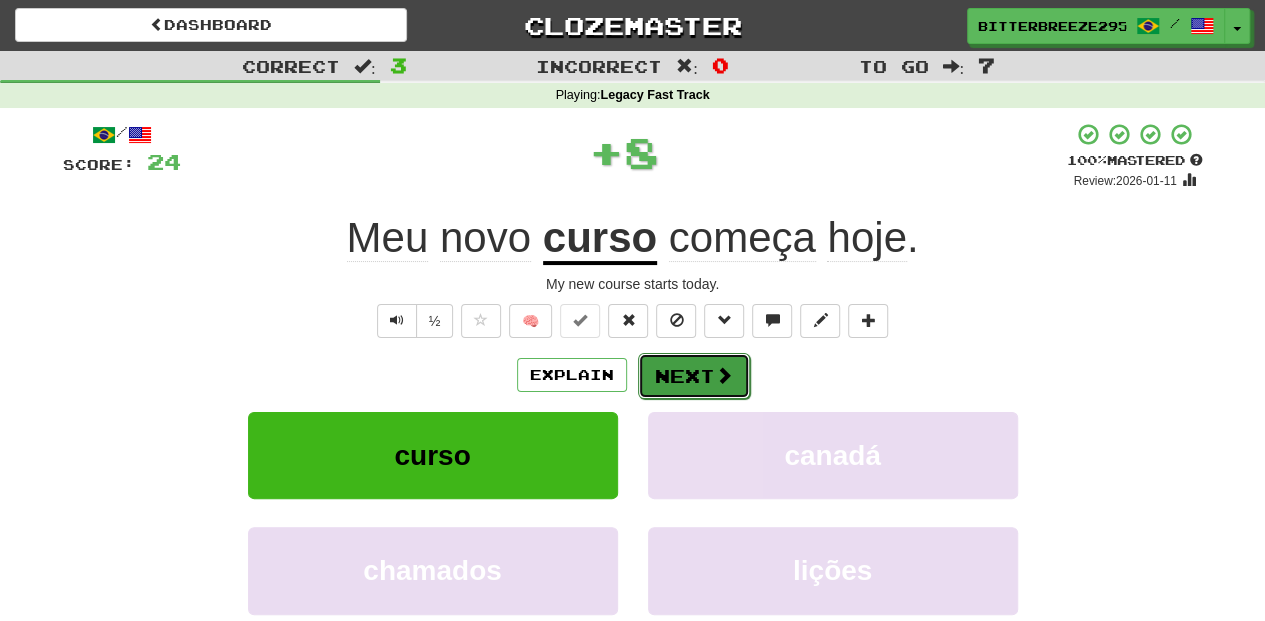 click on "Next" at bounding box center (694, 376) 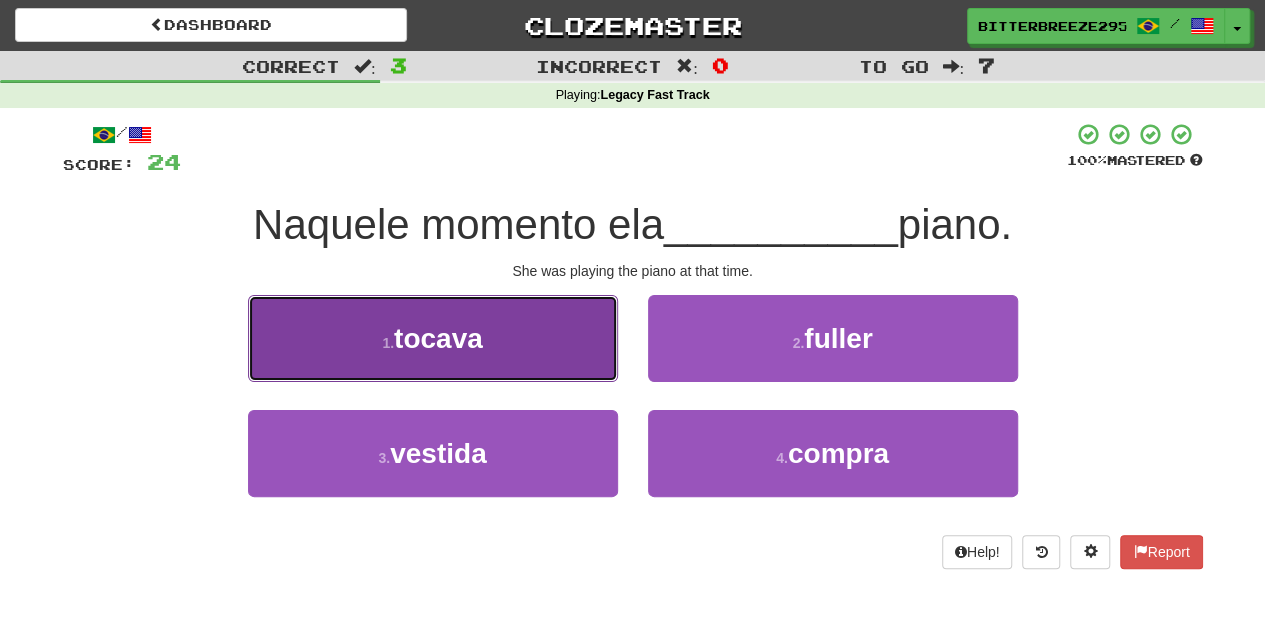 click on "1 .  tocava" at bounding box center (433, 338) 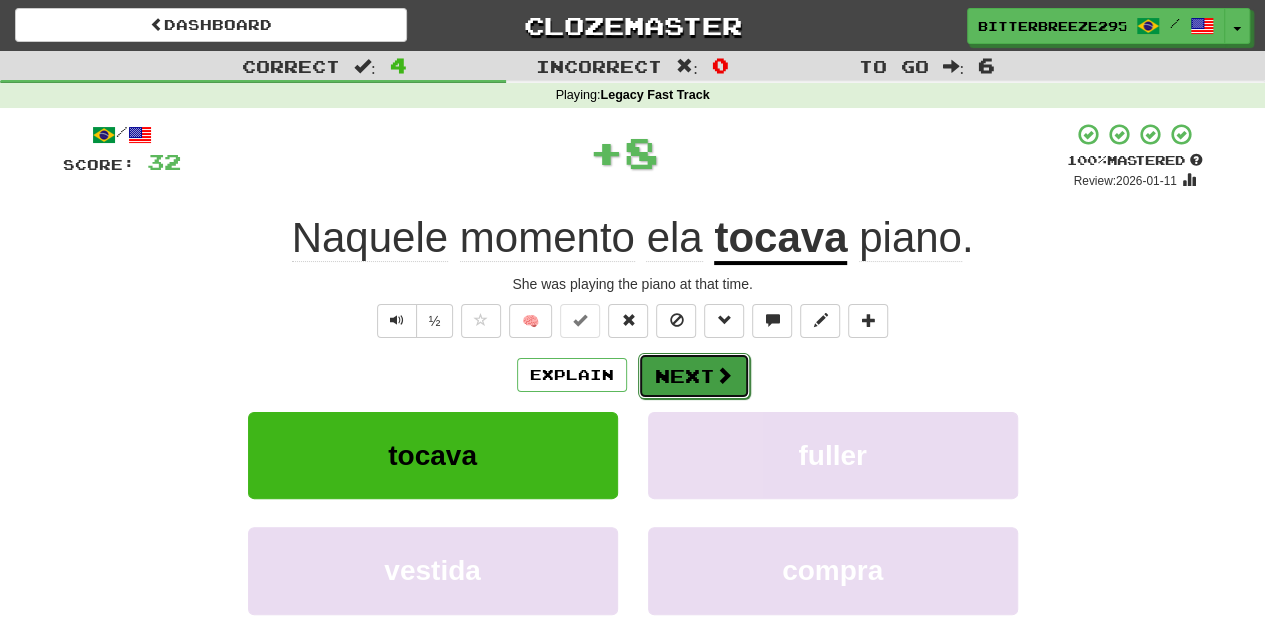 click on "Next" at bounding box center [694, 376] 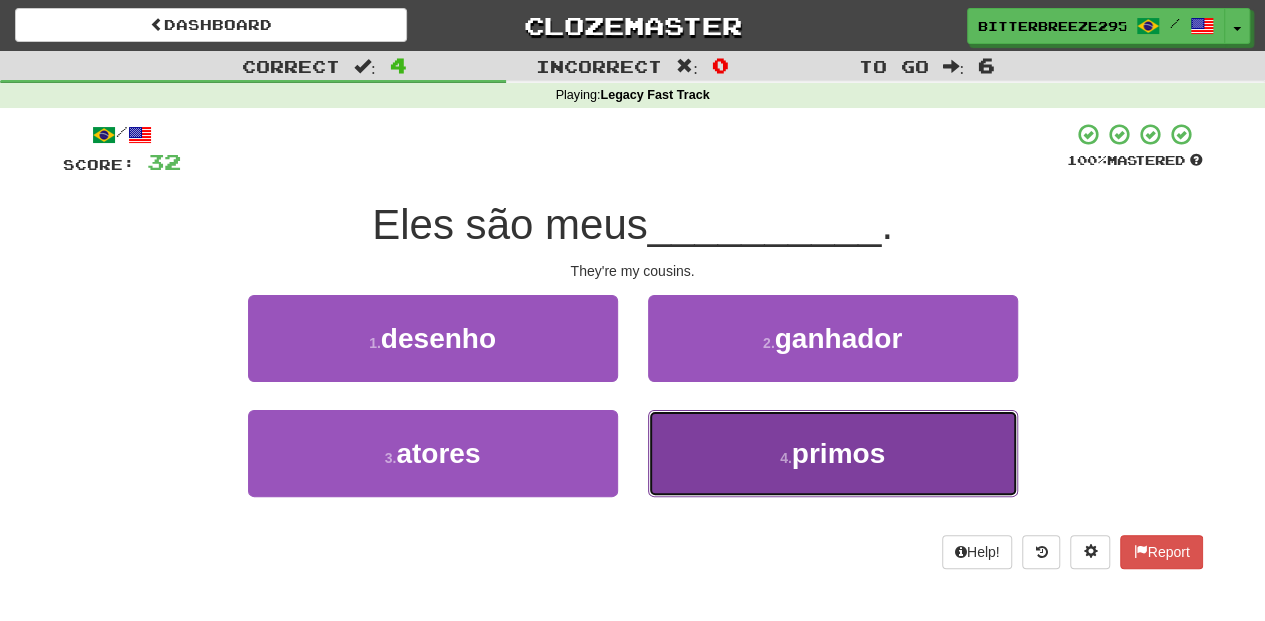 click on "4 .  primos" at bounding box center (833, 453) 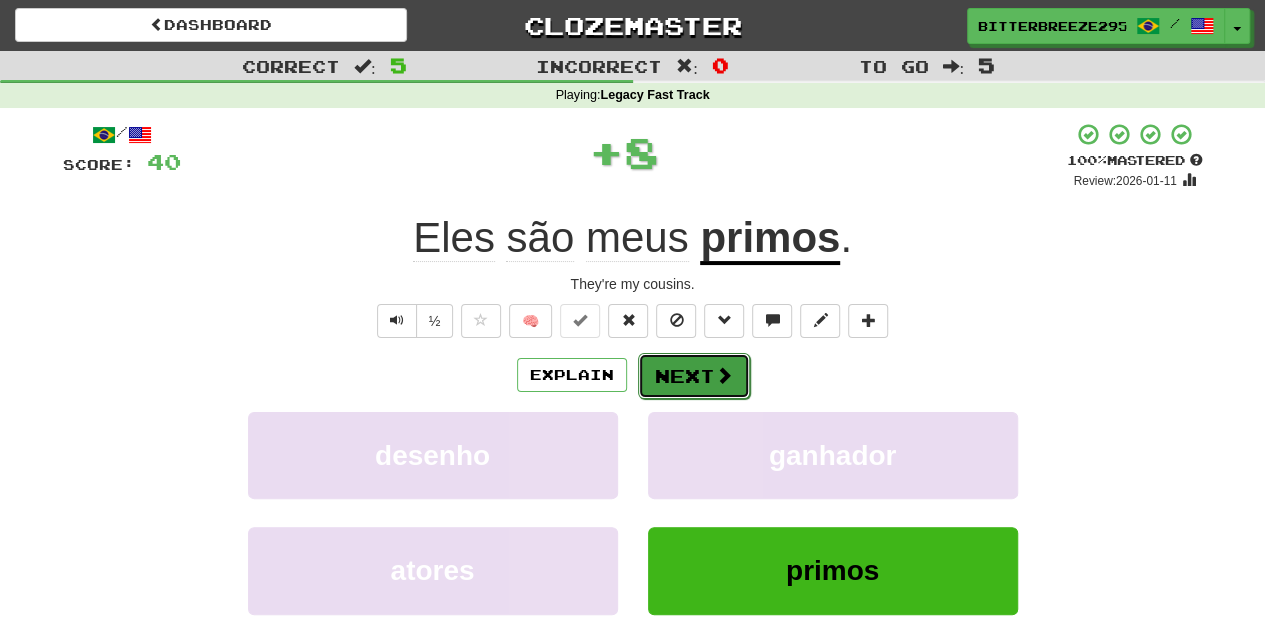 click on "Next" at bounding box center [694, 376] 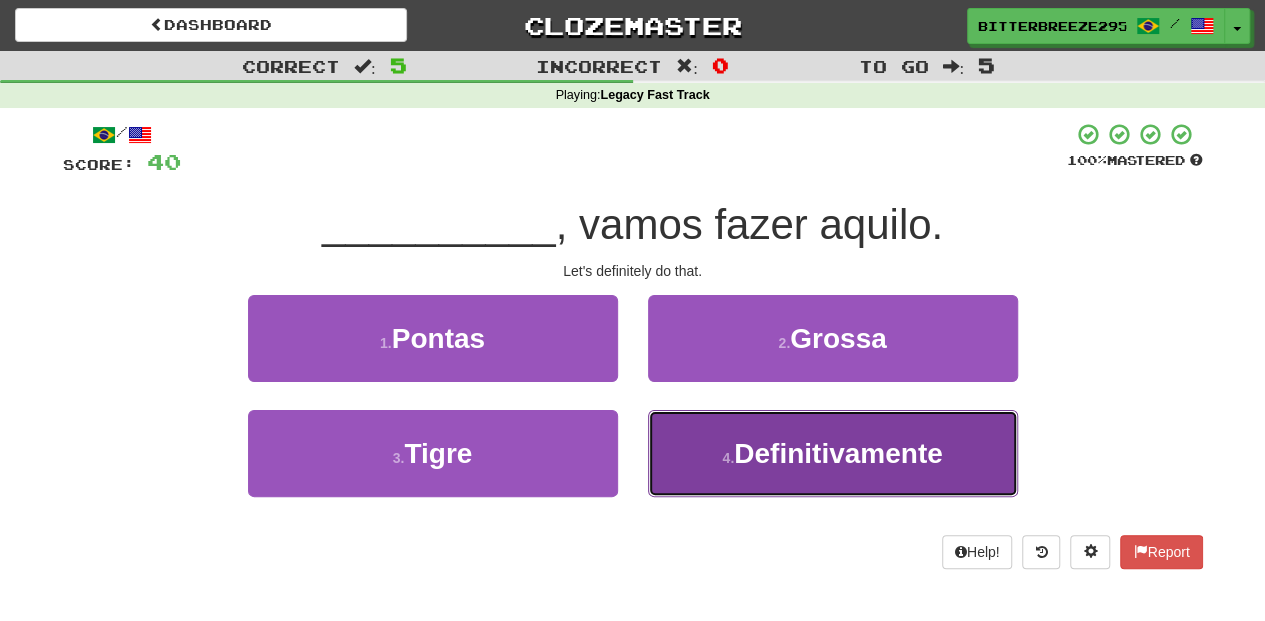 click on "4 .  Definitivamente" at bounding box center [833, 453] 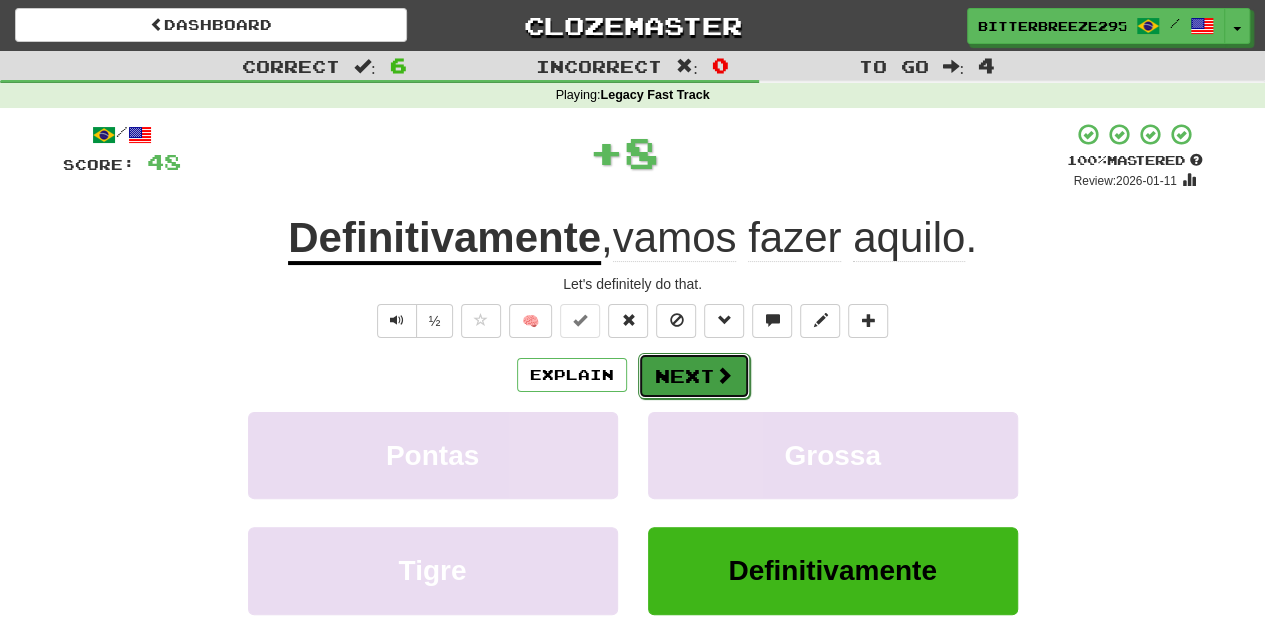 click on "Next" at bounding box center (694, 376) 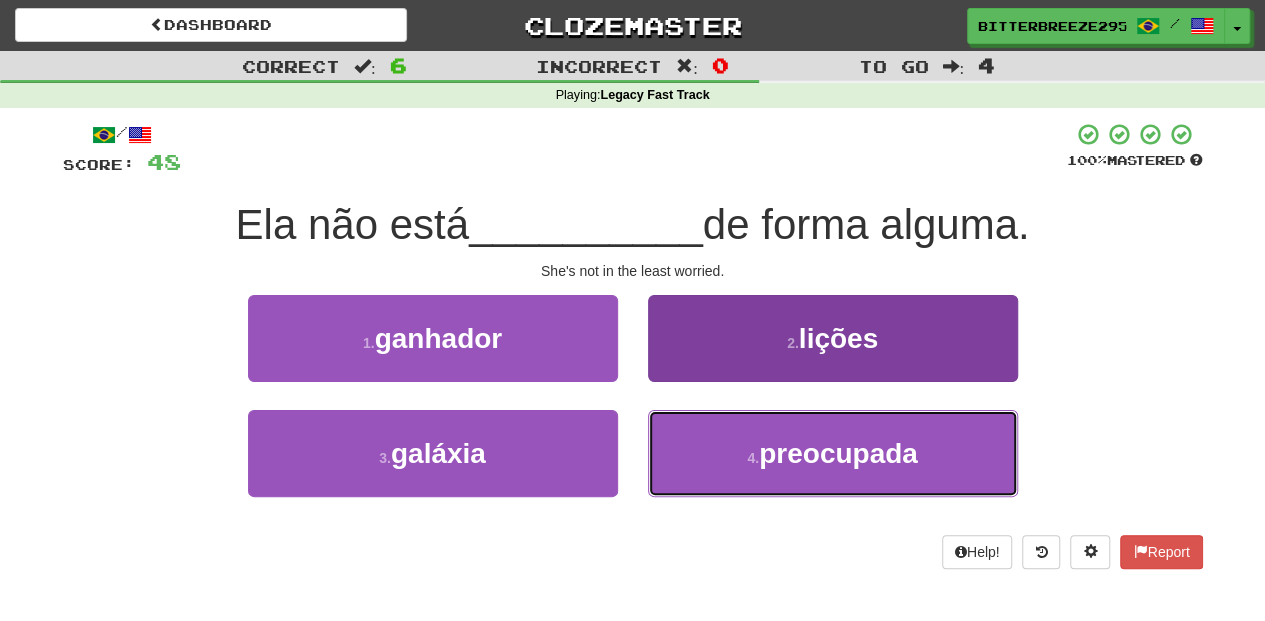 drag, startPoint x: 700, startPoint y: 434, endPoint x: 683, endPoint y: 425, distance: 19.235384 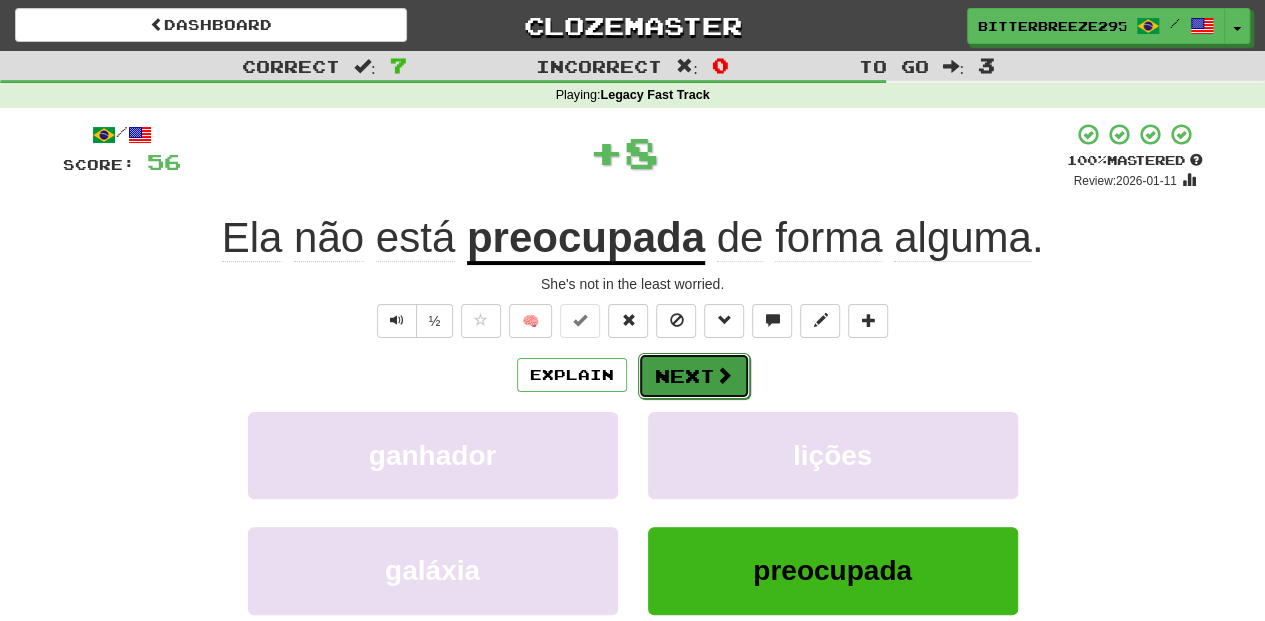 click on "Next" at bounding box center [694, 376] 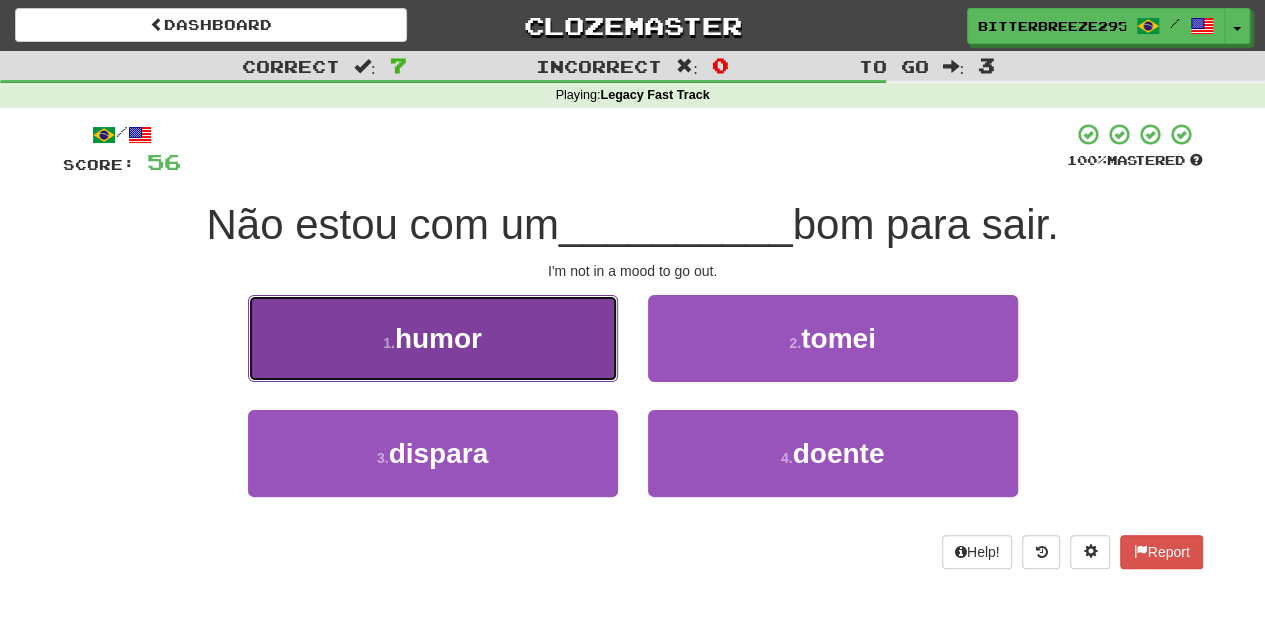 click on "1 .  humor" at bounding box center (433, 338) 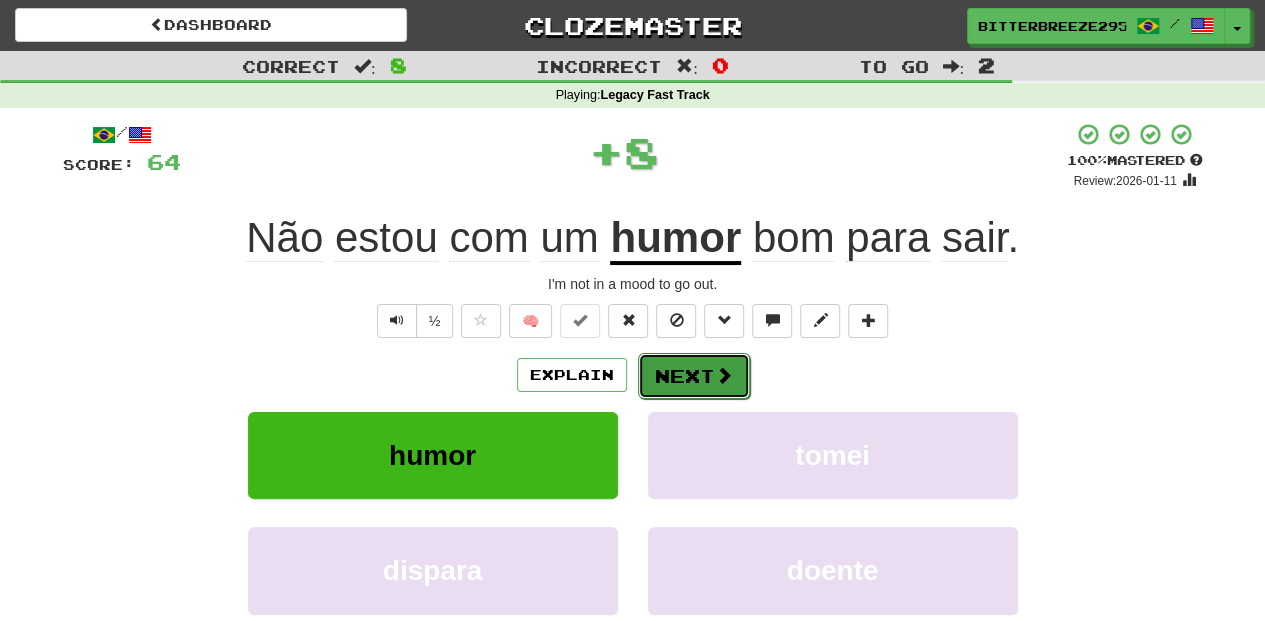 click on "Next" at bounding box center [694, 376] 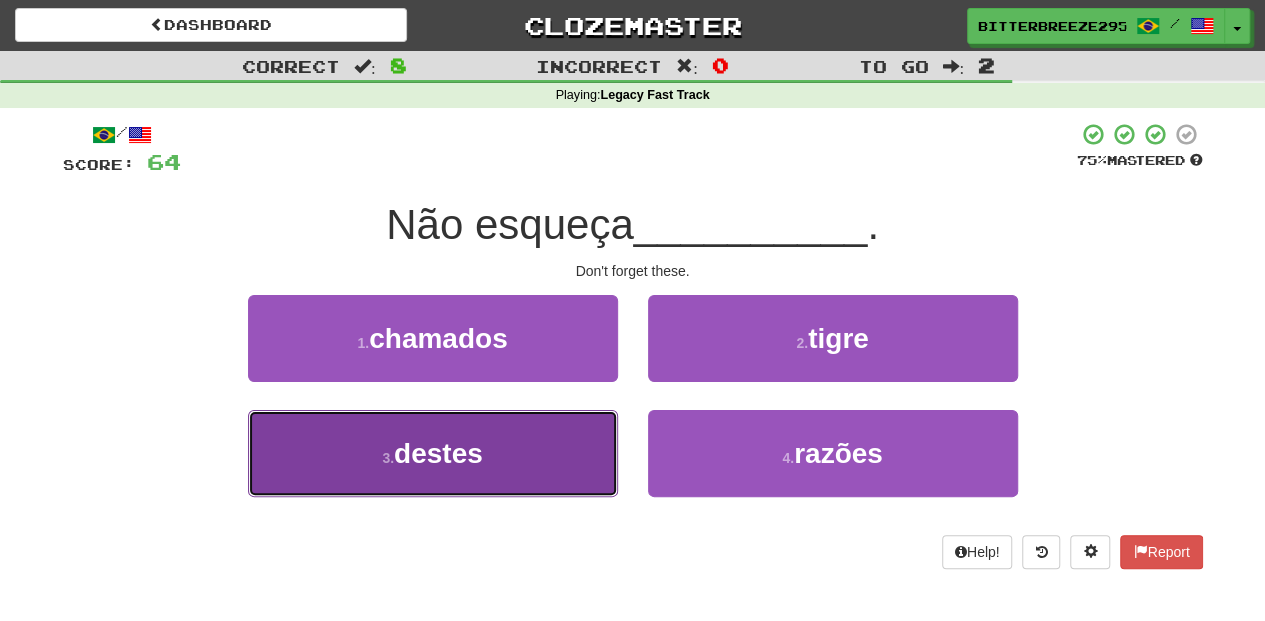 click on "3 .  destes" at bounding box center (433, 453) 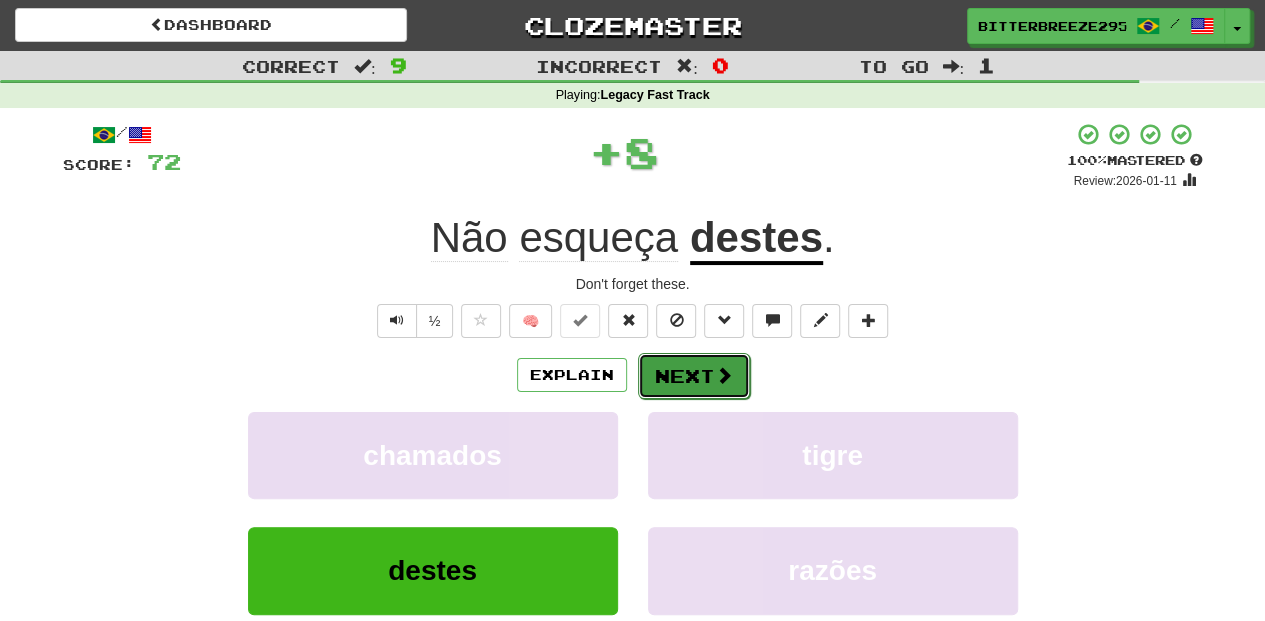 click on "Next" at bounding box center (694, 376) 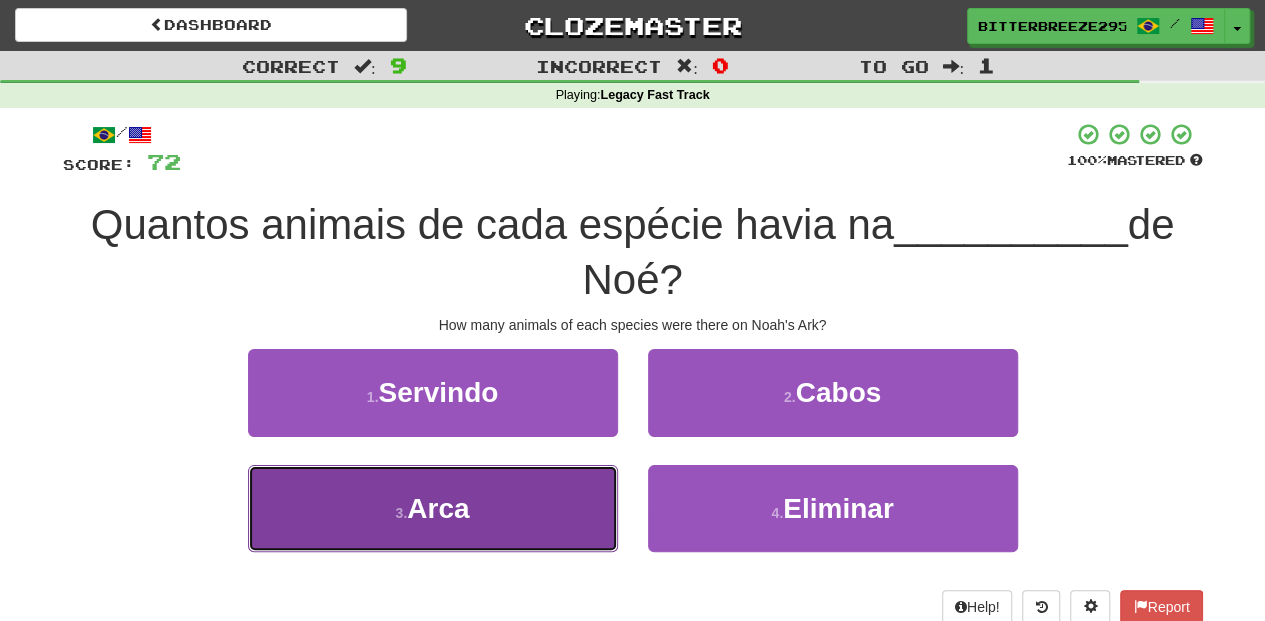 click on "3 .  Arca" at bounding box center [433, 508] 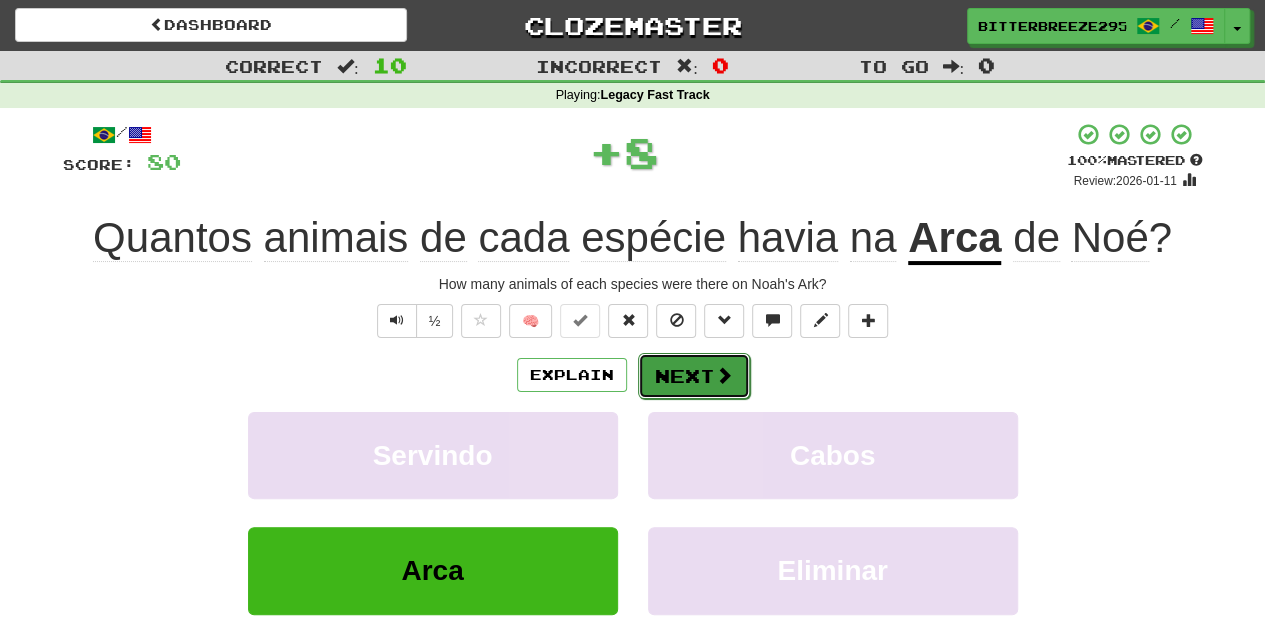 click on "Next" at bounding box center [694, 376] 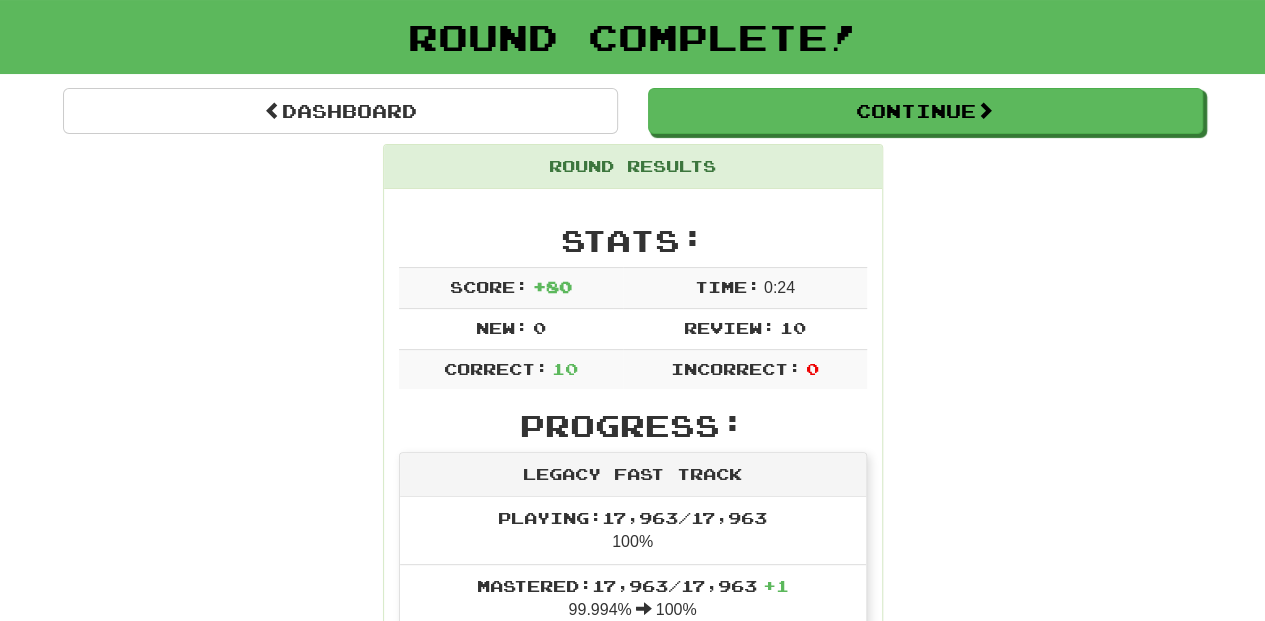 scroll, scrollTop: 0, scrollLeft: 0, axis: both 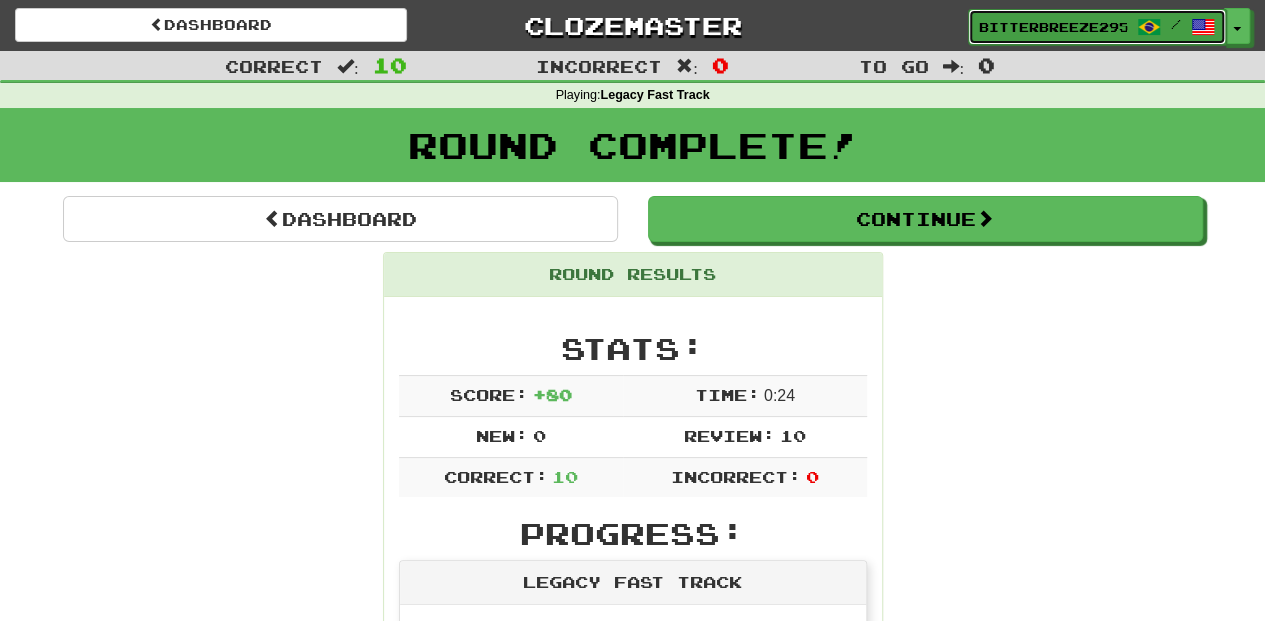 click on "BitterBreeze2956" at bounding box center [1053, 27] 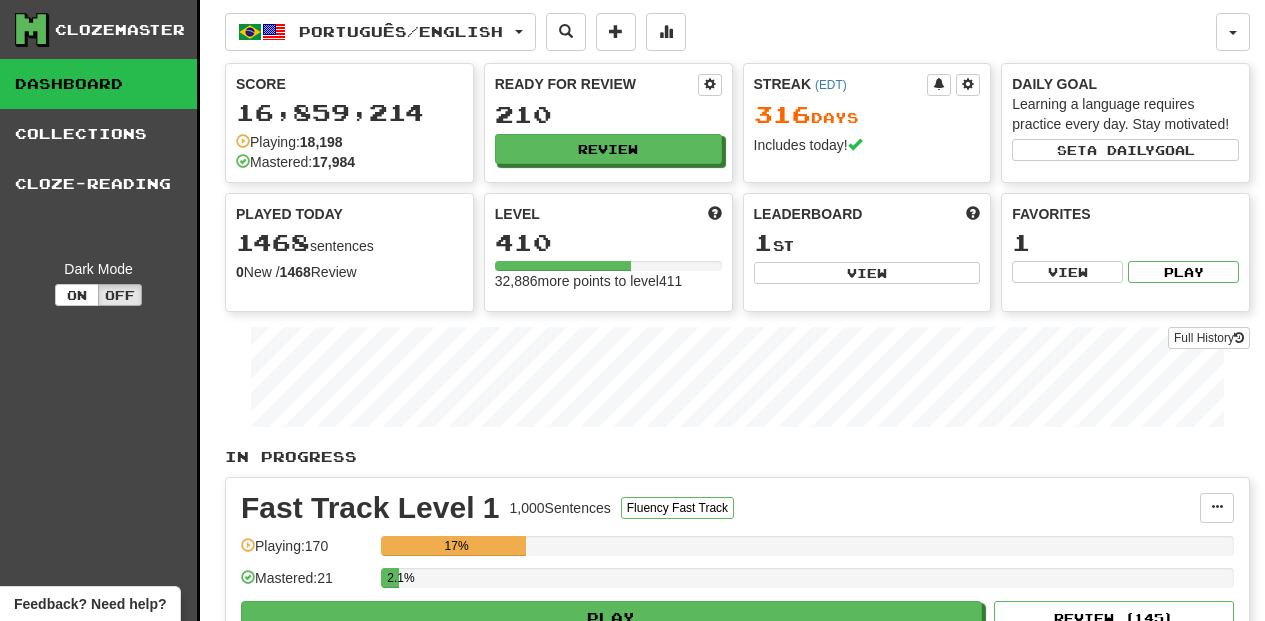 scroll, scrollTop: 0, scrollLeft: 0, axis: both 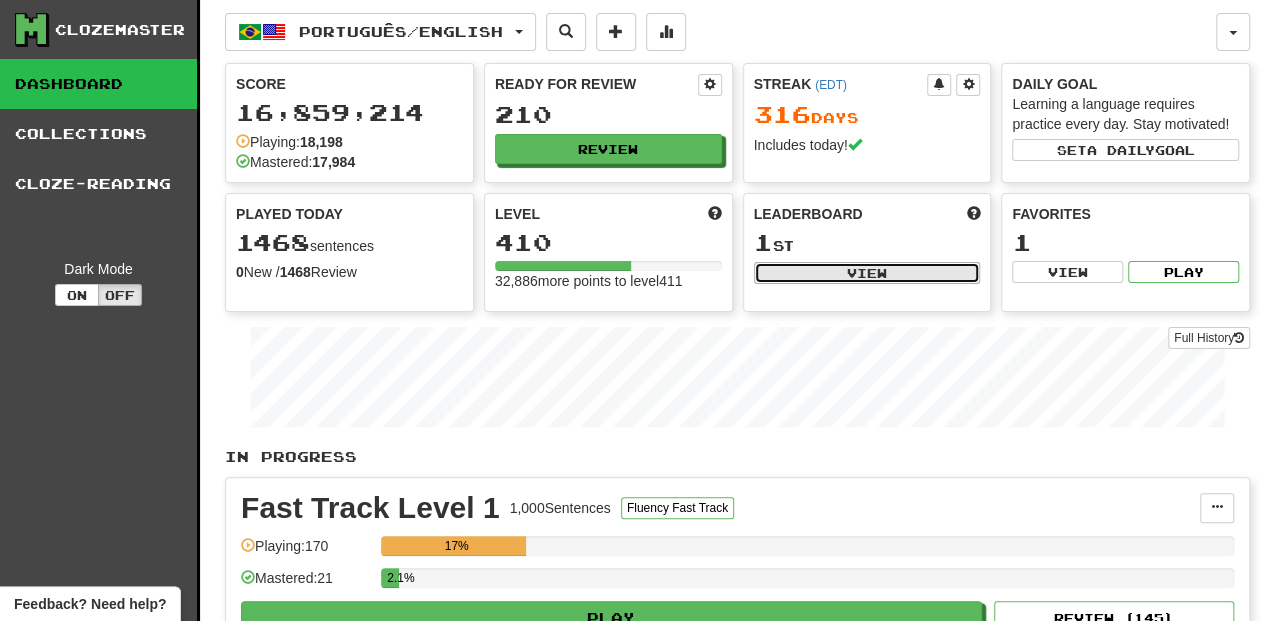 click on "View" at bounding box center [867, 273] 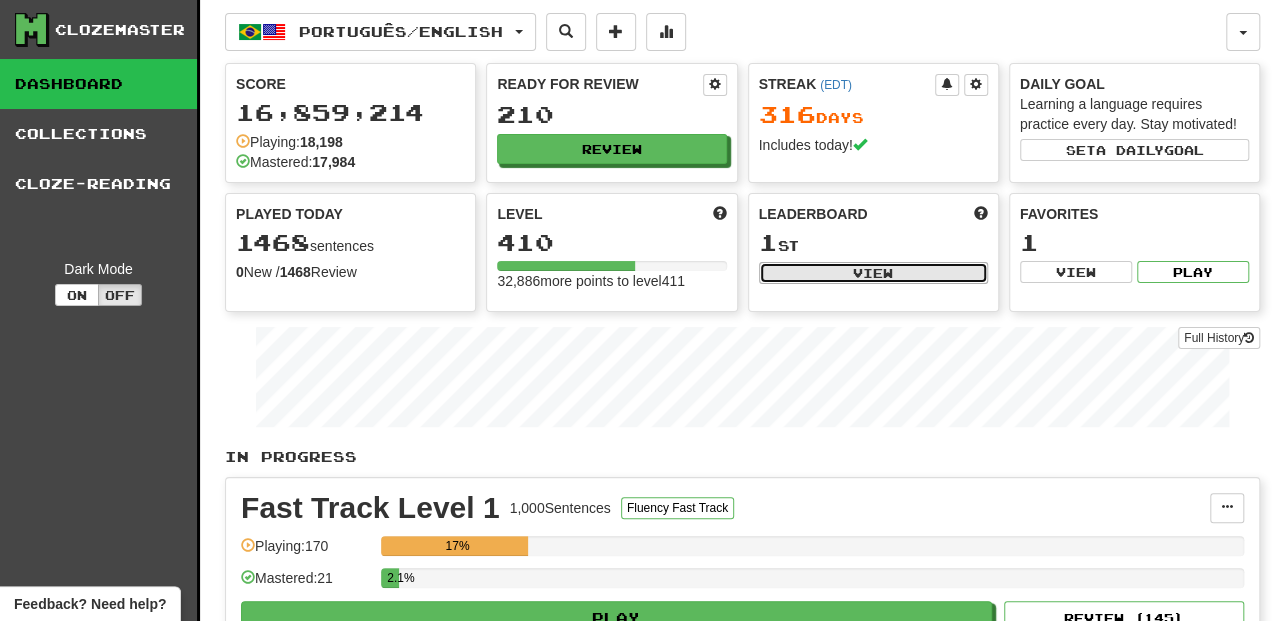 select on "**********" 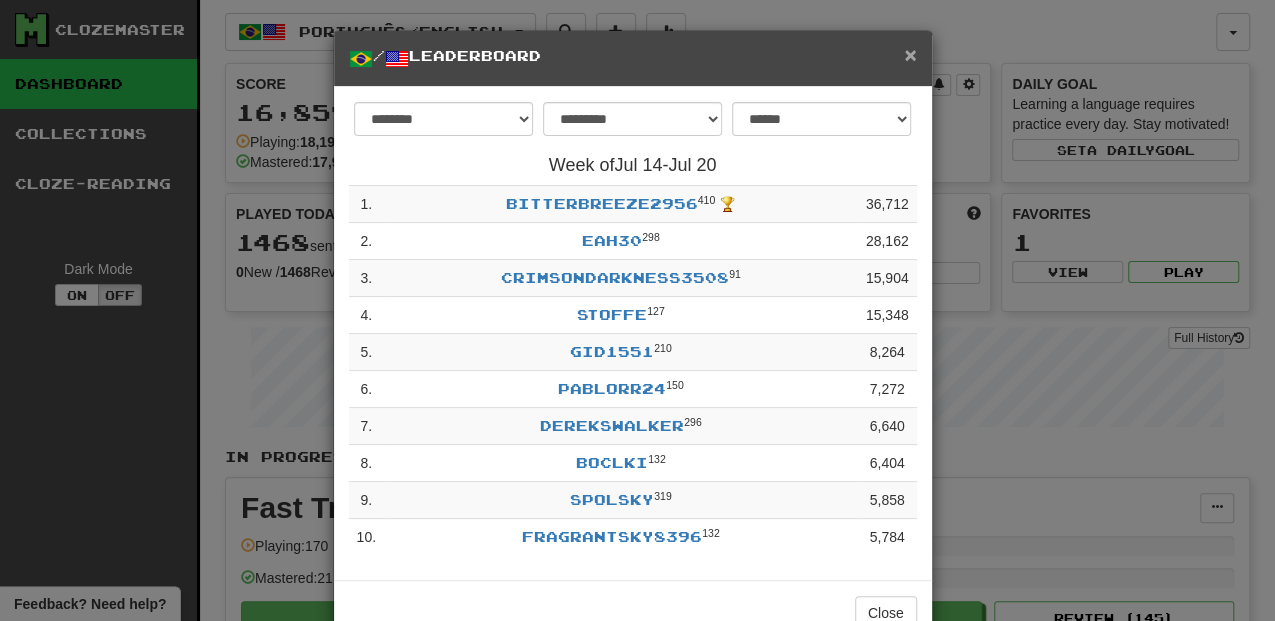 click on "×" at bounding box center [910, 54] 